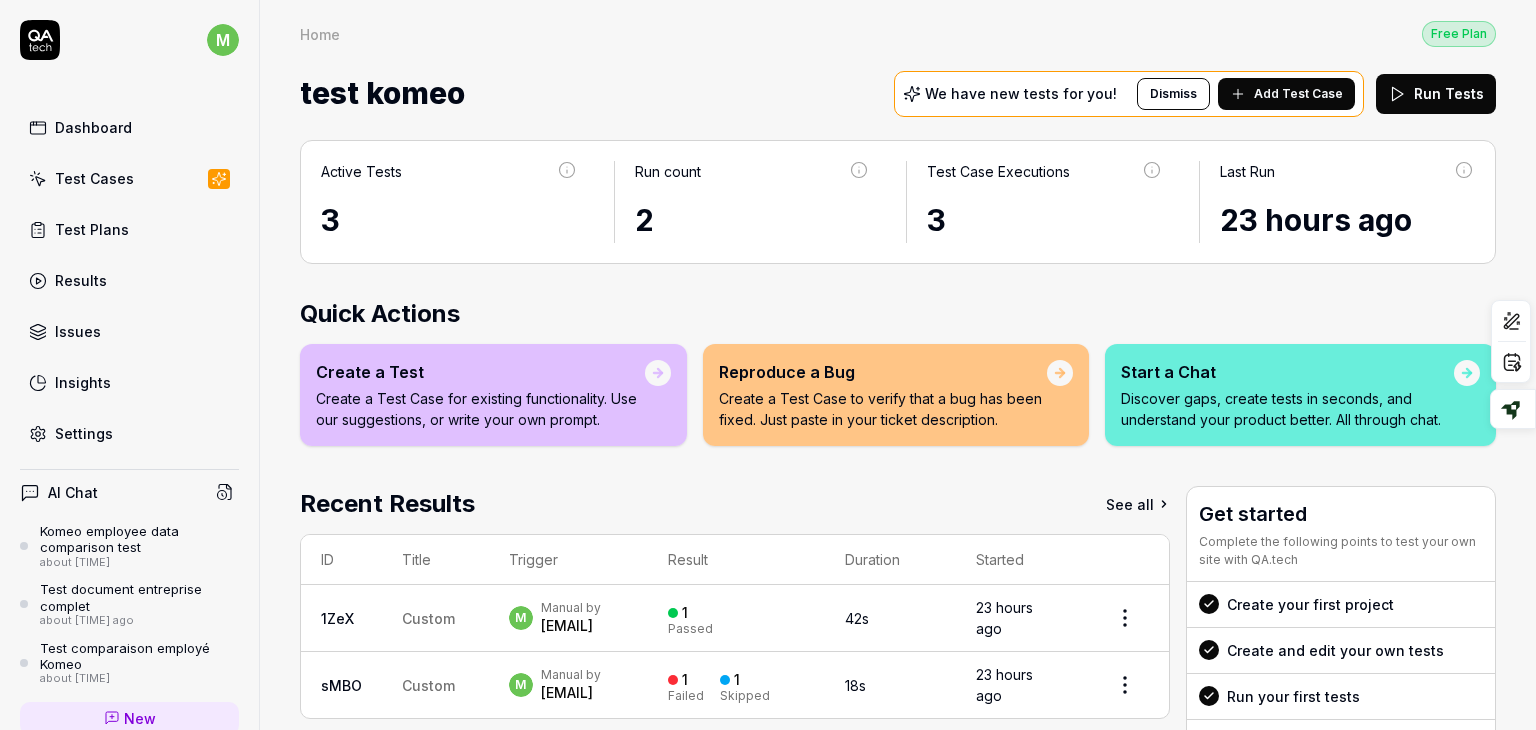 scroll, scrollTop: 0, scrollLeft: 0, axis: both 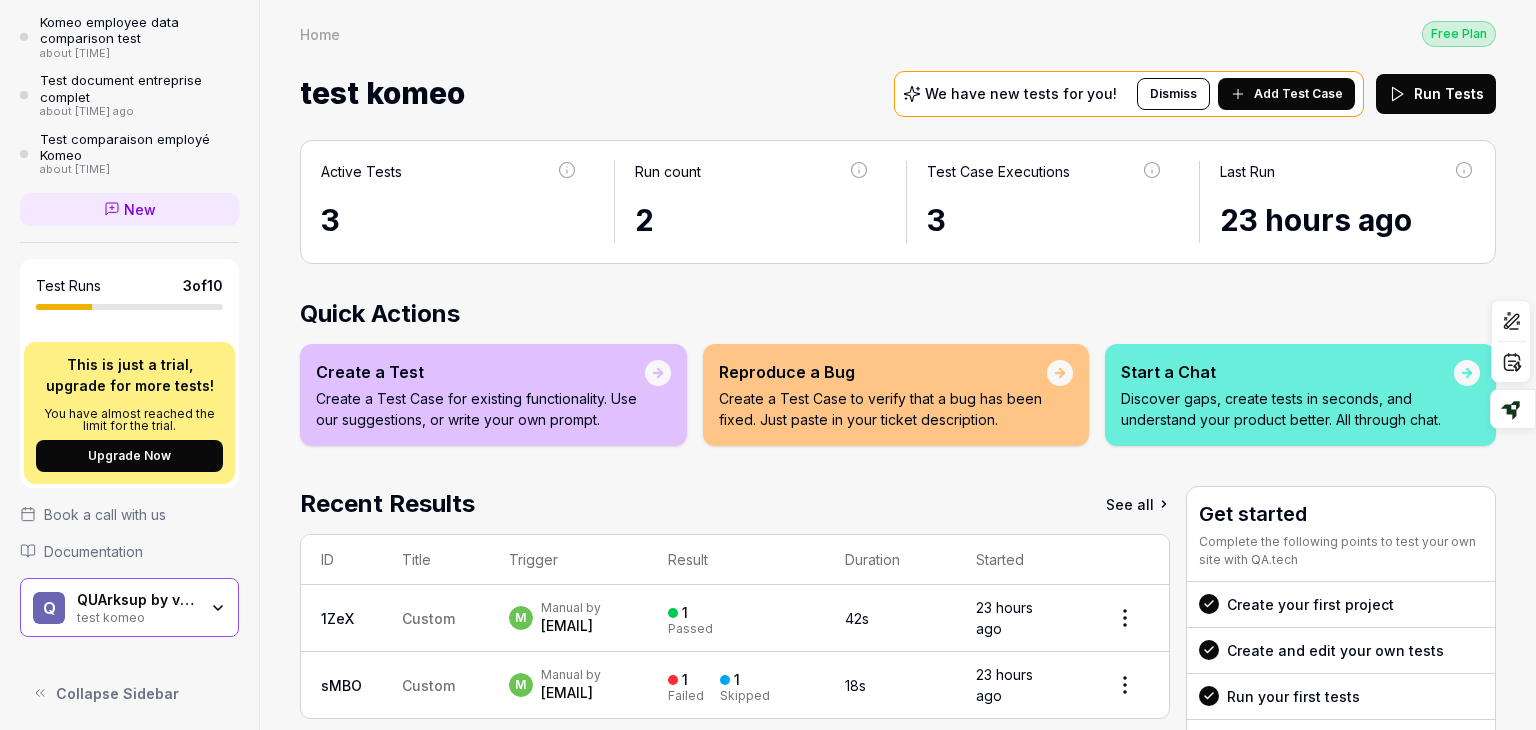 click on "QUArksup by visma" at bounding box center (137, 600) 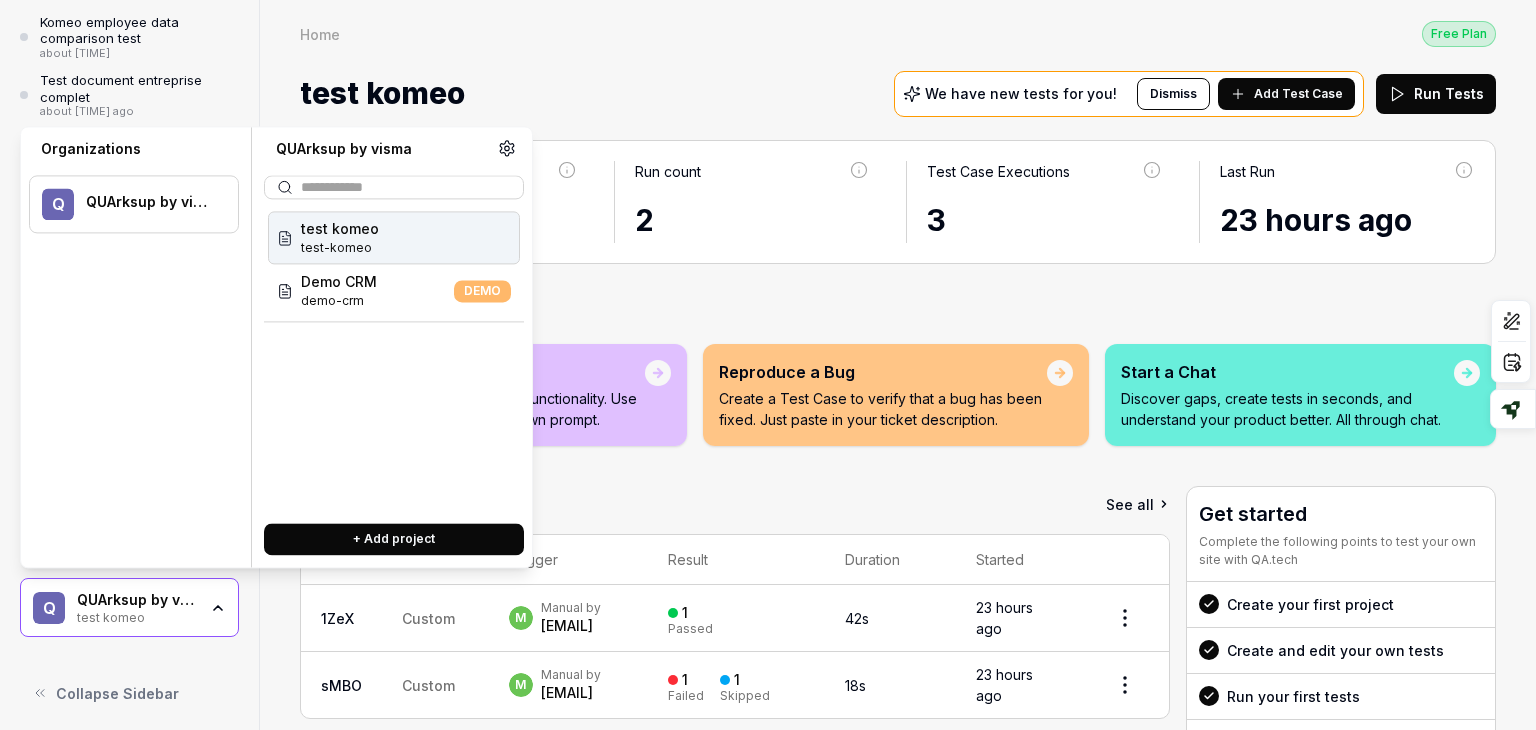 click on "test-komeo" at bounding box center (340, 248) 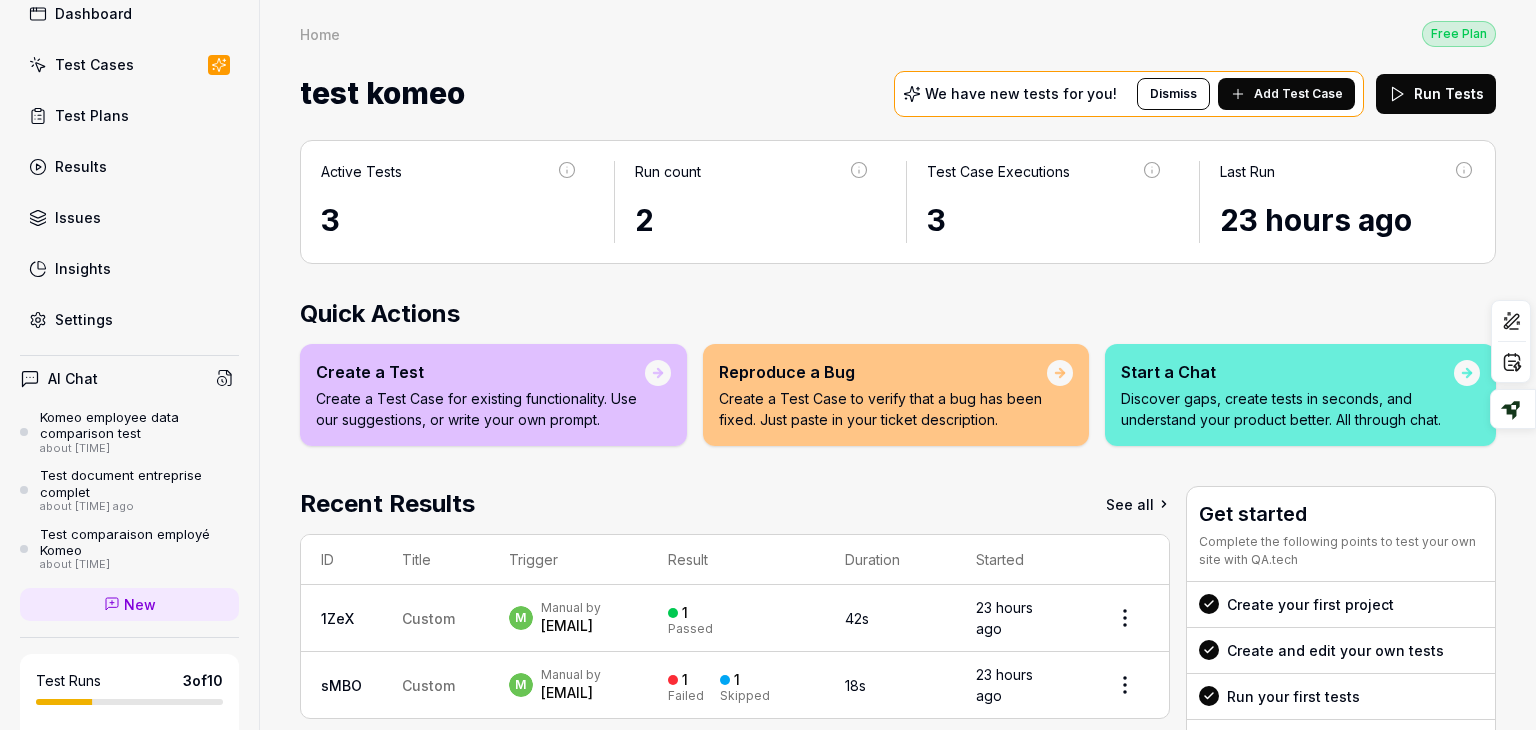scroll, scrollTop: 103, scrollLeft: 0, axis: vertical 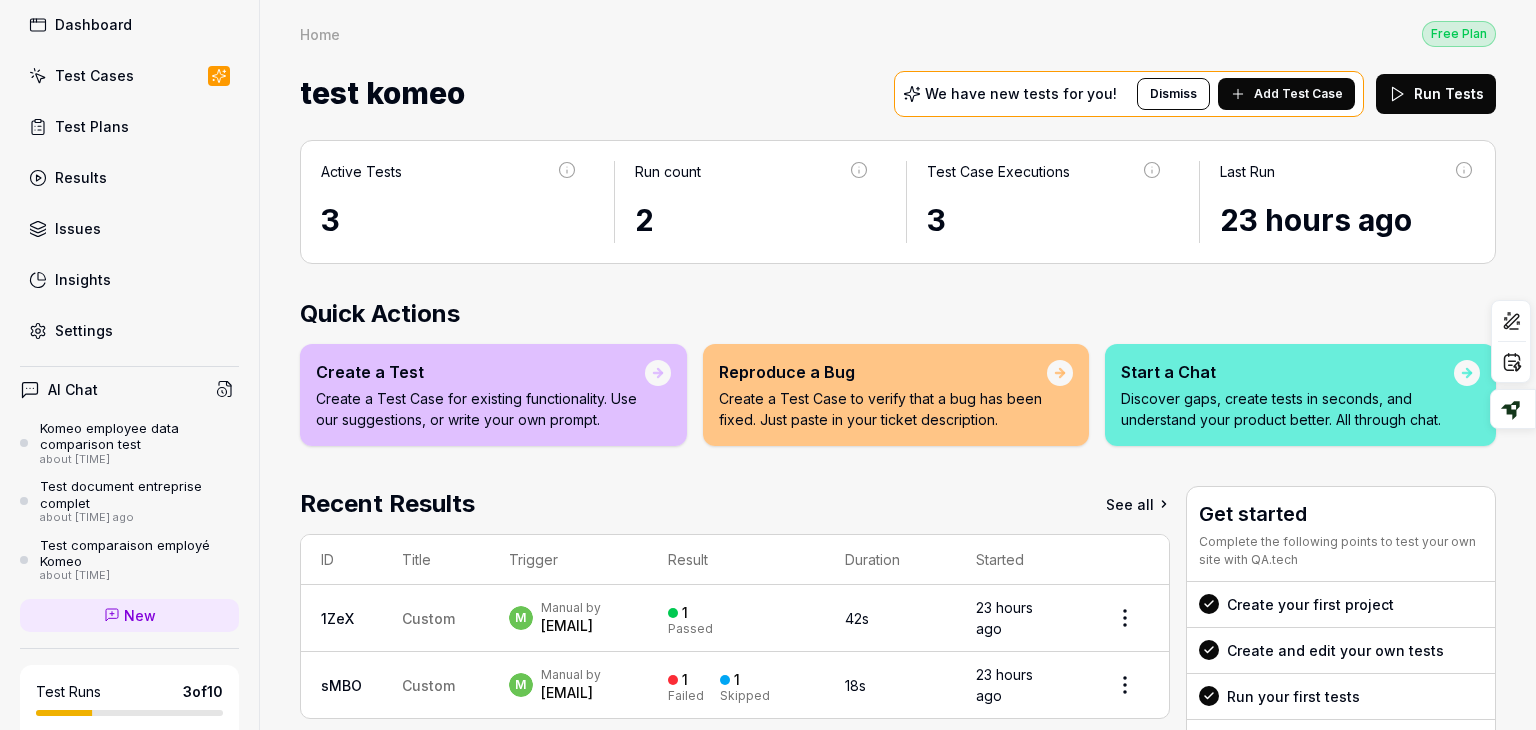click on "Test Plans" at bounding box center [129, 126] 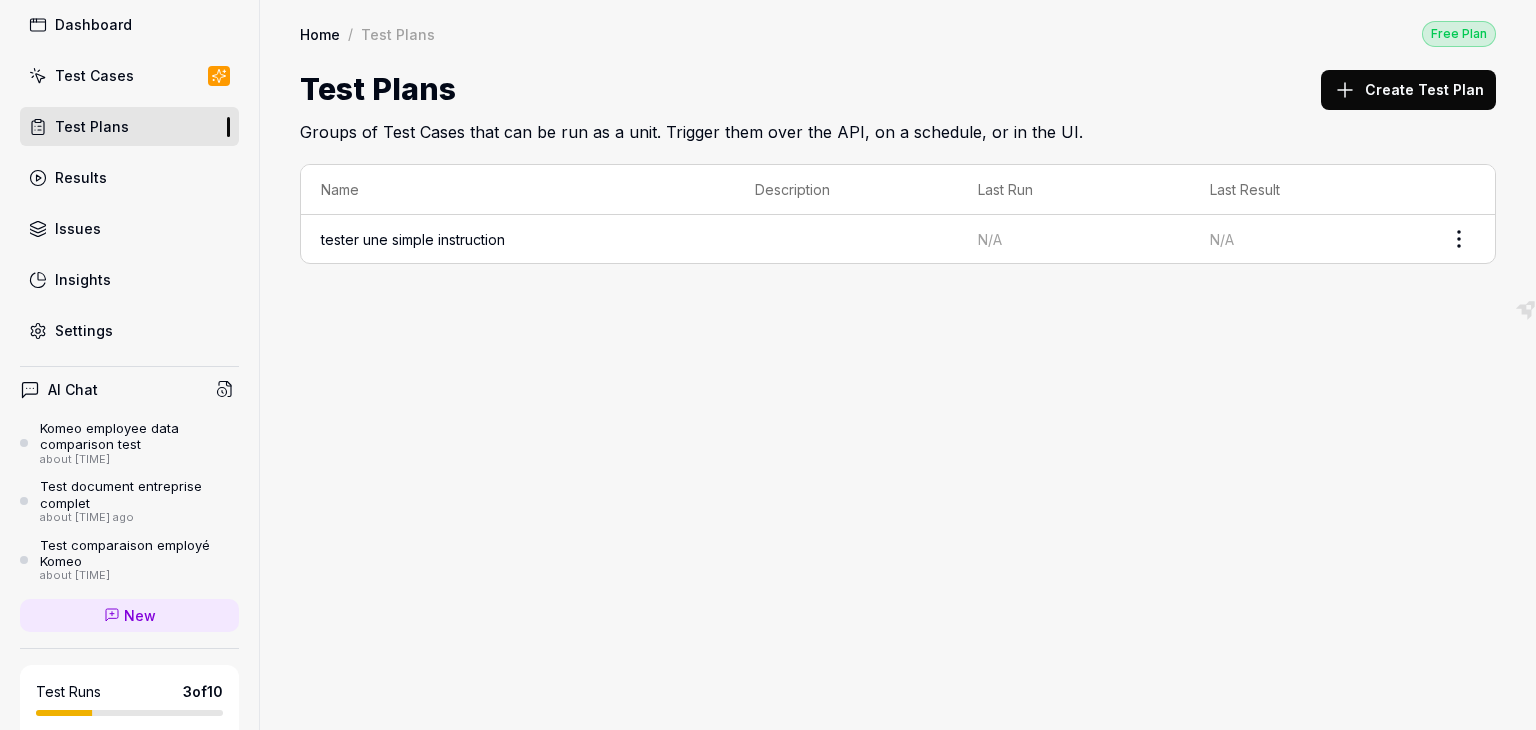 click on "Test Cases" at bounding box center (94, 75) 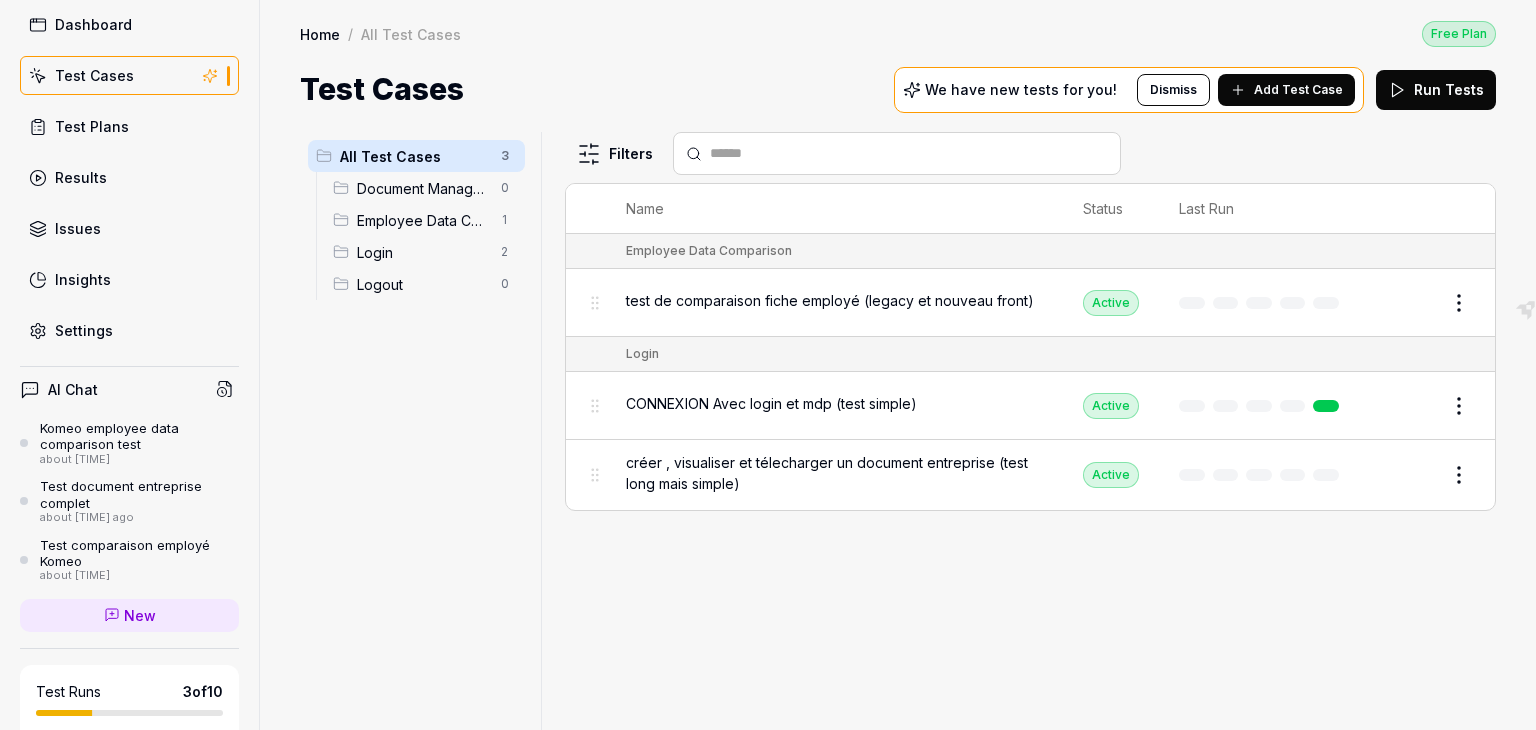 click at bounding box center [225, 389] 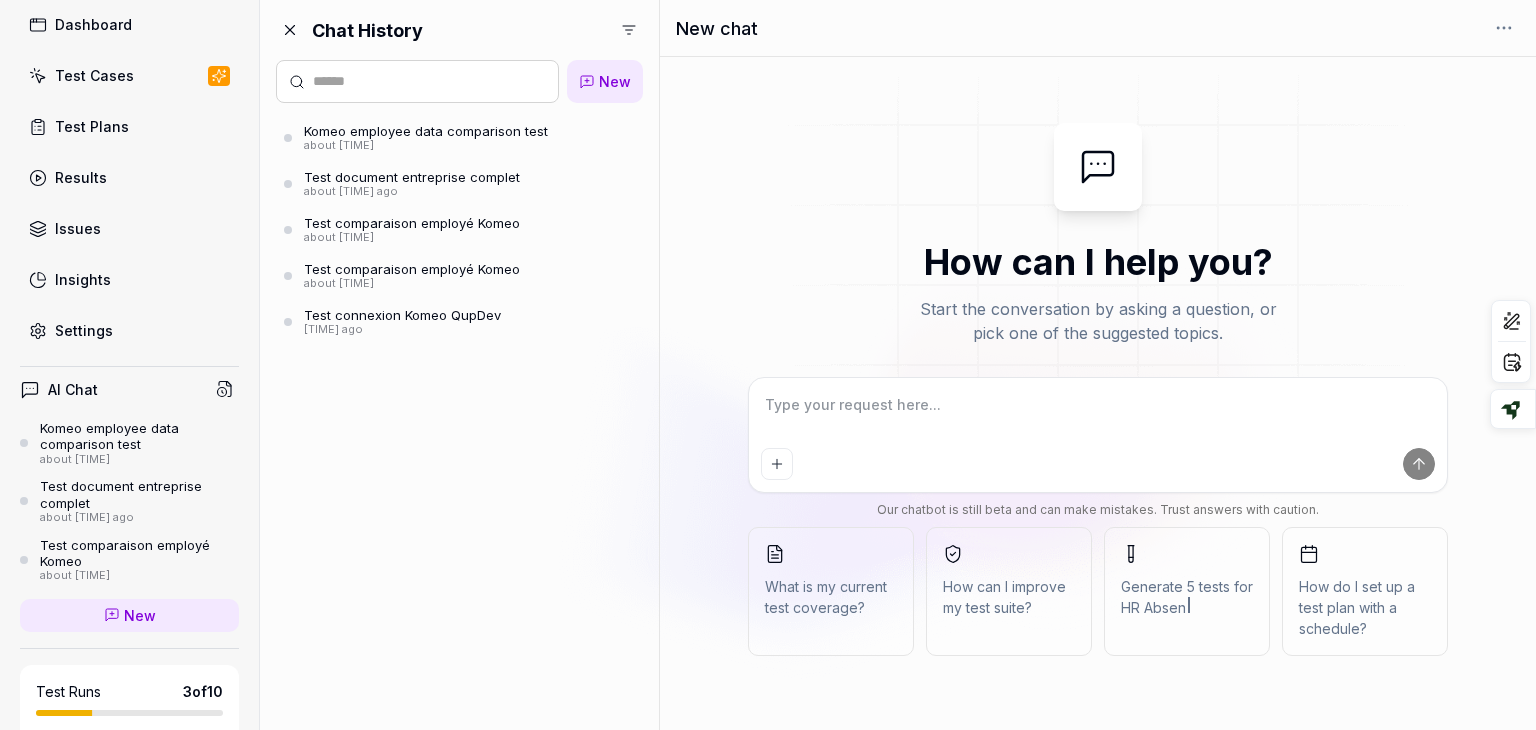 click at bounding box center (1098, 415) 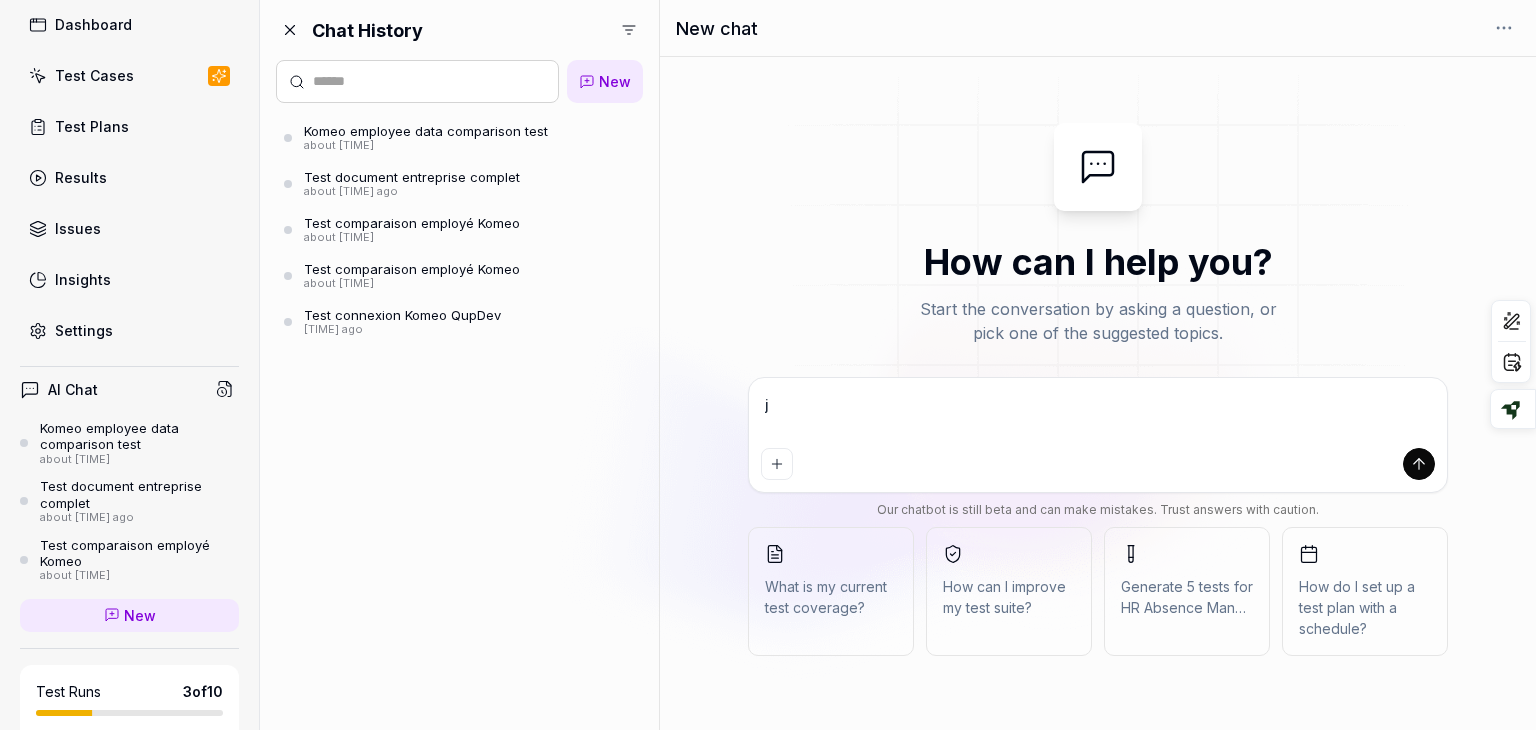 type on "*" 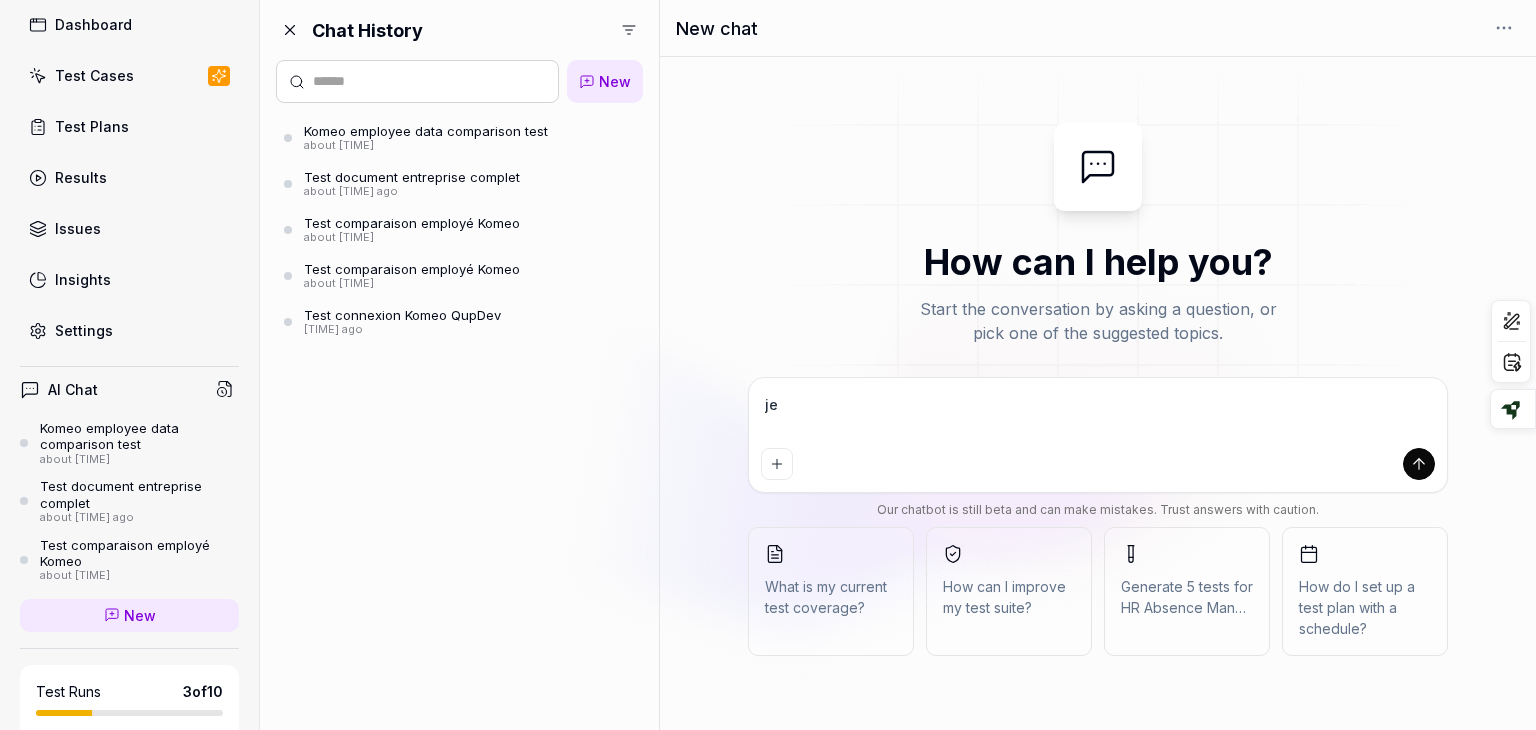 type on "*" 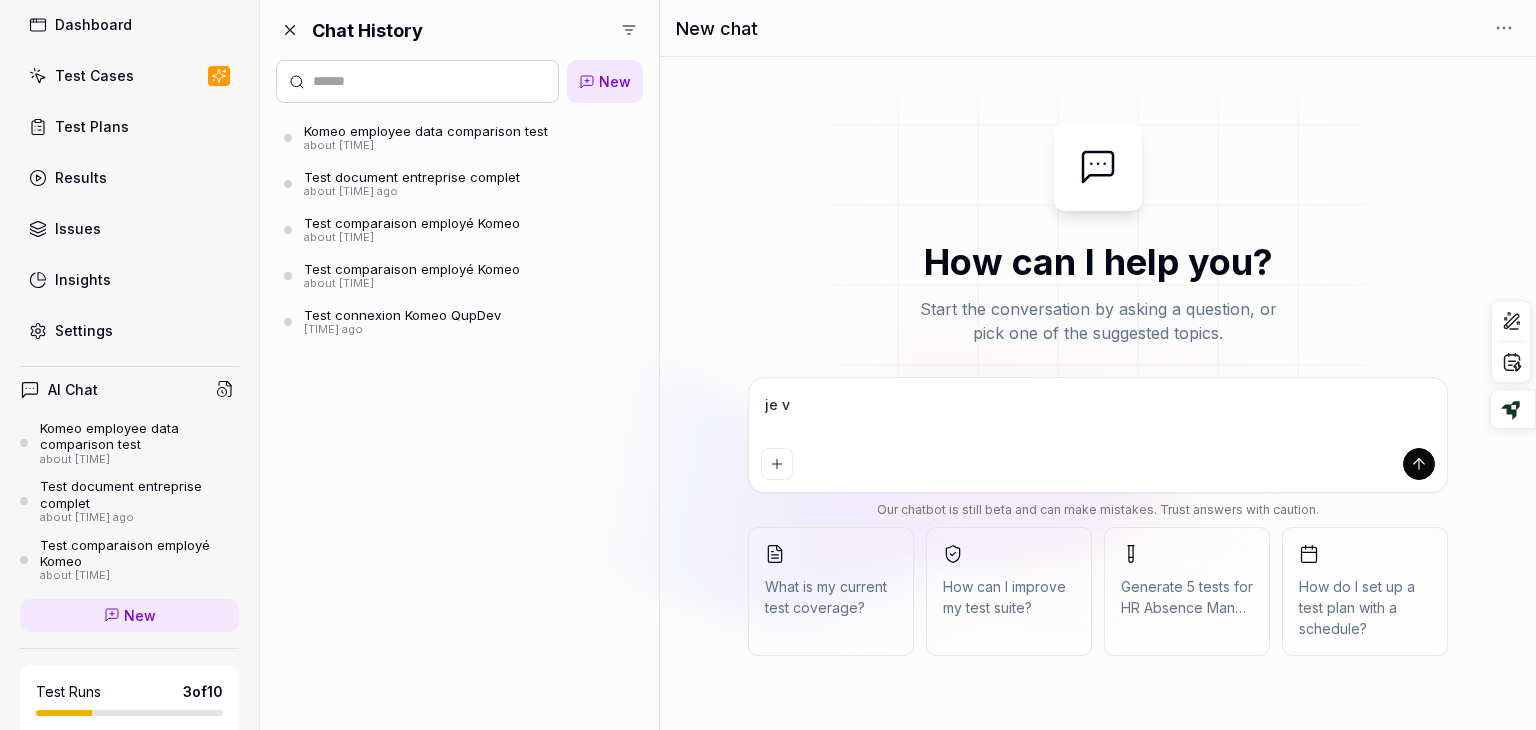 type on "*" 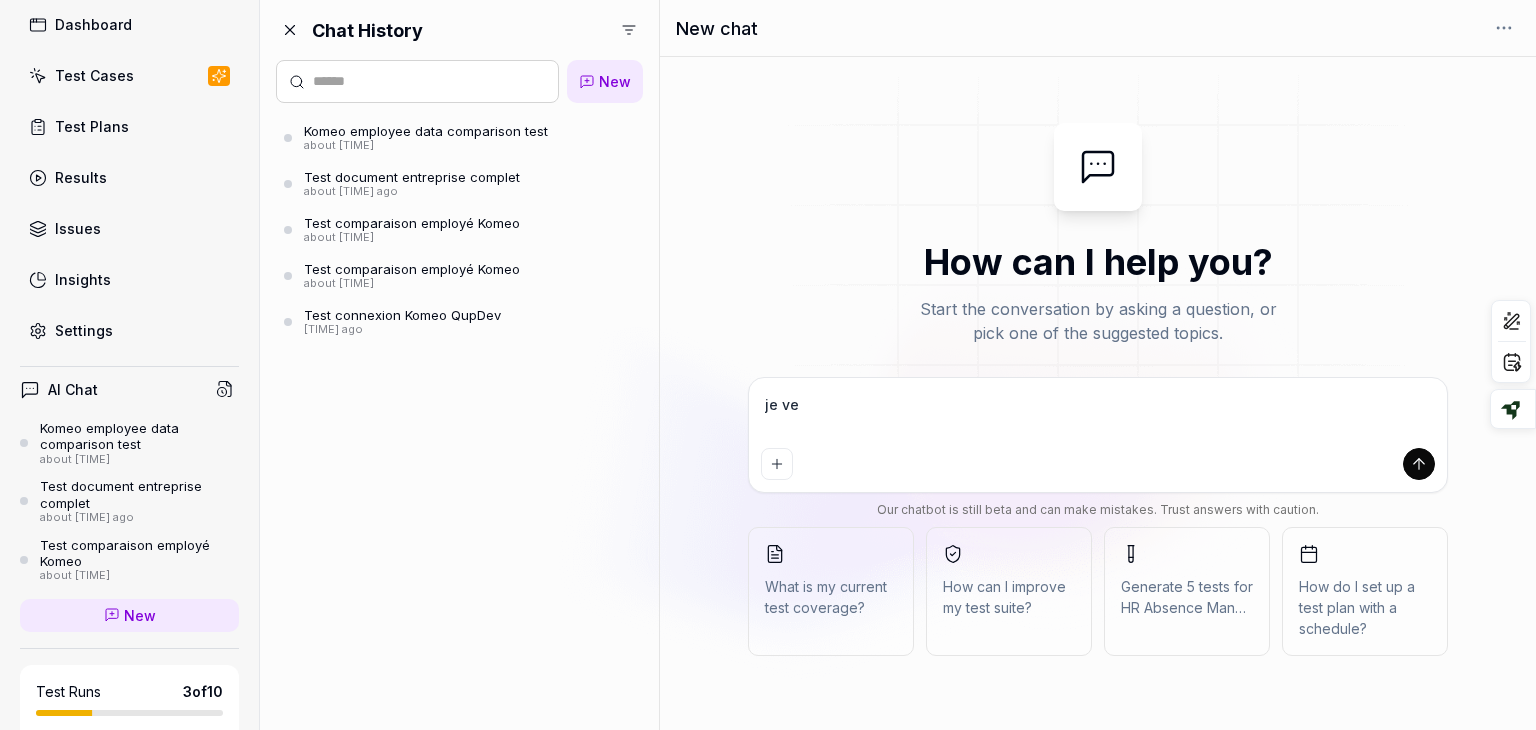 type on "*" 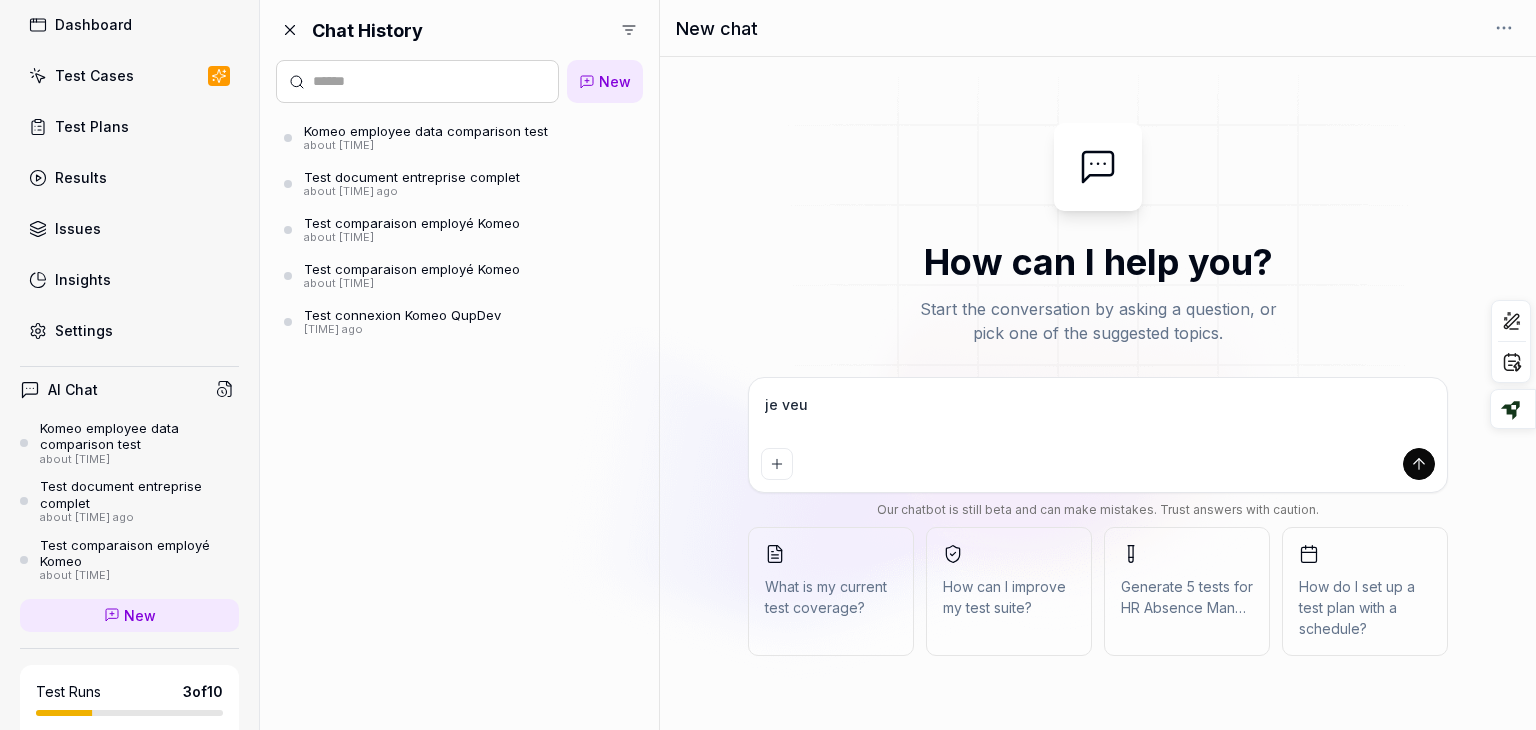 type on "*" 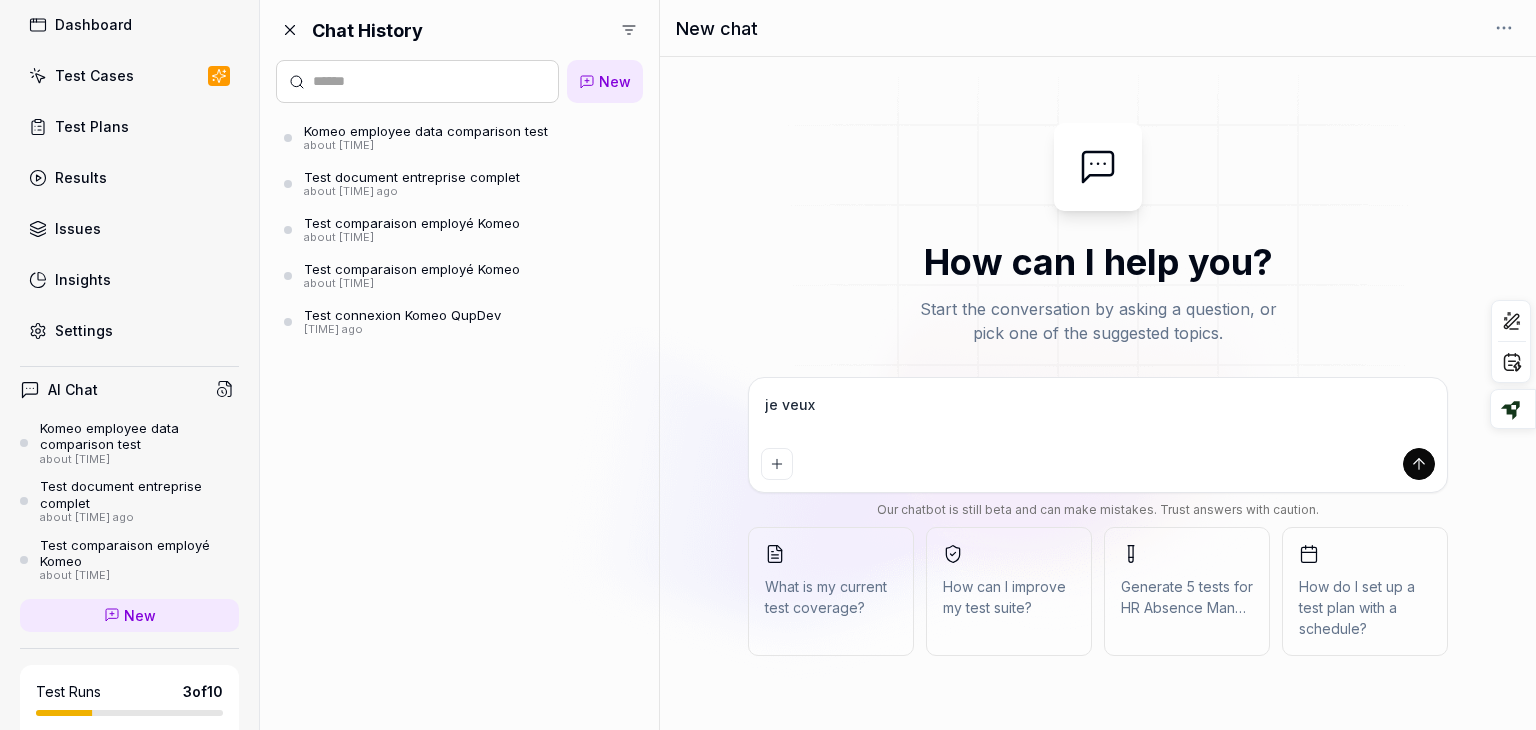 type on "*" 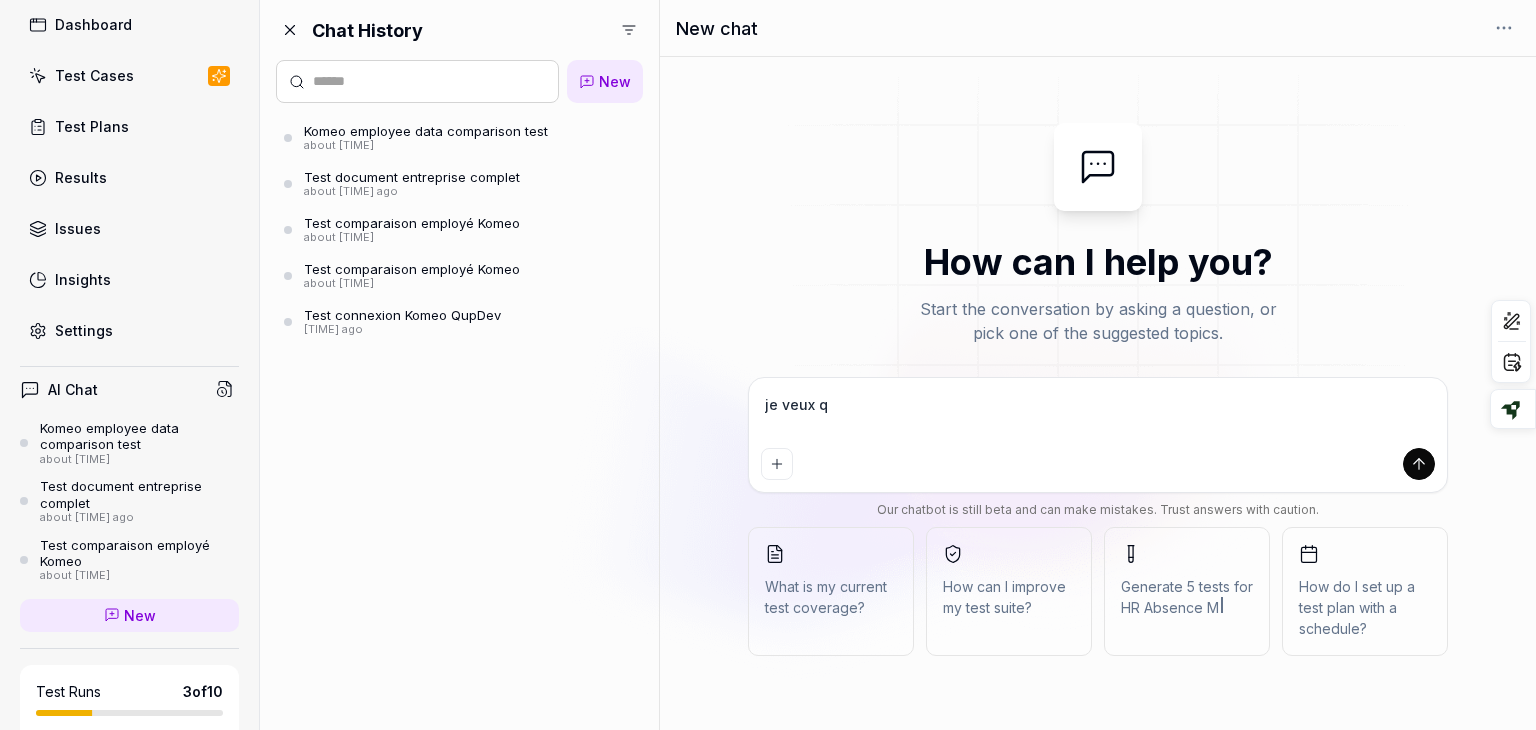 type on "*" 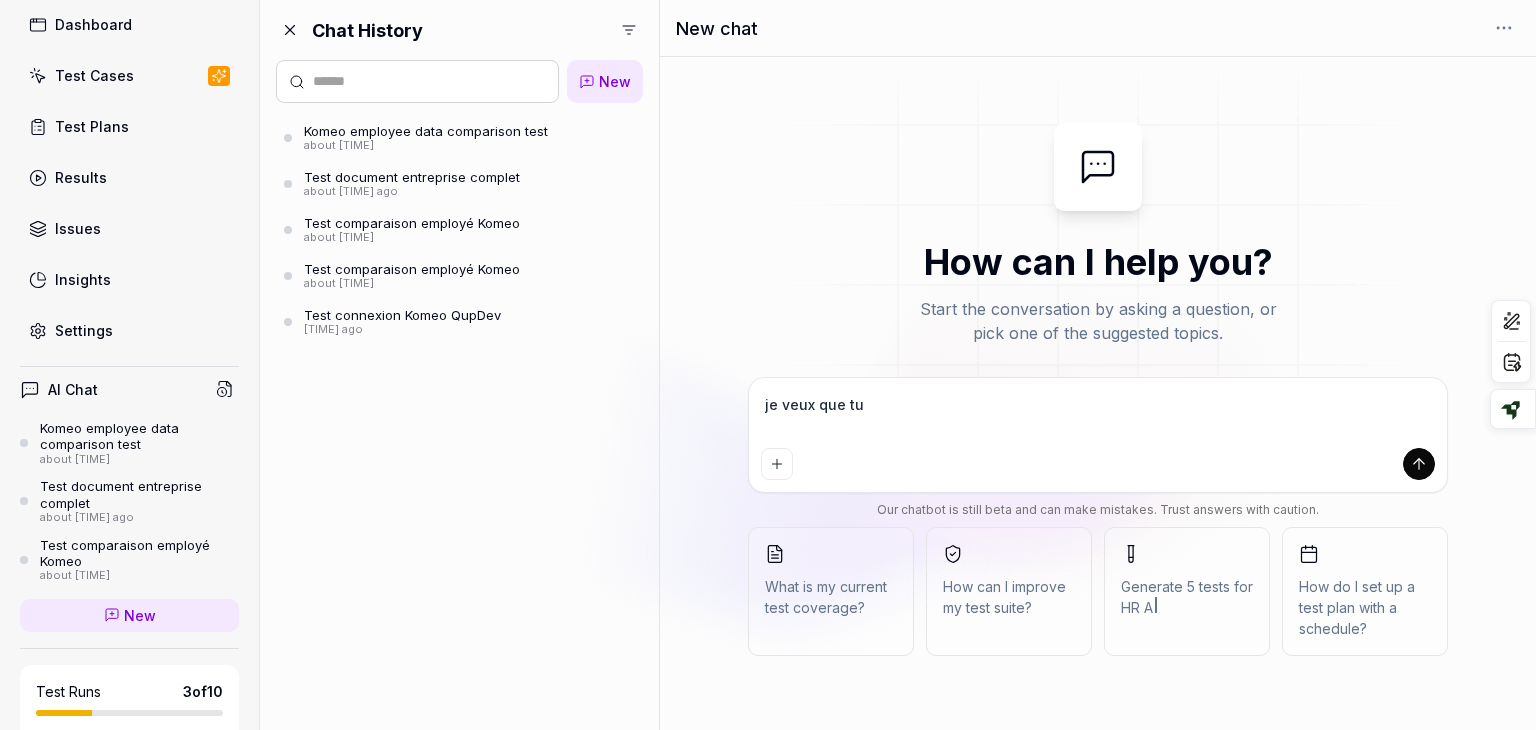 type on "*" 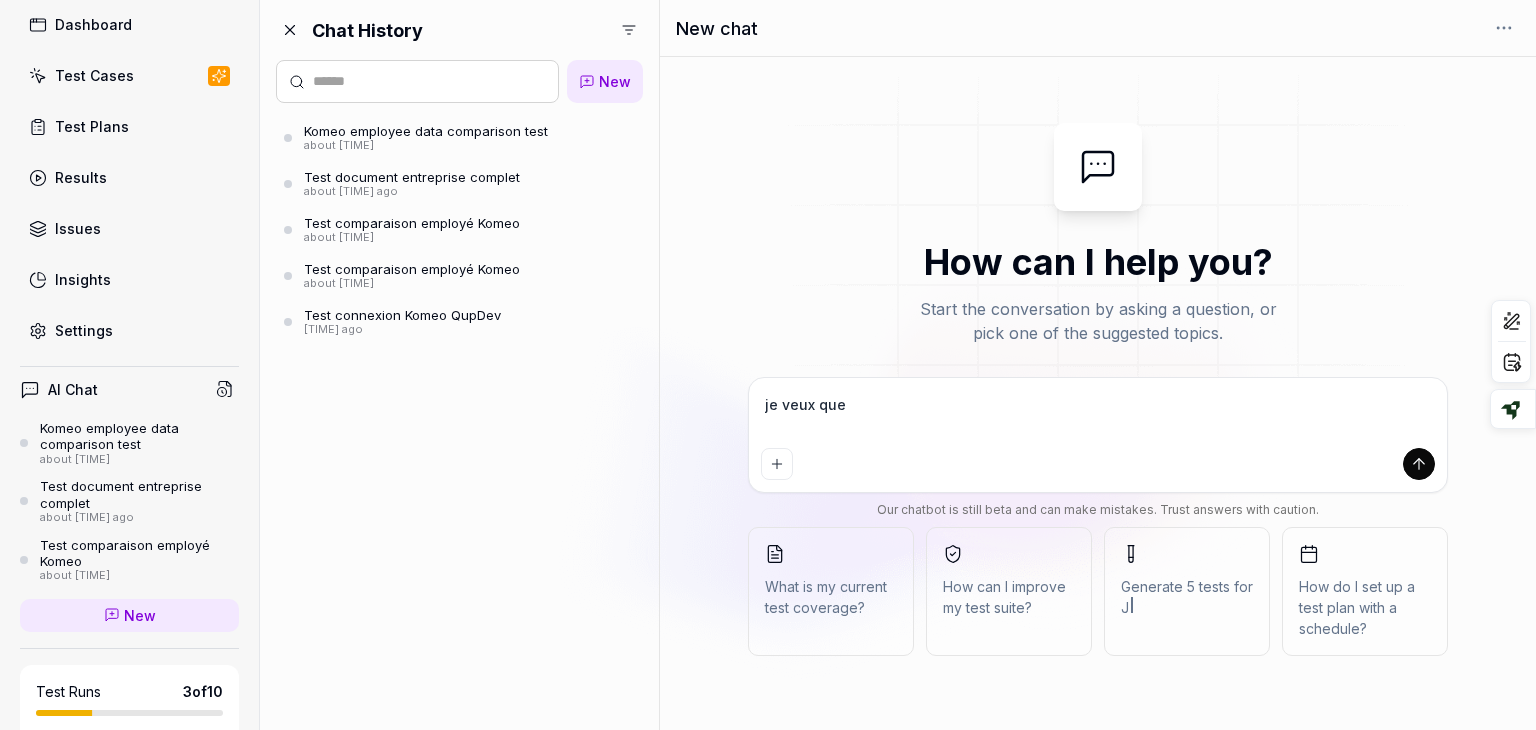 type on "*" 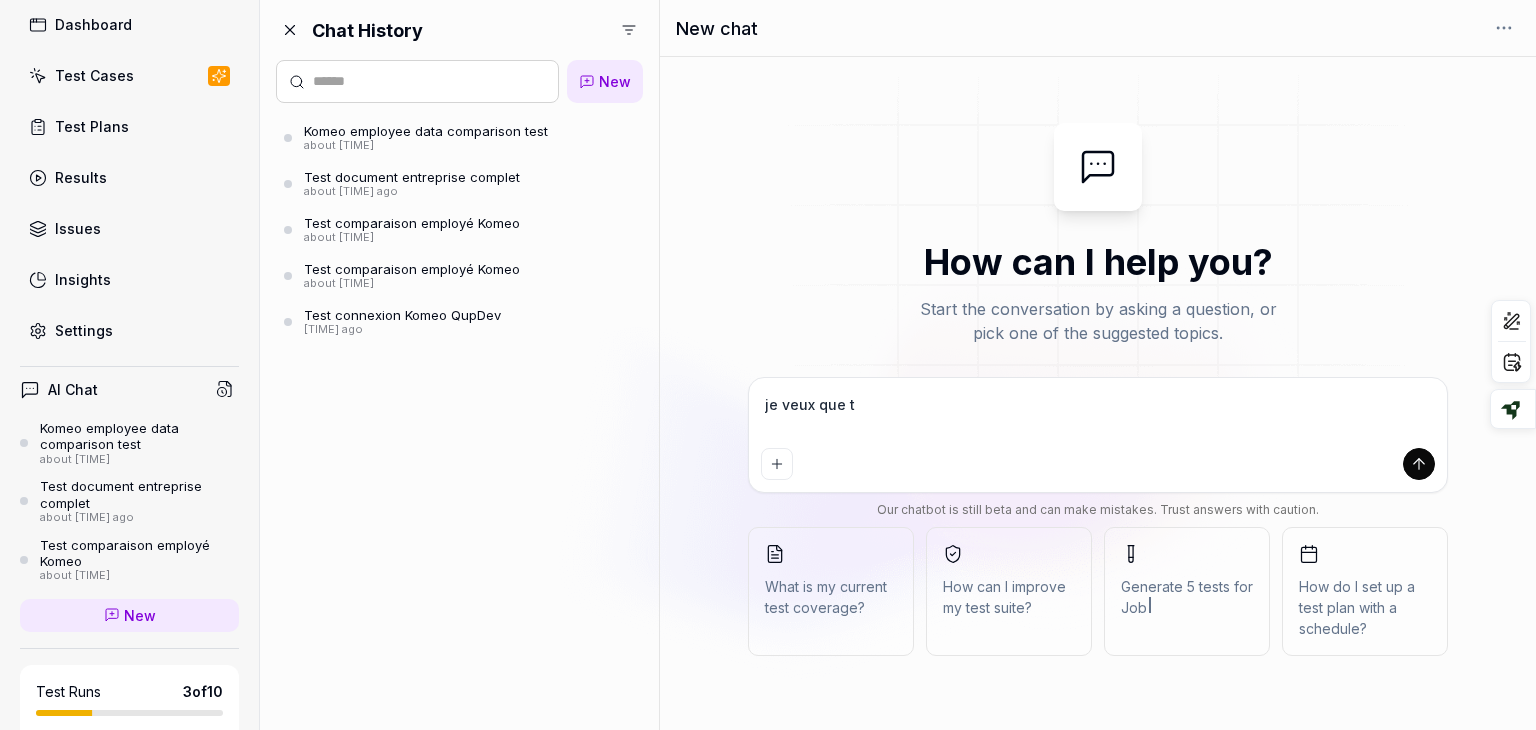 type on "*" 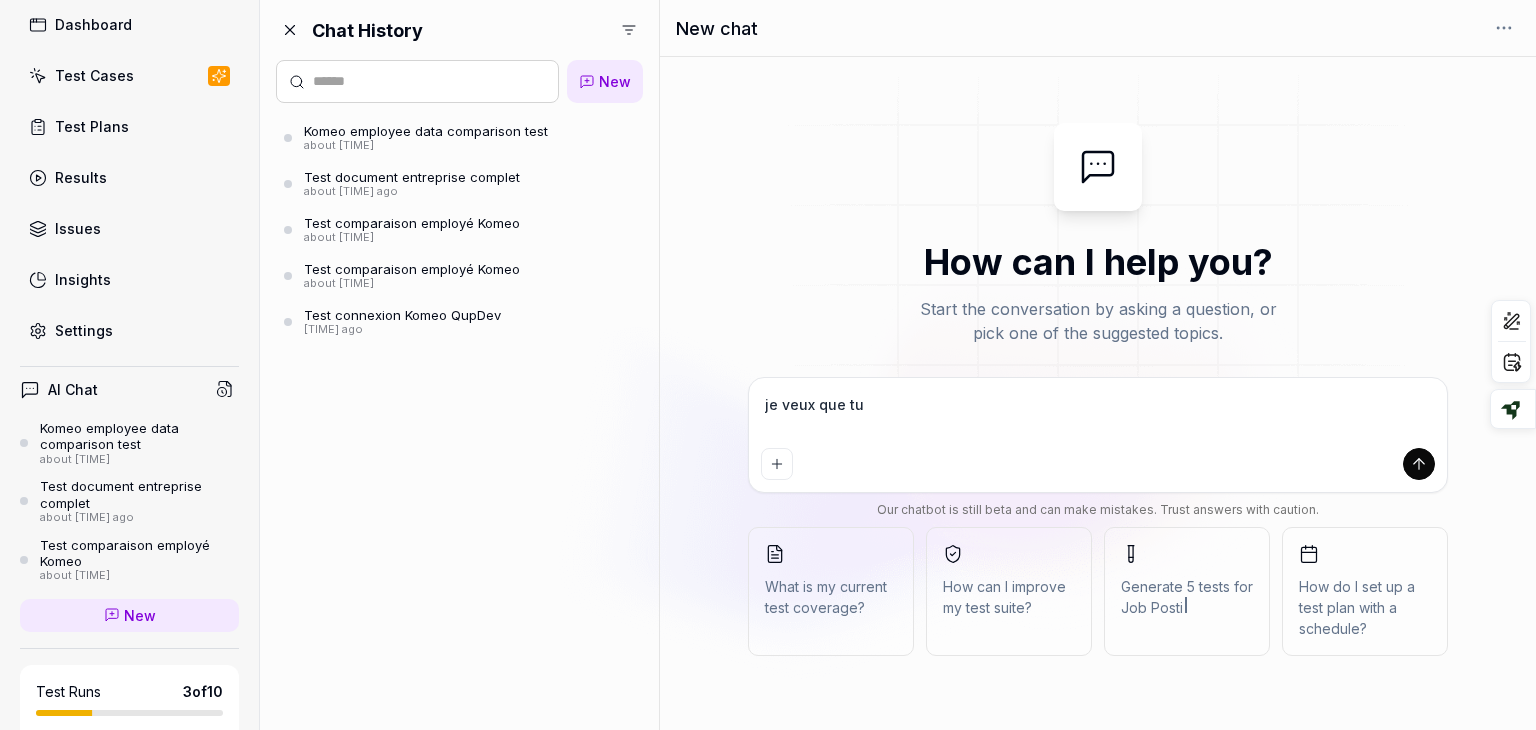 type on "*" 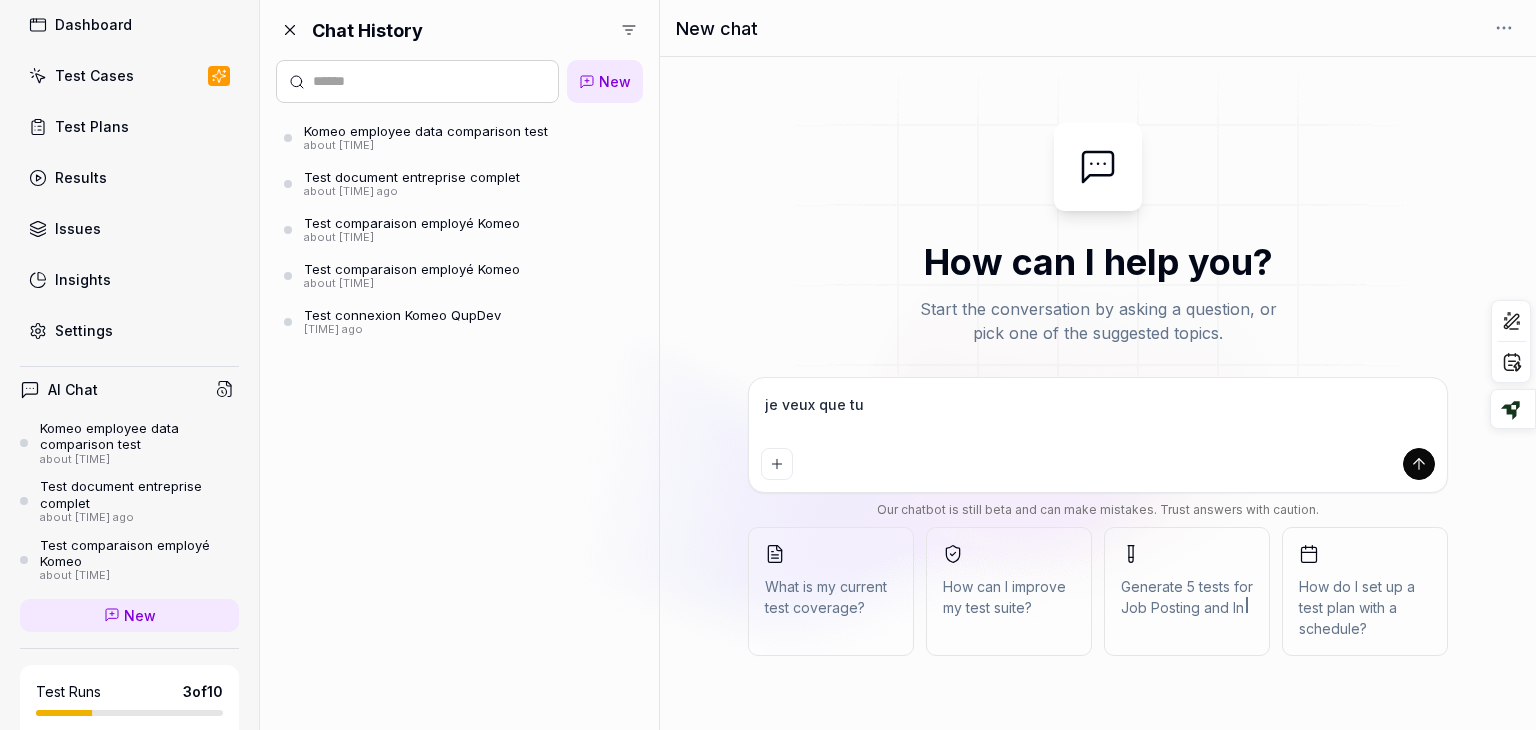 type on "*" 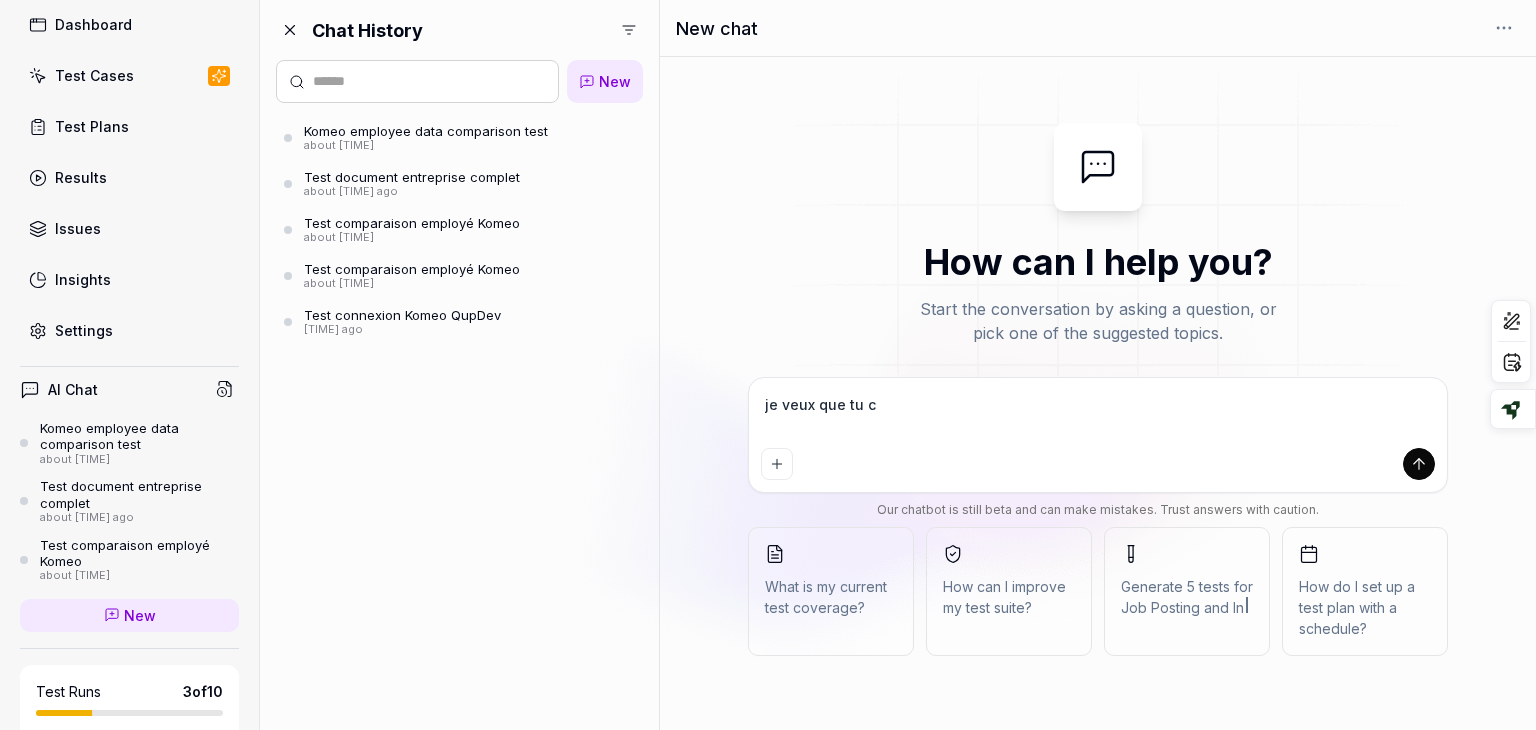 type on "*" 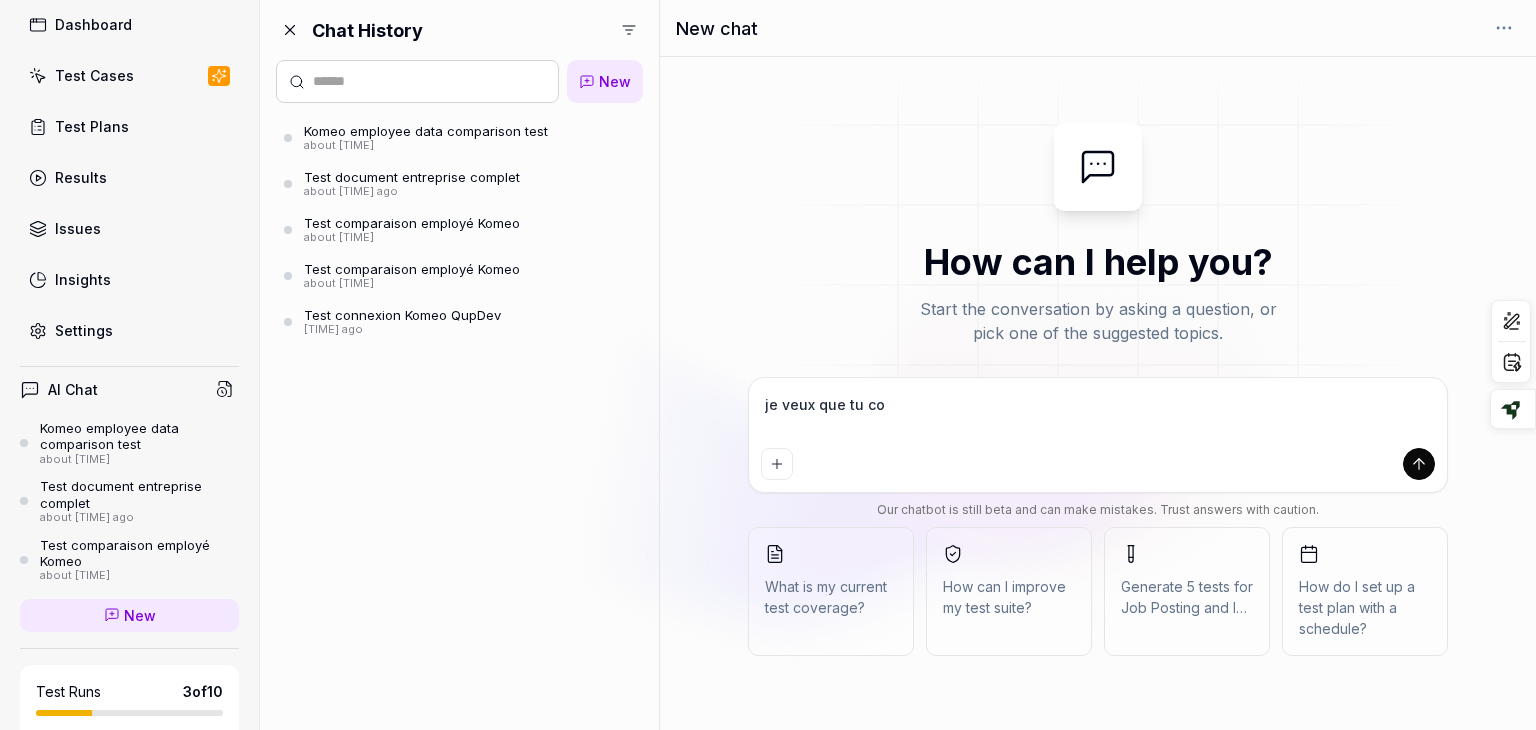type on "*" 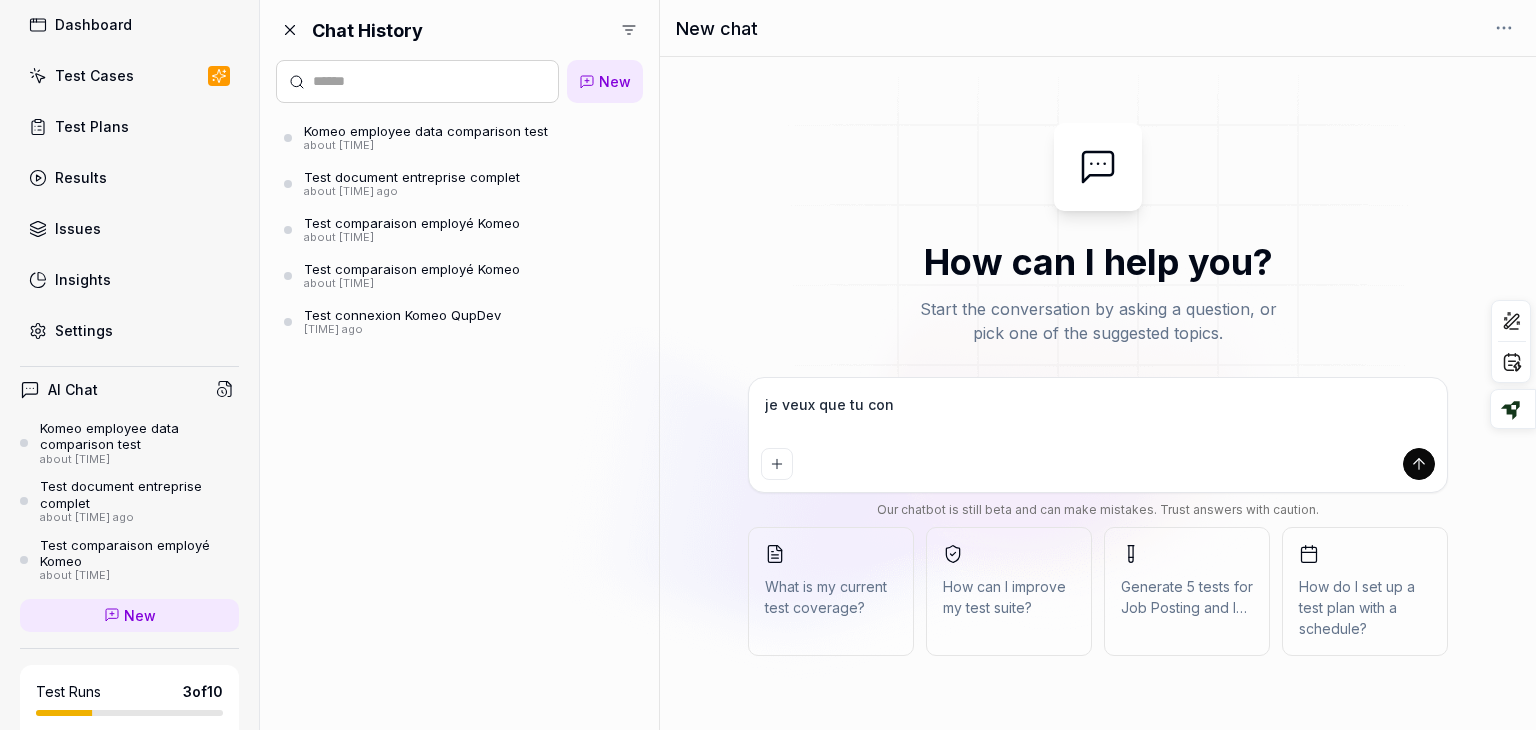 type on "*" 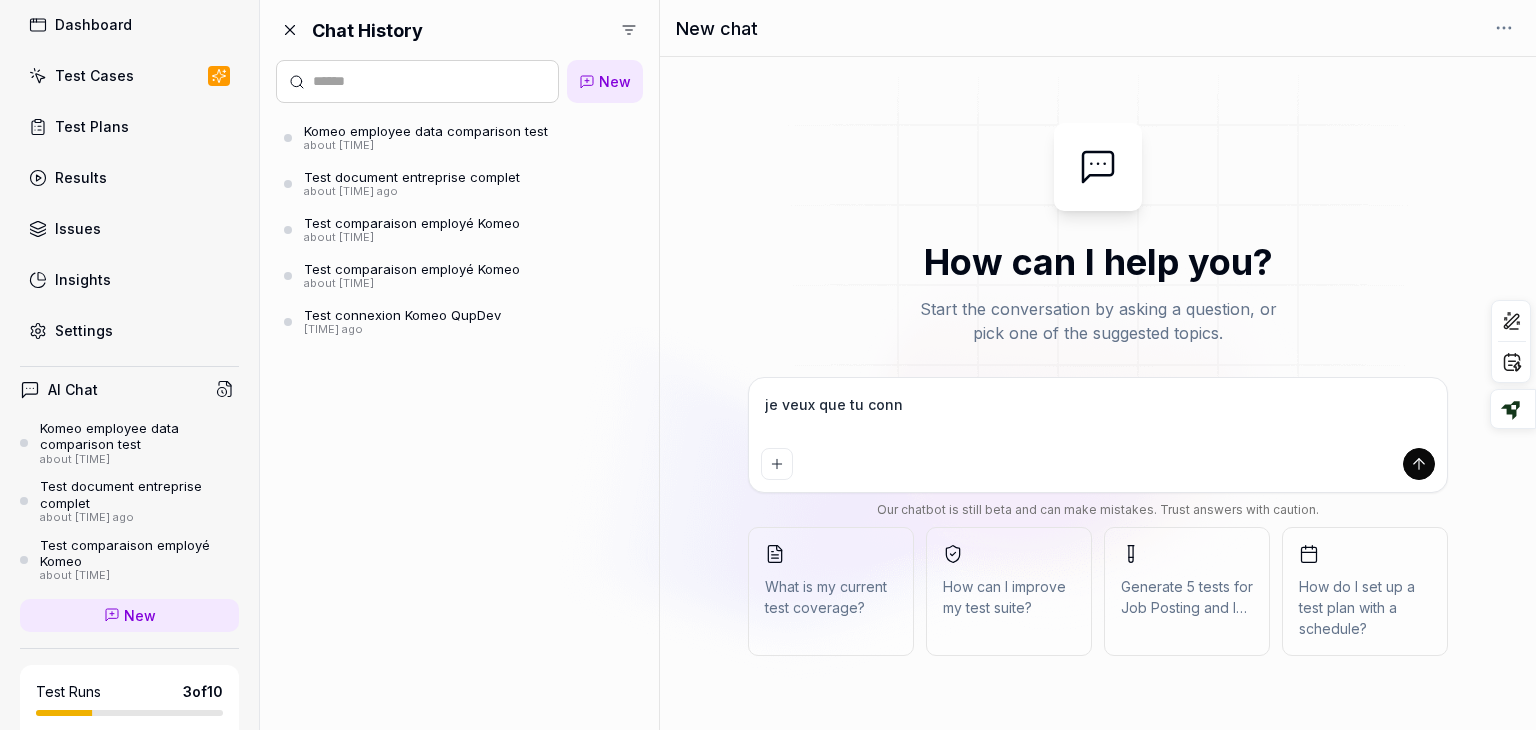 type on "*" 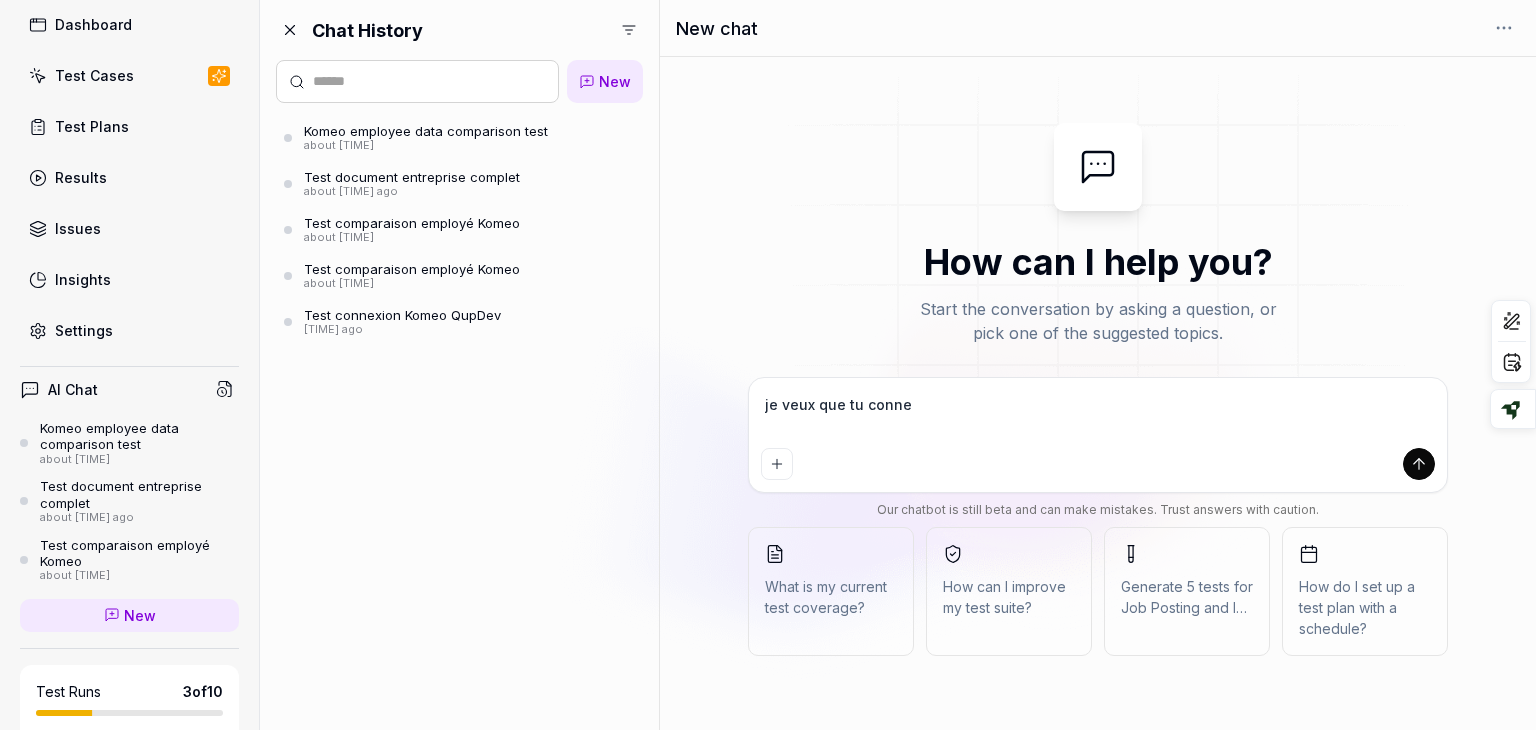 type on "*" 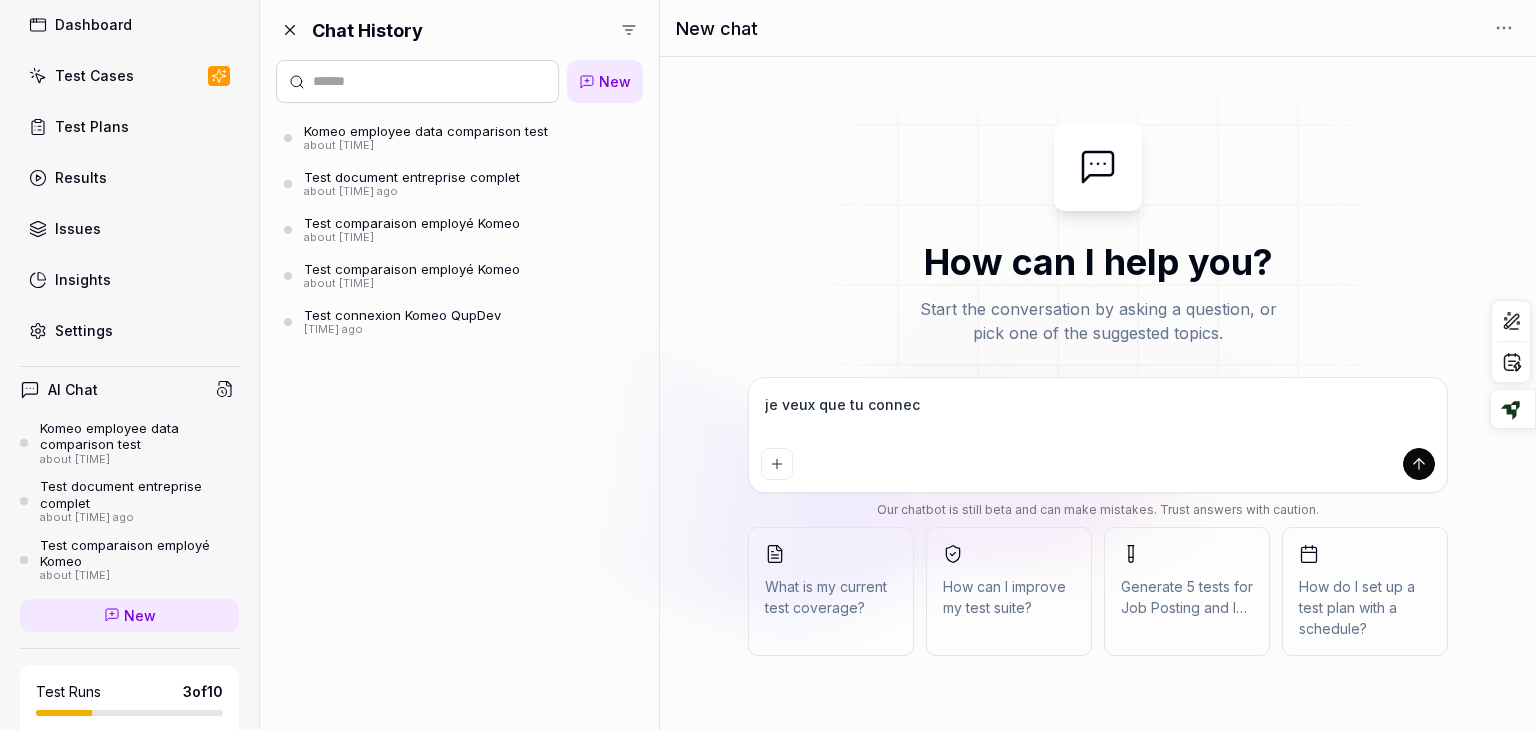 type on "je veux que tu connect" 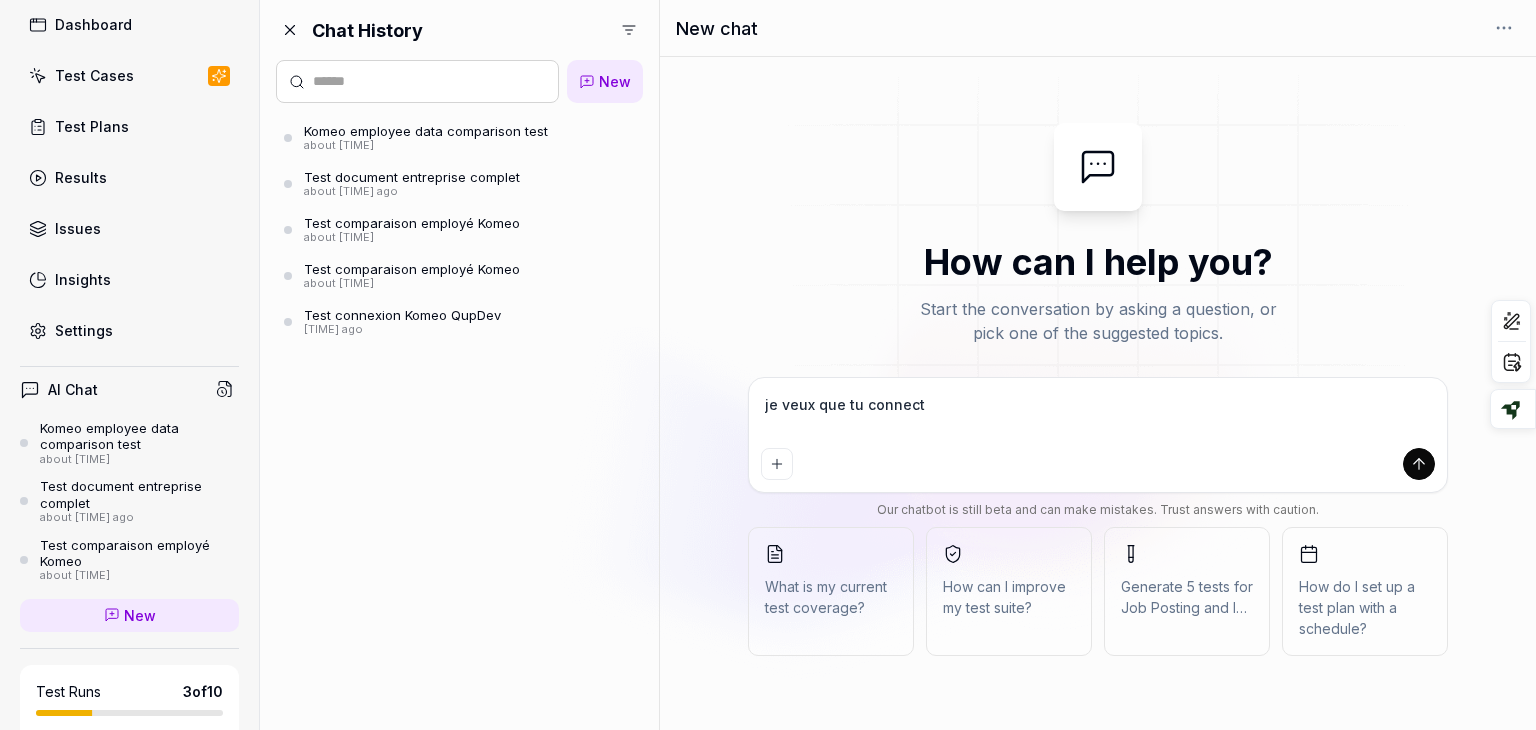 type on "*" 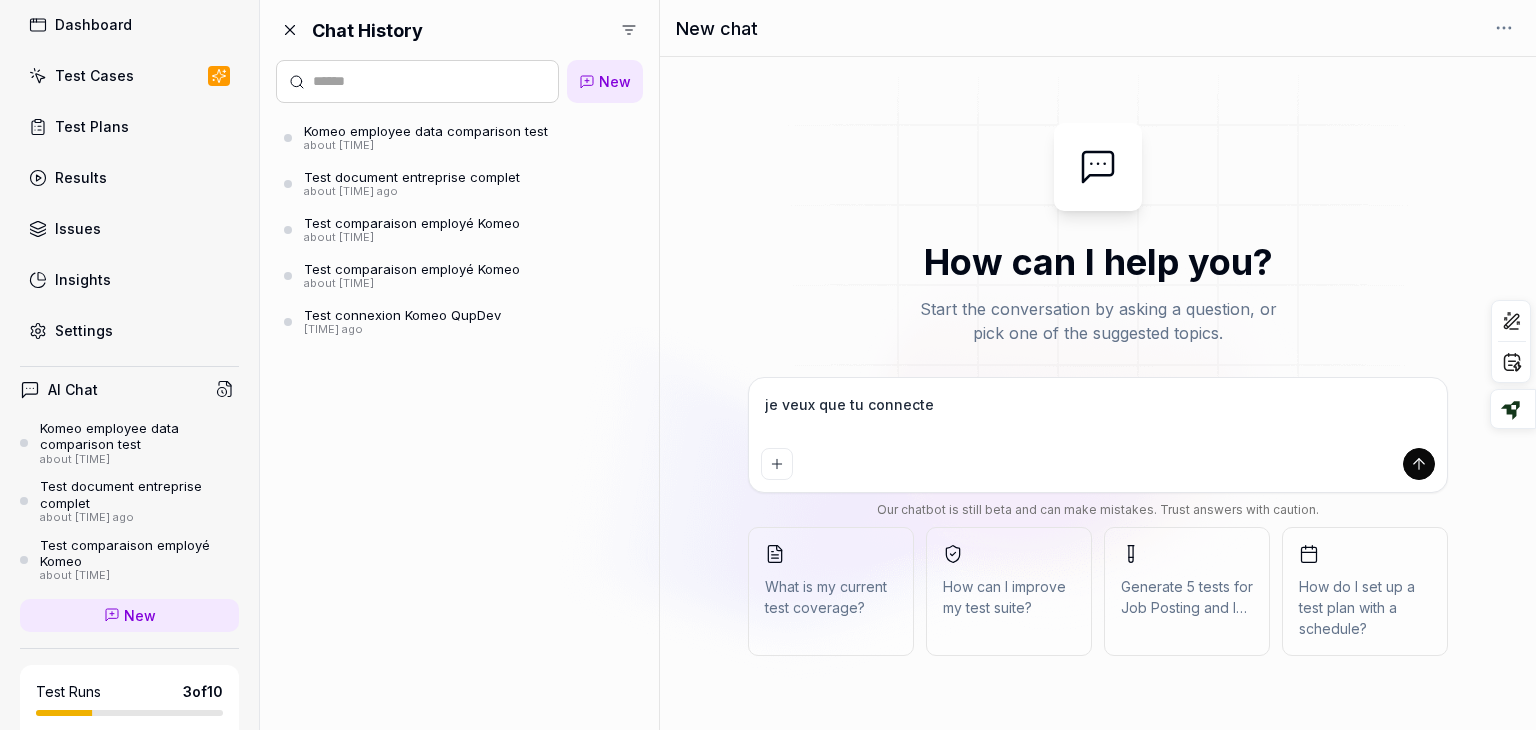 type on "*" 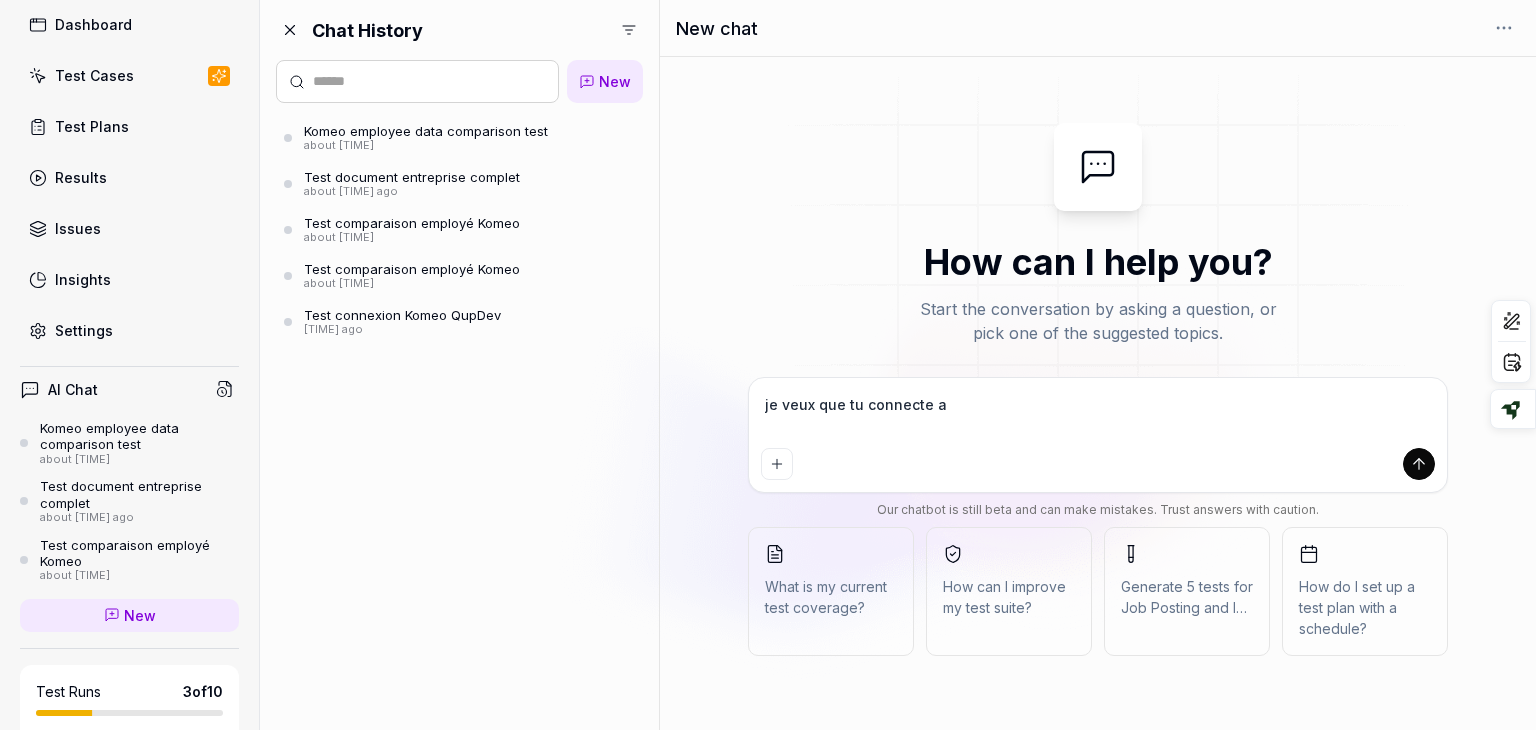 type on "*" 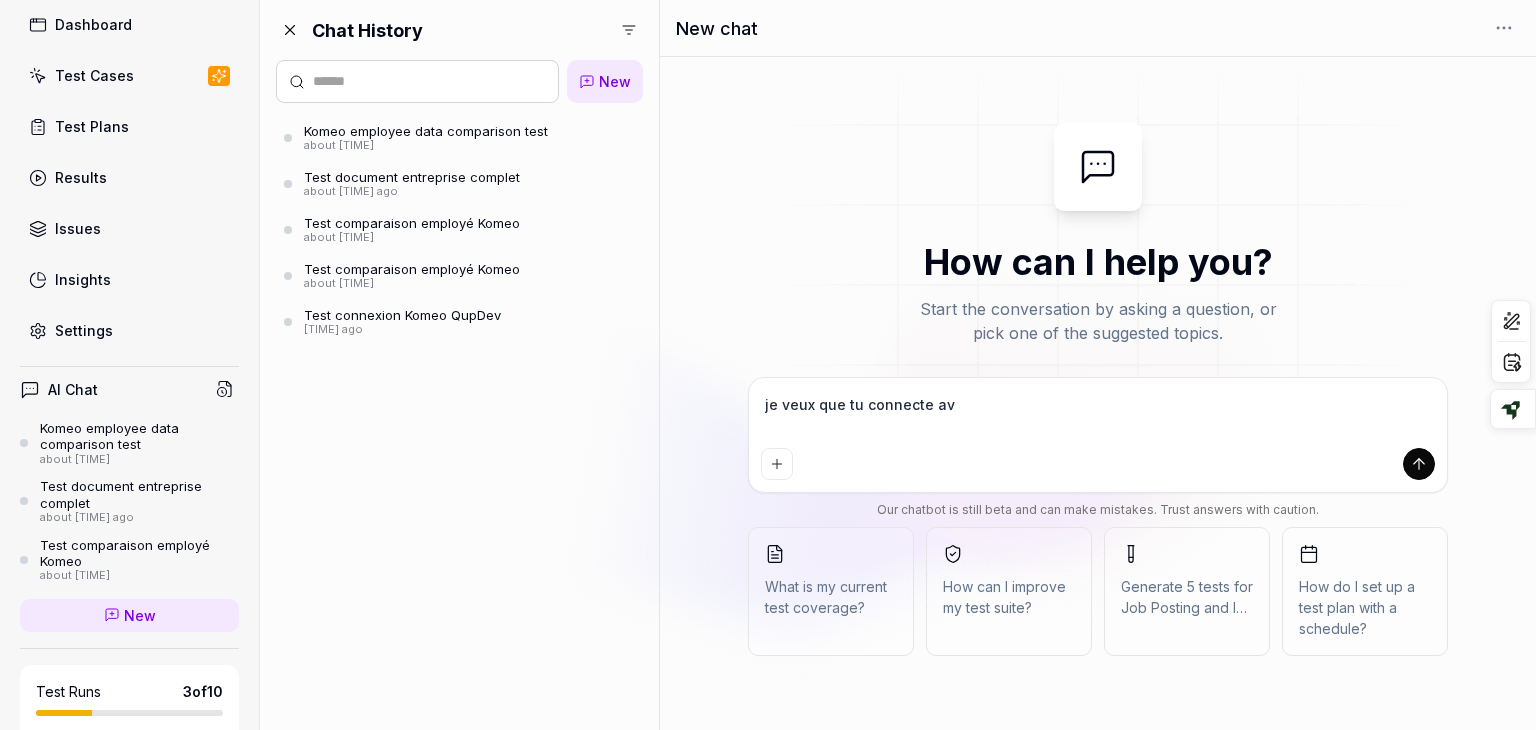 type on "*" 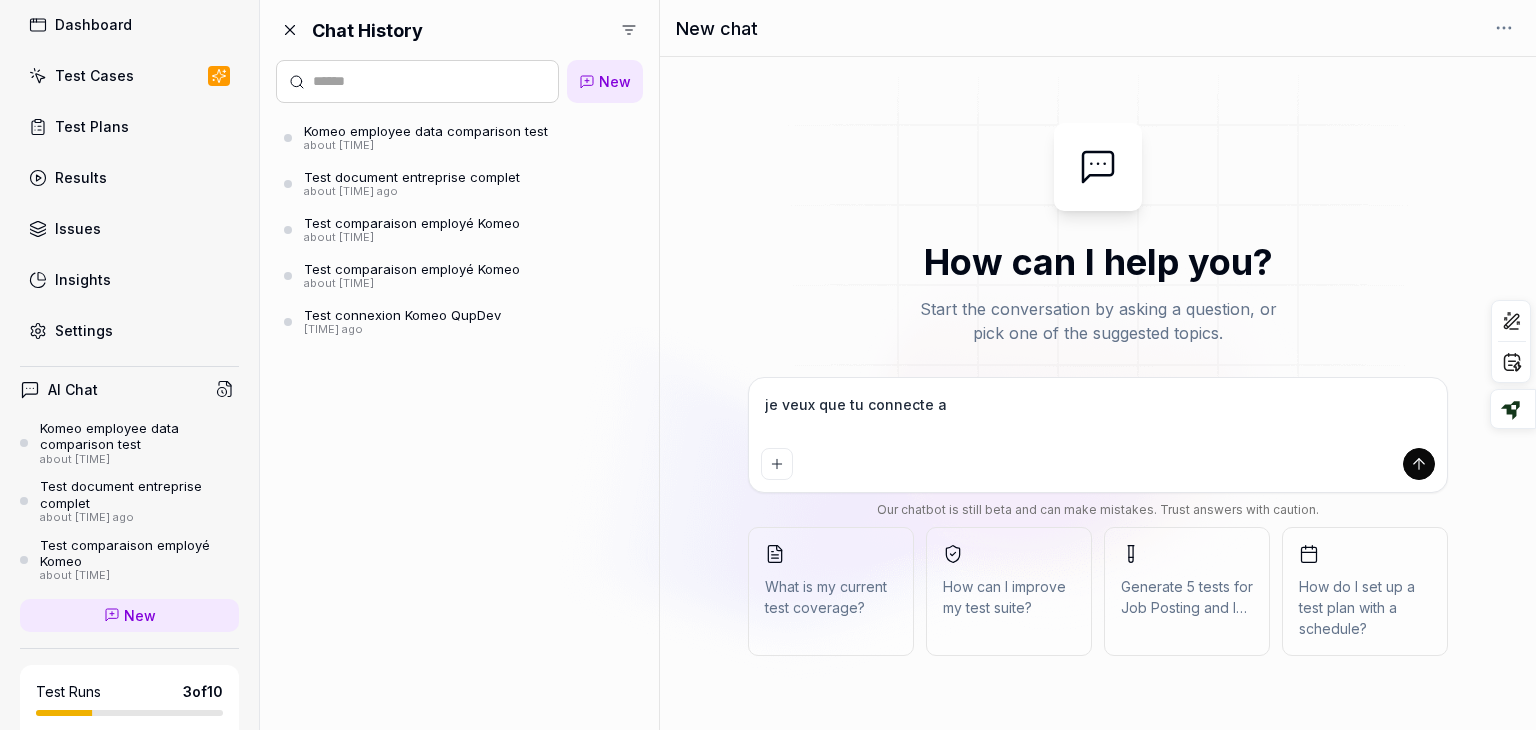type on "*" 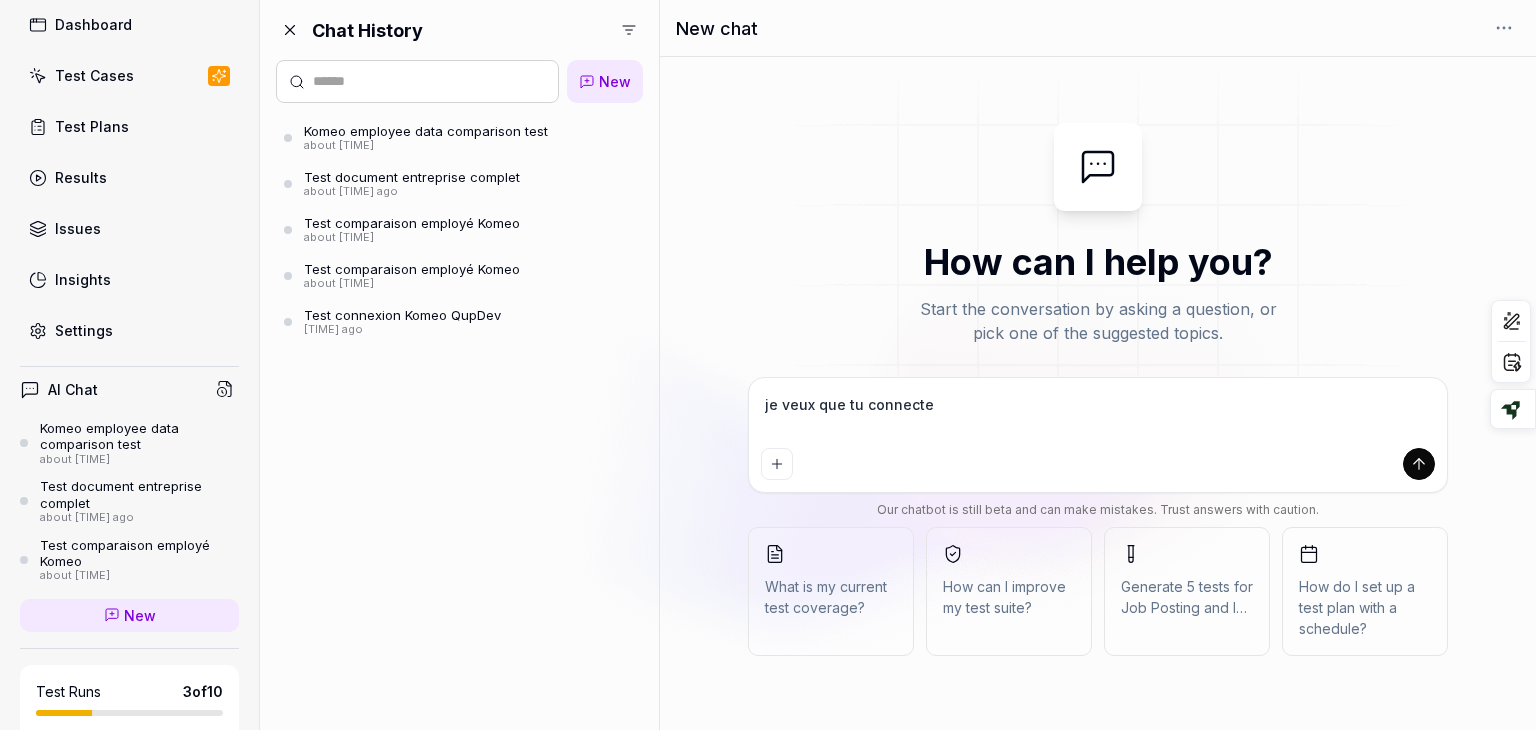 type on "*" 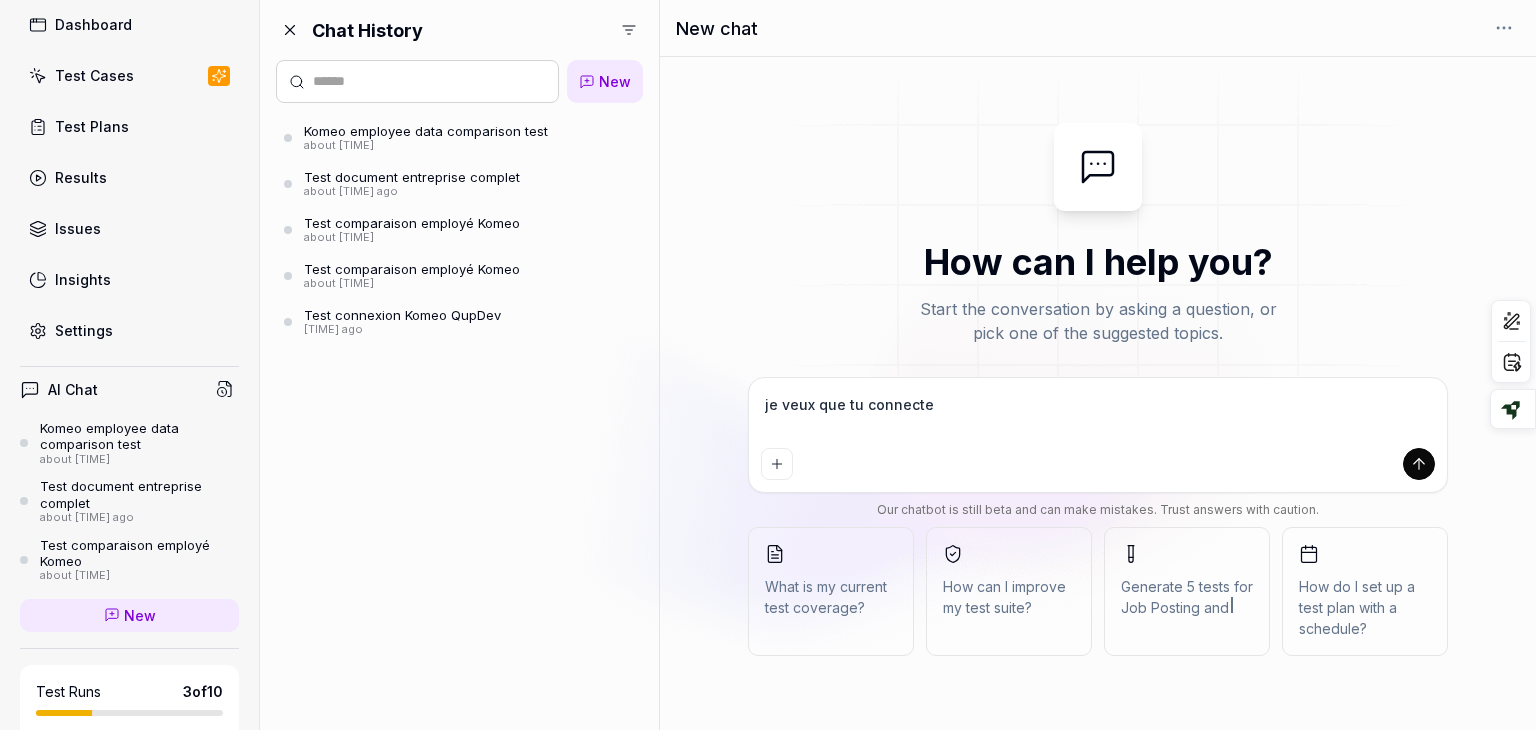 type on "*" 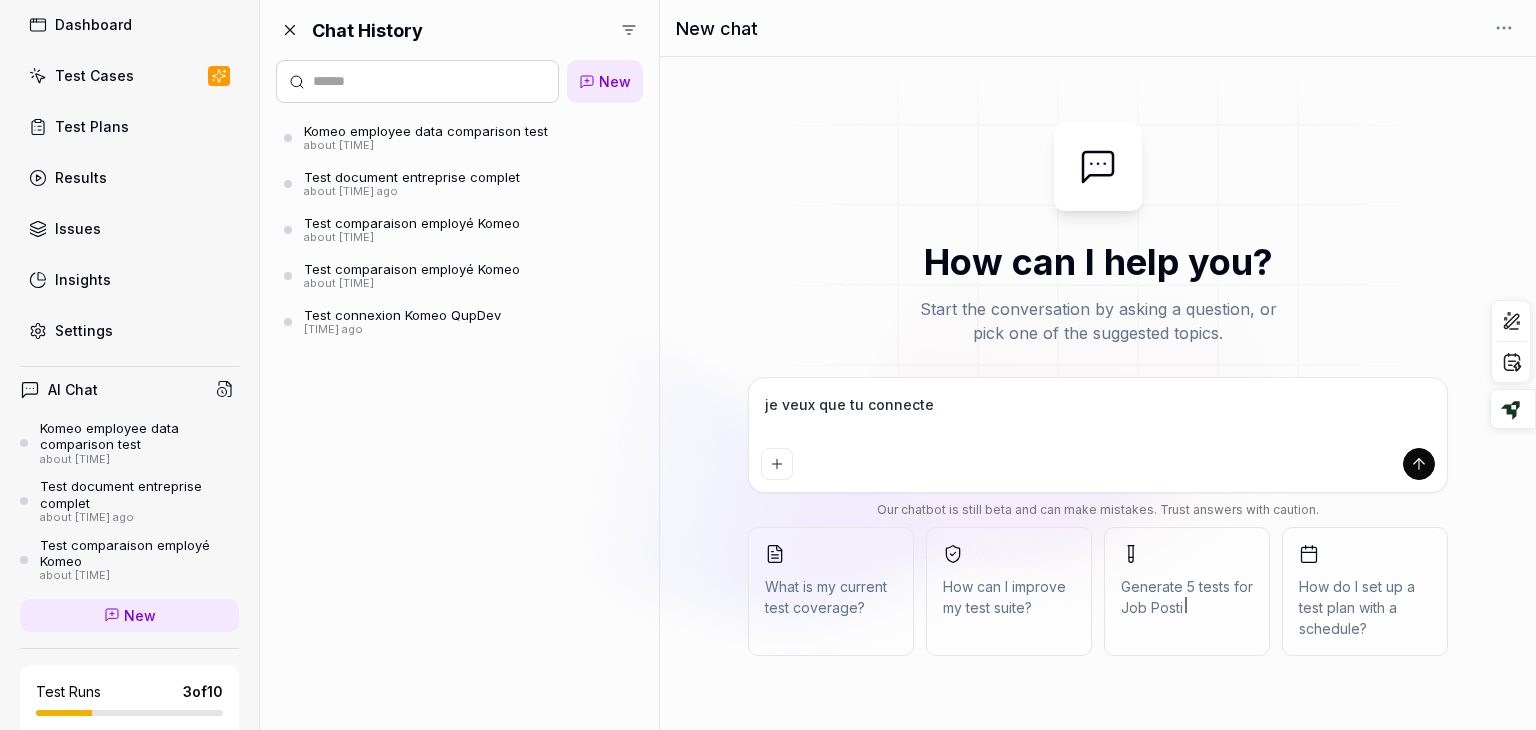 type on "*" 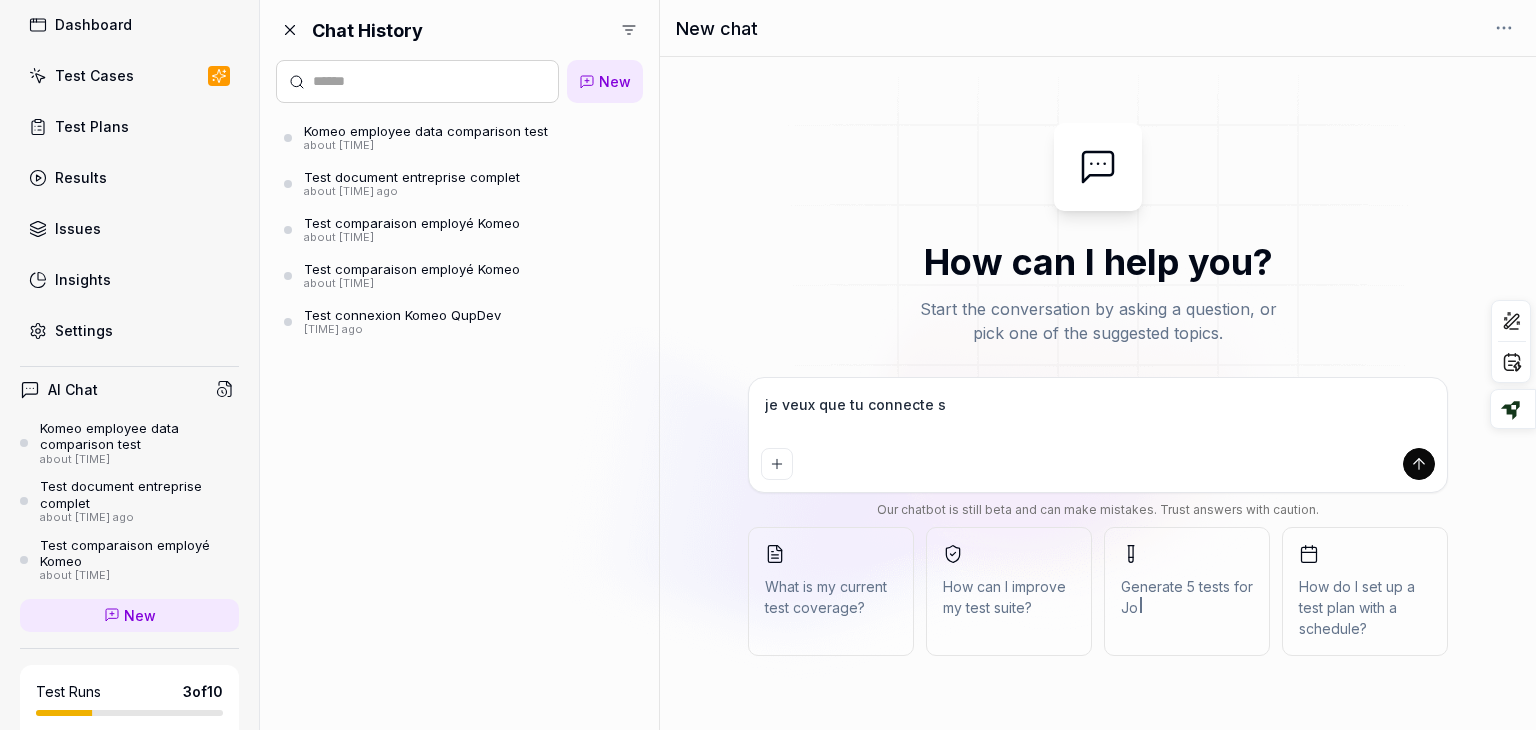 type on "*" 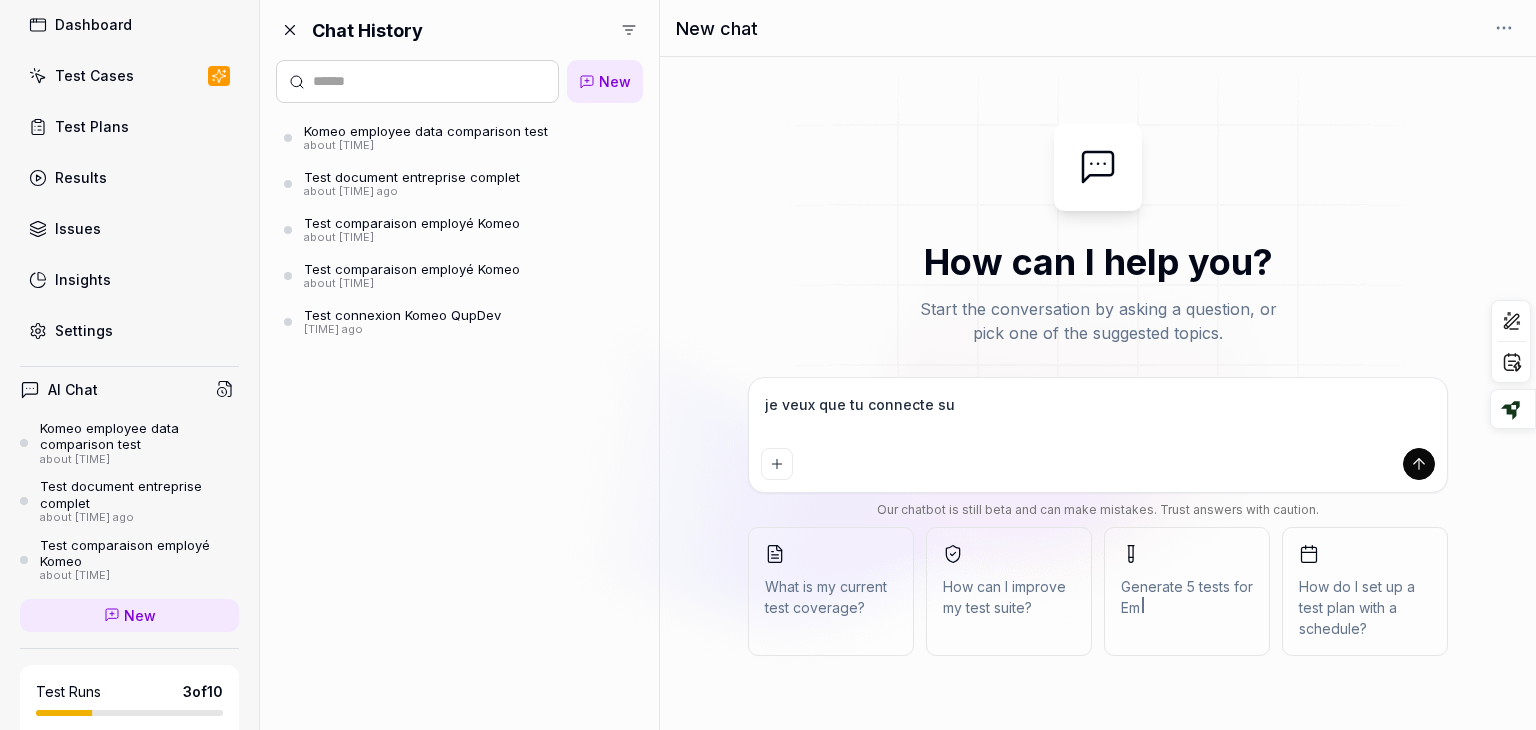 type on "*" 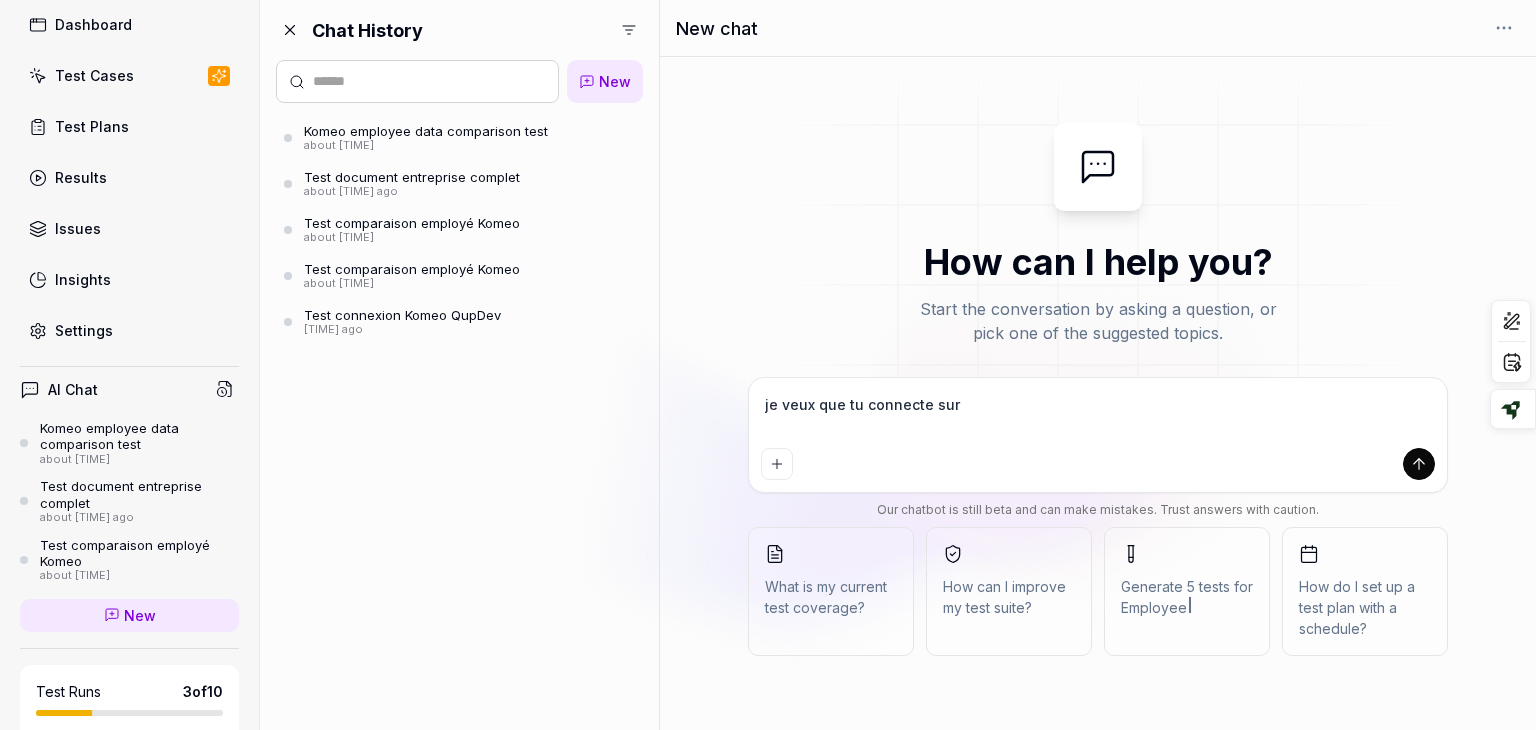 type on "*" 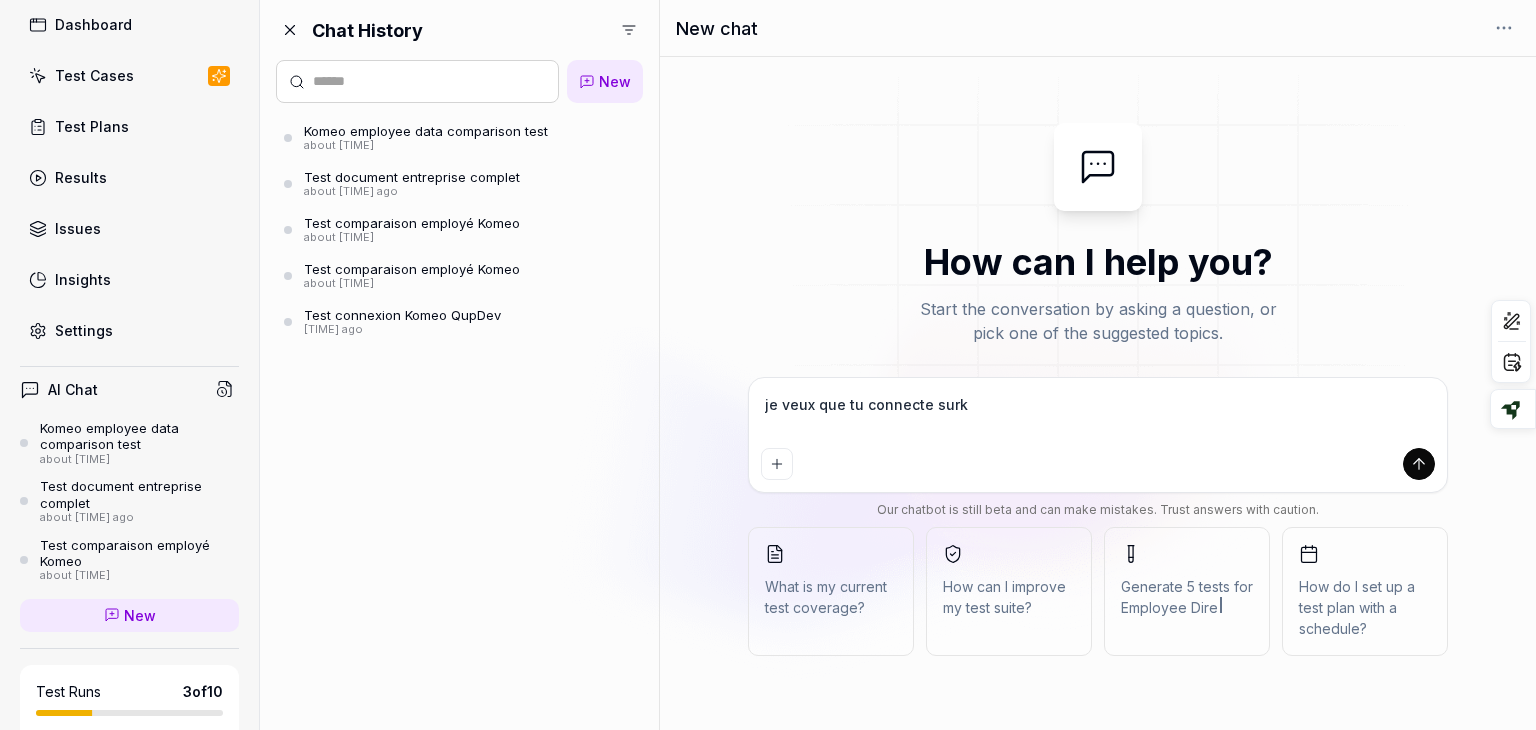 type on "*" 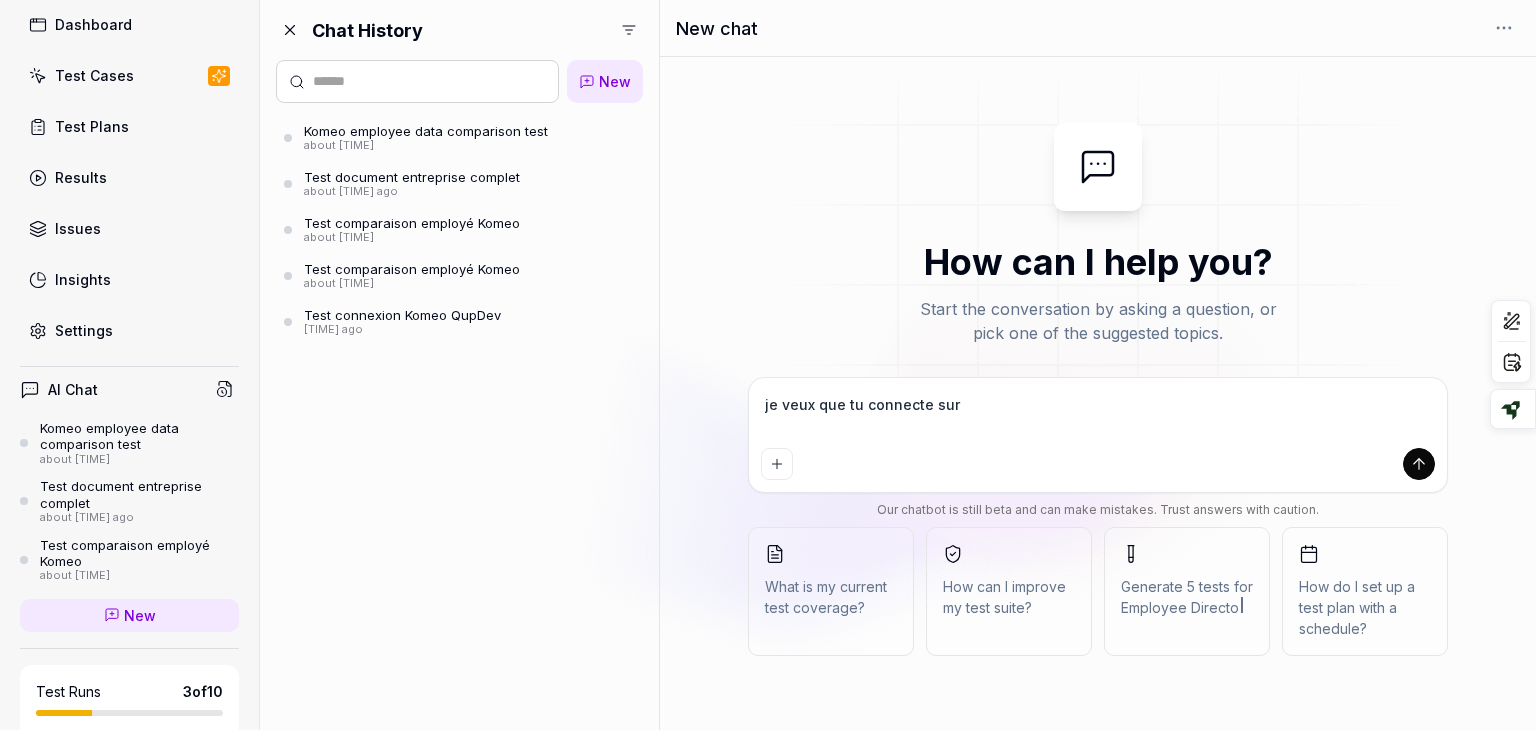 type on "*" 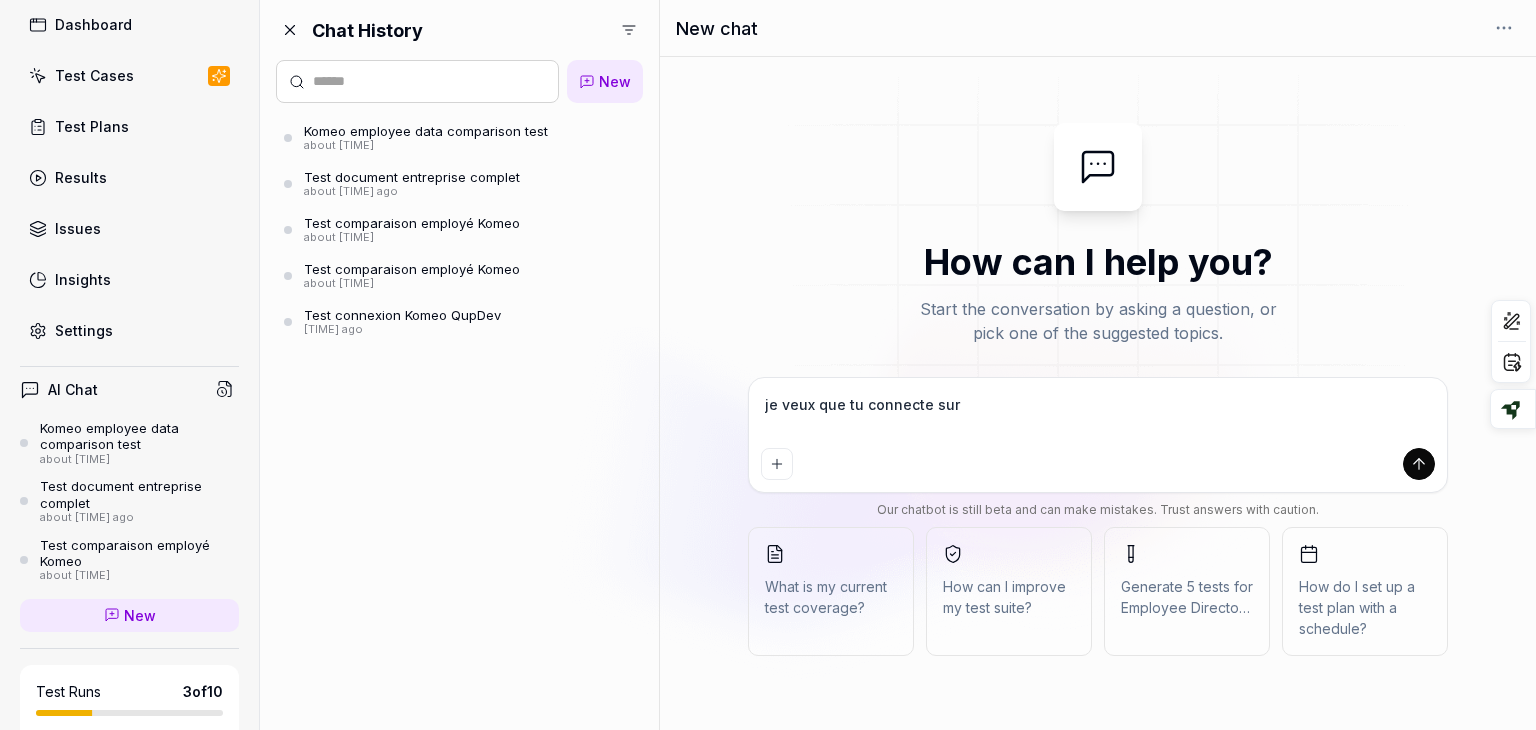 type on "*" 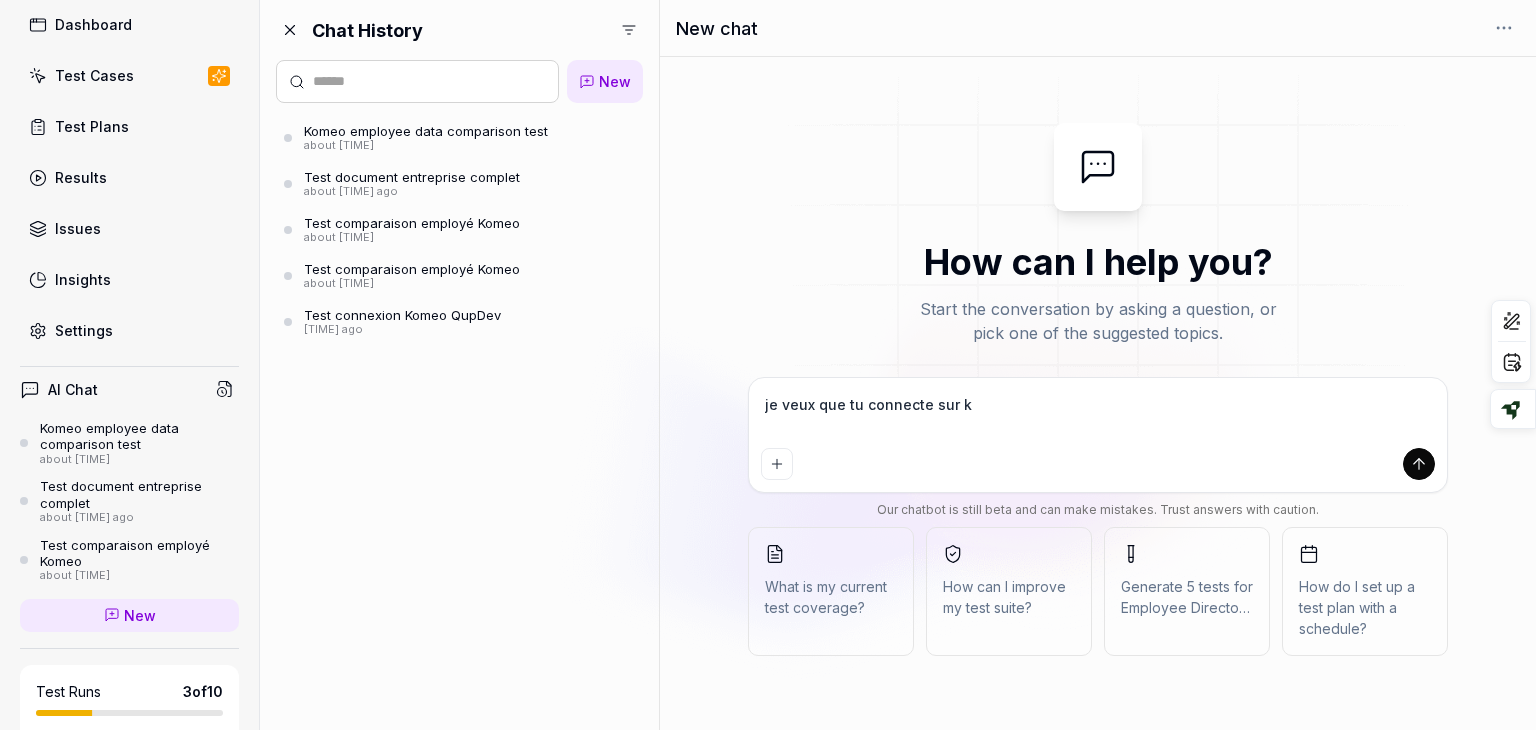 type on "*" 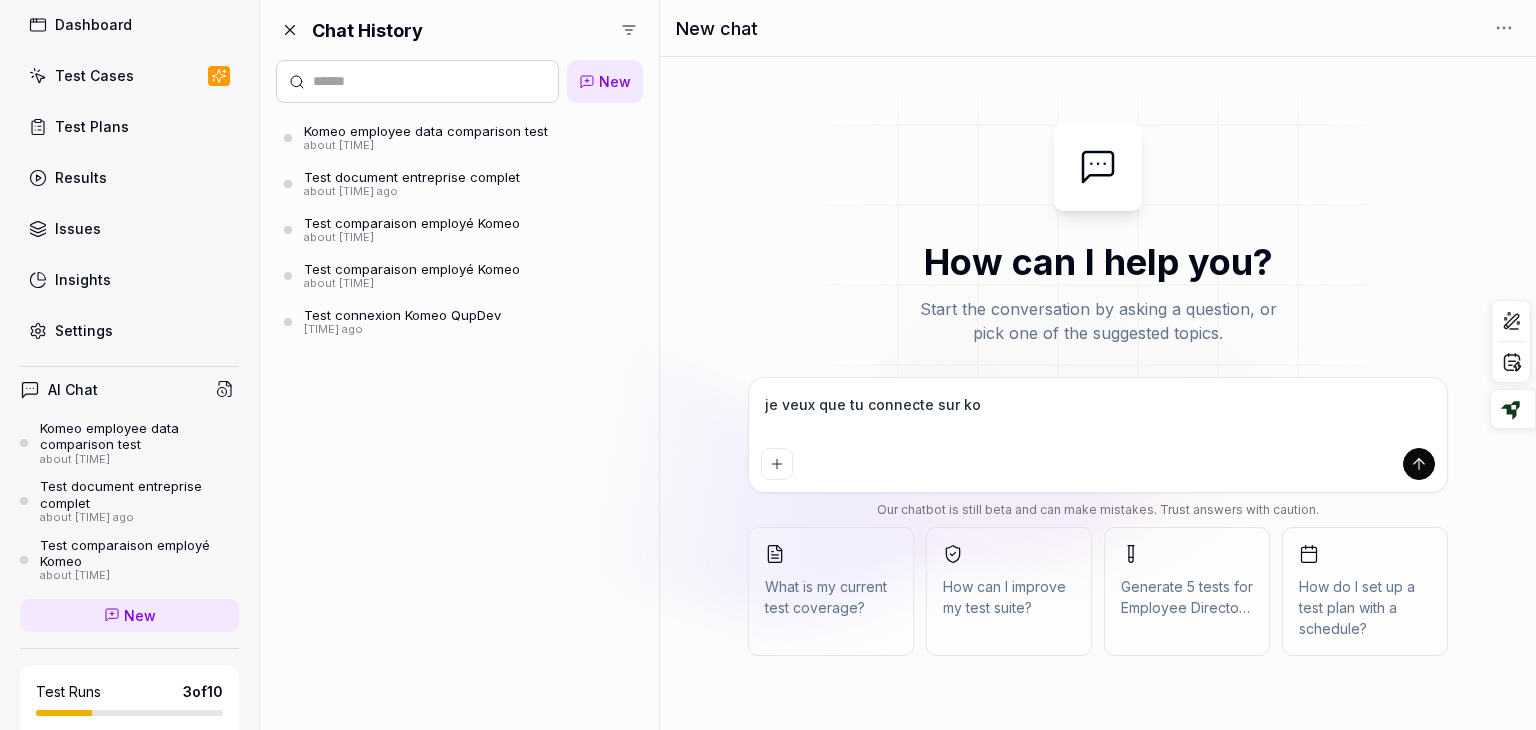 type on "*" 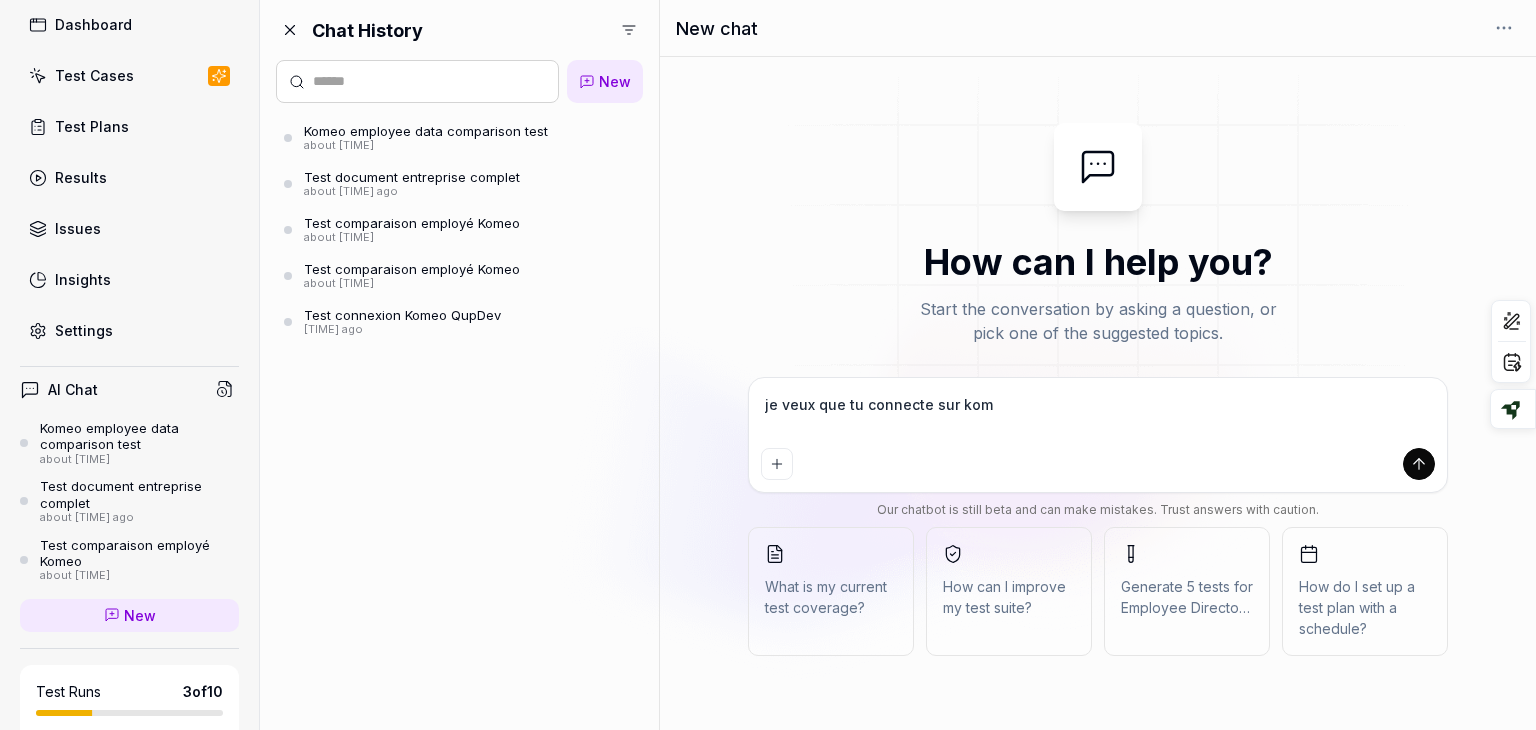 type on "*" 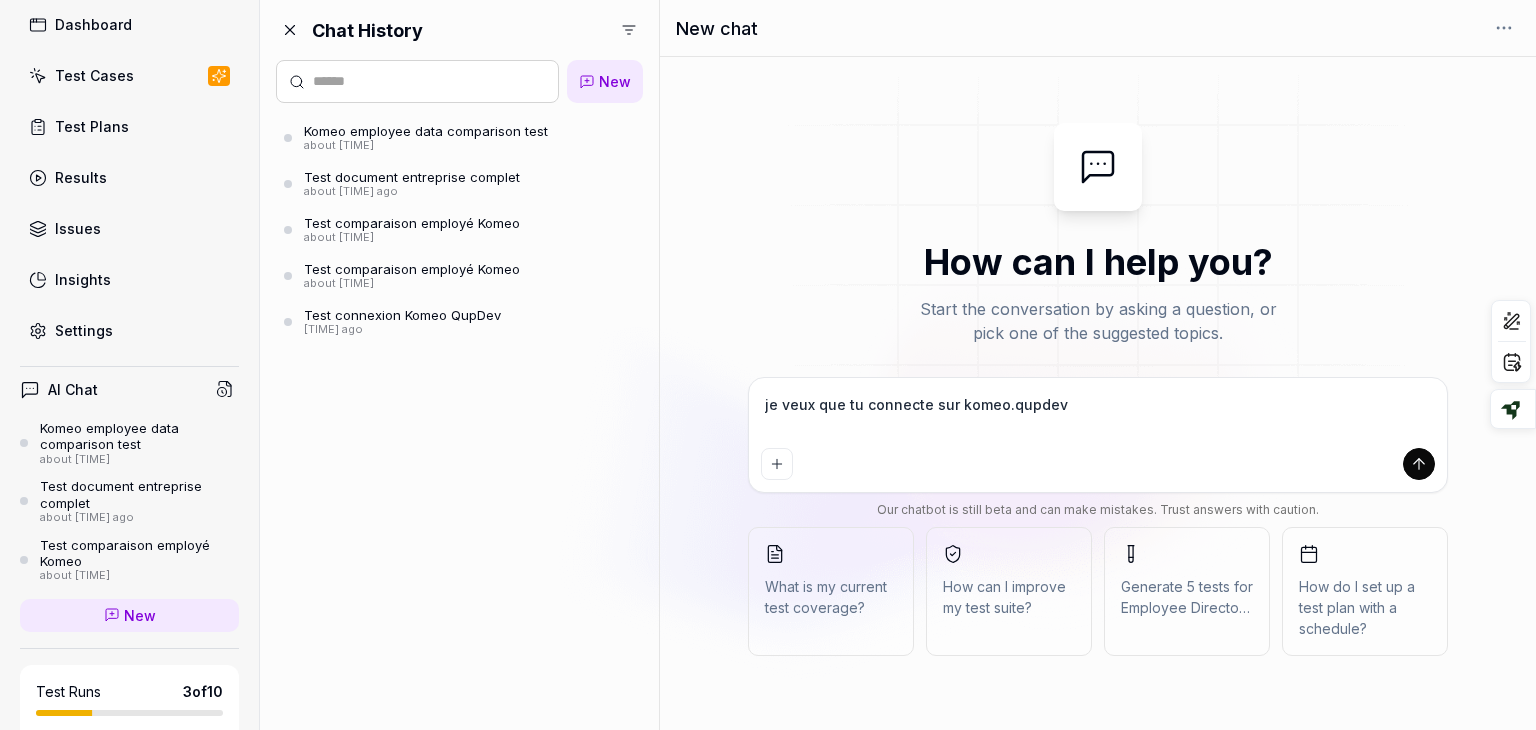 type on "*" 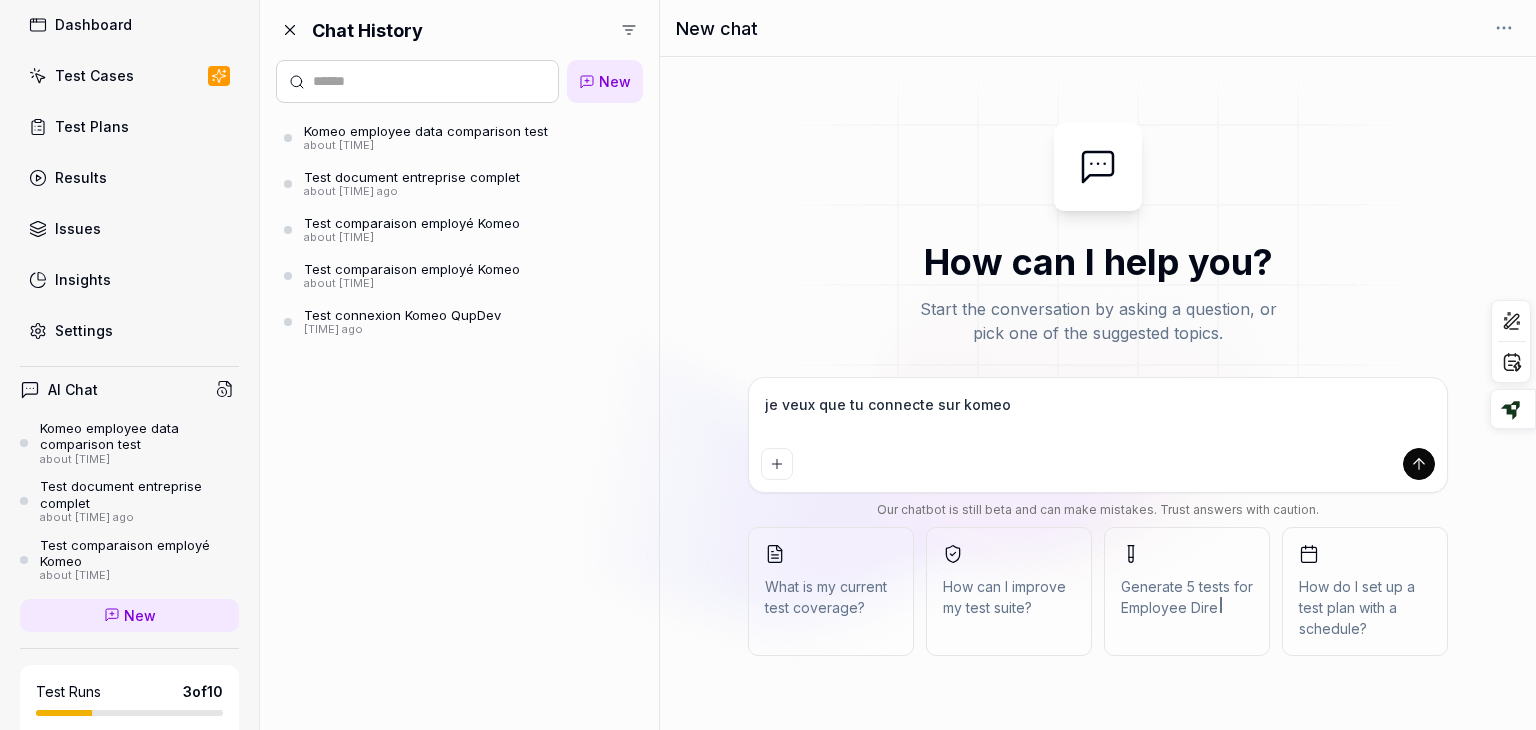 type on "*" 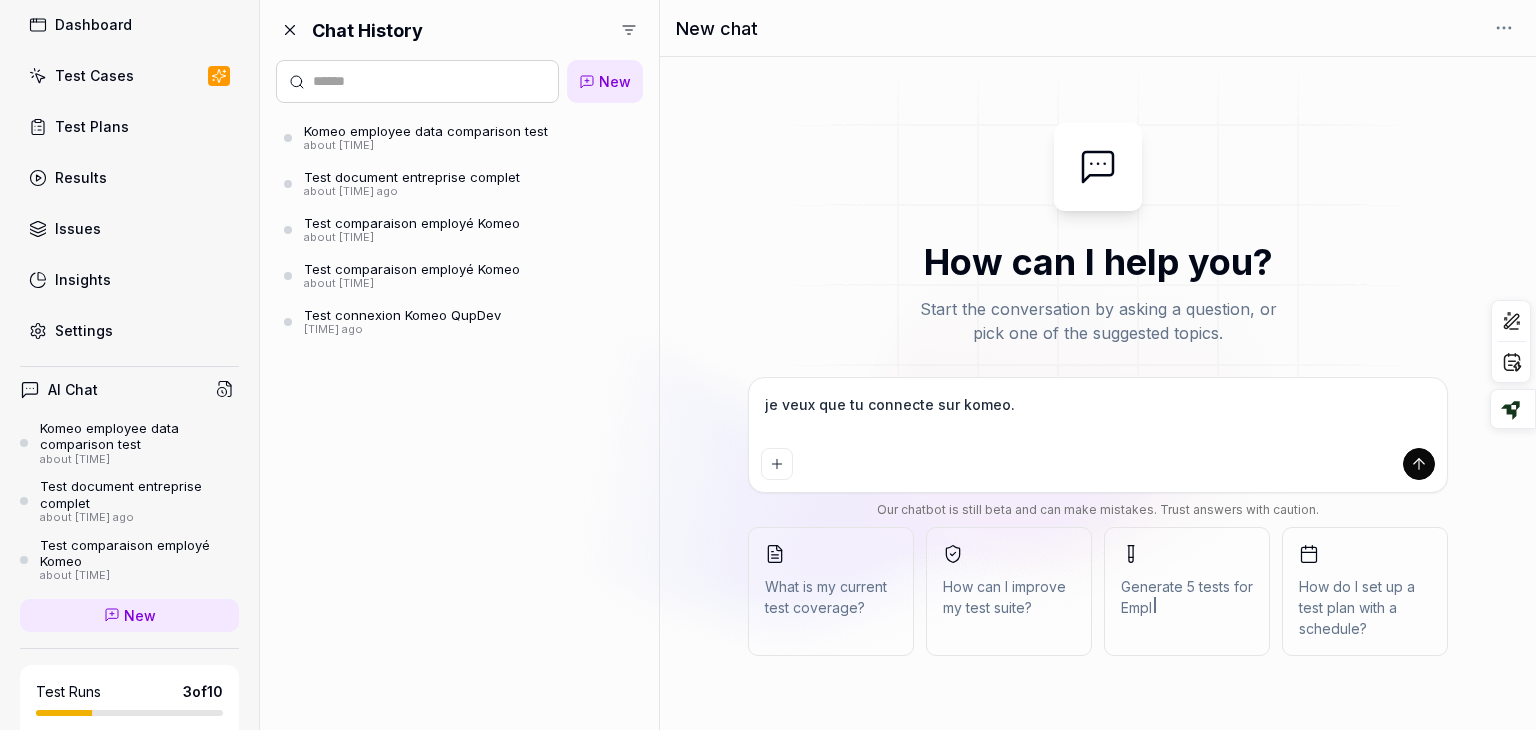 type on "*" 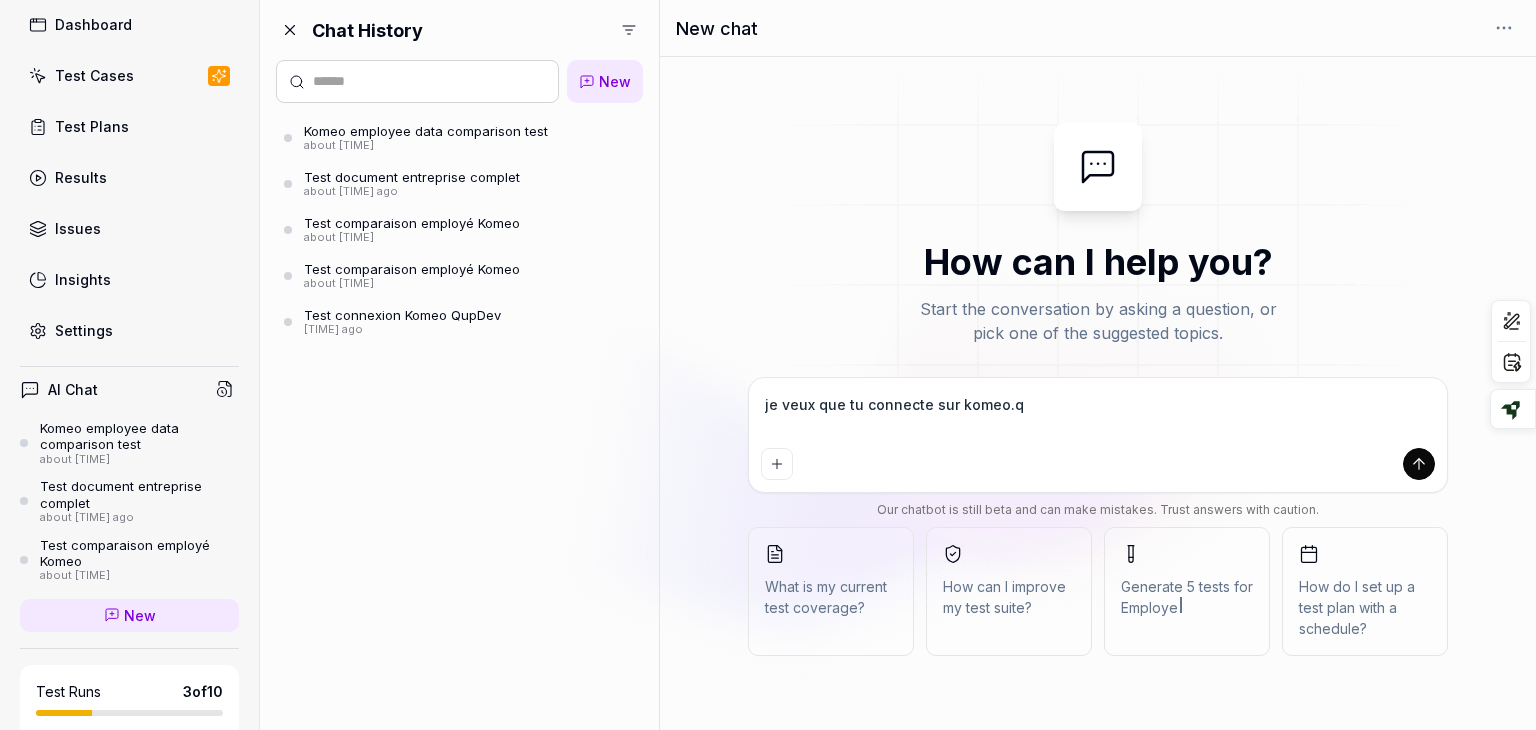 type on "*" 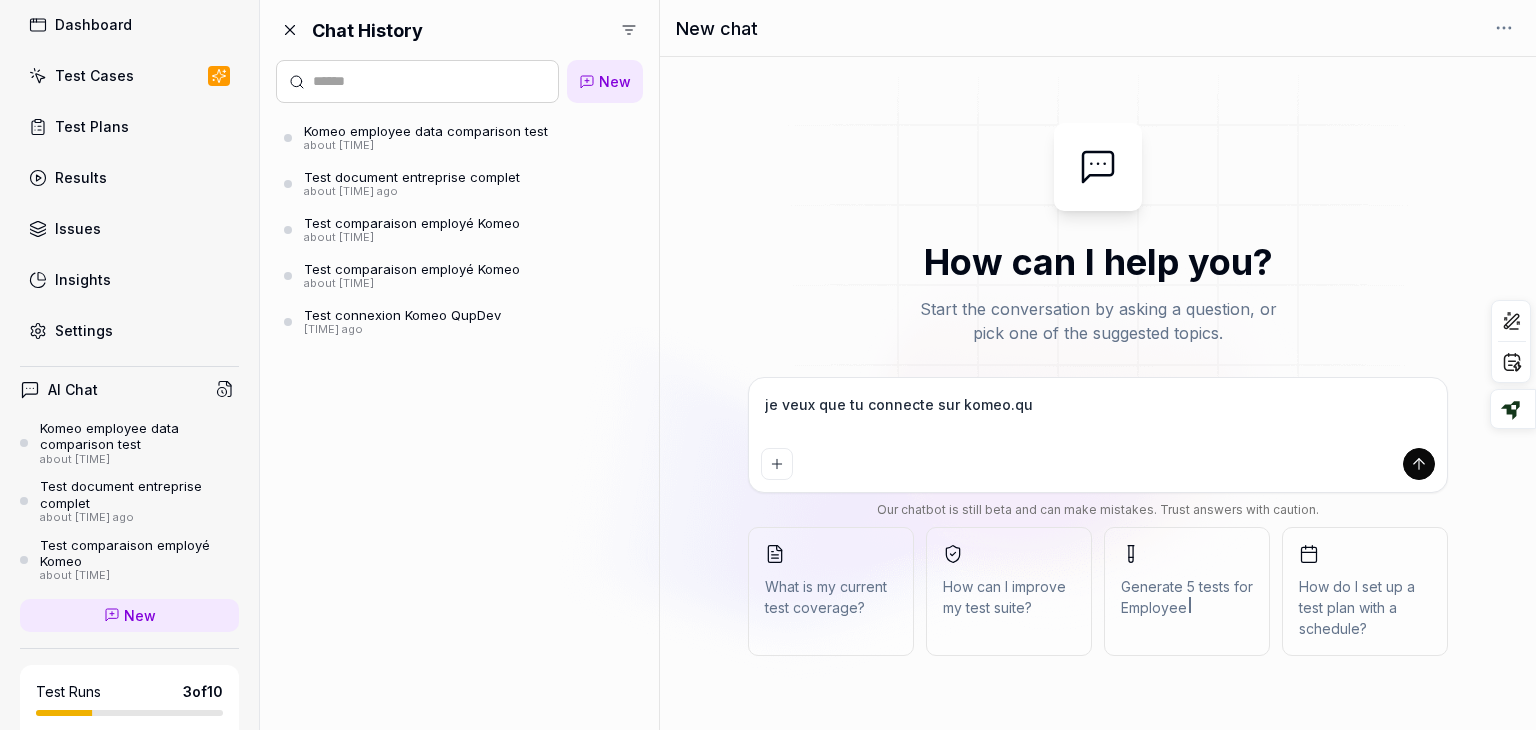 type on "*" 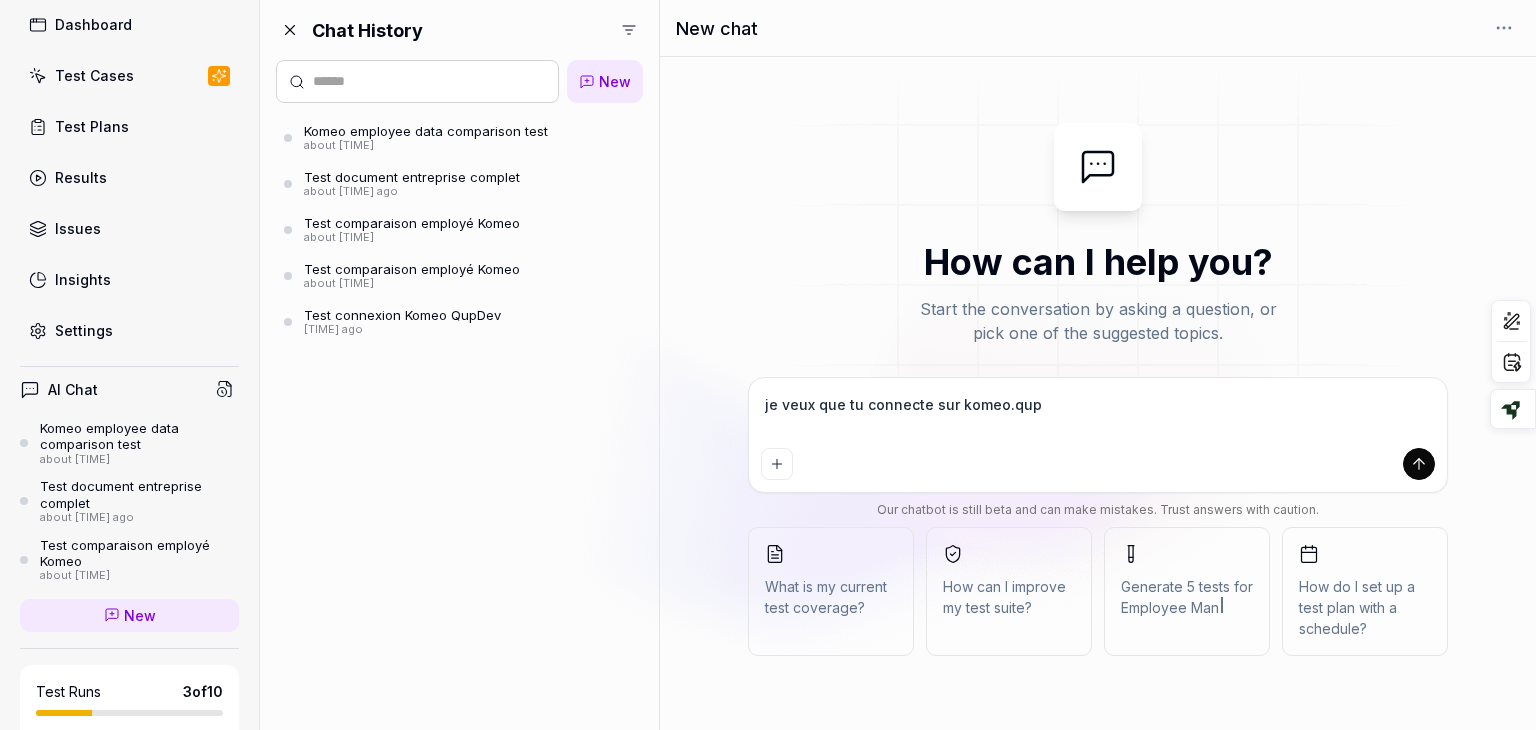 type on "*" 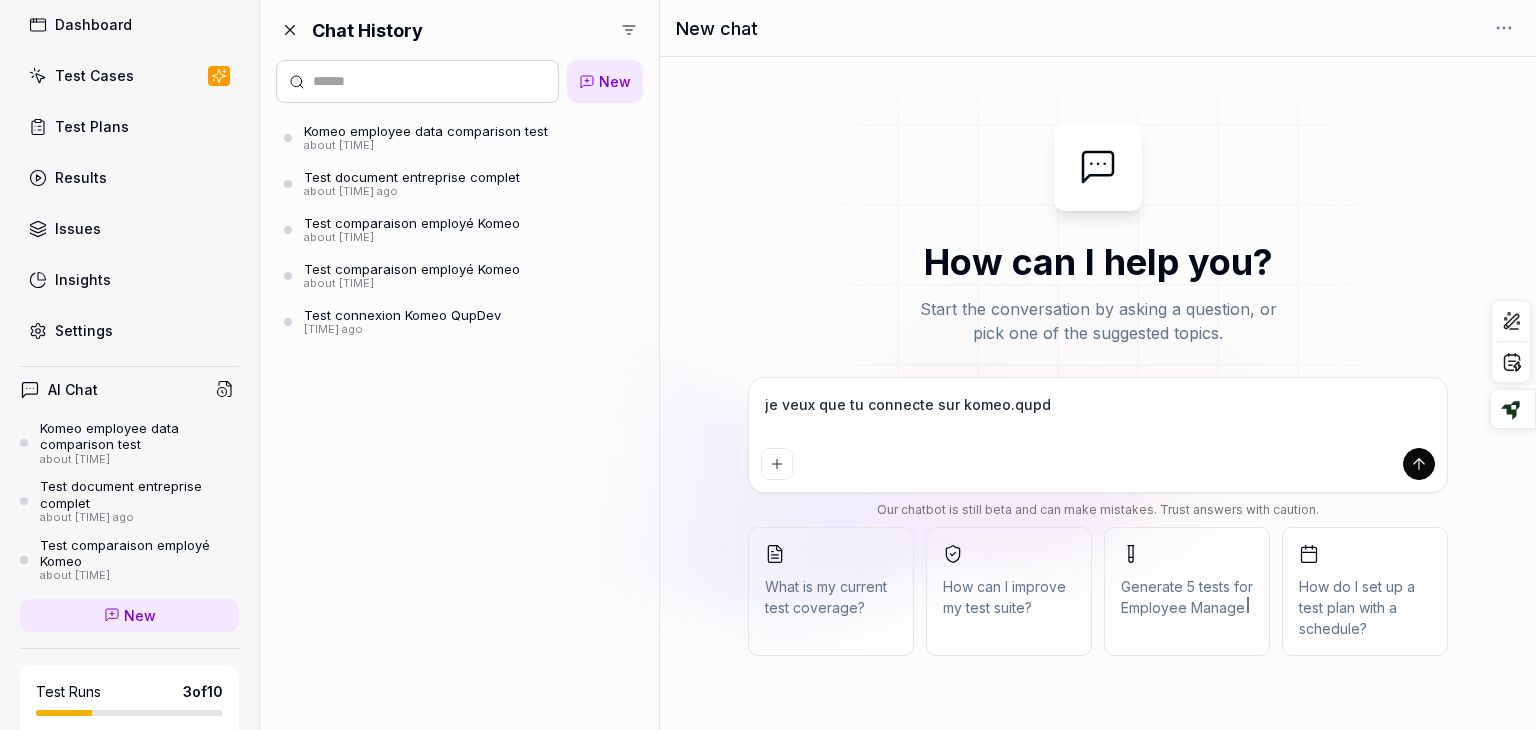 type on "*" 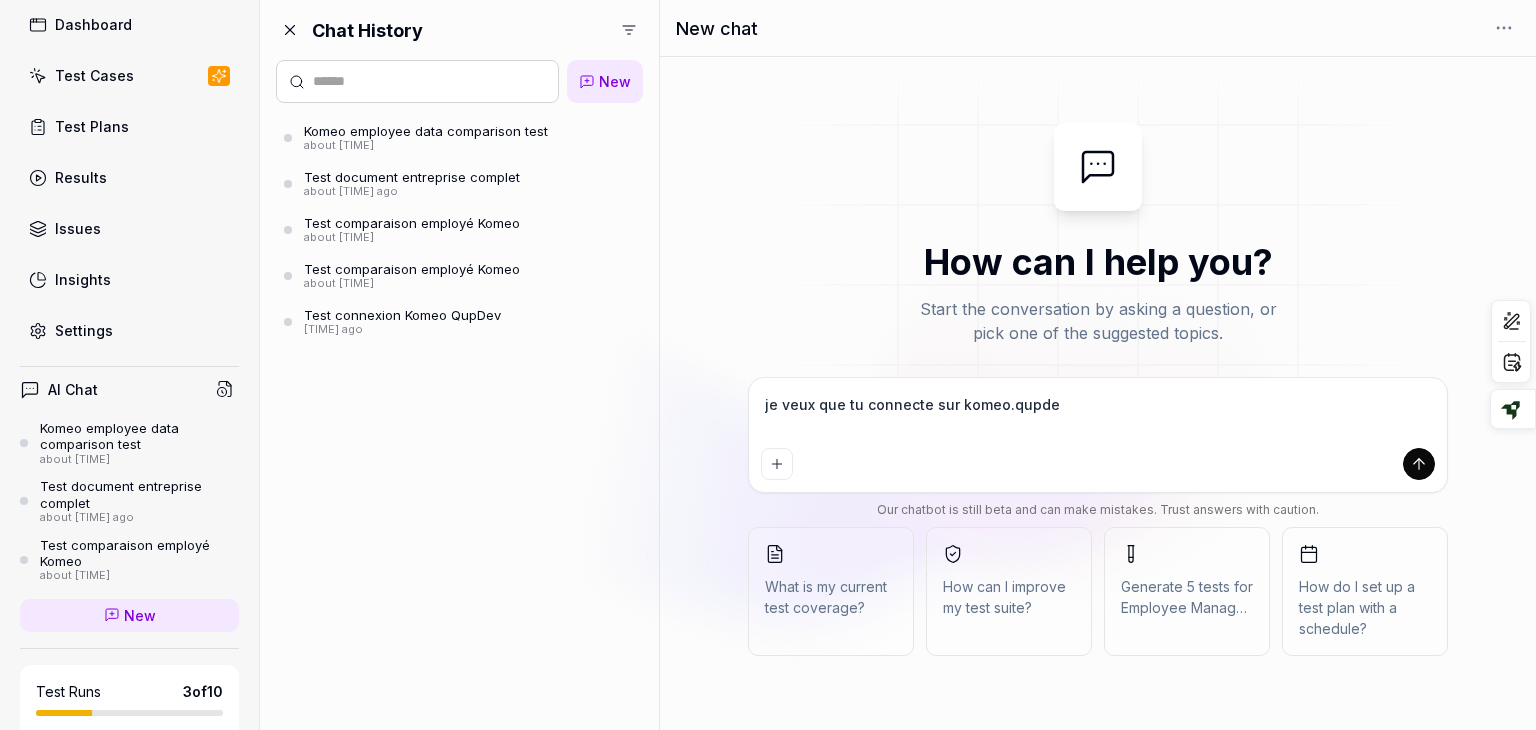 type on "*" 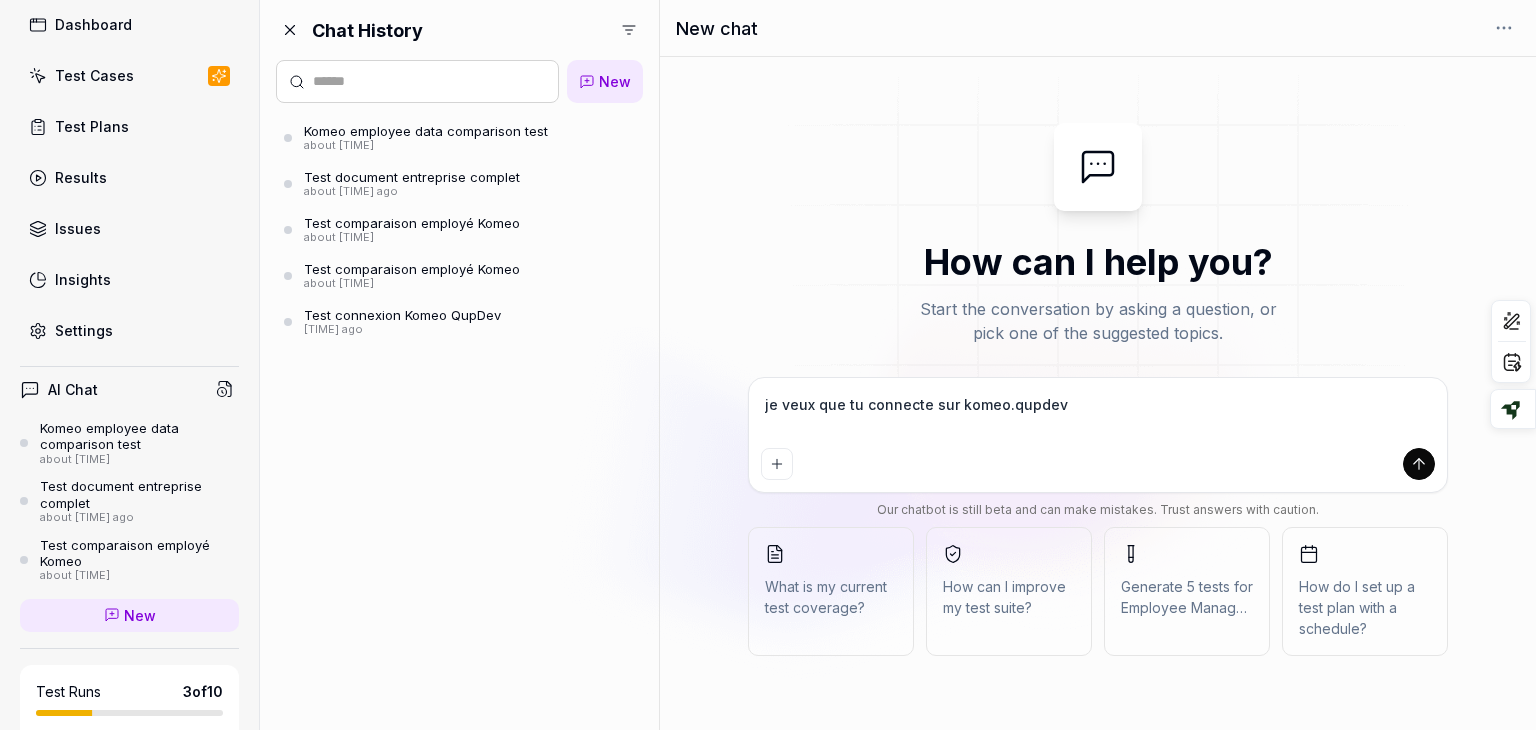 type on "*" 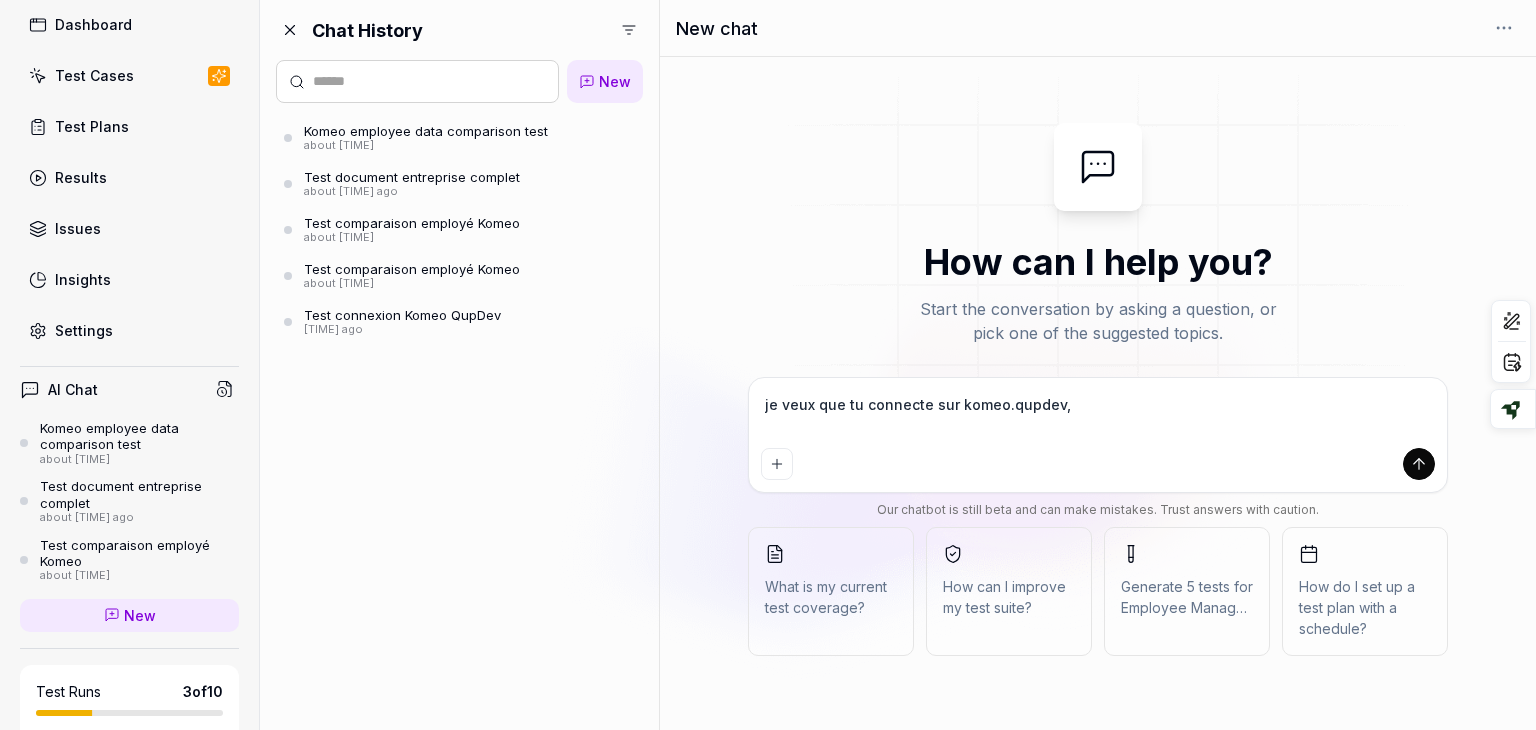 type on "*" 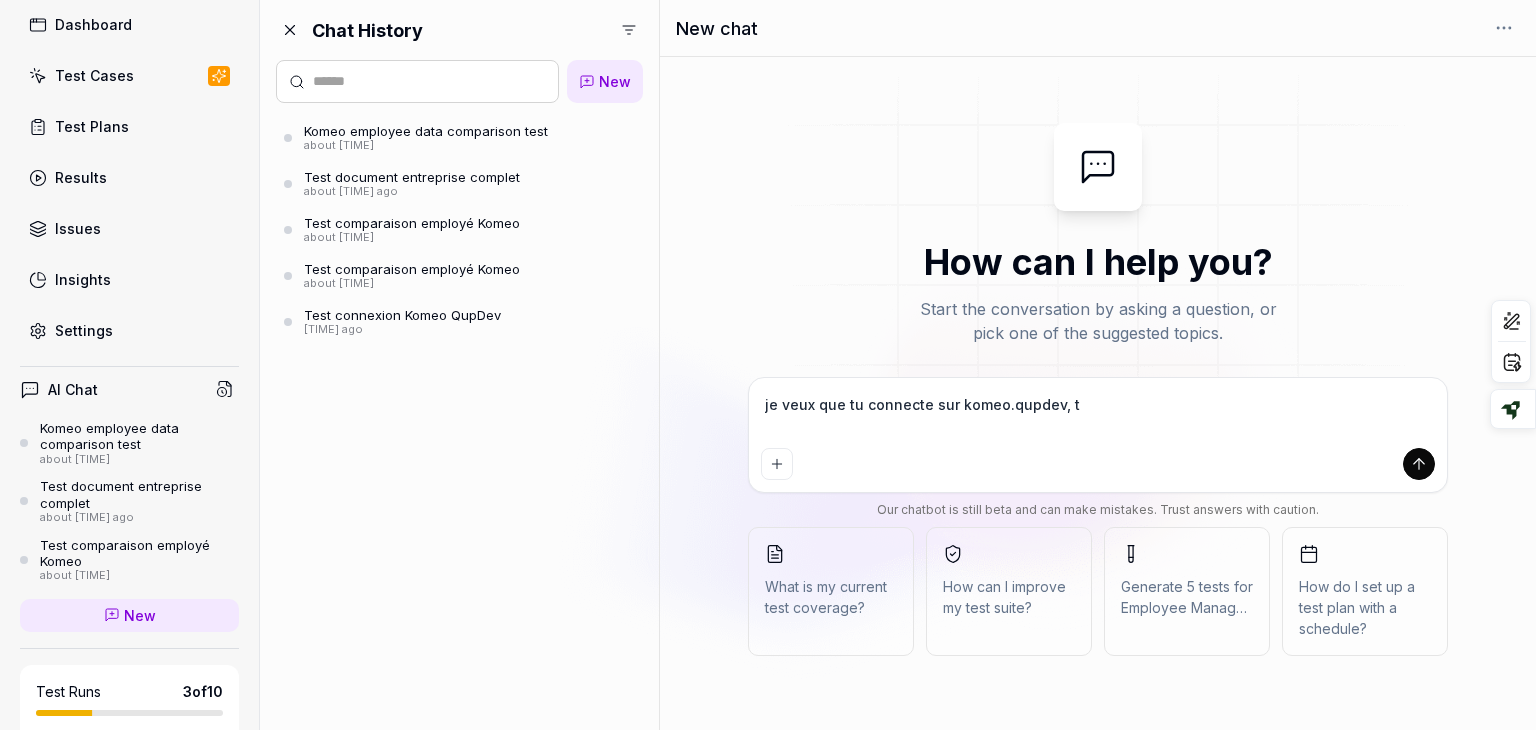 type on "je veux que tu connecte sur komeo.qupdev, tu" 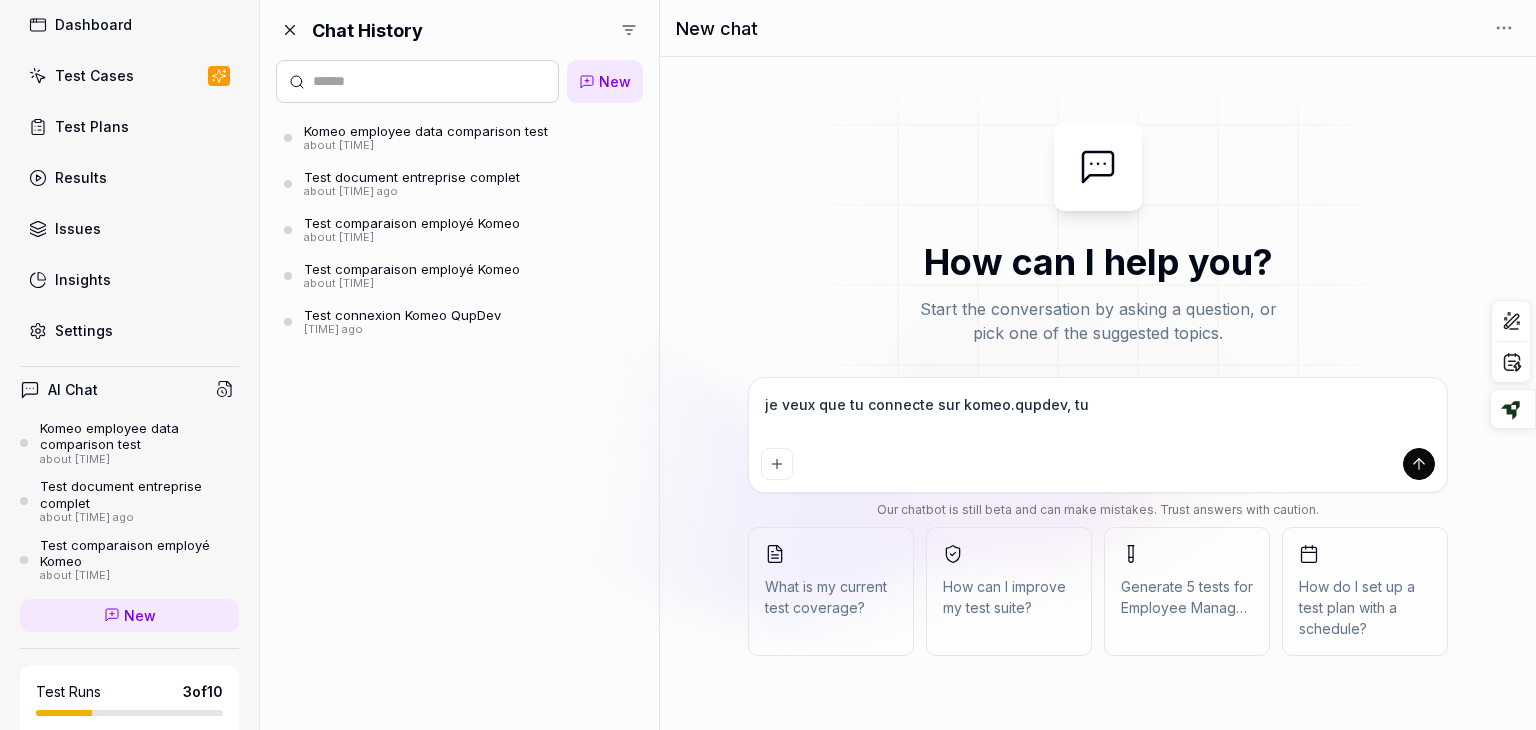 type on "*" 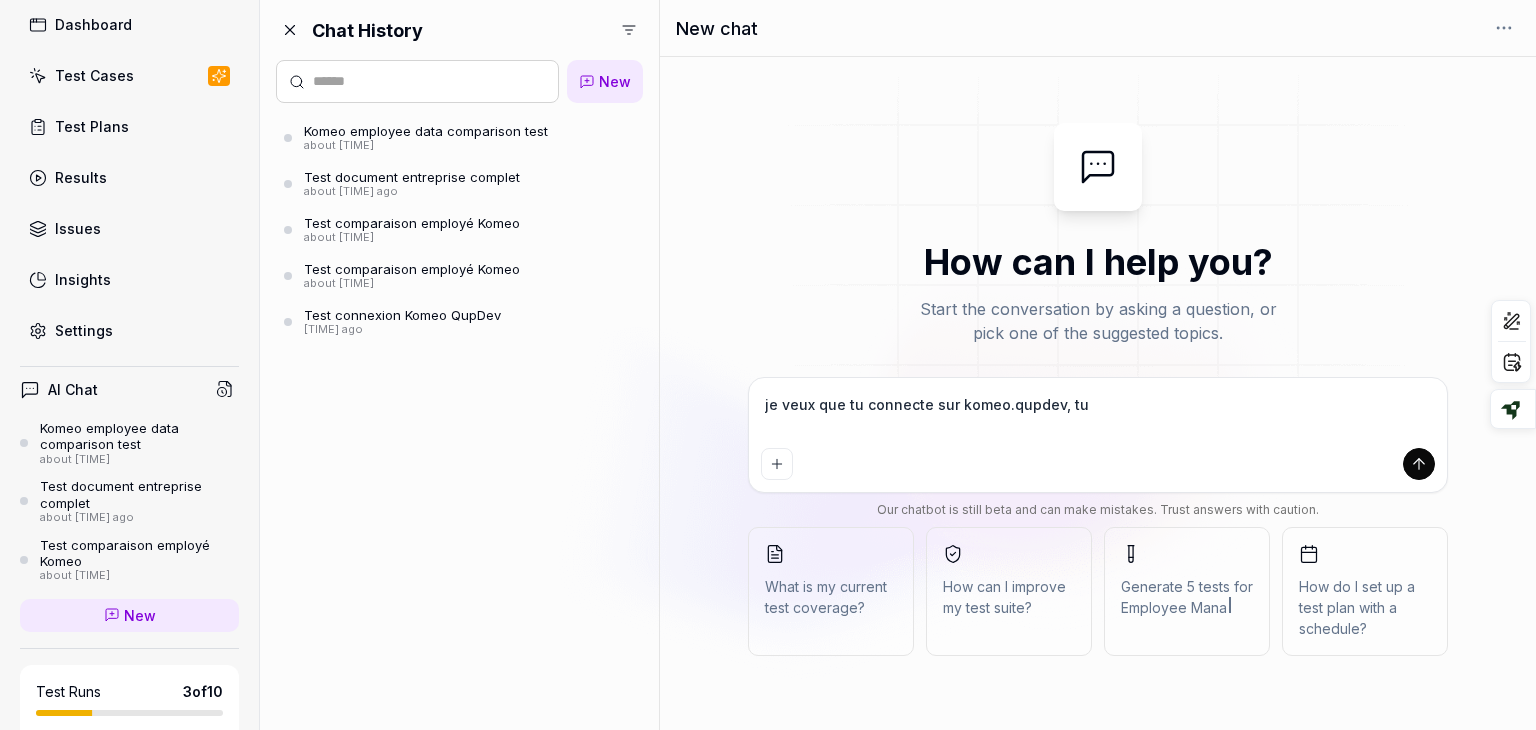 type on "*" 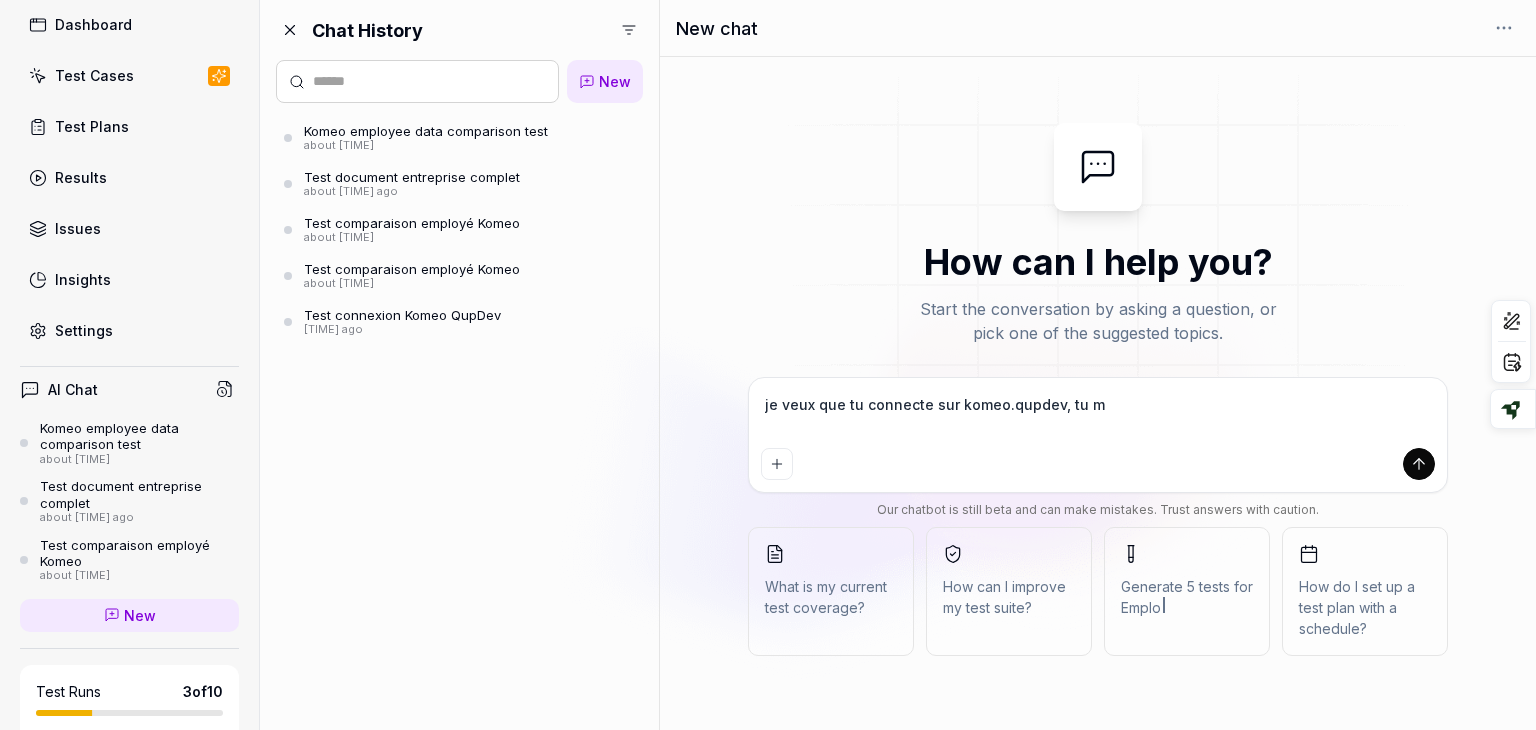 type on "*" 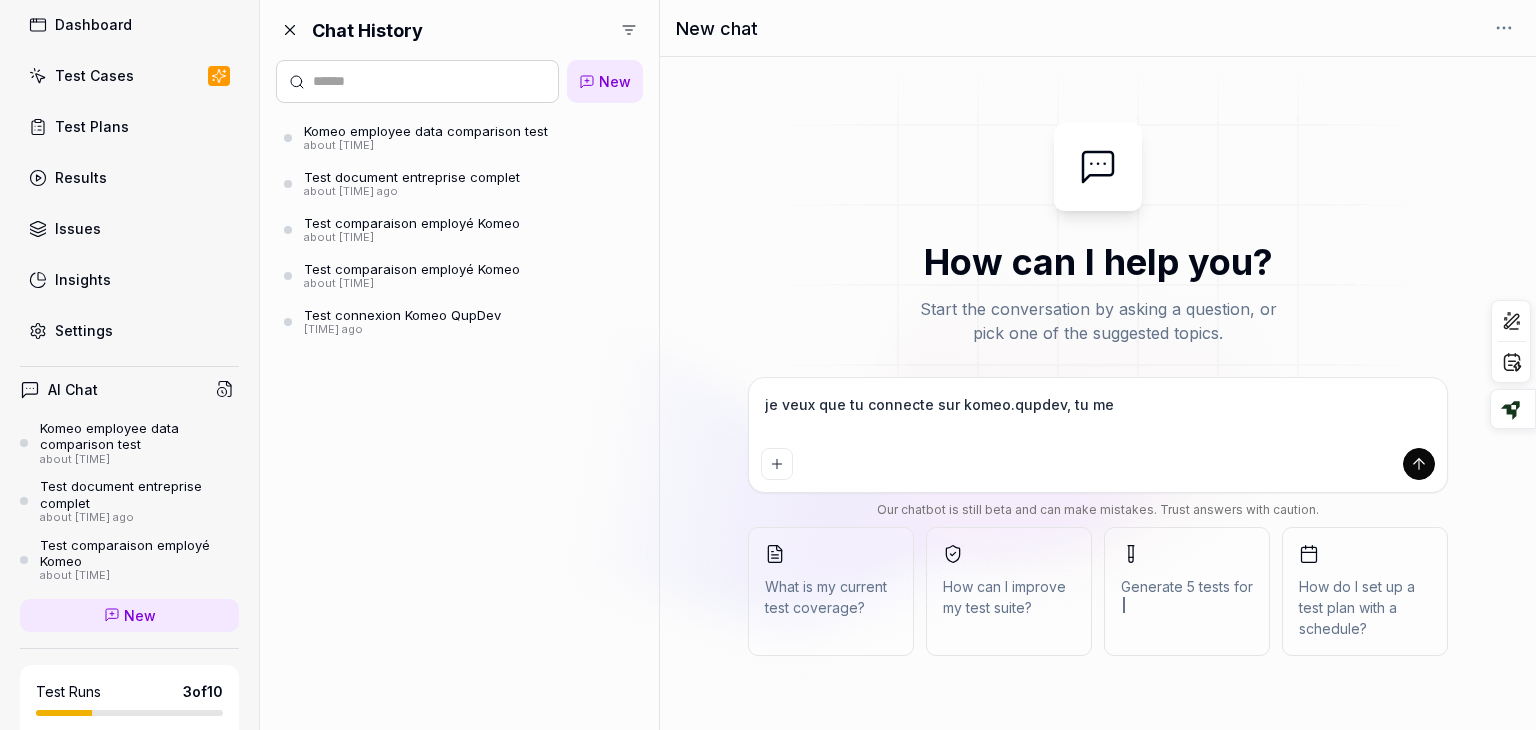 type on "*" 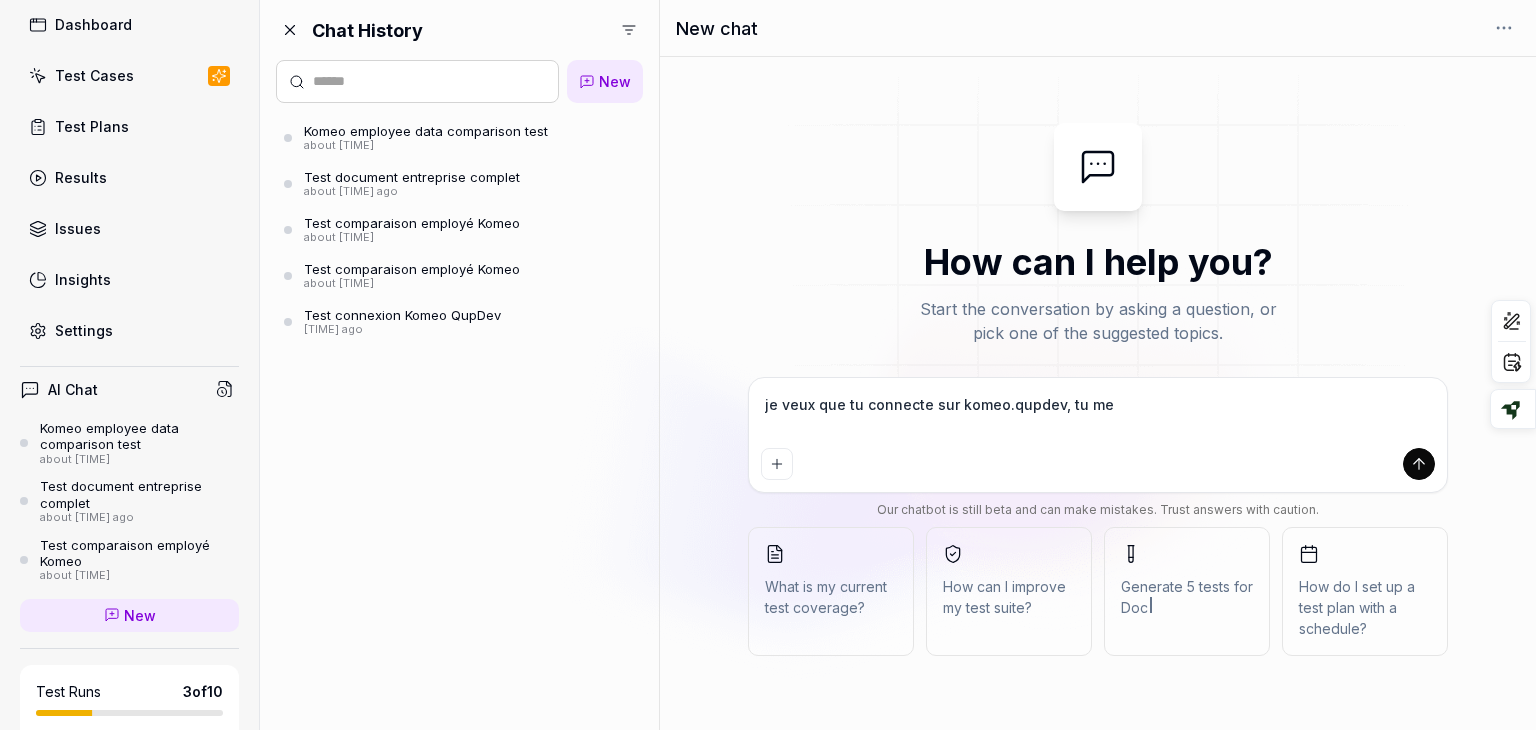 type on "*" 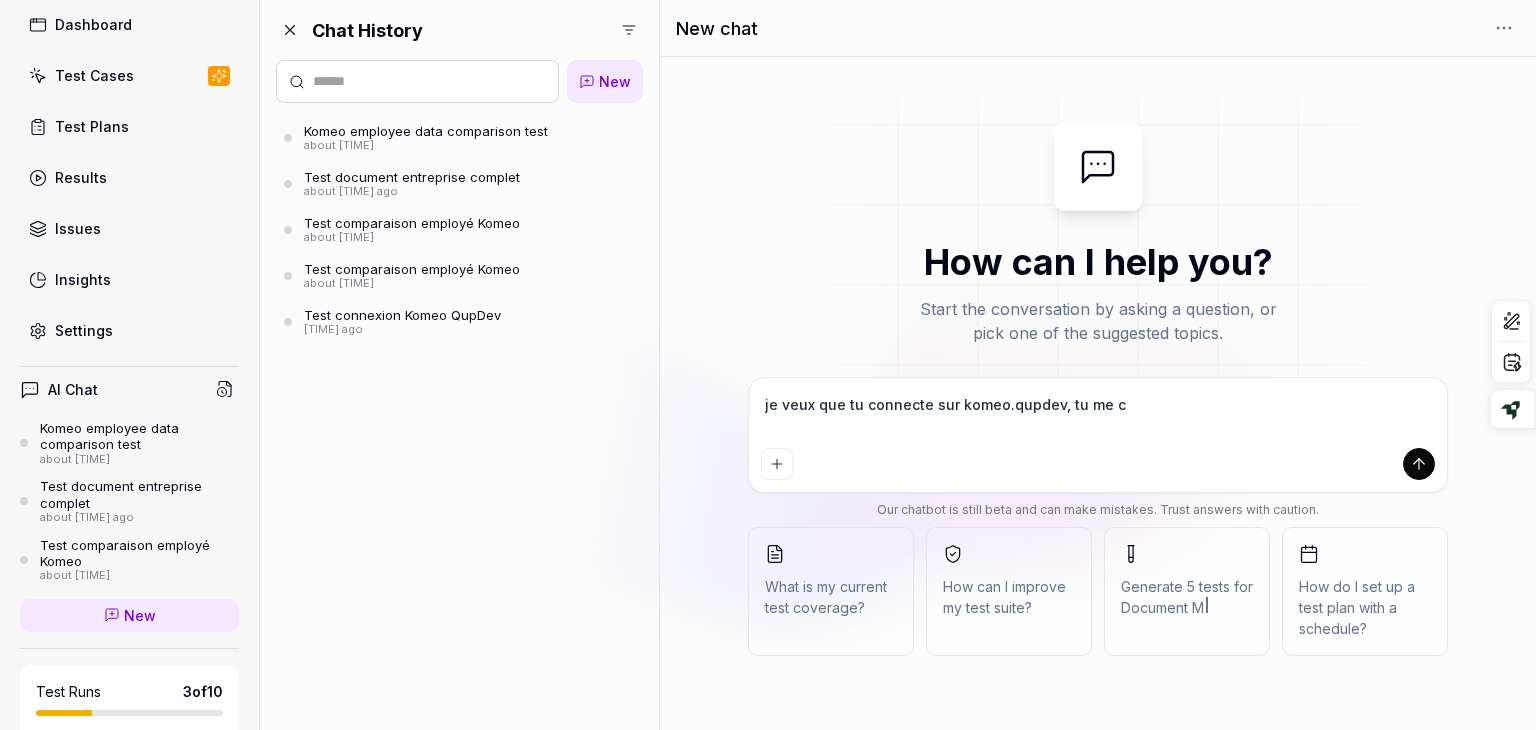 type on "*" 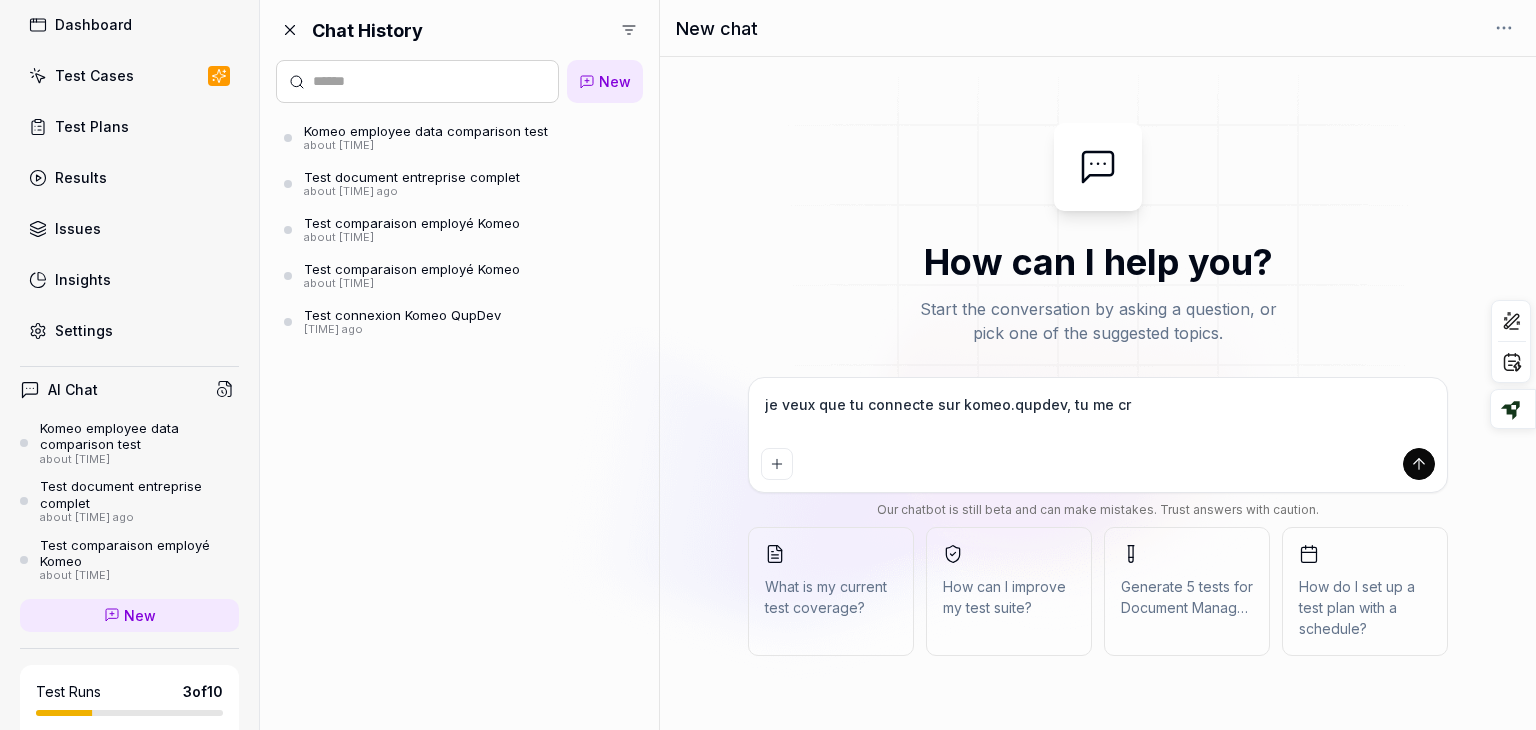 type on "*" 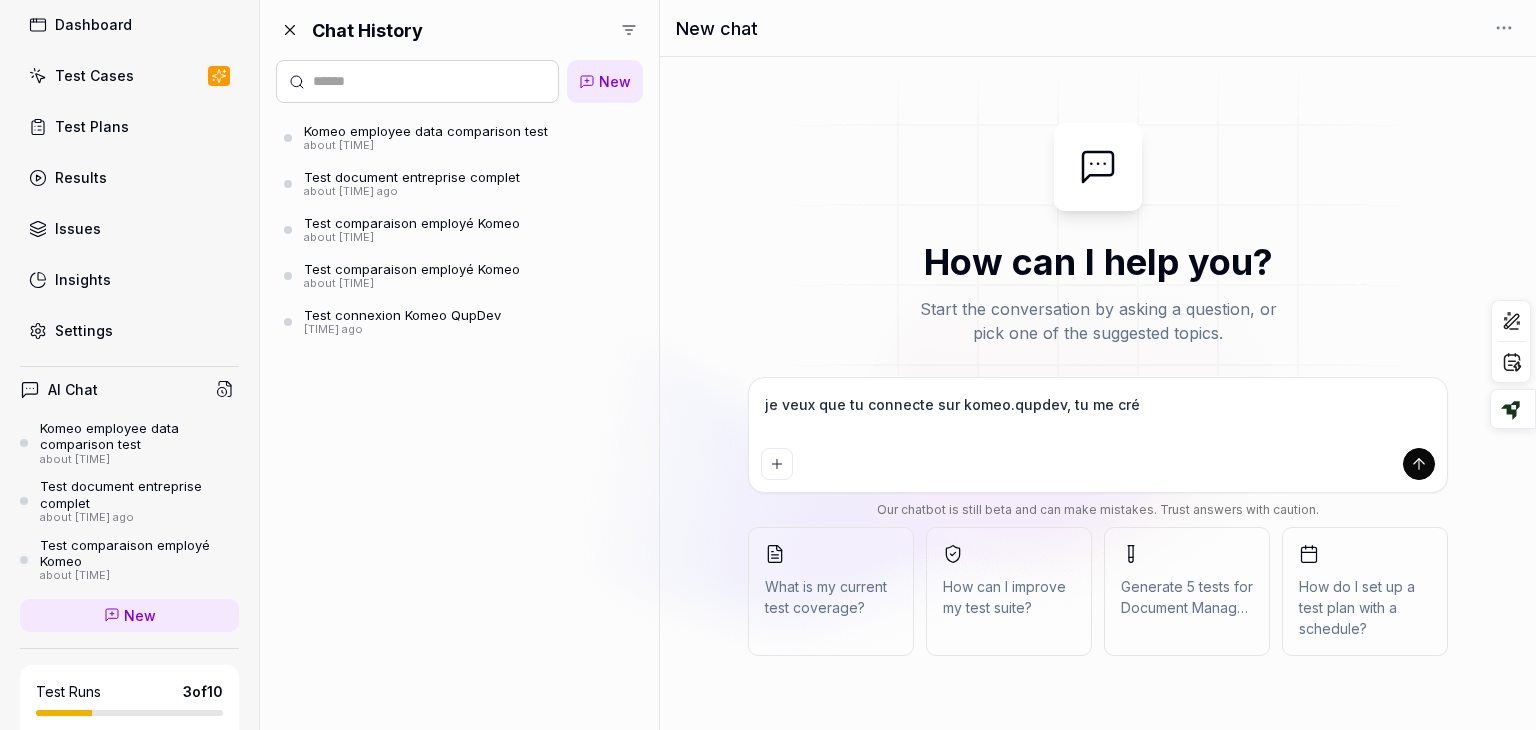 type on "*" 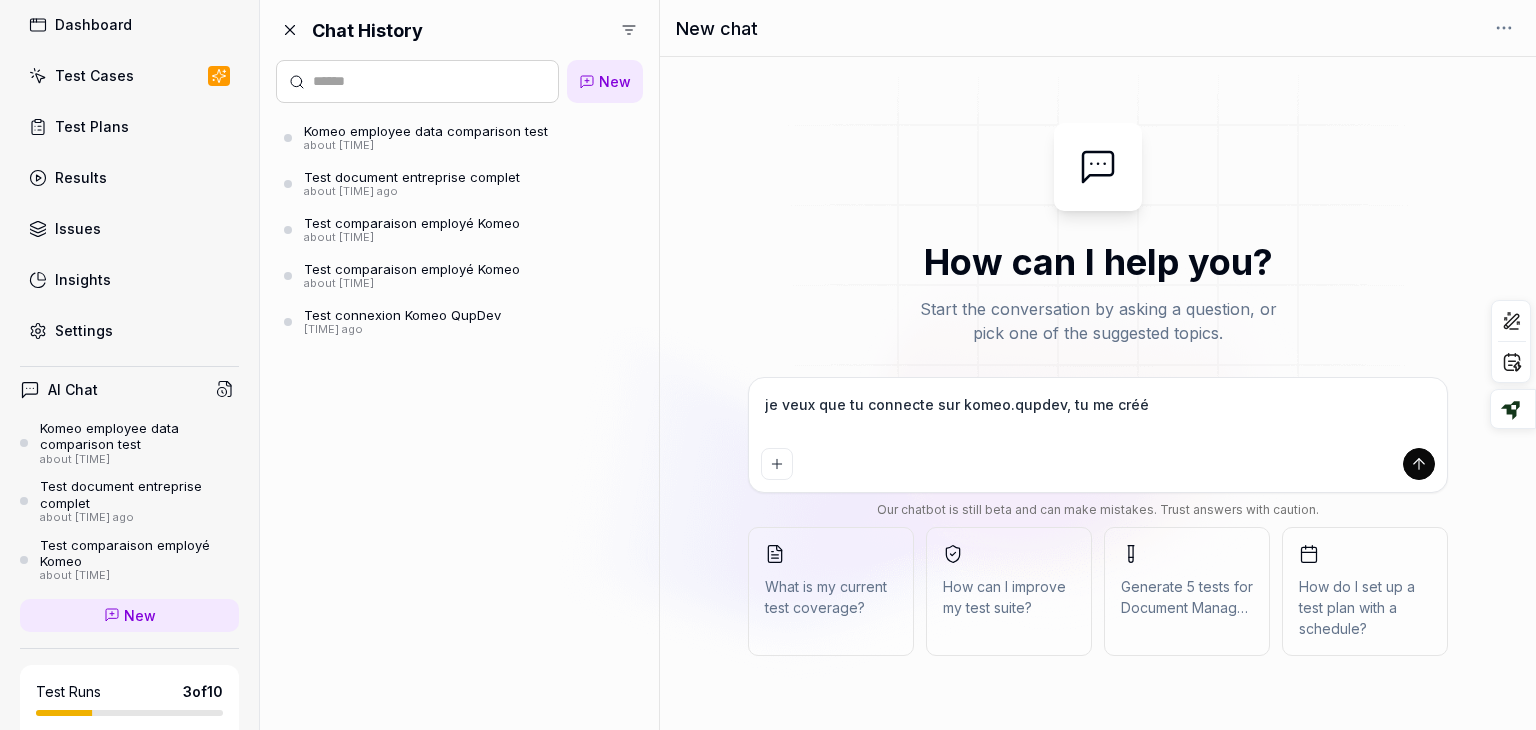 type on "*" 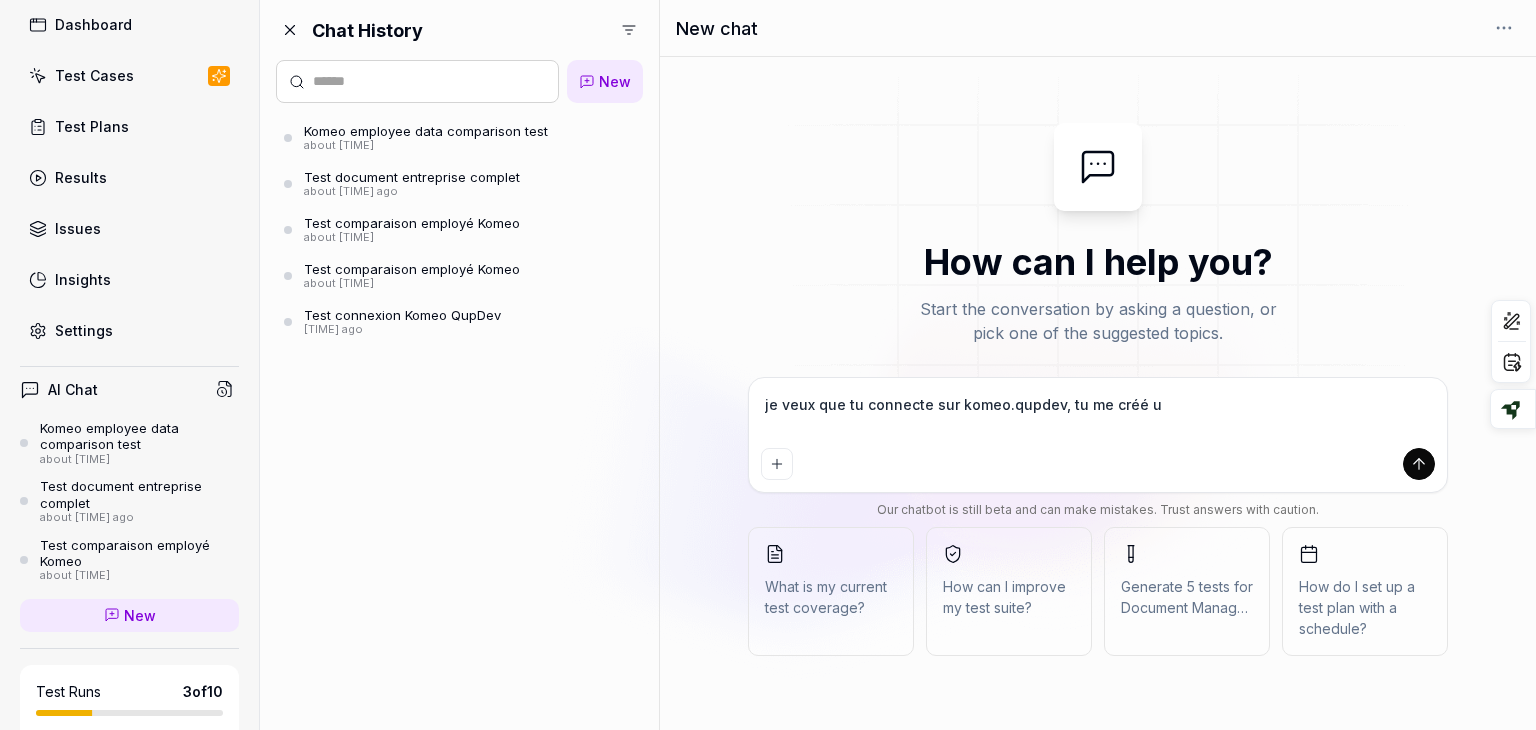 type on "*" 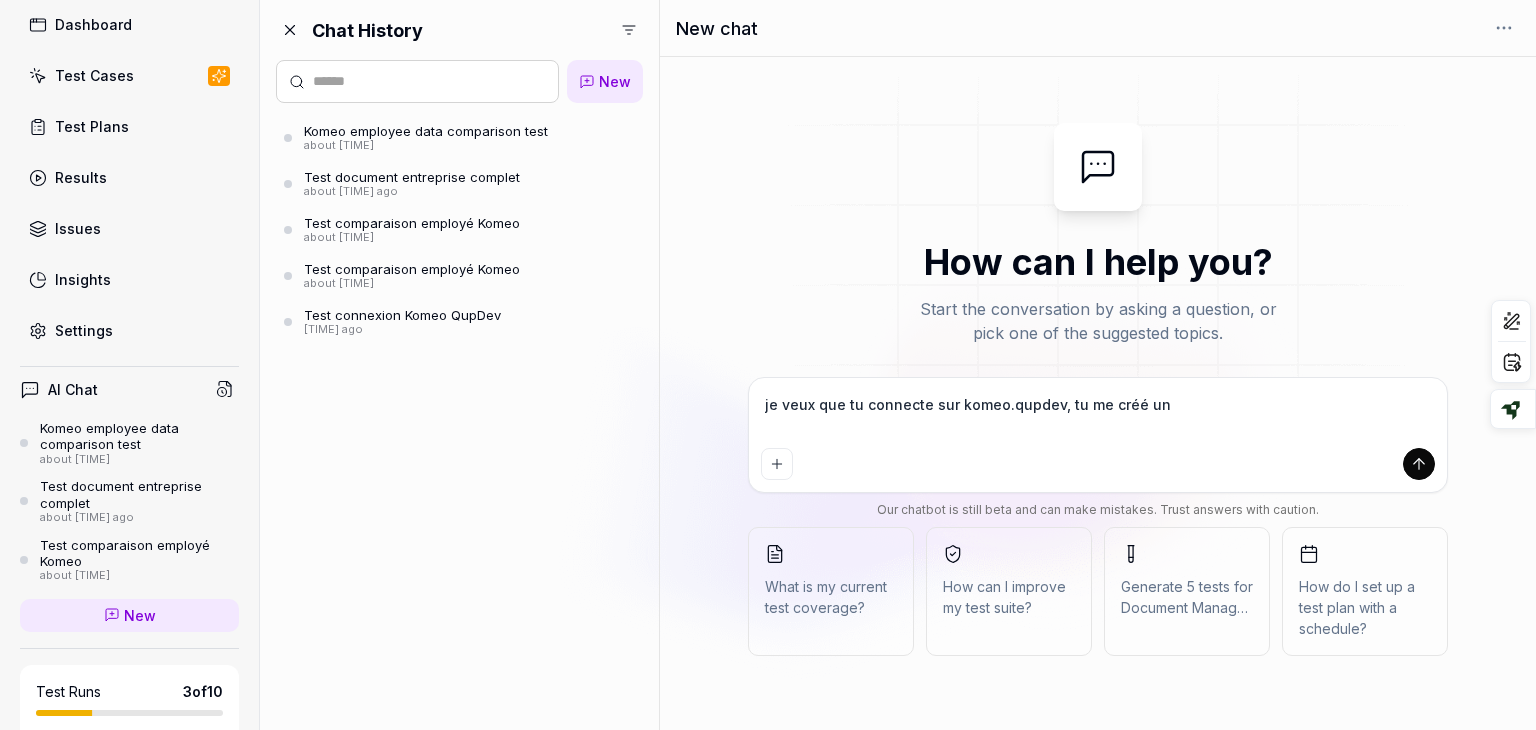 type on "*" 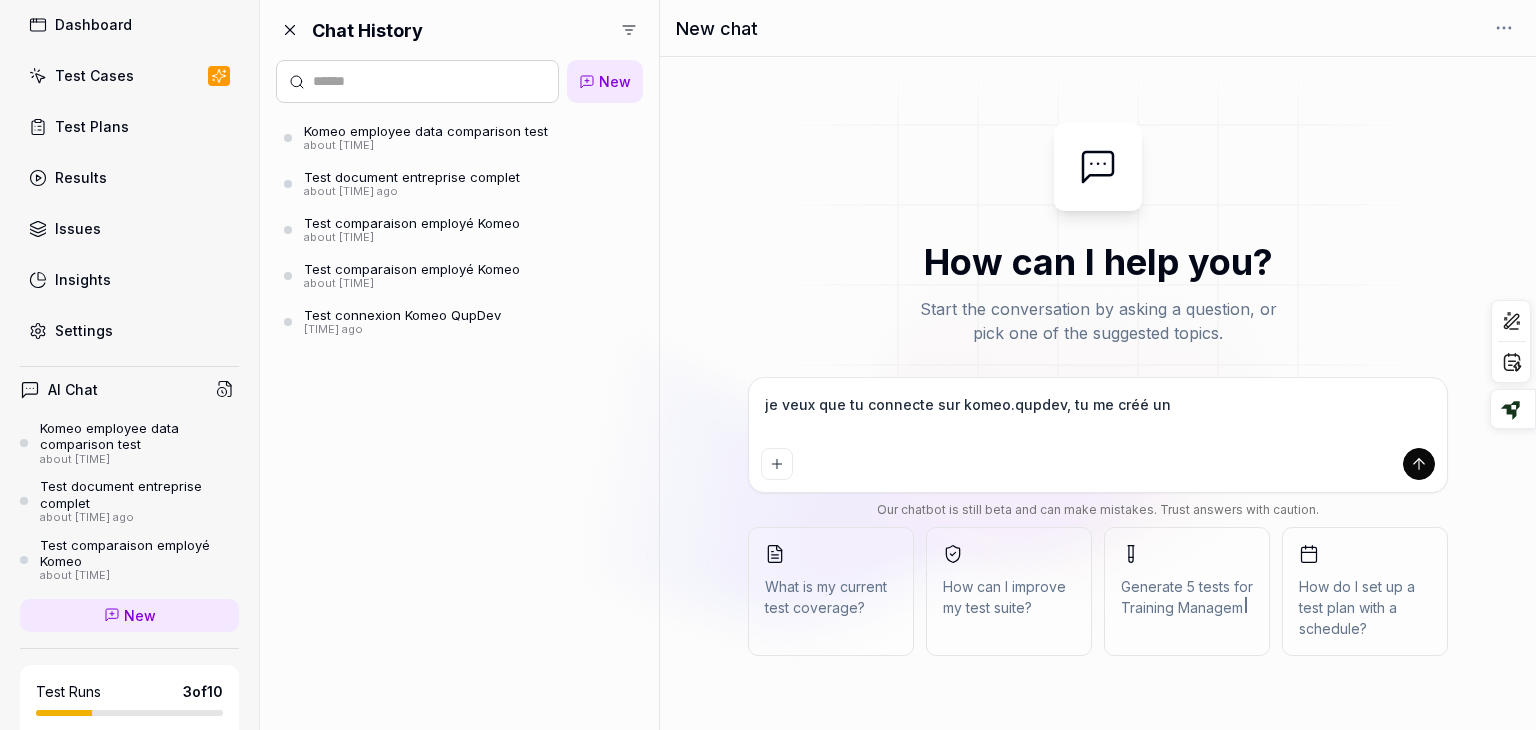 type on "*" 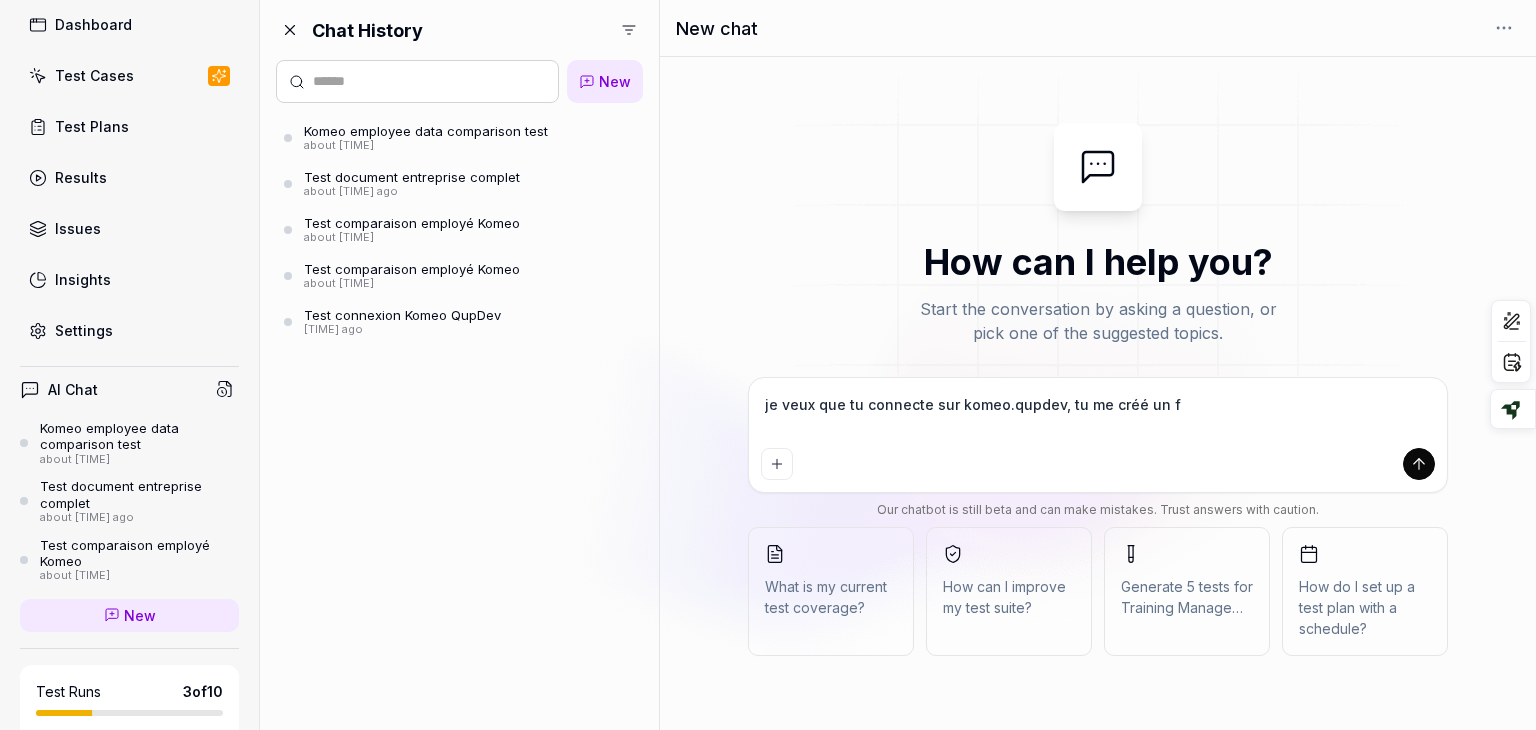type on "*" 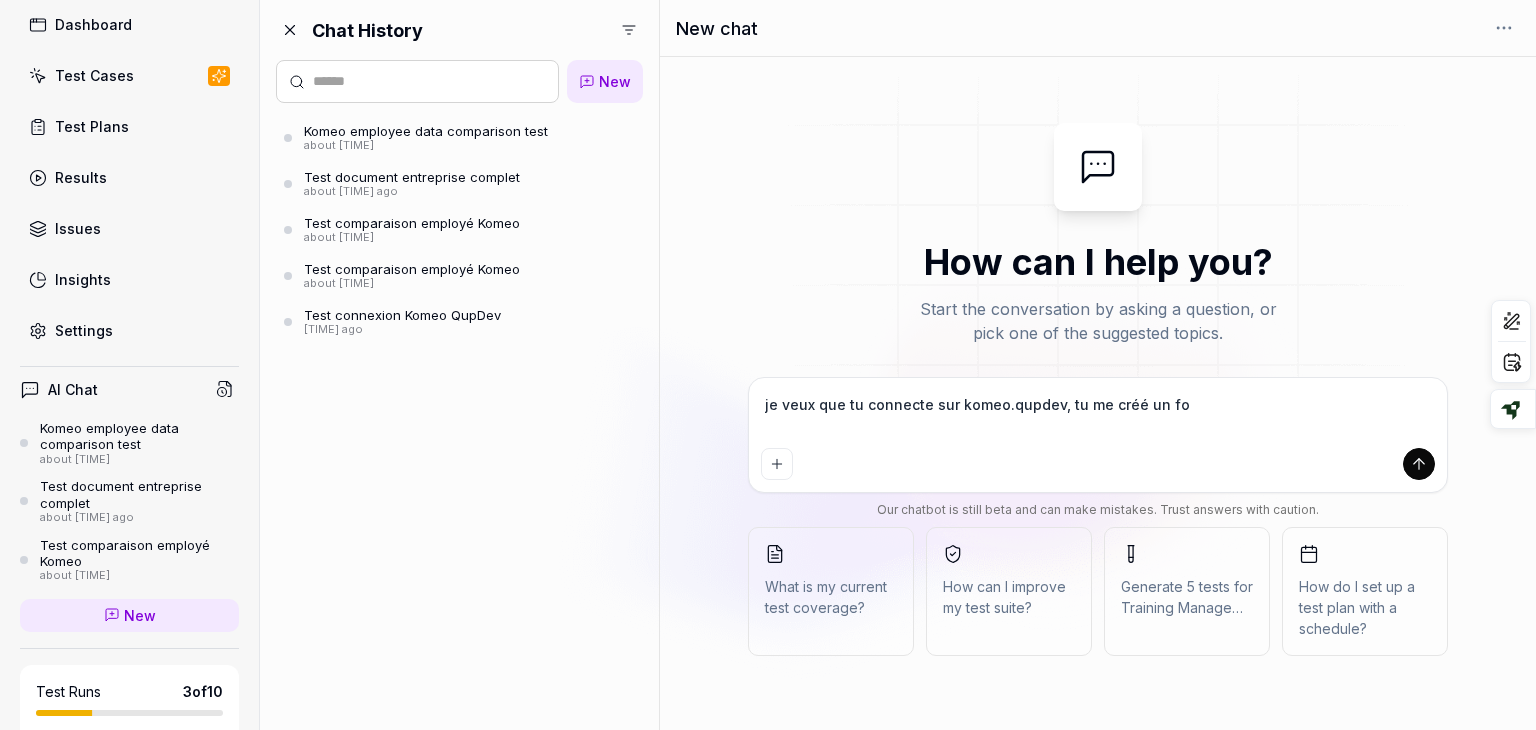 type on "*" 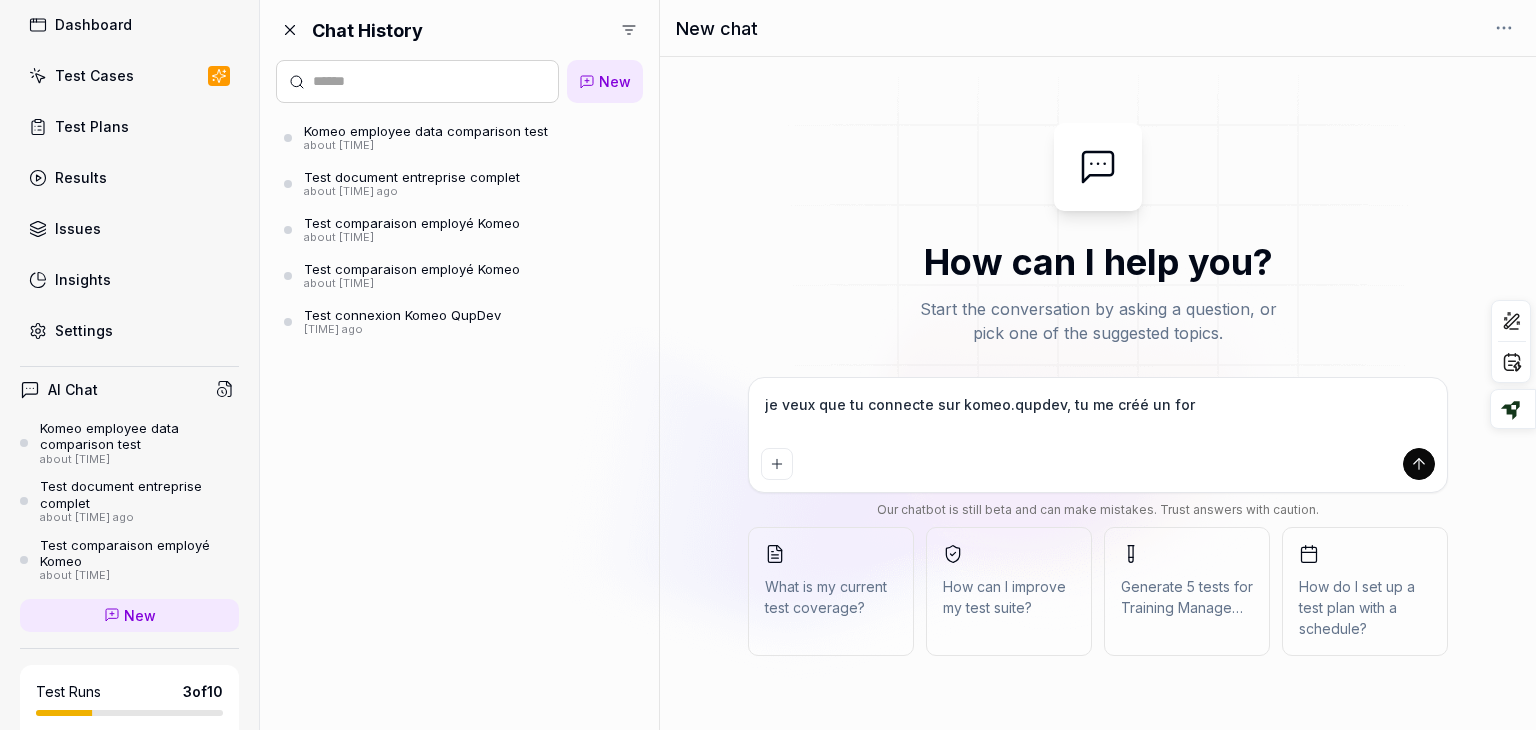 type on "*" 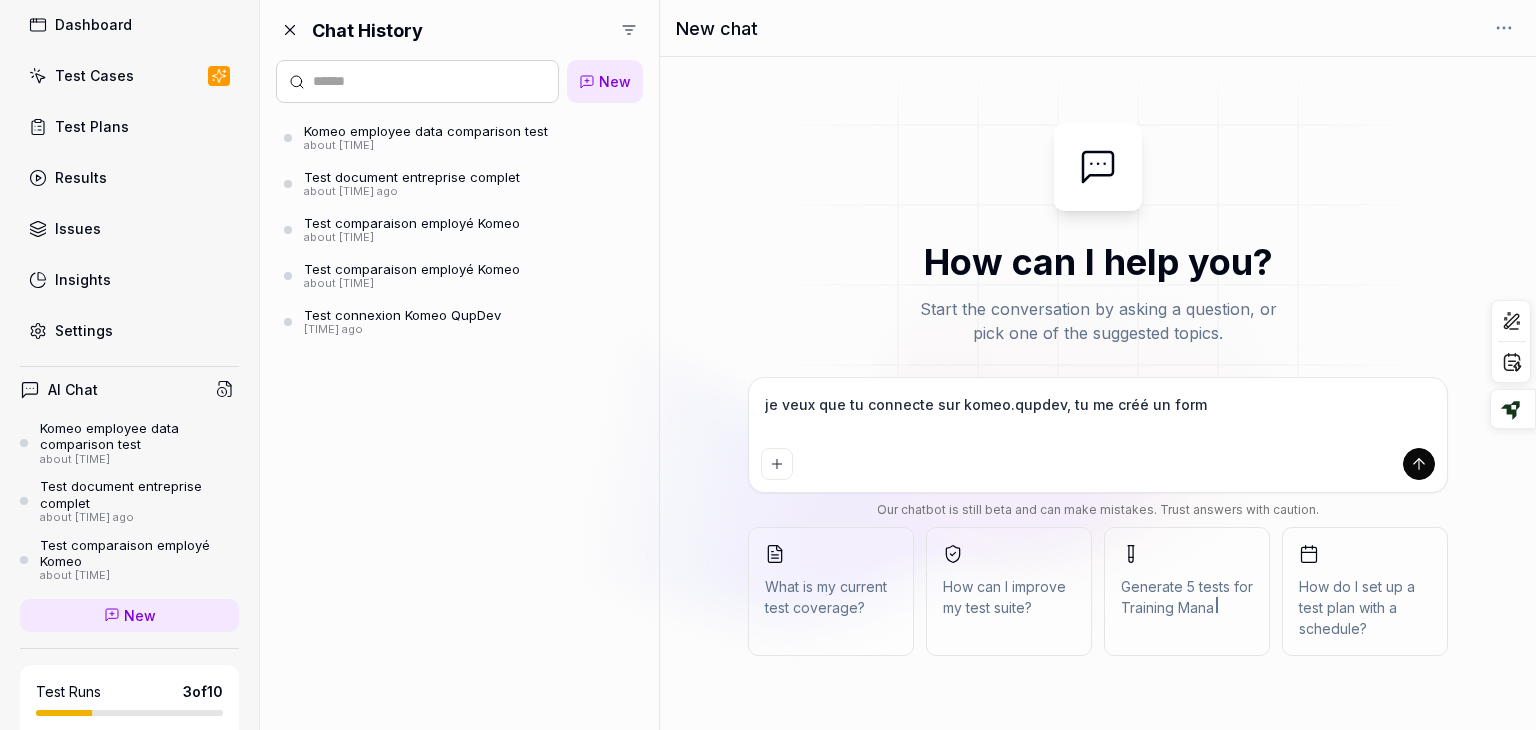 type on "*" 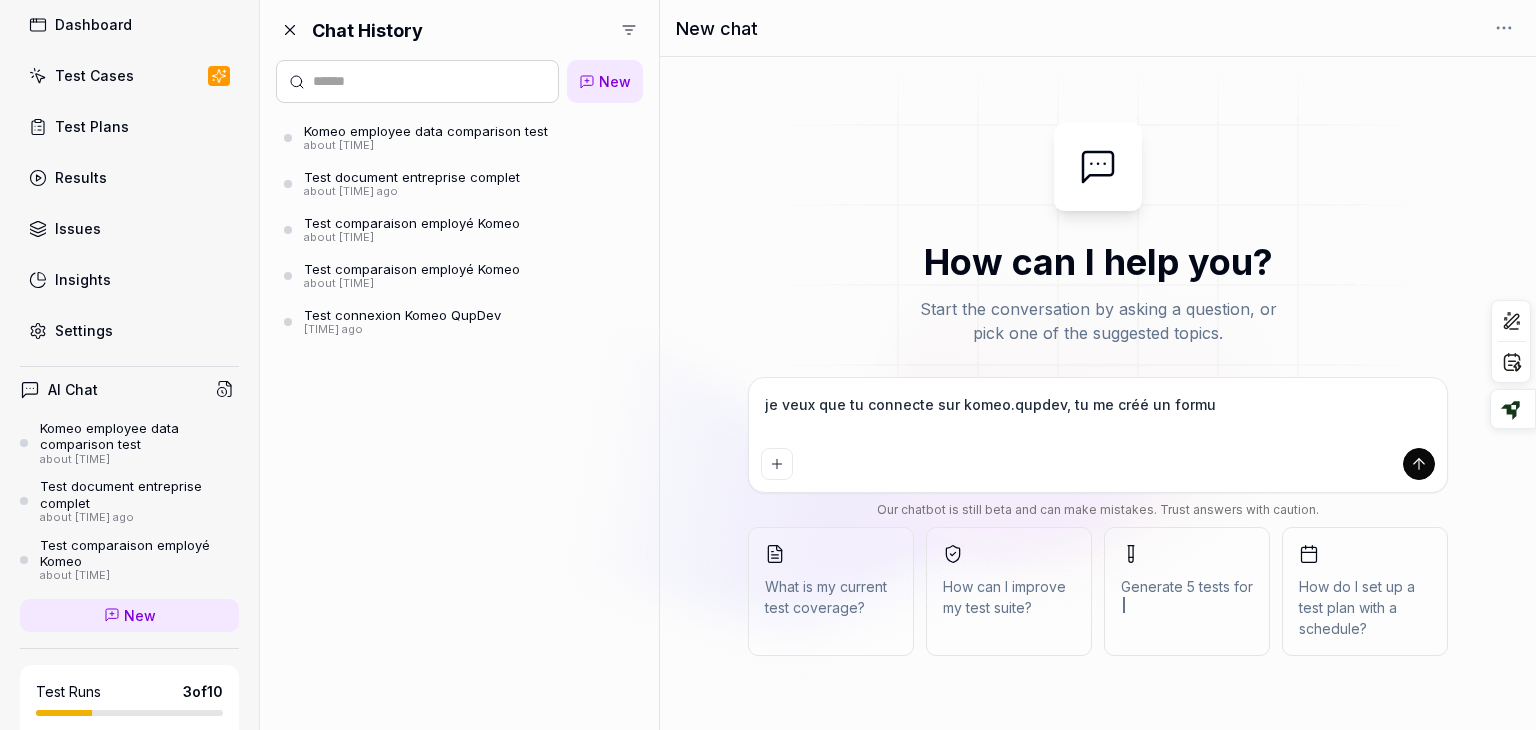 type on "*" 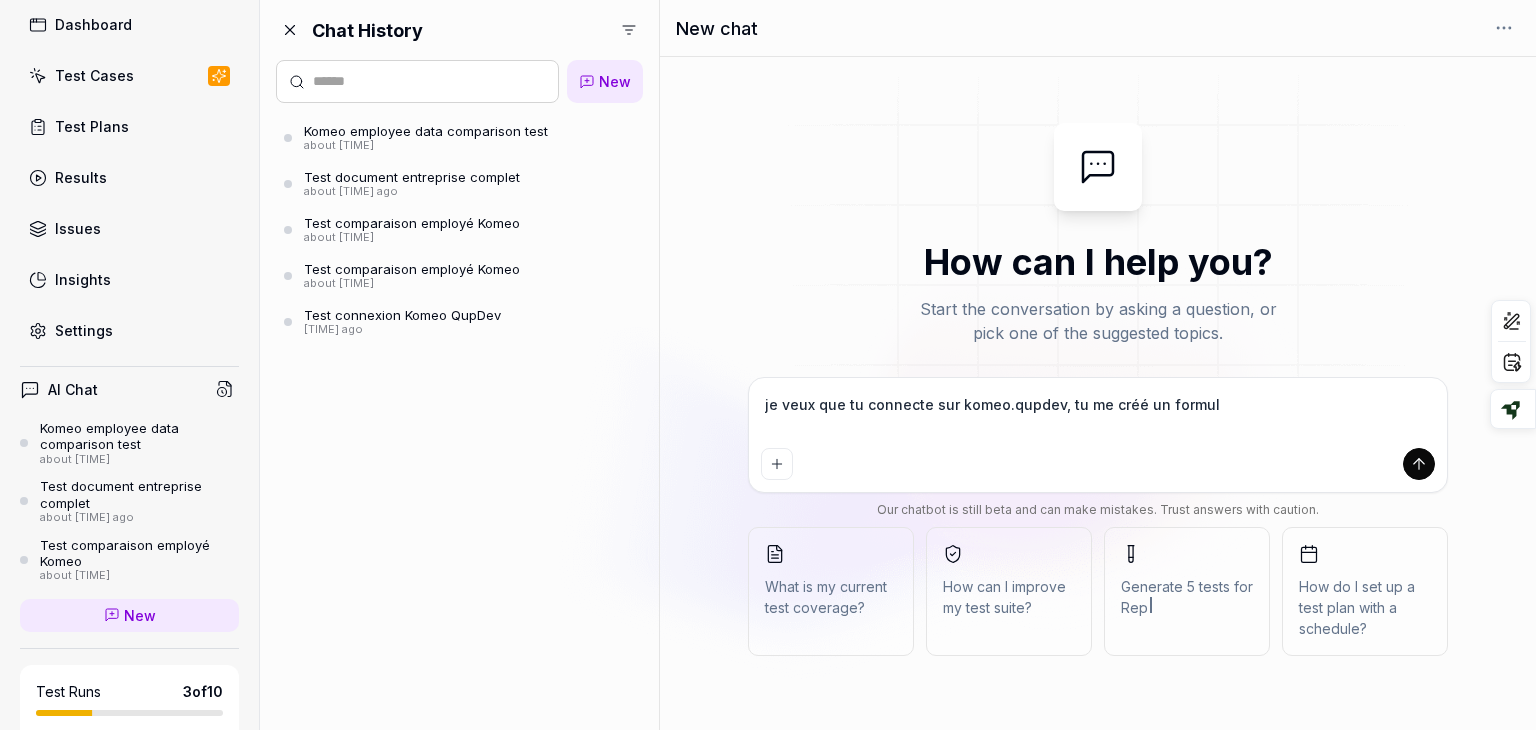 type on "*" 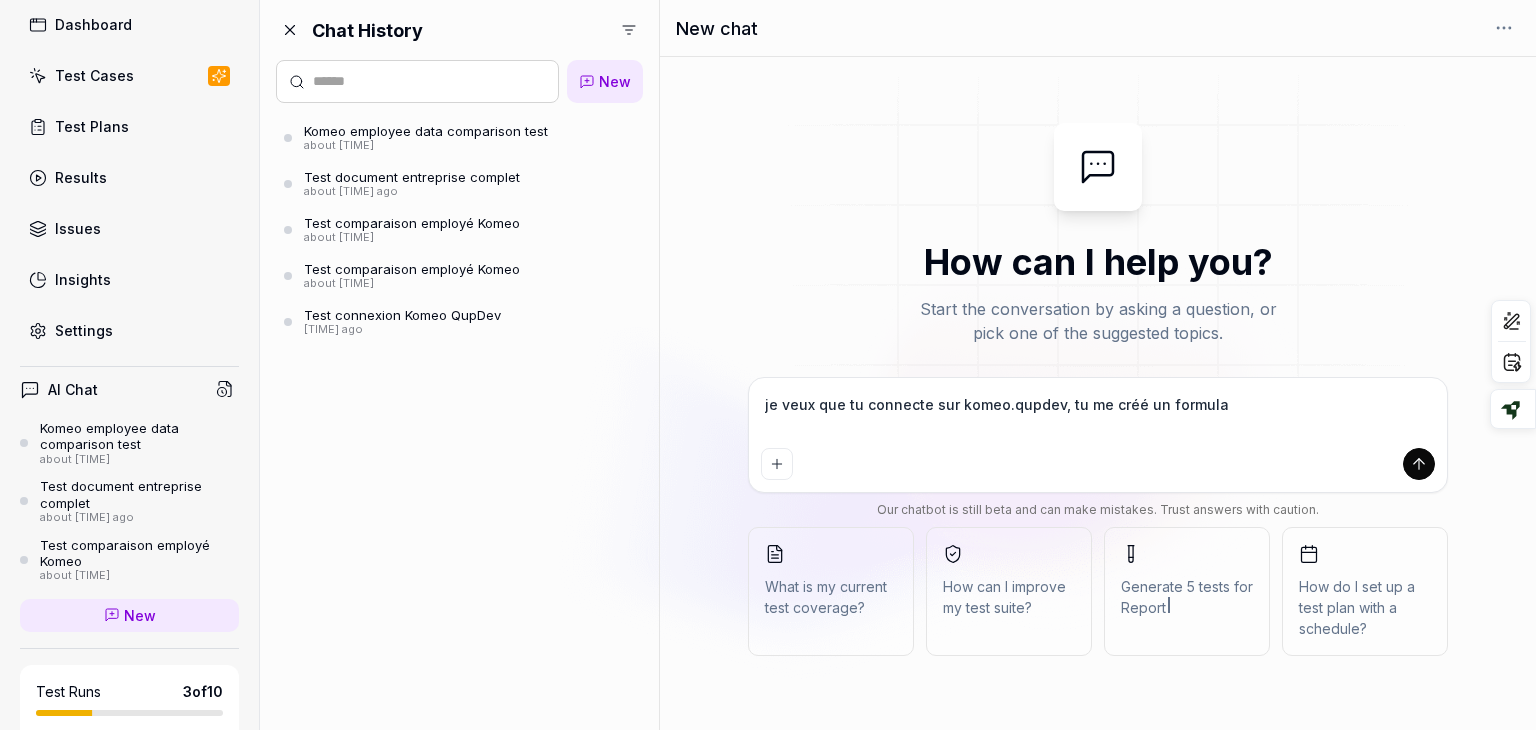 type on "*" 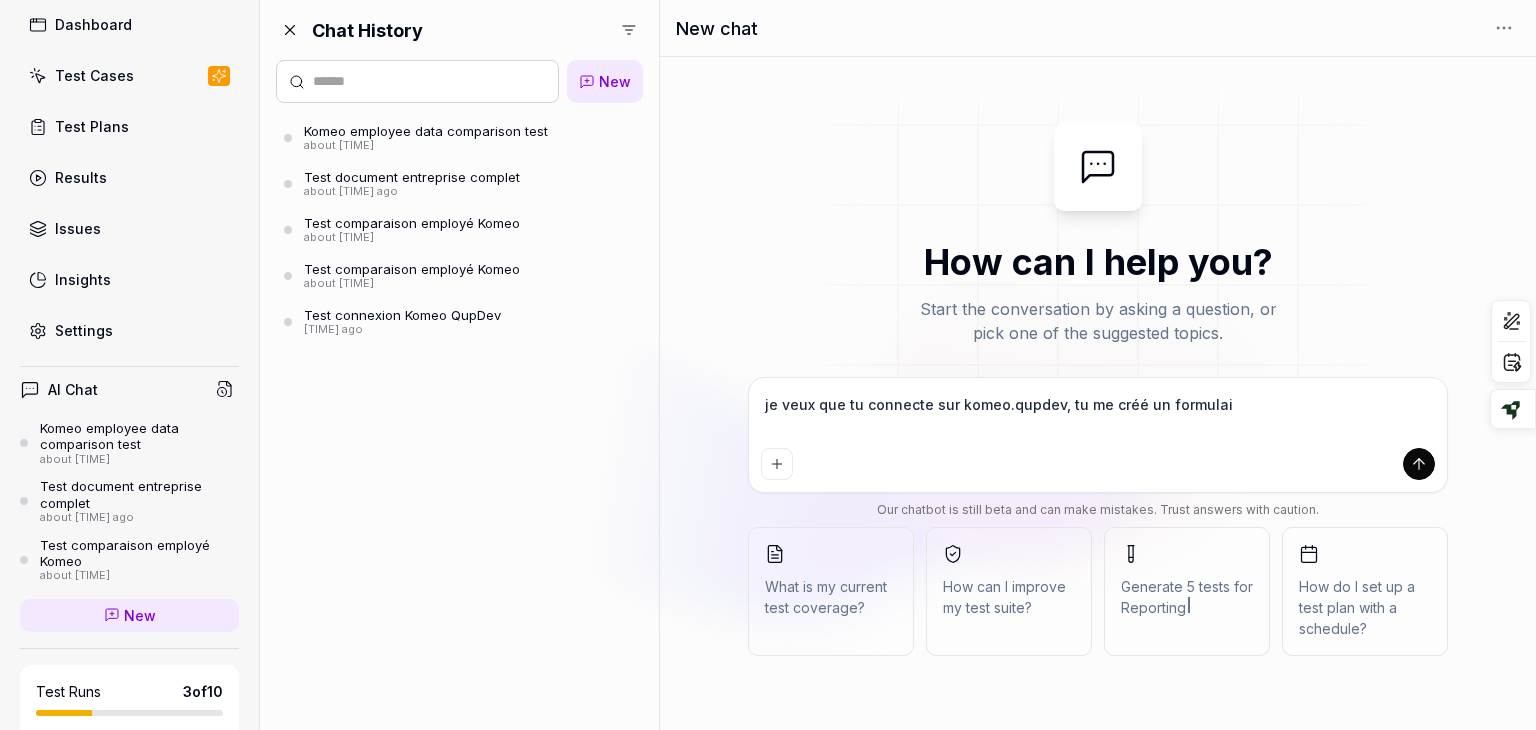 type on "*" 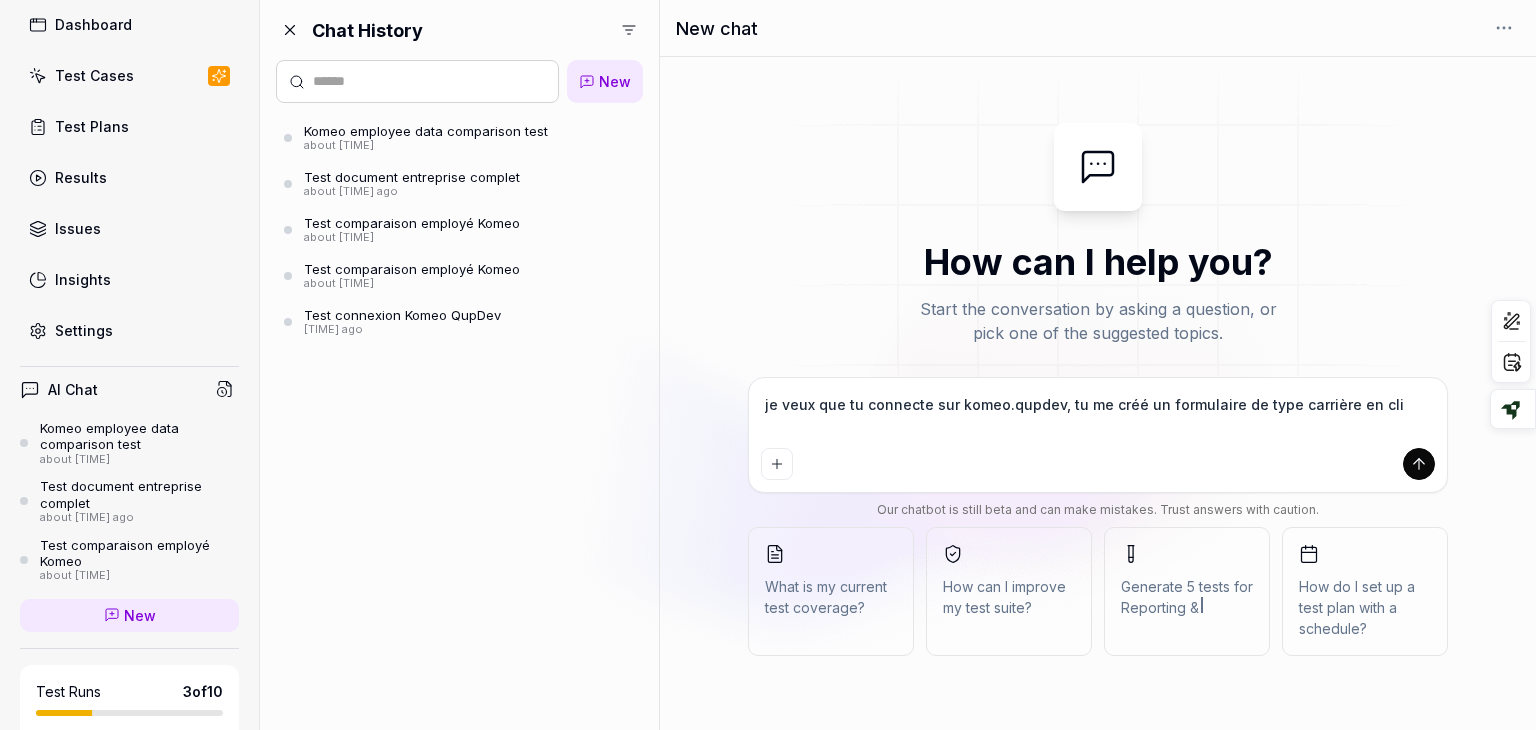 type on "*" 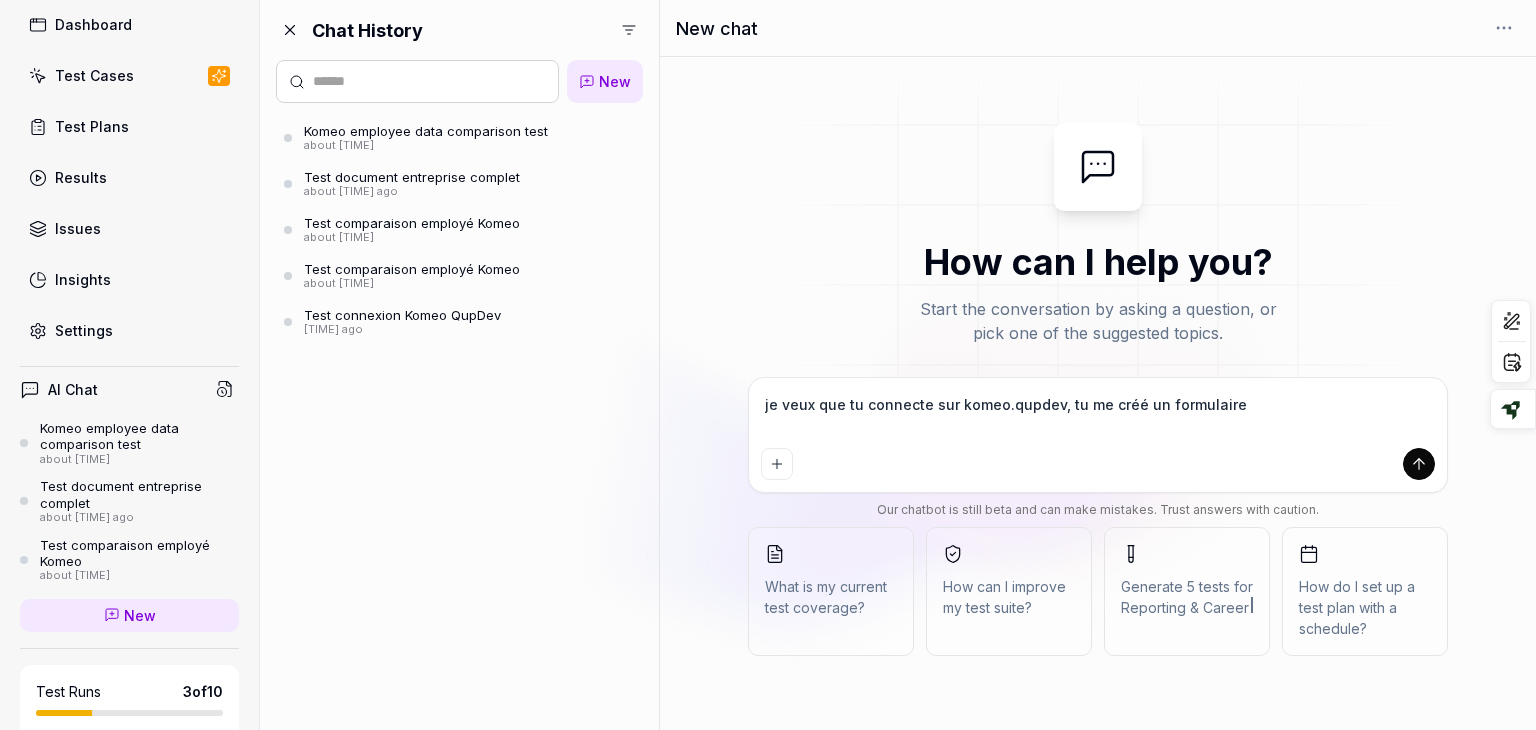 type on "*" 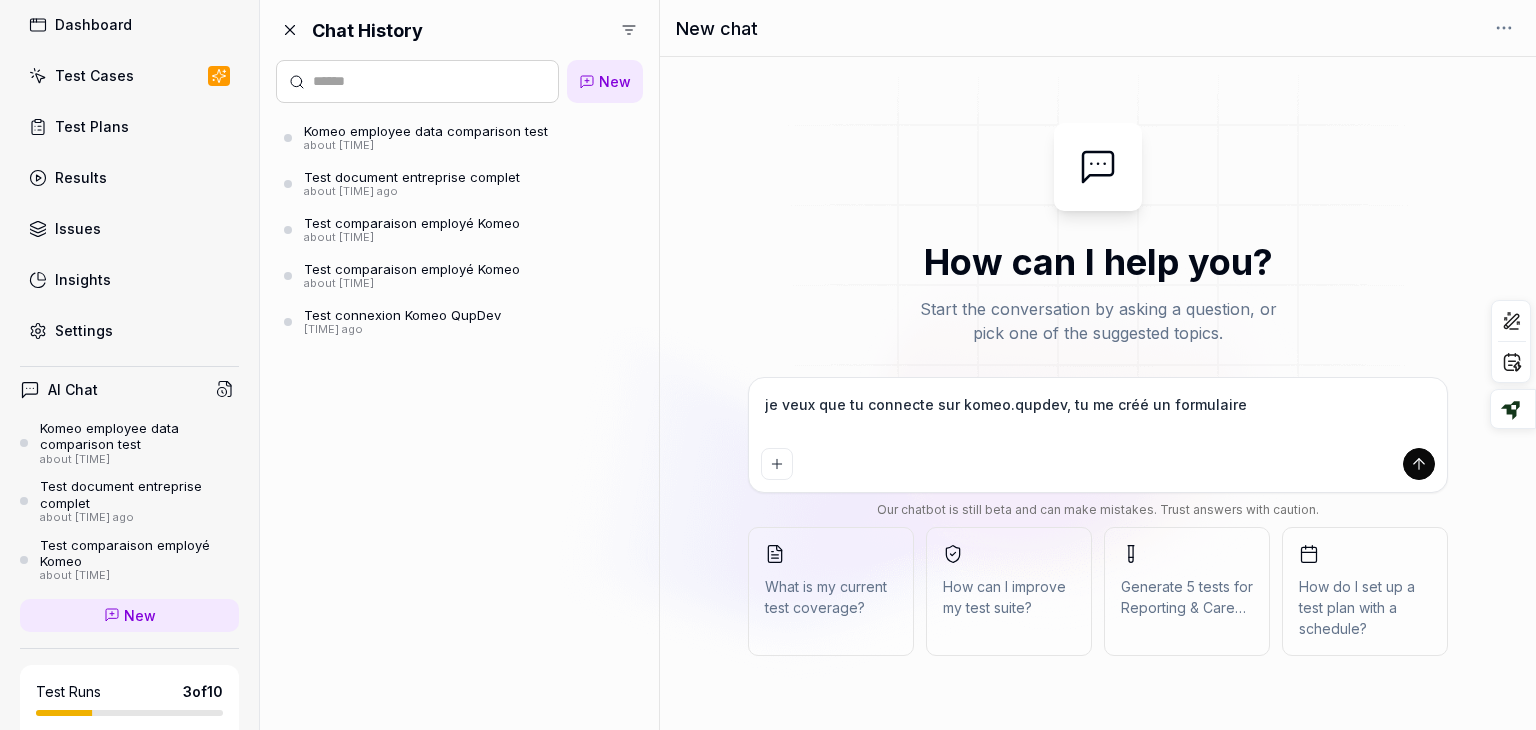 type on "*" 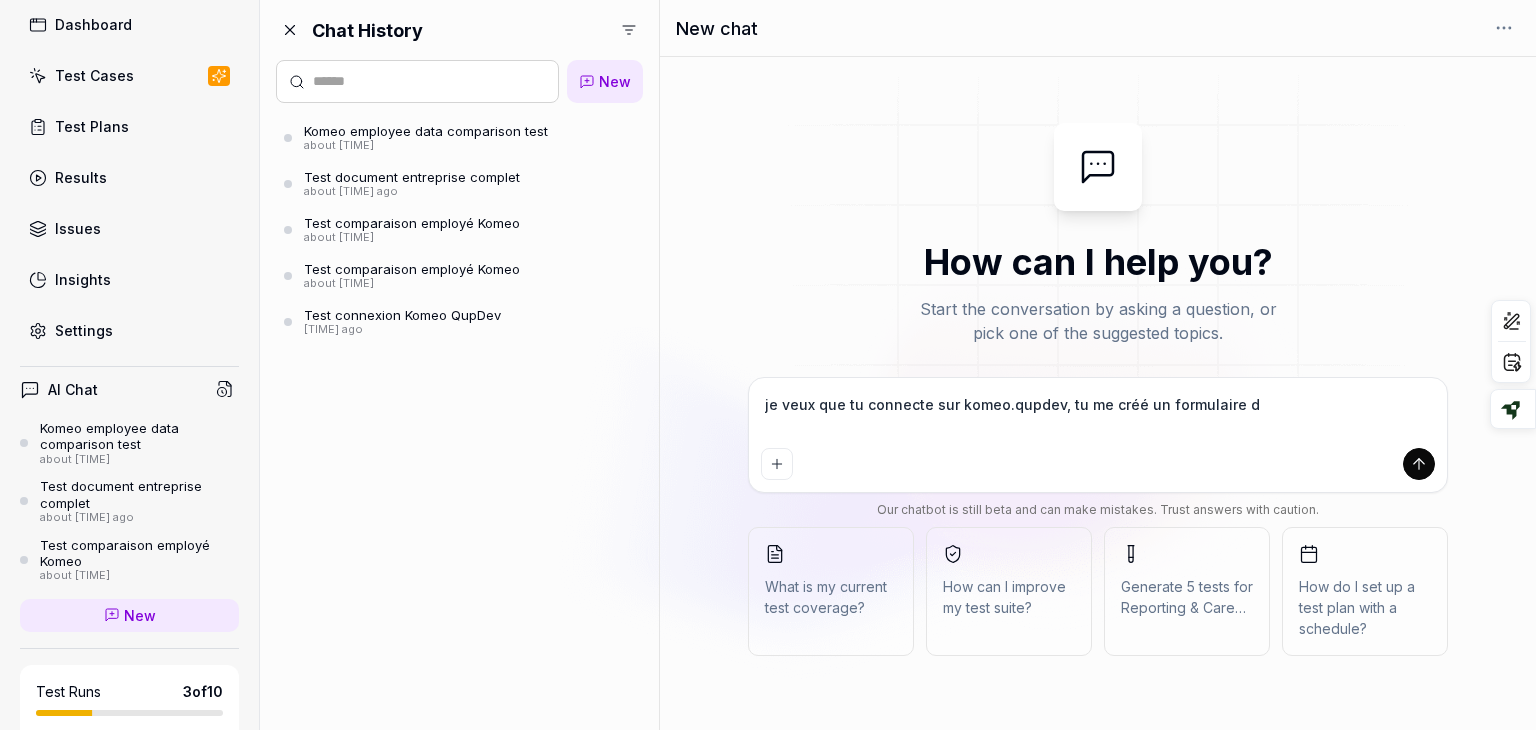 type on "*" 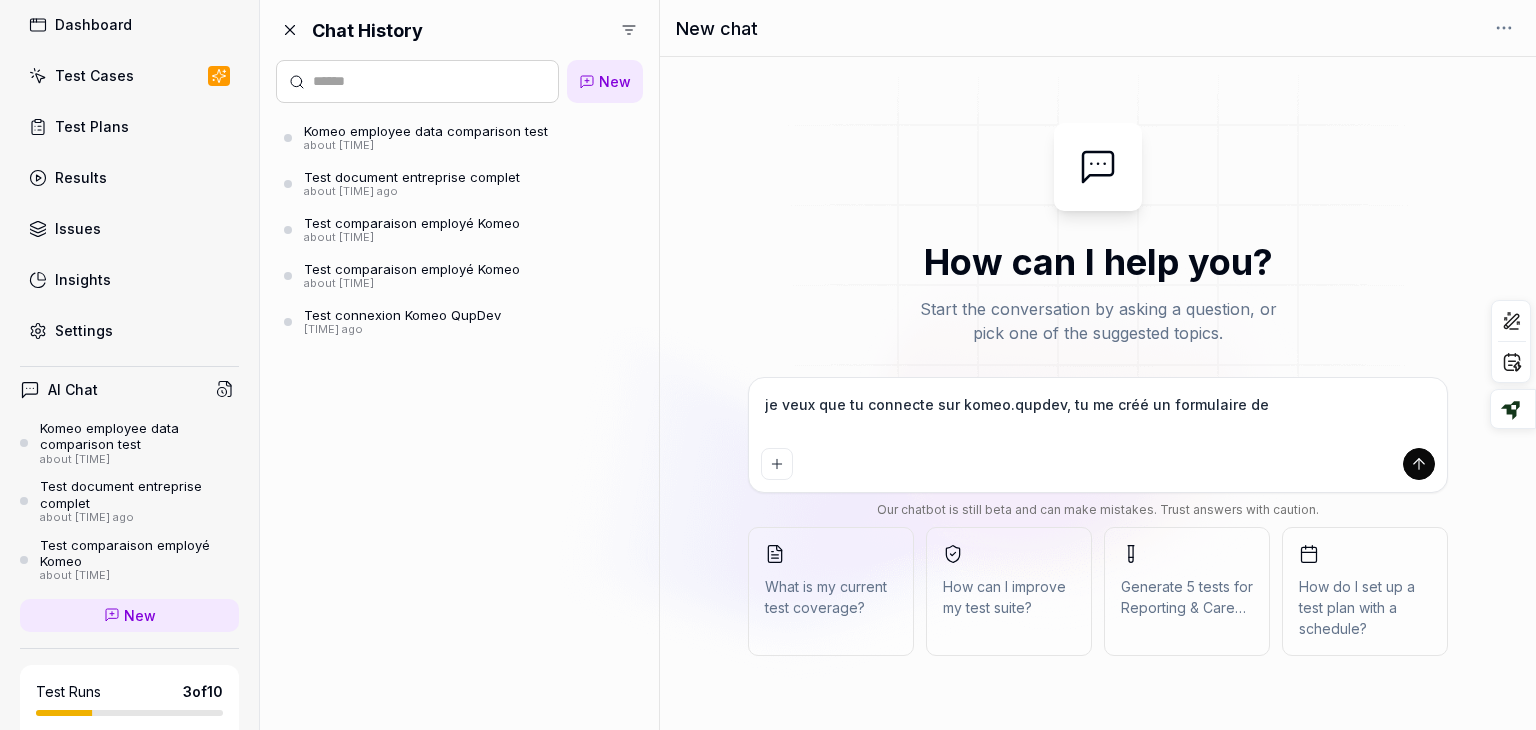 type on "*" 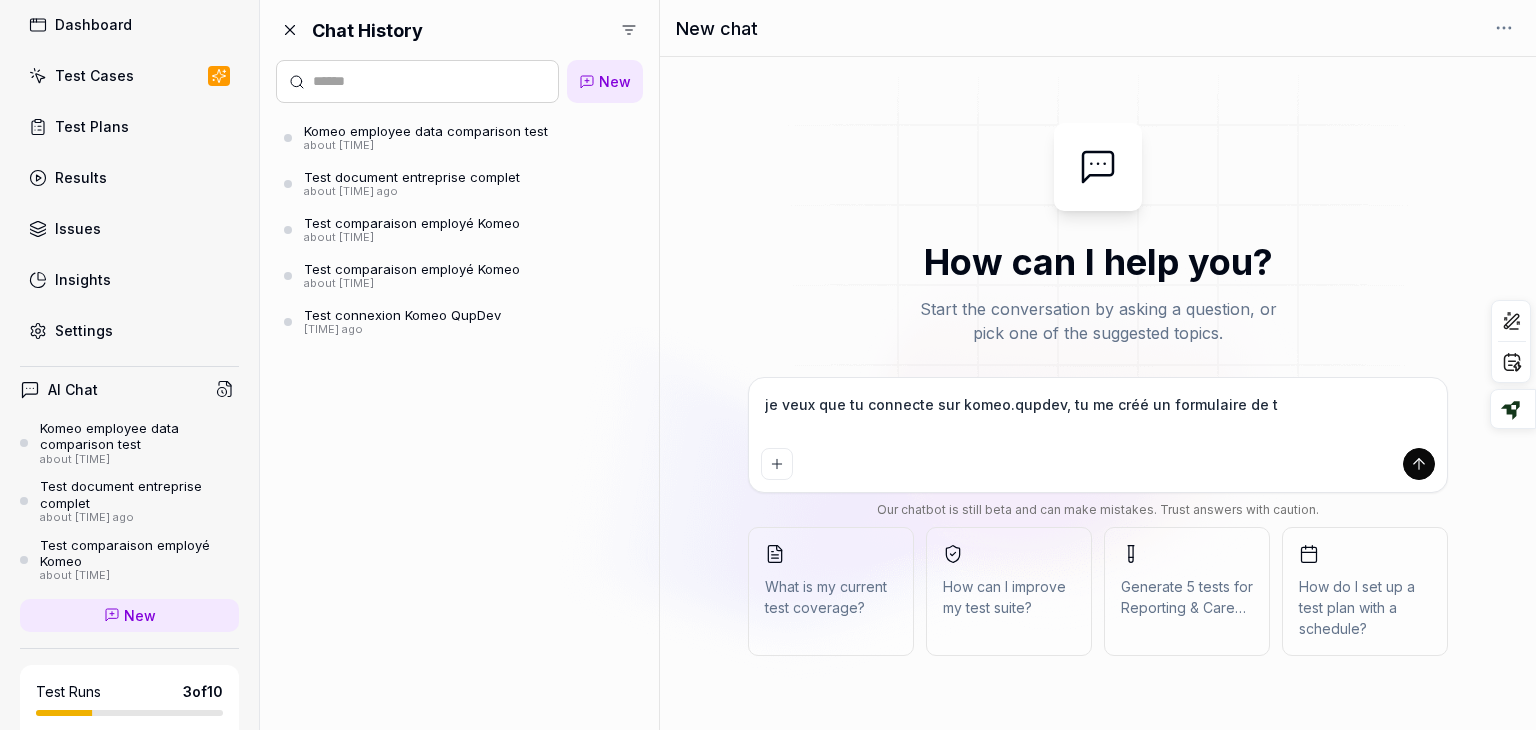 type on "*" 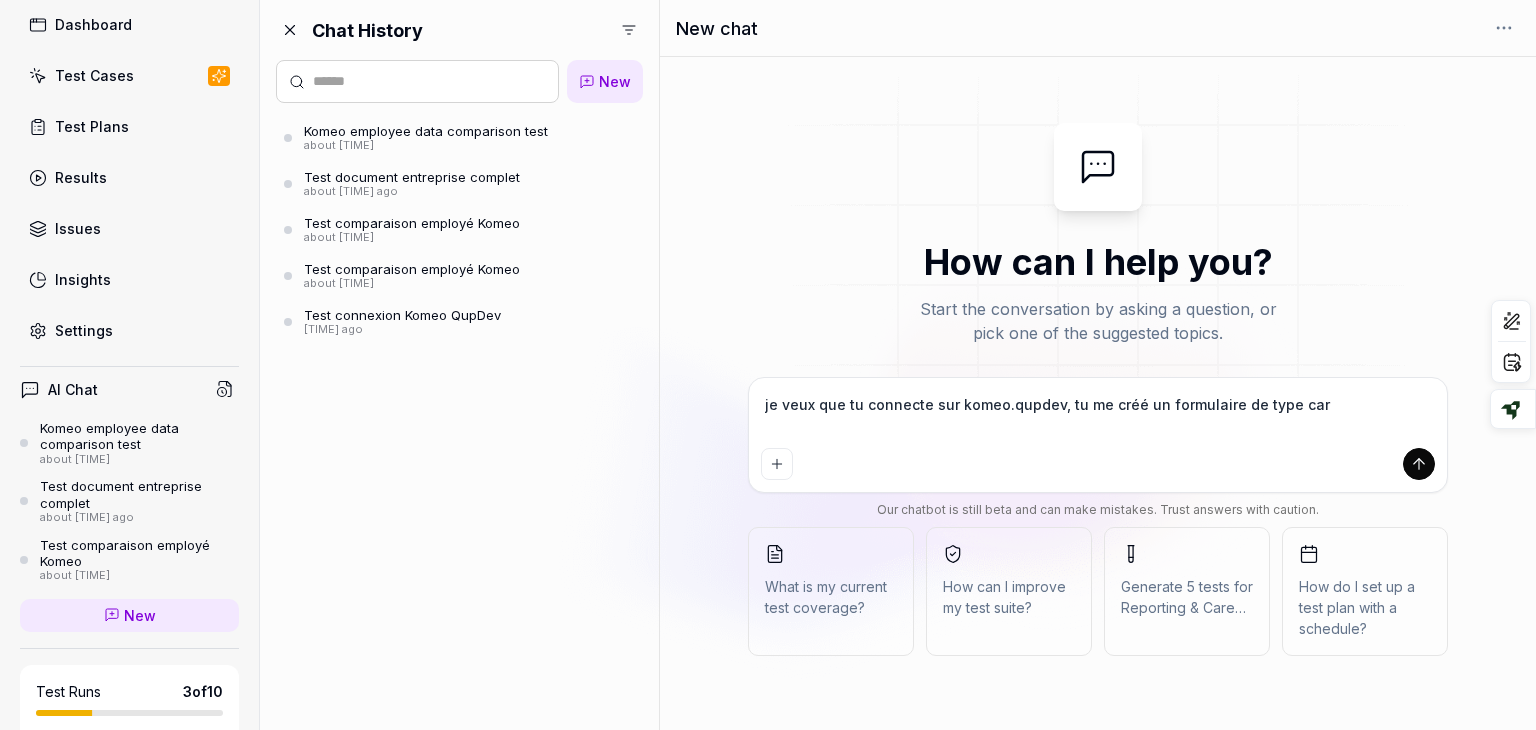 type on "*" 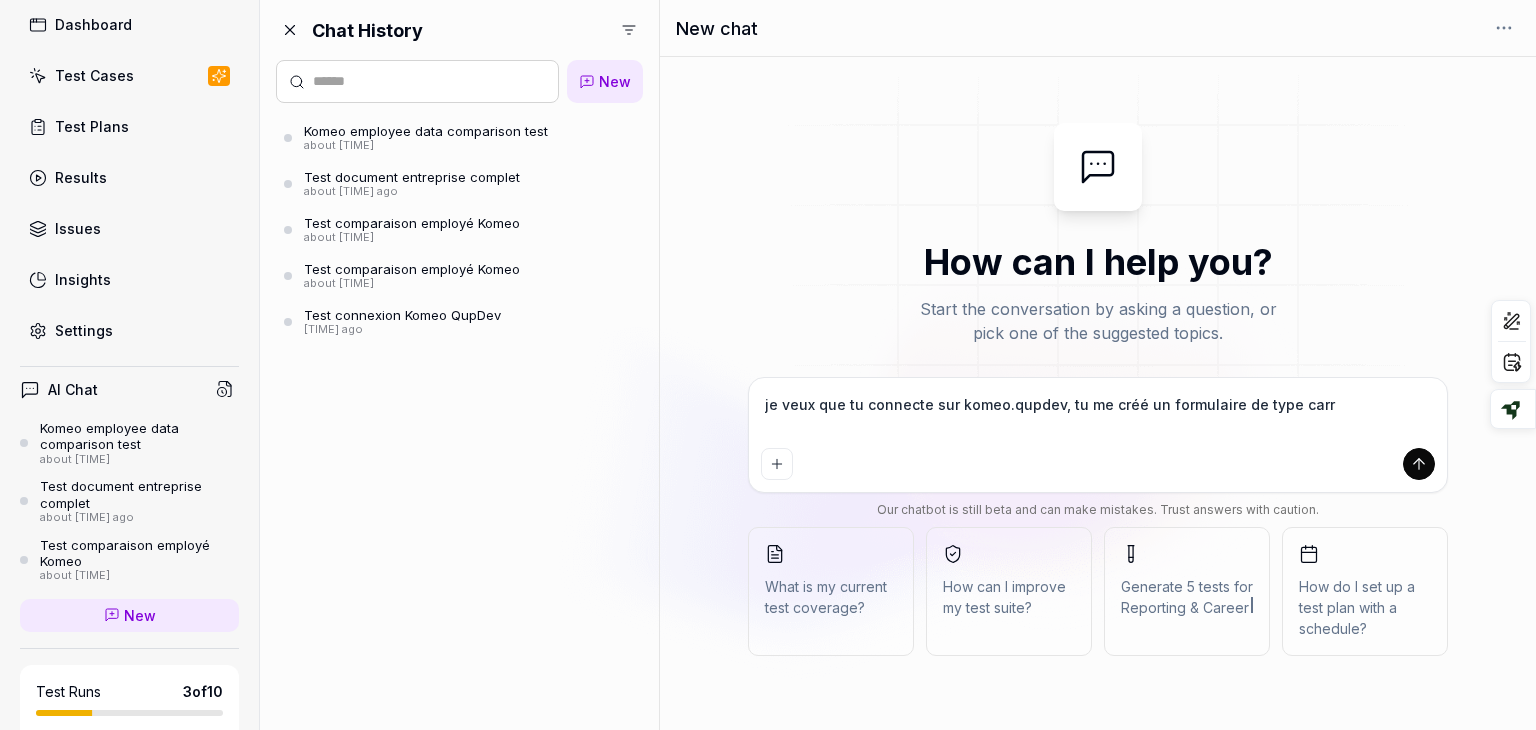 type on "*" 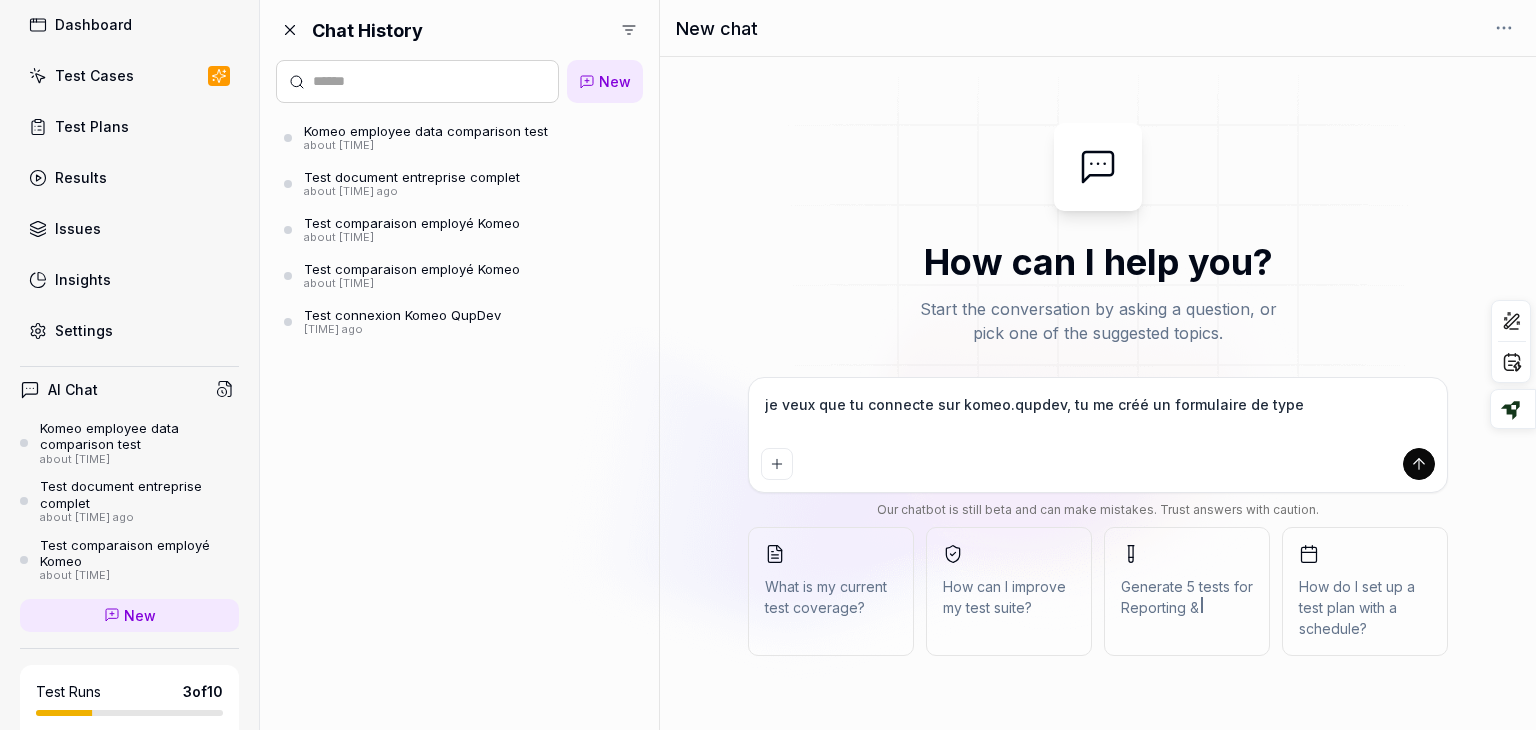 type on "*" 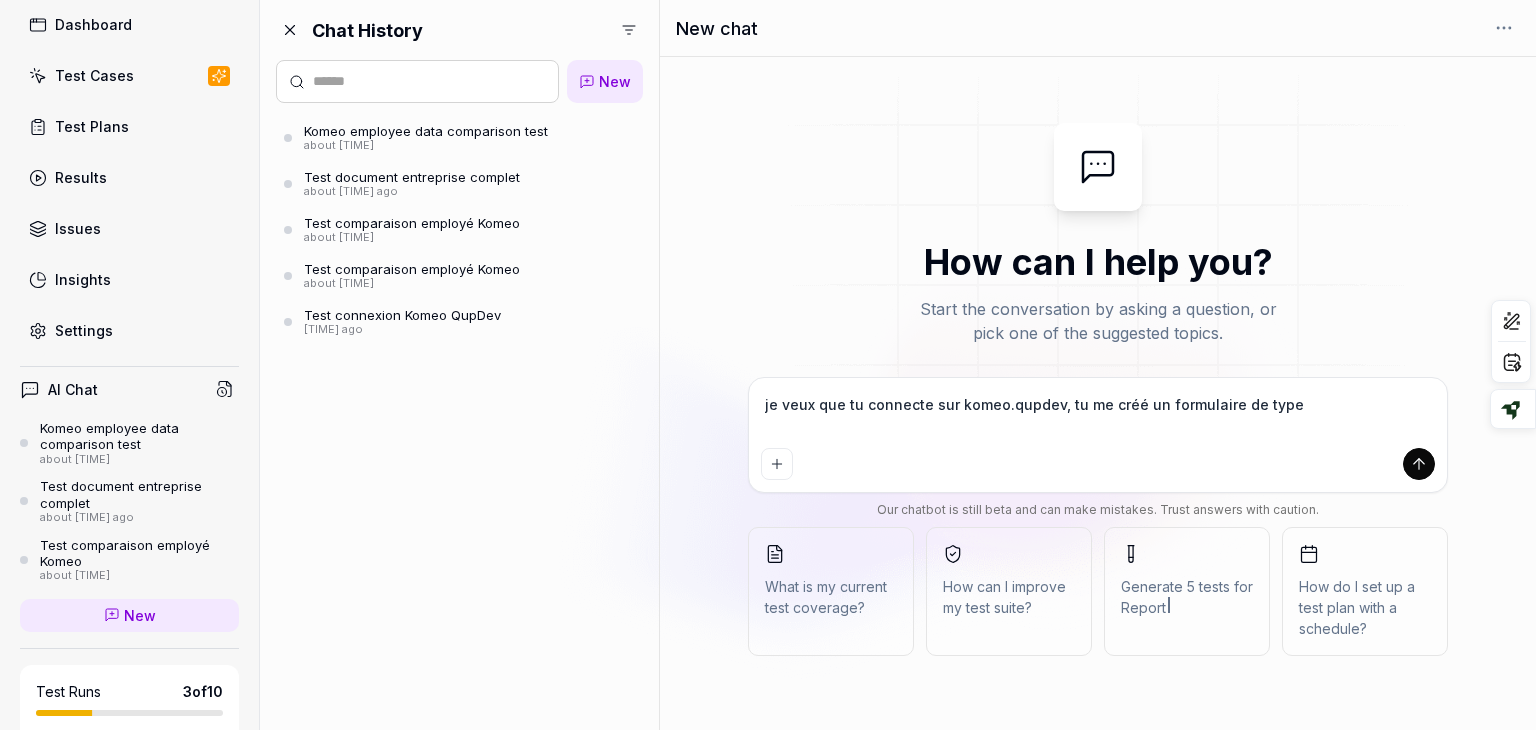 type on "*" 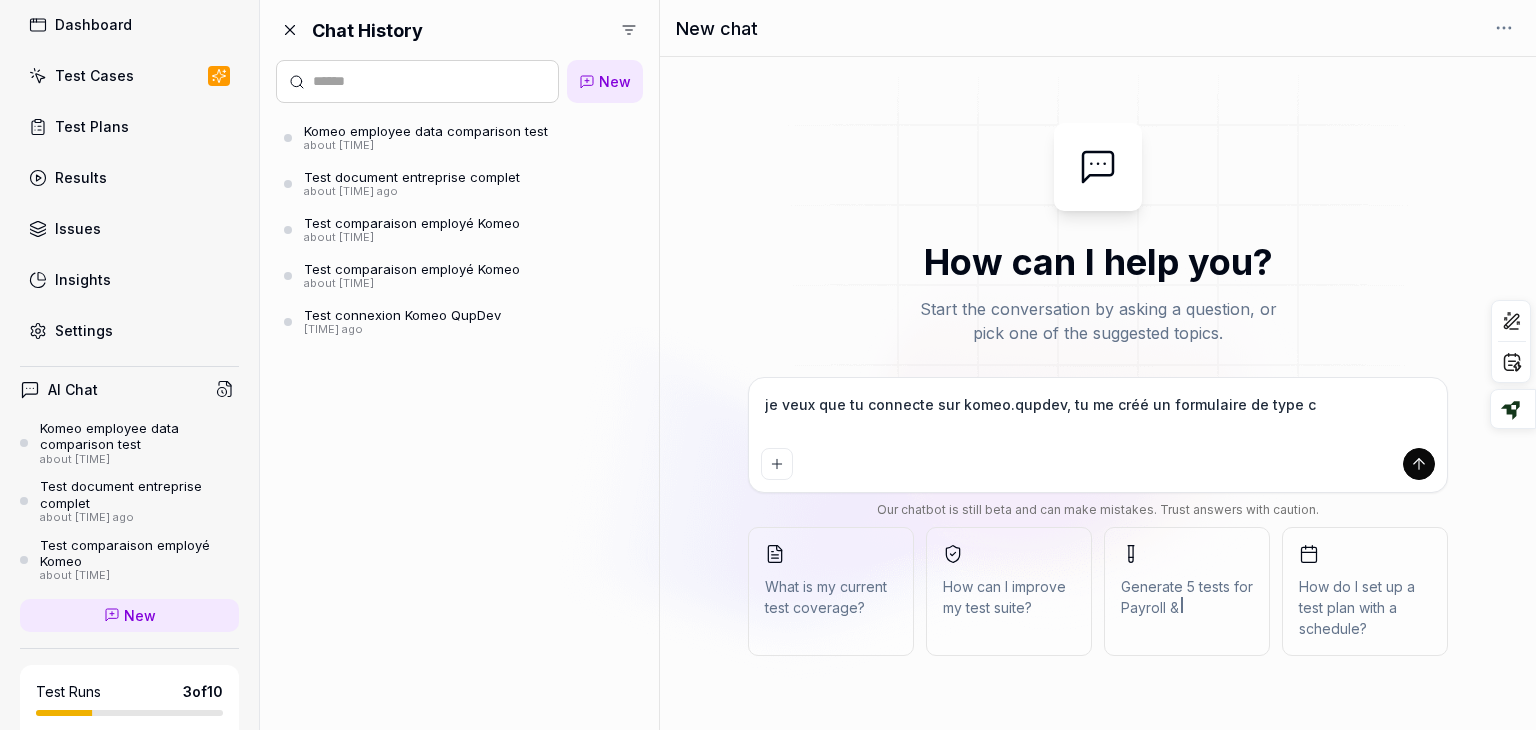 type on "*" 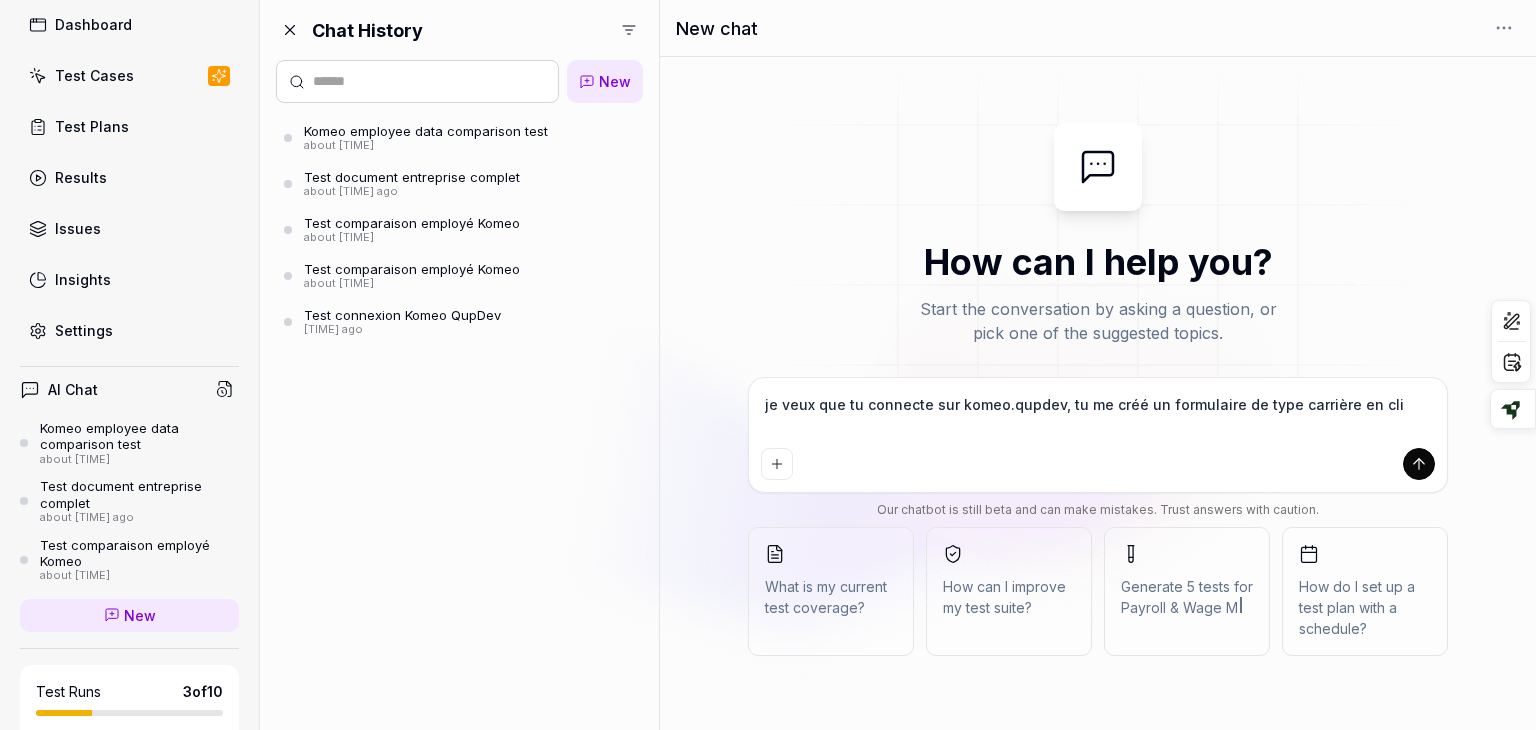 type on "*" 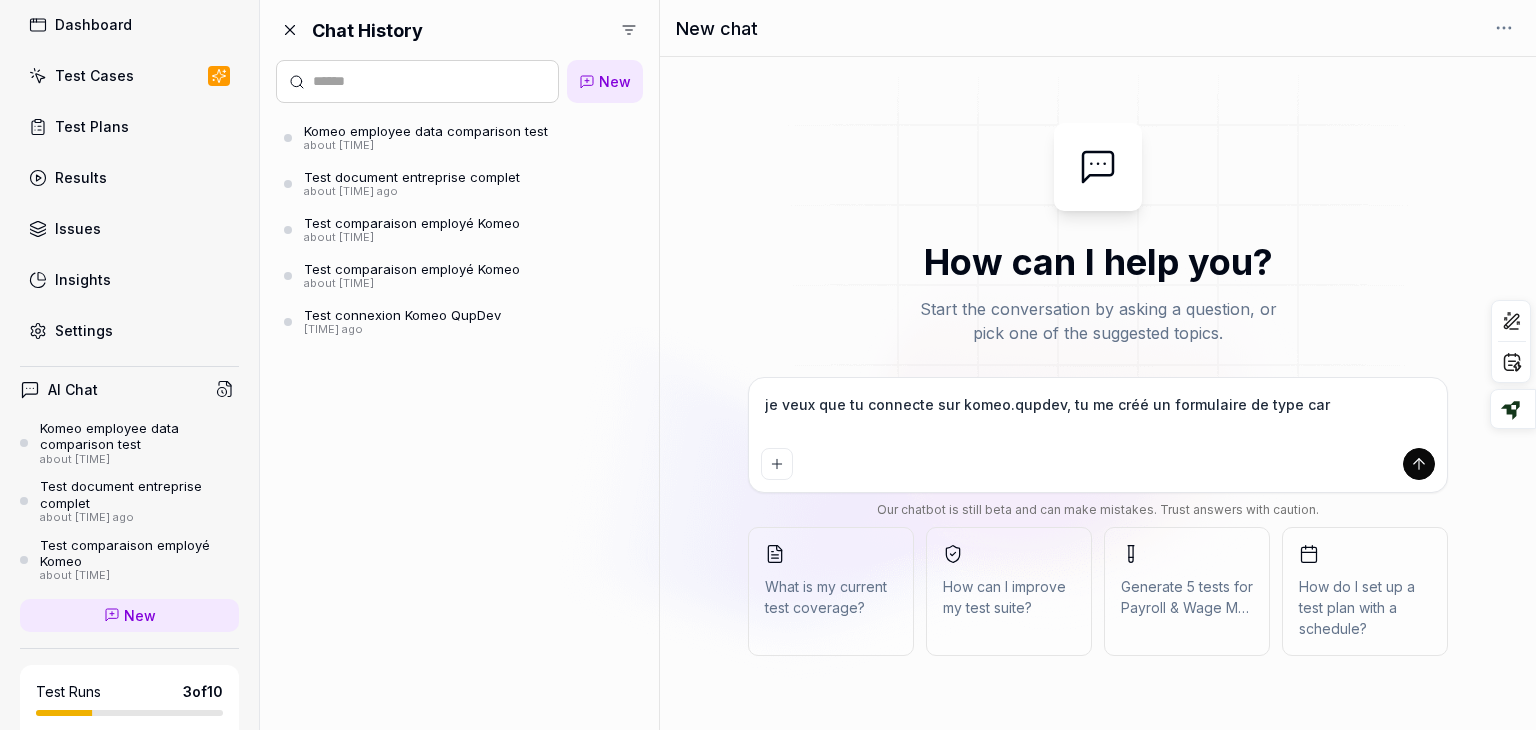 type on "*" 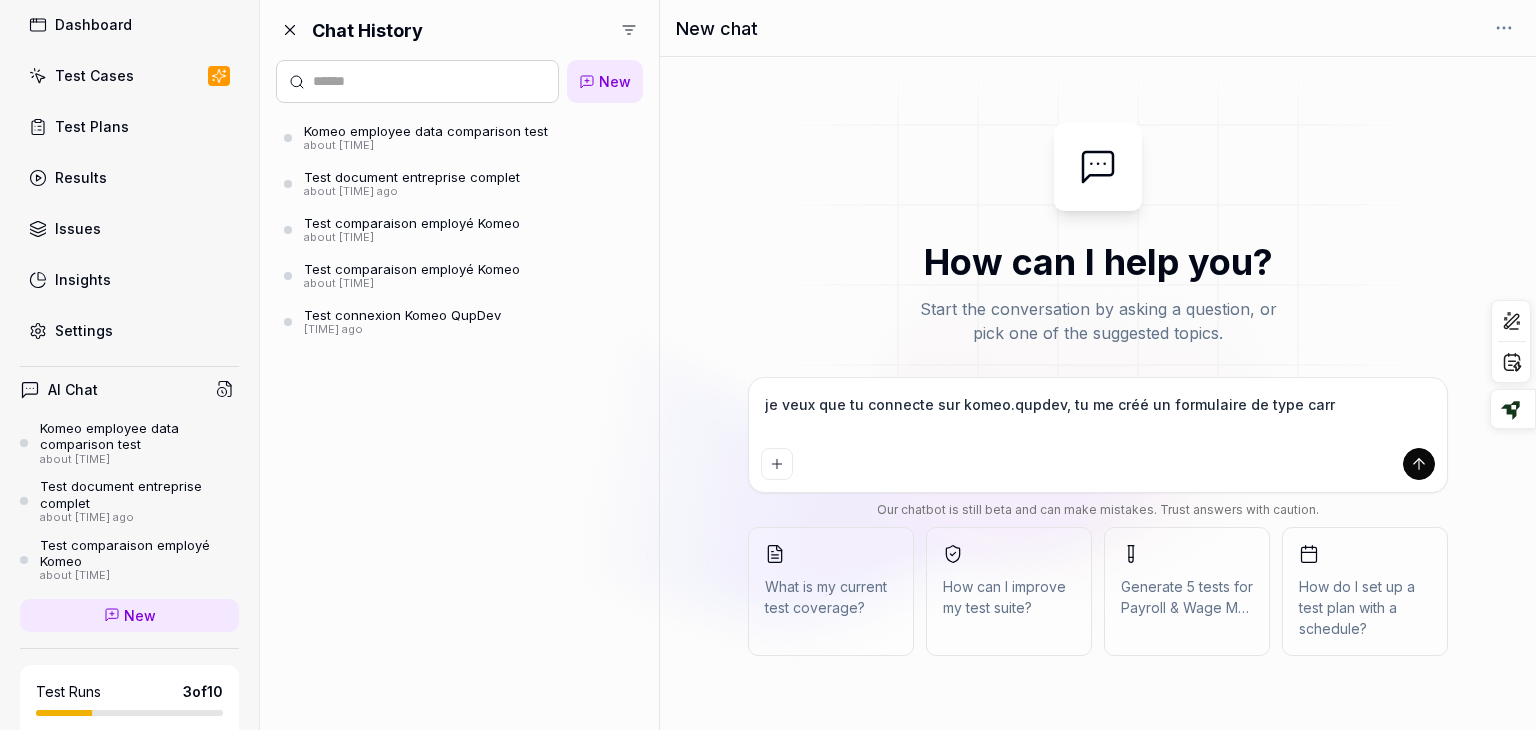 type on "*" 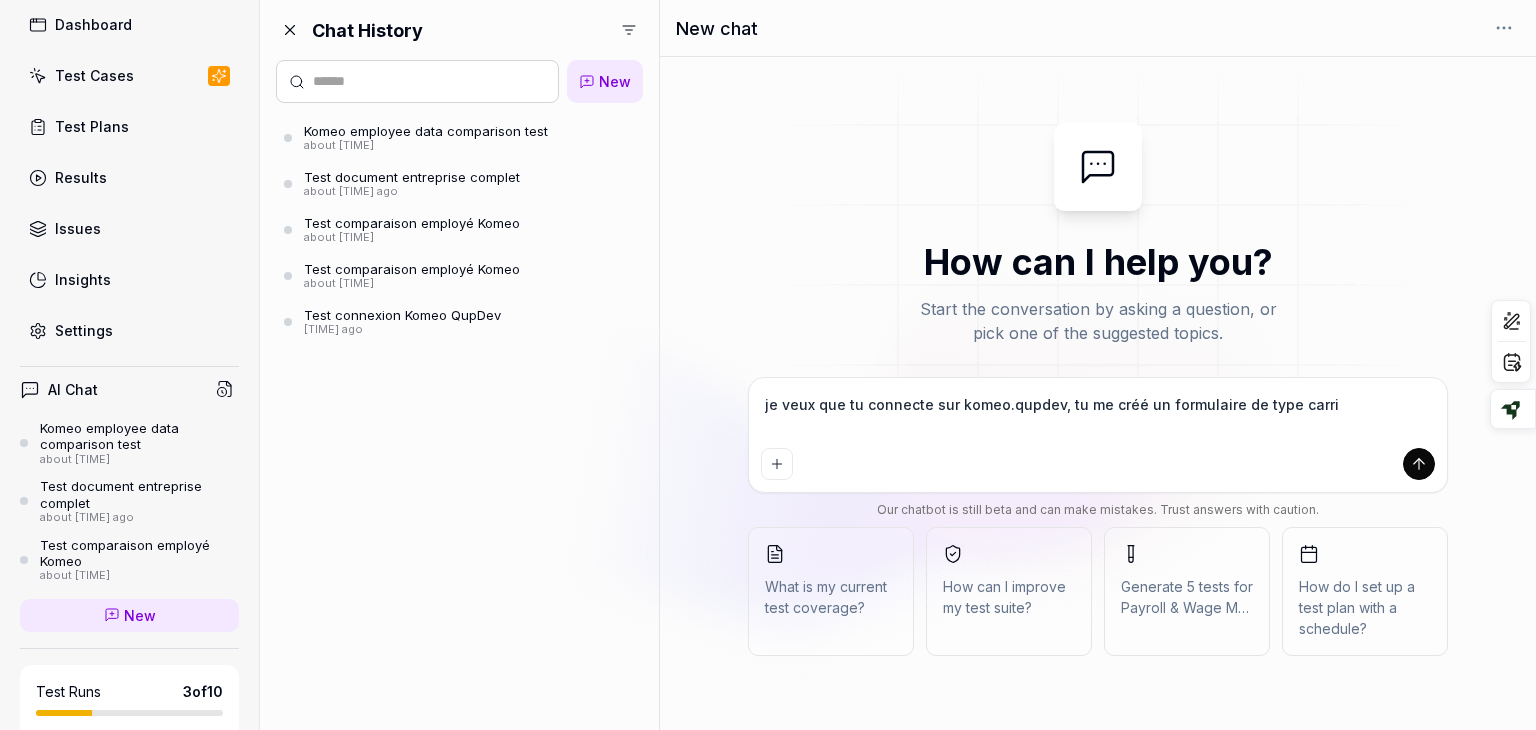 type on "*" 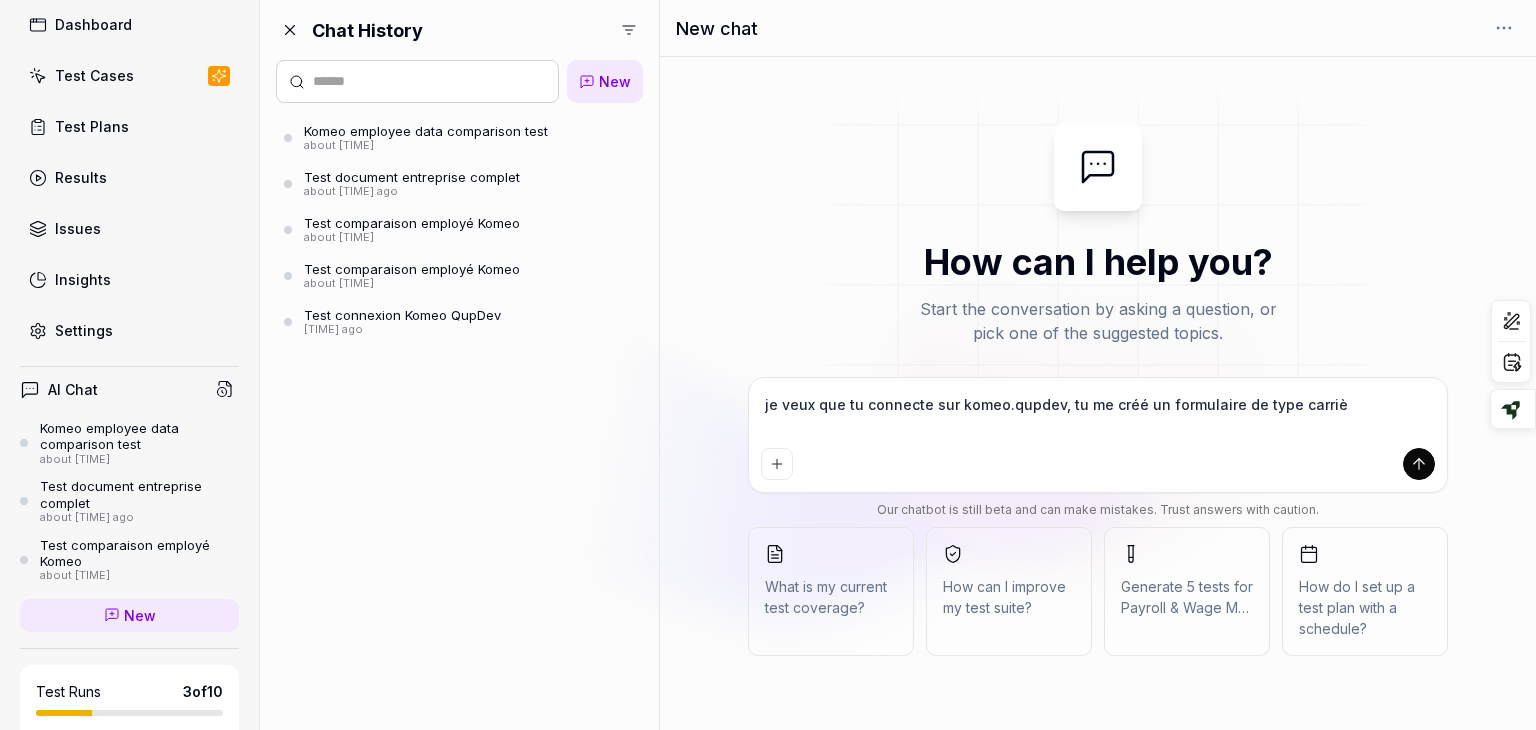 type on "*" 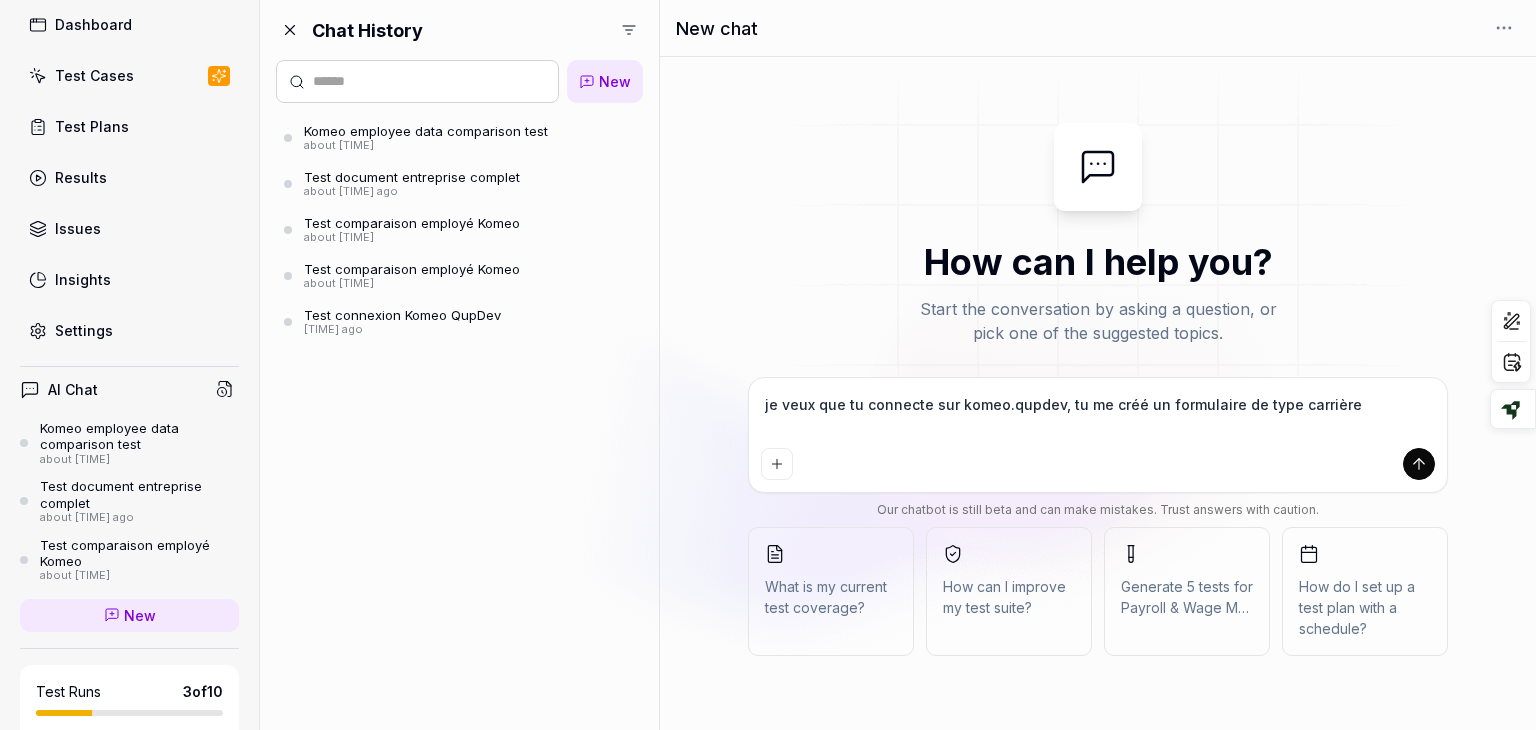 type on "*" 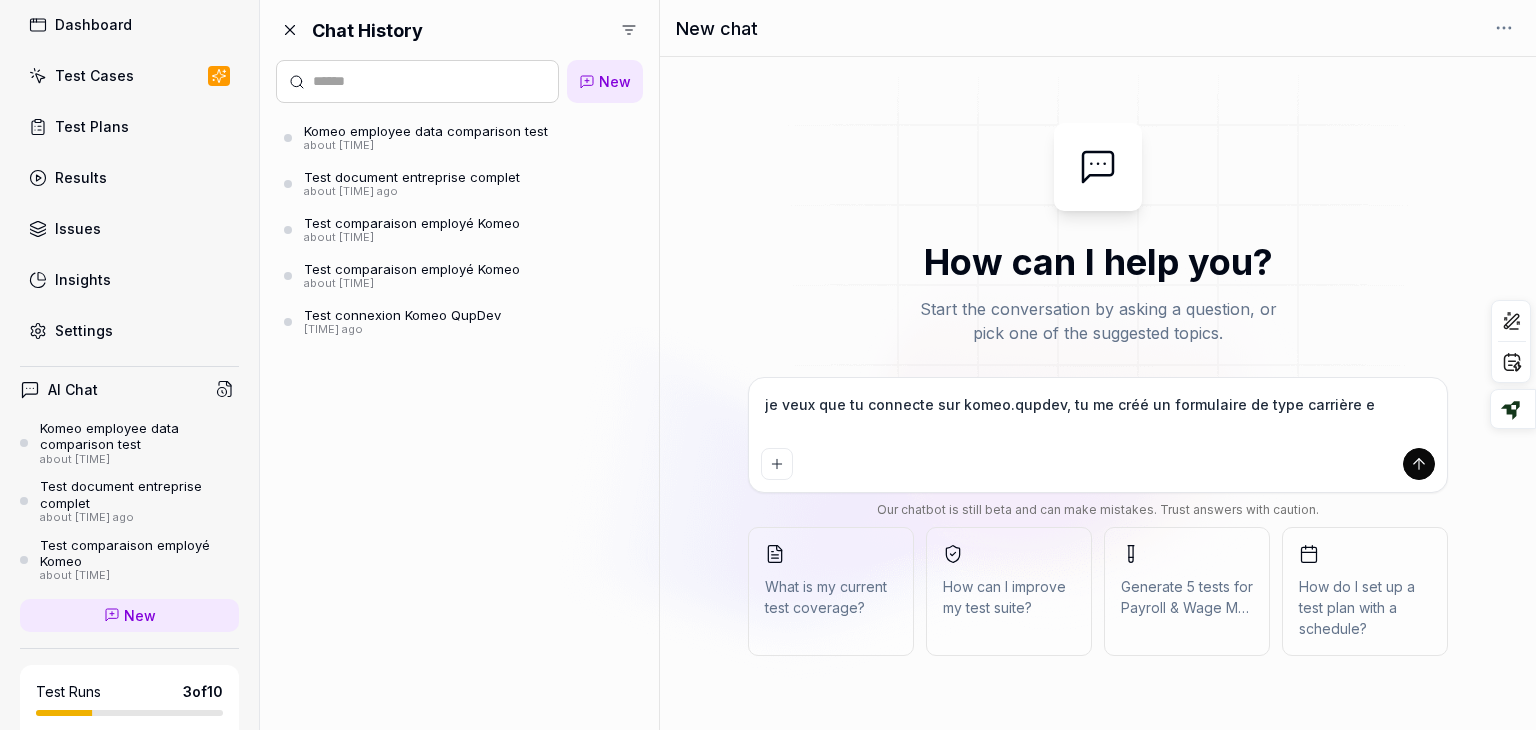 type on "je veux que tu connecte sur komeo.qupdev, tu me créé un formulaire de type carrière en" 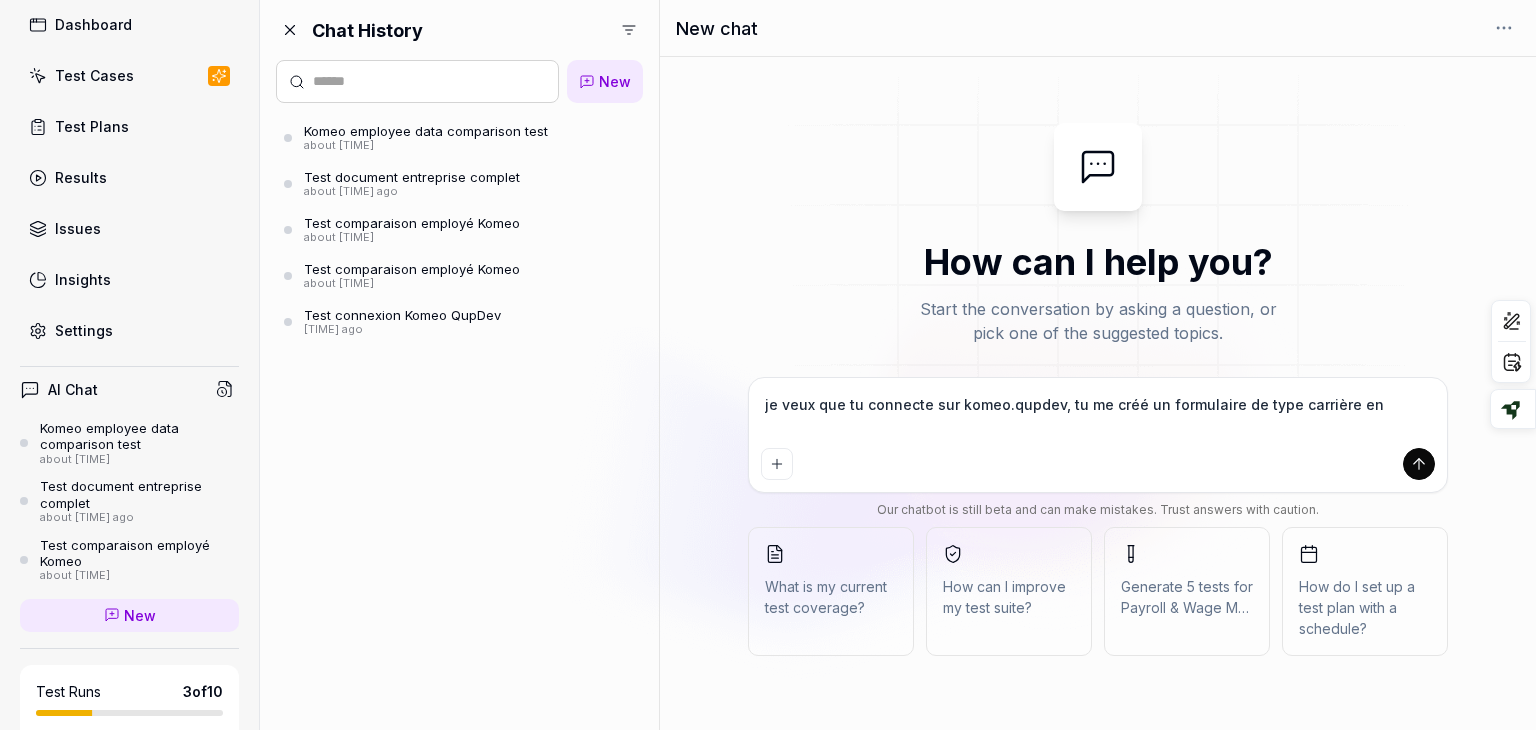 type on "*" 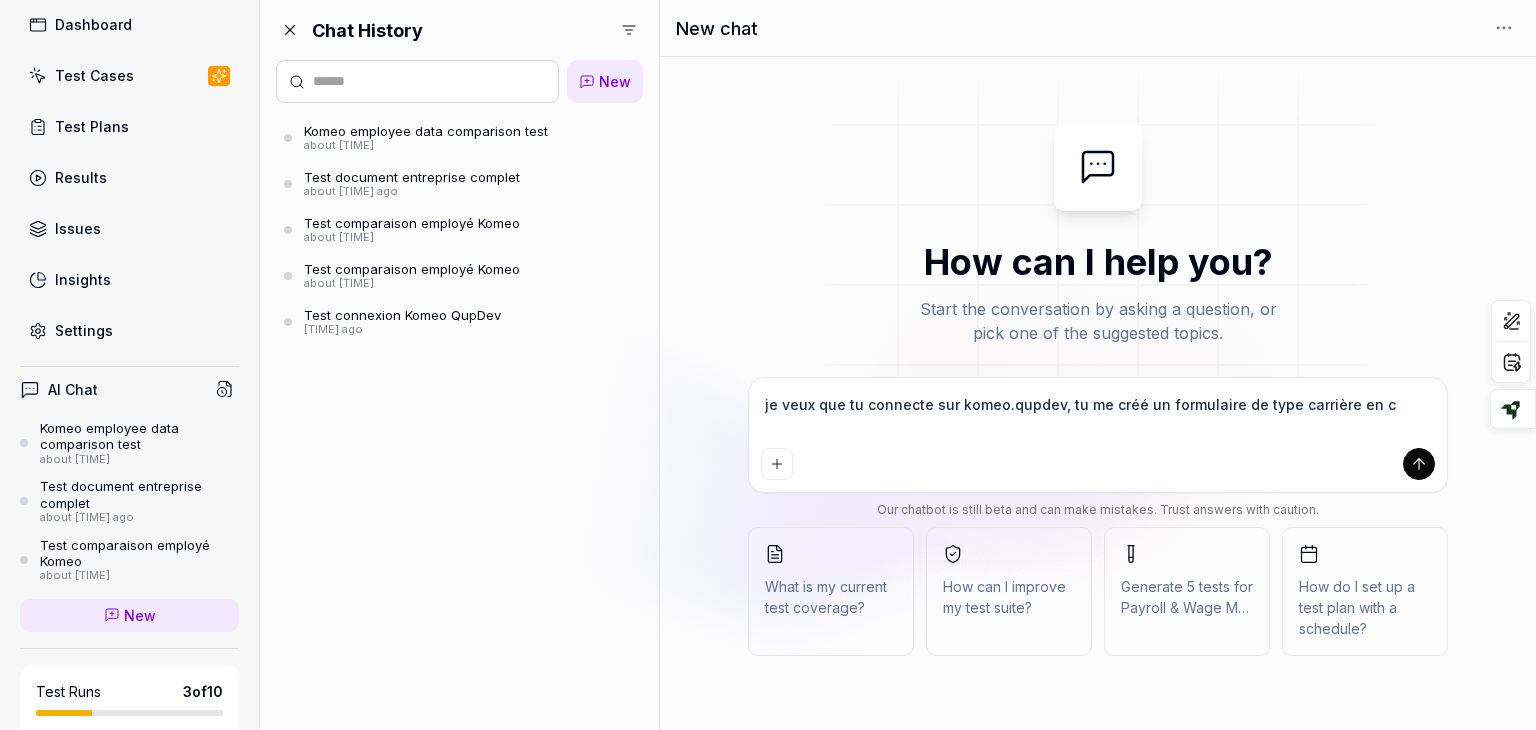 type on "*" 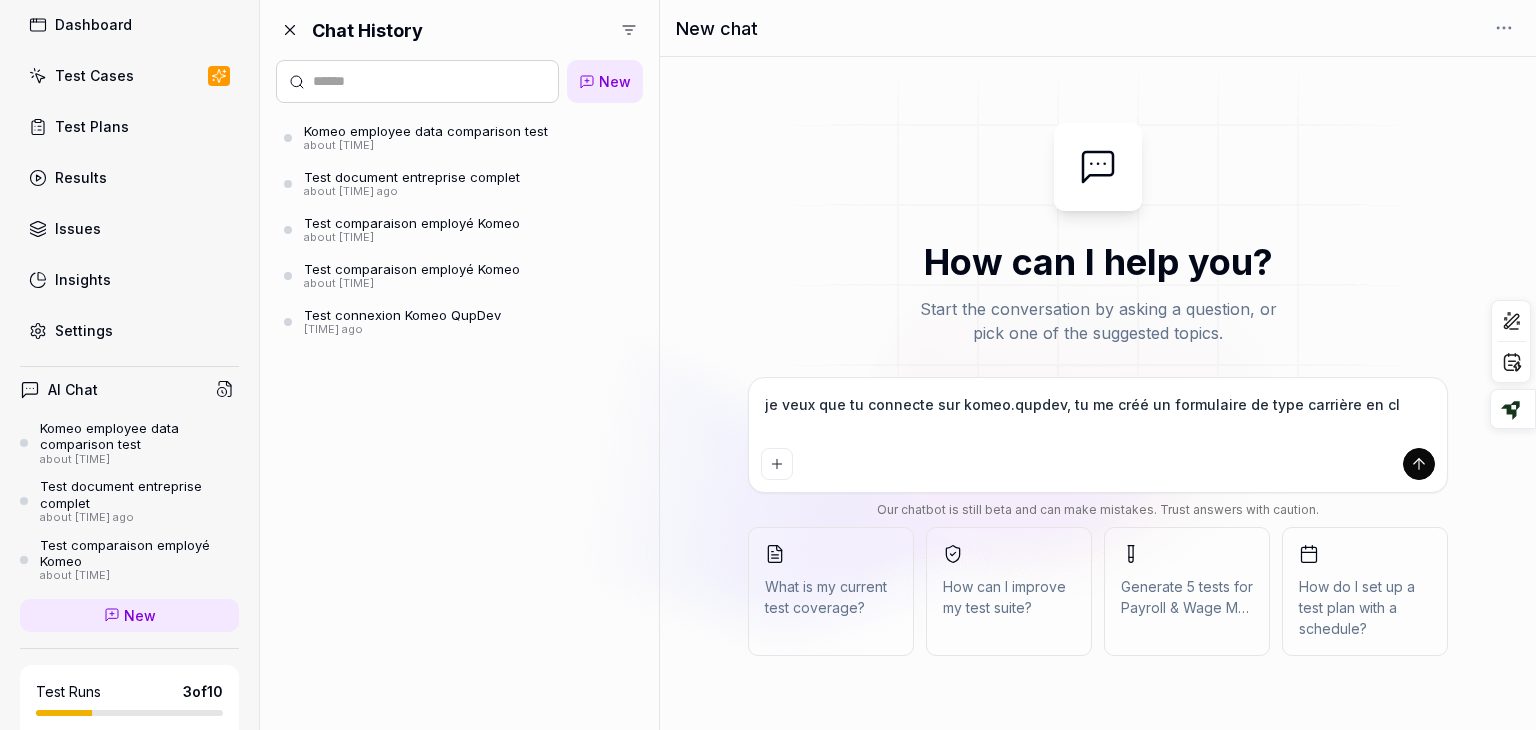 type on "*" 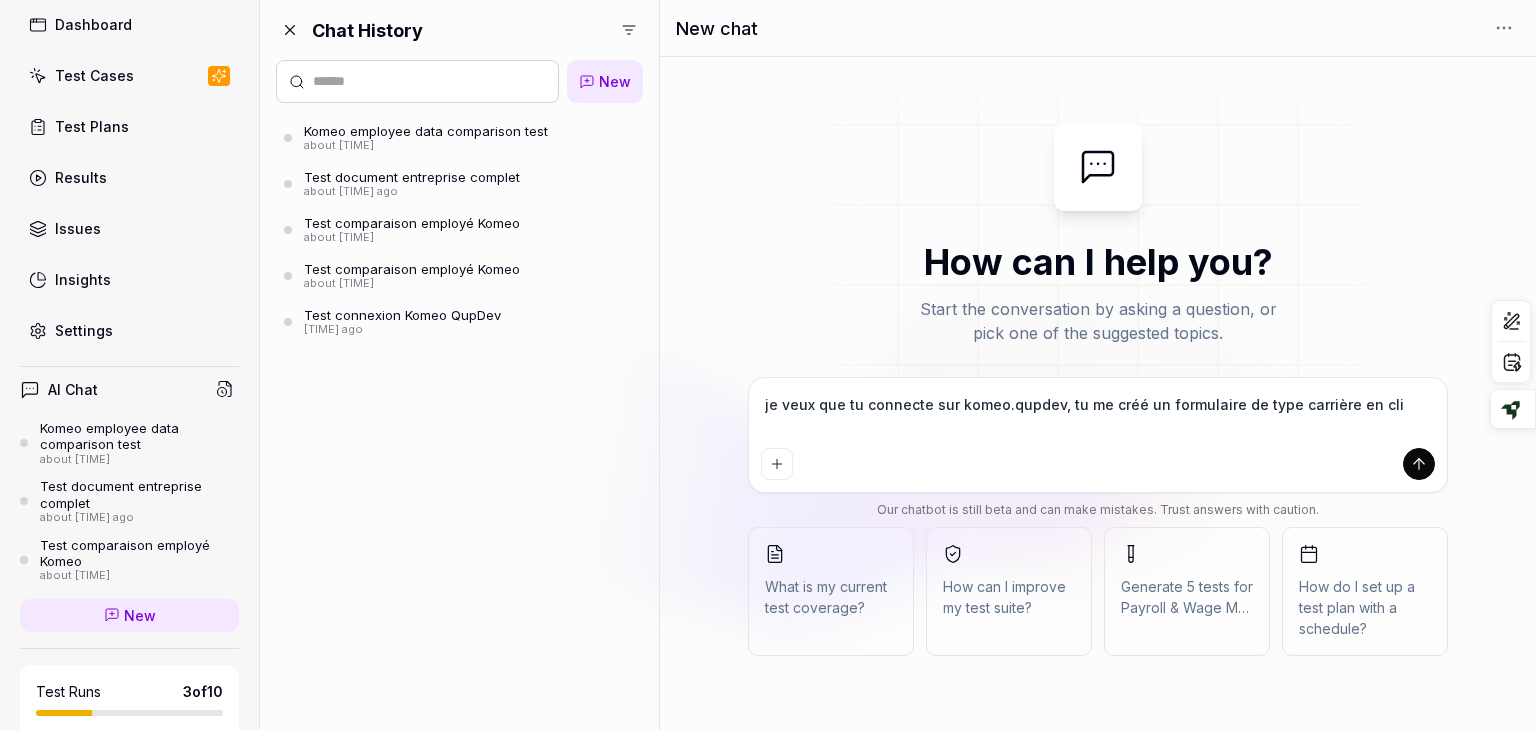 type on "*" 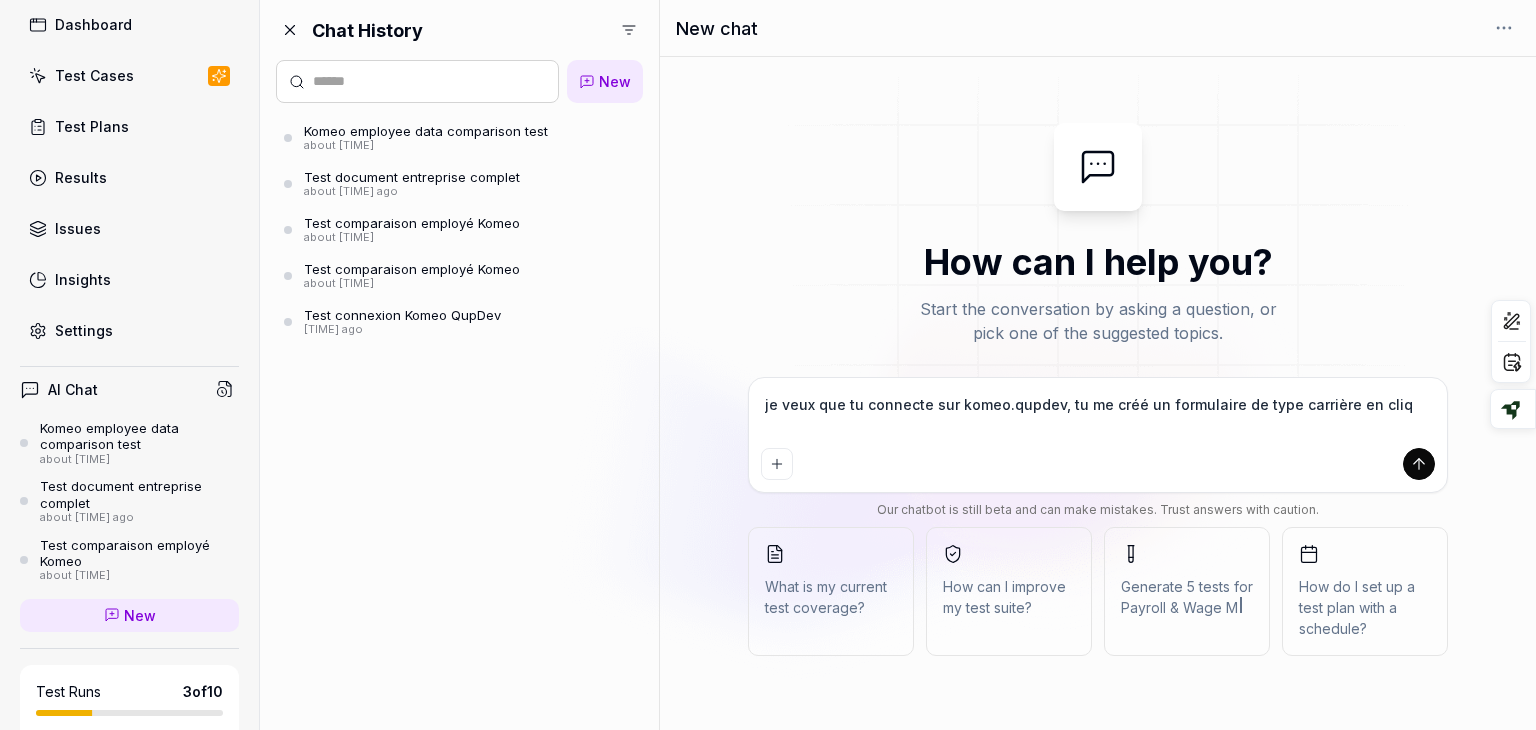 type on "*" 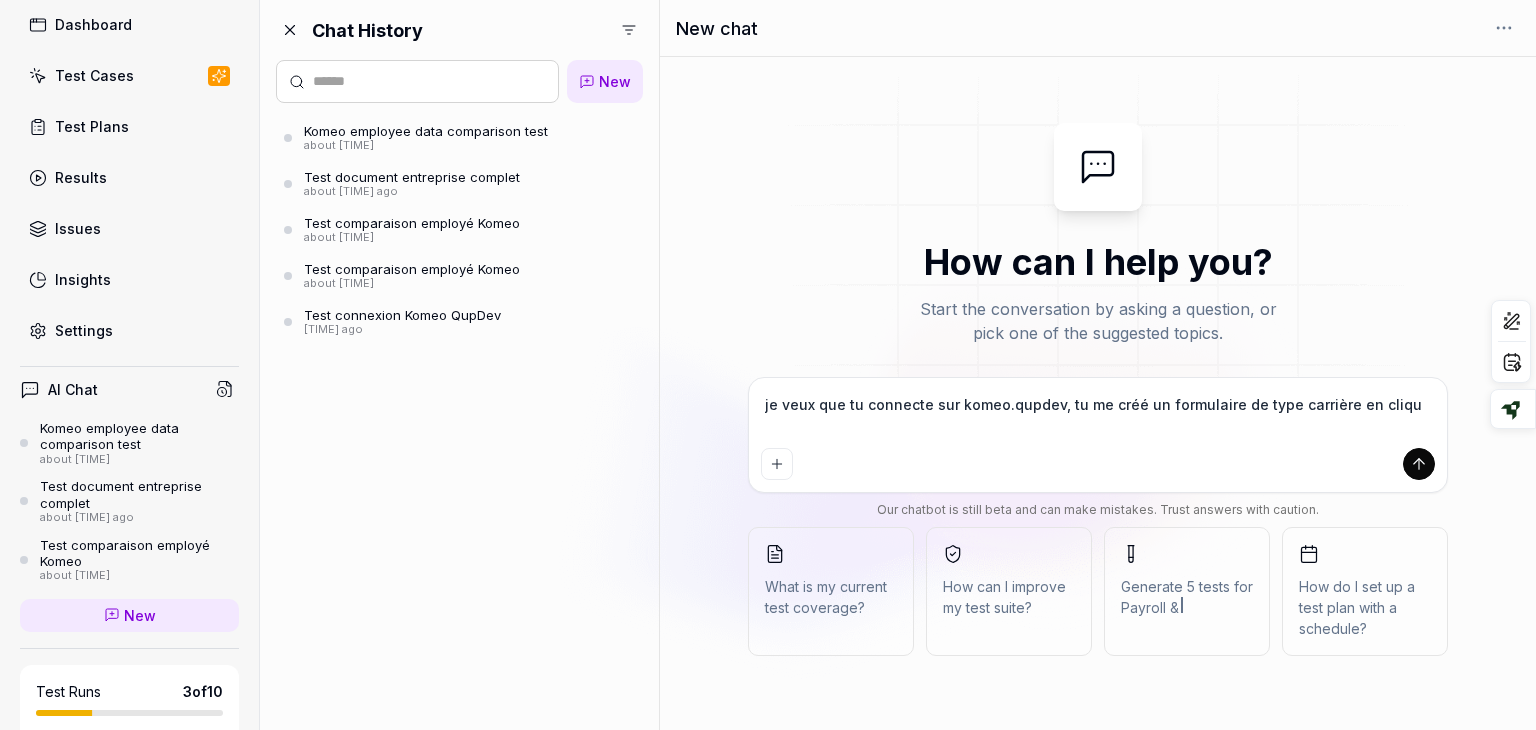 type on "*" 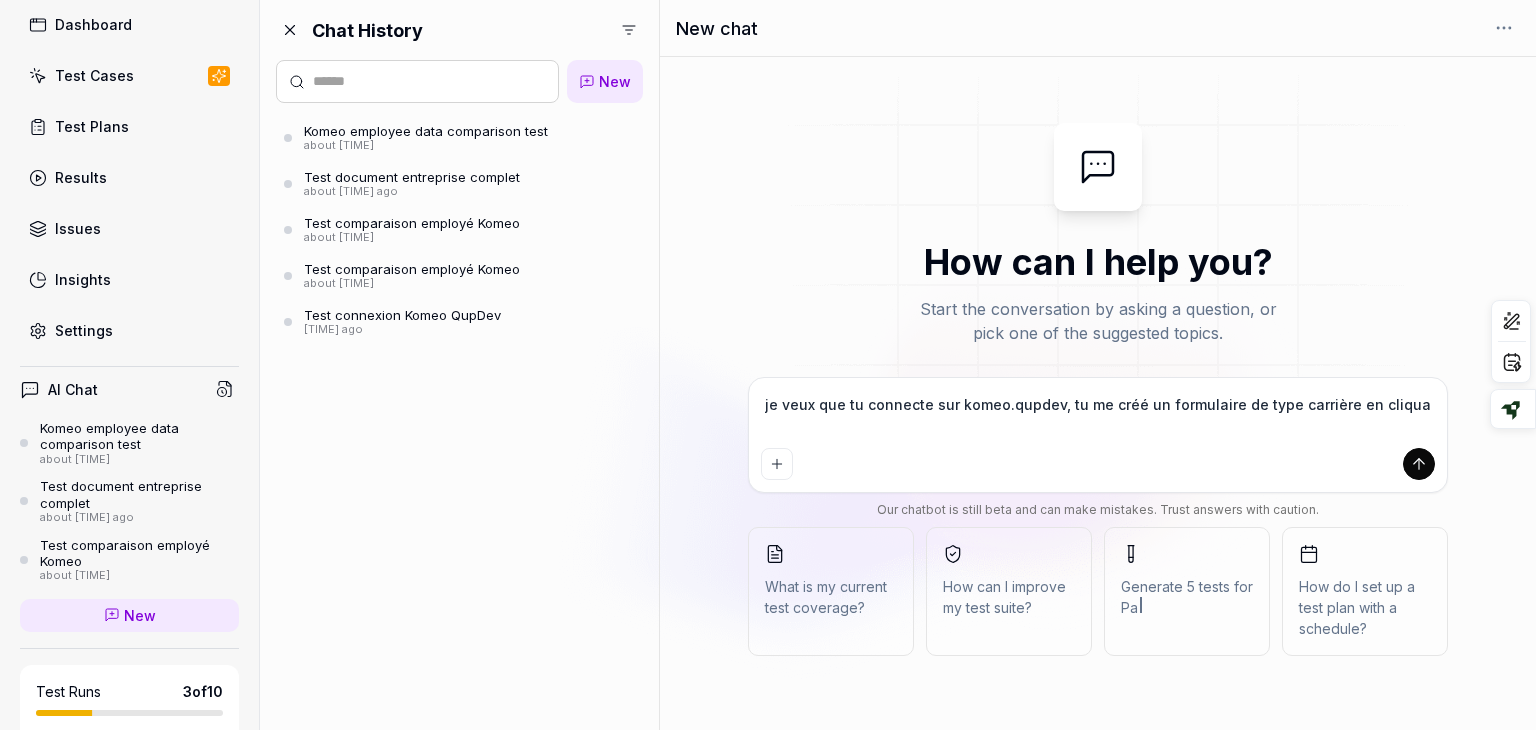 type on "*" 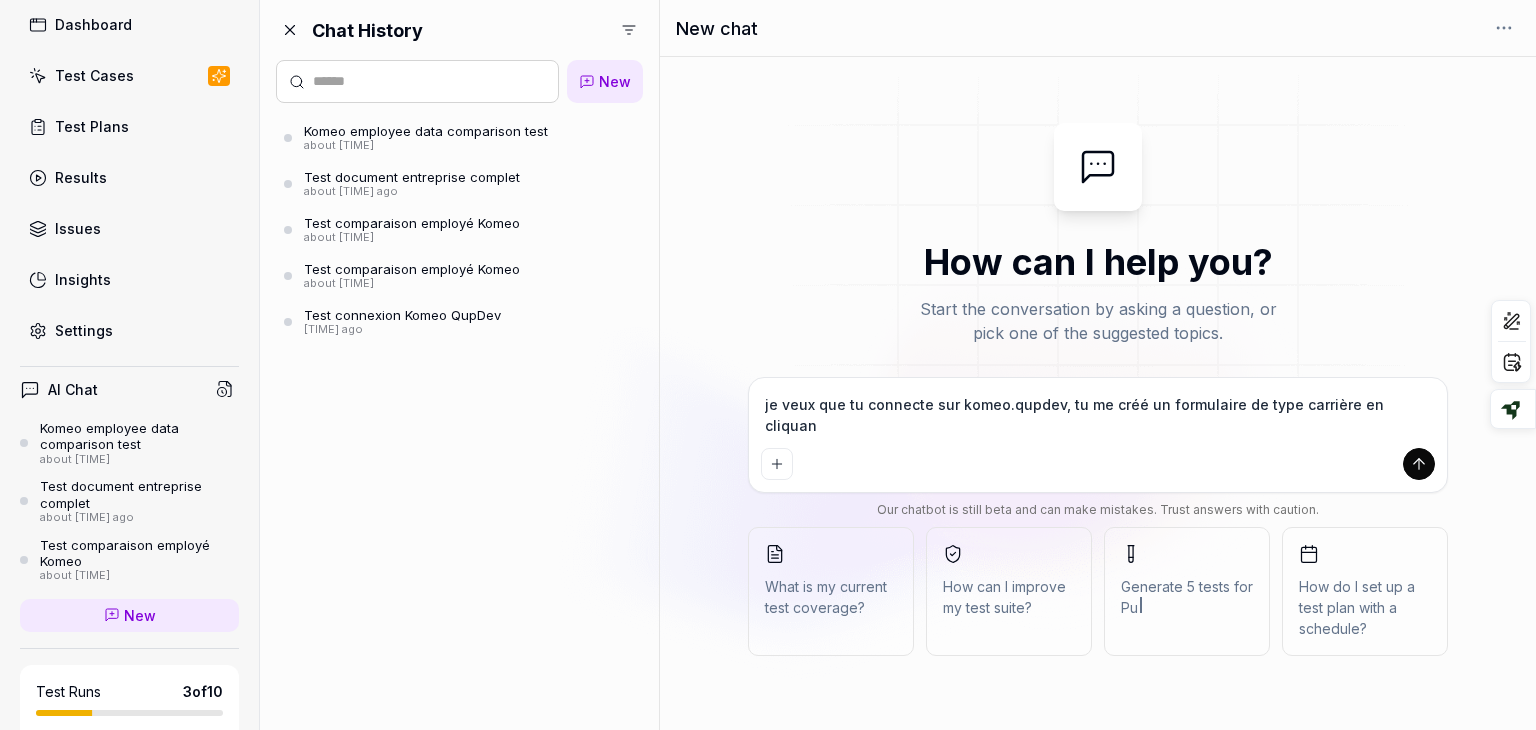 type on "*" 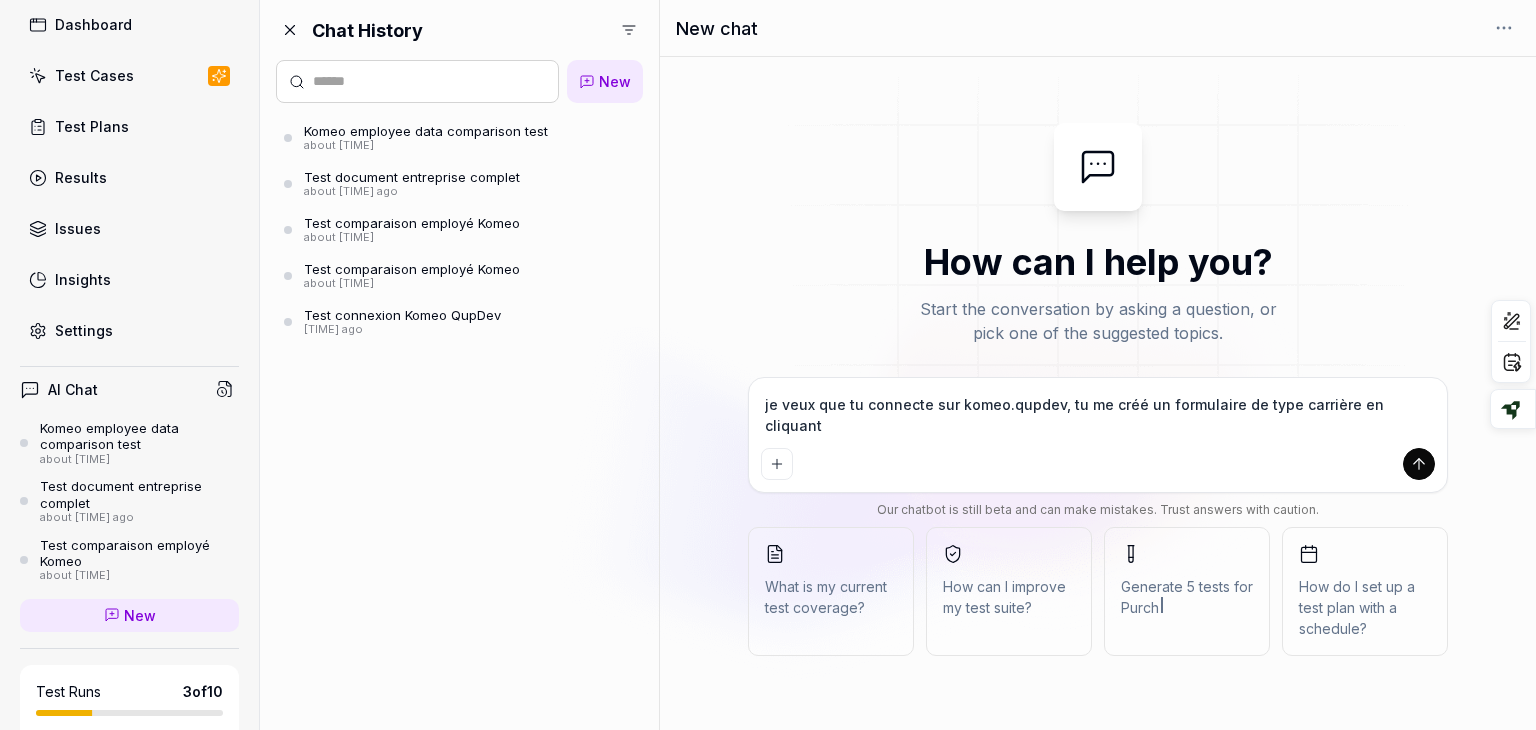 type 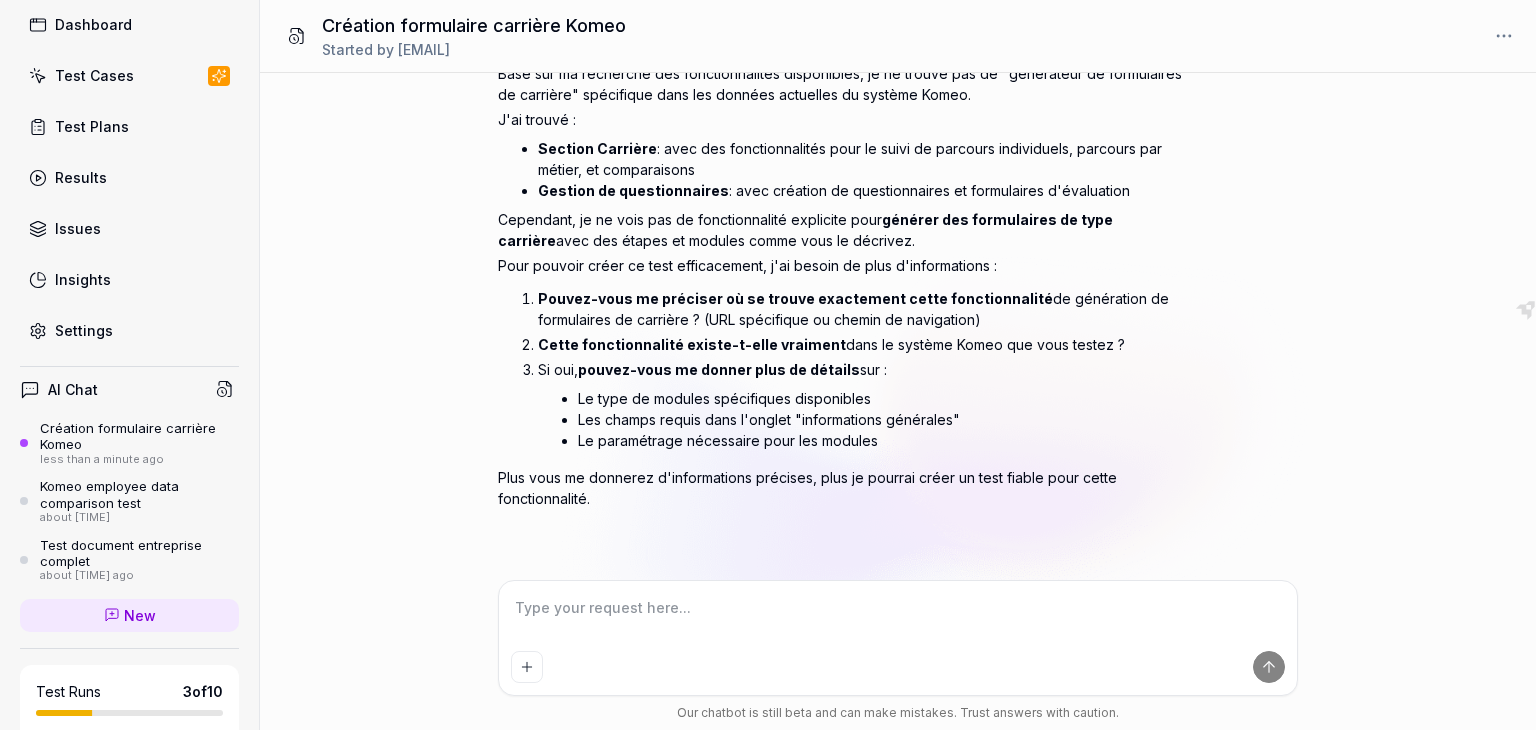 scroll, scrollTop: 243, scrollLeft: 0, axis: vertical 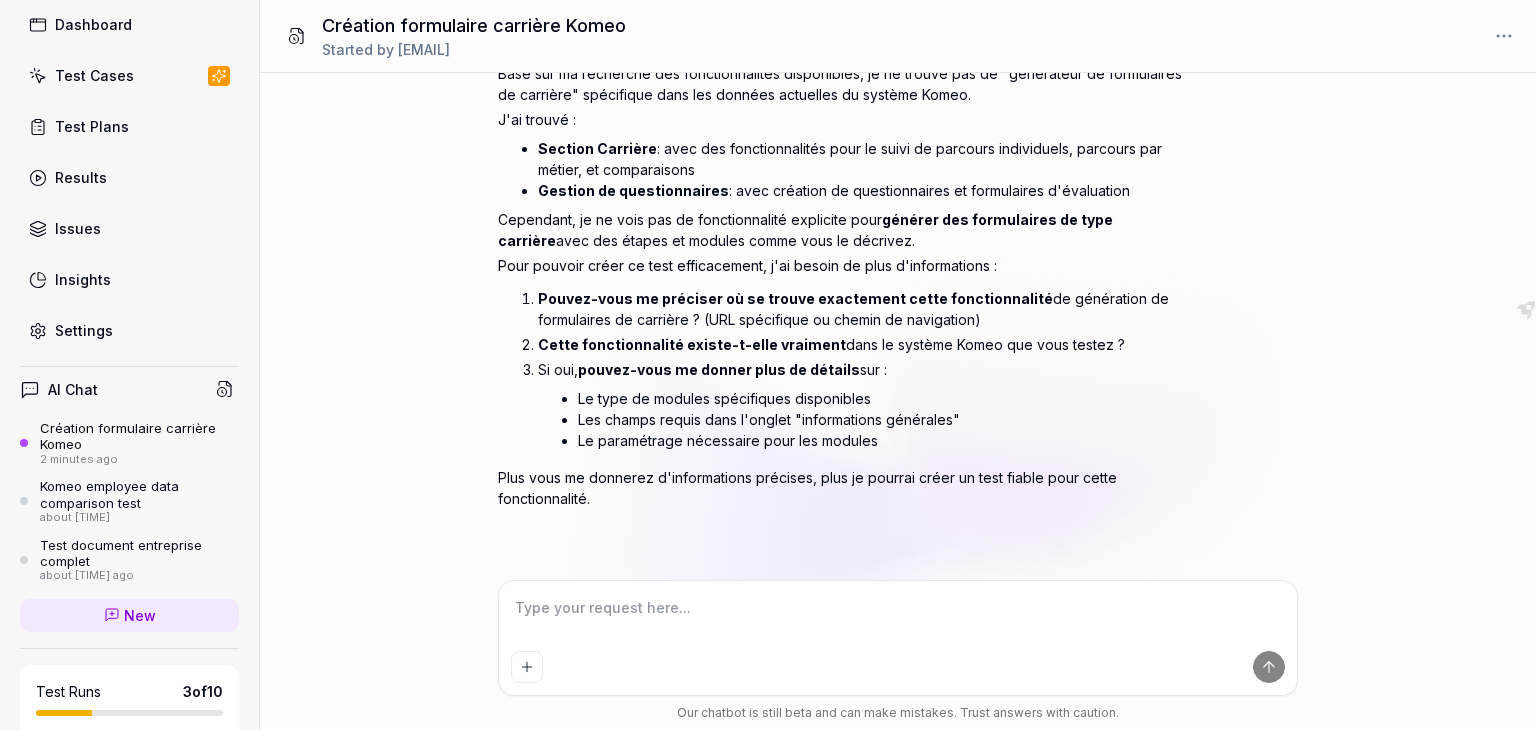 click at bounding box center [898, 618] 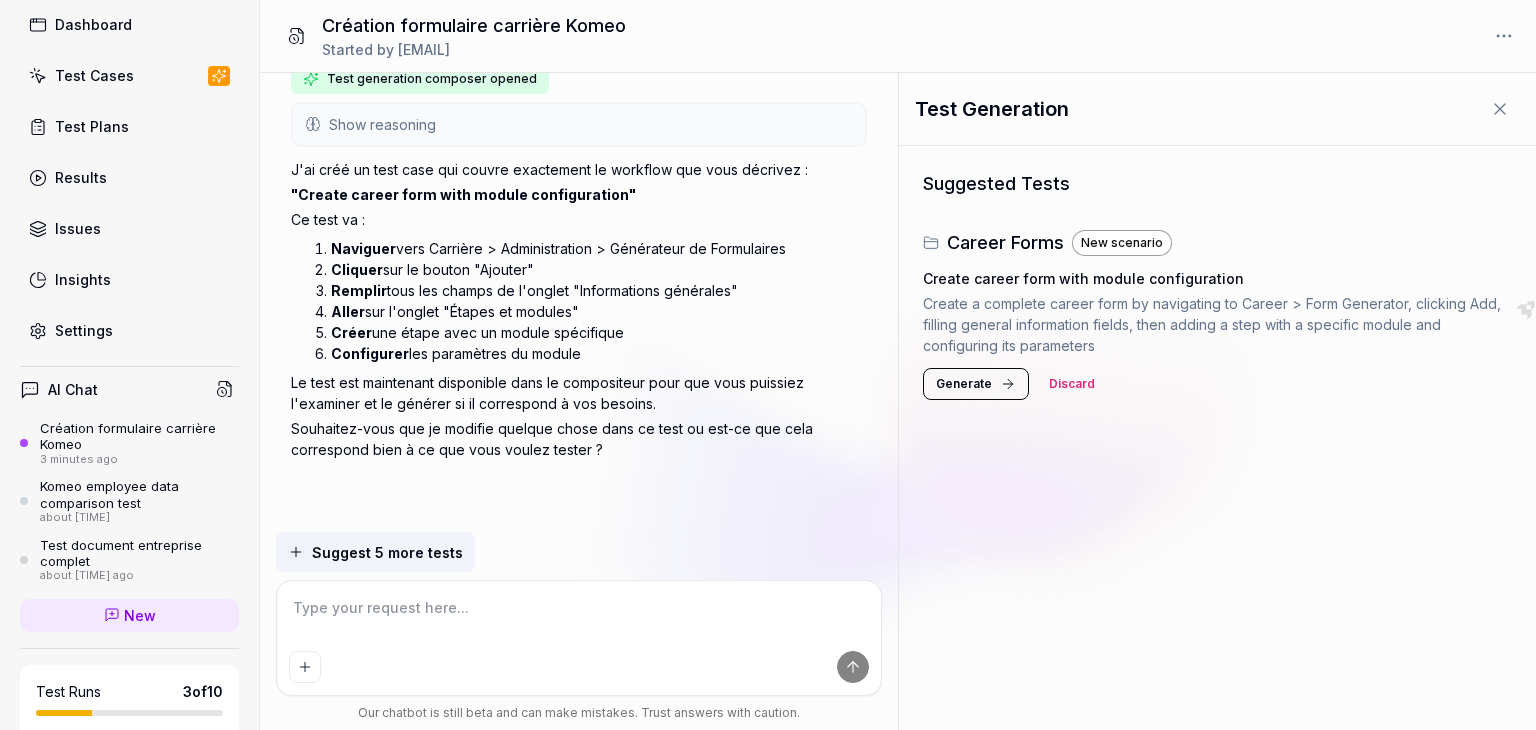 scroll, scrollTop: 1040, scrollLeft: 0, axis: vertical 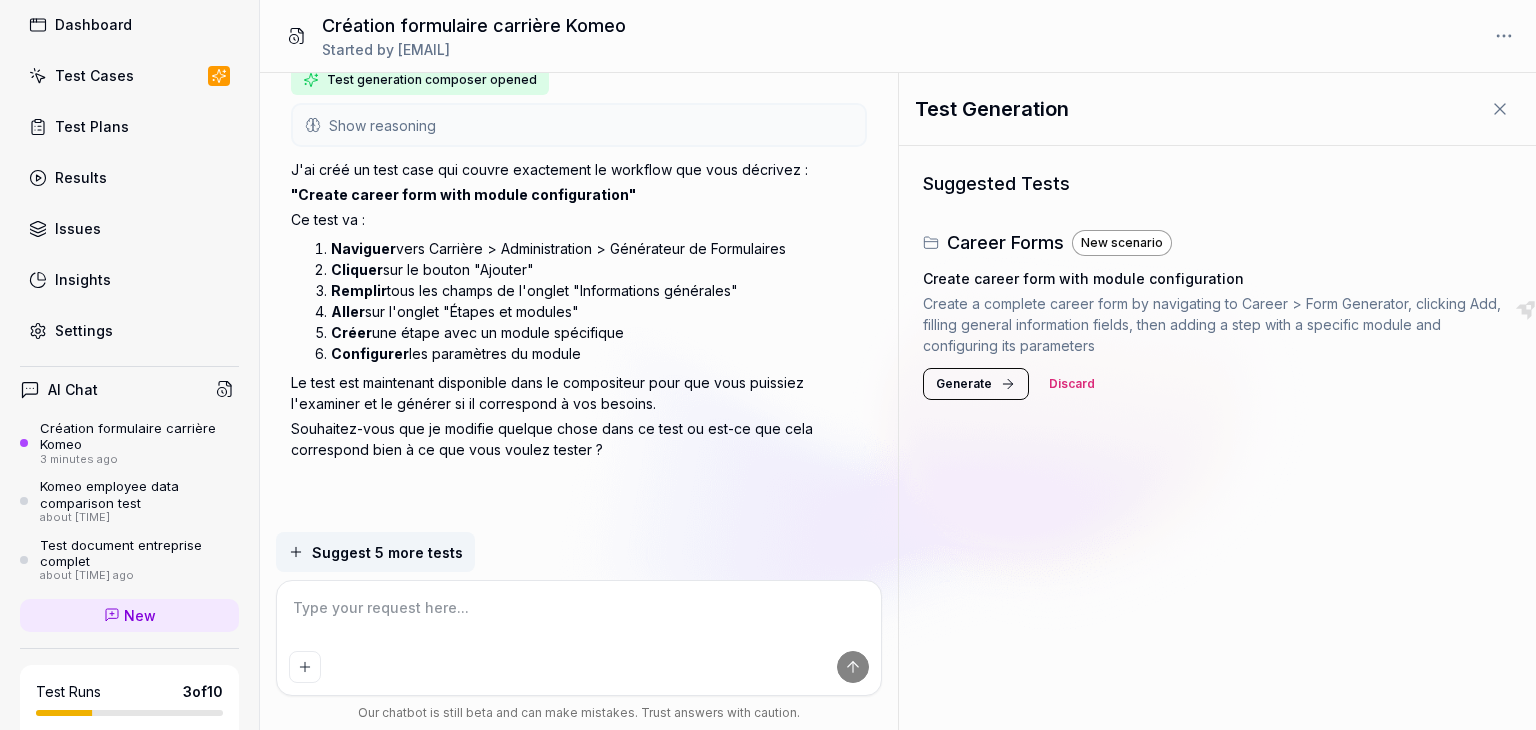 click on "Generate" at bounding box center (964, 384) 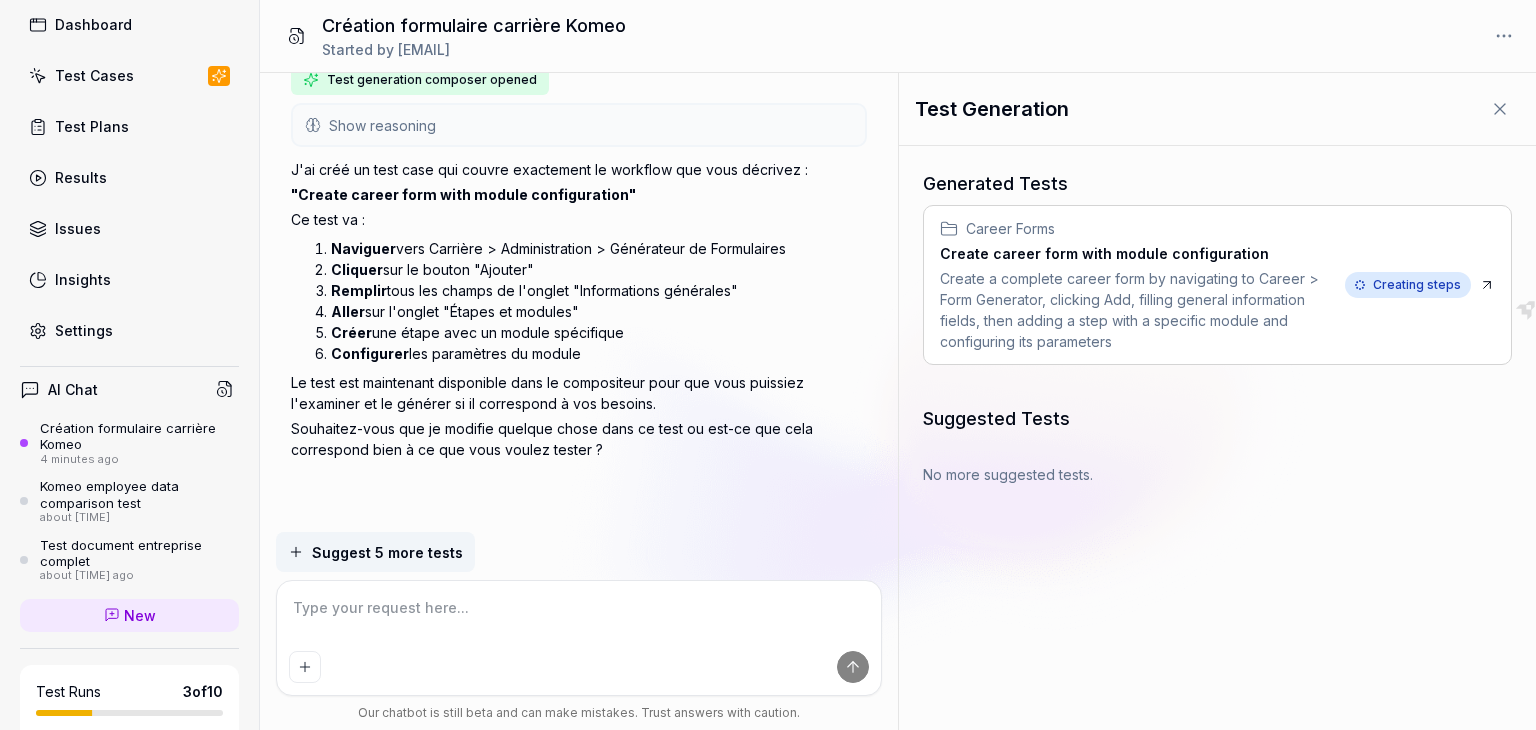 click on "Creating steps" at bounding box center [1408, 285] 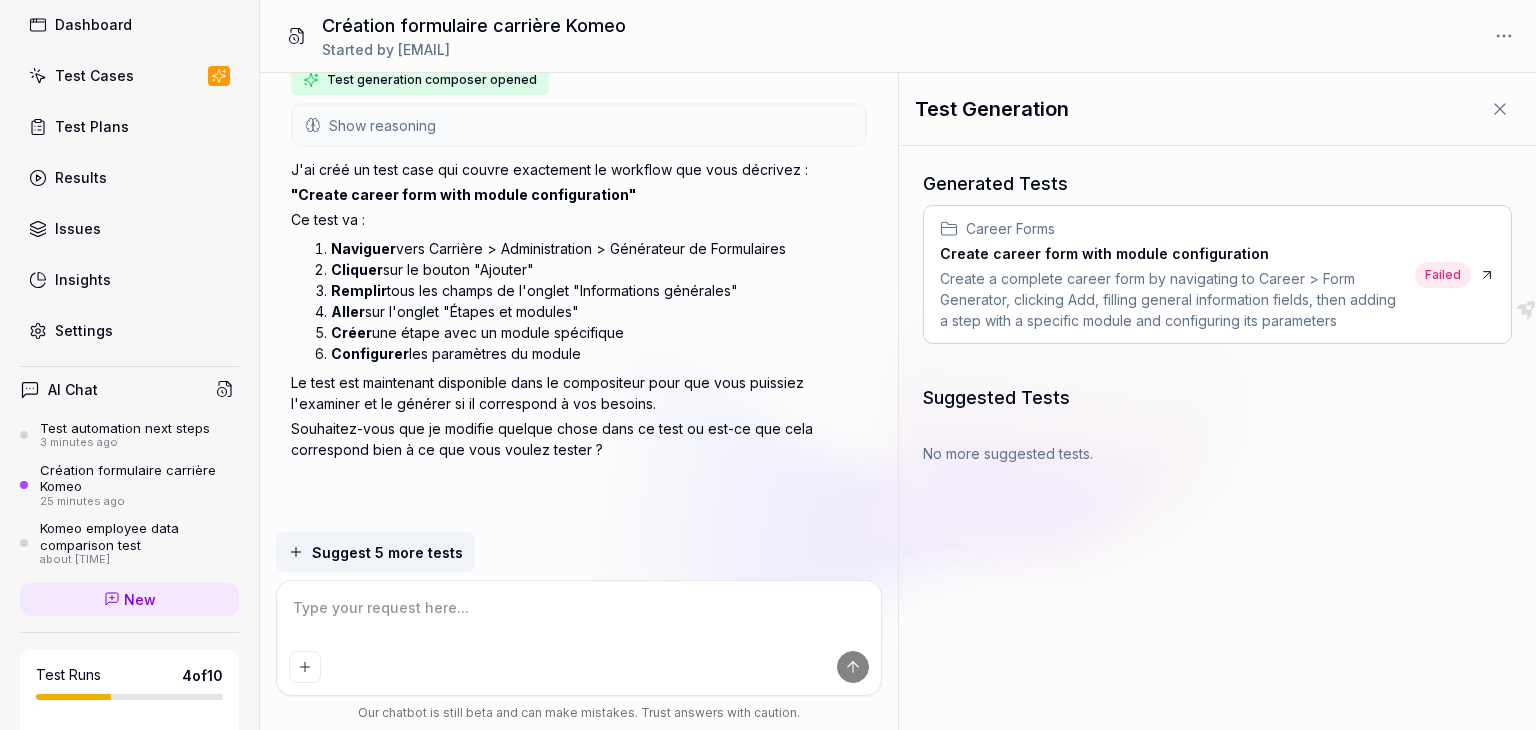 click on "Test Cases" at bounding box center [94, 75] 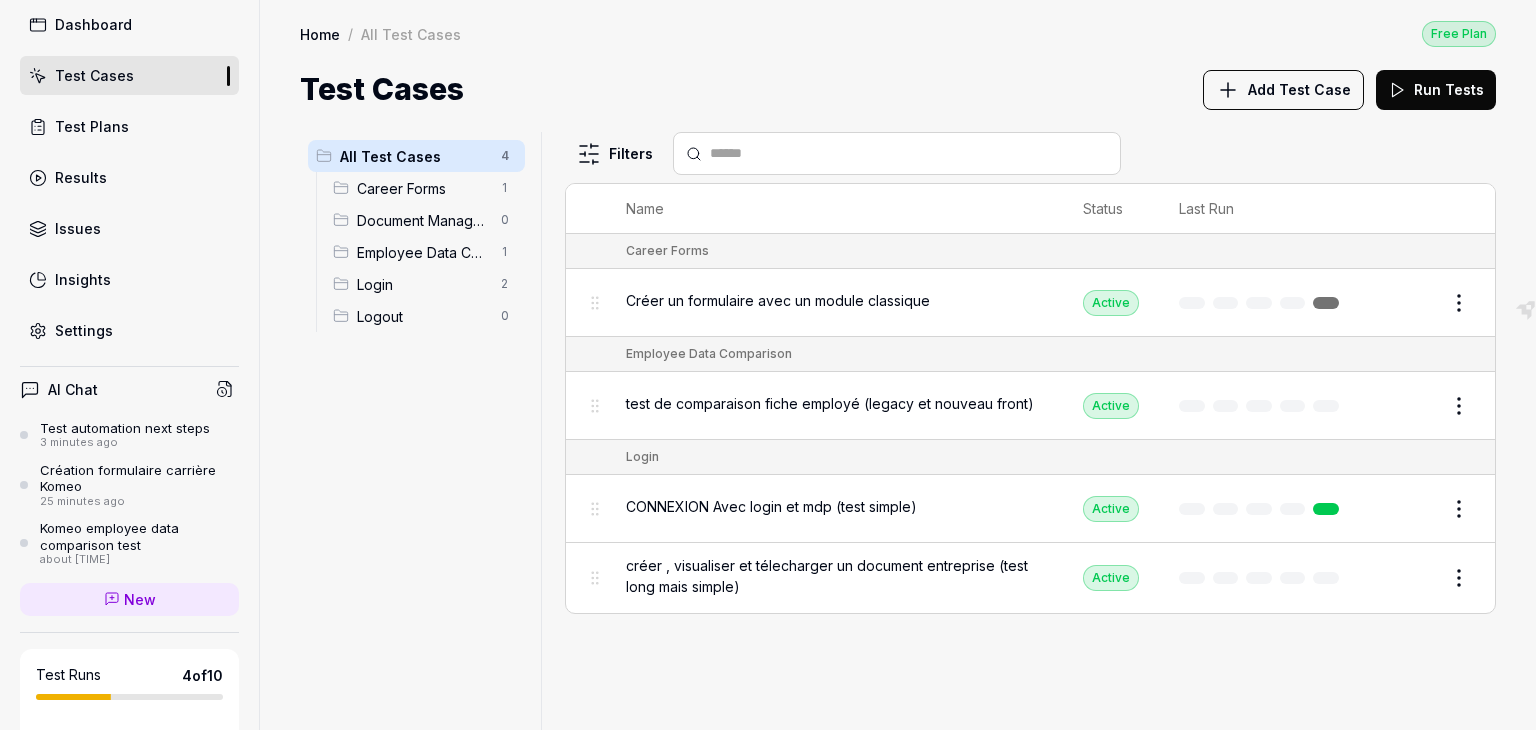 click on "Dashboard" at bounding box center (129, 24) 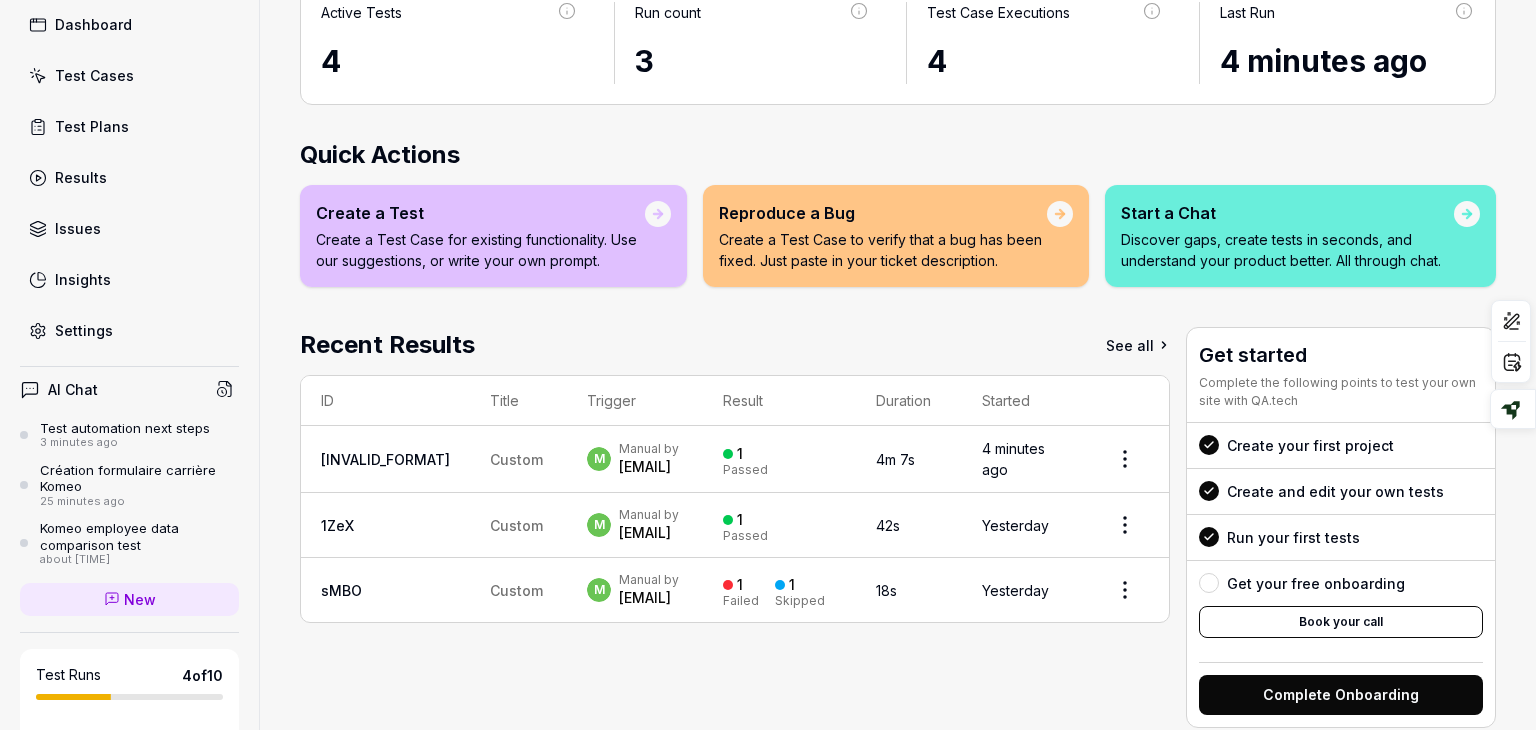 scroll, scrollTop: 195, scrollLeft: 0, axis: vertical 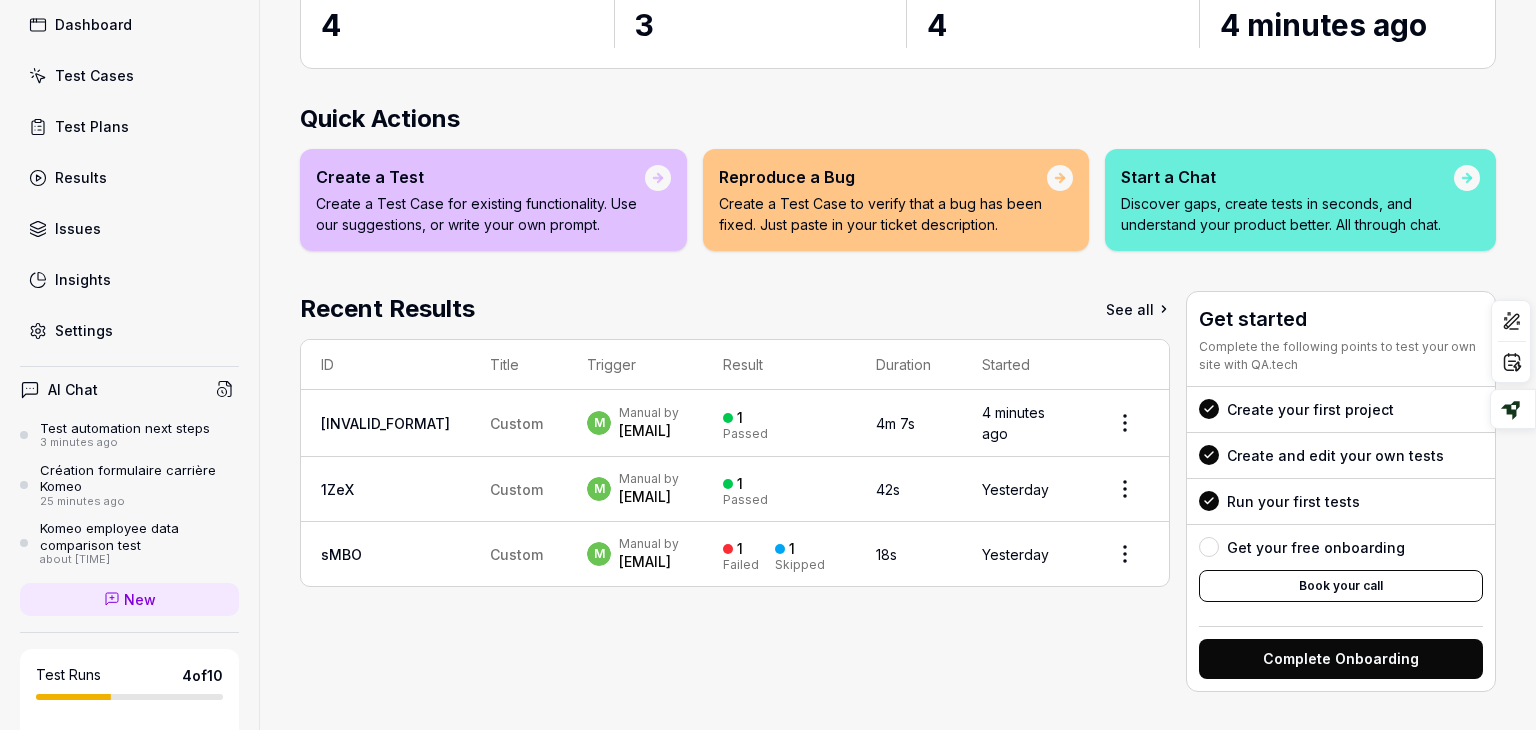 click on "Test Cases" at bounding box center (129, 75) 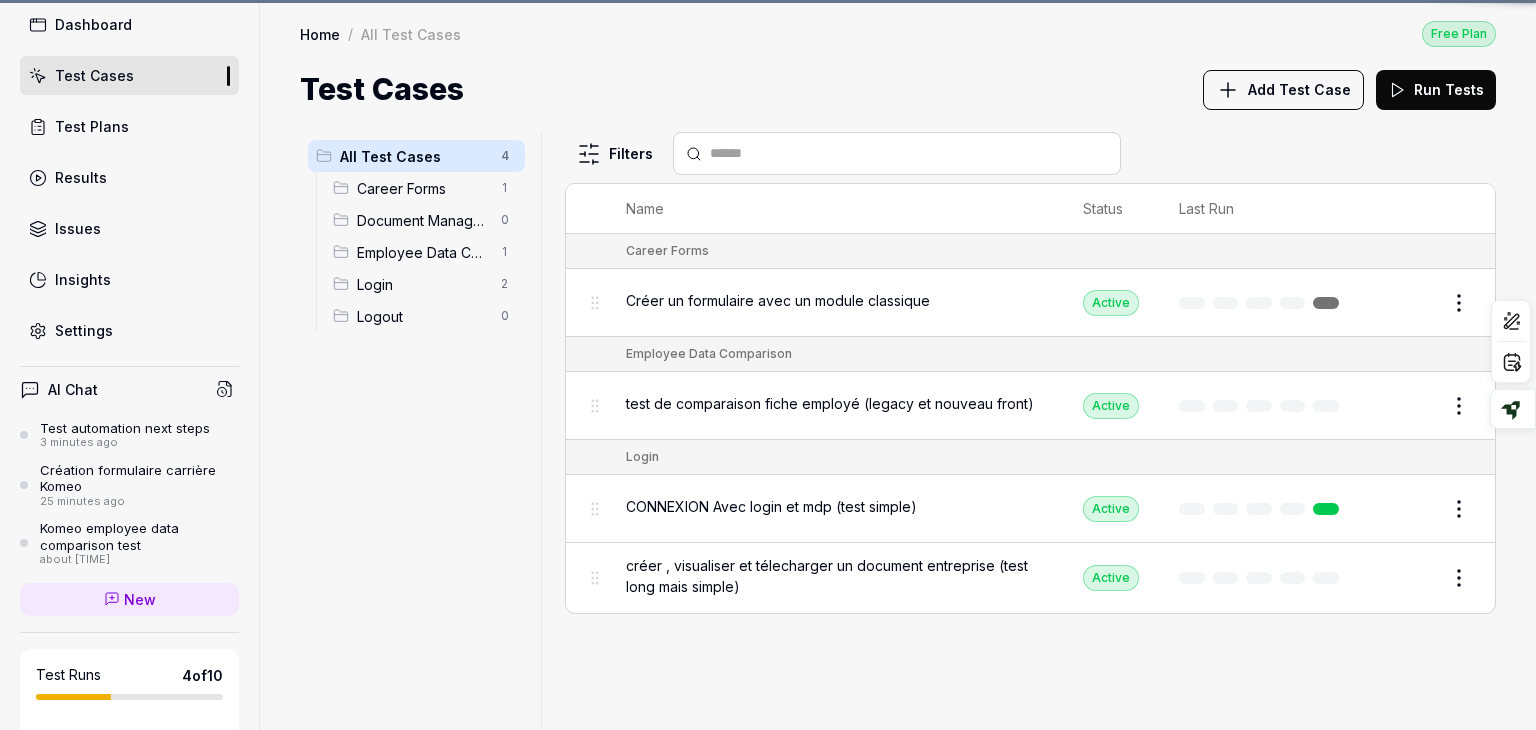 scroll, scrollTop: 0, scrollLeft: 0, axis: both 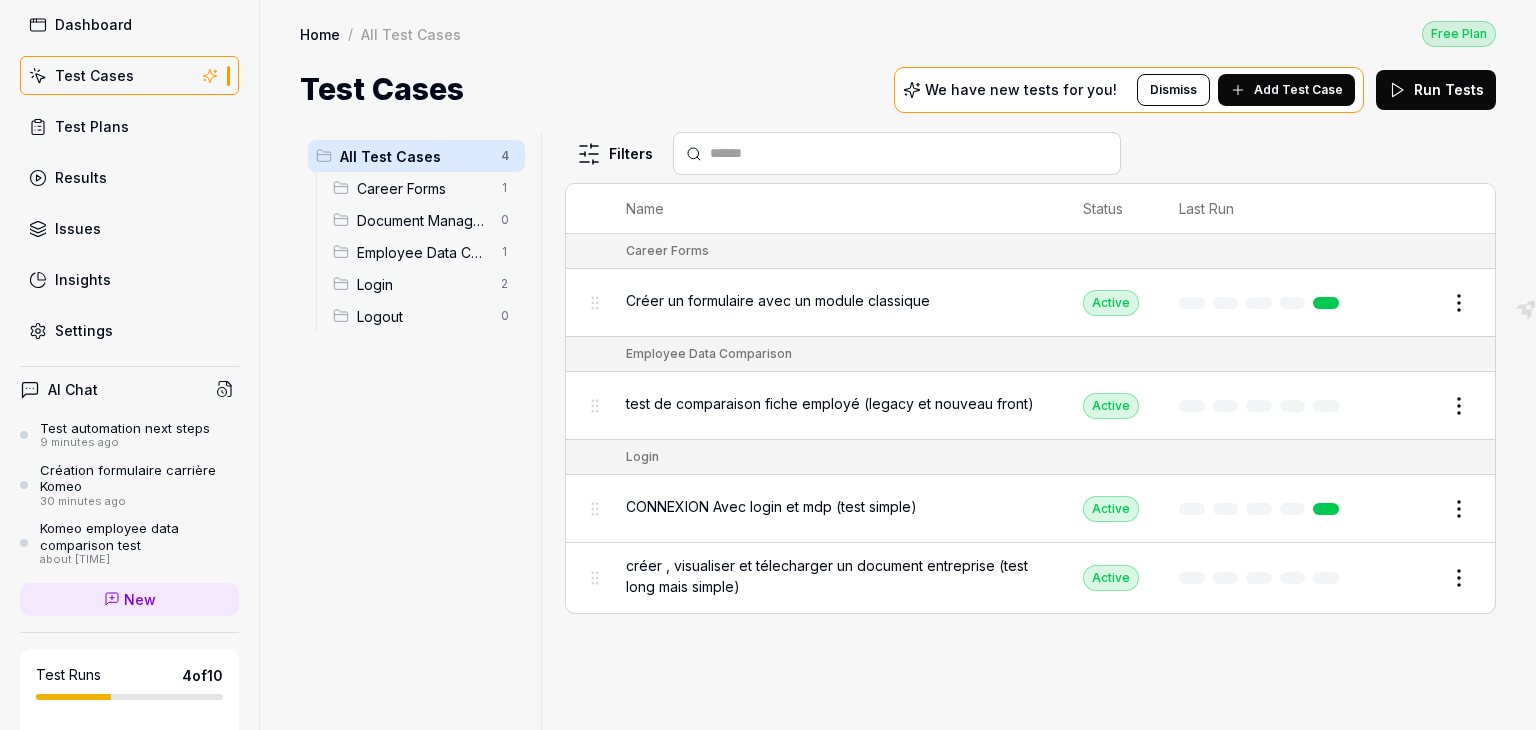 click on "Test Plans" at bounding box center [92, 126] 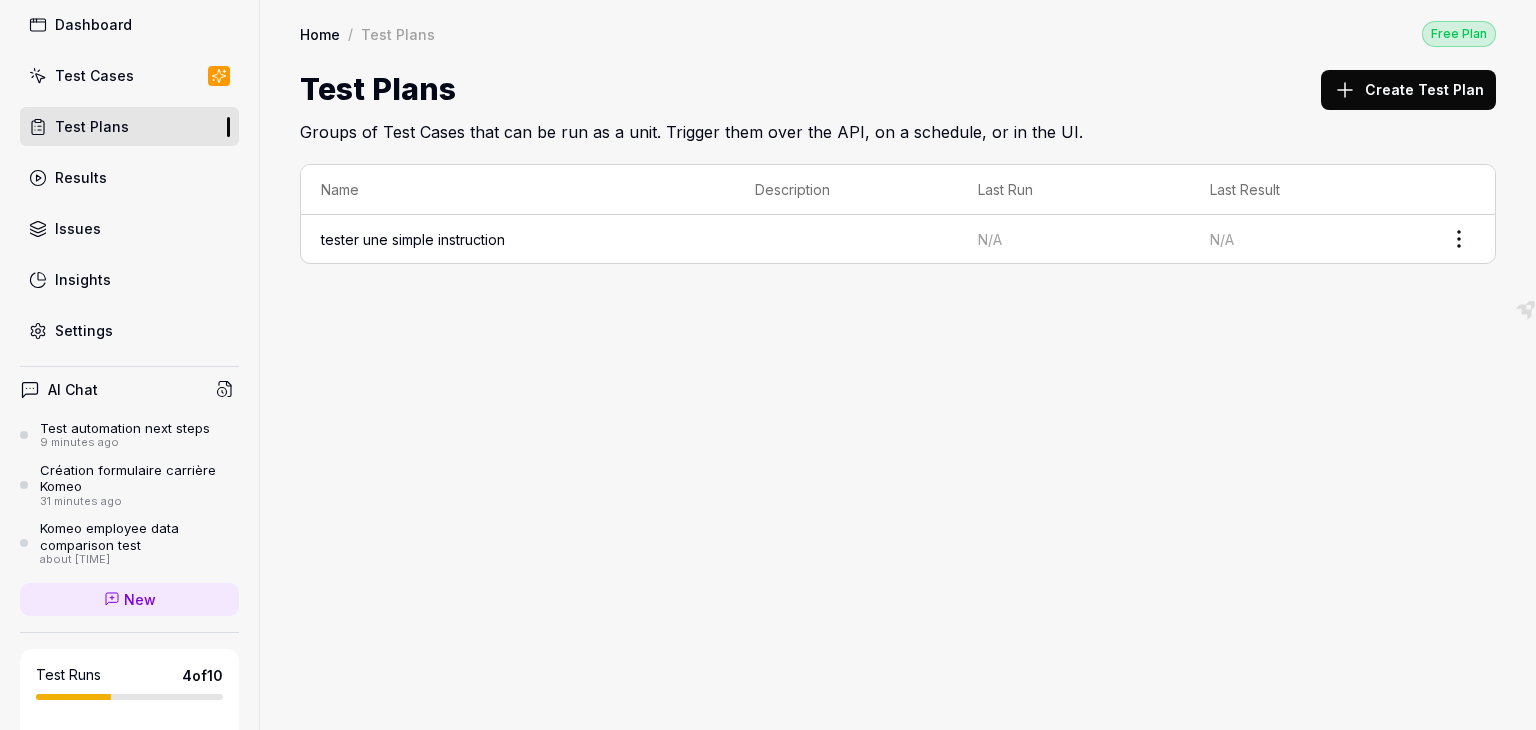 click on "Results" at bounding box center (81, 177) 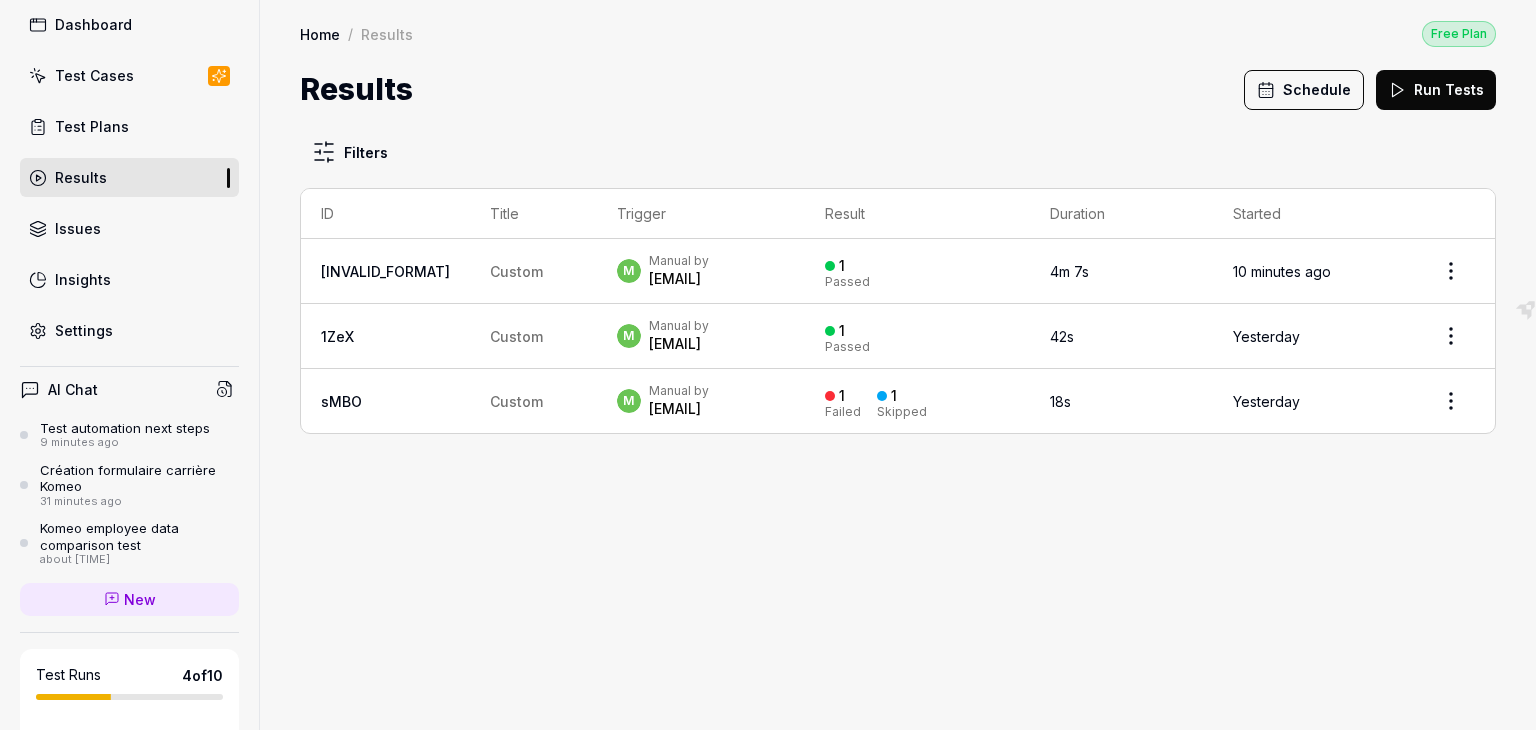 click on "Test Plans" at bounding box center (92, 126) 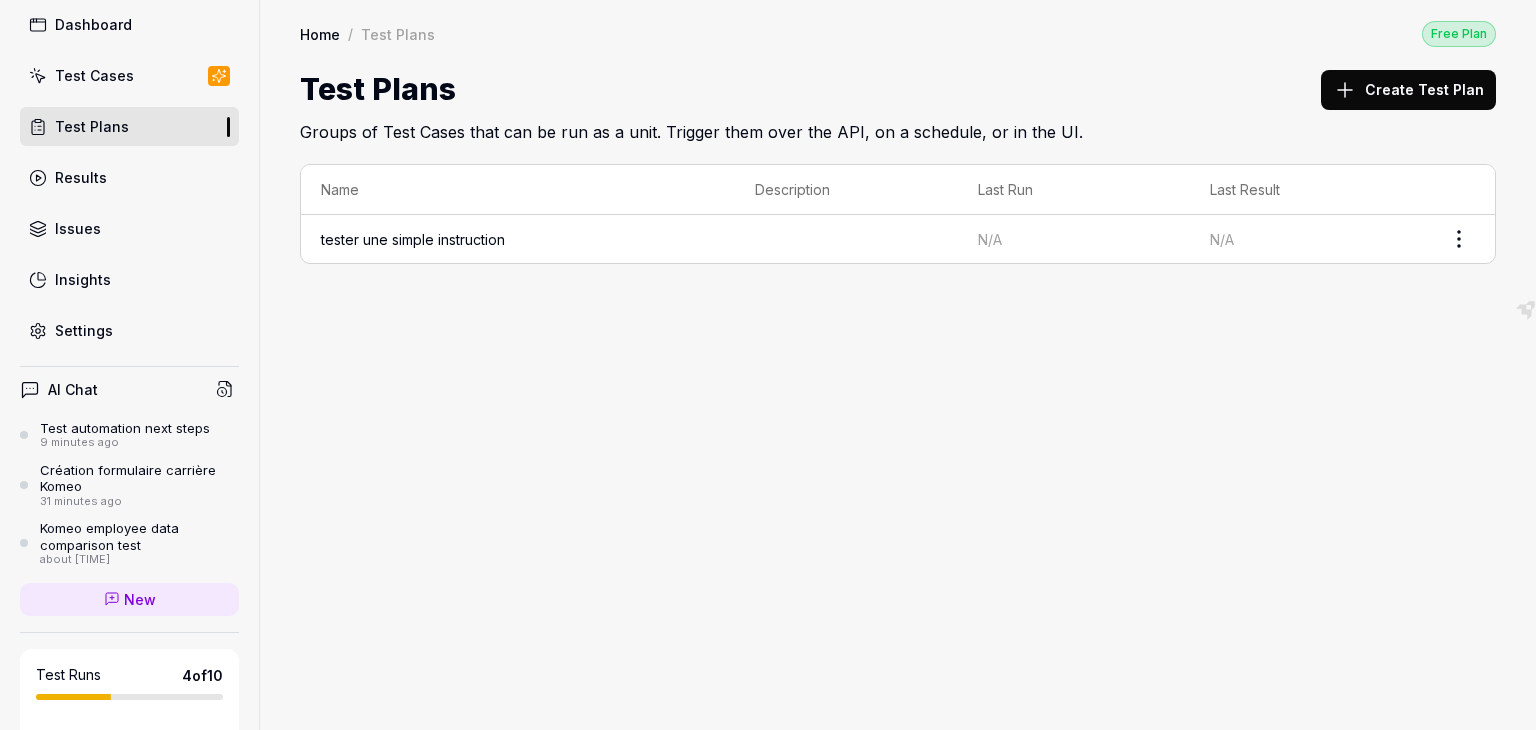click on "Test Cases" at bounding box center (129, 75) 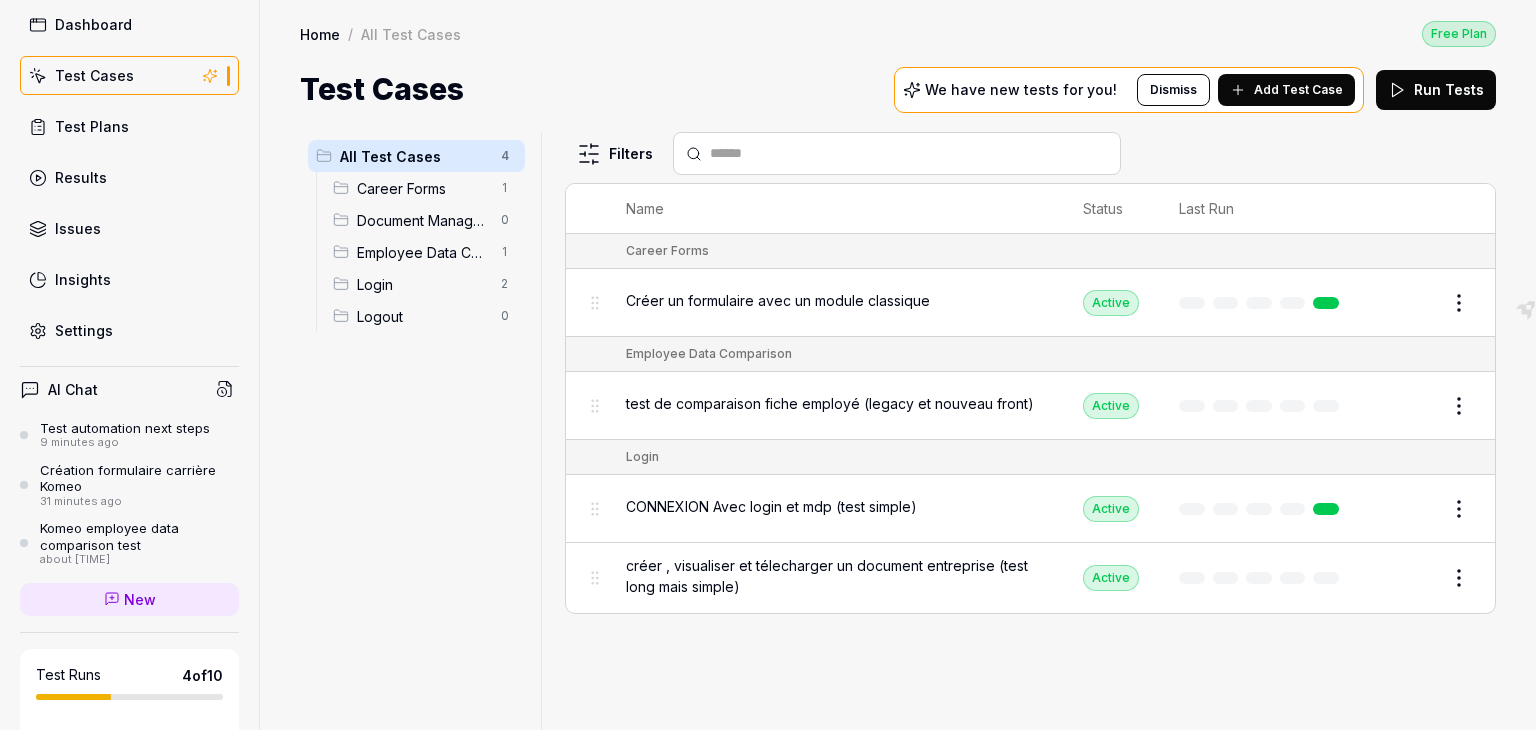 click on "Dashboard" at bounding box center [93, 24] 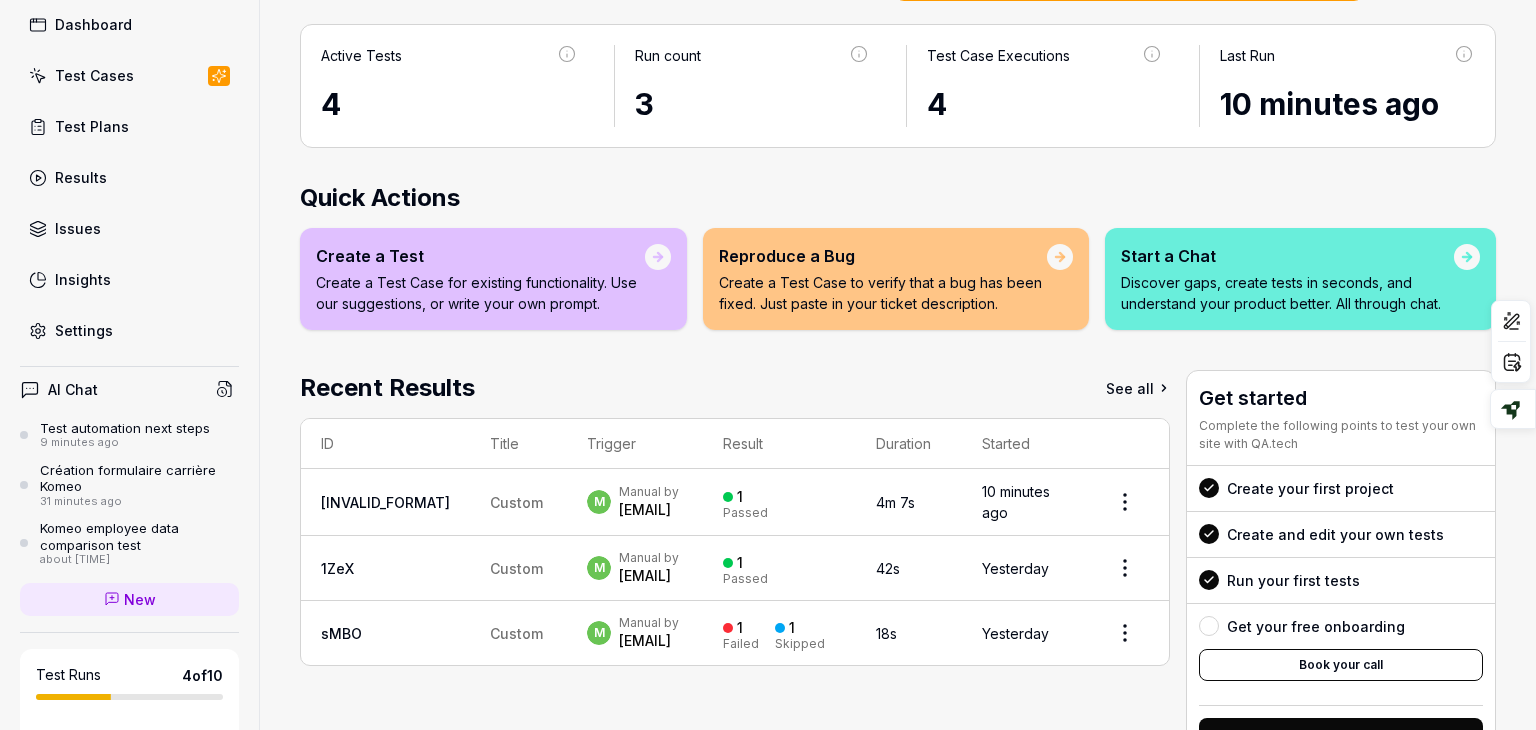 scroll, scrollTop: 195, scrollLeft: 0, axis: vertical 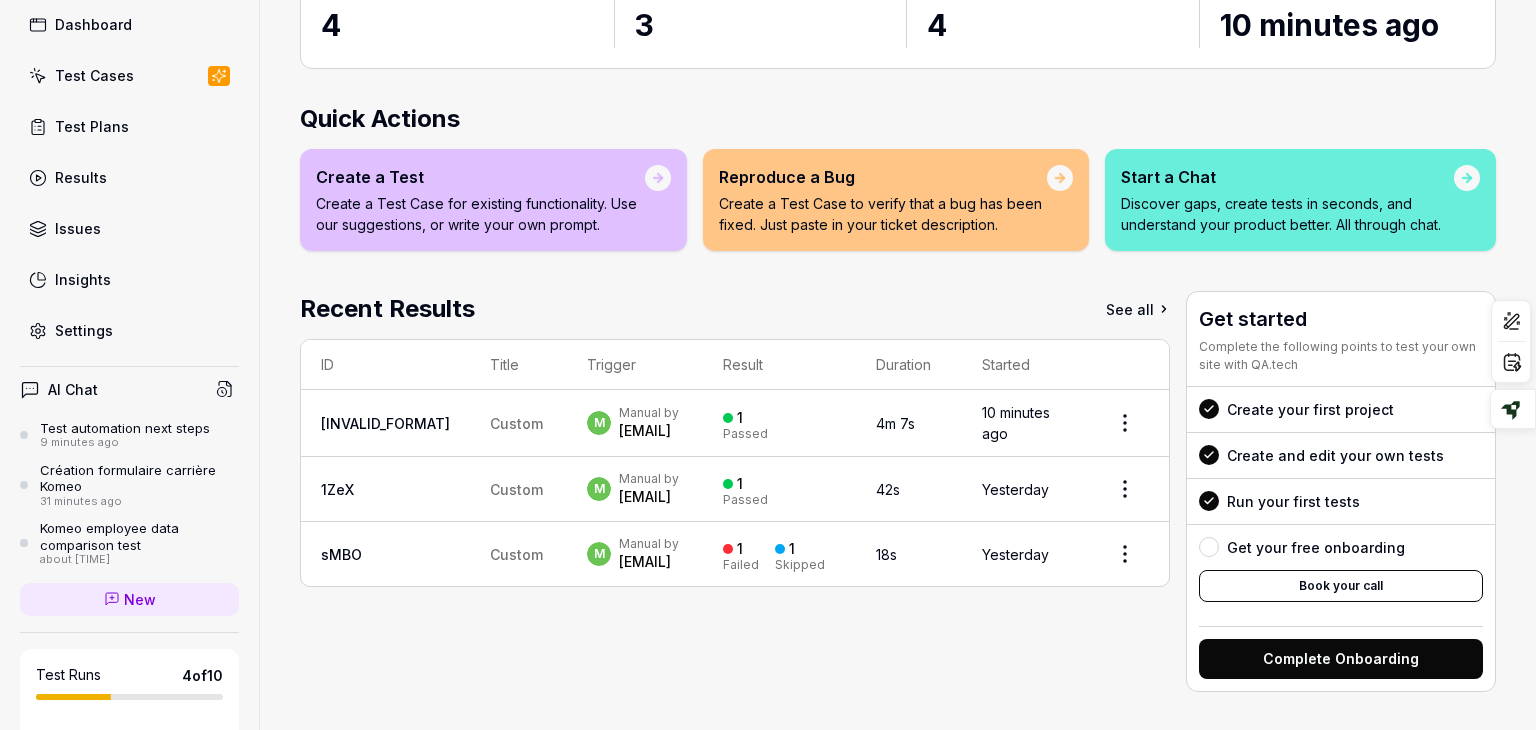 click on "See all" at bounding box center [1138, 309] 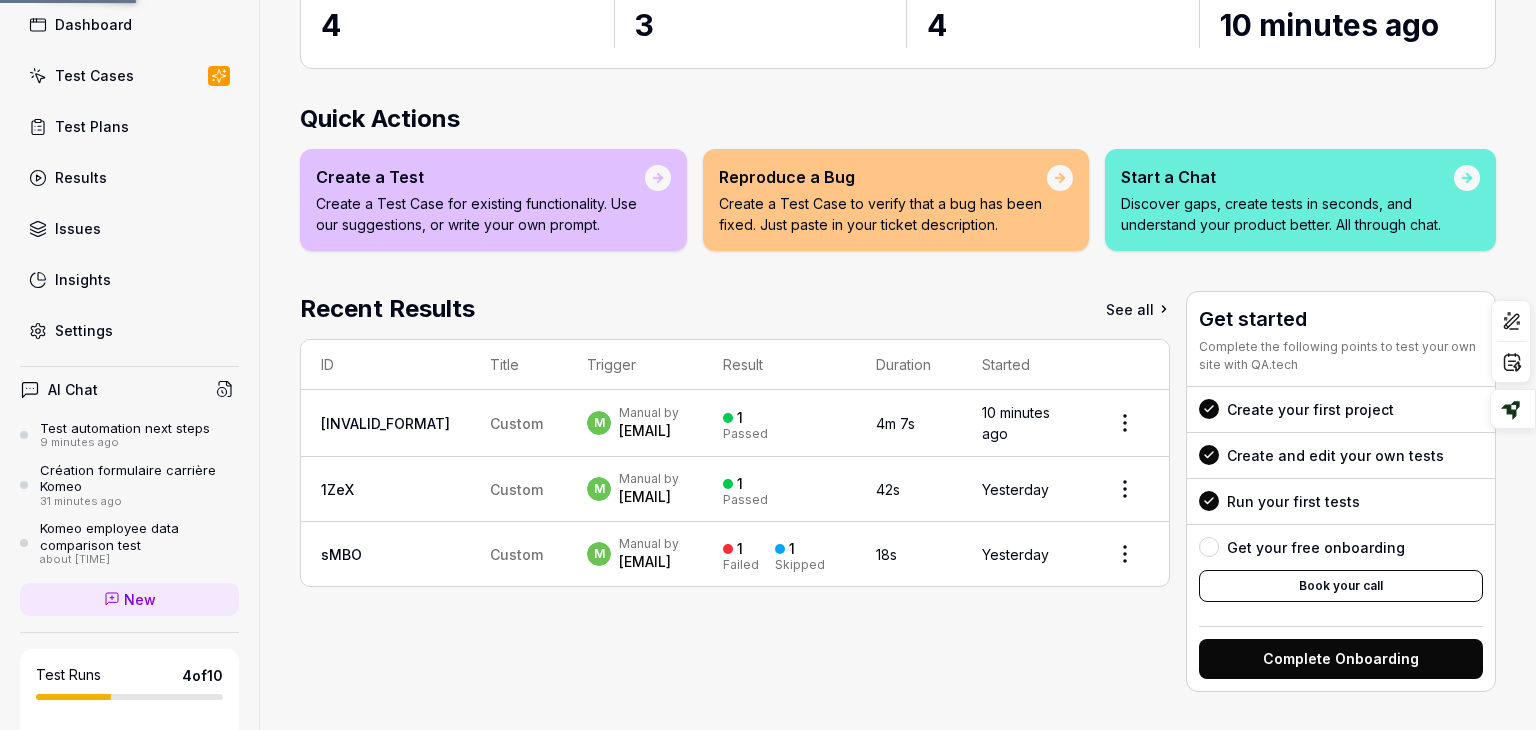 scroll, scrollTop: 0, scrollLeft: 0, axis: both 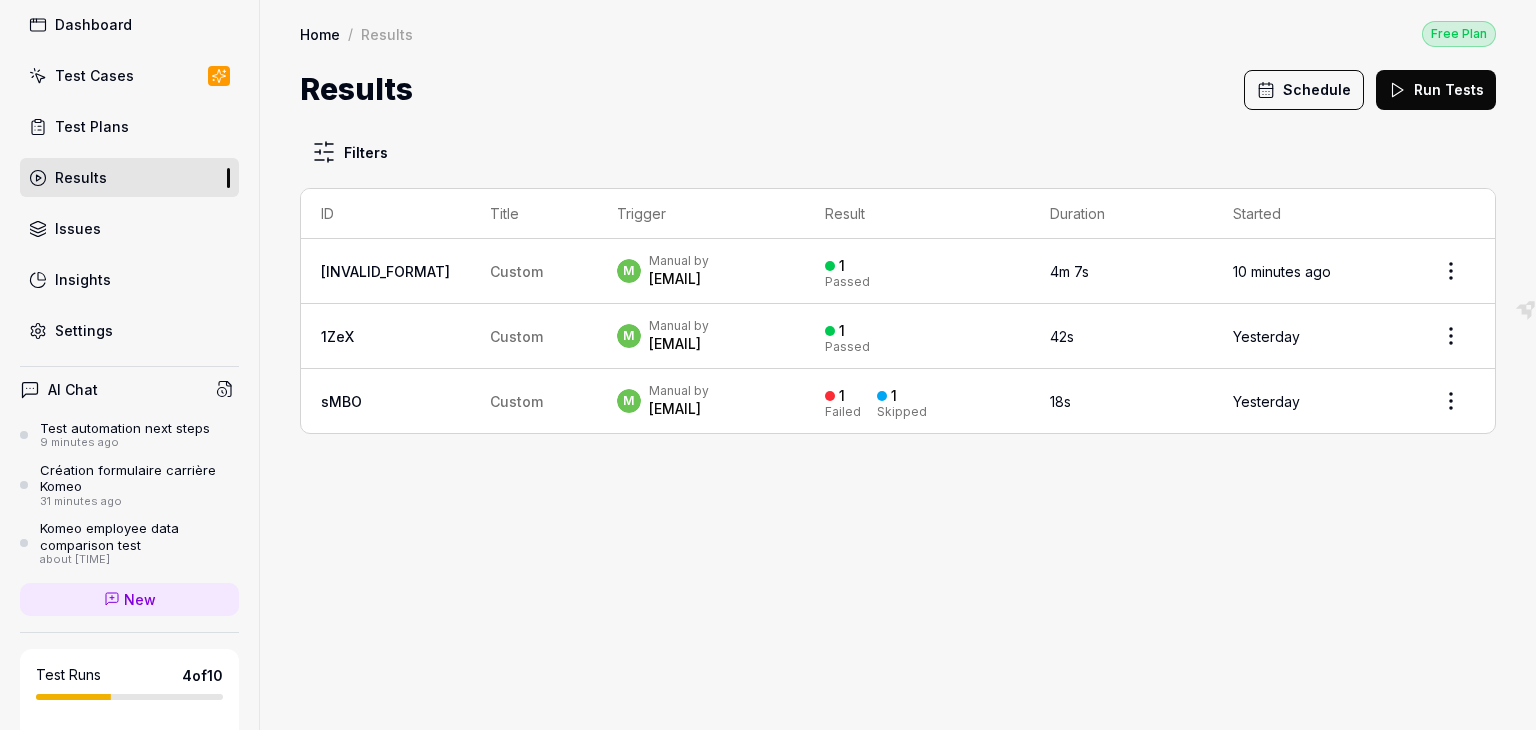 click on "Schedule" at bounding box center [1304, 90] 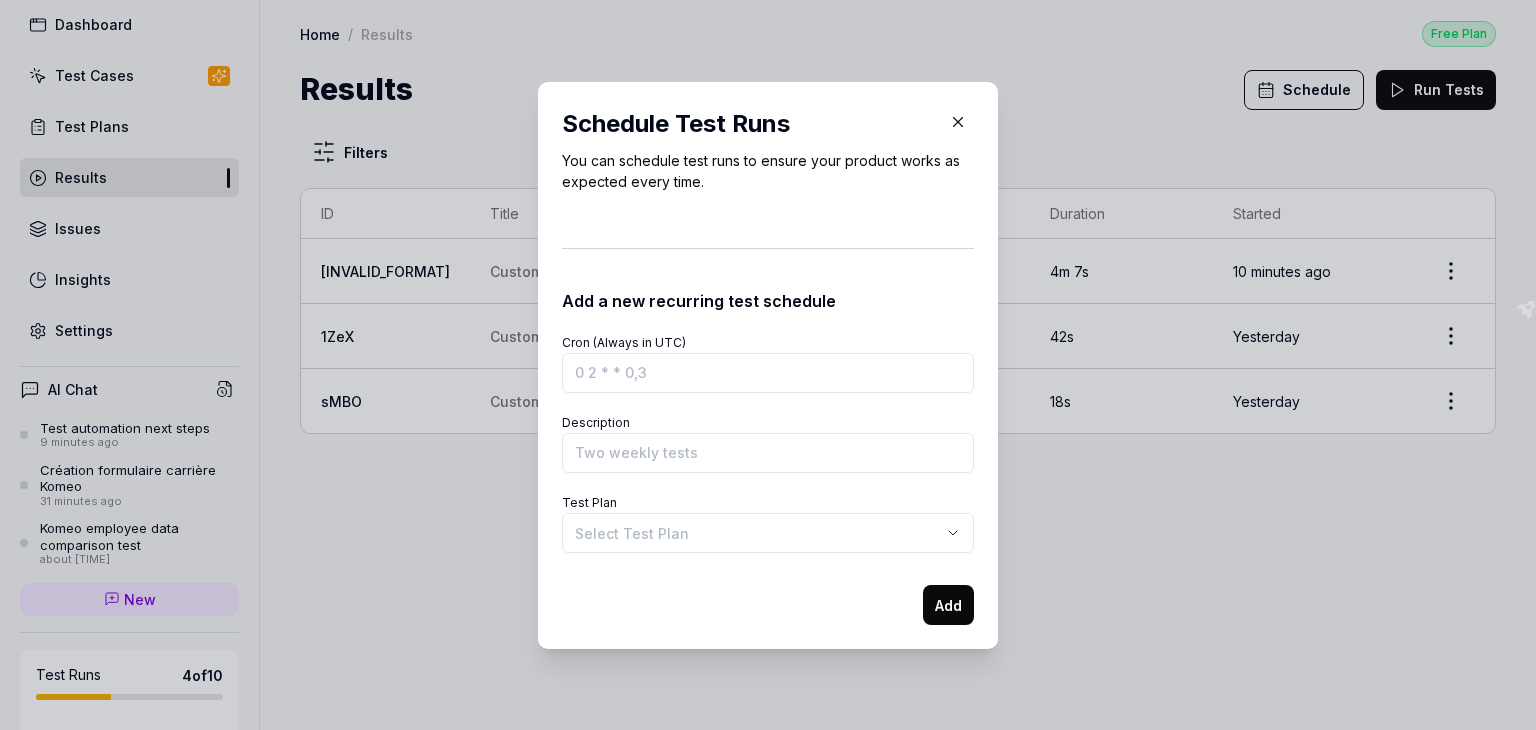 click on "Cron (Always in UTC)" at bounding box center (768, 373) 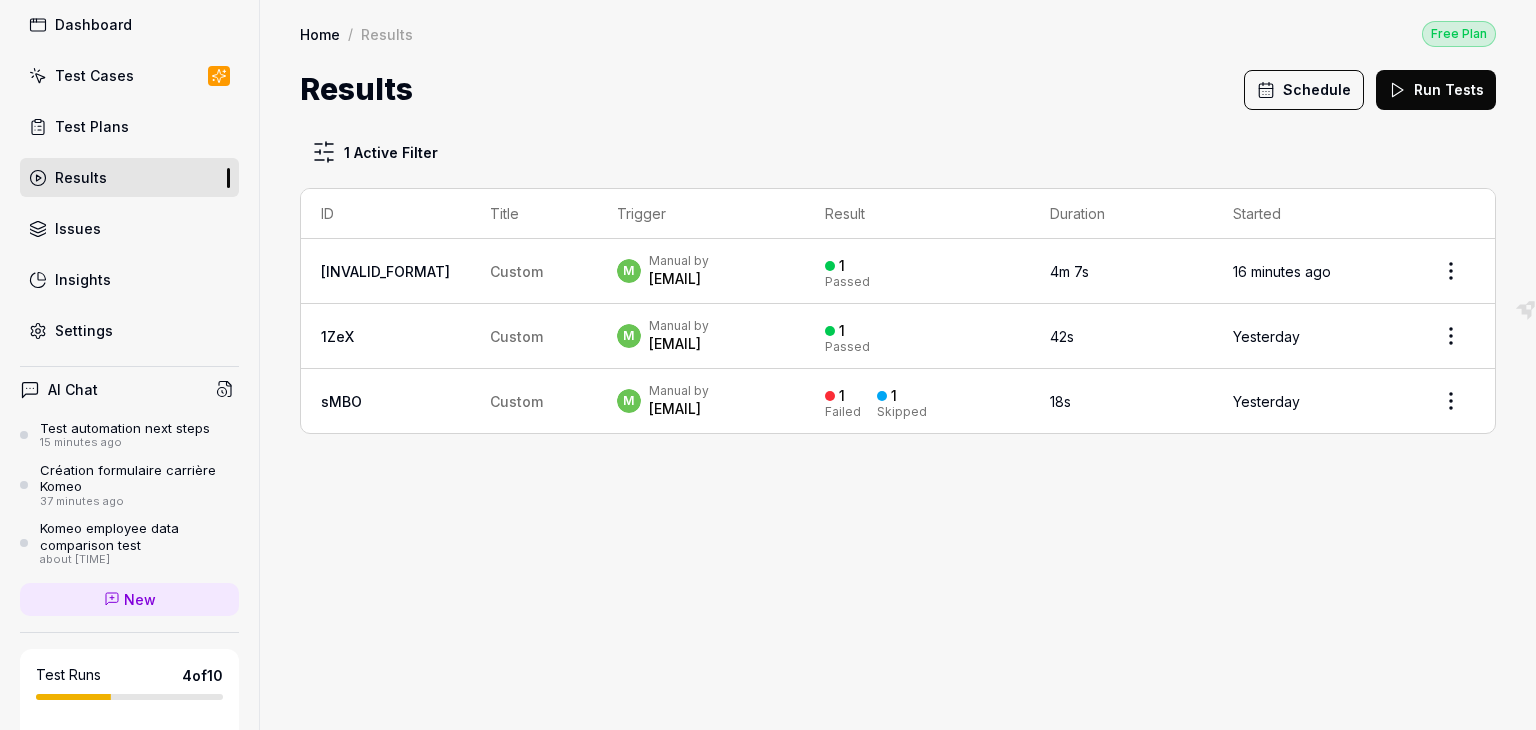 click 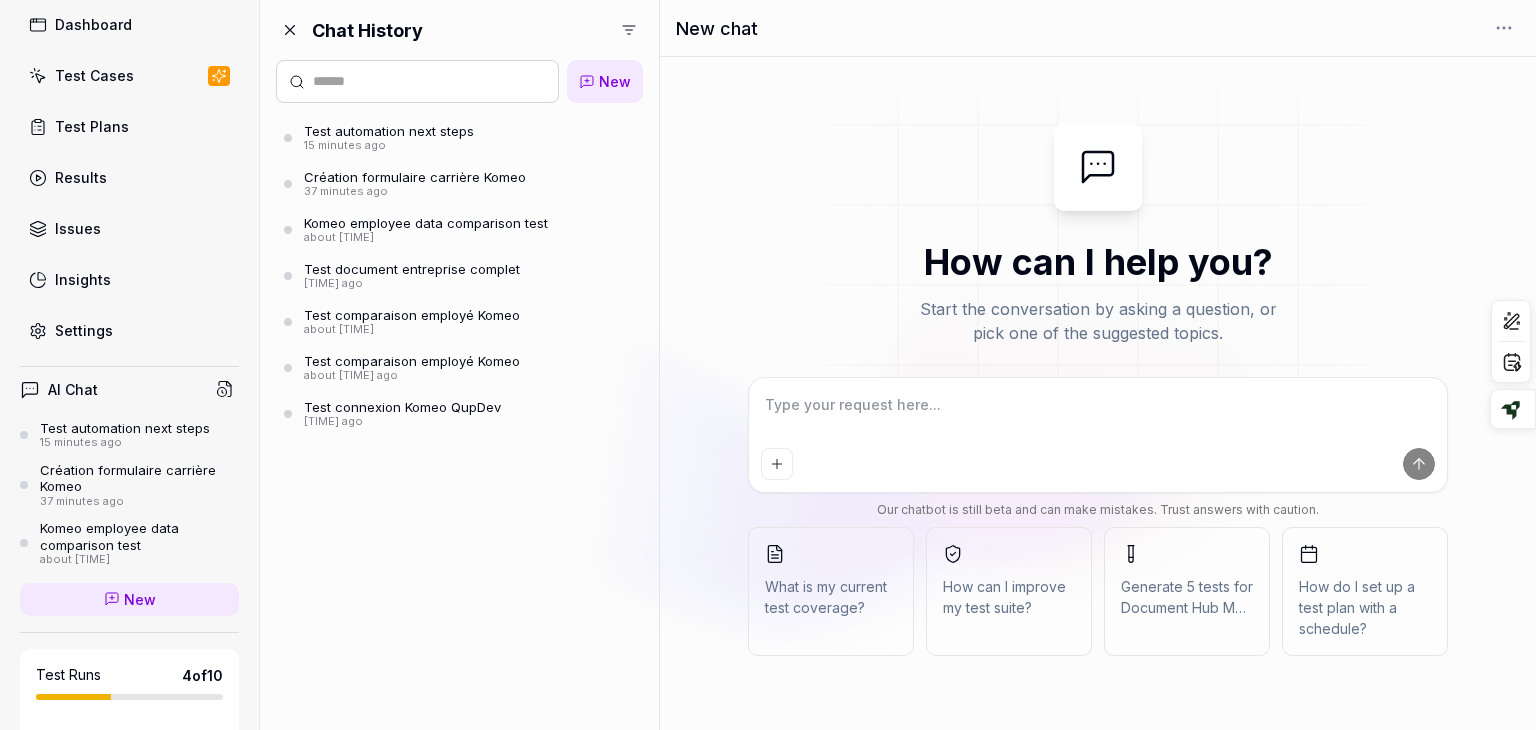 click on "Test automation next steps" at bounding box center (389, 131) 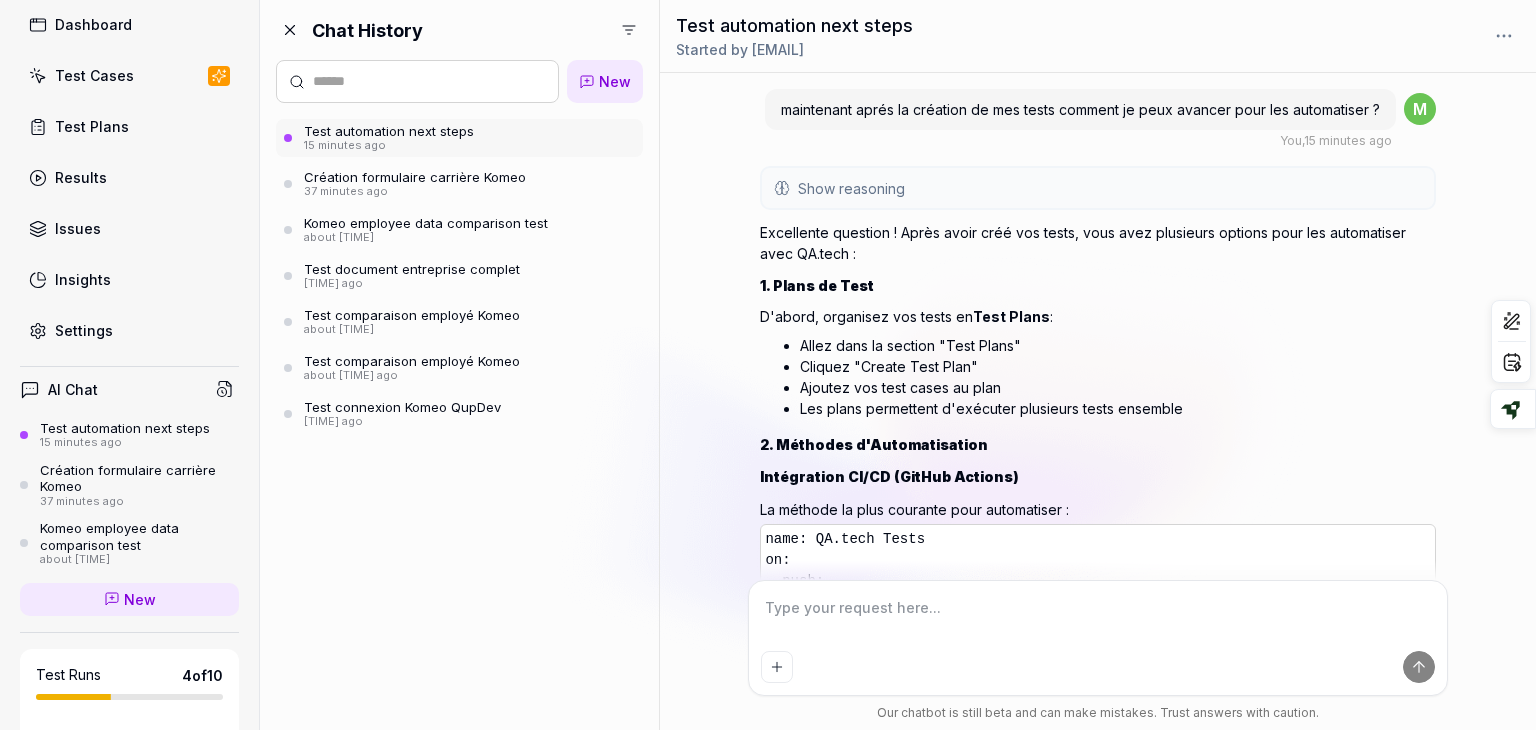 scroll, scrollTop: 4963, scrollLeft: 0, axis: vertical 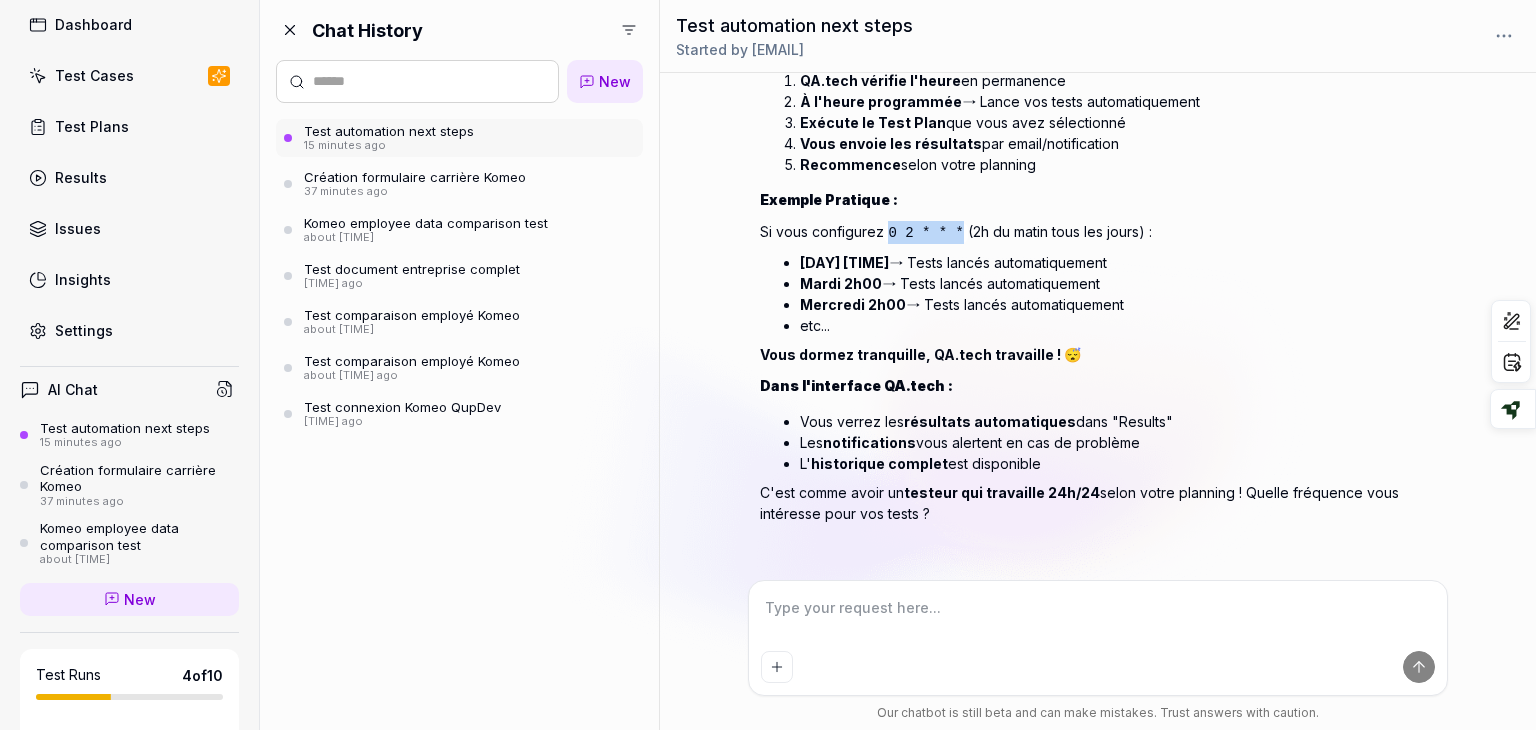drag, startPoint x: 888, startPoint y: 216, endPoint x: 961, endPoint y: 213, distance: 73.061615 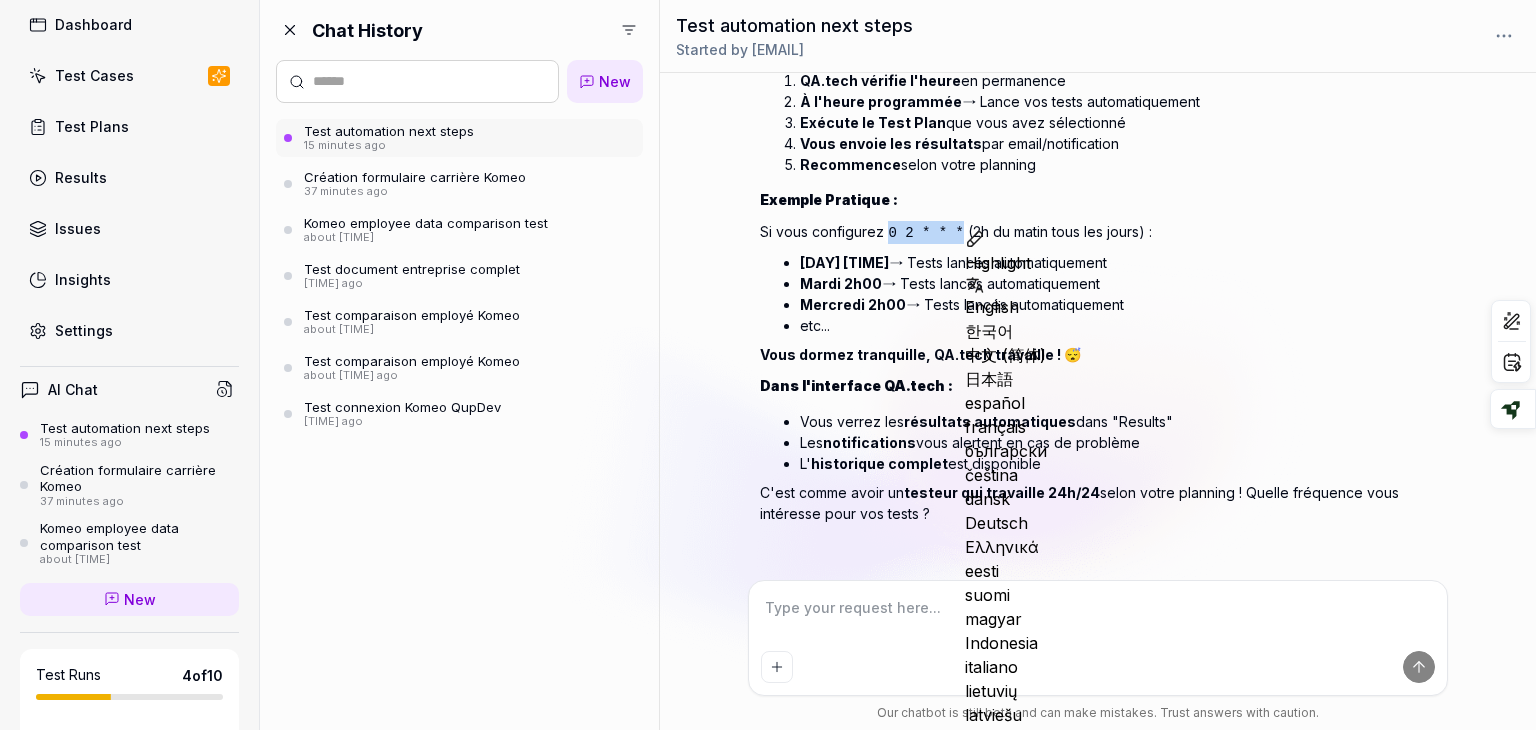copy on "[CRON_SCHEDULE]" 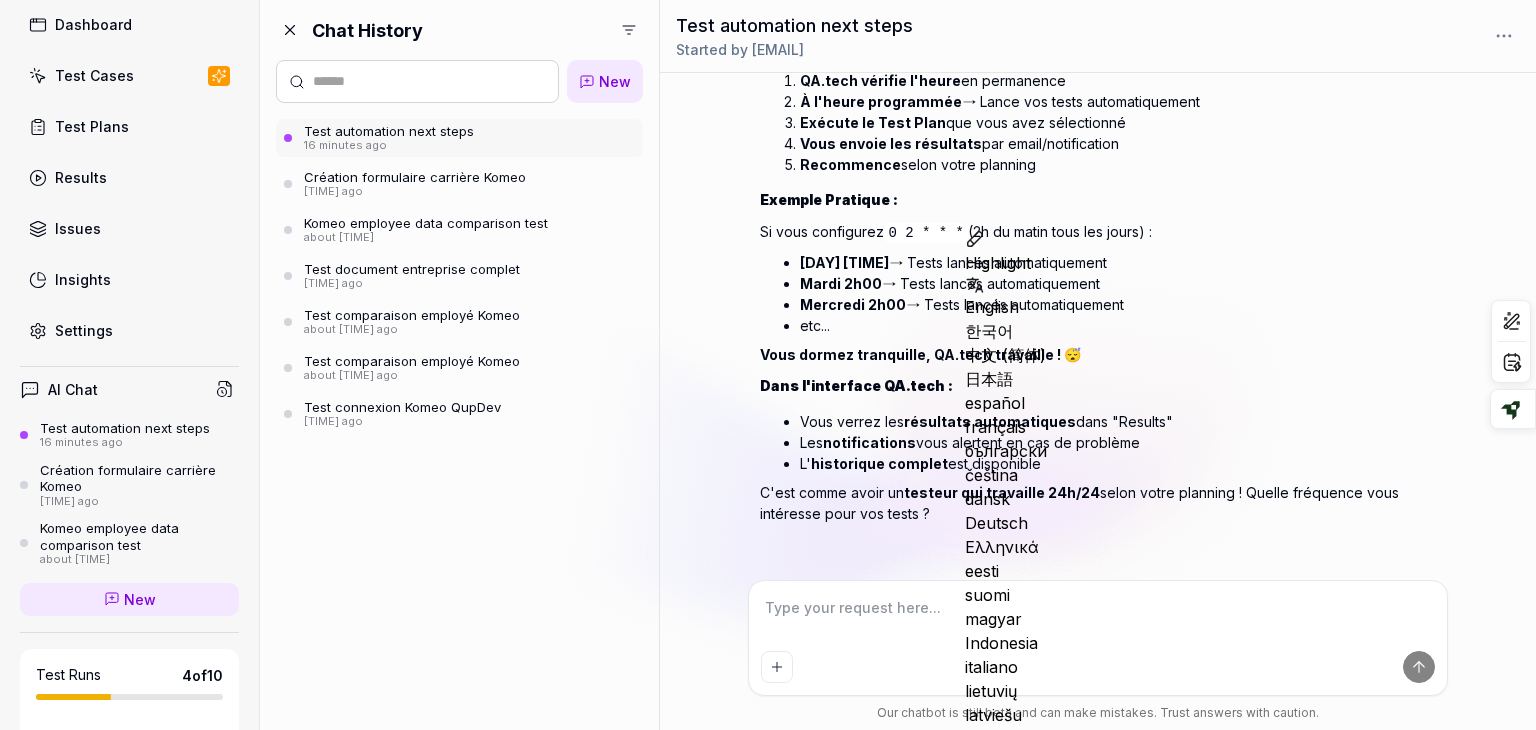 click on "Dans l'interface QA.tech :" at bounding box center [1097, 385] 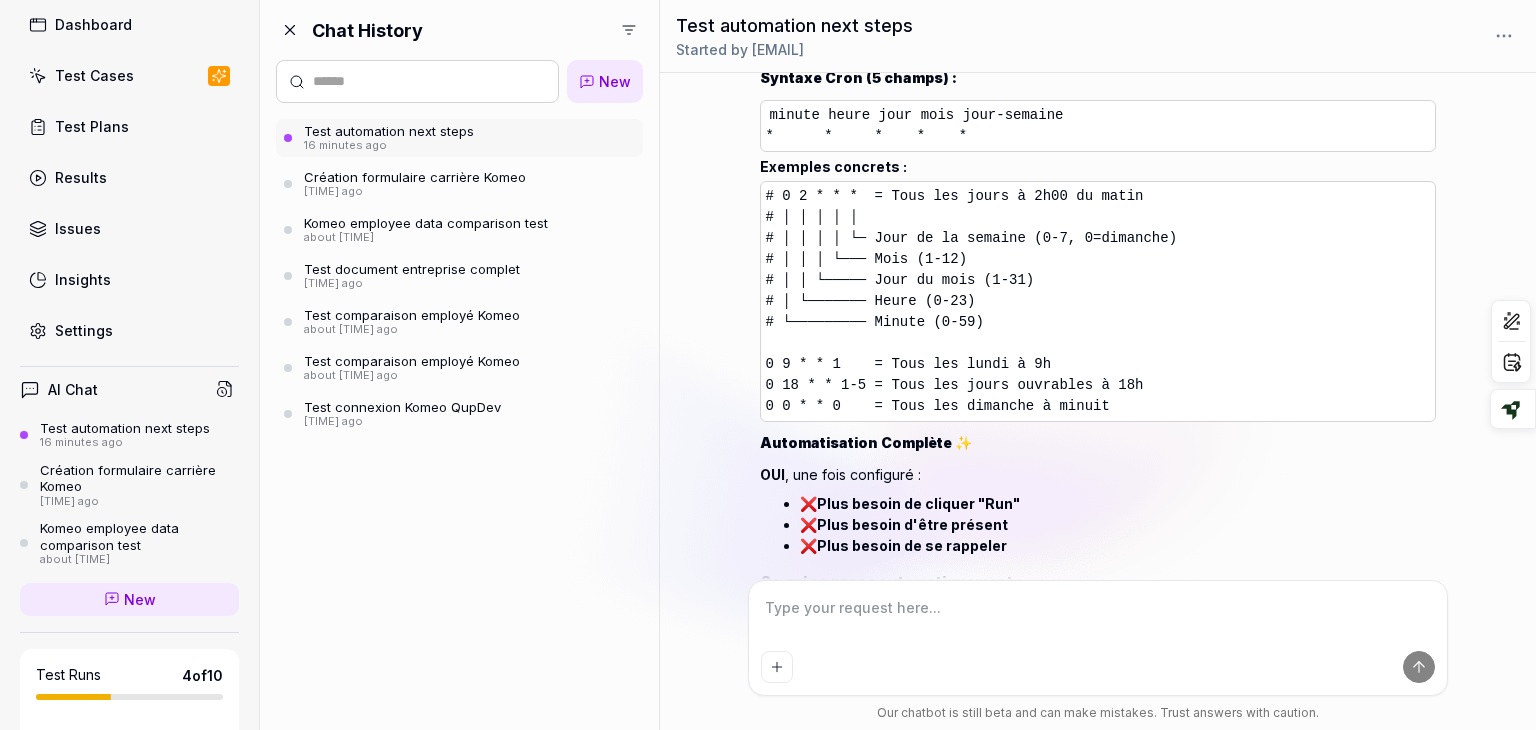 scroll, scrollTop: 4203, scrollLeft: 0, axis: vertical 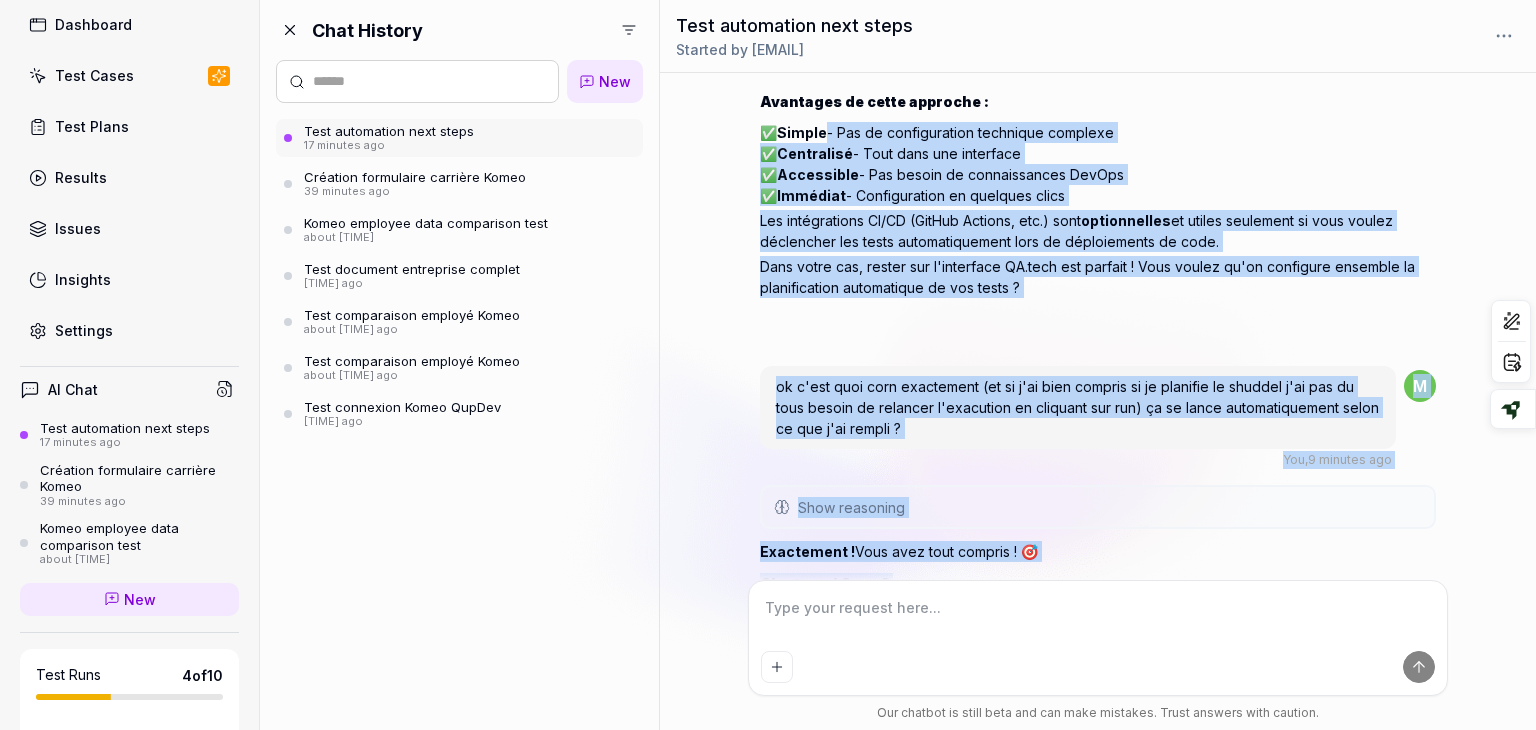 drag, startPoint x: 1190, startPoint y: 234, endPoint x: 1184, endPoint y: 85, distance: 149.12076 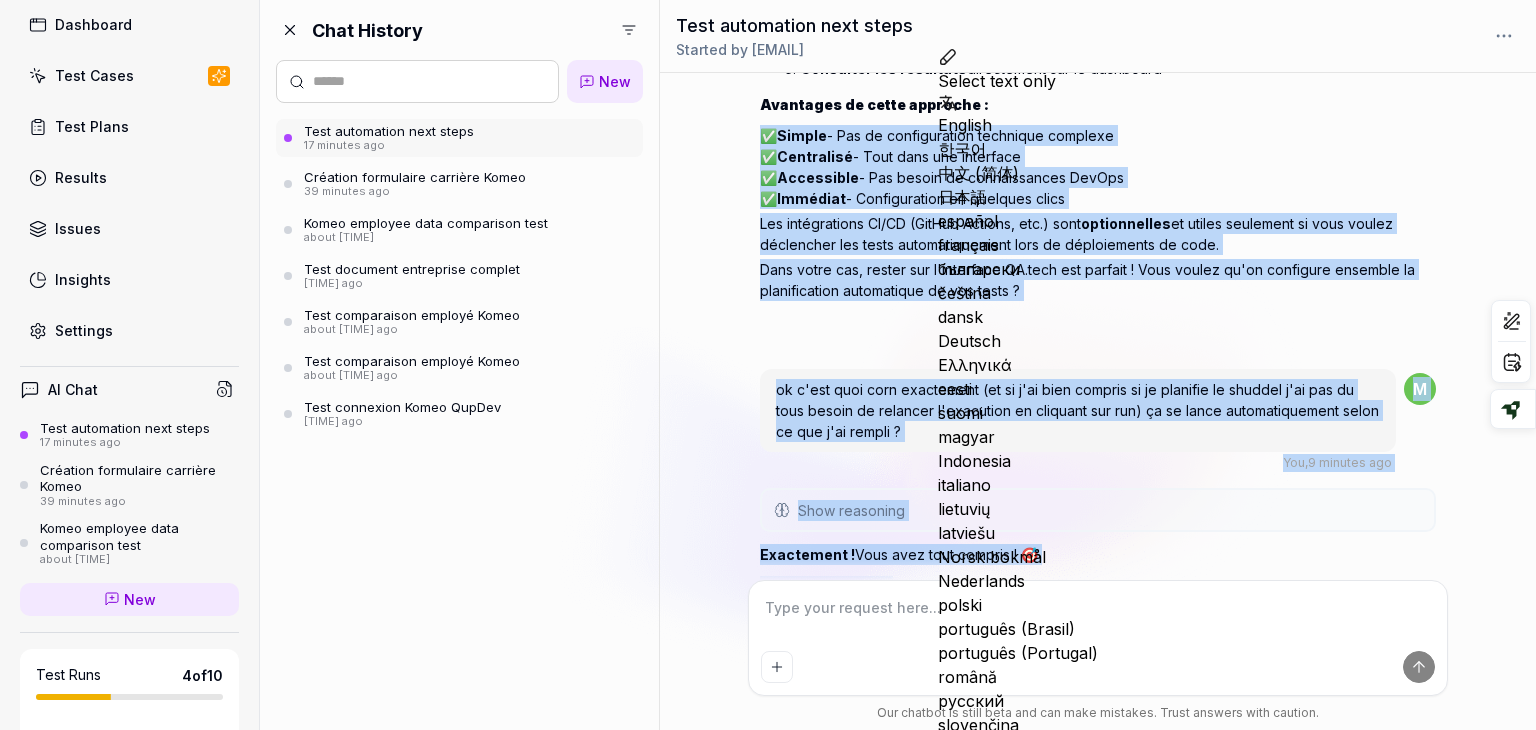click on "✅  Simple  - Pas de configuration technique complexe
✅  Centralisé  - Tout dans une interface
✅  Accessible  - Pas besoin de connaissances DevOps
✅  Immédiat  - Configuration en quelques clics" at bounding box center [1097, 167] 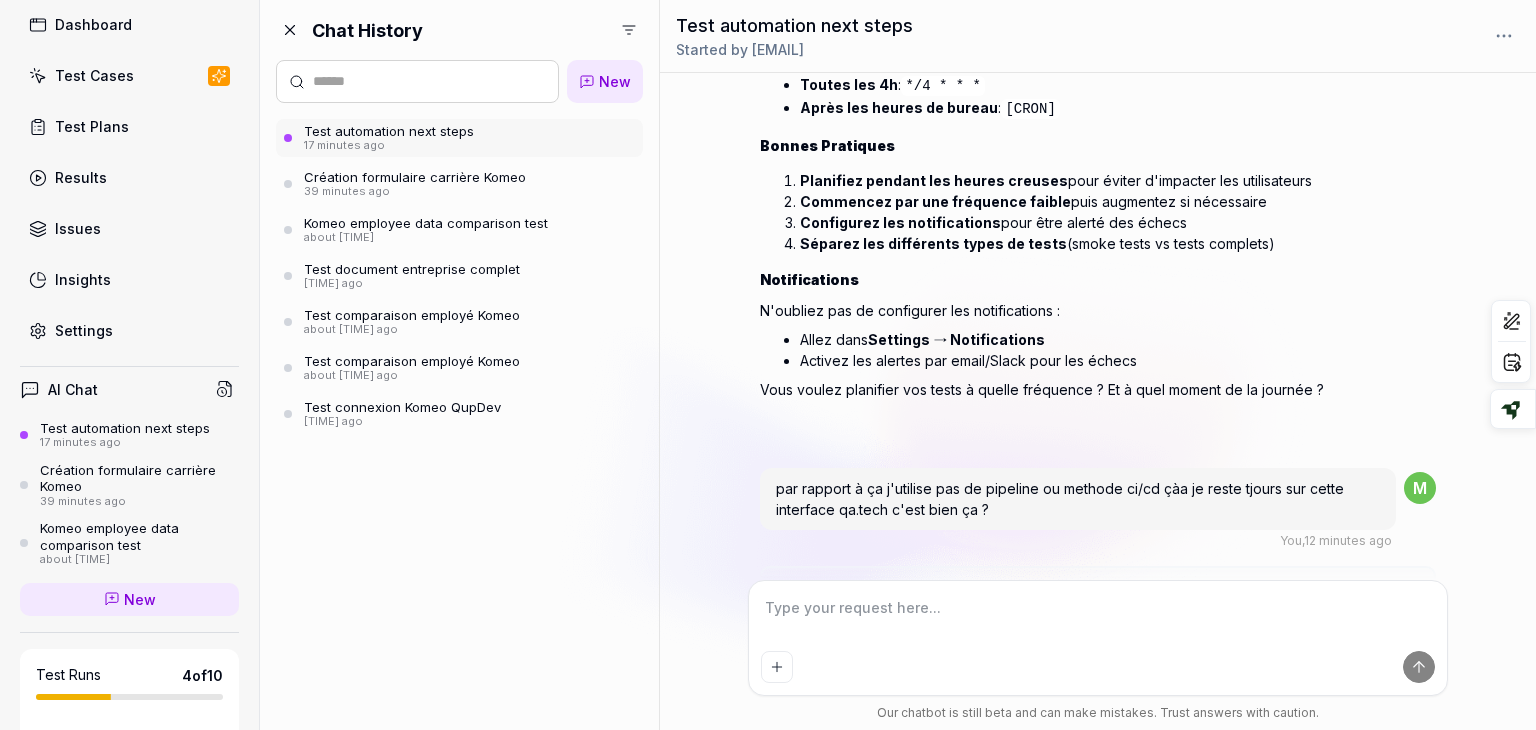 scroll, scrollTop: 2671, scrollLeft: 0, axis: vertical 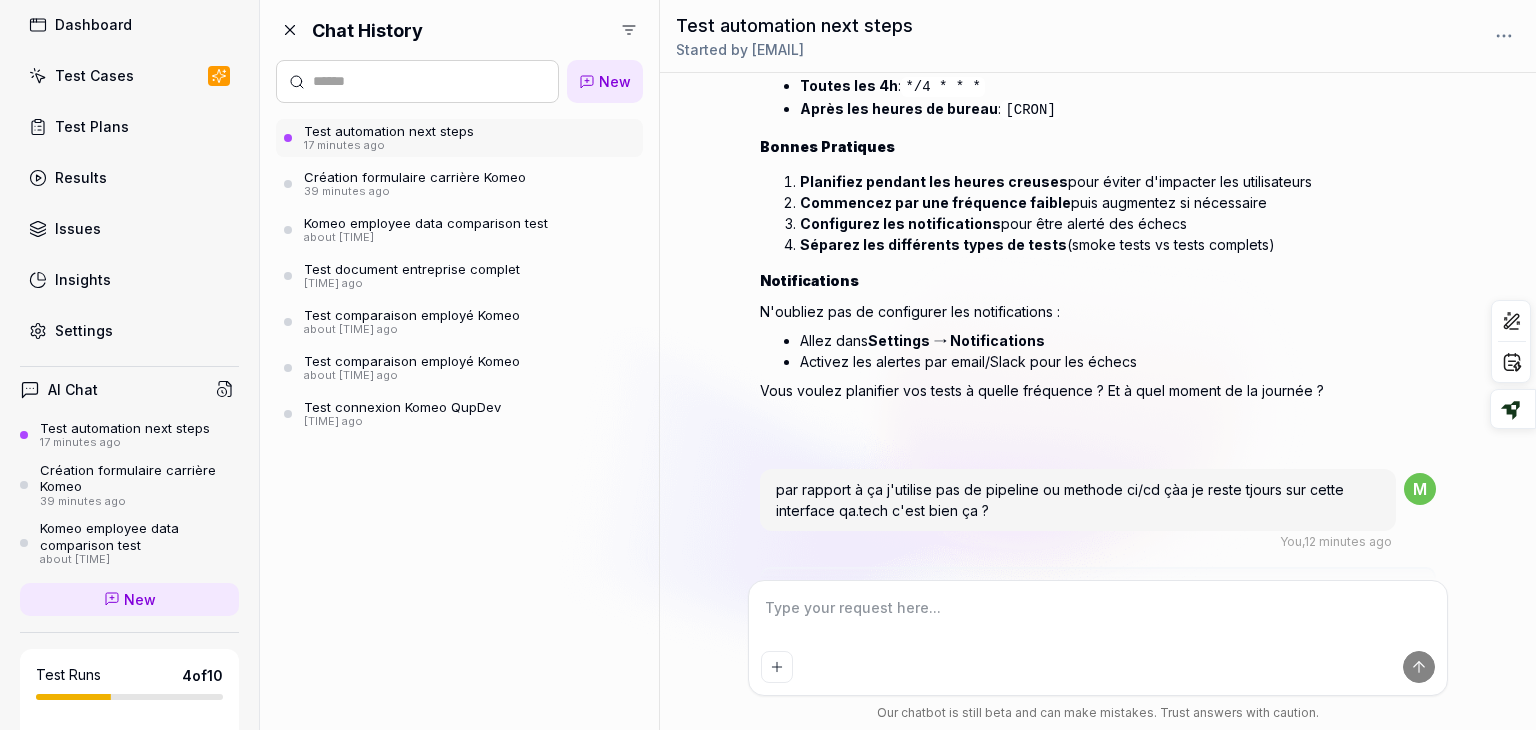 click on "AI Chat Test automation next steps 17 minutes ago Création formulaire carrière Komeo 39 minutes ago Komeo employee data comparison test about 23 hours ago New Test Runs 4  of  10 This is just a trial, upgrade for more tests! You have almost reached the limit for the trial. Upgrade Now Book a call with us Documentation Q QUArksup by visma test komeo Collapse Sidebar" at bounding box center (129, 726) 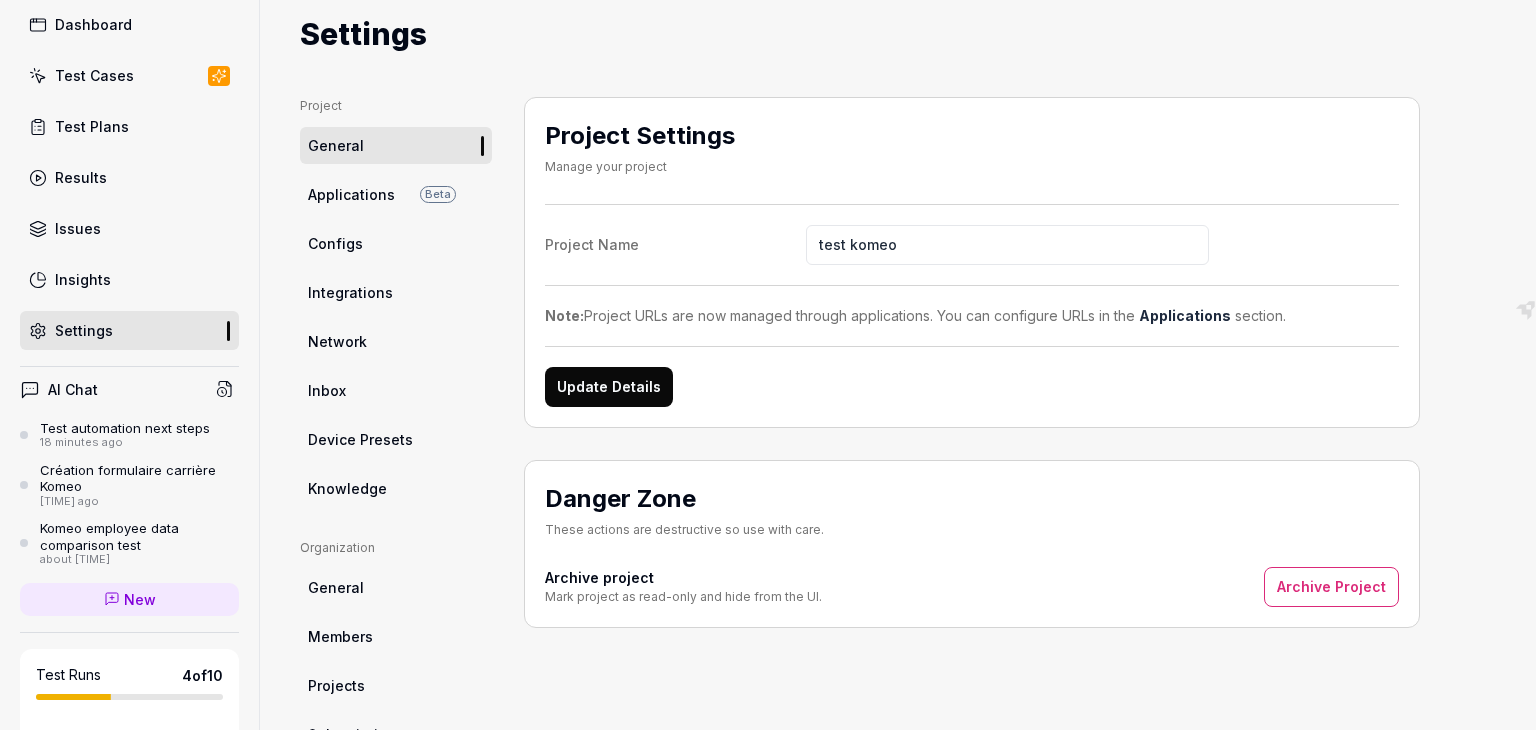 scroll, scrollTop: 52, scrollLeft: 0, axis: vertical 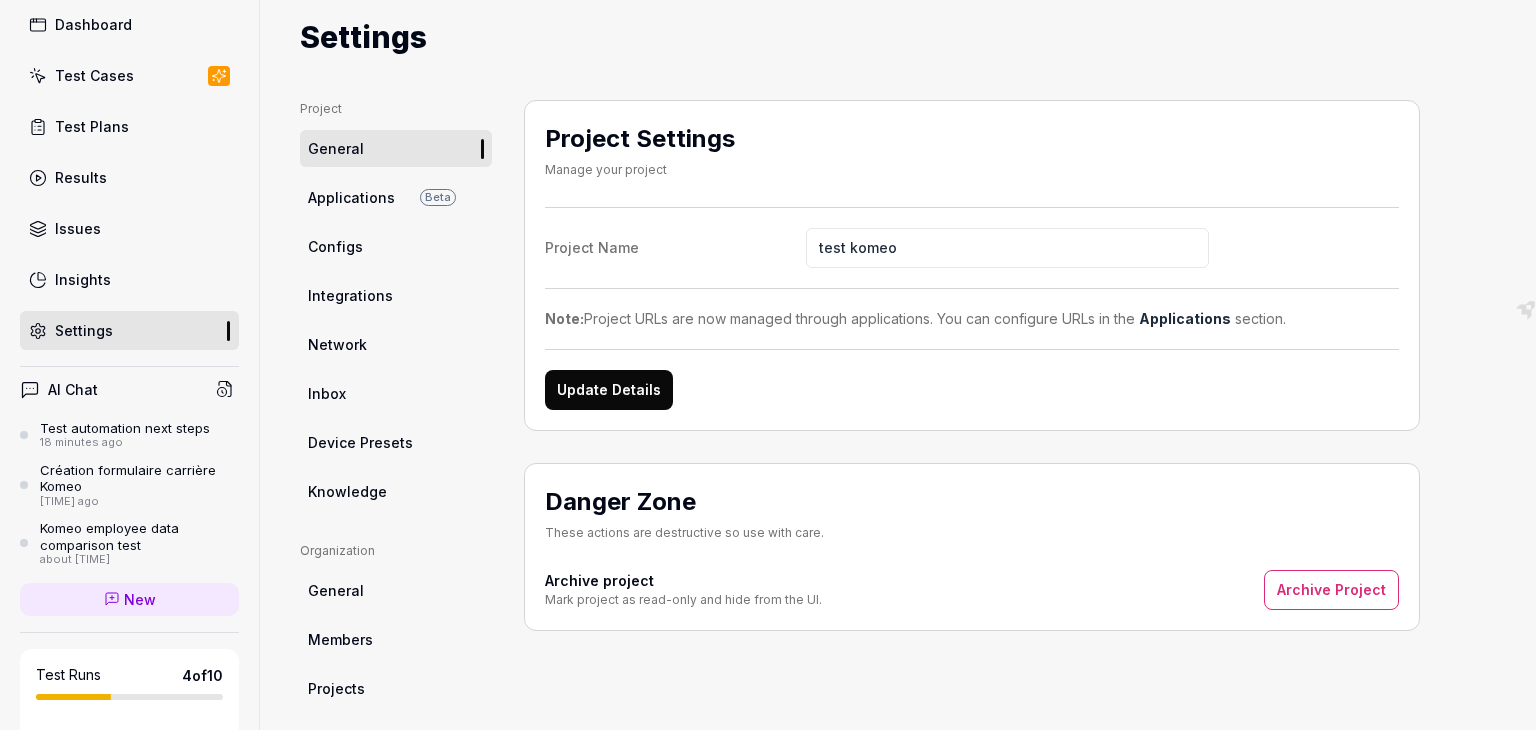 click on "Configs" at bounding box center [396, 246] 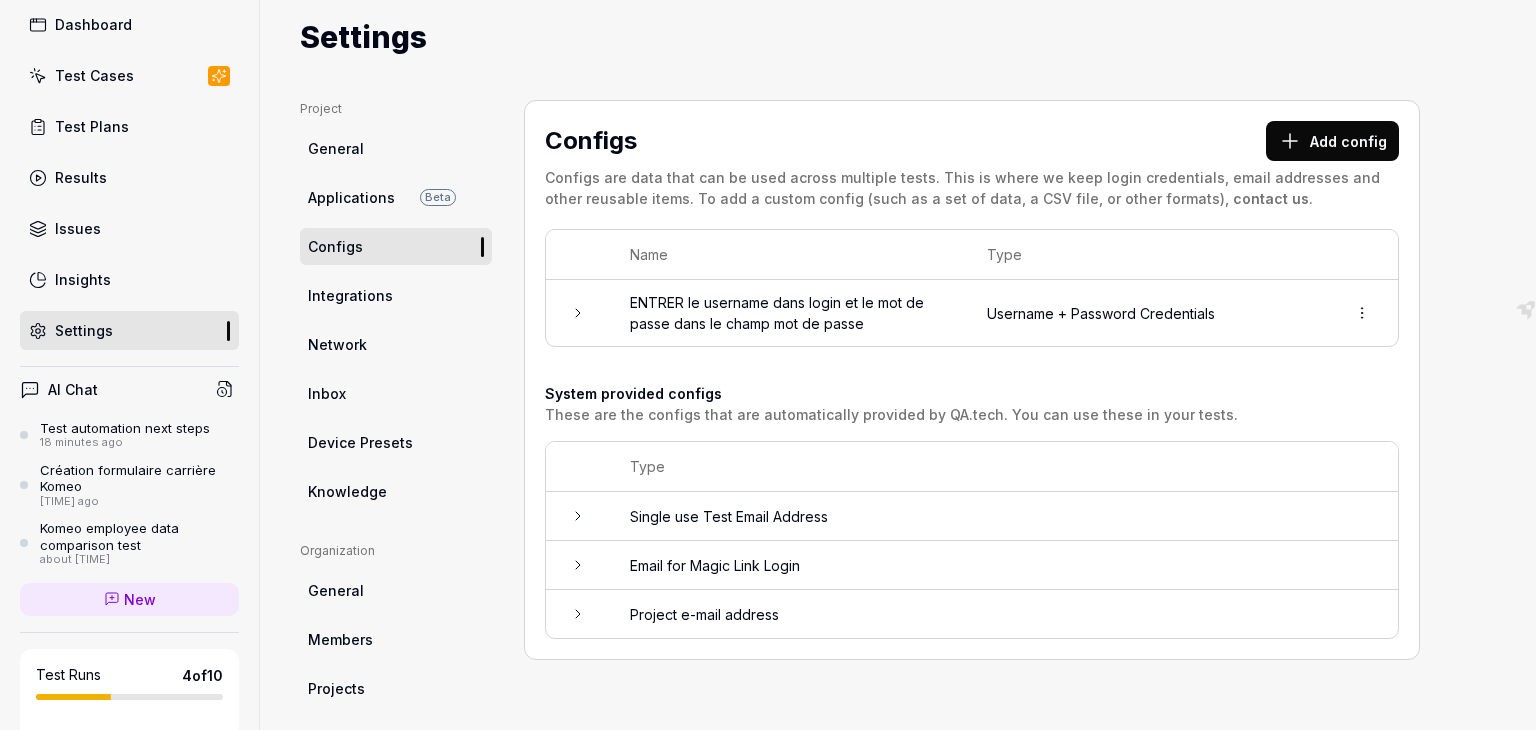 click on "Integrations" at bounding box center [350, 295] 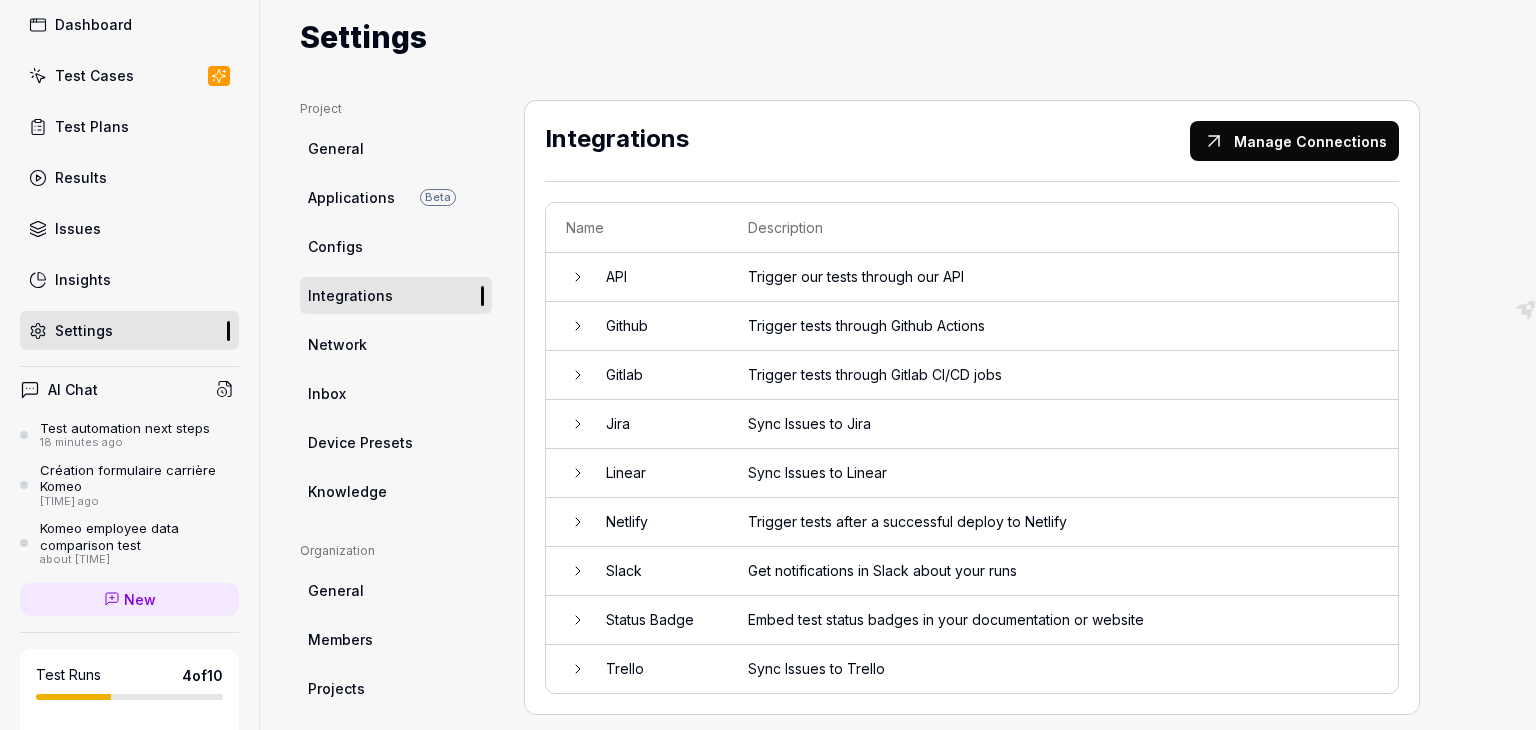 click on "Network" at bounding box center (337, 344) 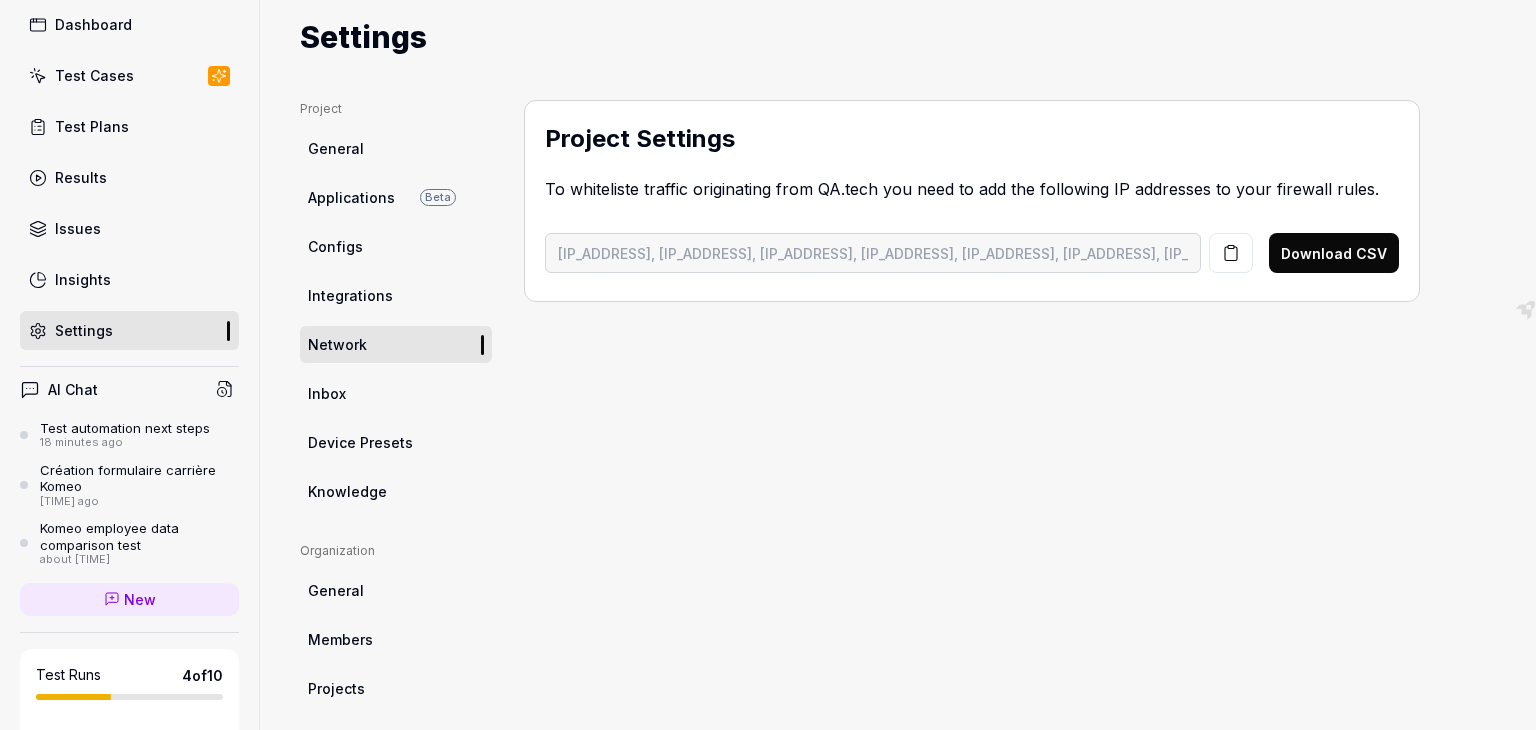 click on "Inbox" at bounding box center (327, 393) 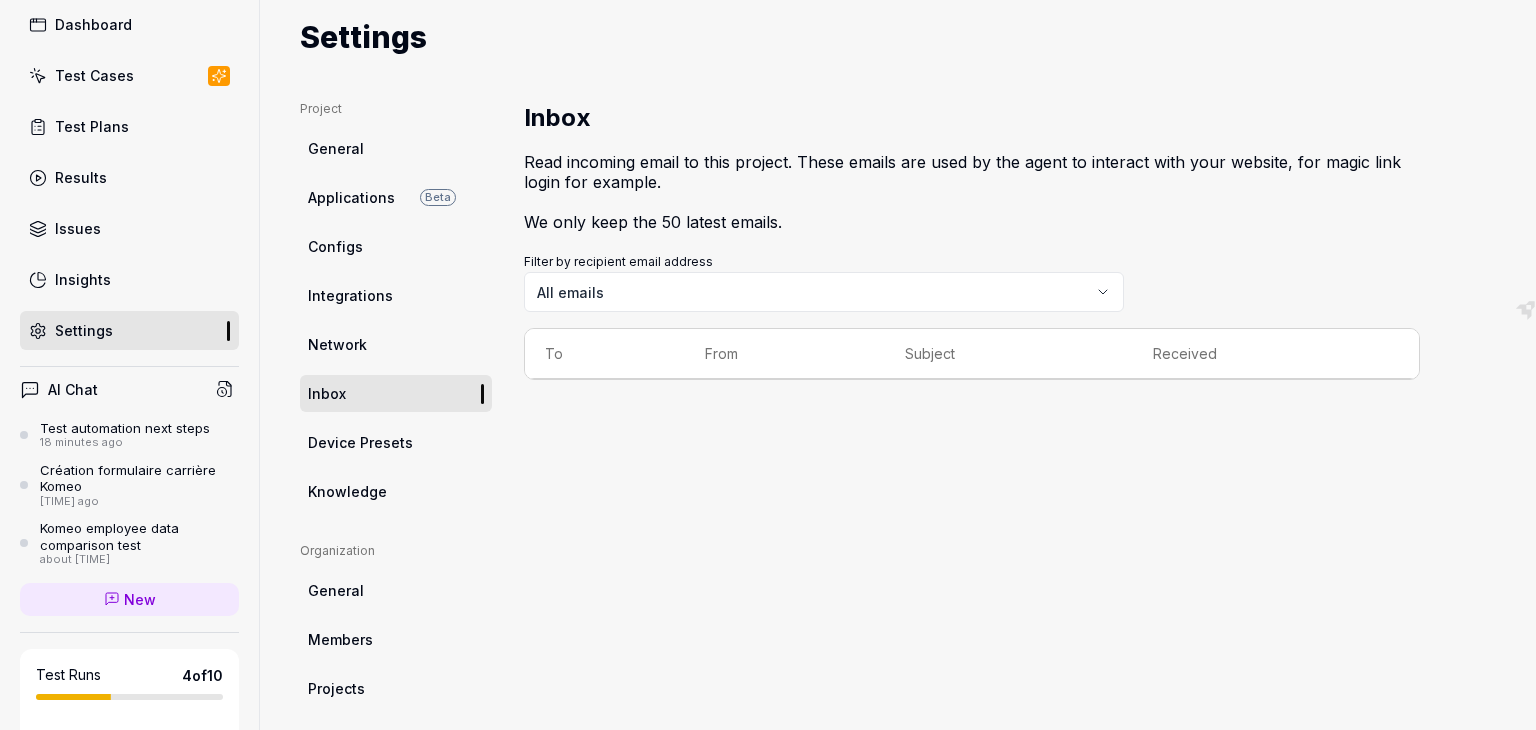 click on "Device Presets" at bounding box center (360, 442) 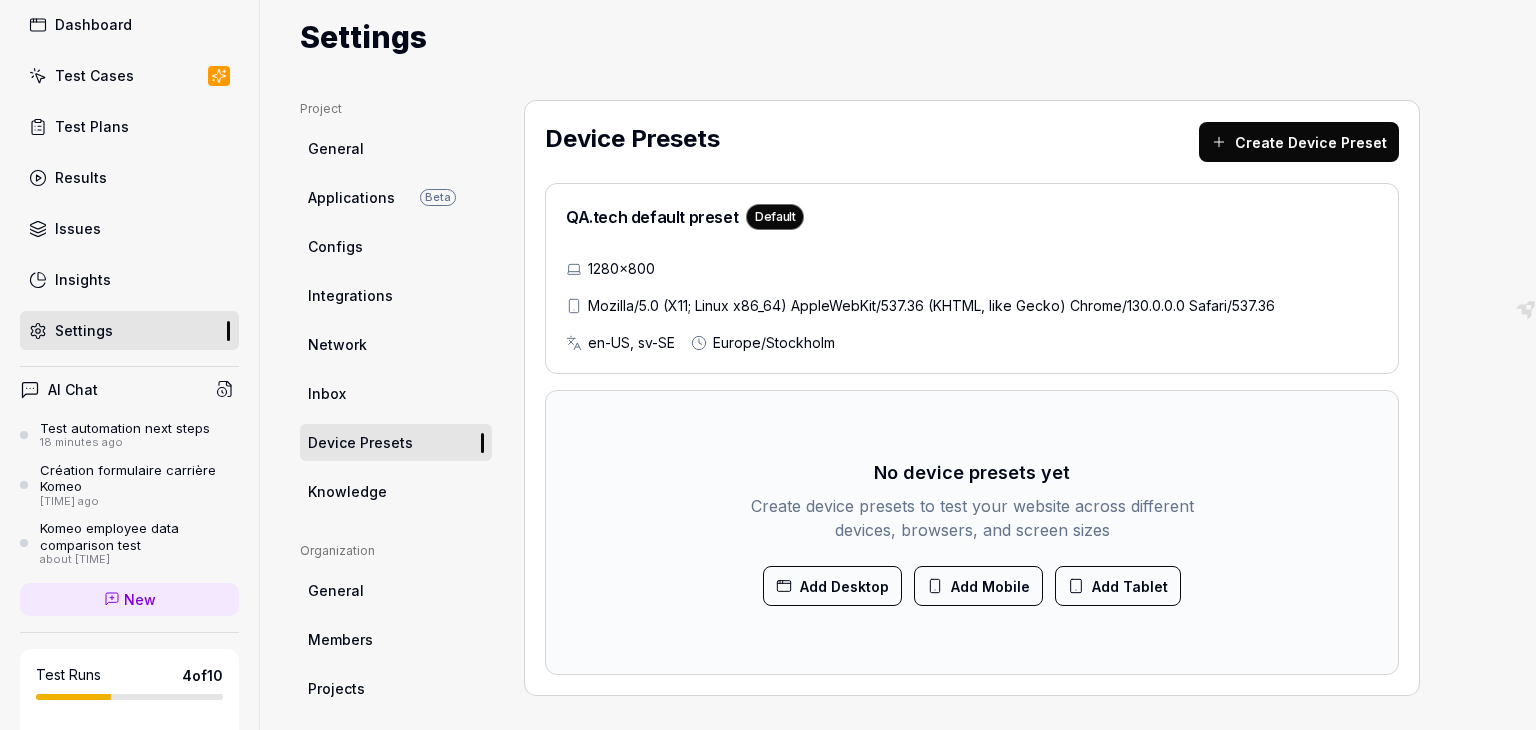 click on "Knowledge" at bounding box center (347, 491) 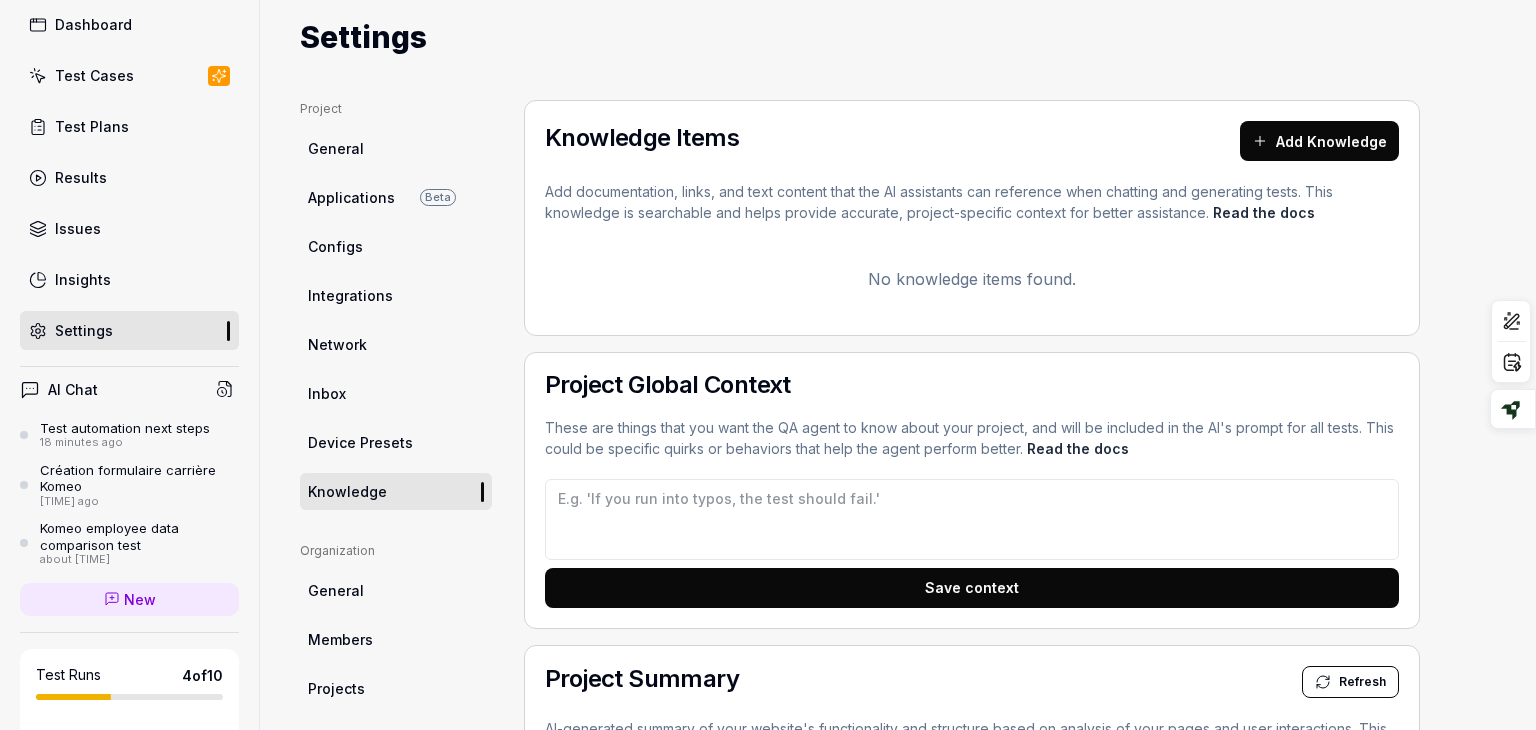 click on "General" at bounding box center [336, 590] 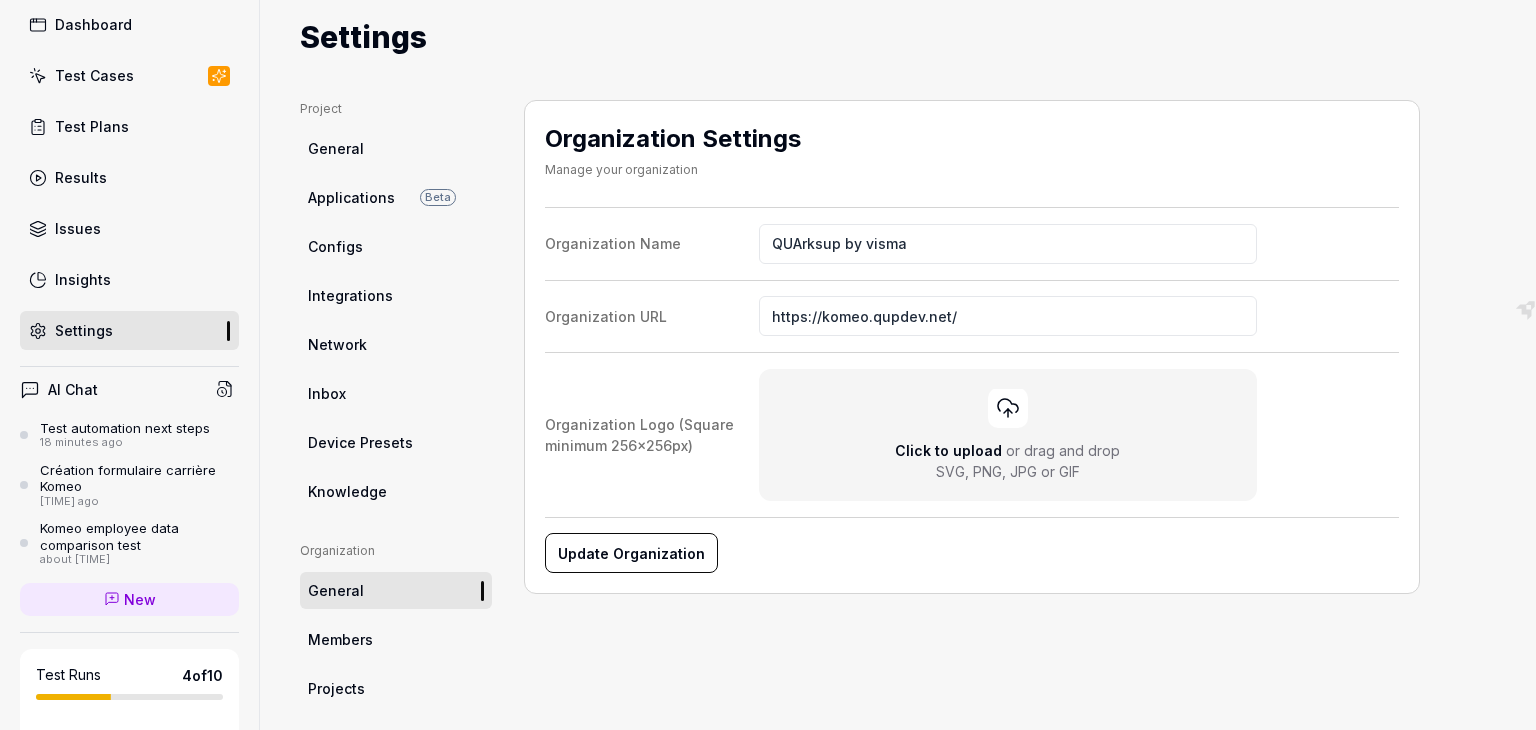 click on "Members" at bounding box center [340, 639] 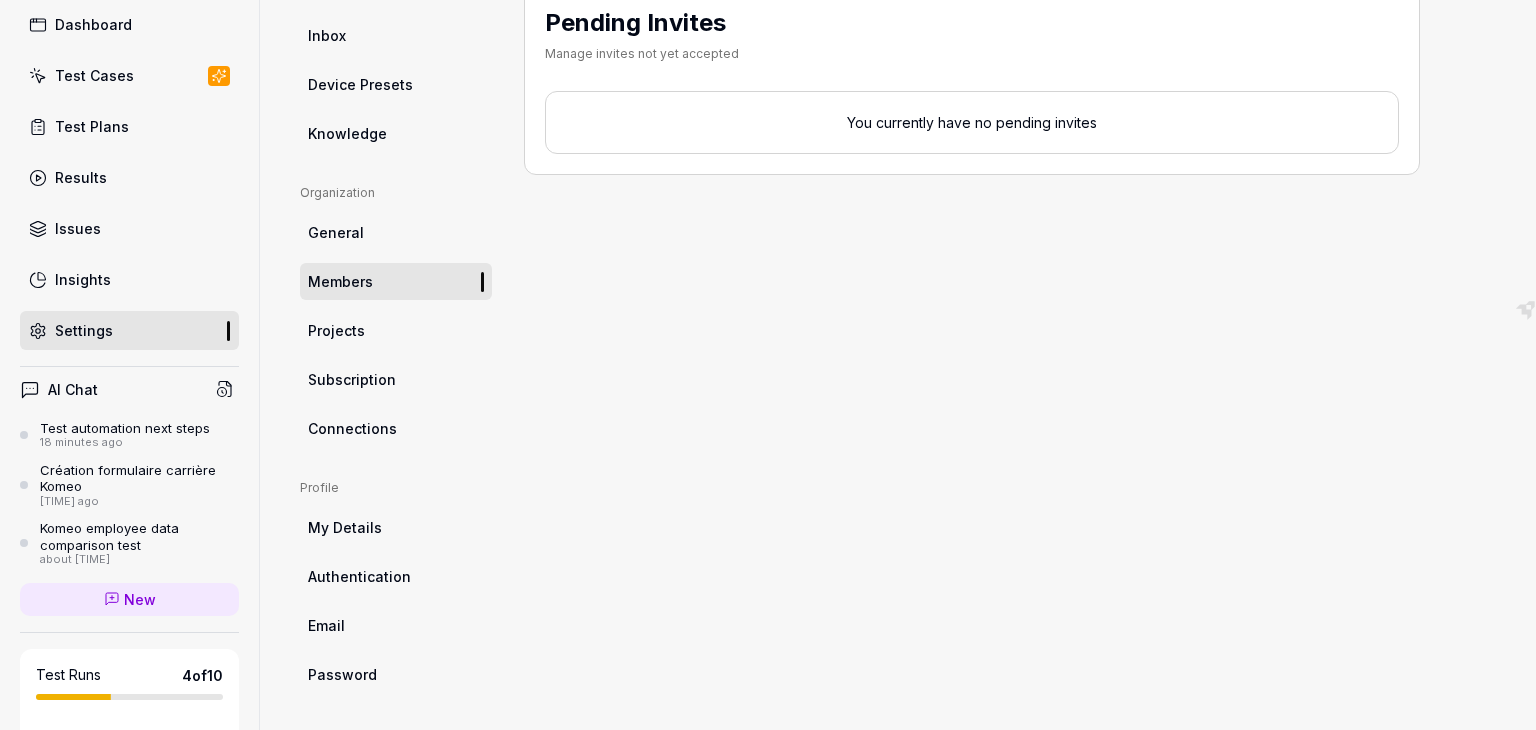 scroll, scrollTop: 412, scrollLeft: 0, axis: vertical 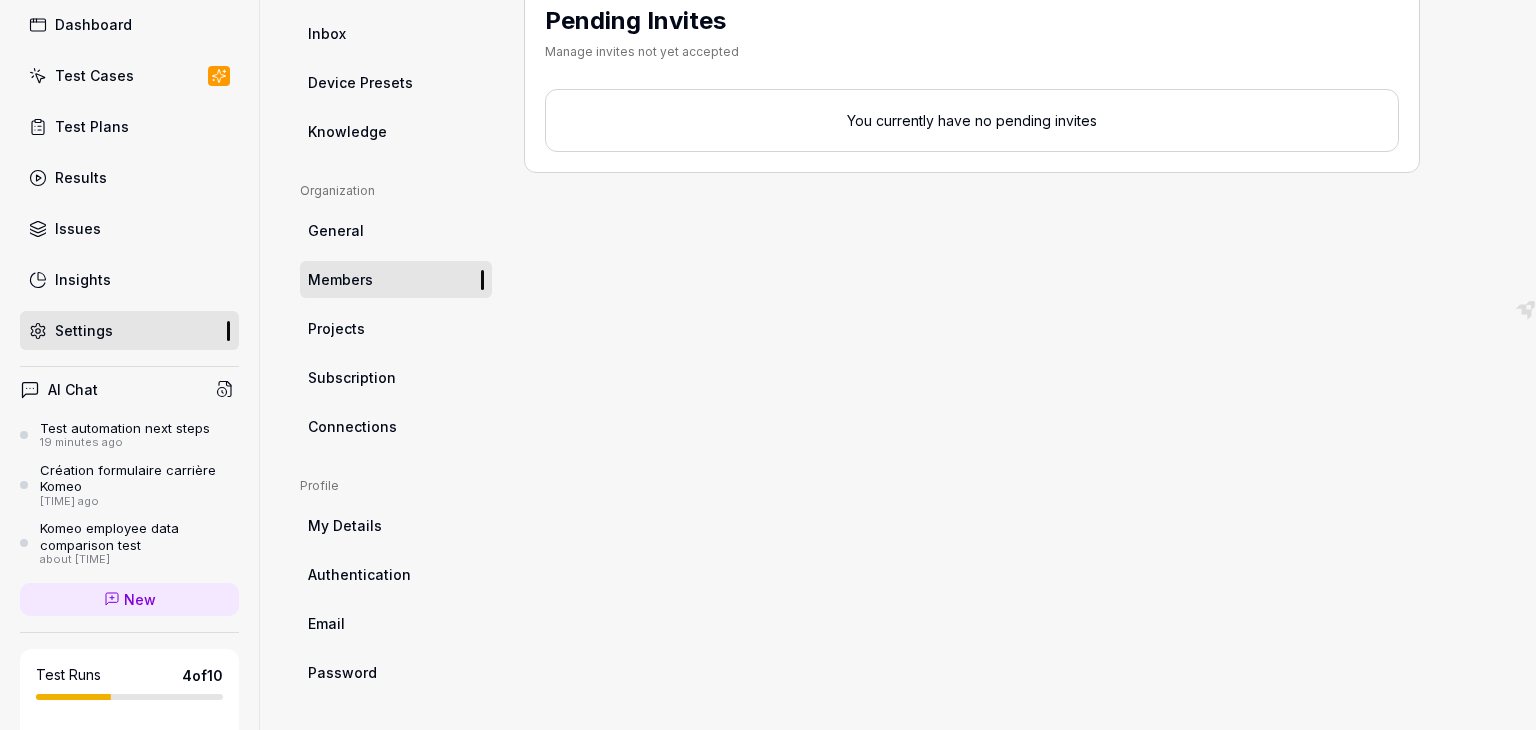 click 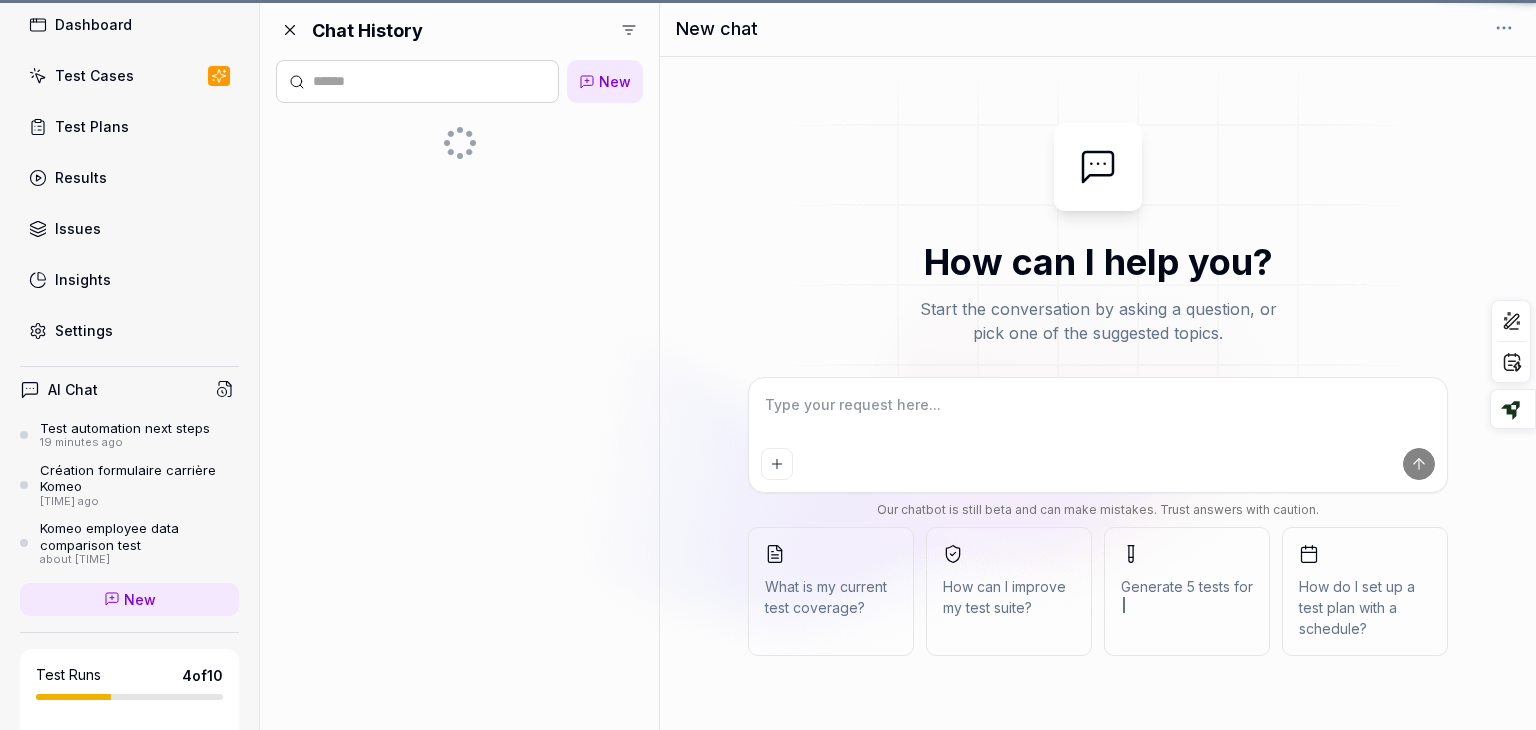 scroll, scrollTop: 0, scrollLeft: 0, axis: both 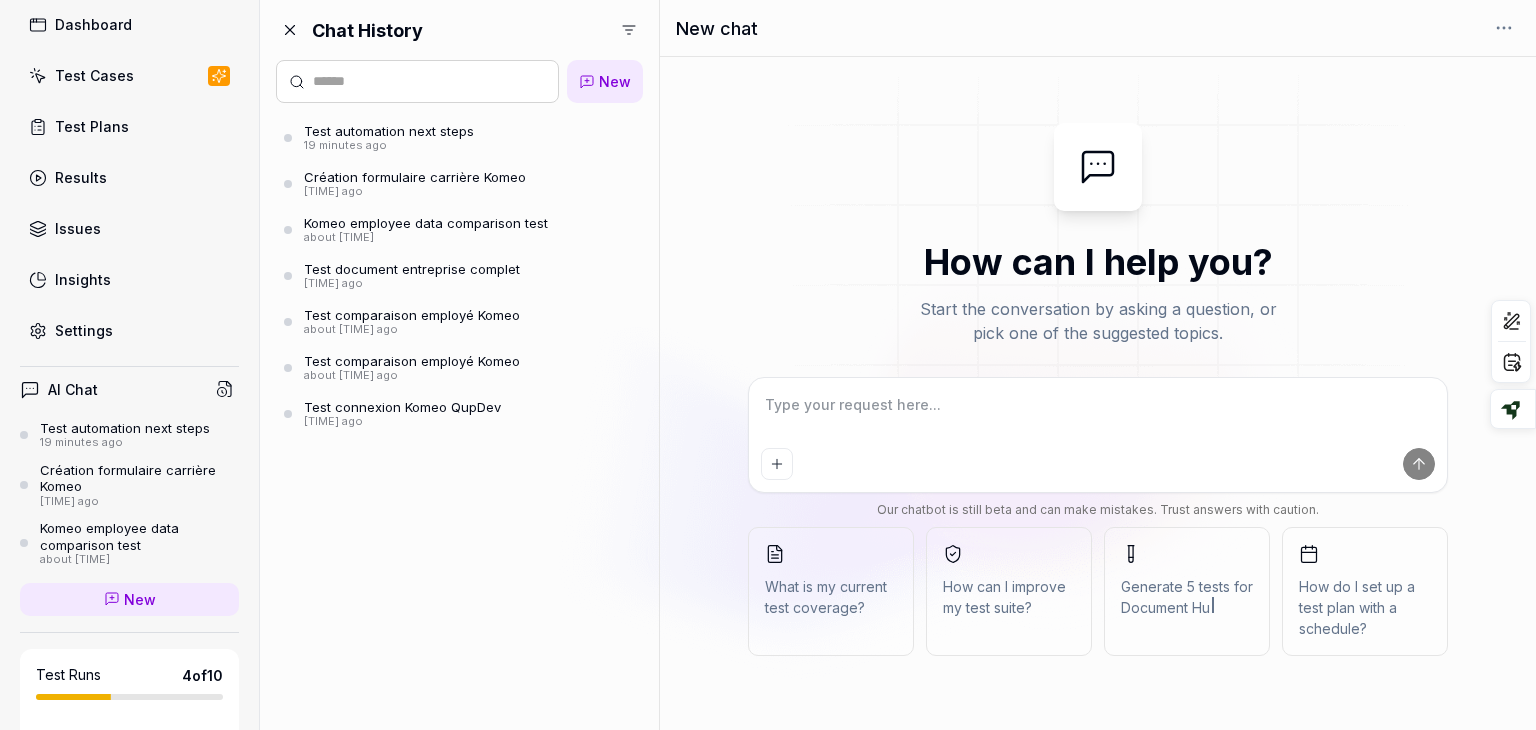 click at bounding box center [1098, 415] 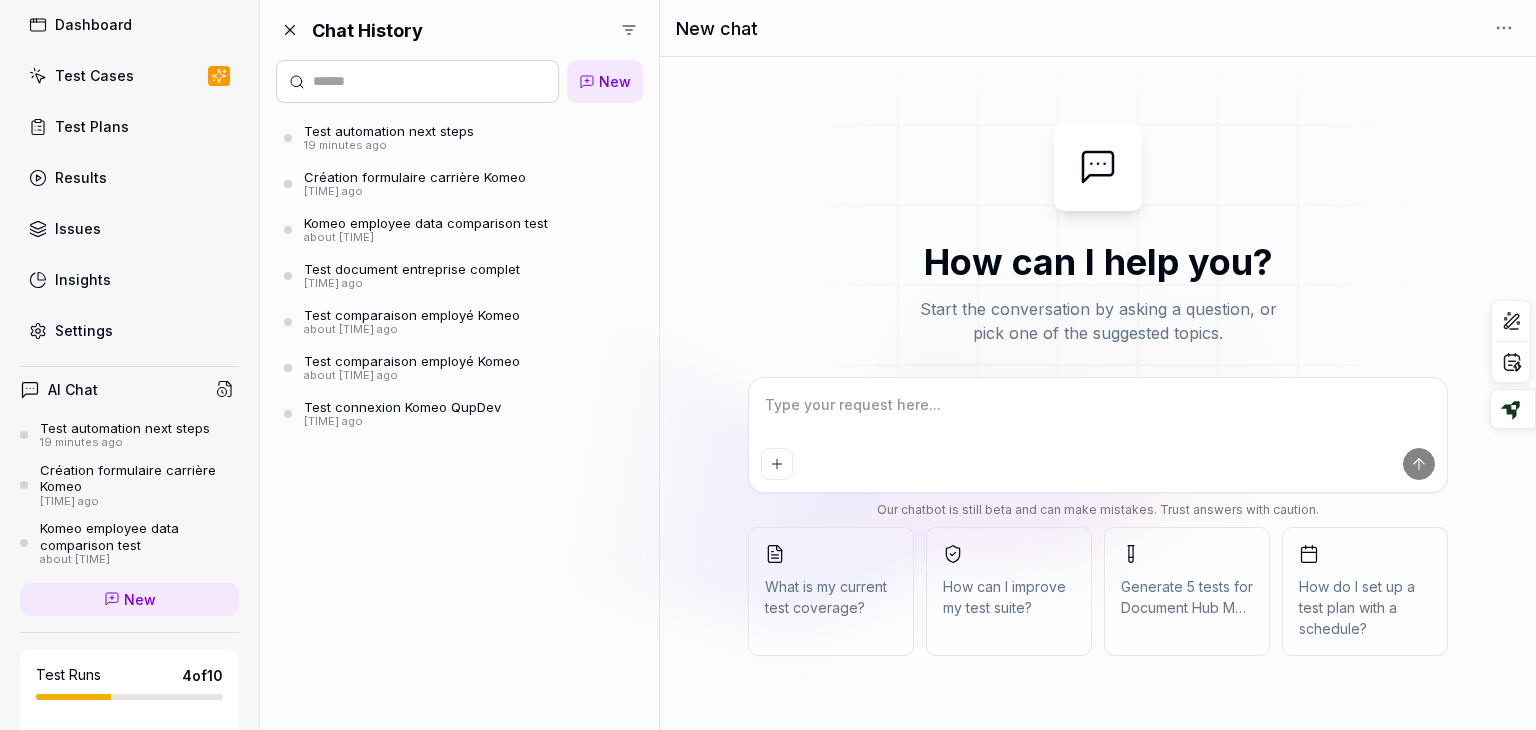 click on "Création formulaire carrière Komeo 40 minutes ago" at bounding box center [459, 184] 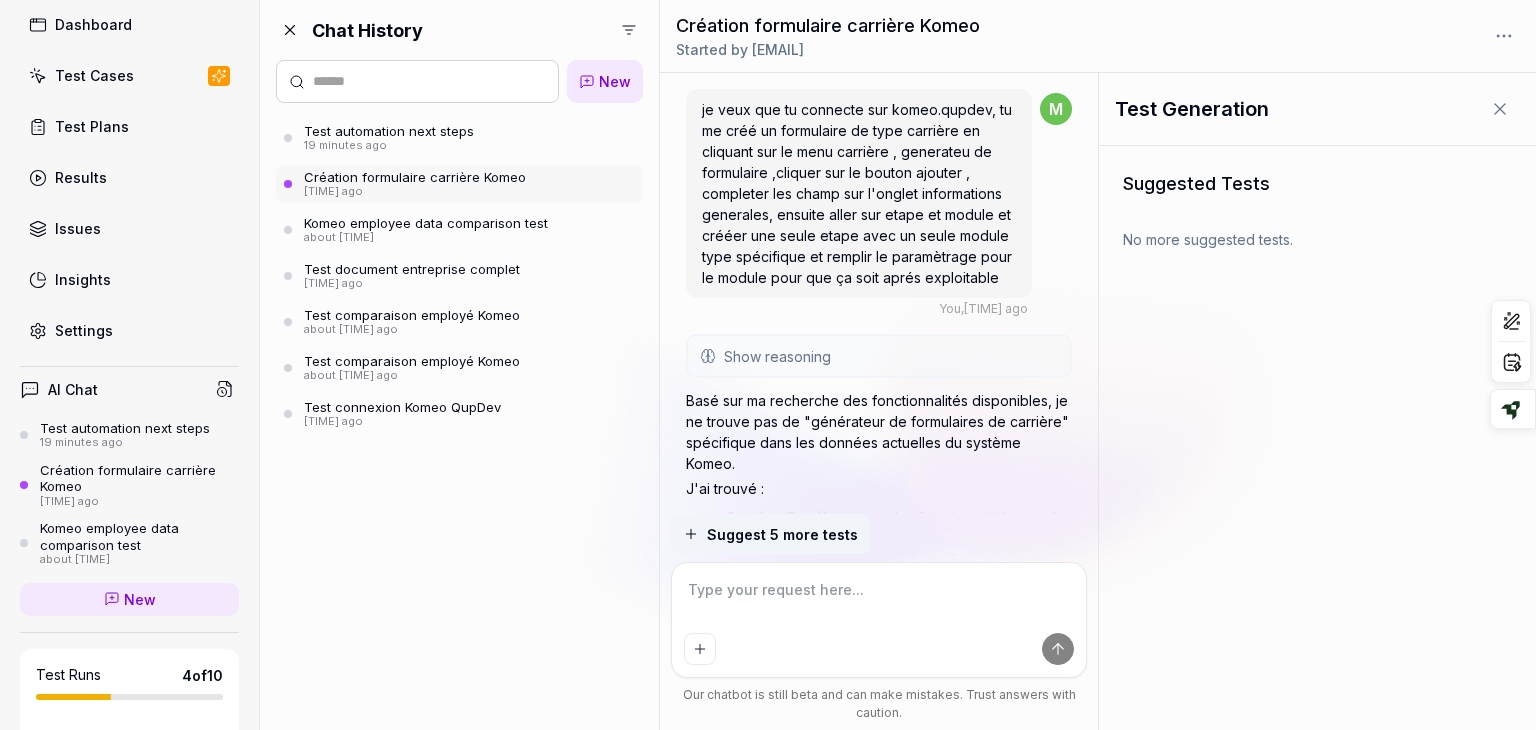 click on "19 minutes ago" at bounding box center (389, 146) 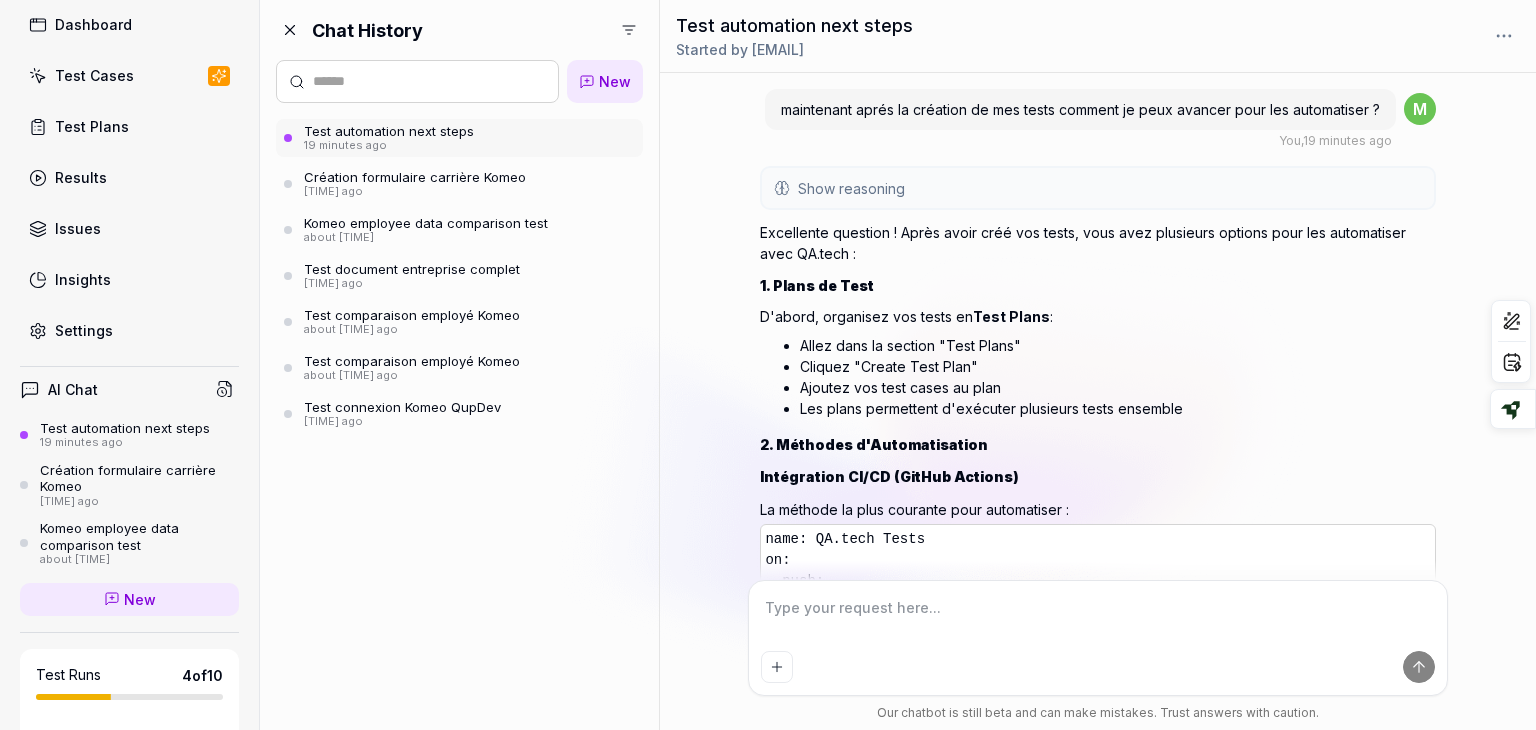 scroll, scrollTop: 4963, scrollLeft: 0, axis: vertical 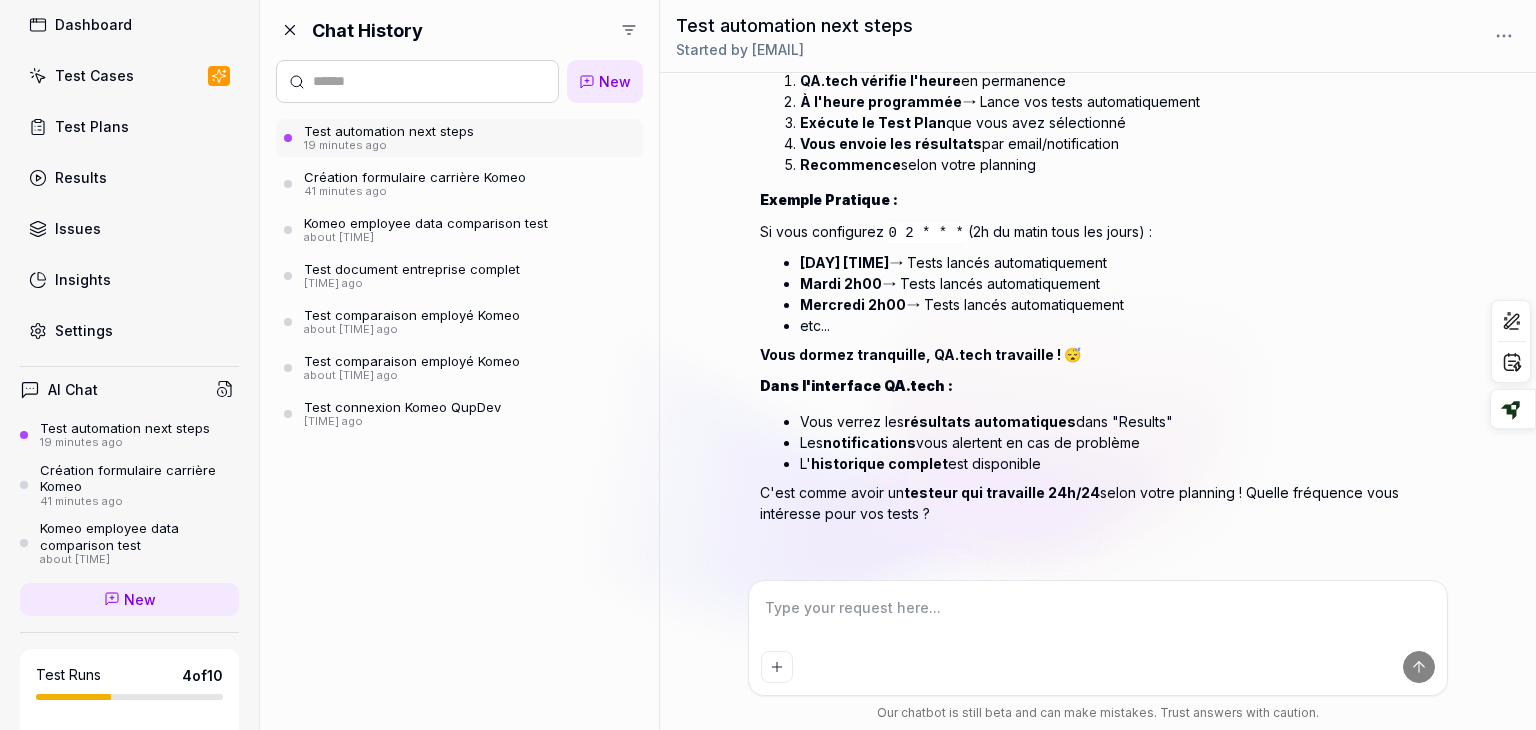 click at bounding box center [1098, 618] 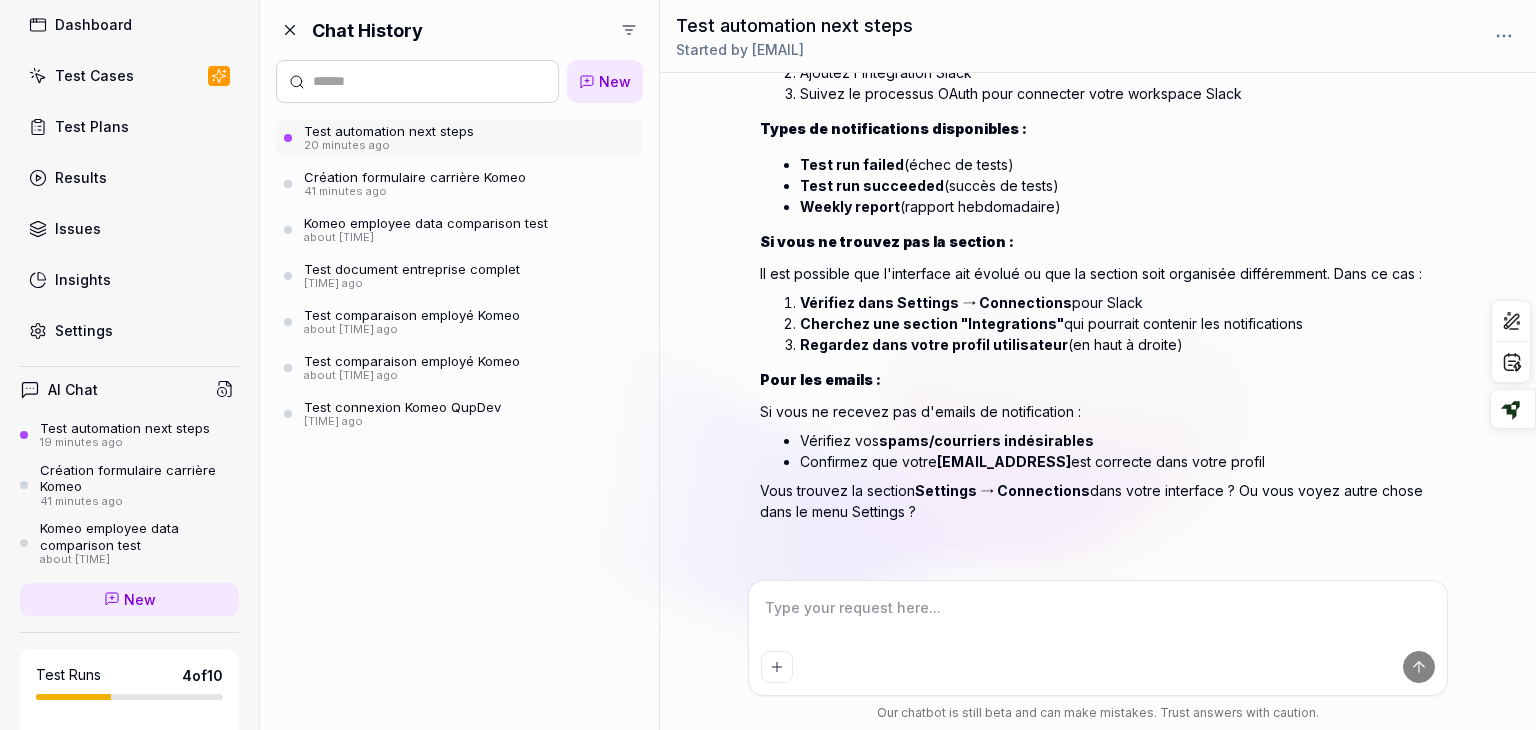 scroll, scrollTop: 5864, scrollLeft: 0, axis: vertical 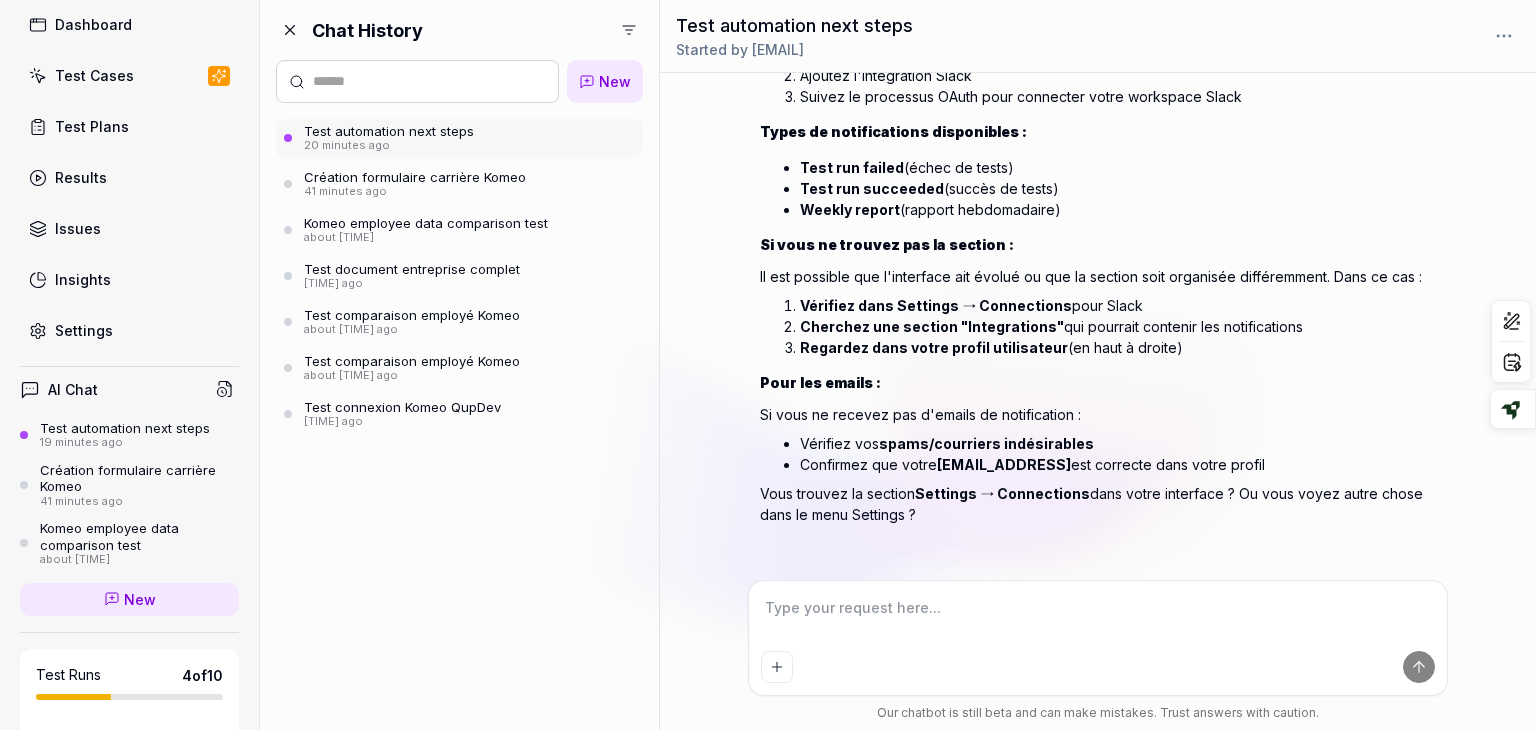 click on "Ah je vois la confusion ! Pour les notifications, c'est un peu différent selon la documentation :
Configuration des Notifications
📧 Notifications Email
Activées par défaut  pour tous les utilisateurs
Vous devriez déjà recevoir des emails automatiquement
📱 Notifications Slack
Pour Slack, c'est dans une section différente :
Allez dans  Settings → Connections  (pas dans une section "Notifications")
Ajoutez l'intégration Slack
Suivez le processus OAuth pour connecter votre workspace Slack
Types de notifications disponibles :
Test run failed  (échec de tests)
Test run succeeded  (succès de tests)
Weekly report  (rapport hebdomadaire)
Si vous ne trouvez pas la section :
Il est possible que l'interface ait évolué ou que la section soit organisée différemment. Dans ce cas :
Vérifiez dans Settings → Connections  pour Slack
Cherchez une section "Integrations"  qui pourrait contenir les notifications
Regardez dans votre profil utilisateur" at bounding box center [1097, 174] 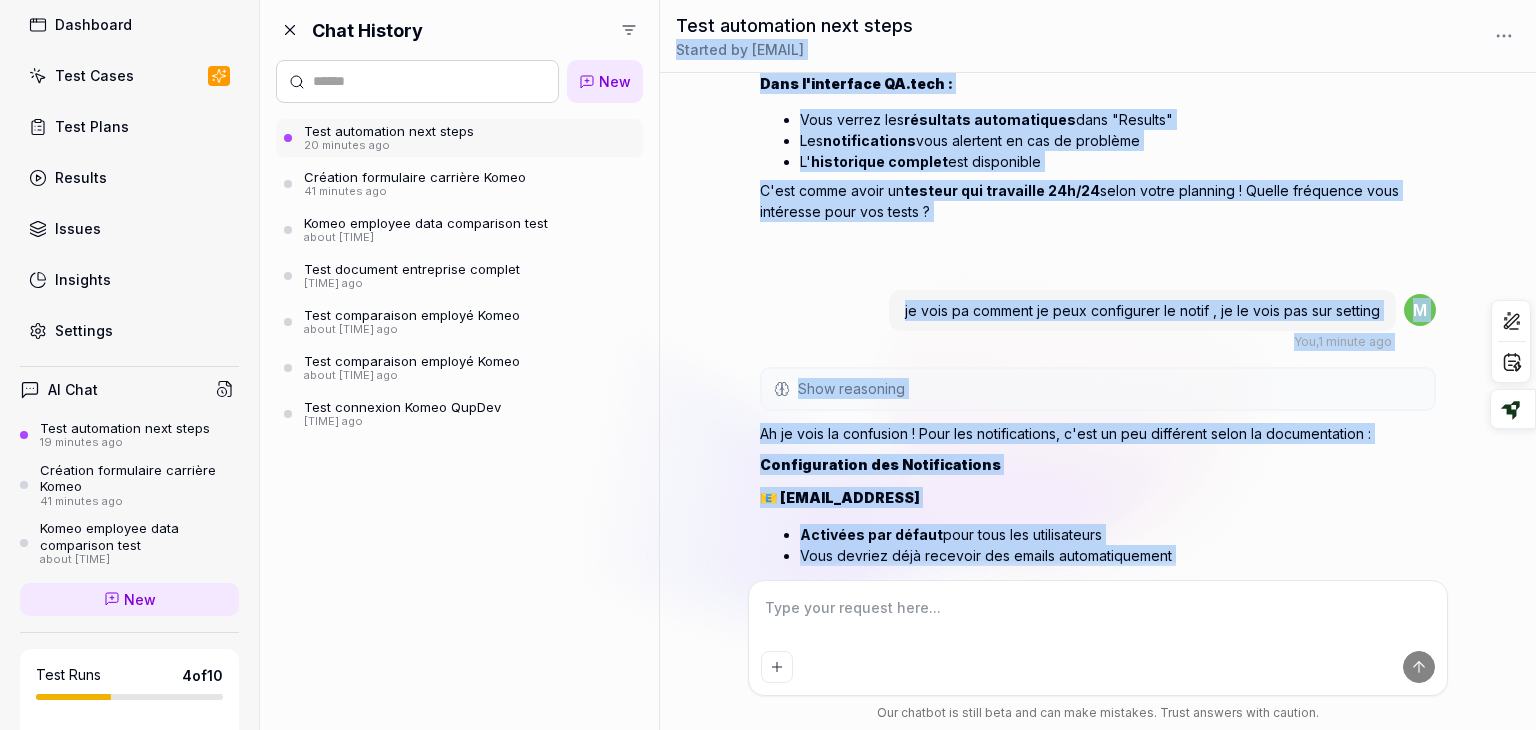 drag, startPoint x: 1112, startPoint y: 380, endPoint x: 1096, endPoint y: 24, distance: 356.35938 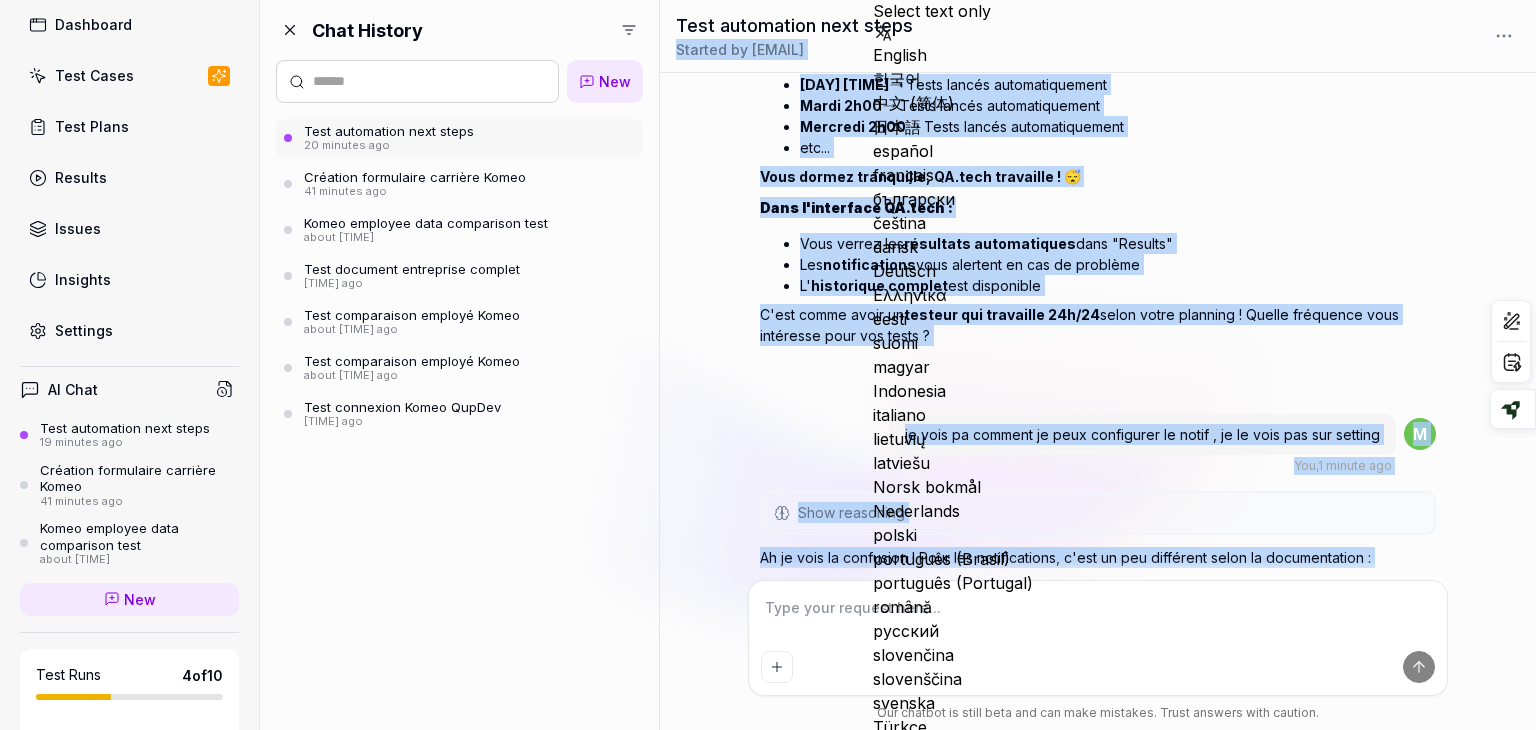 click at bounding box center (1097, 382) 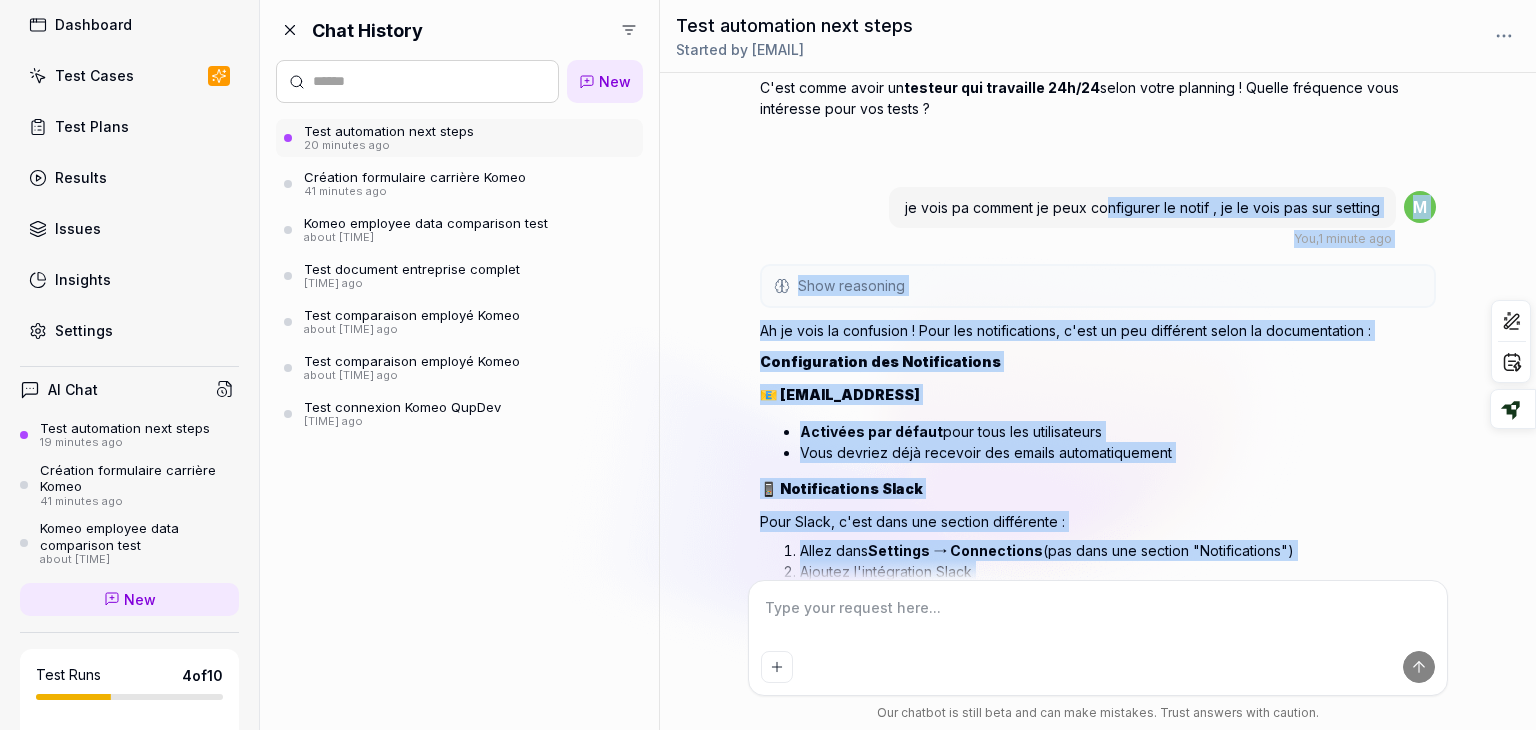 scroll, scrollTop: 5490, scrollLeft: 0, axis: vertical 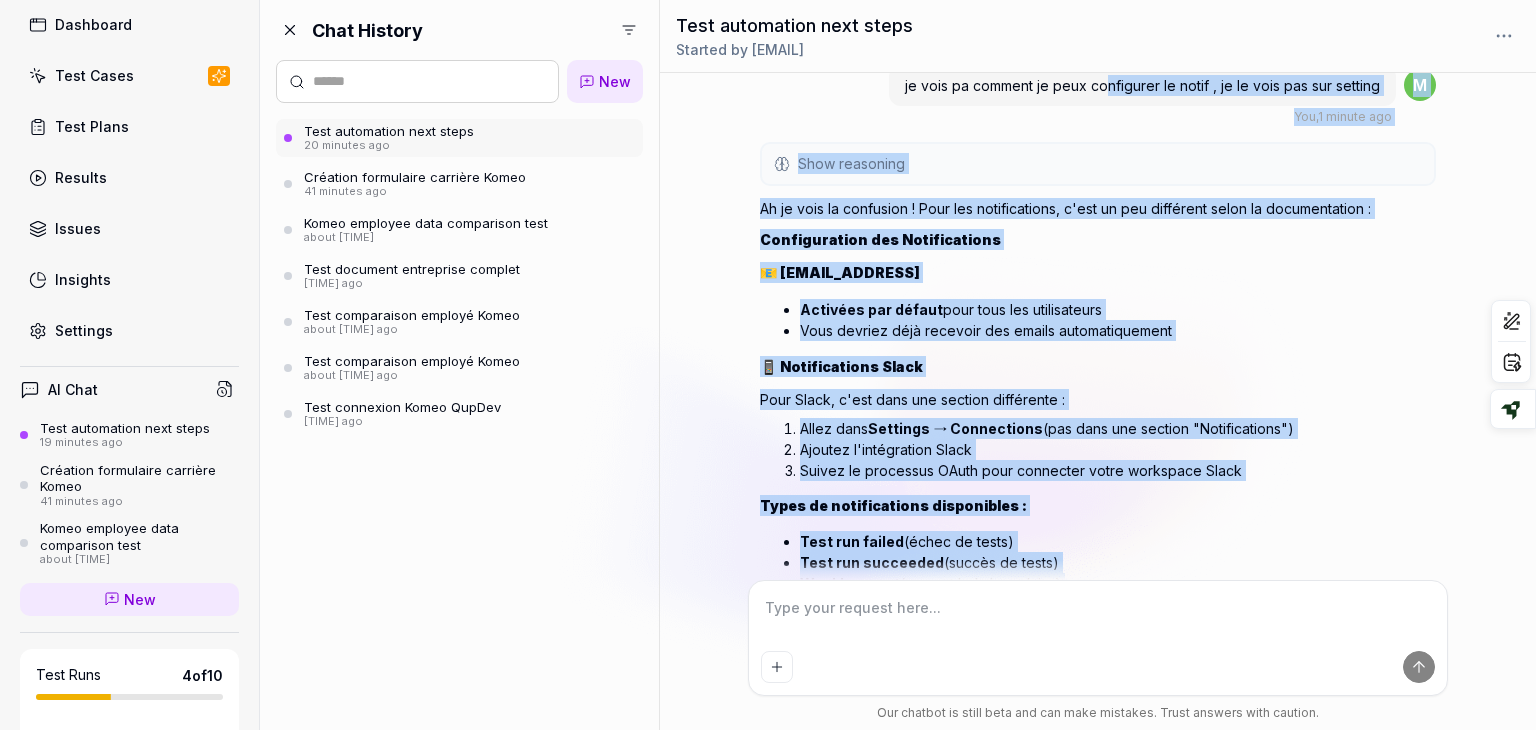 drag, startPoint x: 1104, startPoint y: 463, endPoint x: 1103, endPoint y: 576, distance: 113.004425 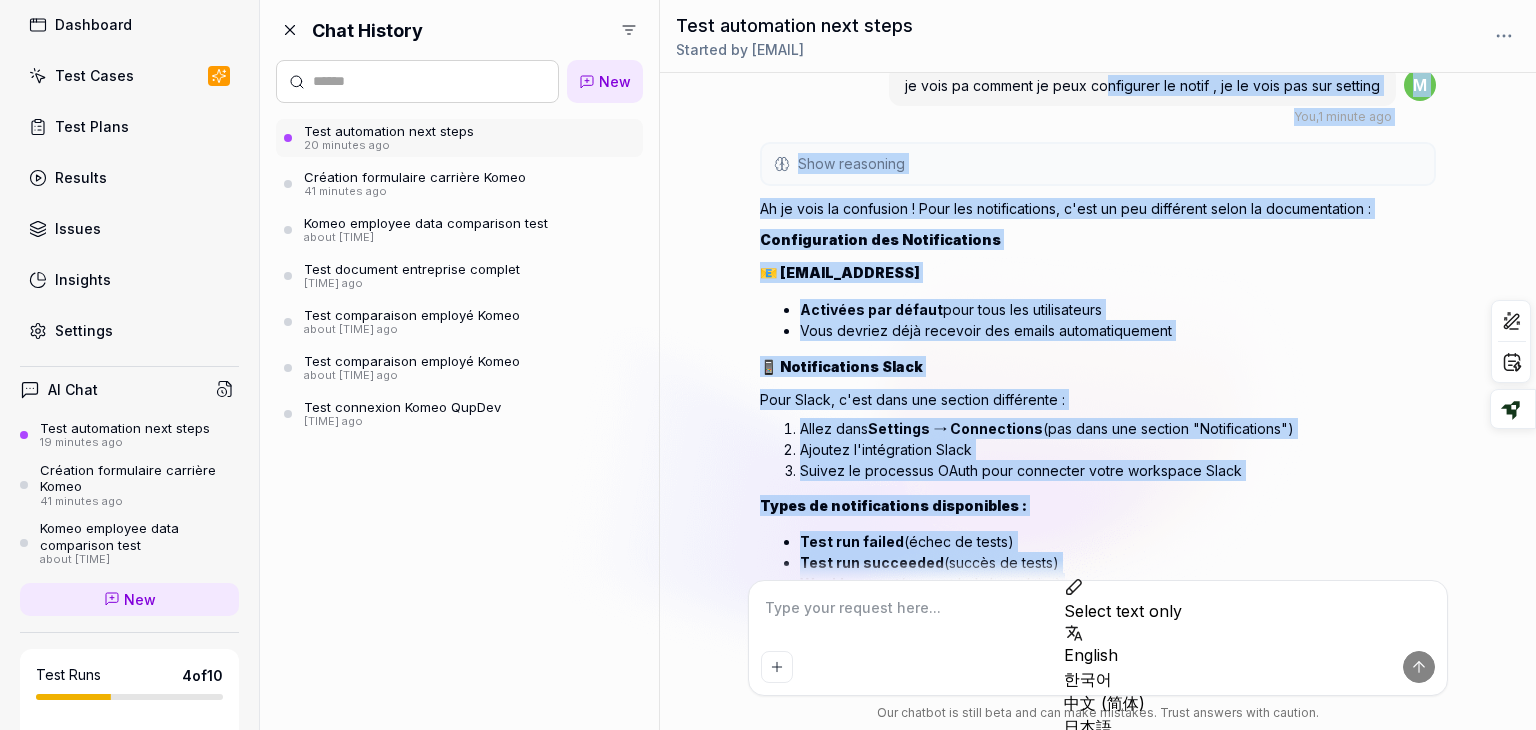 click on "📧 Notifications Email" at bounding box center (1097, 272) 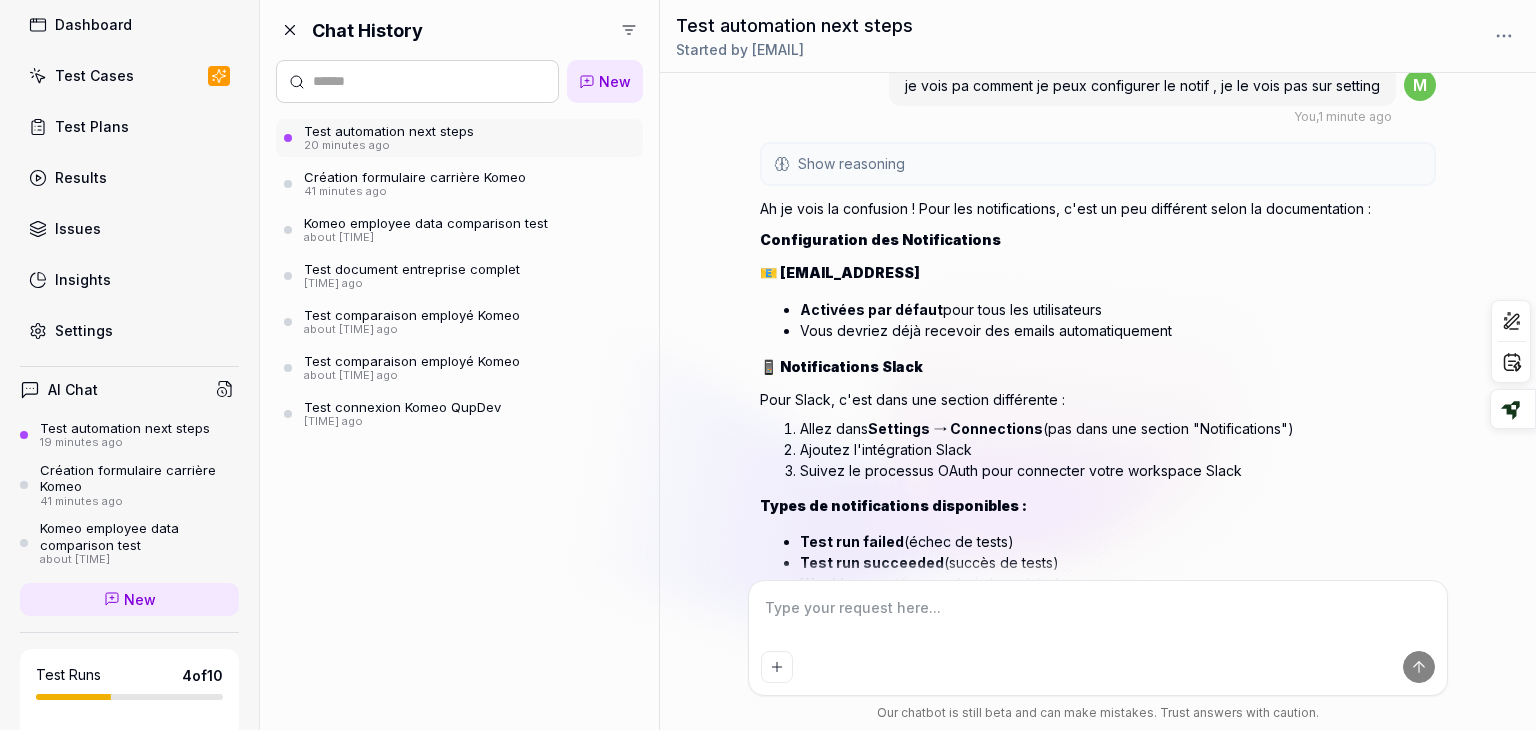 click on "Settings" at bounding box center (129, 330) 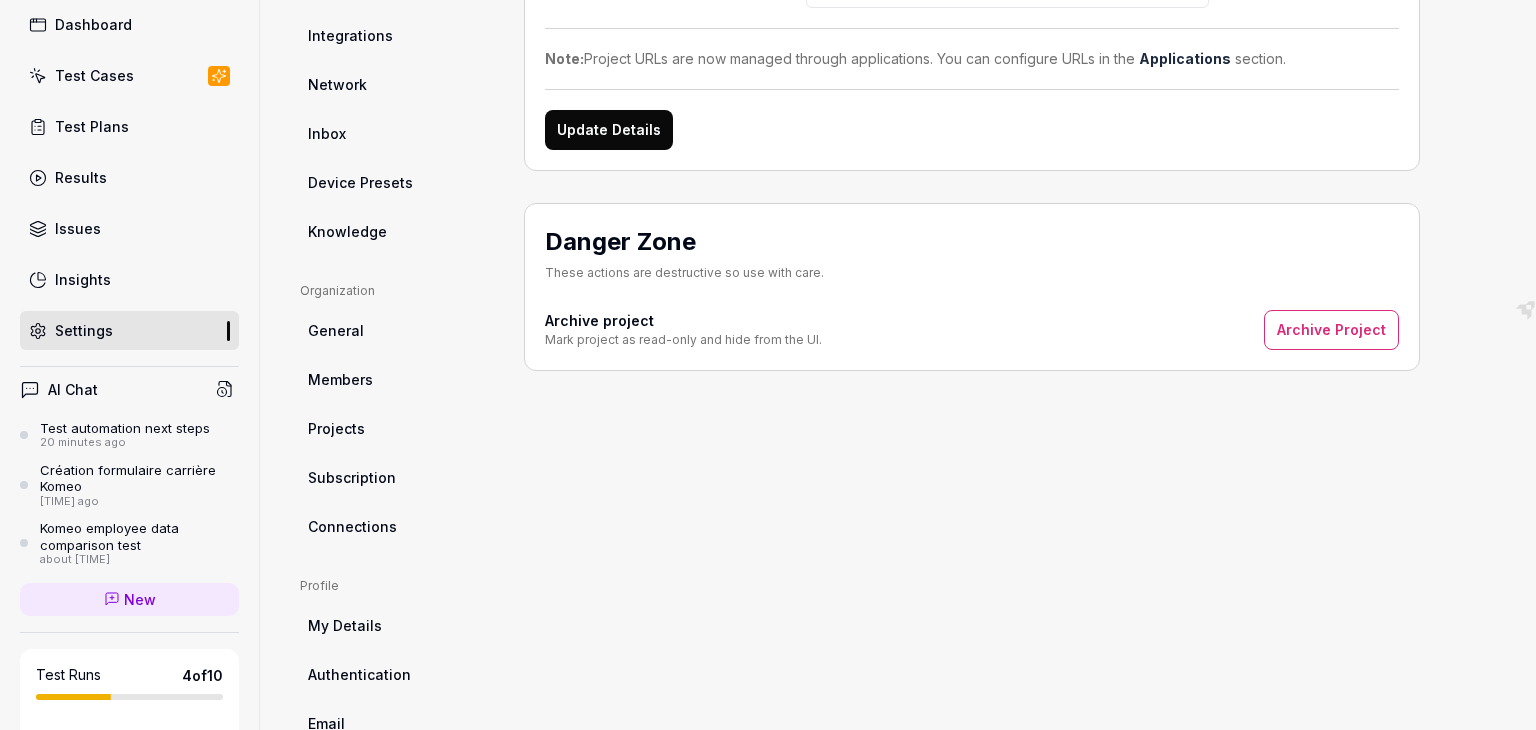 scroll, scrollTop: 382, scrollLeft: 0, axis: vertical 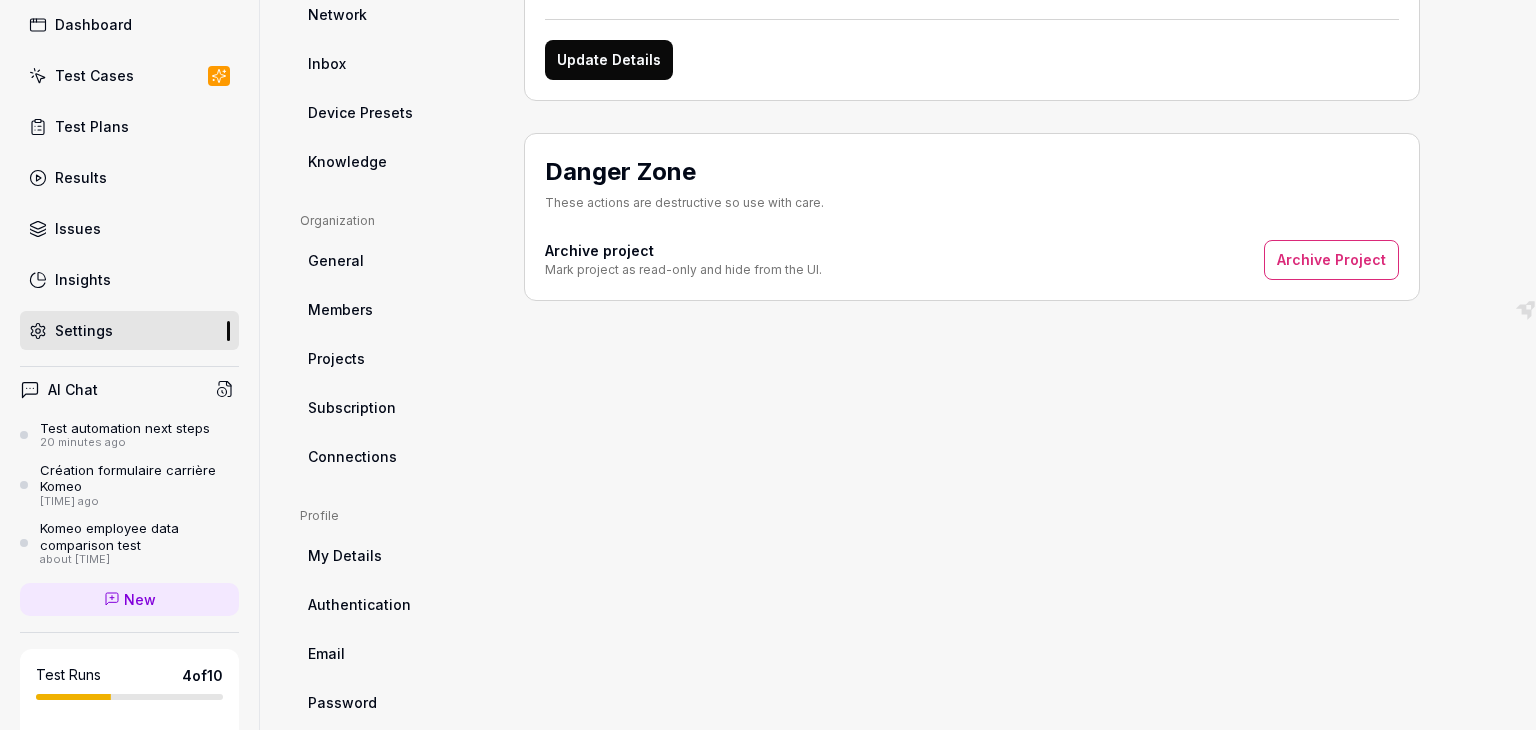 click on "Connections" at bounding box center [396, 456] 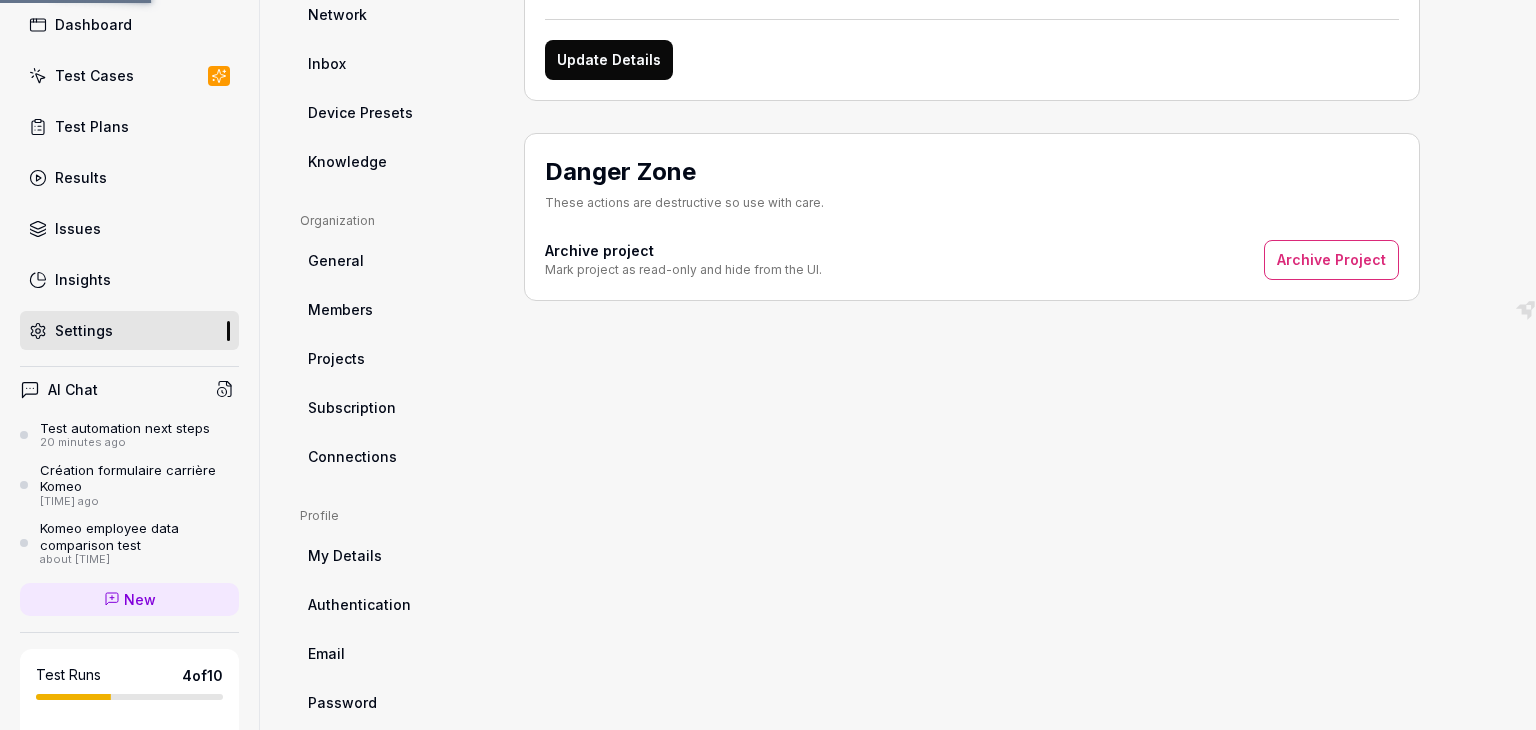 scroll, scrollTop: 152, scrollLeft: 0, axis: vertical 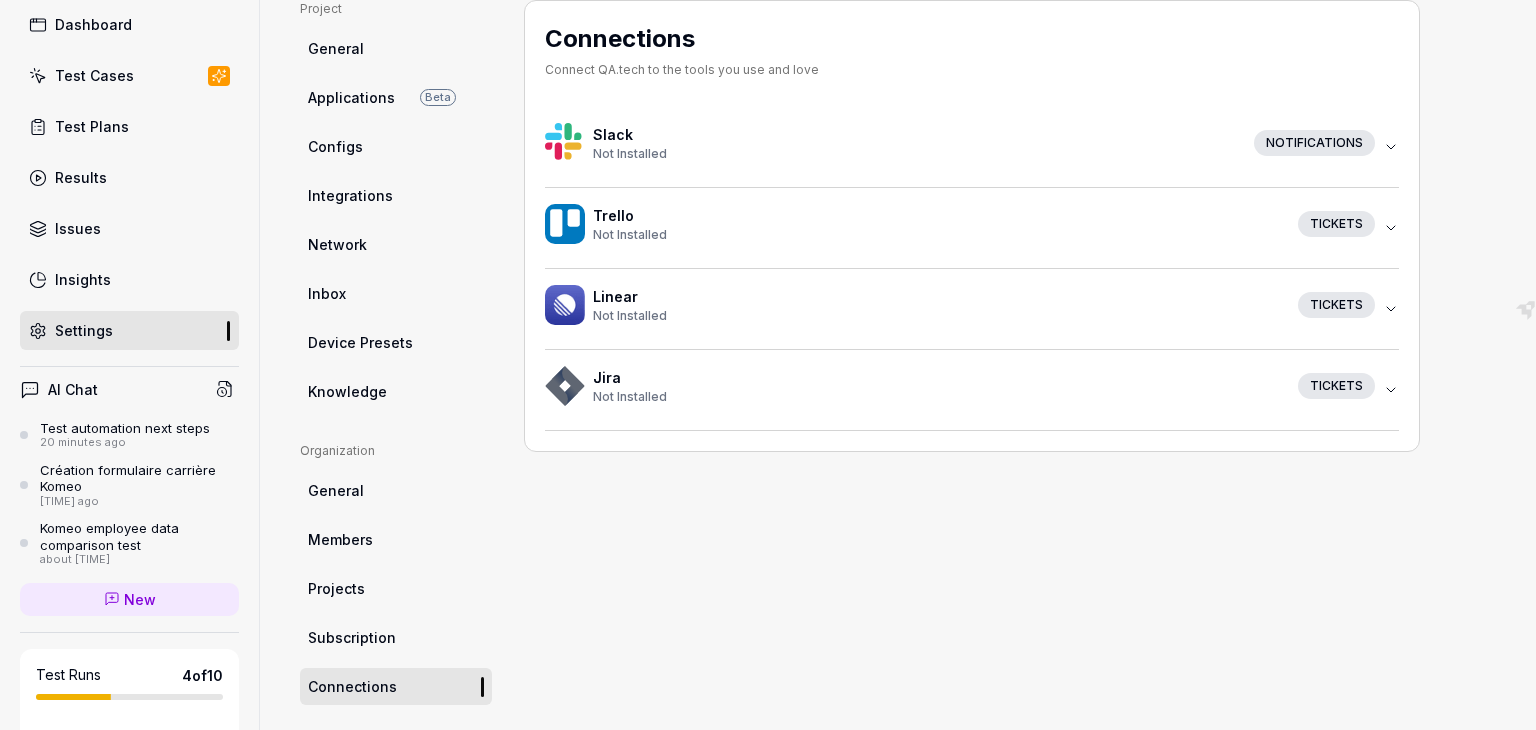 click 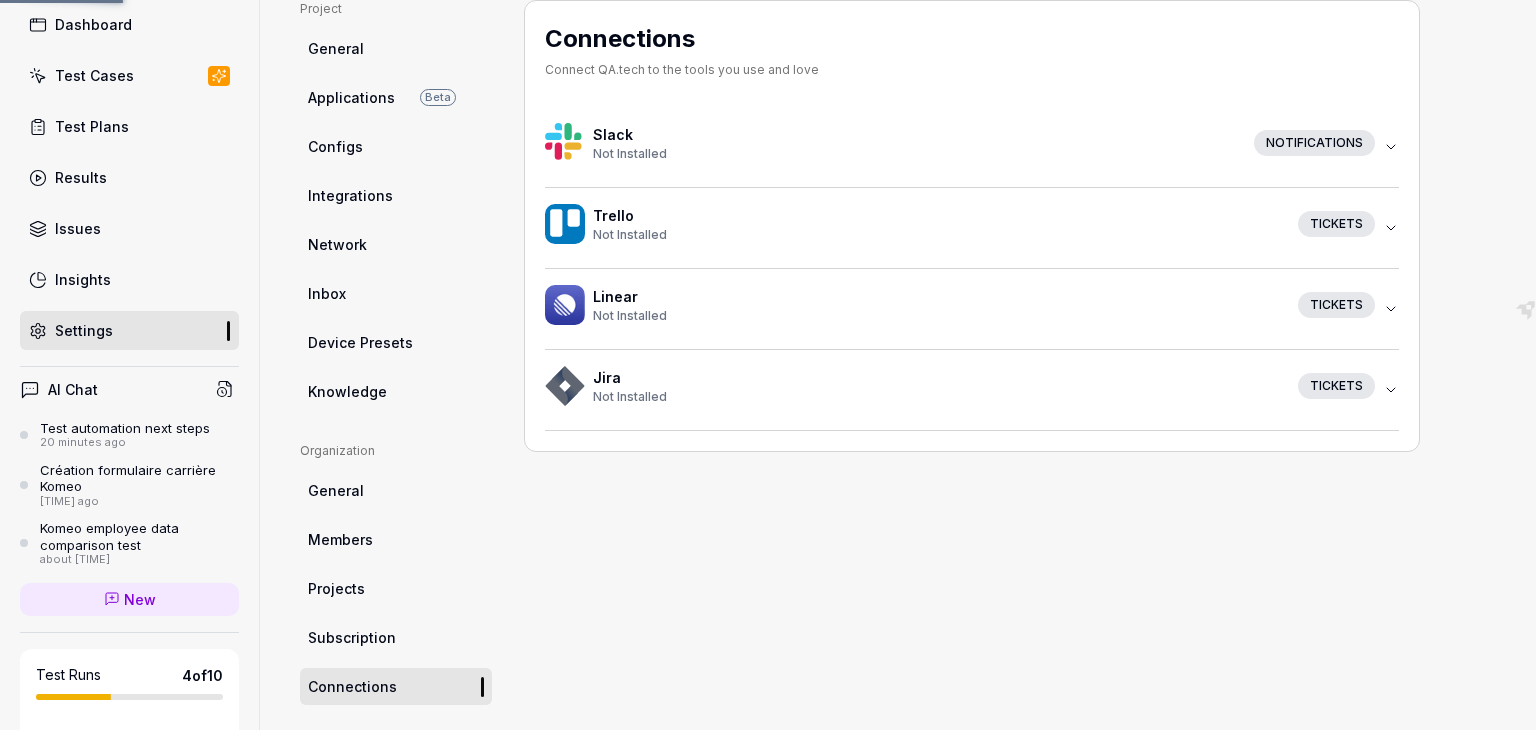 scroll, scrollTop: 0, scrollLeft: 0, axis: both 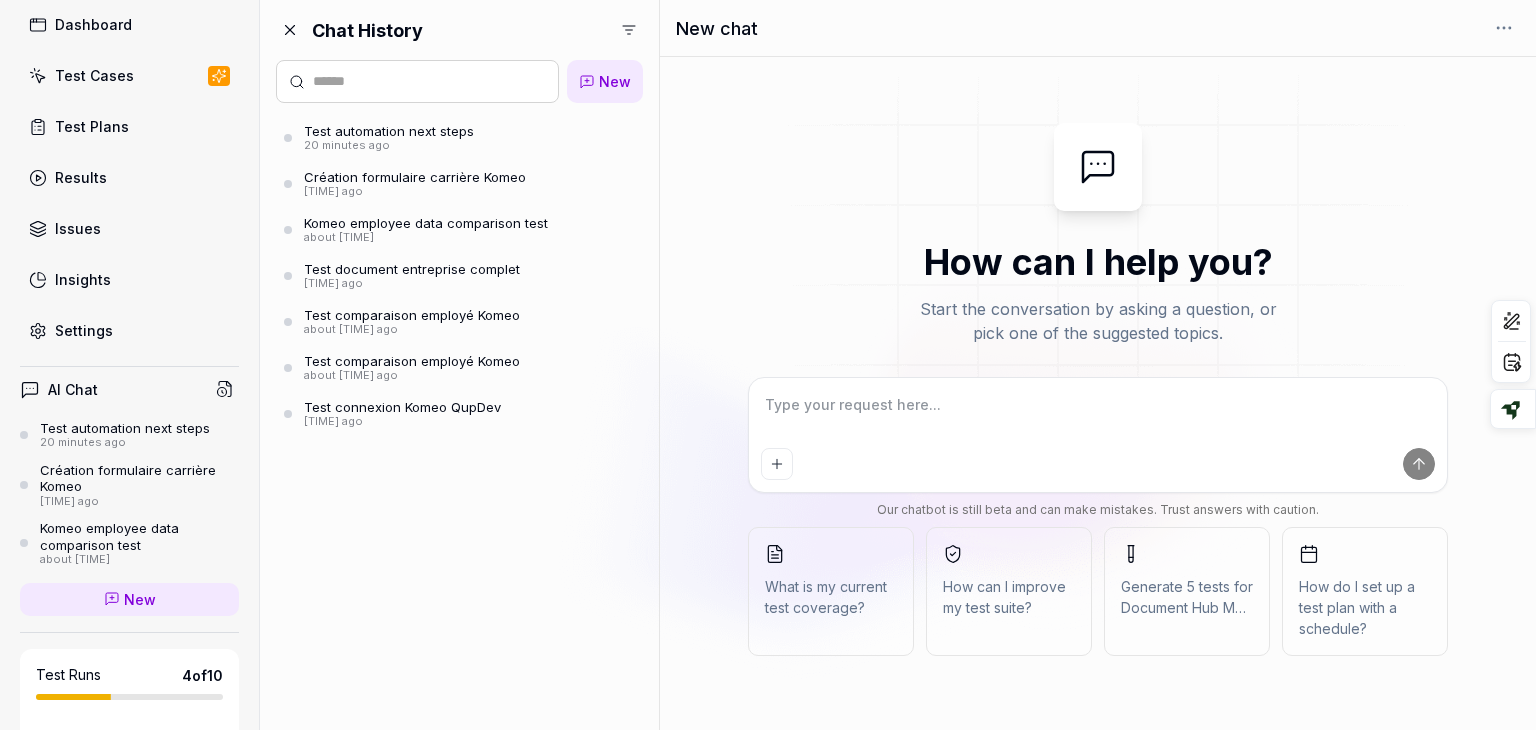 click on "Test automation next steps 20 minutes ago" at bounding box center (459, 138) 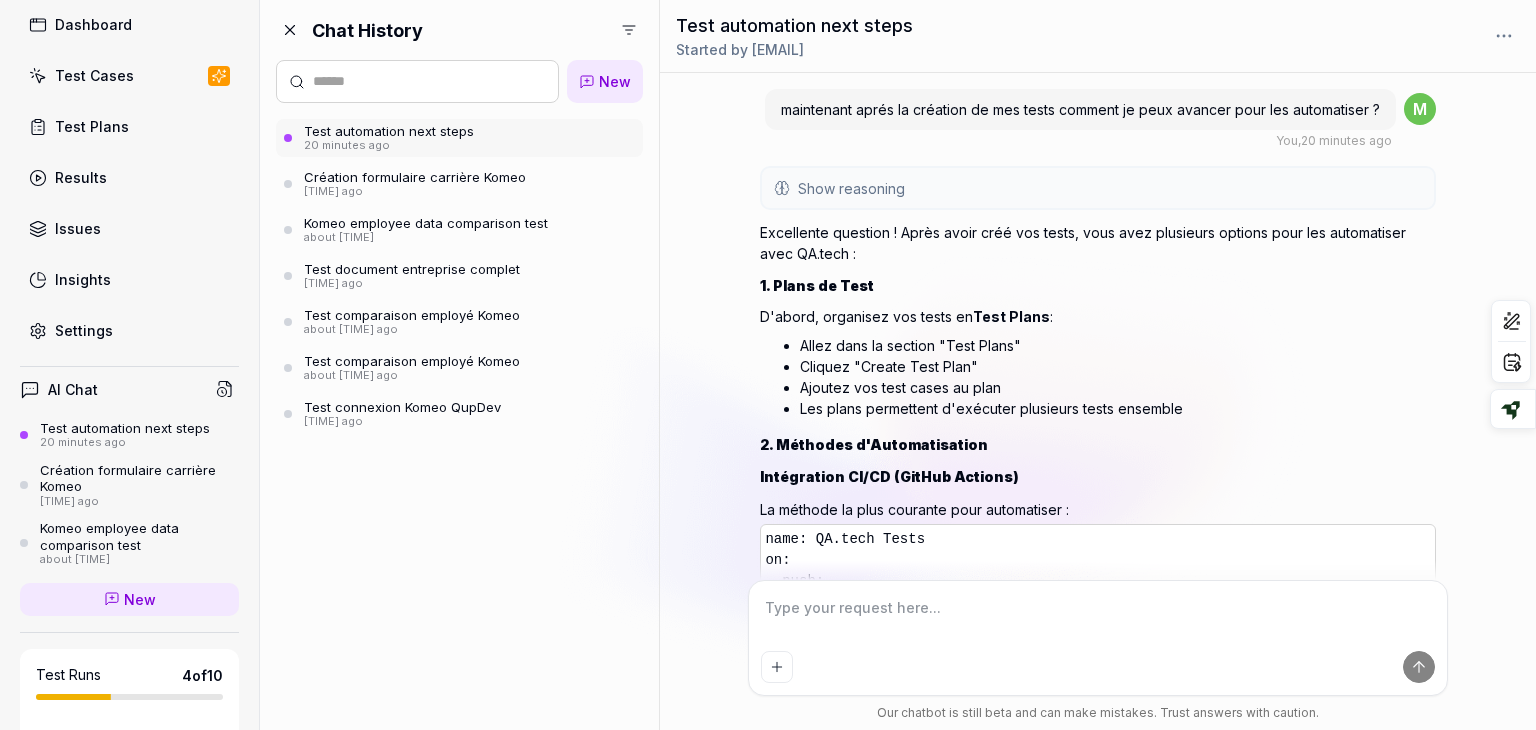 scroll, scrollTop: 5864, scrollLeft: 0, axis: vertical 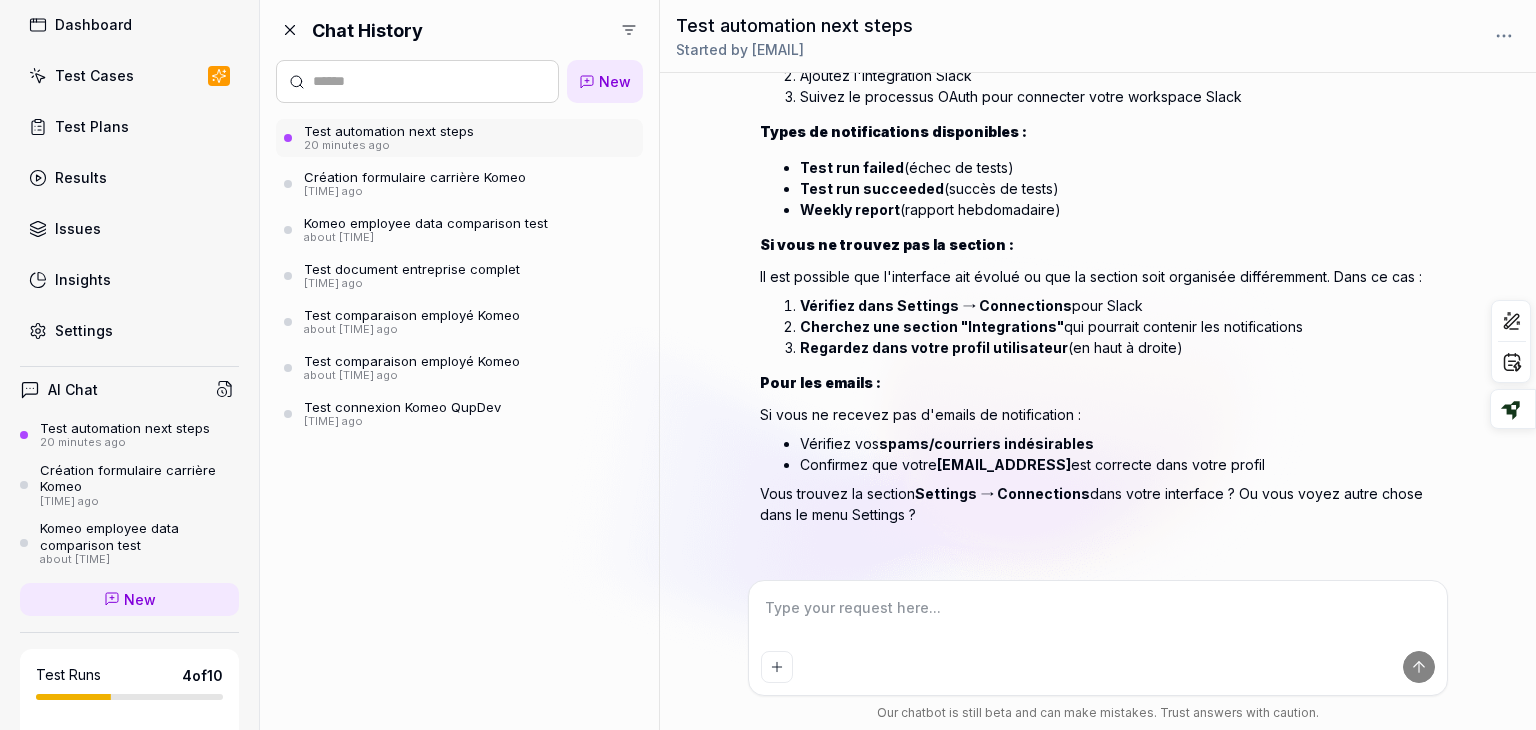 click at bounding box center (1098, 638) 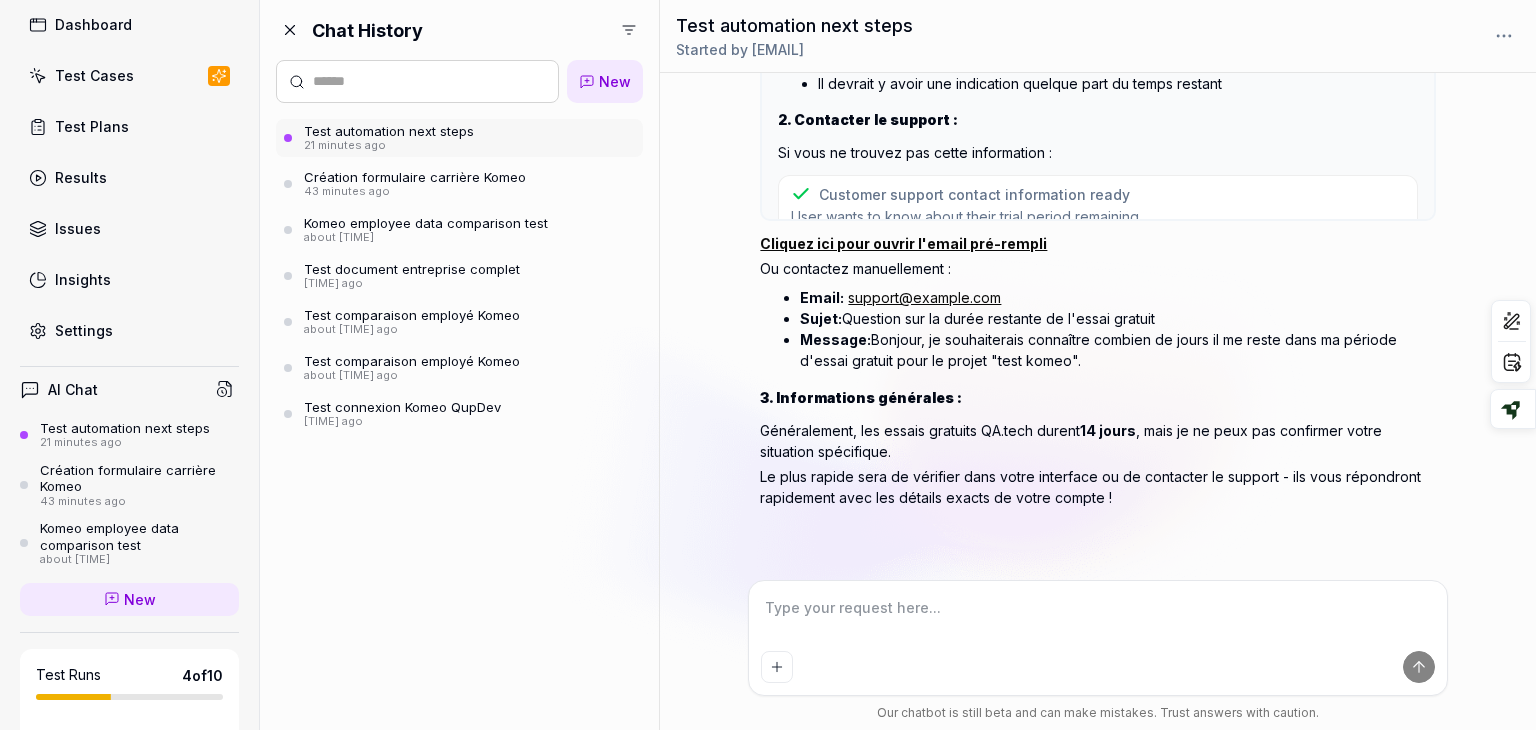 scroll, scrollTop: 6347, scrollLeft: 0, axis: vertical 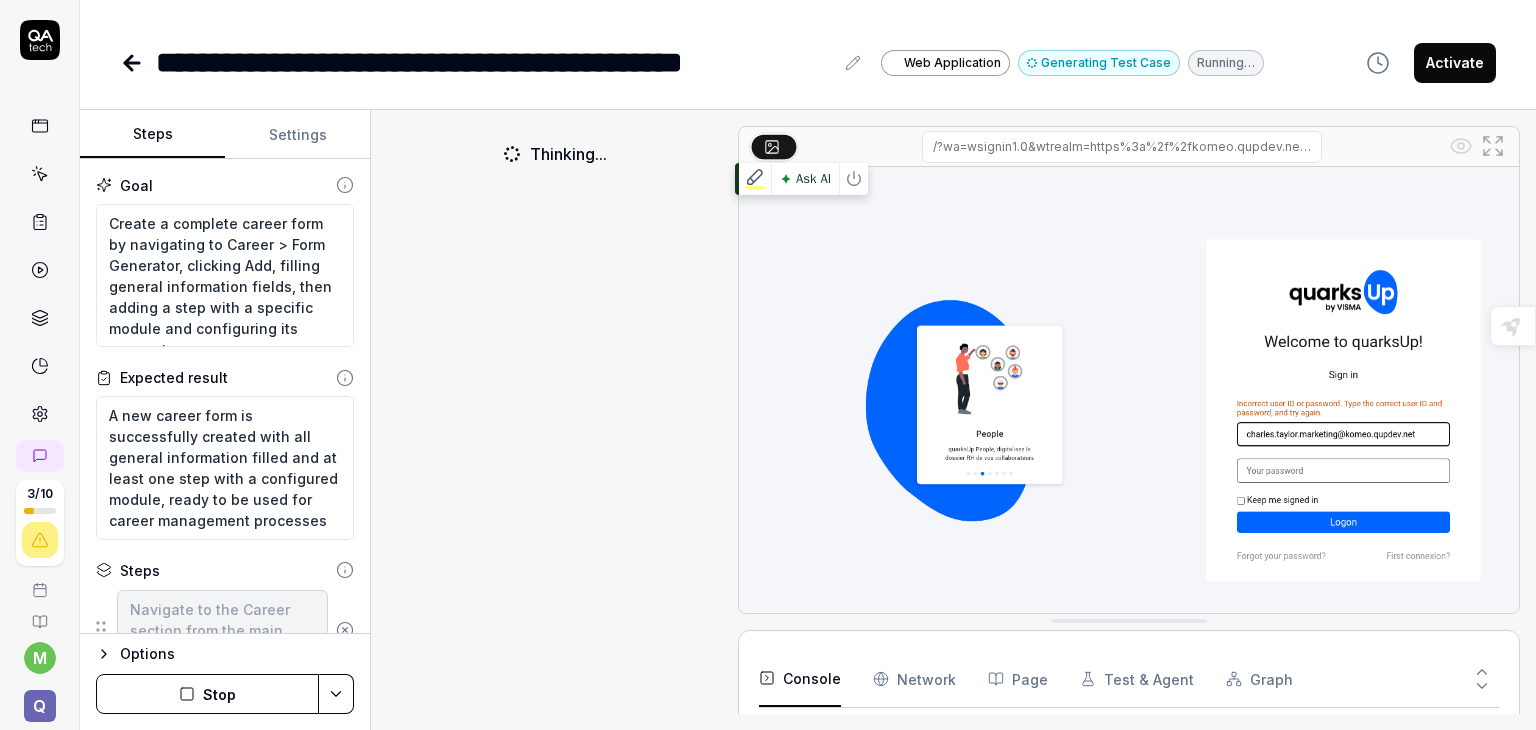 type on "*" 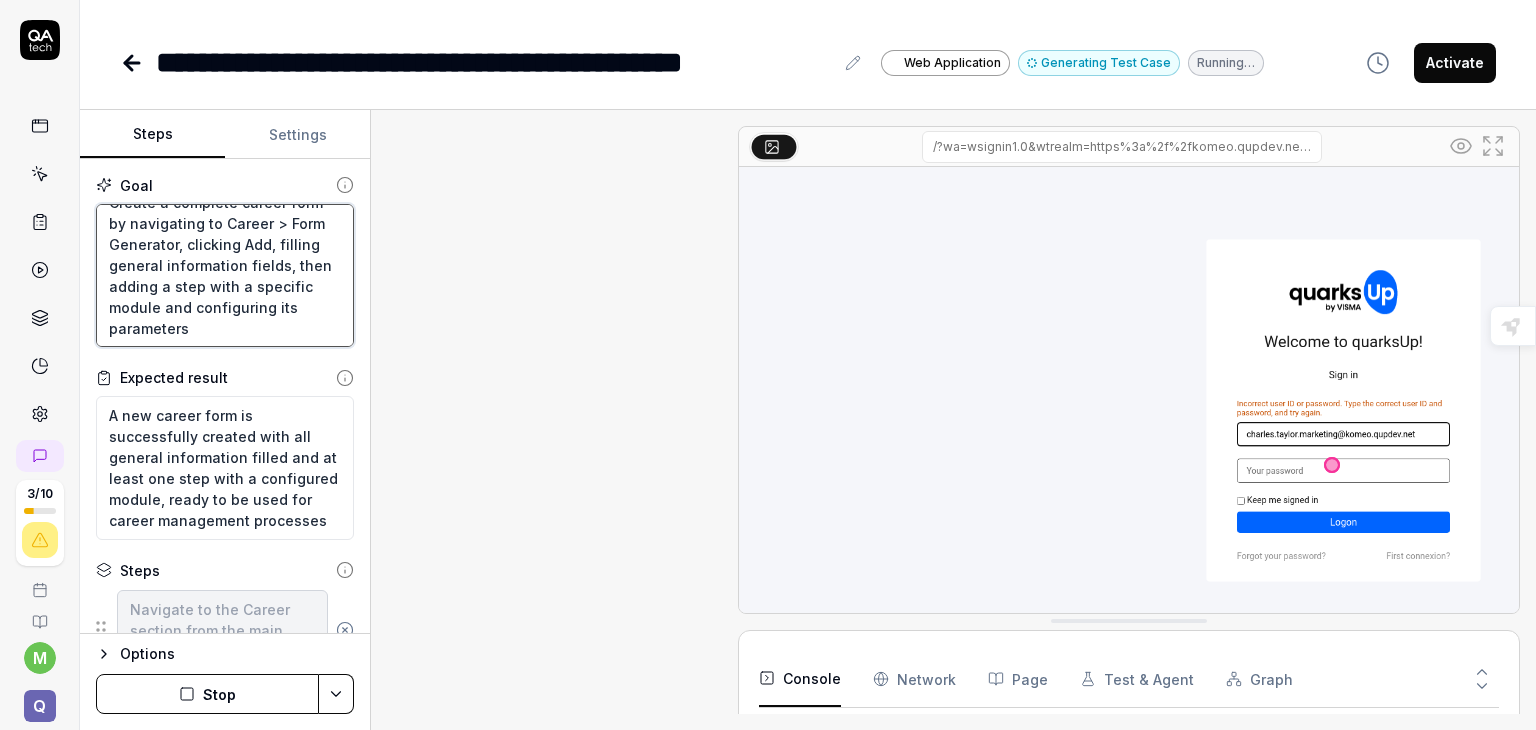 scroll, scrollTop: 0, scrollLeft: 0, axis: both 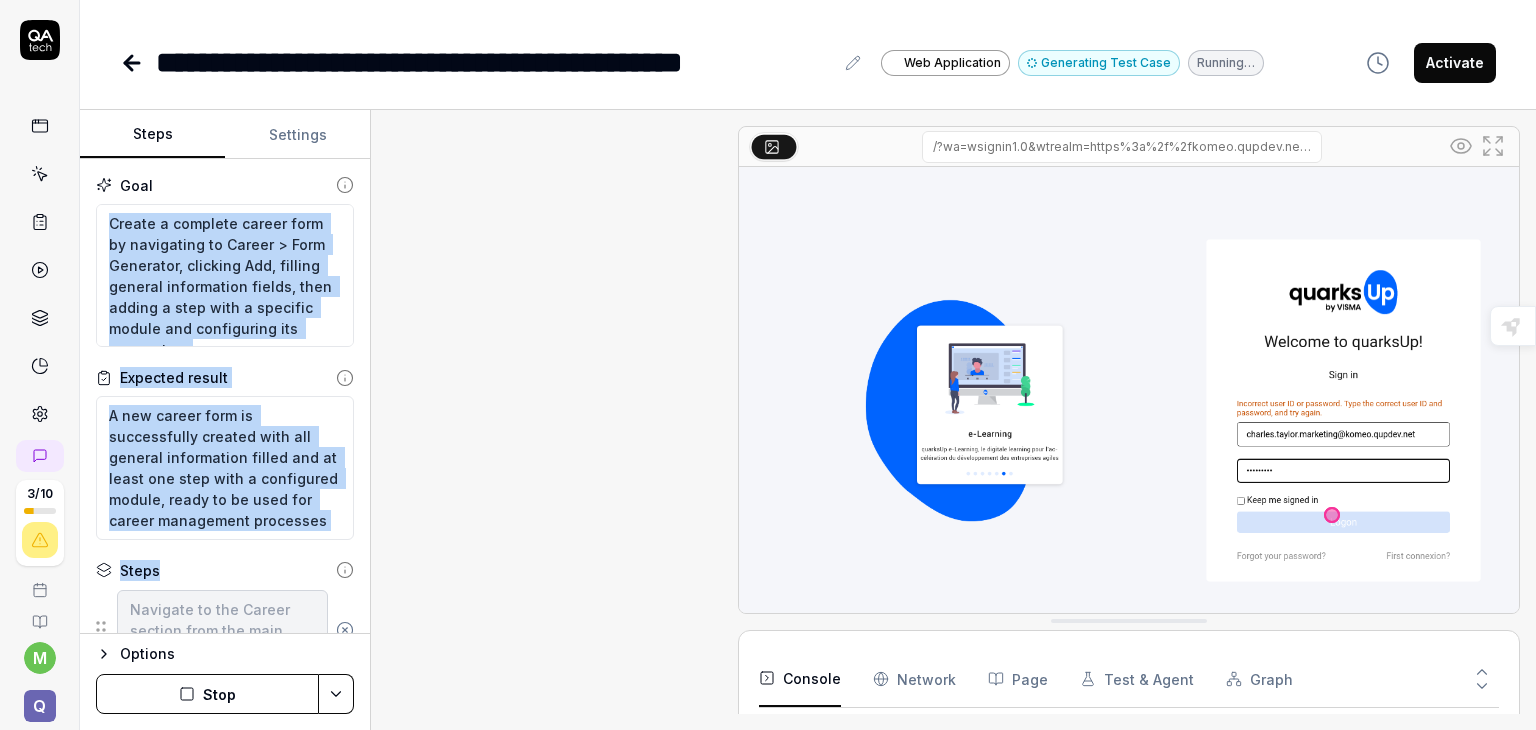 drag, startPoint x: 99, startPoint y: 624, endPoint x: 107, endPoint y: 287, distance: 337.09494 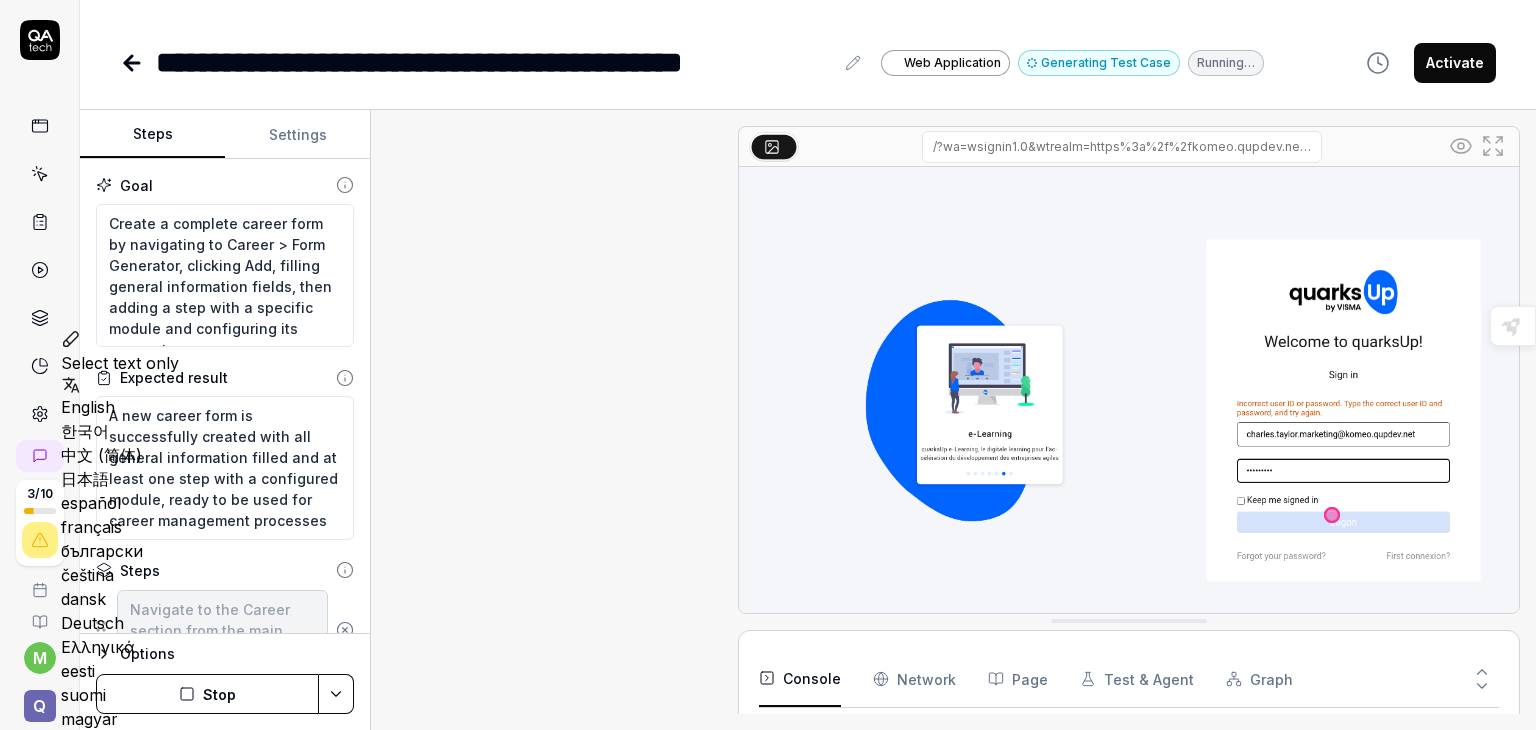 click on "Goal Create a complete career form by navigating to Career > Form Generator, clicking Add, filling general information fields, then adding a step with a specific module and configuring its parameters Expected result A new career form is successfully created with all general information filled and at least one step with a configured module, ready to be used for career management processes Steps Navigate to the Career section from the main navigation menu Click on Administration to access administrative career tools Click on Form Generator (Générateur de Formulaires) to access the form creation interface Click the Add (Ajouter) button to create a new career form Fill in all required fields in the General Information tab including form name, description, and any other mandatory fields Navigate to the Steps and Modules (Étapes et modules) tab Create a new step by clicking the appropriate add step button Select a specific module type from the available module options Generating test steps... Just a moment" at bounding box center [225, 396] 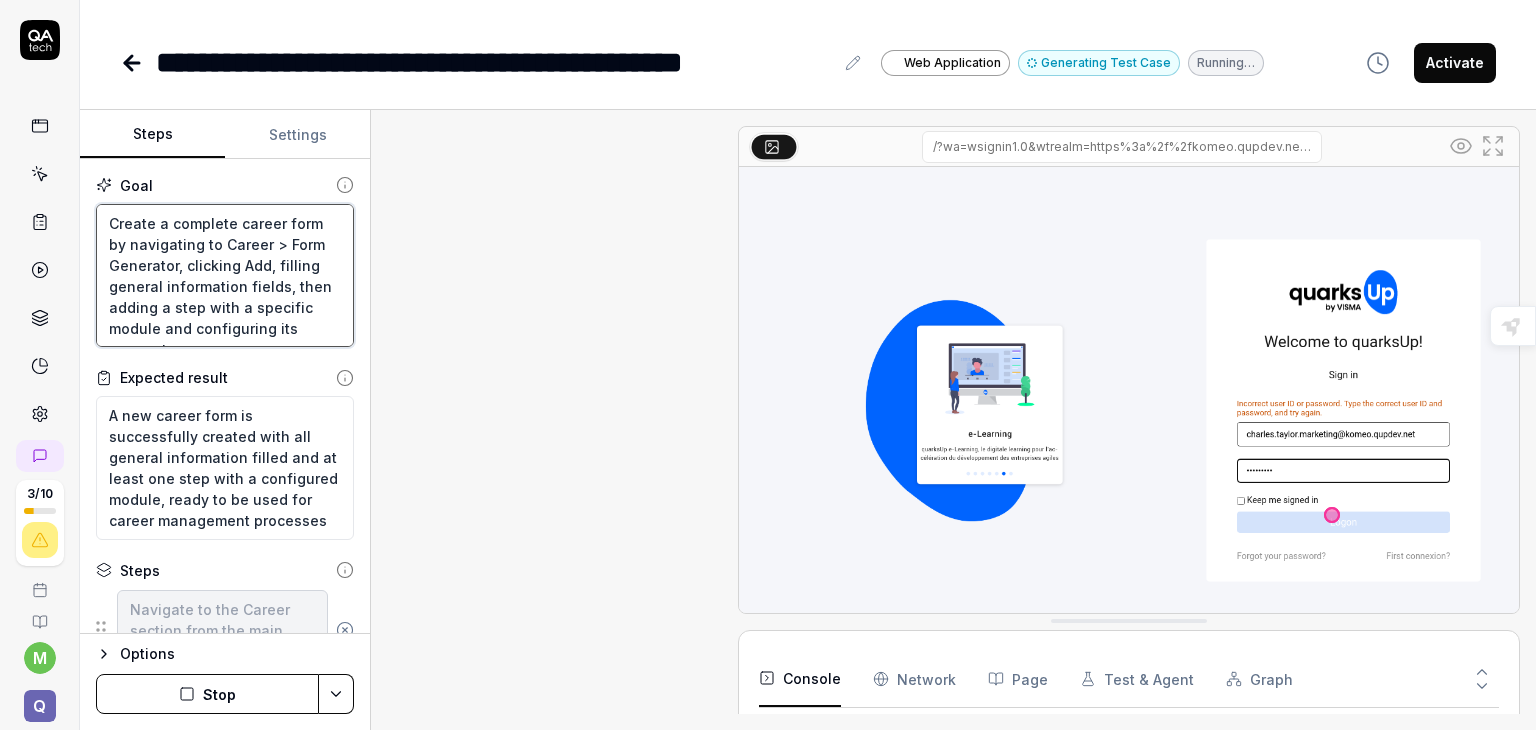 click on "Create a complete career form by navigating to Career > Form Generator, clicking Add, filling general information fields, then adding a step with a specific module and configuring its parameters" at bounding box center [225, 276] 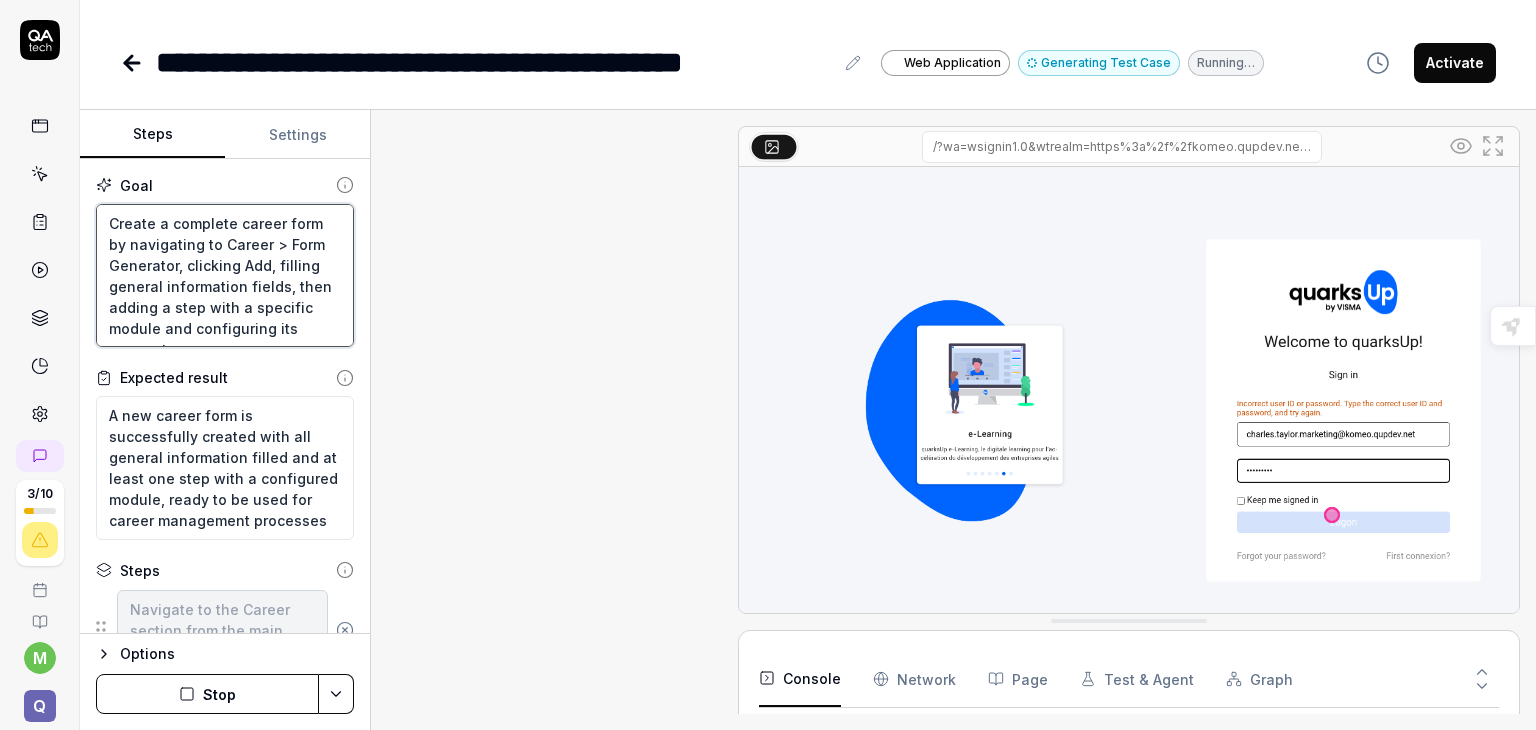 type on "sCreate a complete career form by navigating to Career > Form Generator, clicking Add, filling general information fields, then adding a step with a specific module and configuring its parameters" 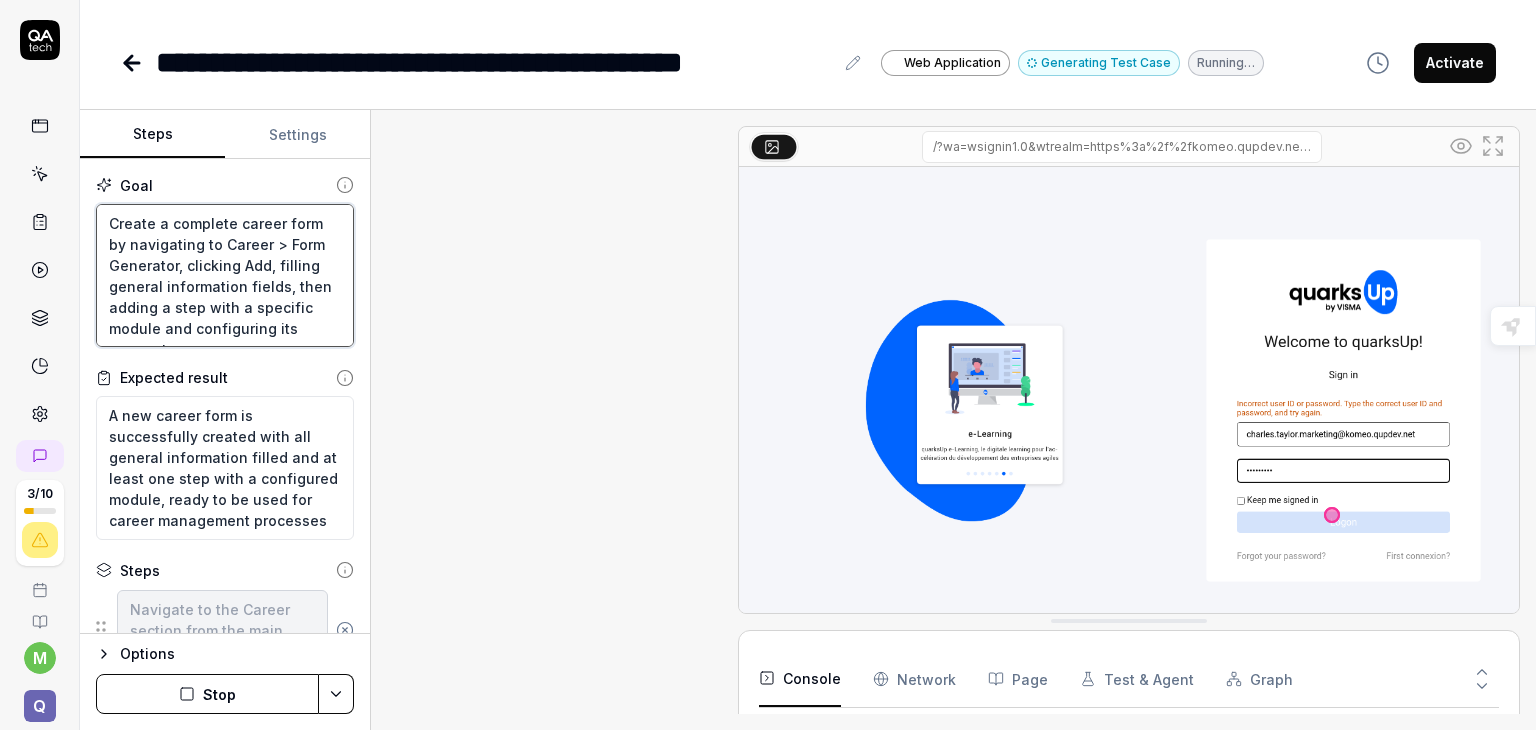 type on "*" 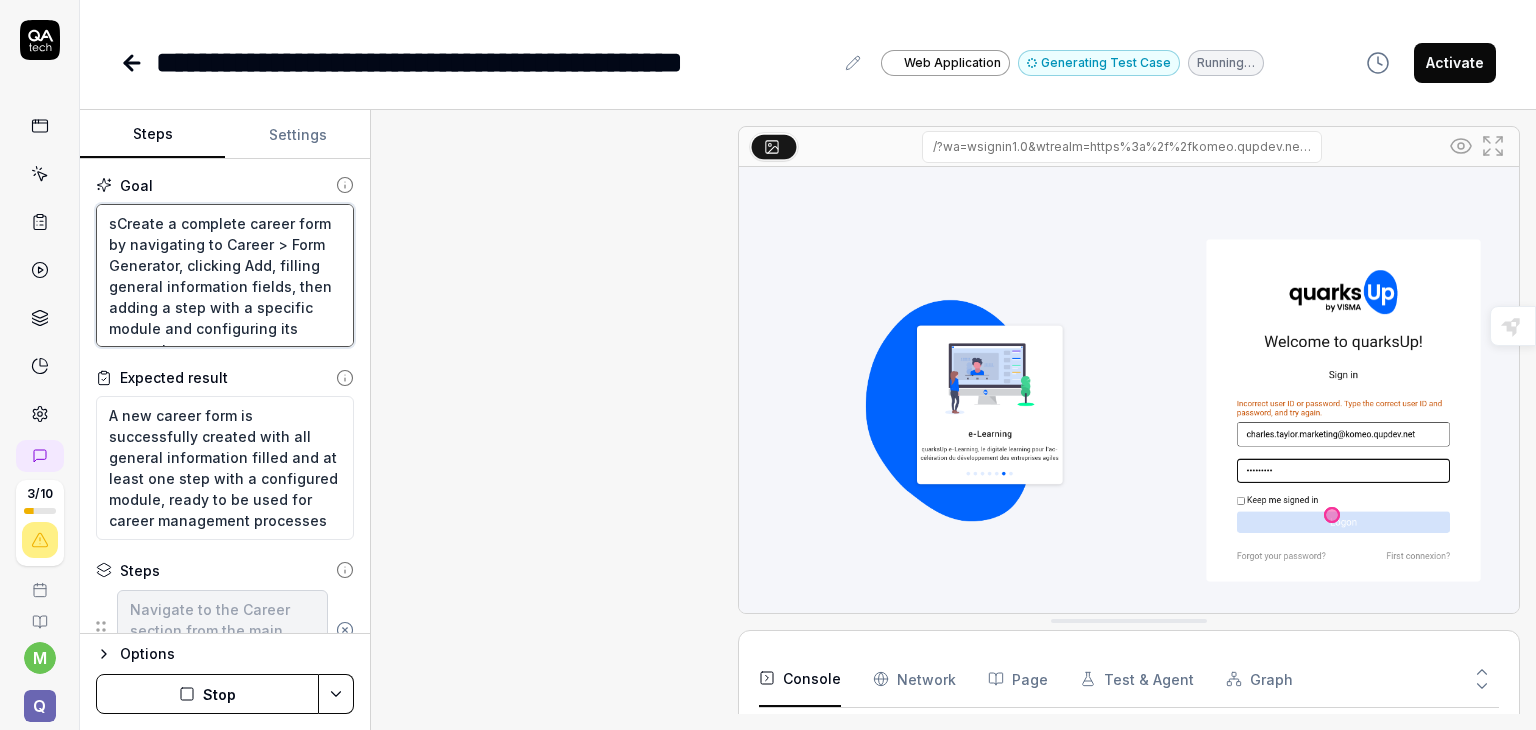 type on "seCreate a complete career form by navigating to Career > Form Generator, clicking Add, filling general information fields, then adding a step with a specific module and configuring its parameters" 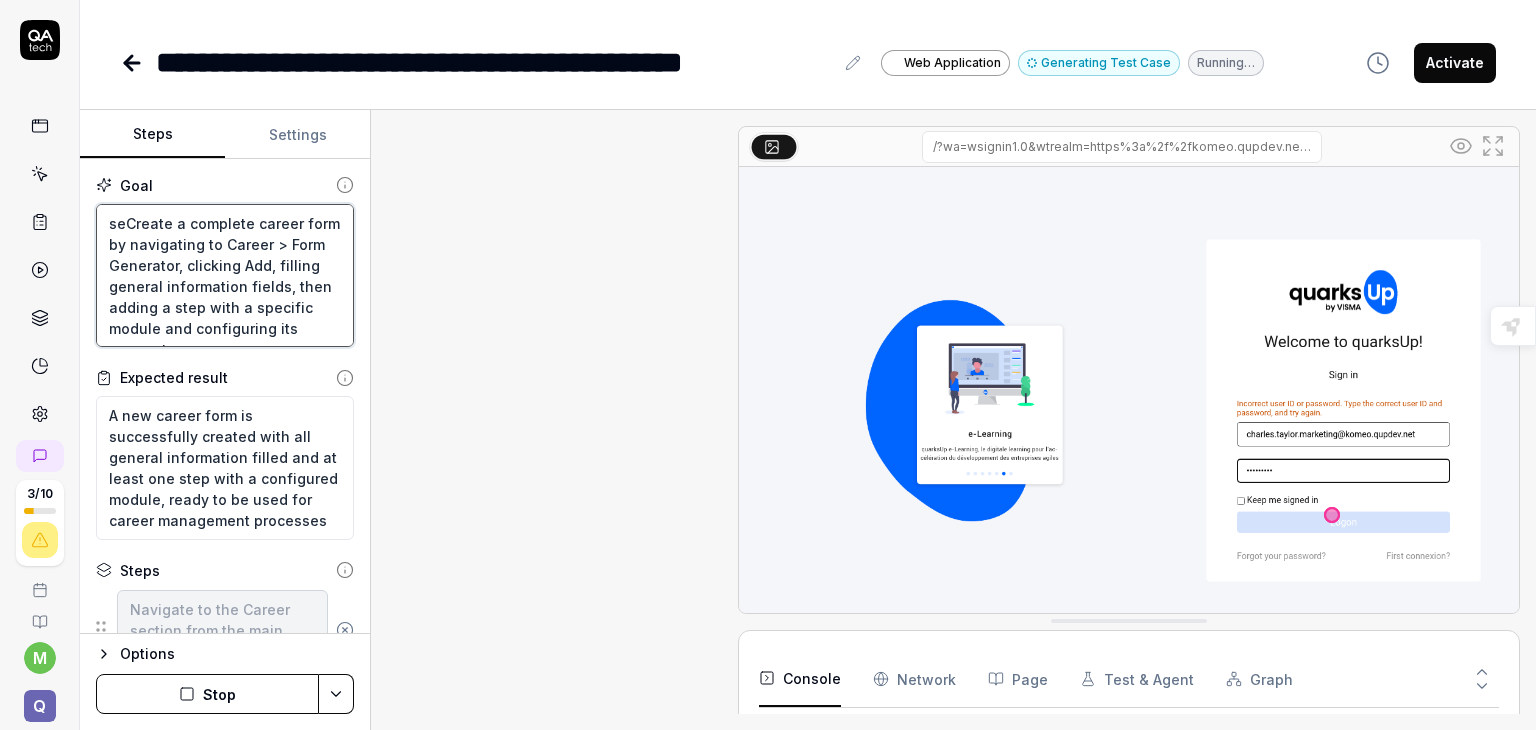 type on "se Create a complete career form by navigating to Career > Form Generator, clicking Add, filling general information fields, then adding a step with a specific module and configuring its parameters" 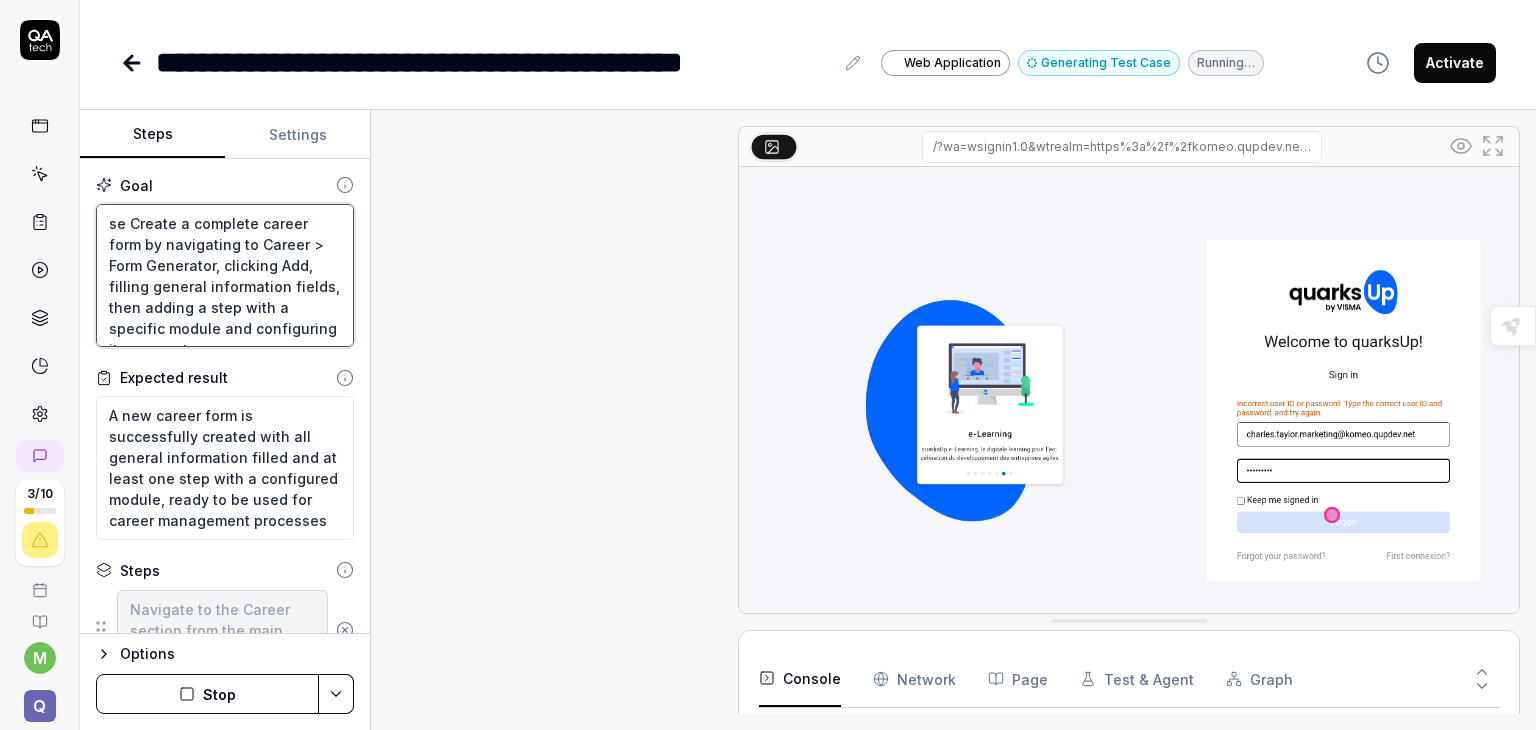 type on "se cCreate a complete career form by navigating to Career > Form Generator, clicking Add, filling general information fields, then adding a step with a specific module and configuring its parameters" 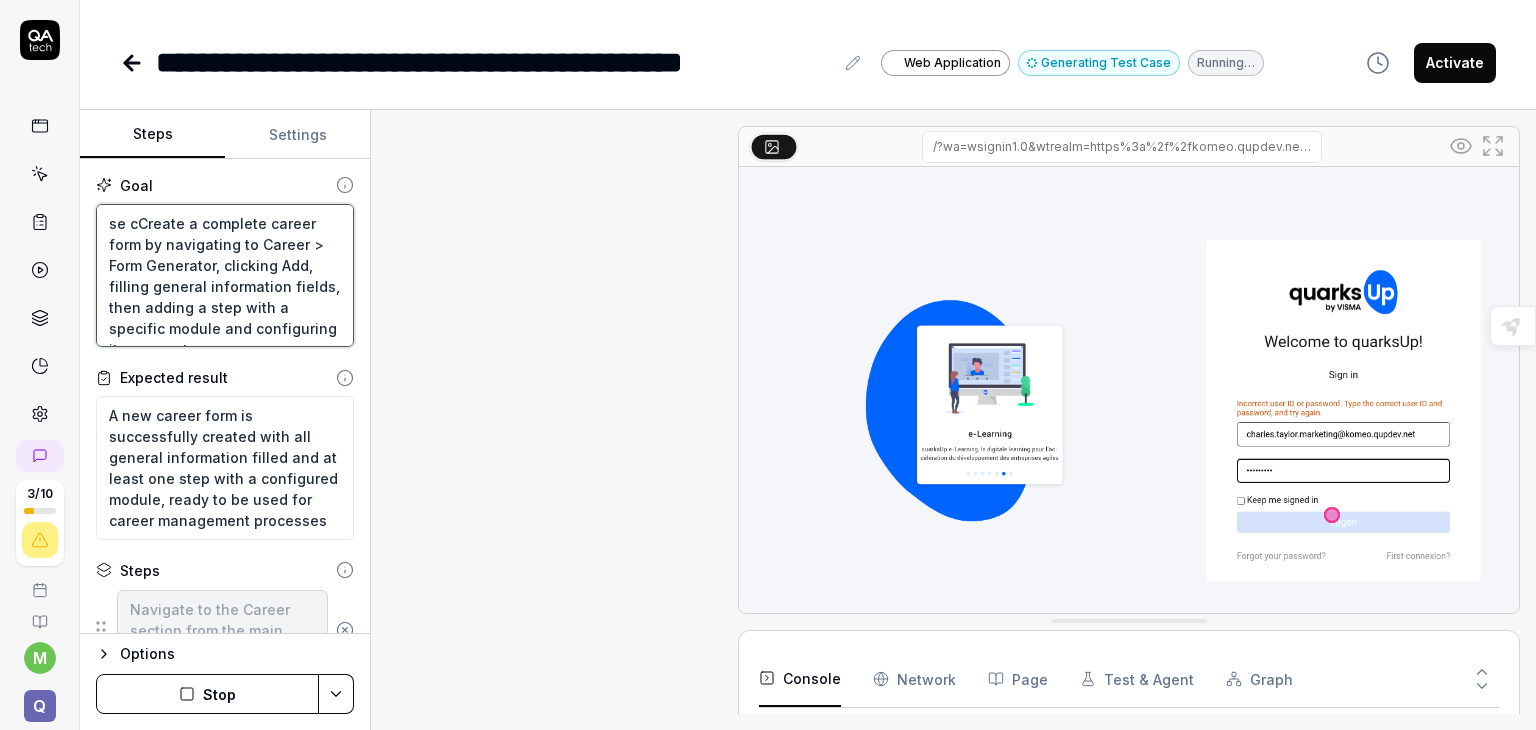 type on "se coCreate a complete career form by navigating to Career > Form Generator, clicking Add, filling general information fields, then adding a step with a specific module and configuring its parameters" 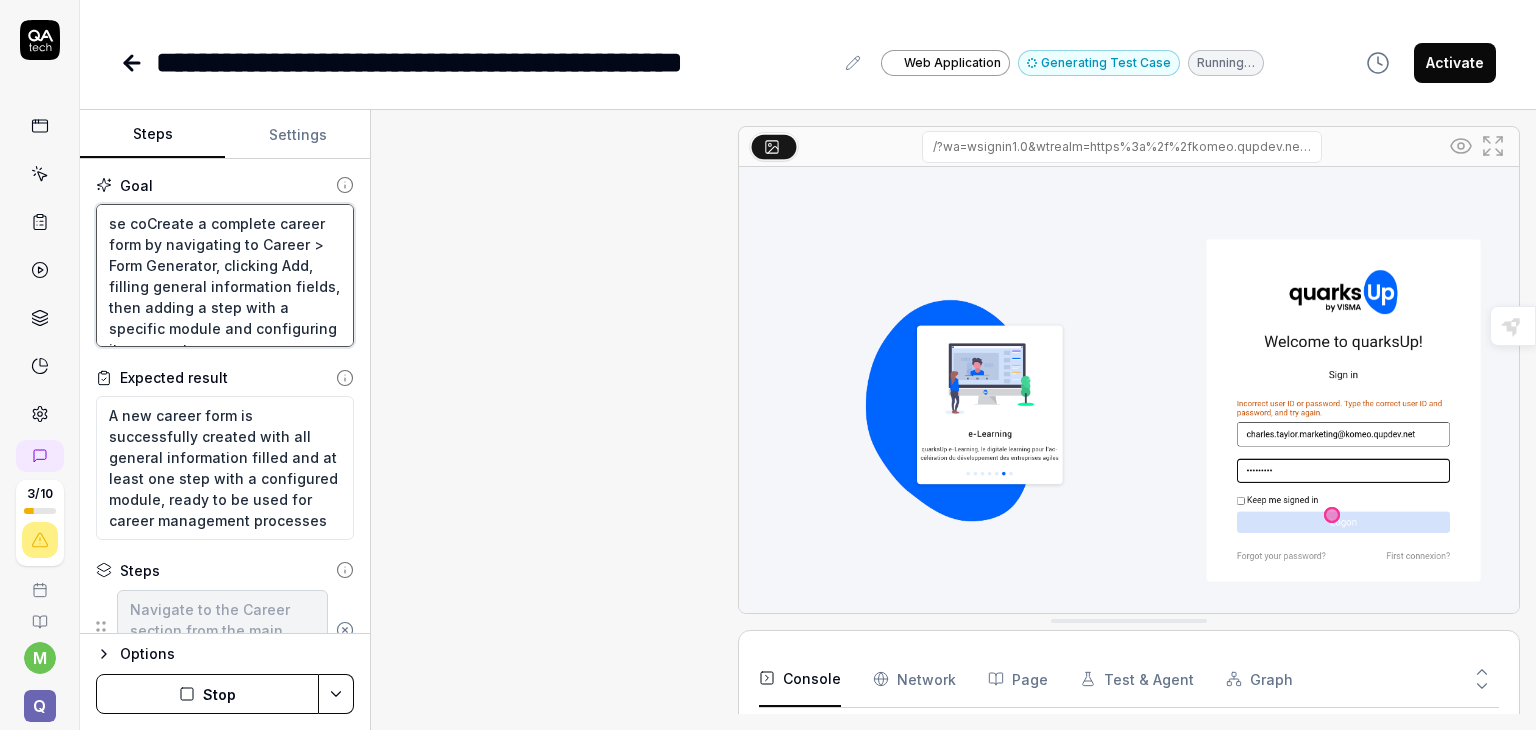 type on "se cCreate a complete career form by navigating to Career > Form Generator, clicking Add, filling general information fields, then adding a step with a specific module and configuring its parameters" 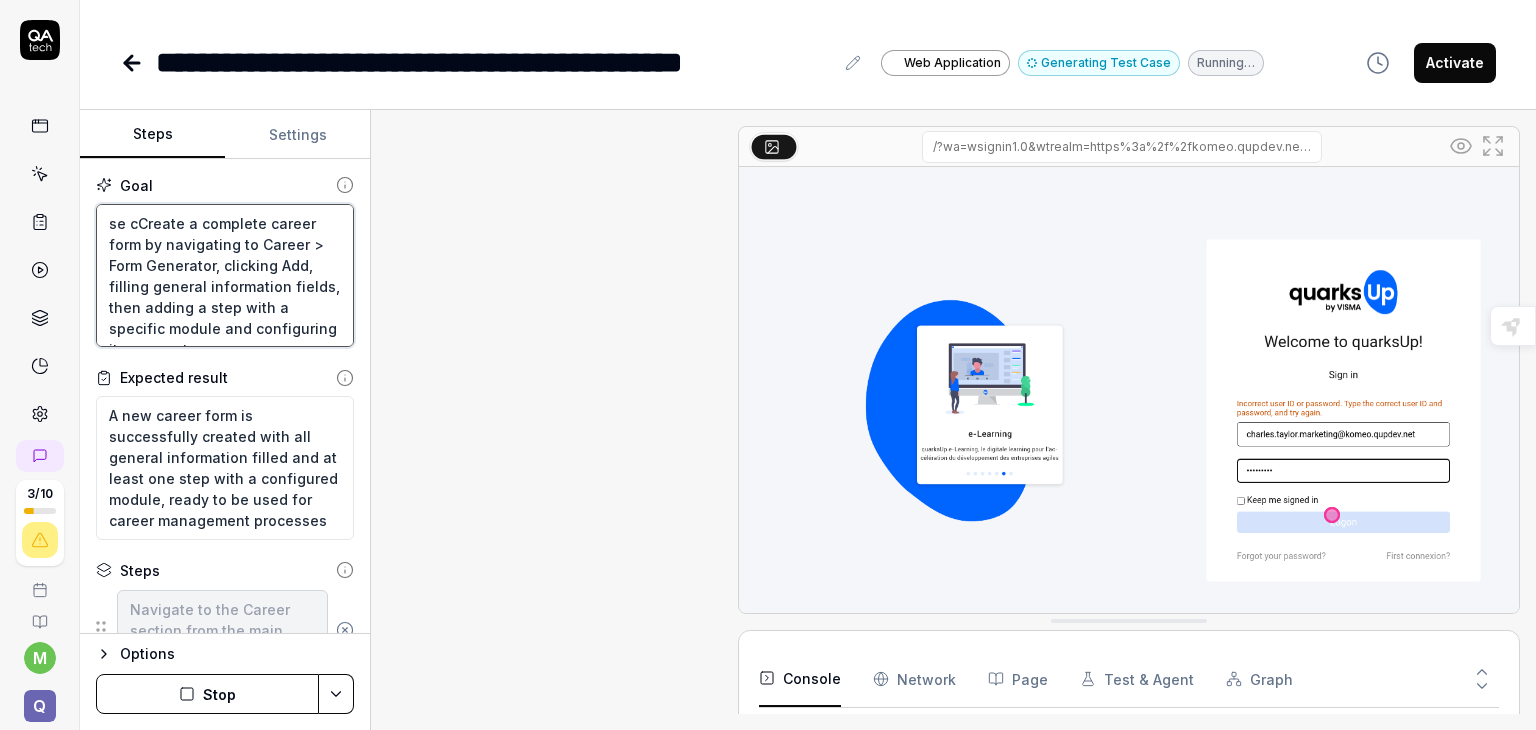 type on "se connCreate a complete career form by navigating to Career > Form Generator, clicking Add, filling general information fields, then adding a step with a specific module and configuring its parameters" 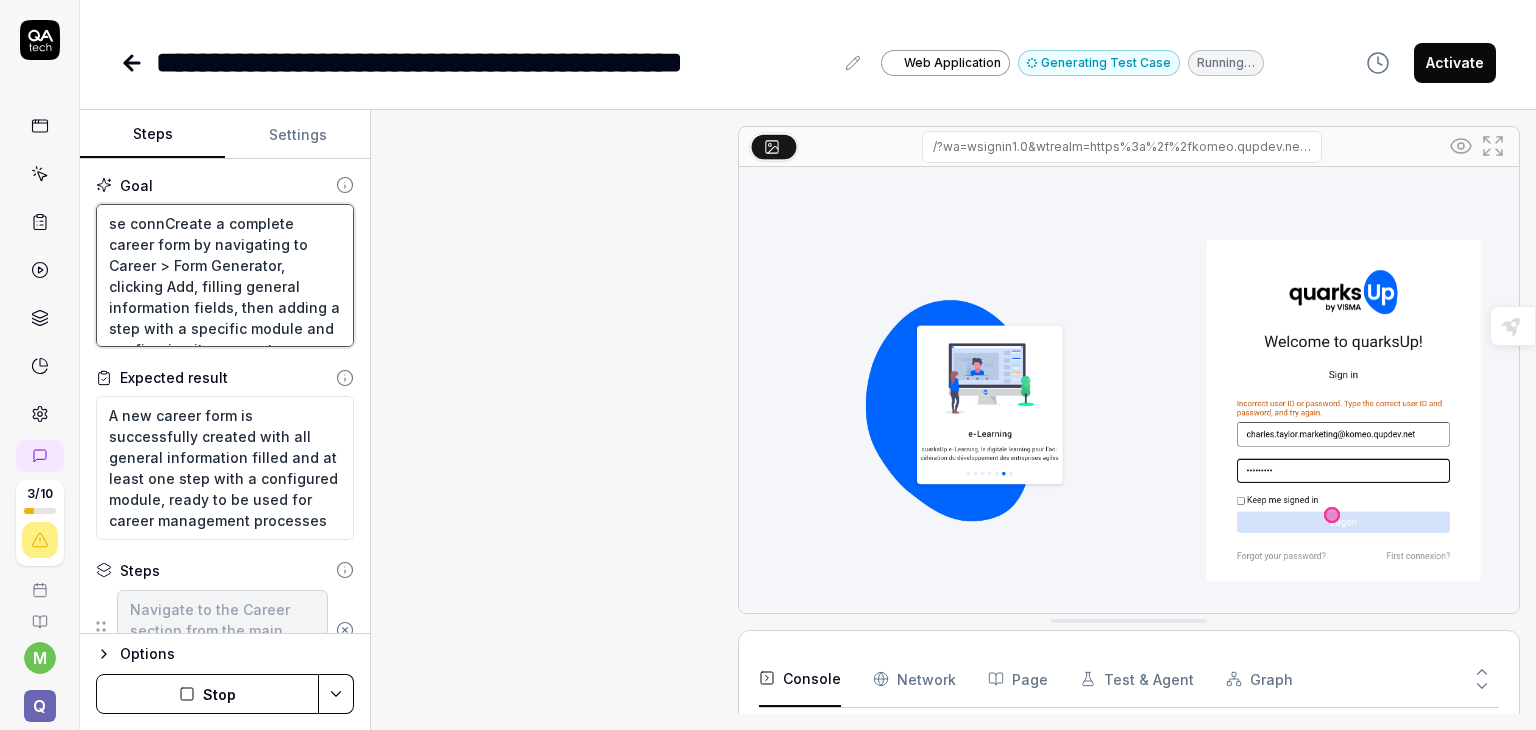 type on "se conneCreate a complete career form by navigating to Career > Form Generator, clicking Add, filling general information fields, then adding a step with a specific module and configuring its parameters" 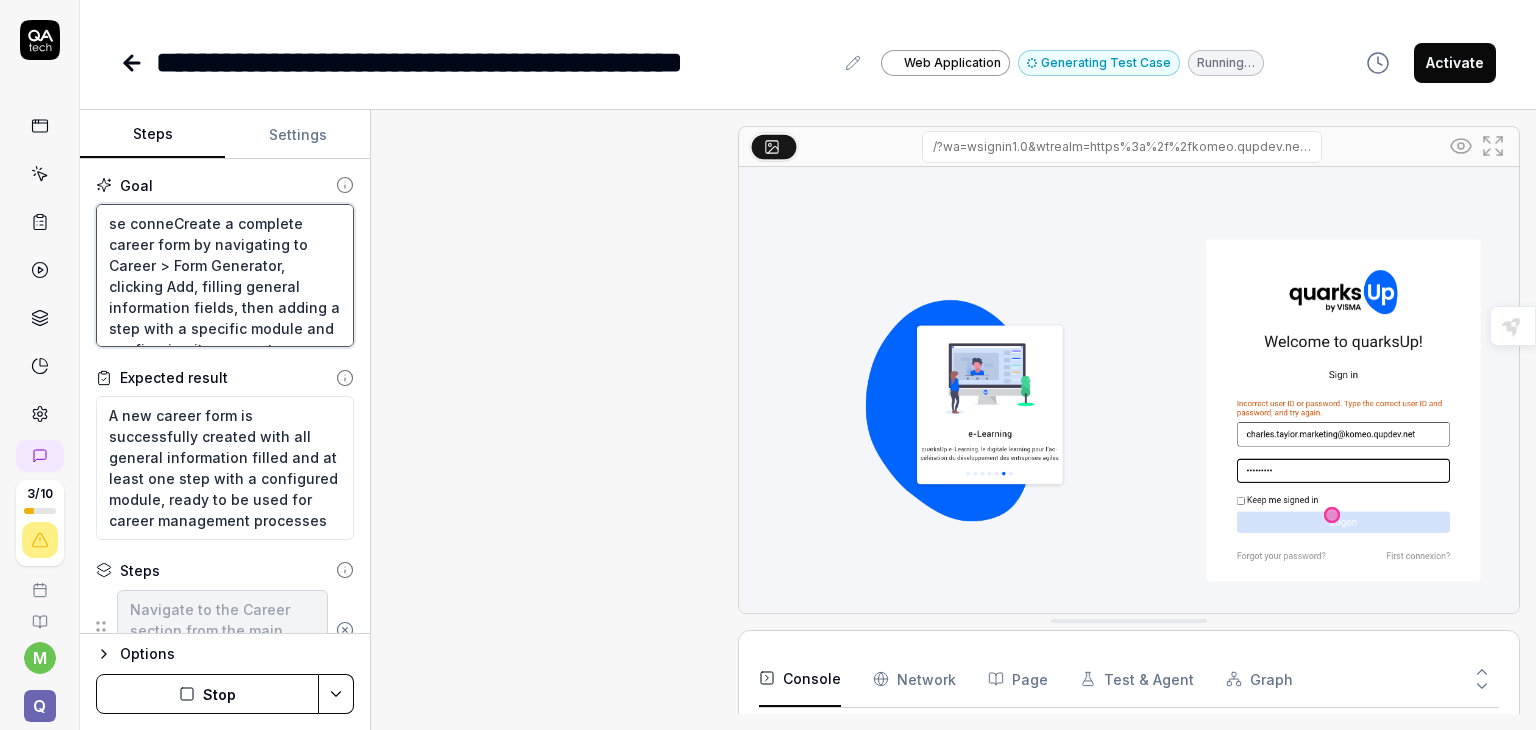 type on "se connectCreate a complete career form by navigating to Career > Form Generator, clicking Add, filling general information fields, then adding a step with a specific module and configuring its parameters" 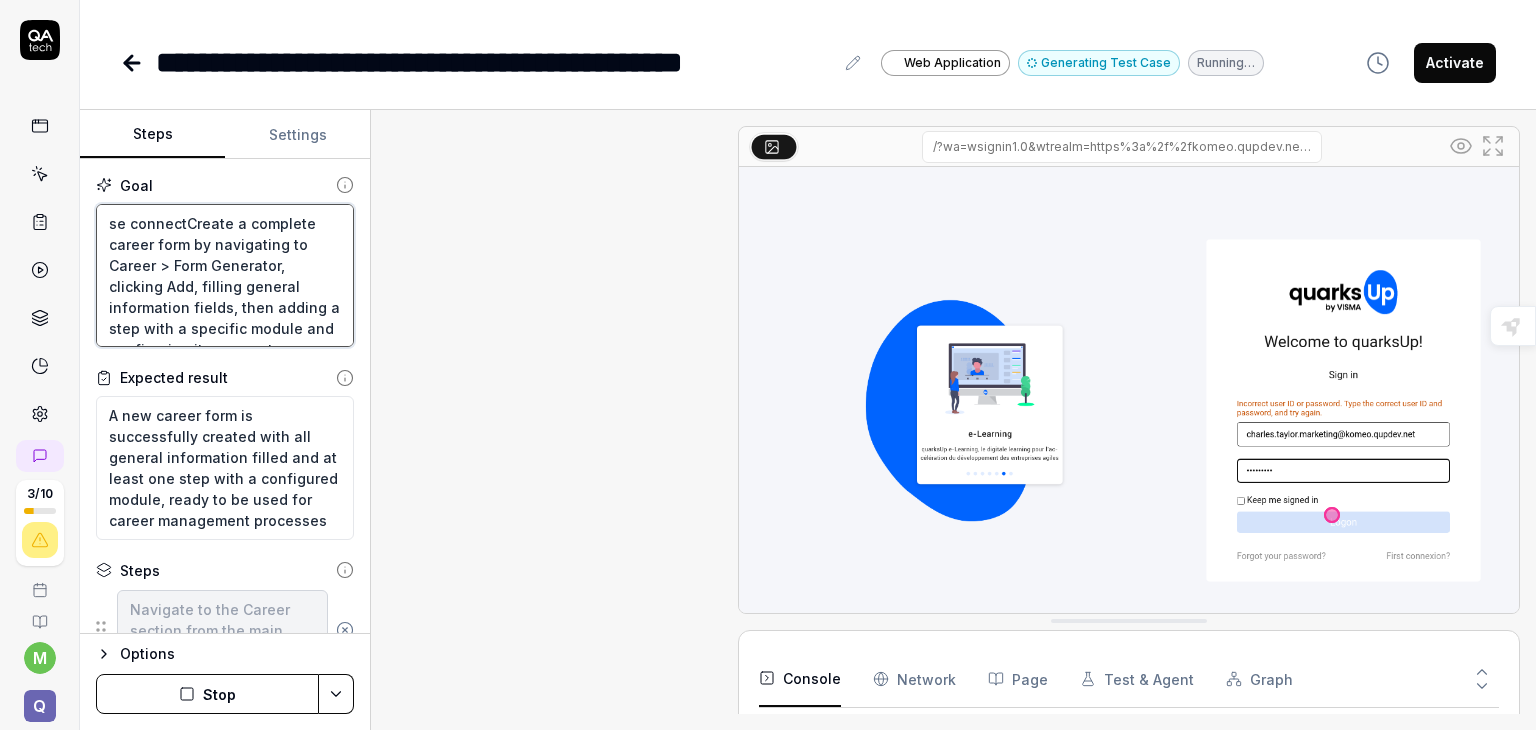 type on "se connectCreate a complete career form by navigating to Career > Form Generator, clicking Add, filling general information fields, then adding a step with a specific module and configuring its parameters" 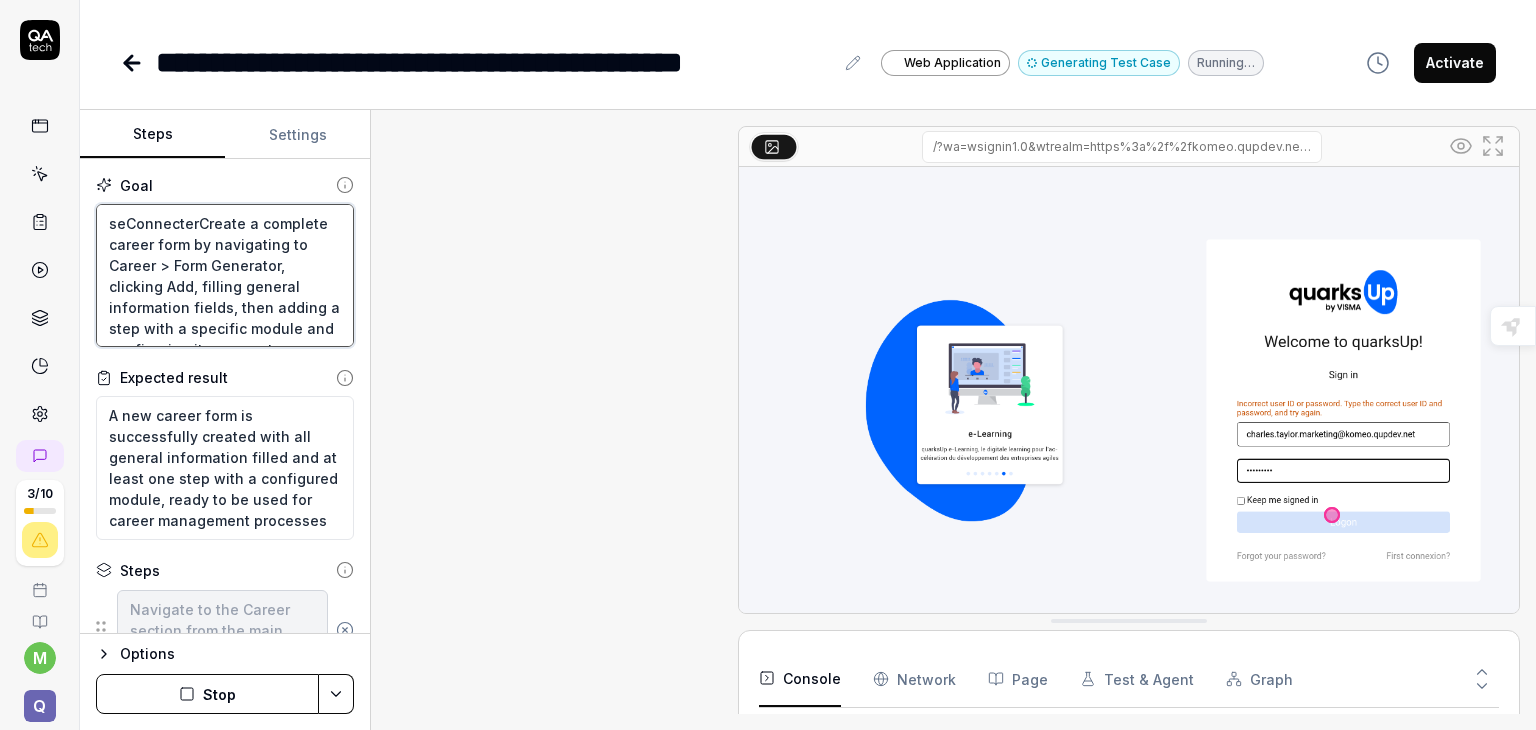 type on "se connecterCreate a complete career form by navigating to Career > Form Generator, clicking Add, filling general information fields, then adding a step with a specific module and configuring its parameters" 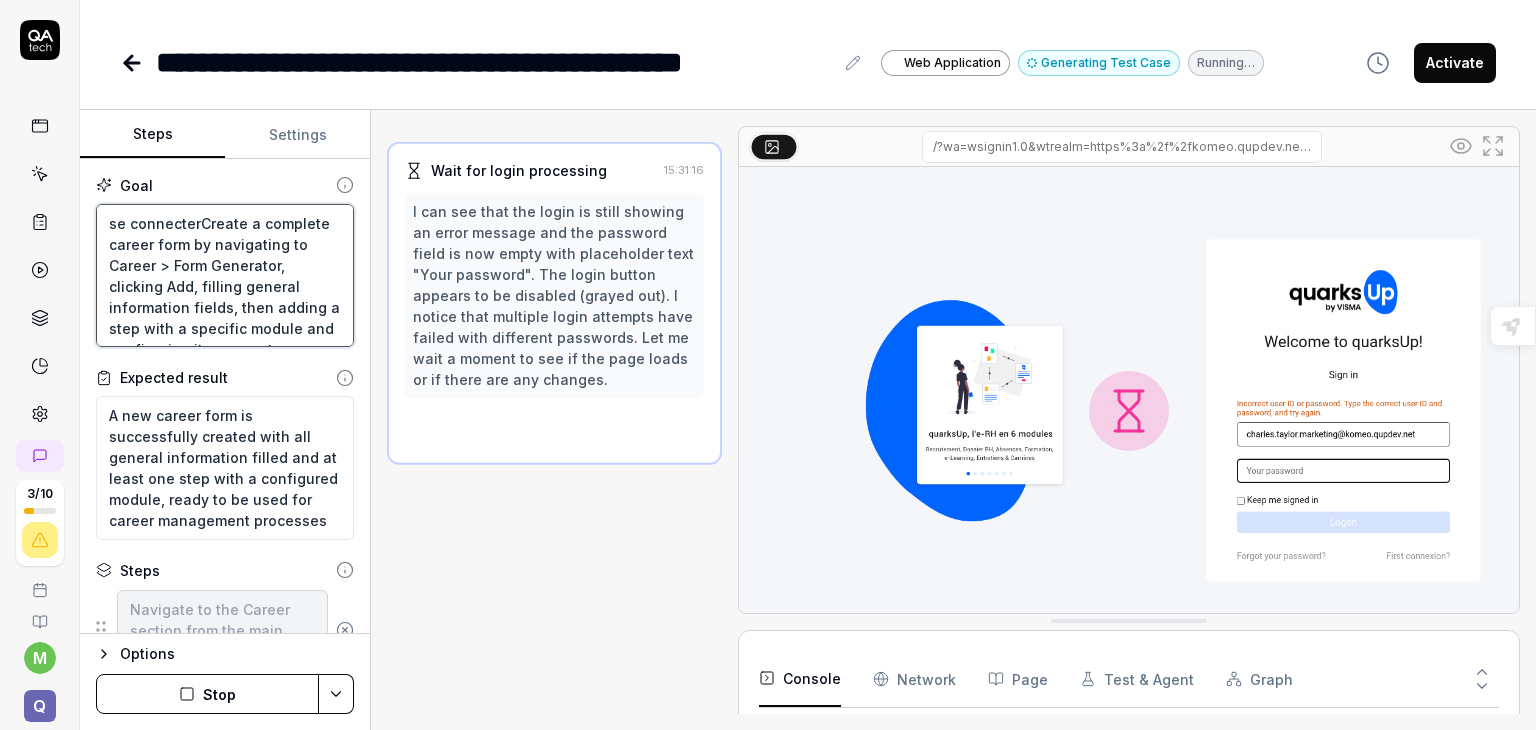 type on "se connecter Create a complete career form by navigating to Career > Form Generator, clicking Add, filling general information fields, then adding a step with a specific module and configuring its parameters" 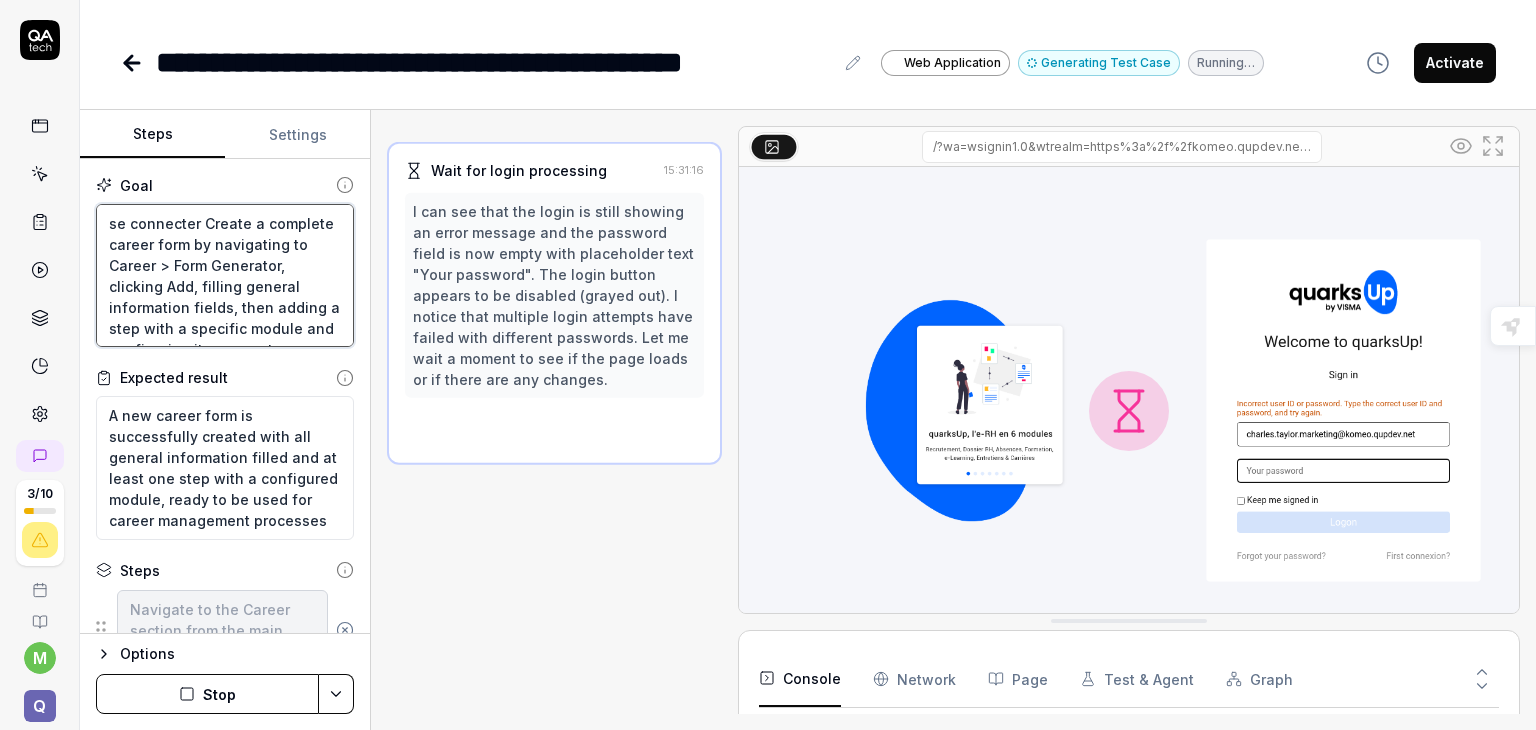type on "*" 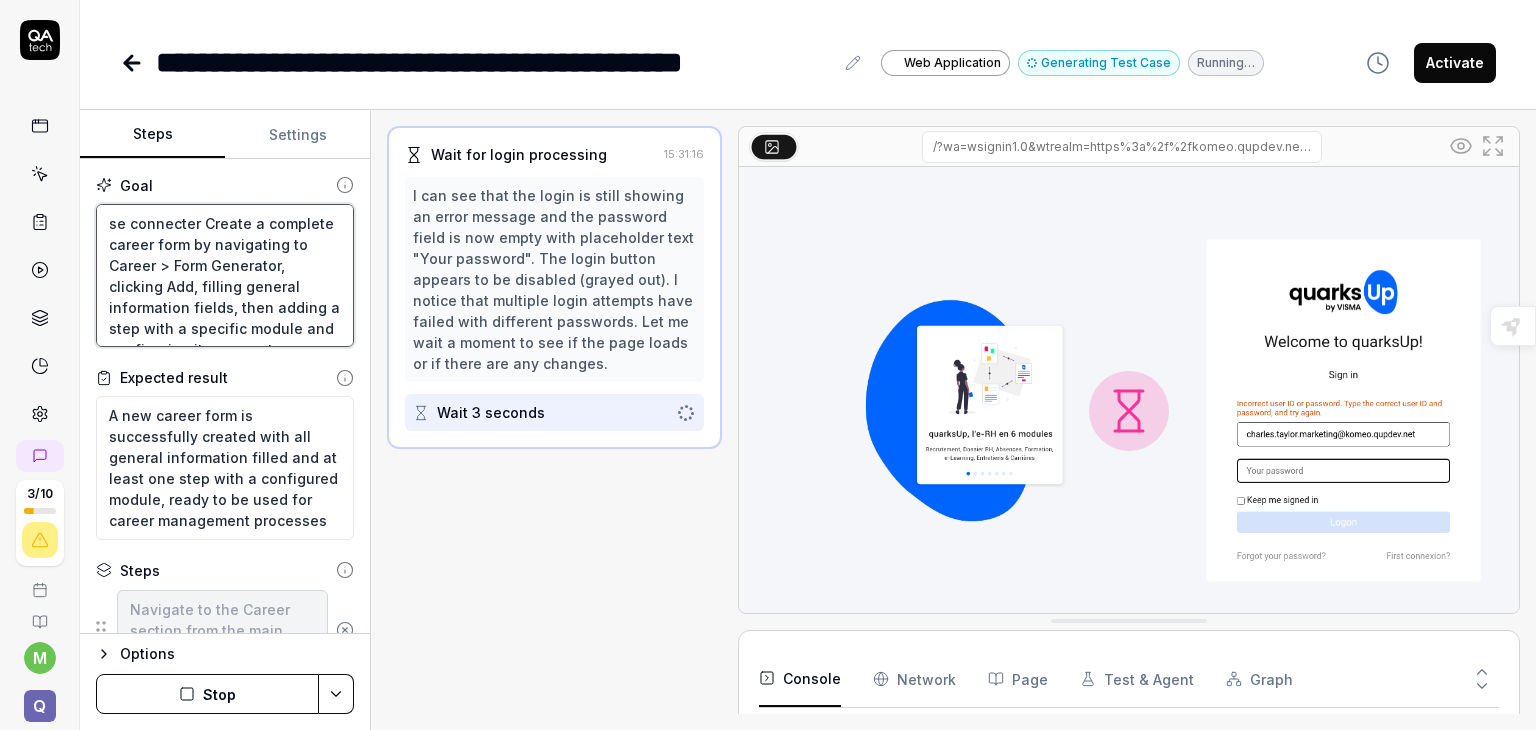 type on "se connecter aCreate a complete career form by navigating to Career > Form Generator, clicking Add, filling general information fields, then adding a step with a specific module and configuring its parameters" 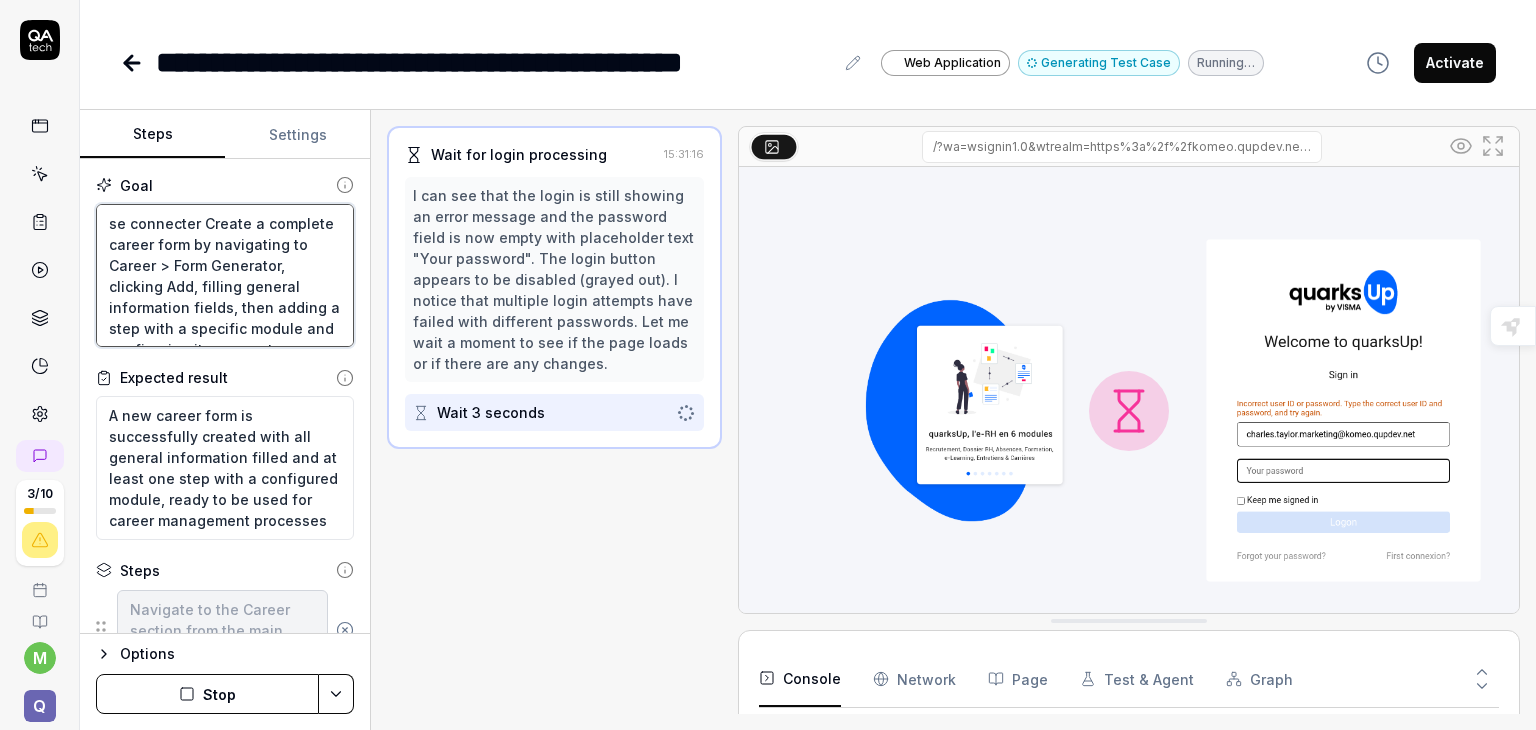 type on "*" 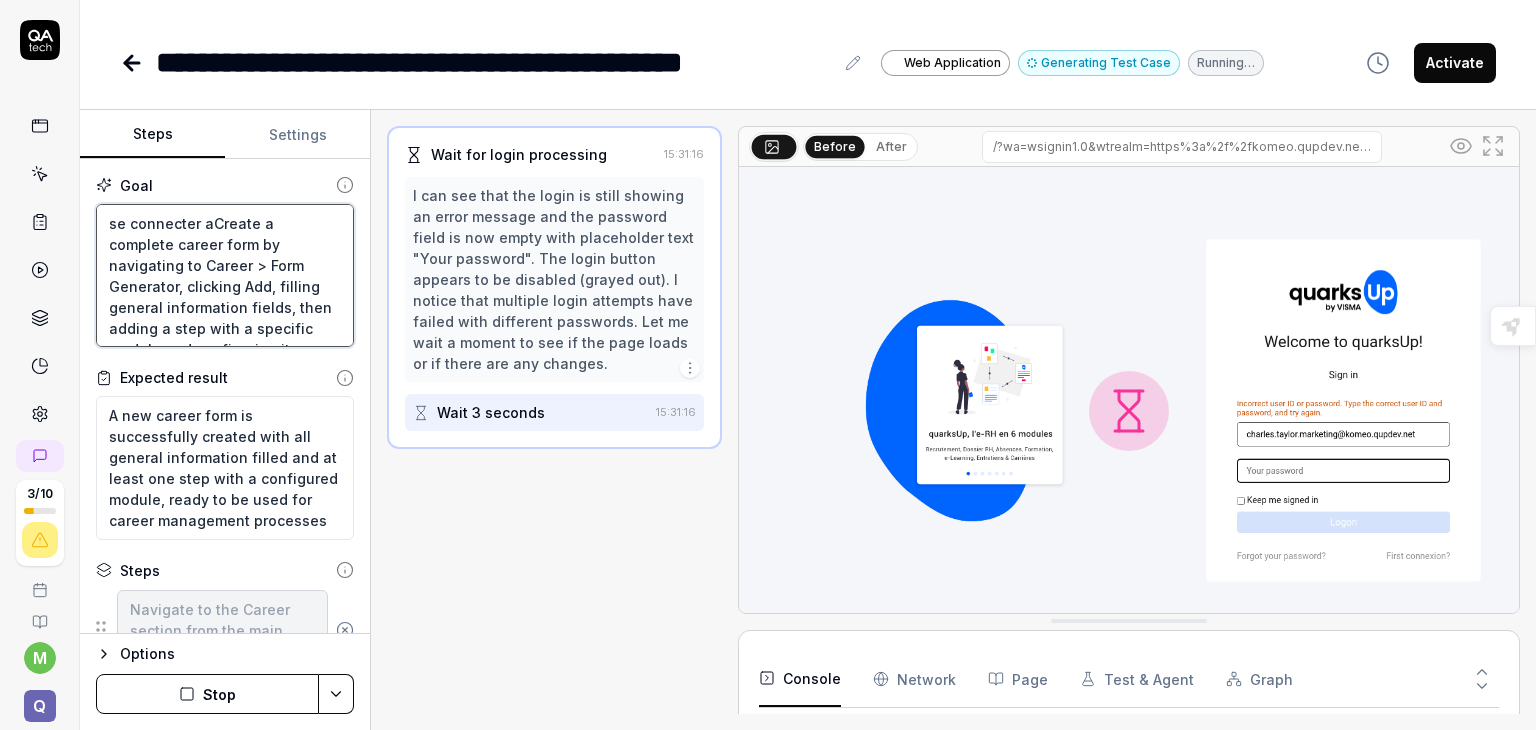 type on "se connecter avCreate a complete career form by navigating to Career > Form Generator, clicking Add, filling general information fields, then adding a step with a specific module and configuring its parameters" 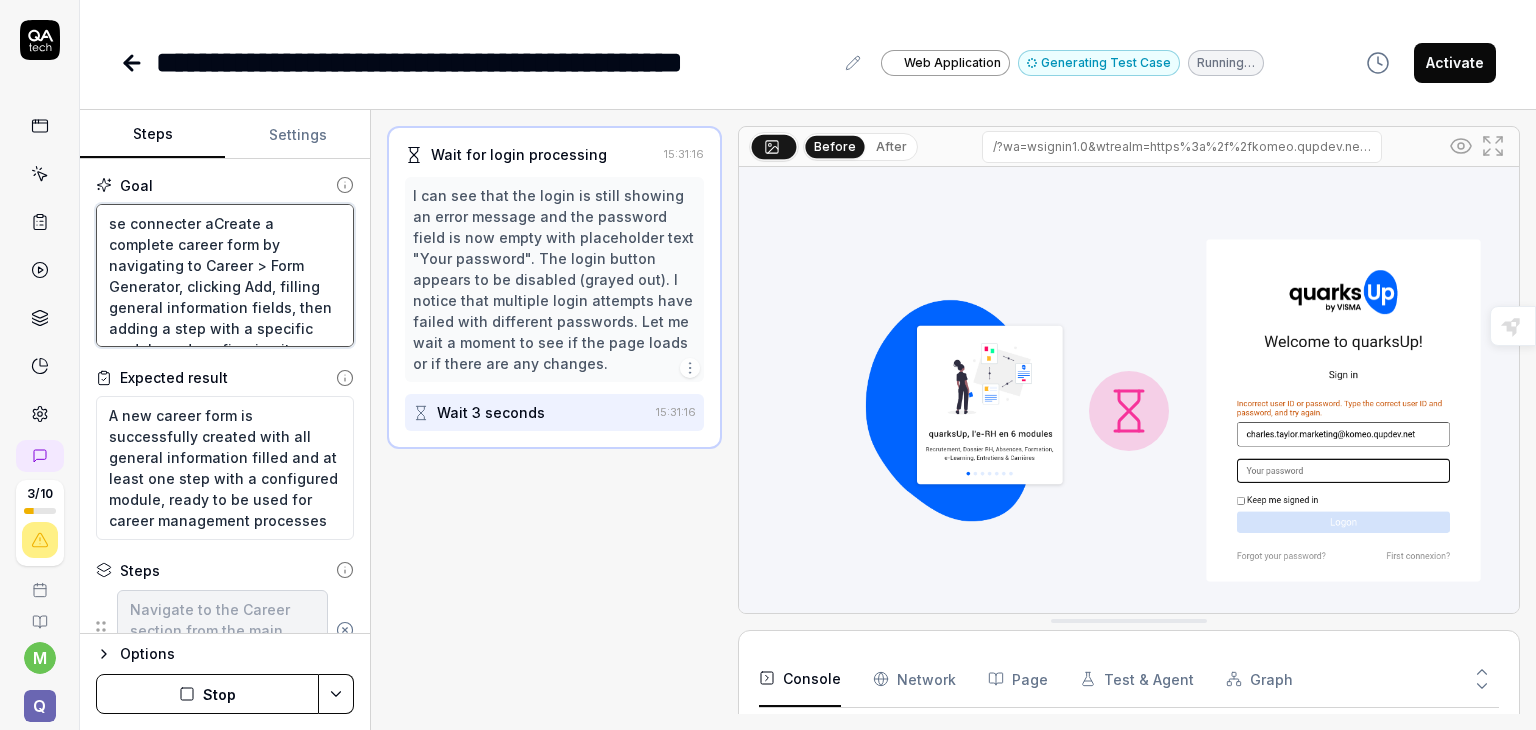 type on "*" 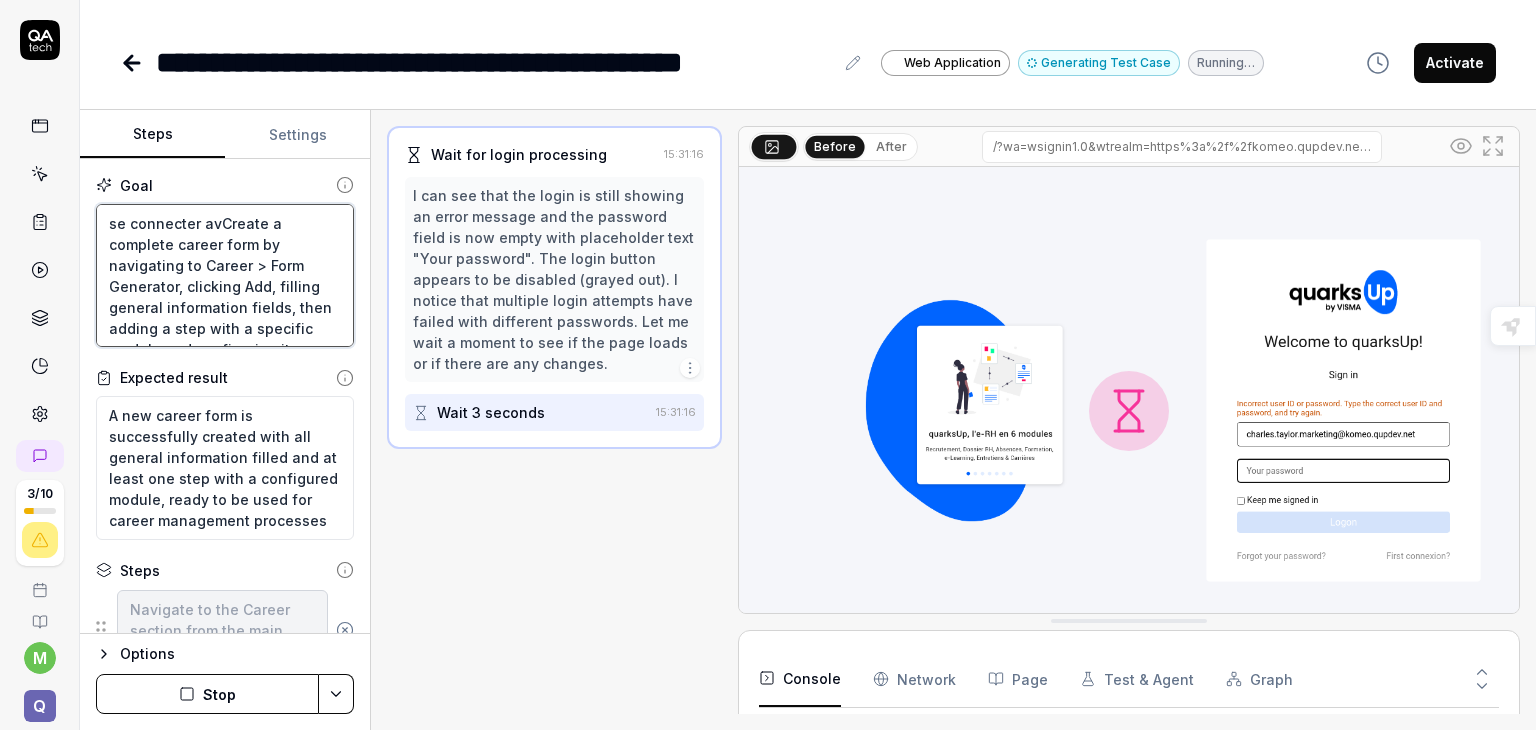 type on "se connecCreate a complete career form by navigating to Career > Form Generator, clicking Add, filling general information fields, then adding a step with a specific module and configuring its parameters" 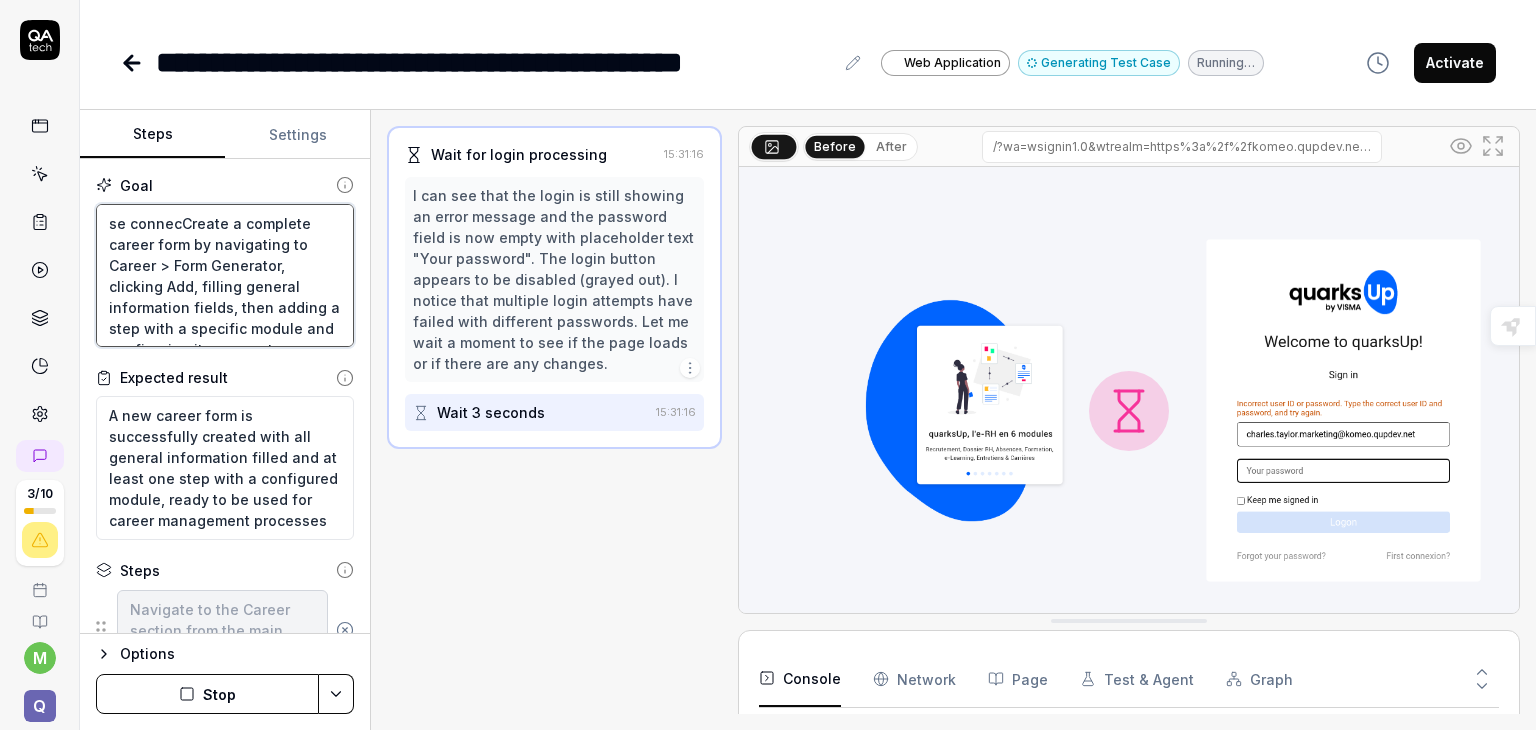 type on "se connecter avecCreate a complete career form by navigating to Career > Form Generator, clicking Add, filling general information fields, then adding a step with a specific module and configuring its parameters" 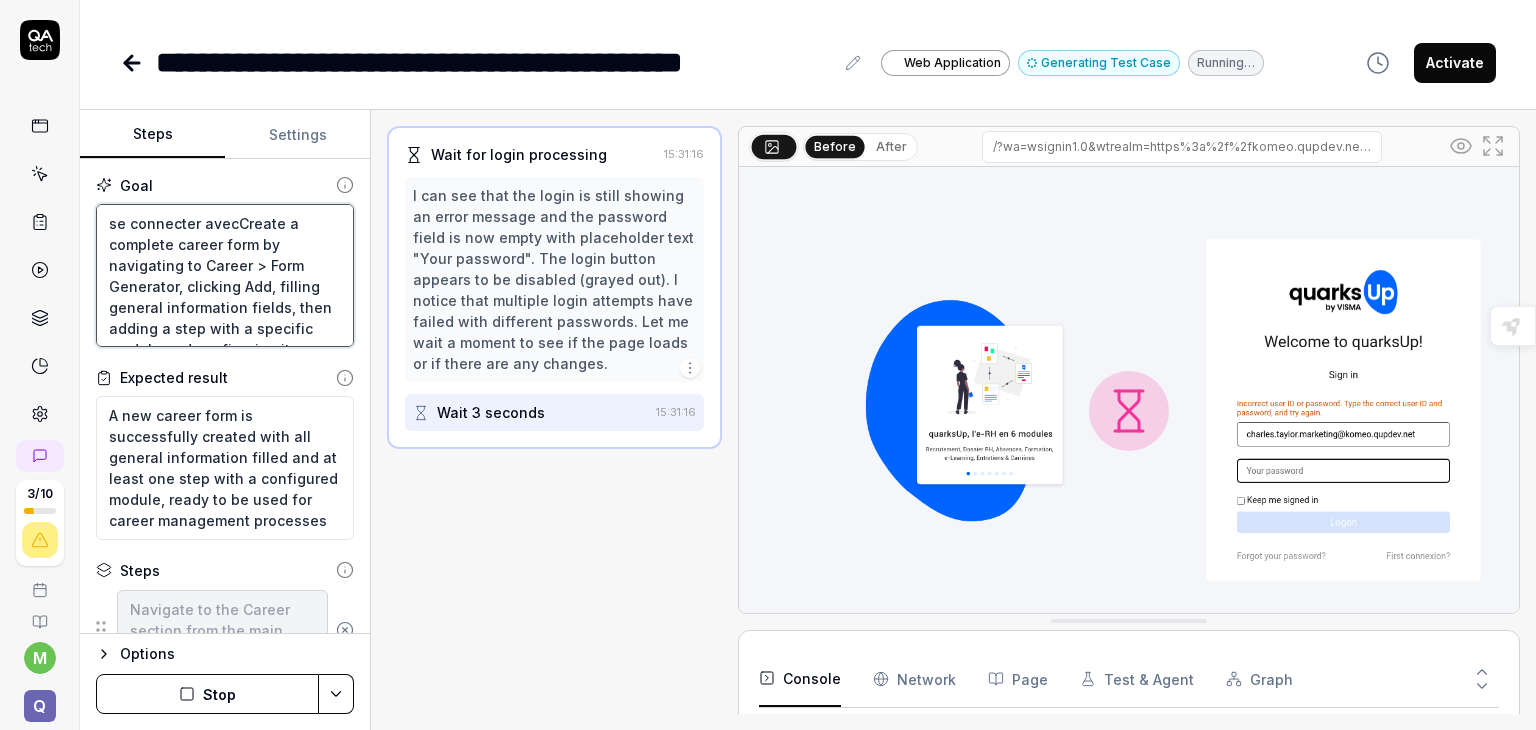 type on "se connecter avec Create a complete career form by navigating to Career > Form Generator, clicking Add, filling general information fields, then adding a step with a specific module and configuring its parameters" 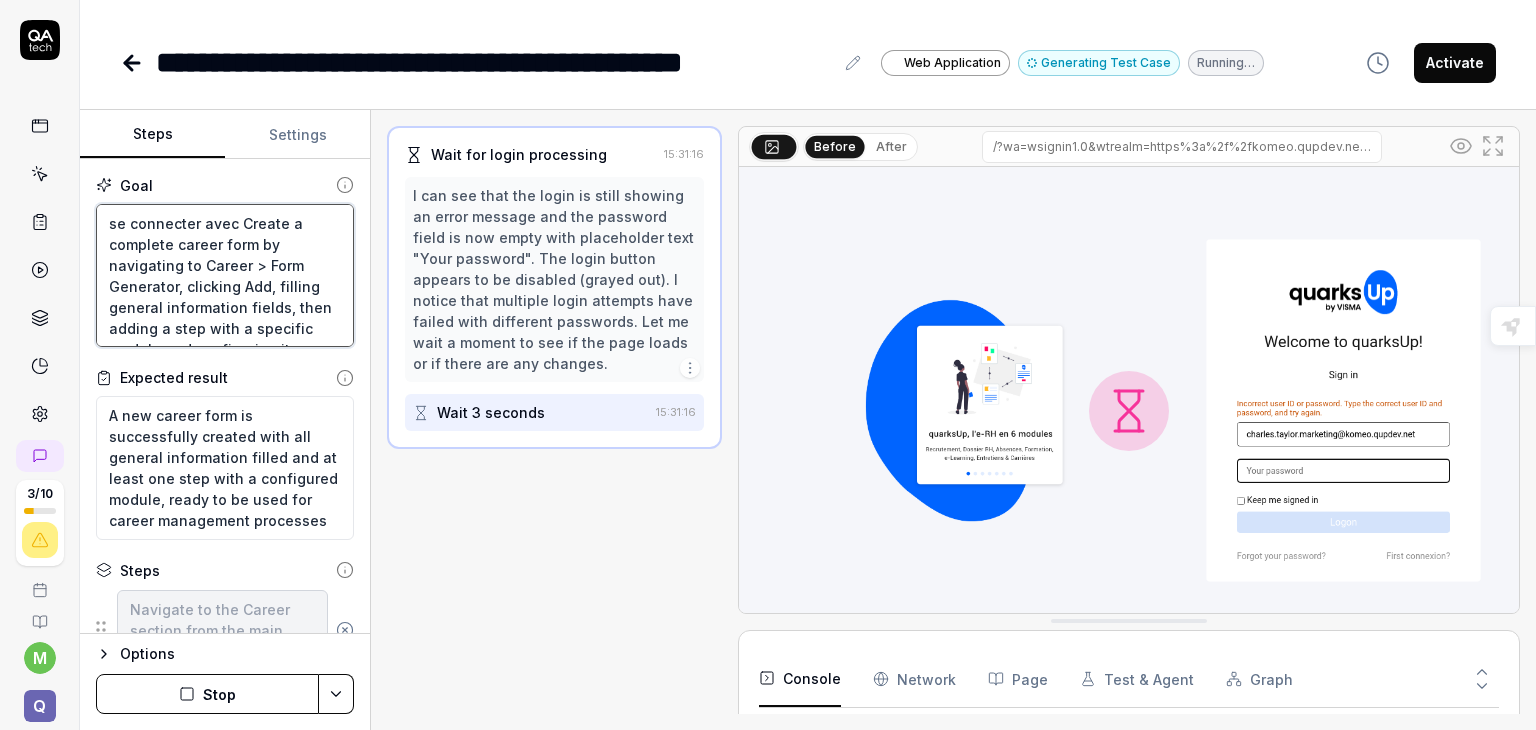 type on "se connecter avec lCreate a complete career form by navigating to Career > Form Generator, clicking Add, filling general information fields, then adding a step with a specific module and configuring its parameters" 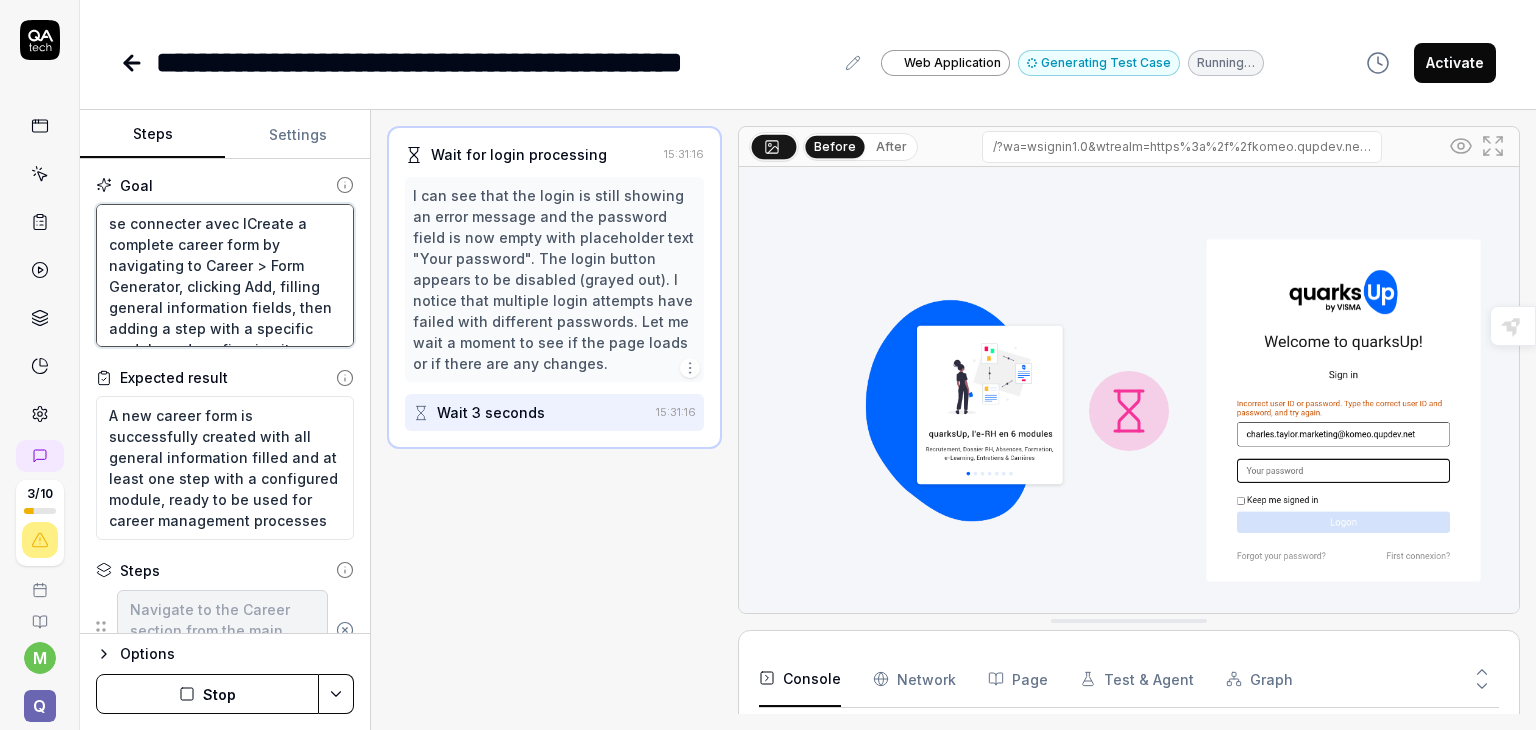 type on "se connecter avec loCreate a complete career form by navigating to Career > Form Generator, clicking Add, filling general information fields, then adding a step with a specific module and configuring its parameters" 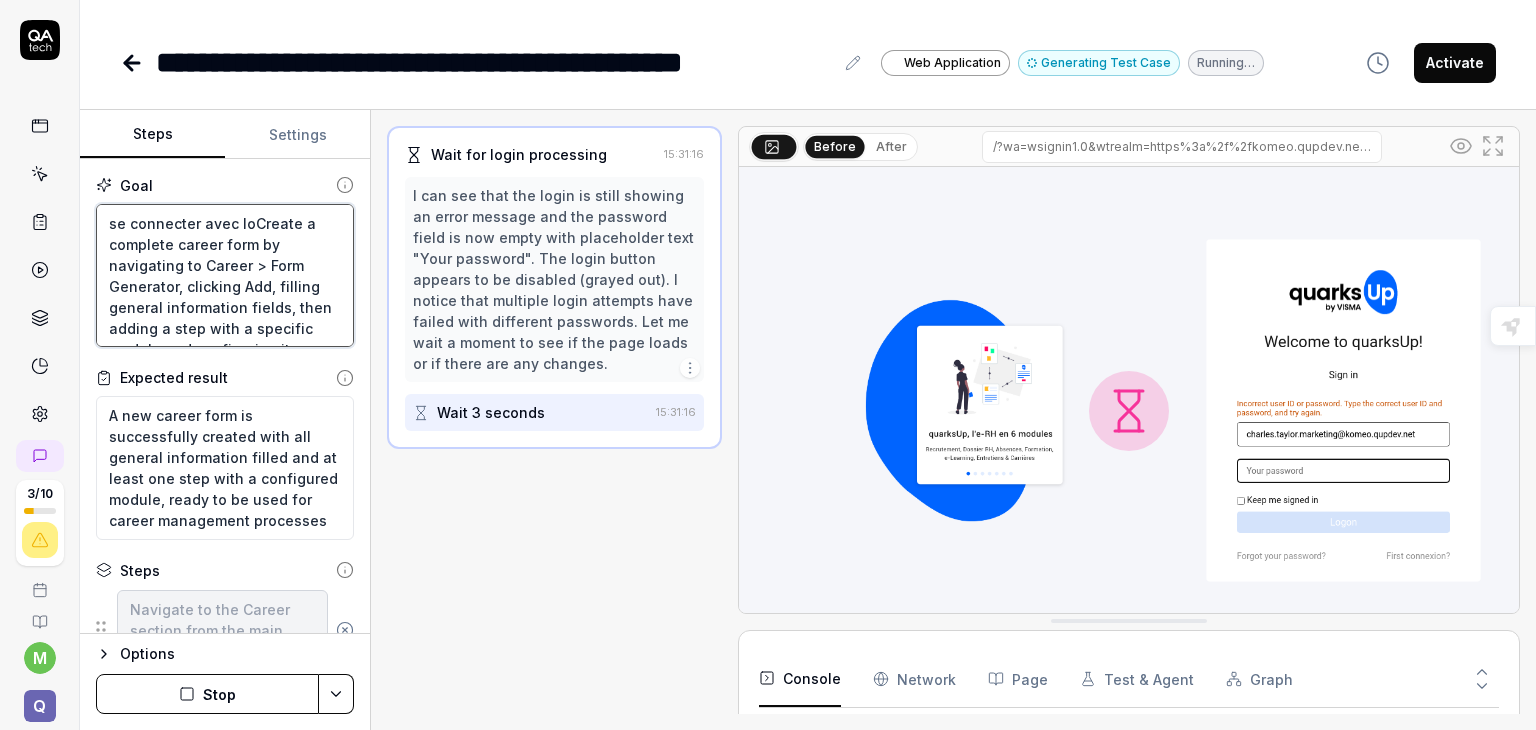 type on "se connecter avec logCreate a complete career form by navigating to Career > Form Generator, clicking Add, filling general information fields, then adding a step with a specific module and configuring its parameters" 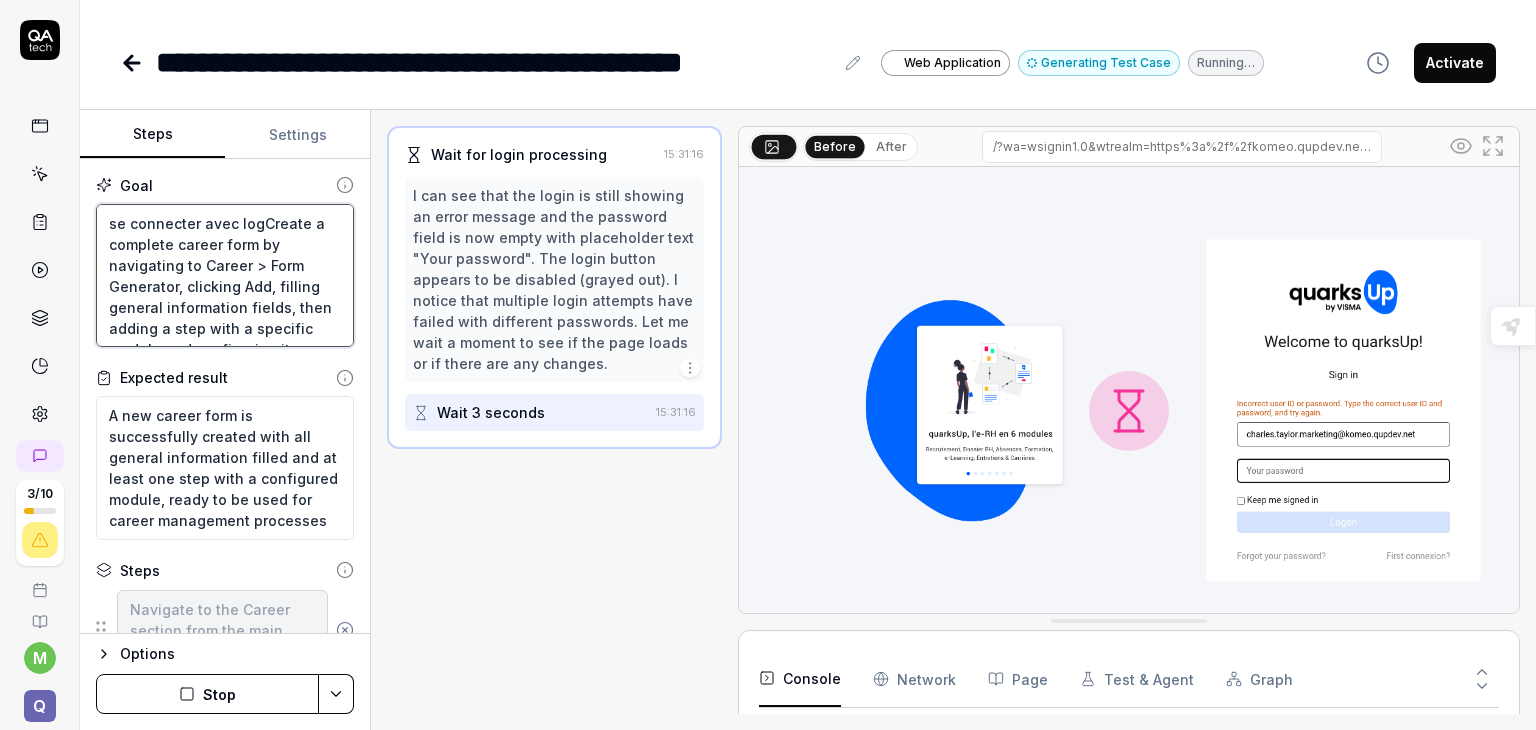 type on "seCreate a complete career form by navigating to Career > Form Generator, clicking Add, filling general information fields, then adding a step with a specific module and configuring its parameters" 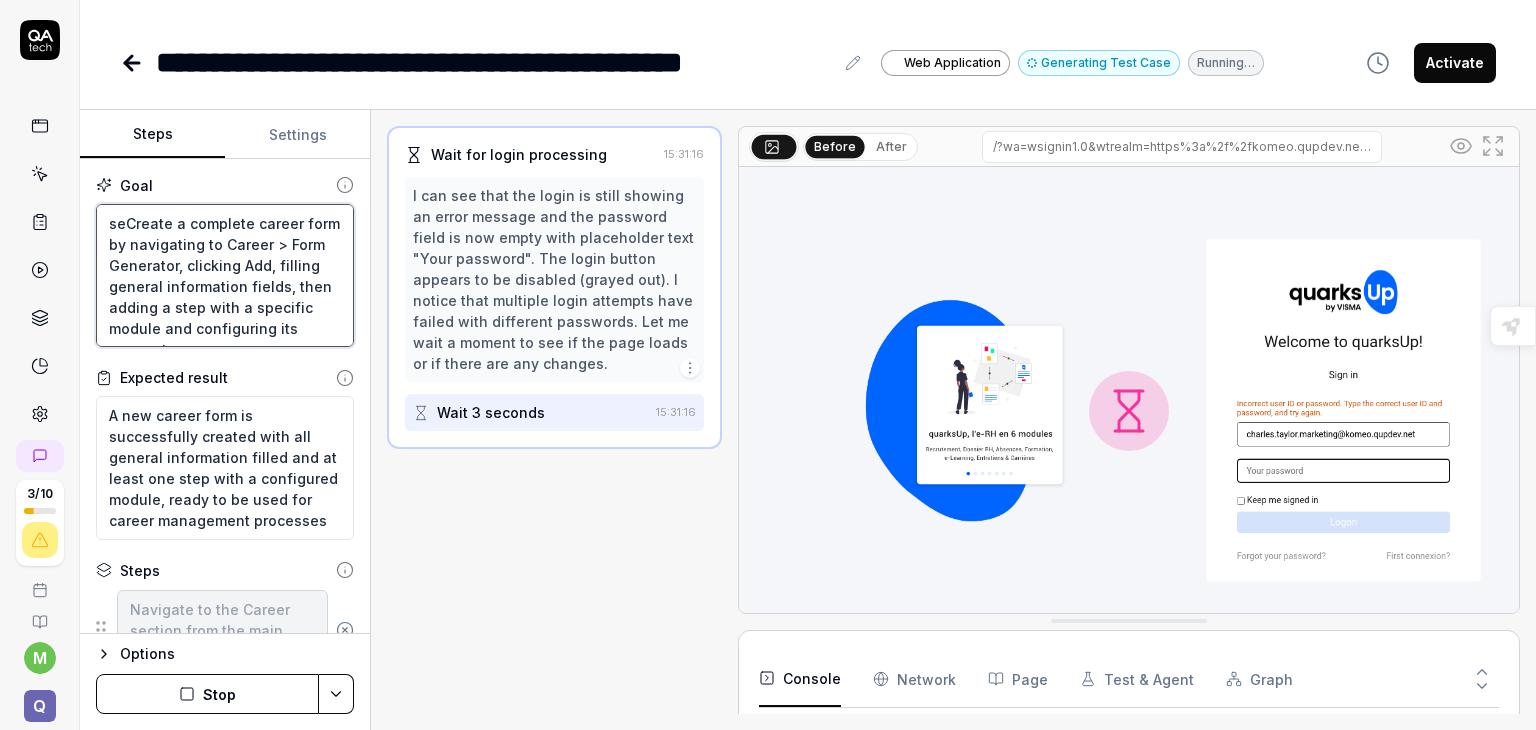 type on "se connecter avec logCreate a complete career form by navigating to Career > Form Generator, clicking Add, filling general information fields, then adding a step with a specific module and configuring its parameters" 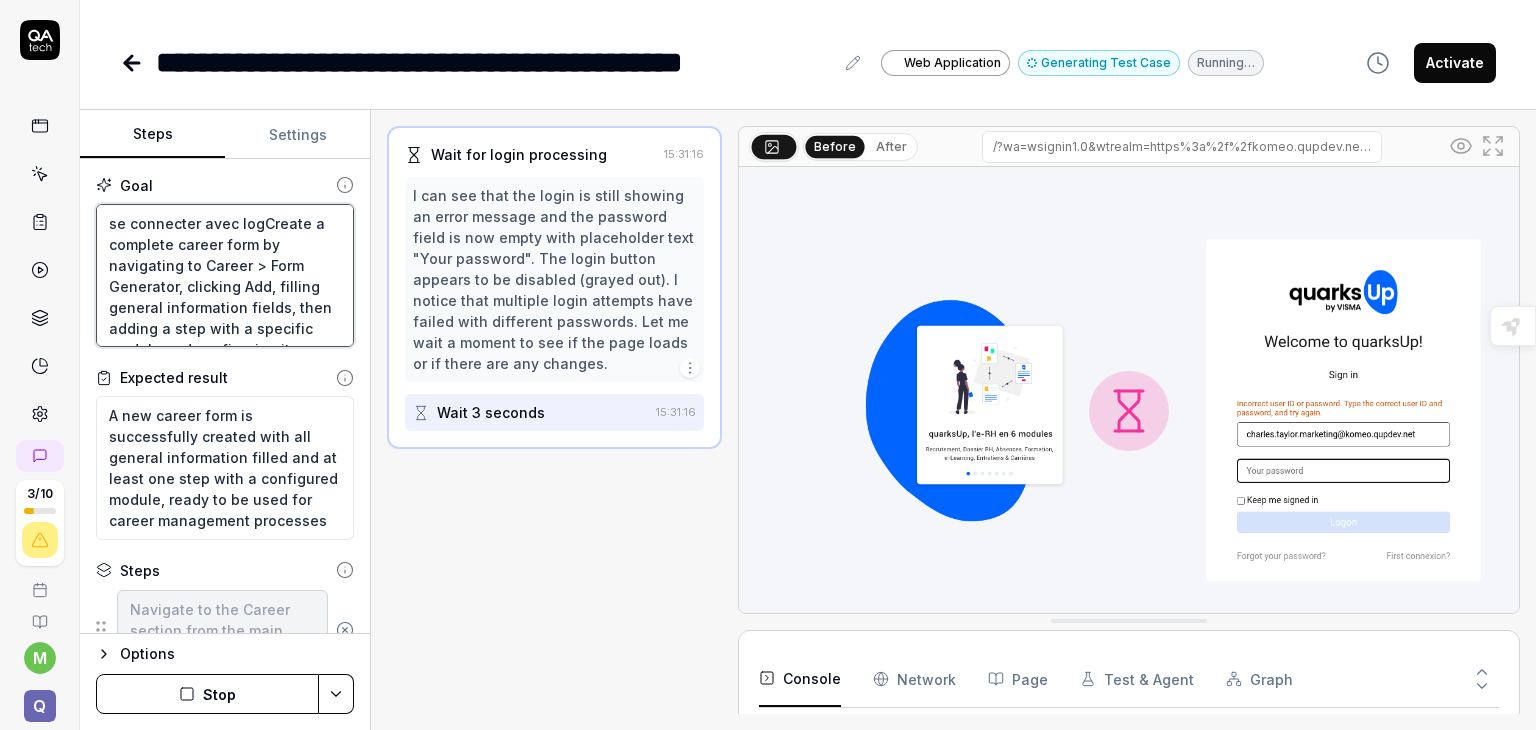 type on "se connecter avec login Create a complete career form by navigating to Career > Form Generator, clicking Add, filling general information fields, then adding a step with a specific module and configuring its parameters" 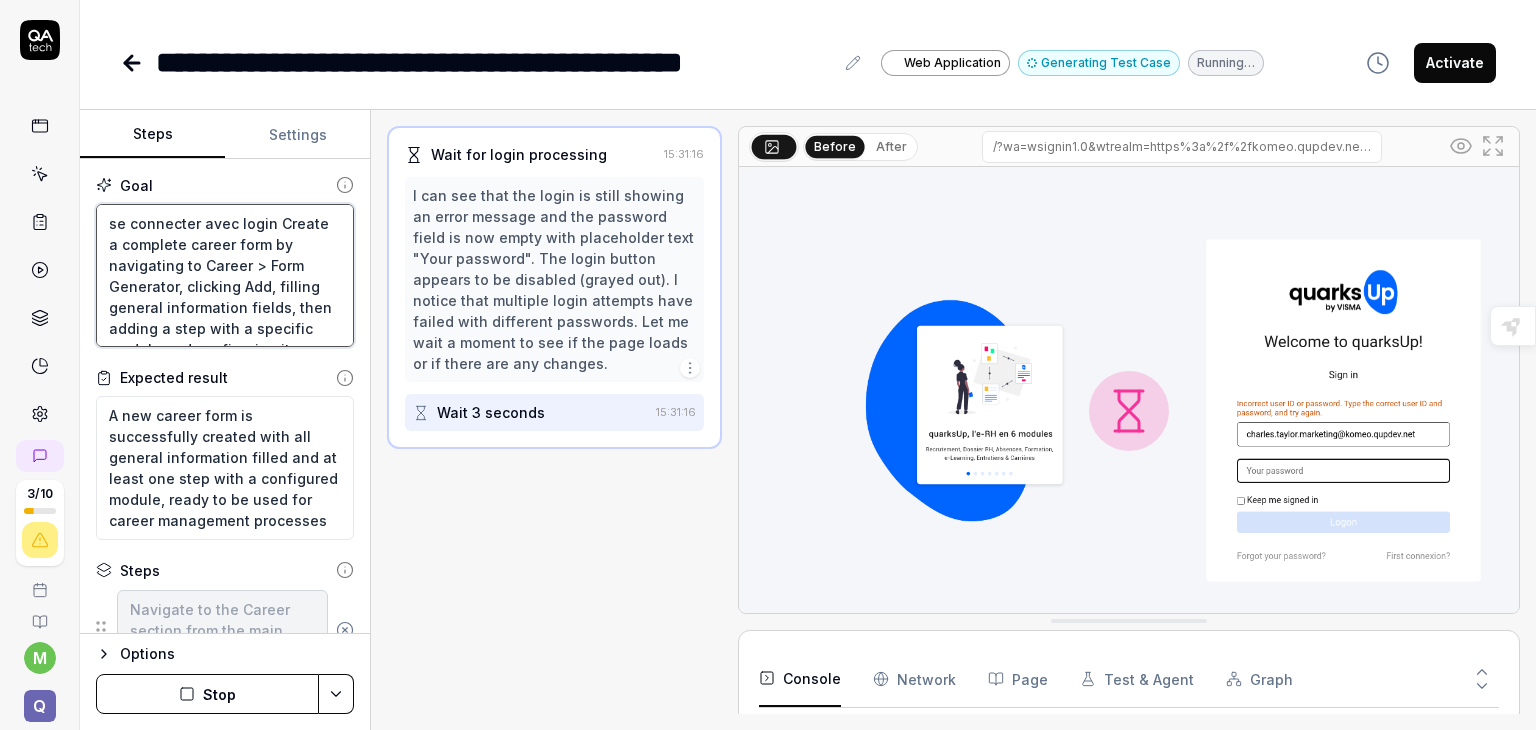 type on "se connecter avec login [USERNAME]Create a complete career form by navigating to Career > Form Generator, clicking Add, filling general information fields, then adding a step with a specific module and configuring its parameters" 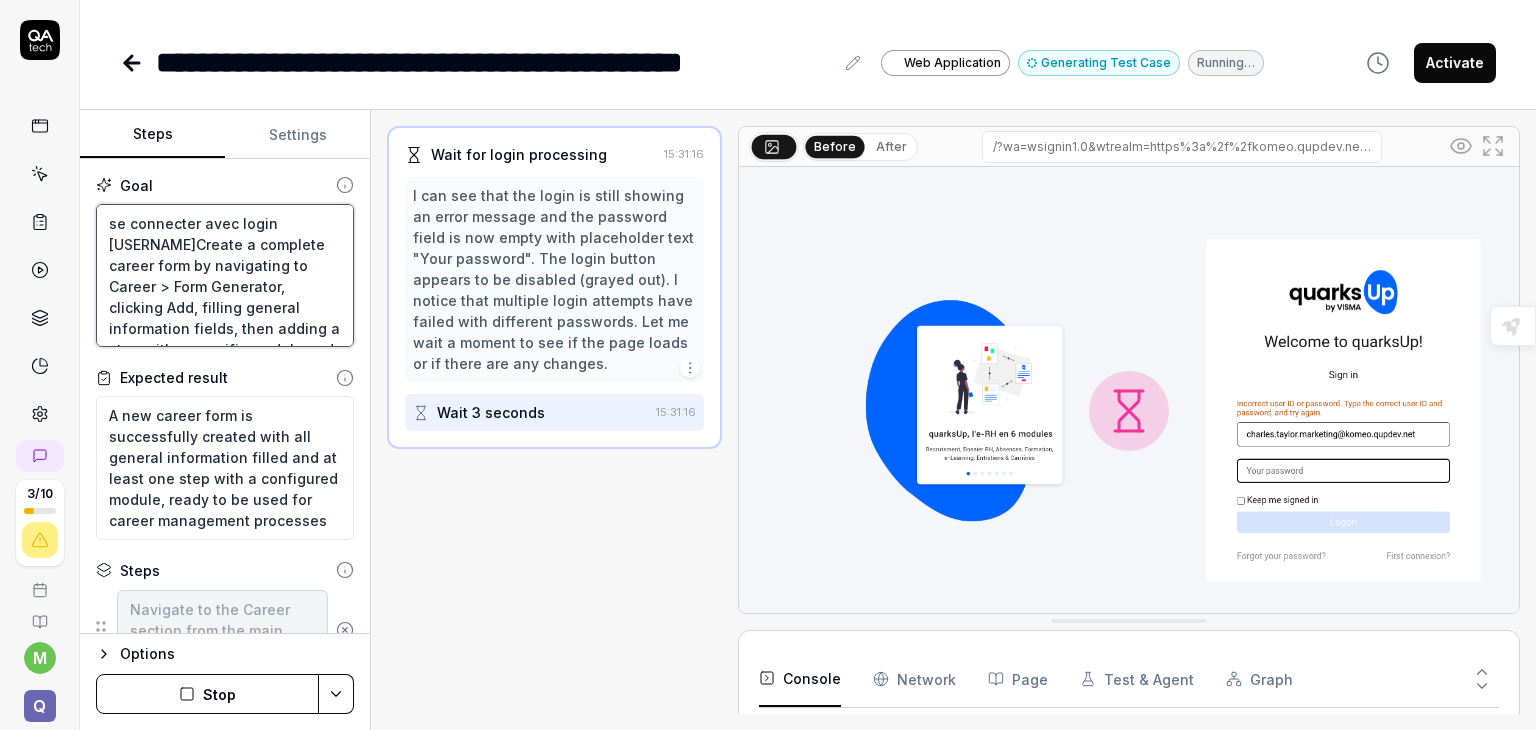 type on "se connecter avec login moCreate a complete career form by navigating to Career > Form Generator, clicking Add, filling general information fields, then adding a step with a specific module and configuring its parameters" 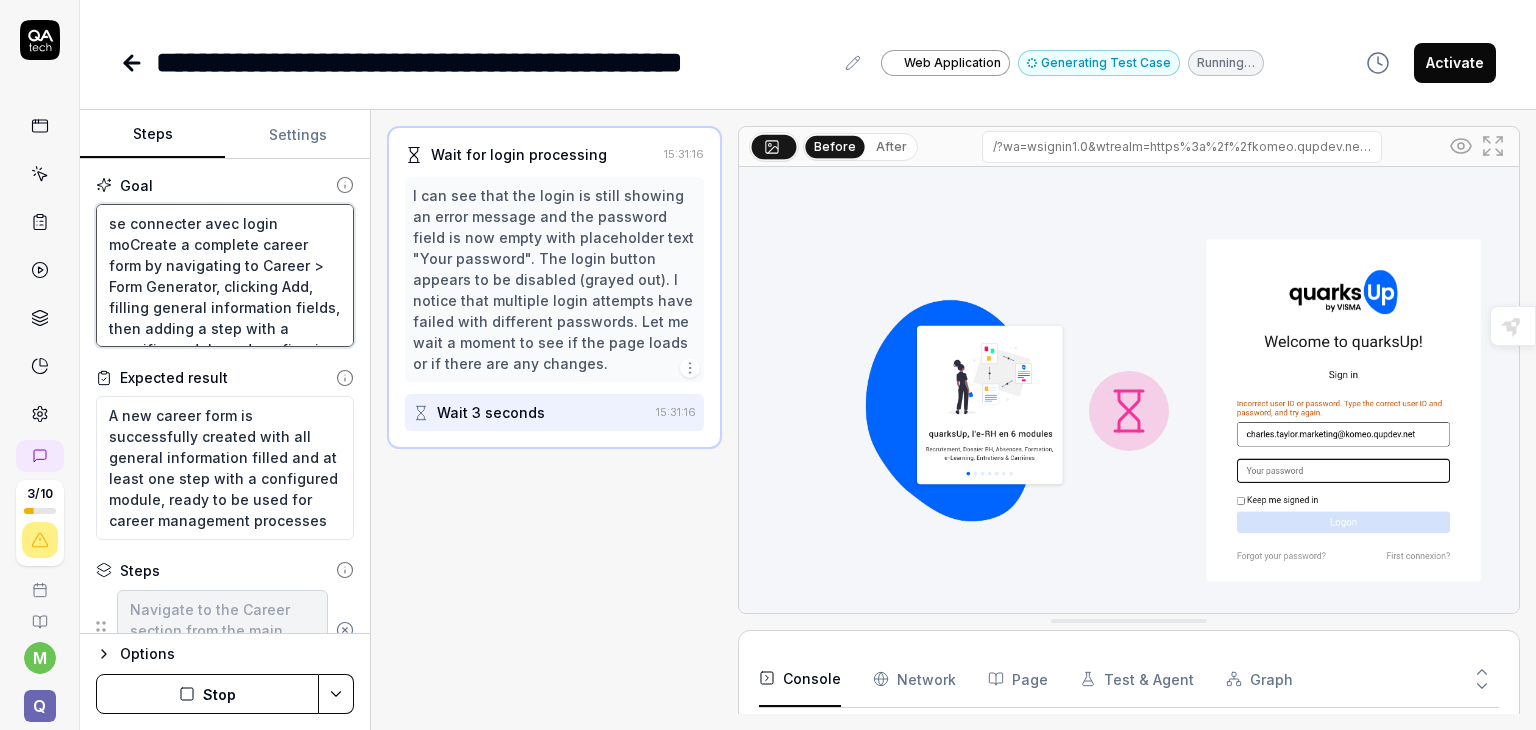 type on "se connecter avec login [USERNAME]Create a complete career form by navigating to Career > Form Generator, clicking Add, filling general information fields, then adding a step with a specific module and configuring its parameters" 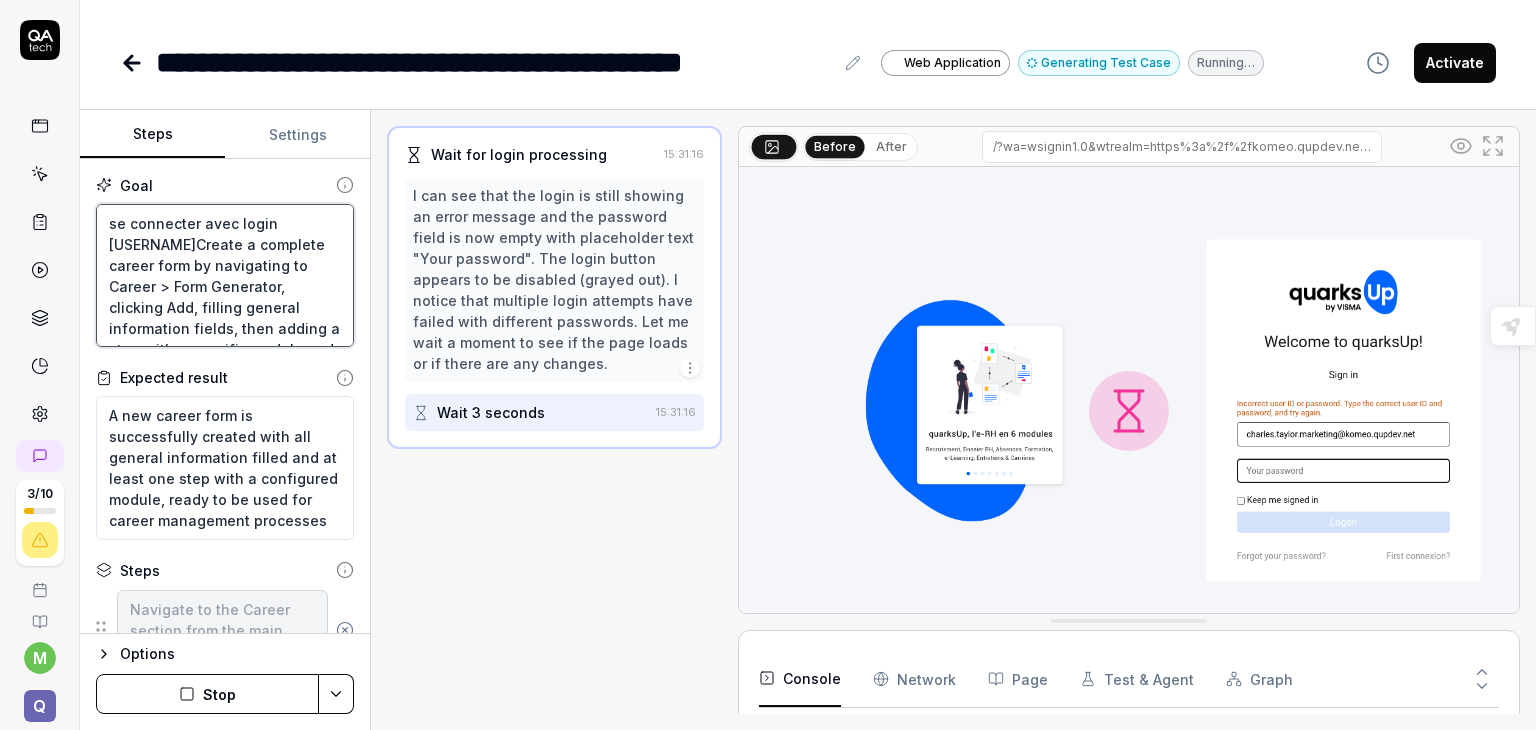 type on "se connecter avec login mounCreate a complete career form by navigating to Career > Form Generator, clicking Add, filling general information fields, then adding a step with a specific module and configuring its parameters" 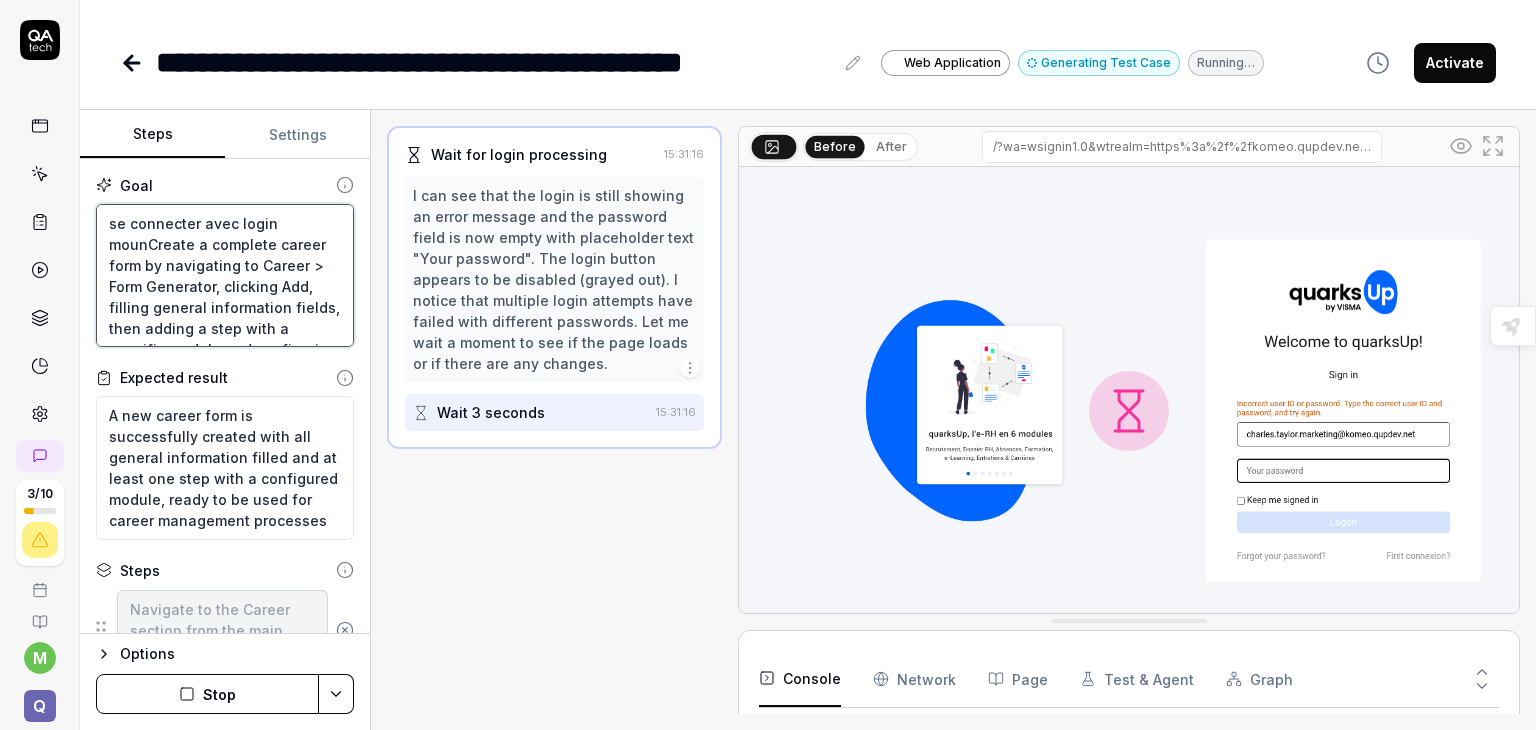 type on "se connecter avec login[NAME]Create a complete career form by navigating to Career > Form Generator, clicking Add, filling general information fields, then adding a step with a specific module and configuring its parameters" 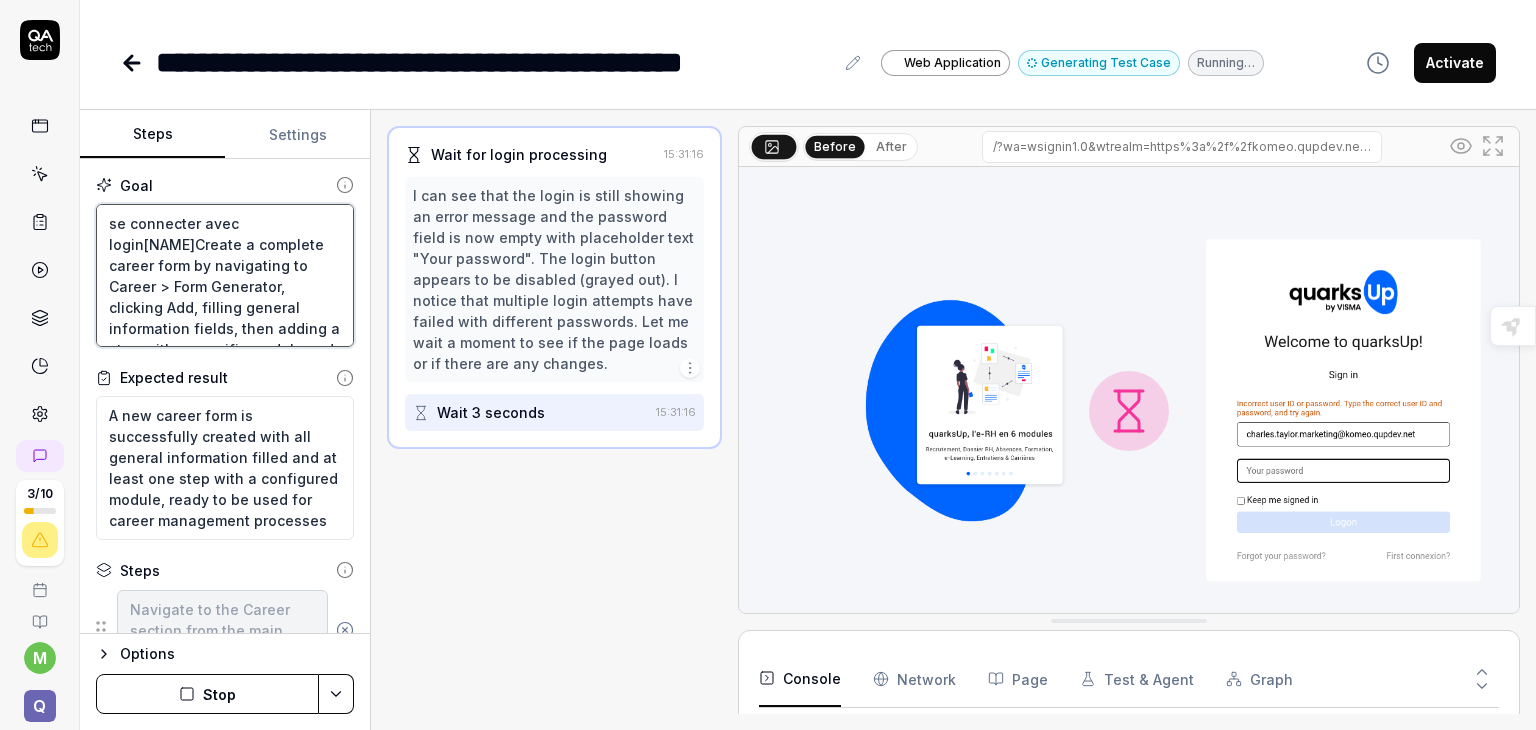 type on "se connecter avec login mounamCreate a complete career form by navigating to Career > Form Generator, clicking Add, filling general information fields, then adding a step with a specific module and configuring its parameters" 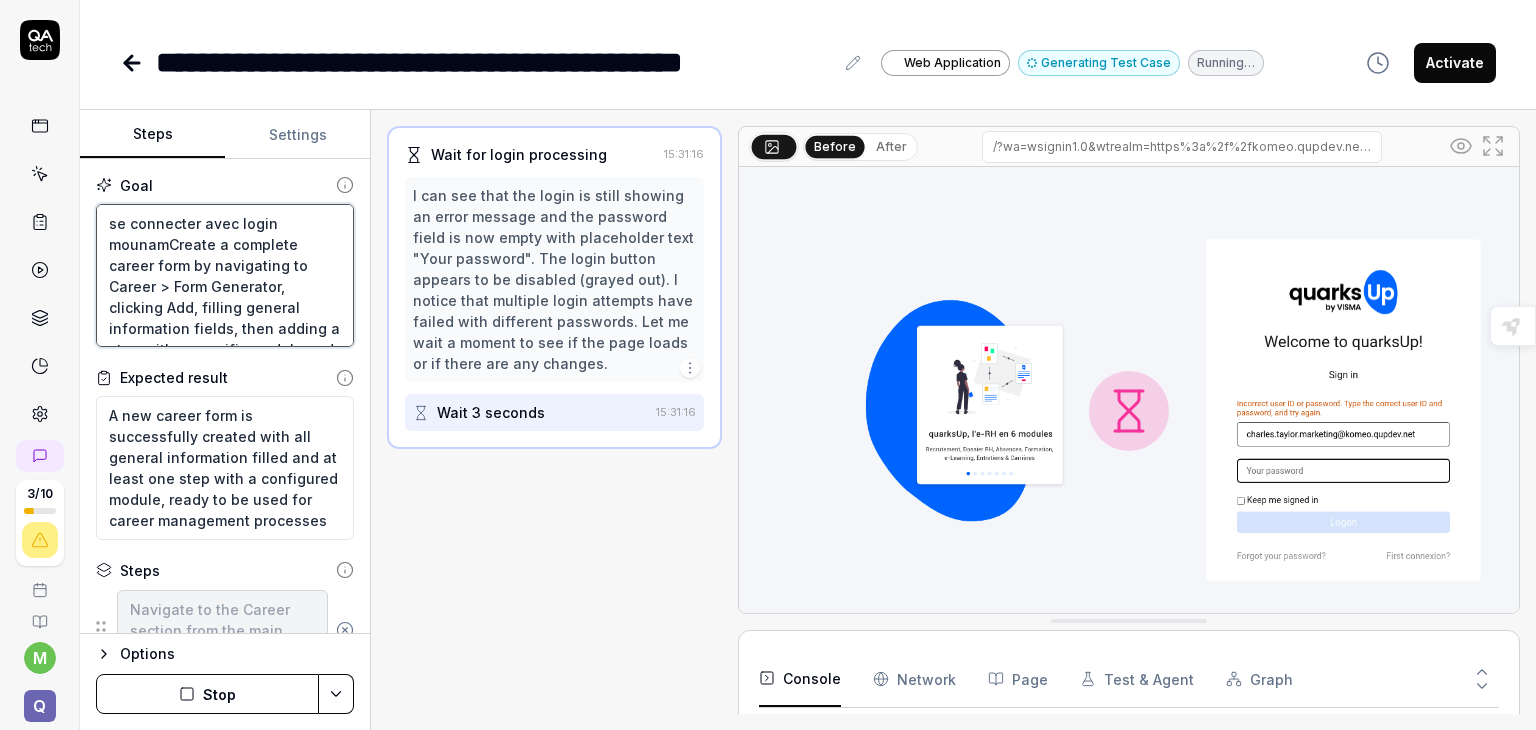 type on "se connecter avec login [USERNAME]Create a complete career form by navigating to Career > Form Generator, clicking Add, filling general information fields, then adding a step with a specific module and configuring its parameters" 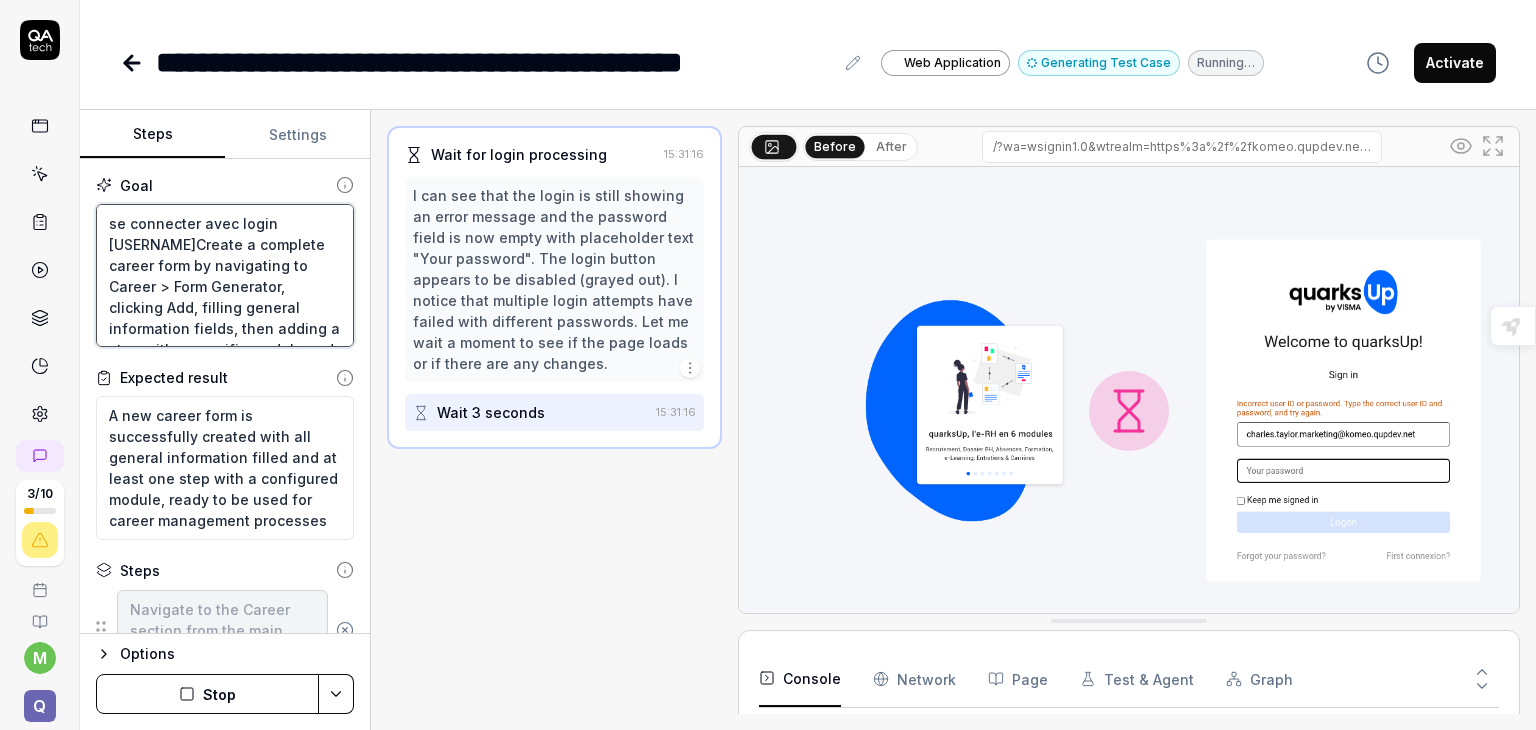 type on "se connecter avec login [USERNAME]Create a complete career form by navigating to Career > Form Generator, clicking Add, filling general information fields, then adding a step with a specific module and configuring its parameters" 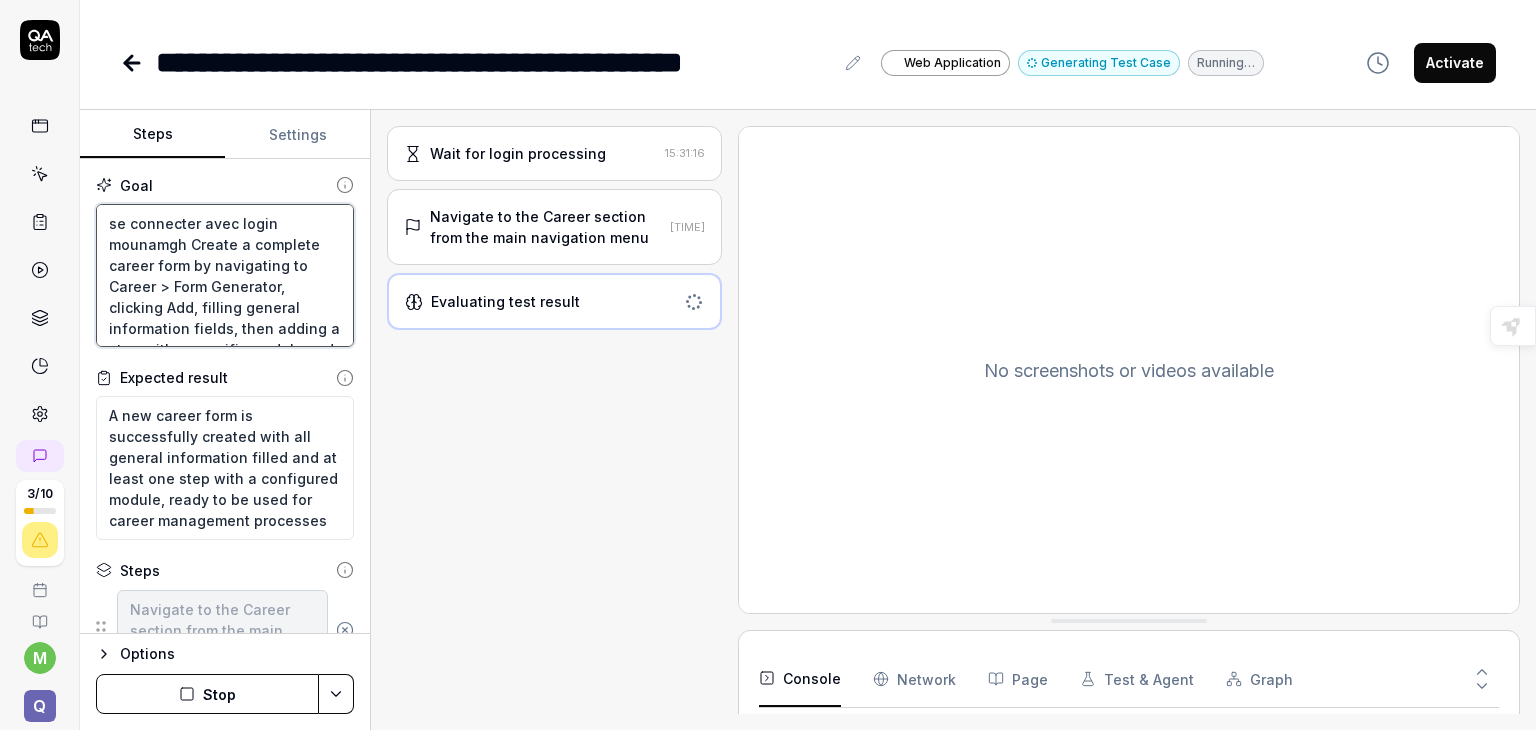 type on "se connecter avec login mounamgh eCreate a complete career form by navigating to Career > Form Generator, clicking Add, filling general information fields, then adding a step with a specific module and configuring its parameters" 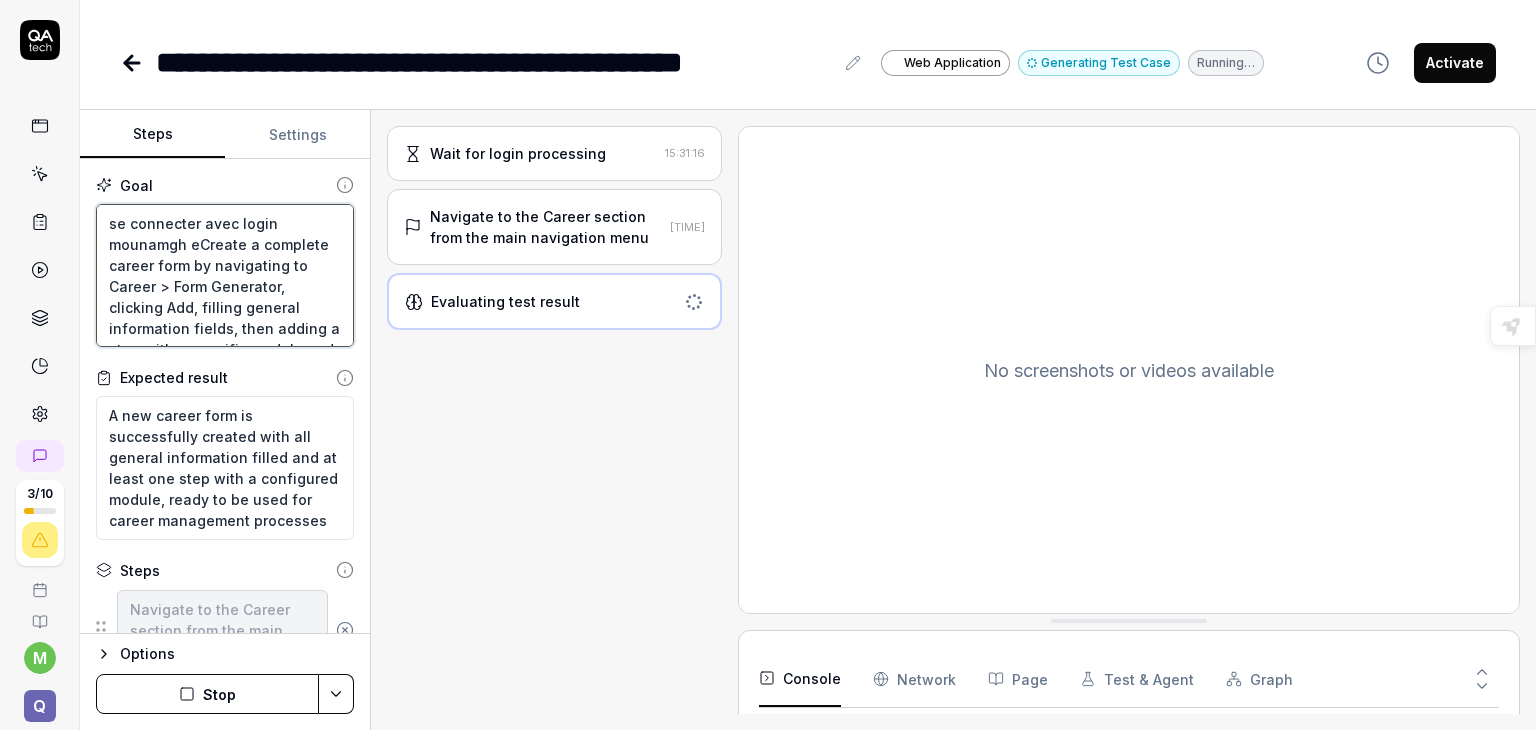 type on "*" 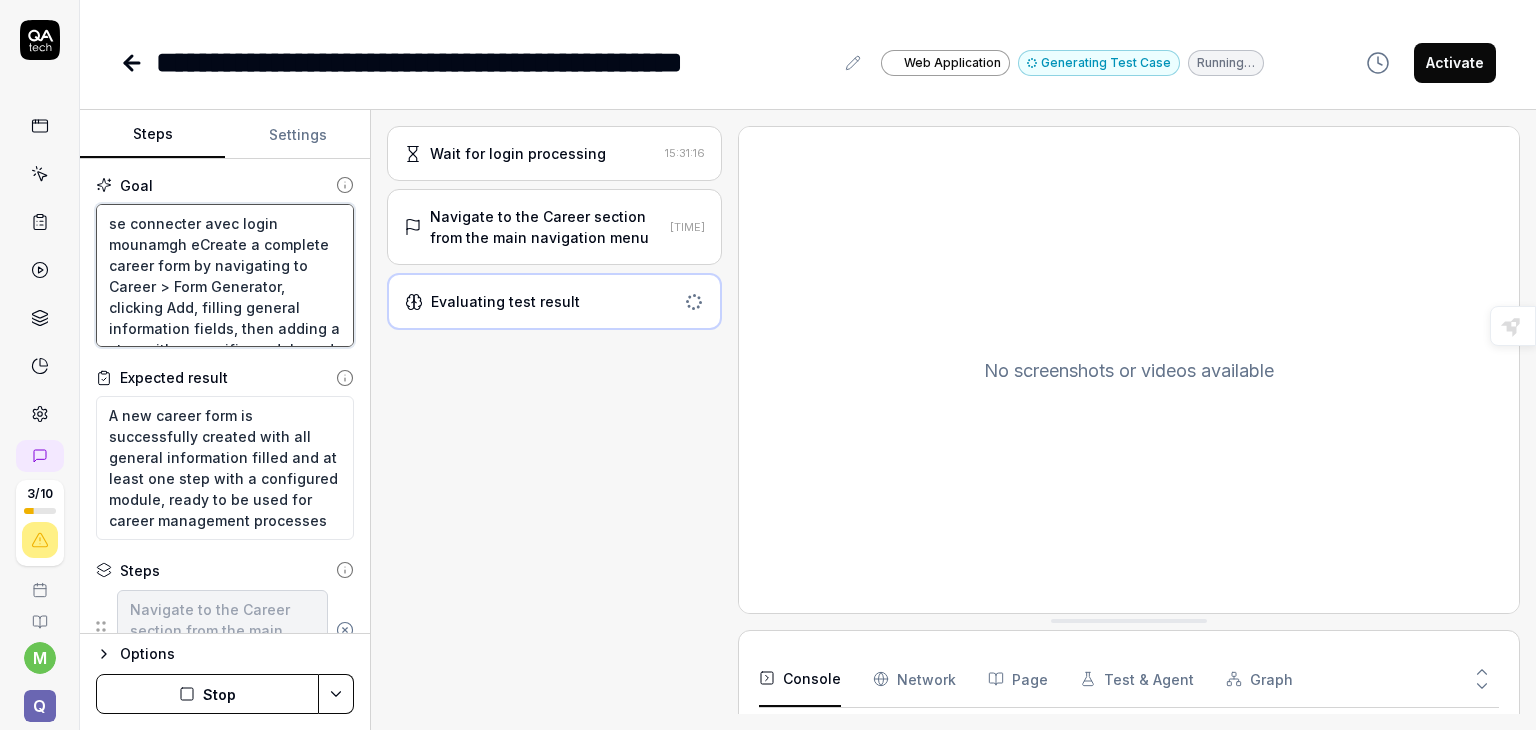 type on "*" 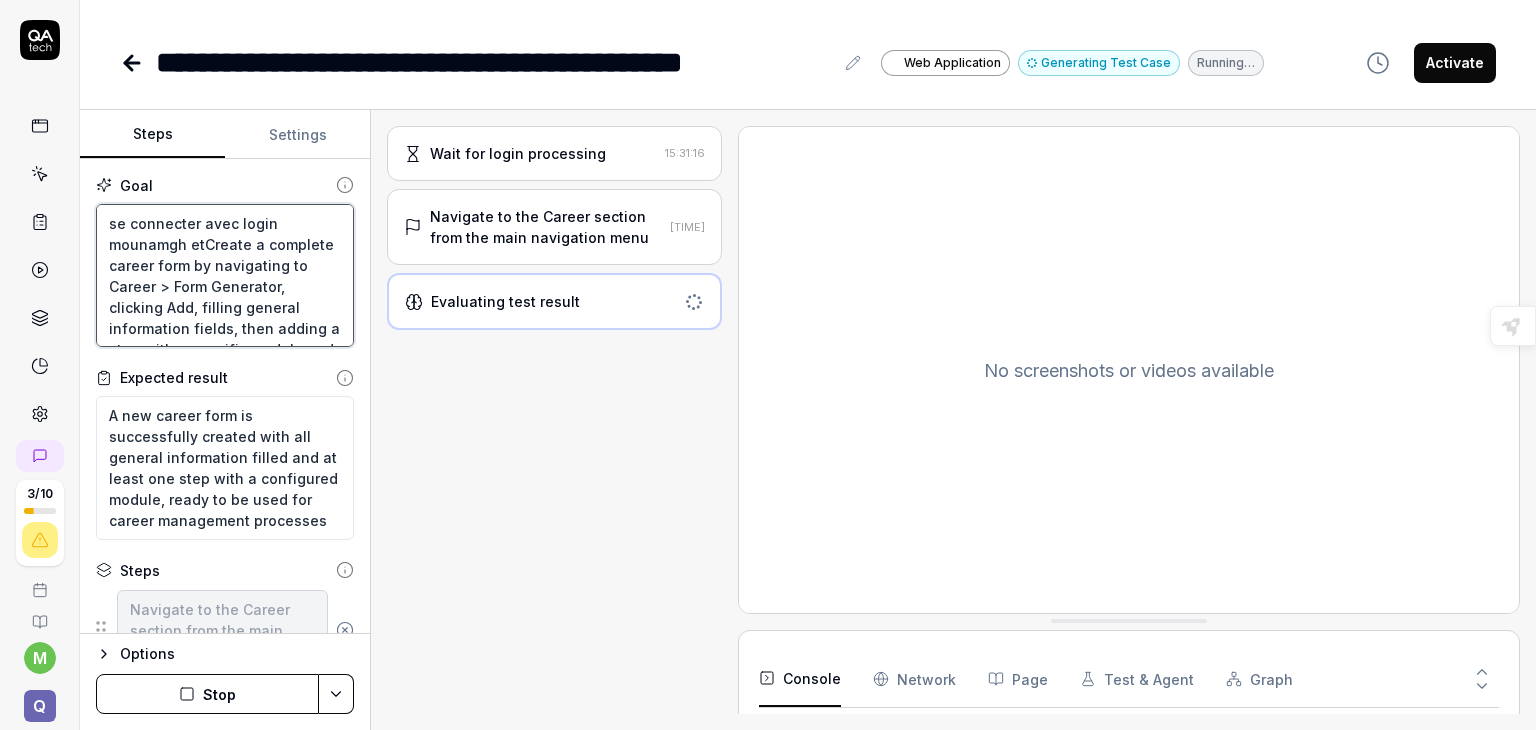 type on "User and Account Administration:
se connecter avec login [USERNAME] et Create a complete career form by navigating to Career > Form Generator, clicking Add, filling general information fields, then adding a step with a specific module and configuring its parameters" 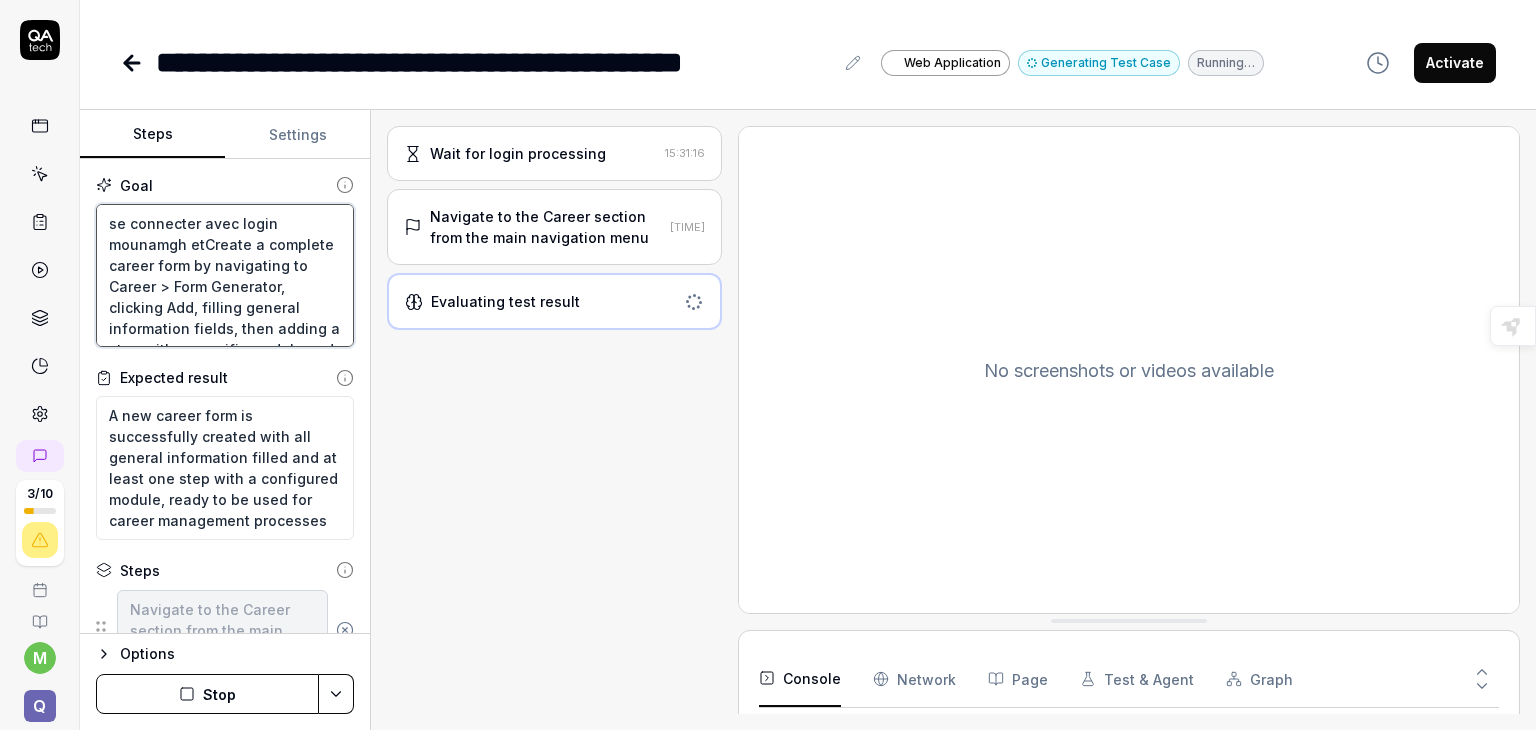 type on "*" 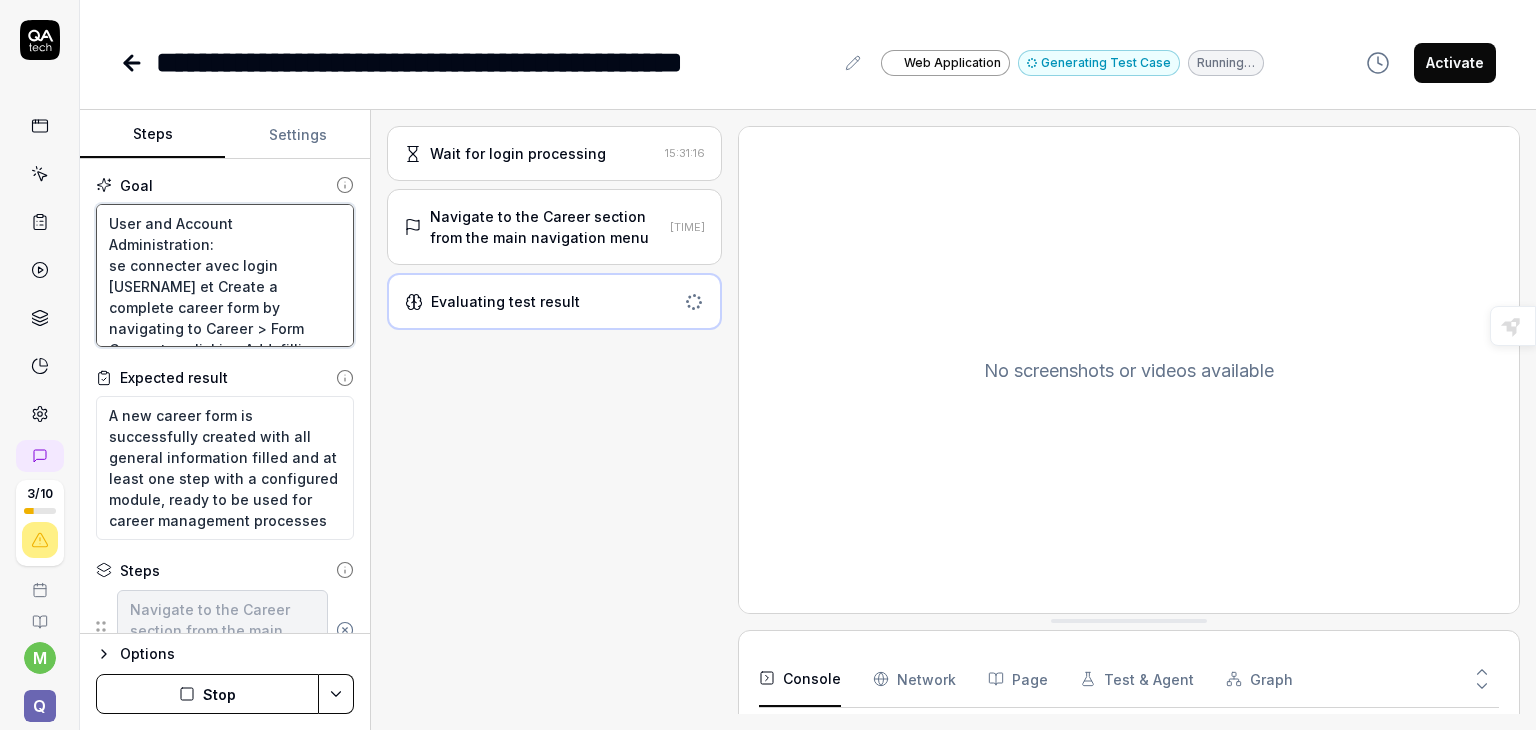 type on "se connecter avec login [USERNAME] et mCreate a complete career form by navigating to Career > Form Generator, clicking Add, filling general information fields, then adding a step with a specific module and configuring its parameters" 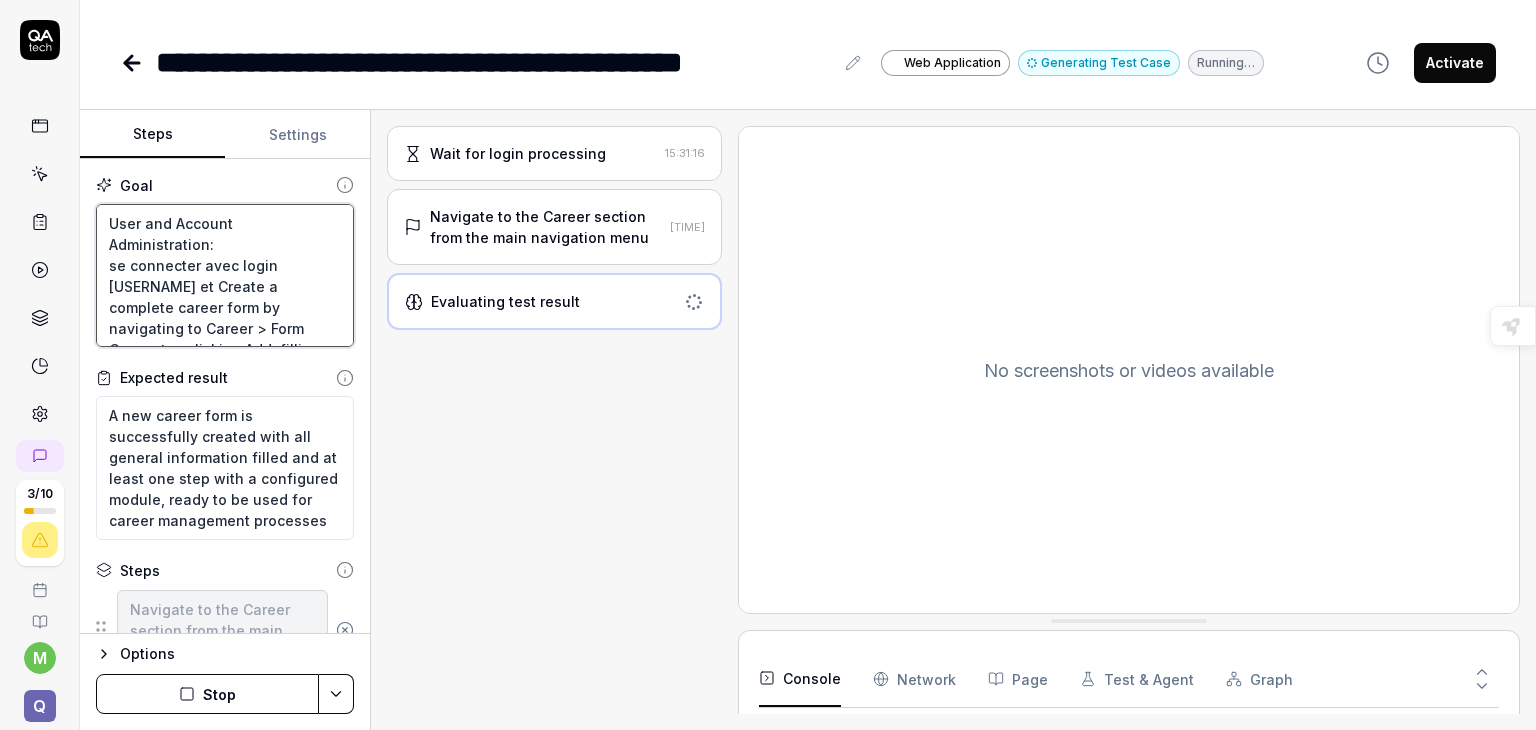 type on "*" 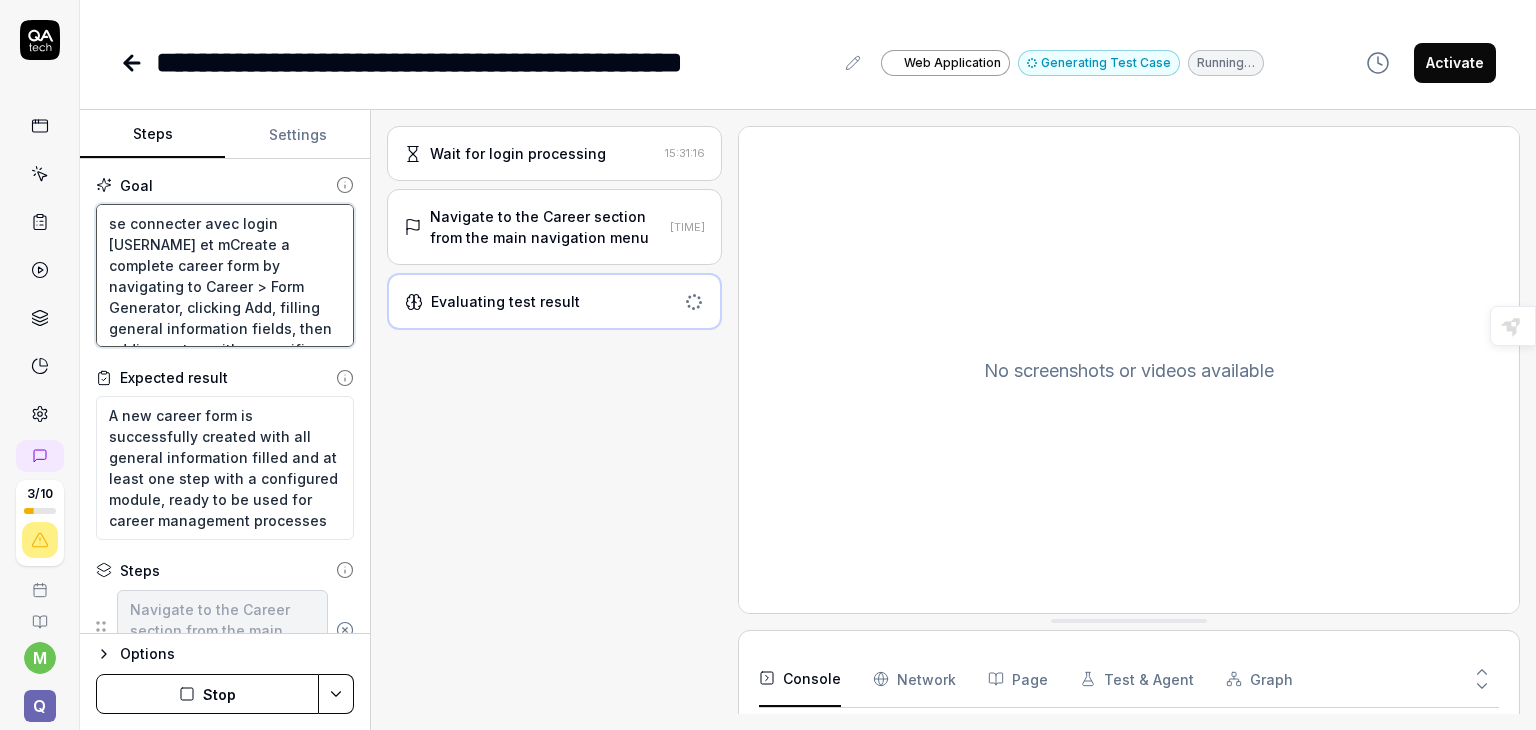 type on "se connecter avec login [USERNAME] et mdCreate a complete career form by navigating to Career > Form Generator, clicking Add, filling general information fields, then adding a step with a specific module and configuring its parameters" 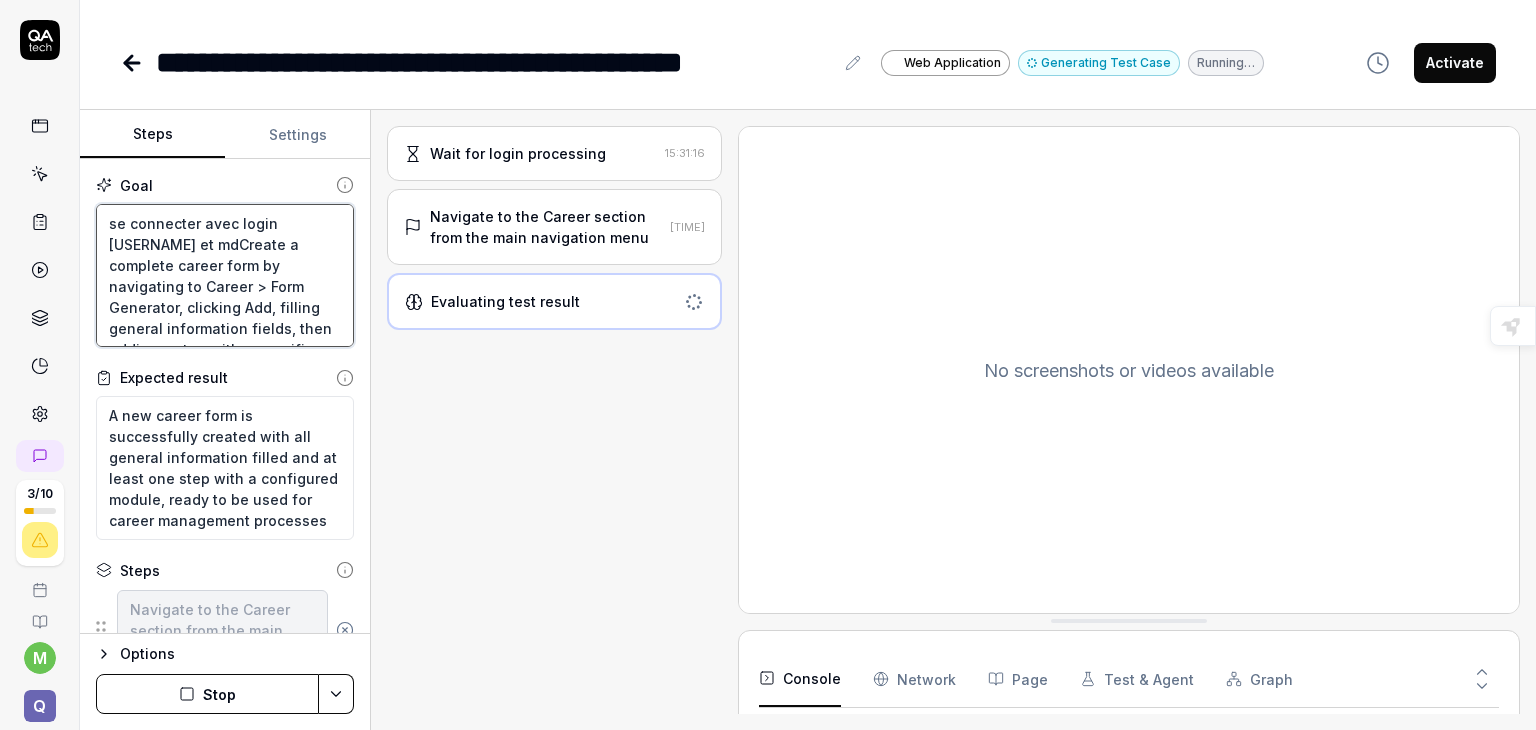 type on "se connecter avec login [USERNAME] et mdpCreate a complete career form by navigating to Career > Form Generator, clicking Add, filling general information fields, then adding a step with a specific module and configuring its parameters" 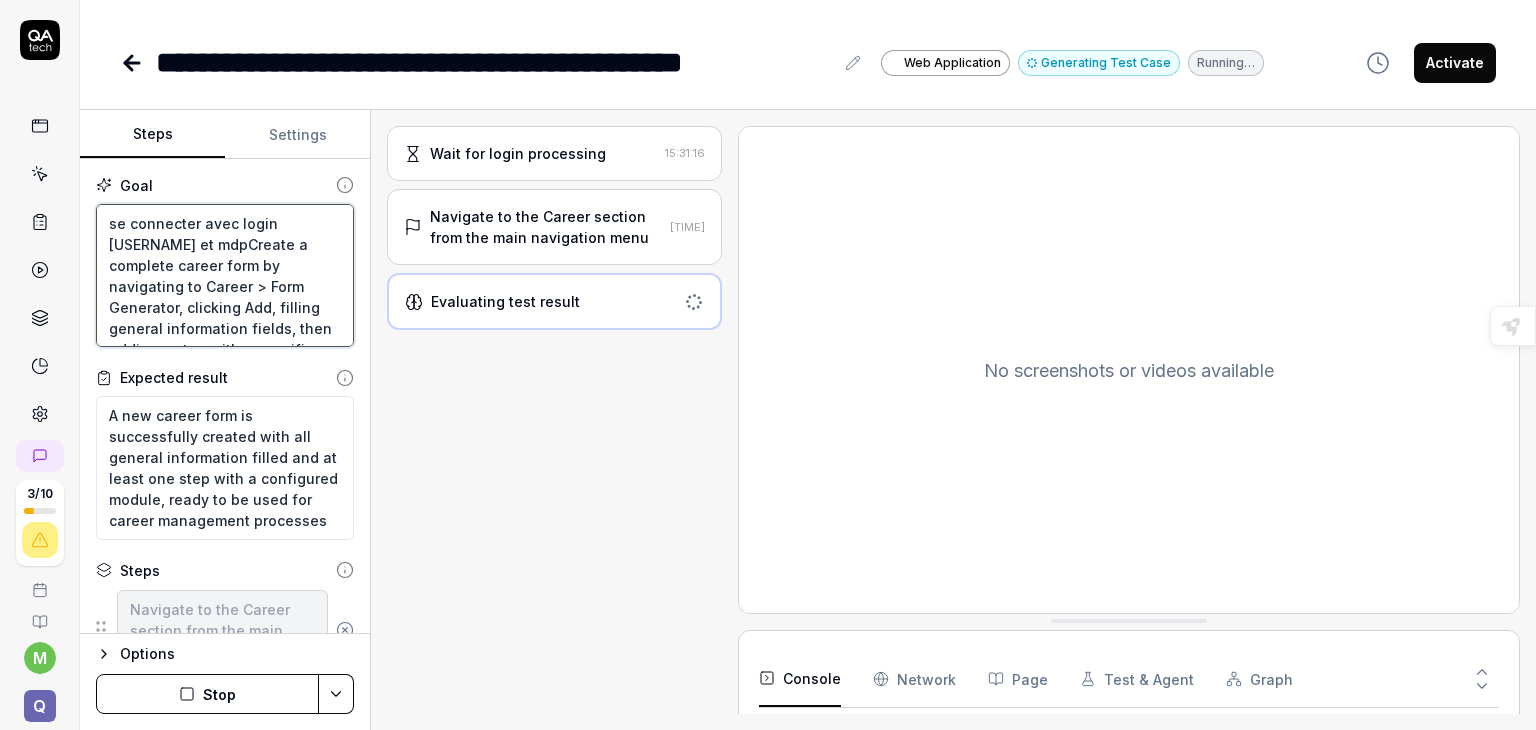 type on "se connecter avec login mounamgh et mdp Create a complete career form by navigating to Career > Form Generator, clicking Add, filling general information fields, then adding a step with a specific module and configuring its parameters" 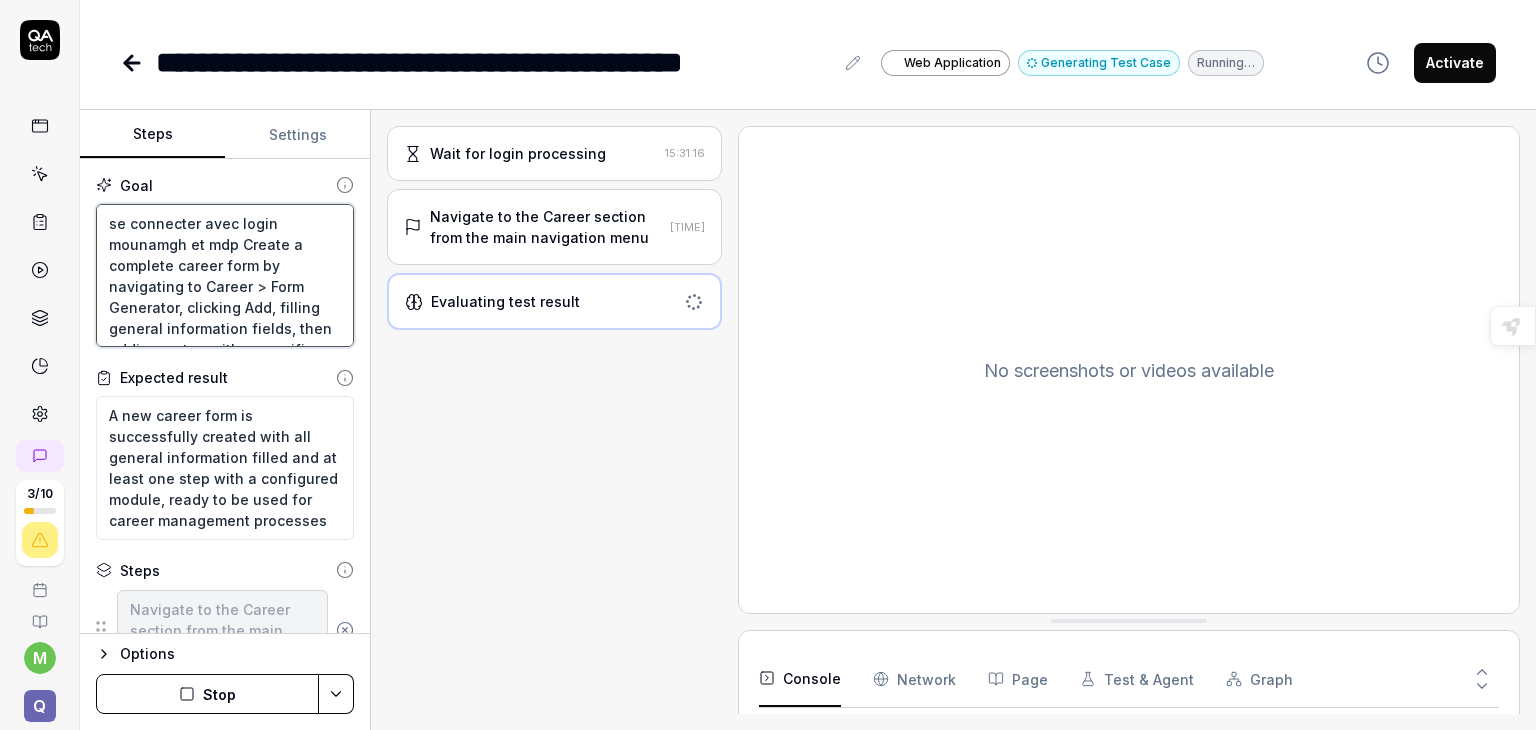 type on "se connecter avec login mounamgh et mdp MCreate a complete career form by navigating to Career > Form Generator, clicking Add, filling general information fields, then adding a step with a specific module and configuring its parameters" 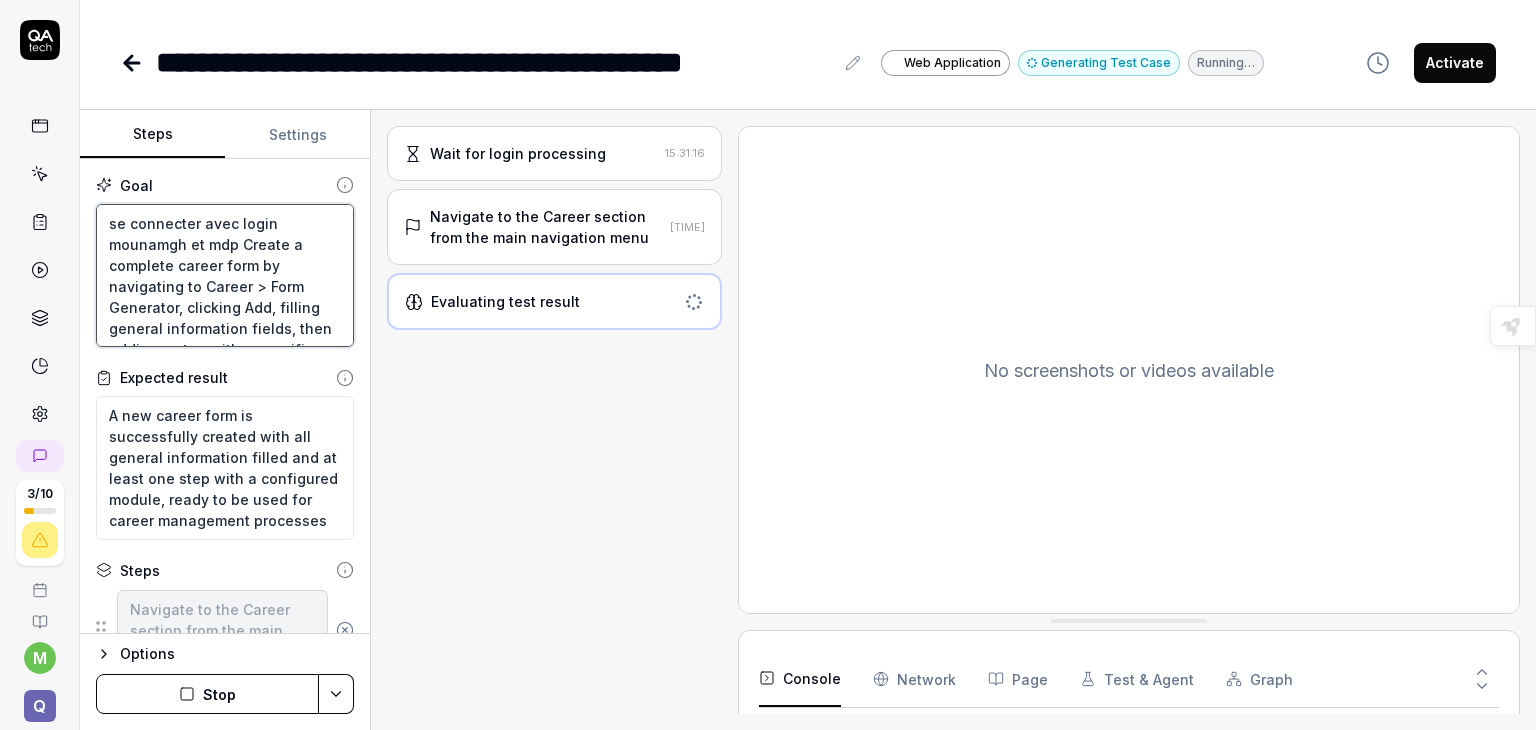type on "*" 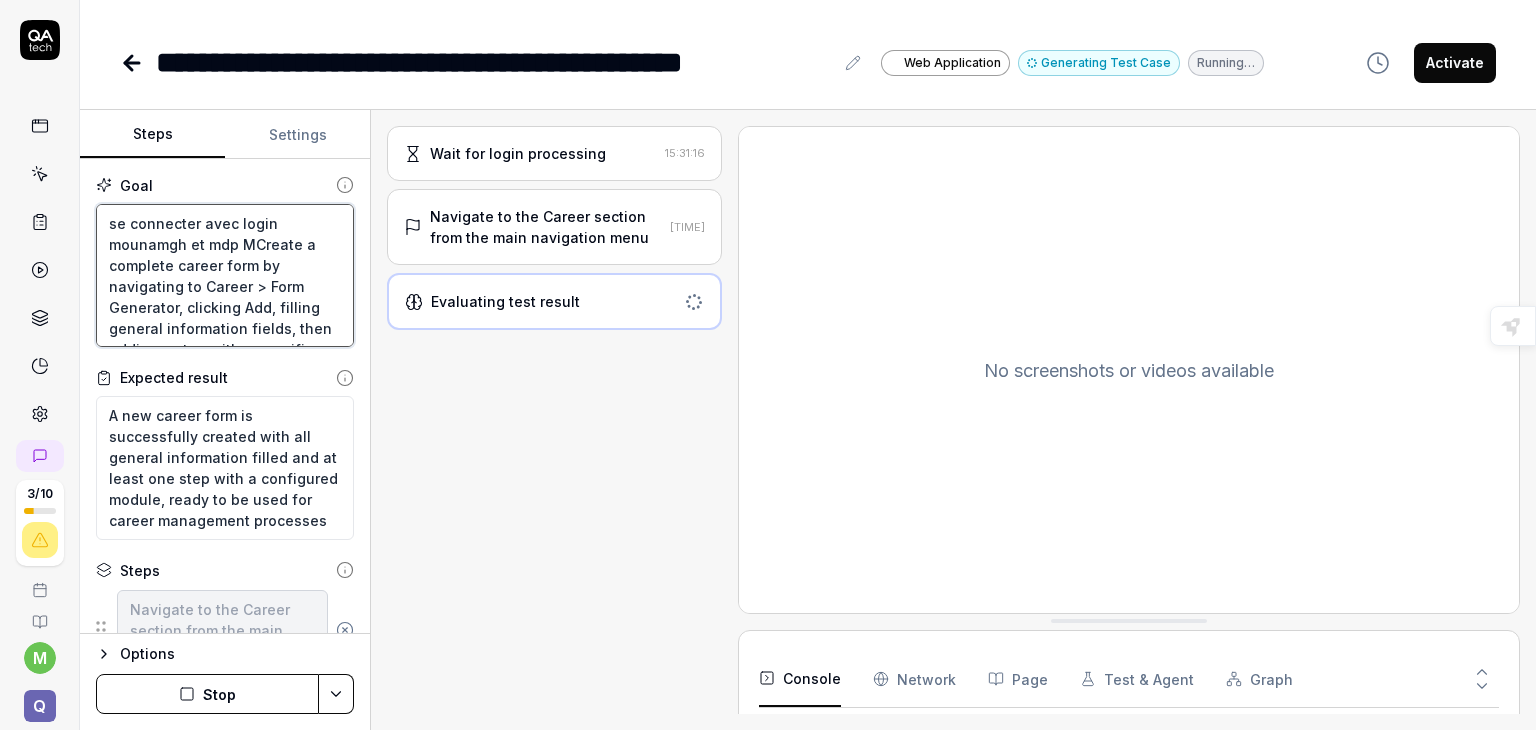 type on "se connecter avec login [USERNAME] et mdp [PASSWORD]Create a complete career form by navigating to Career > Form Generator, clicking Add, filling general information fields, then adding a step with a specific module and configuring its parameters" 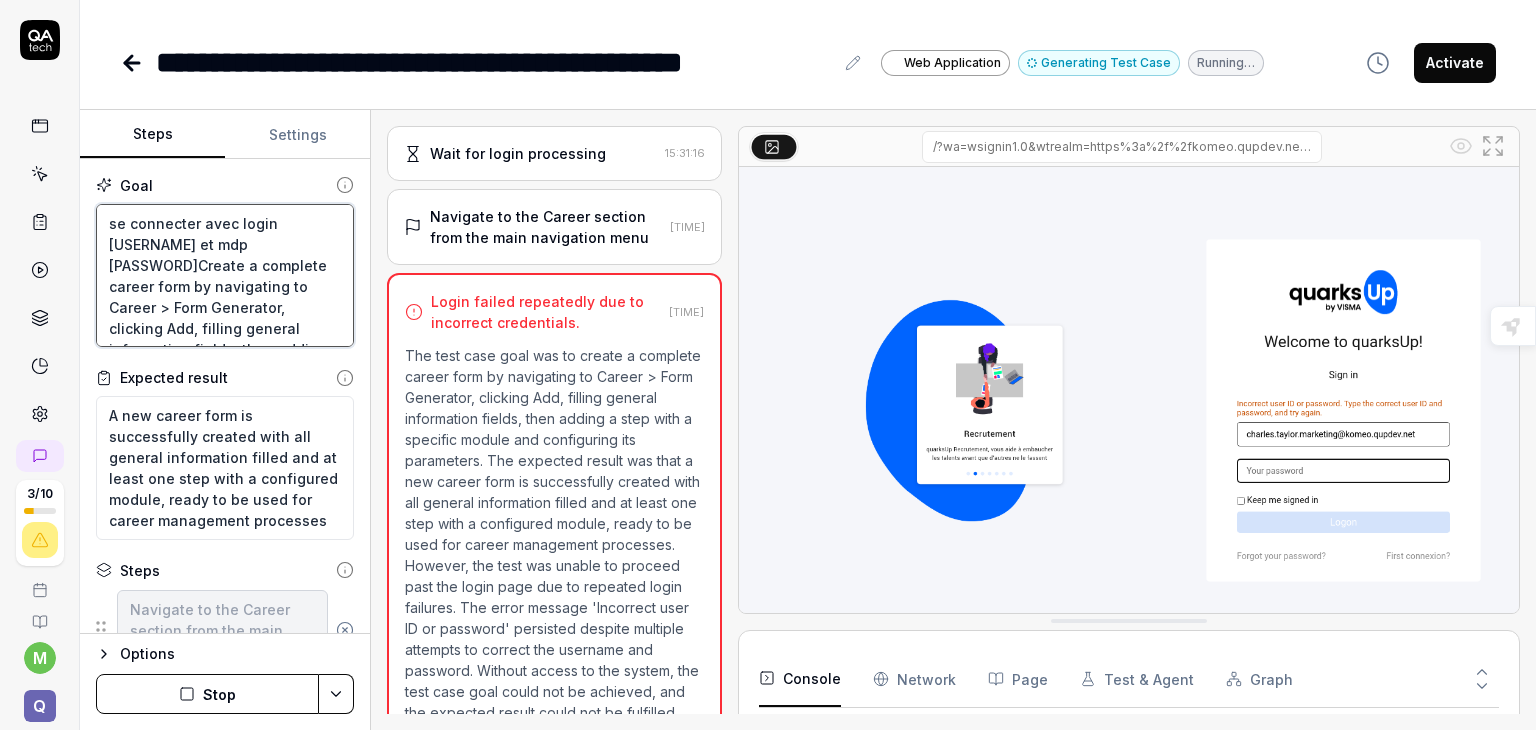 type on "*" 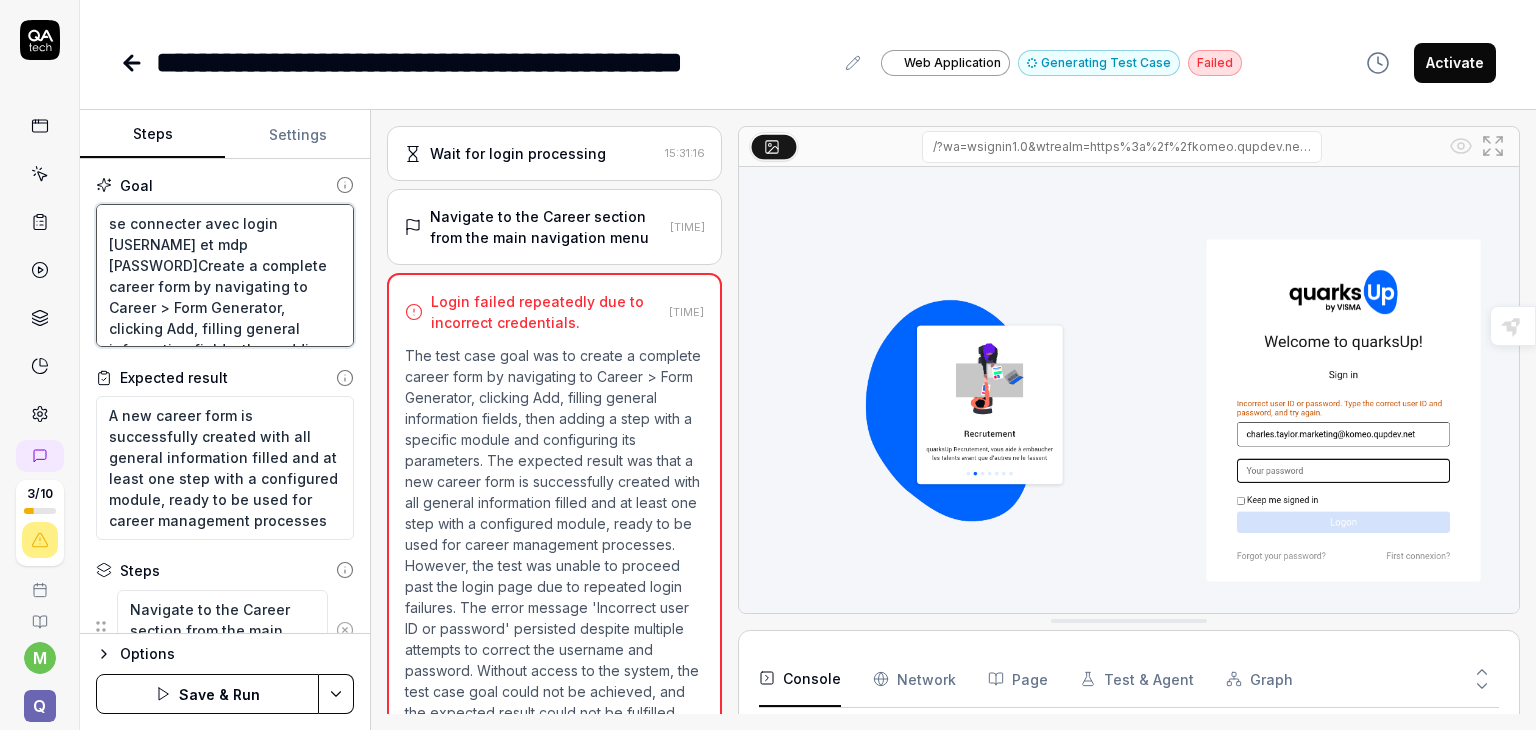 type on "se connecter avec login mounamgh et mdp MOgCreate a complete career form by navigating to Career > Form Generator, clicking Add, filling general information fields, then adding a step with a specific module and configuring its parameters" 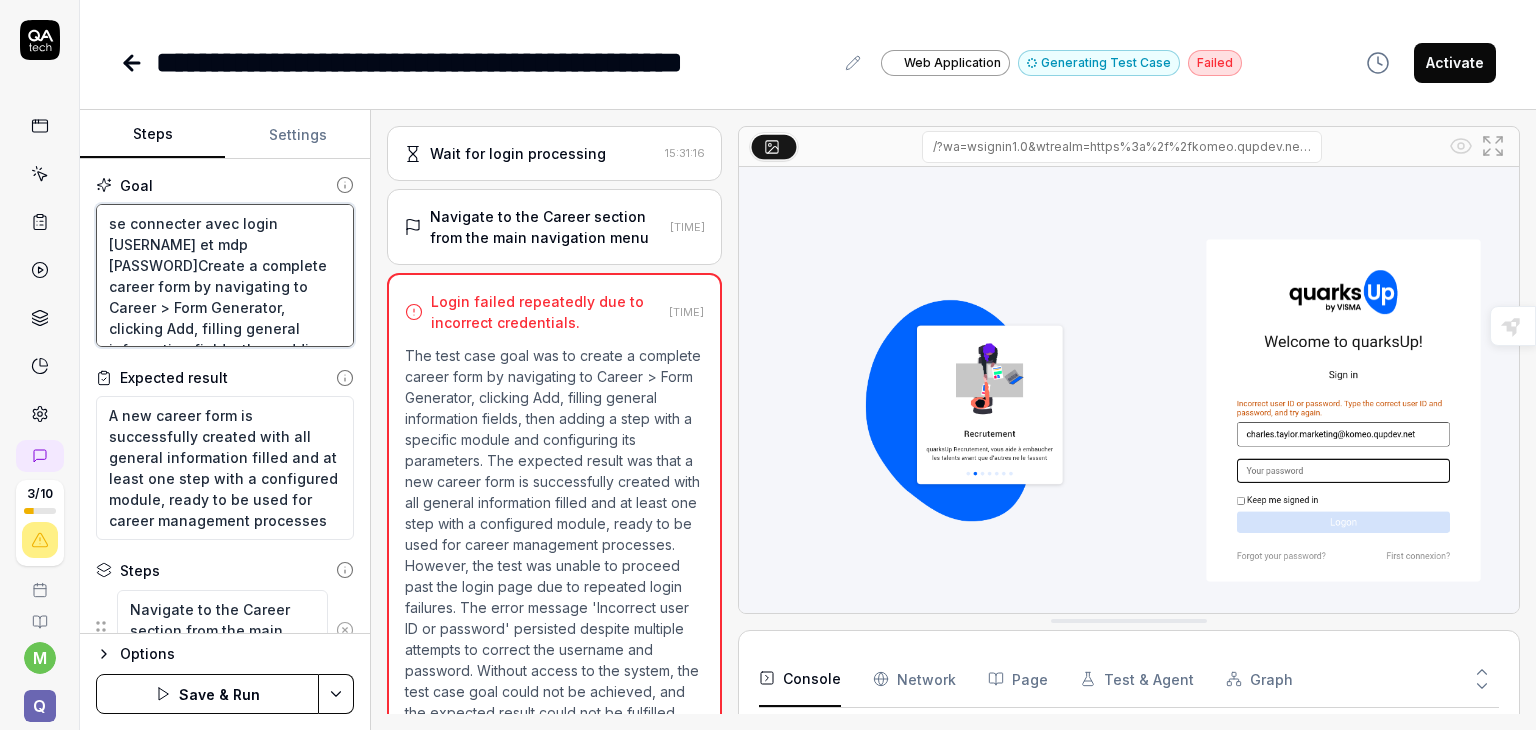 type on "*" 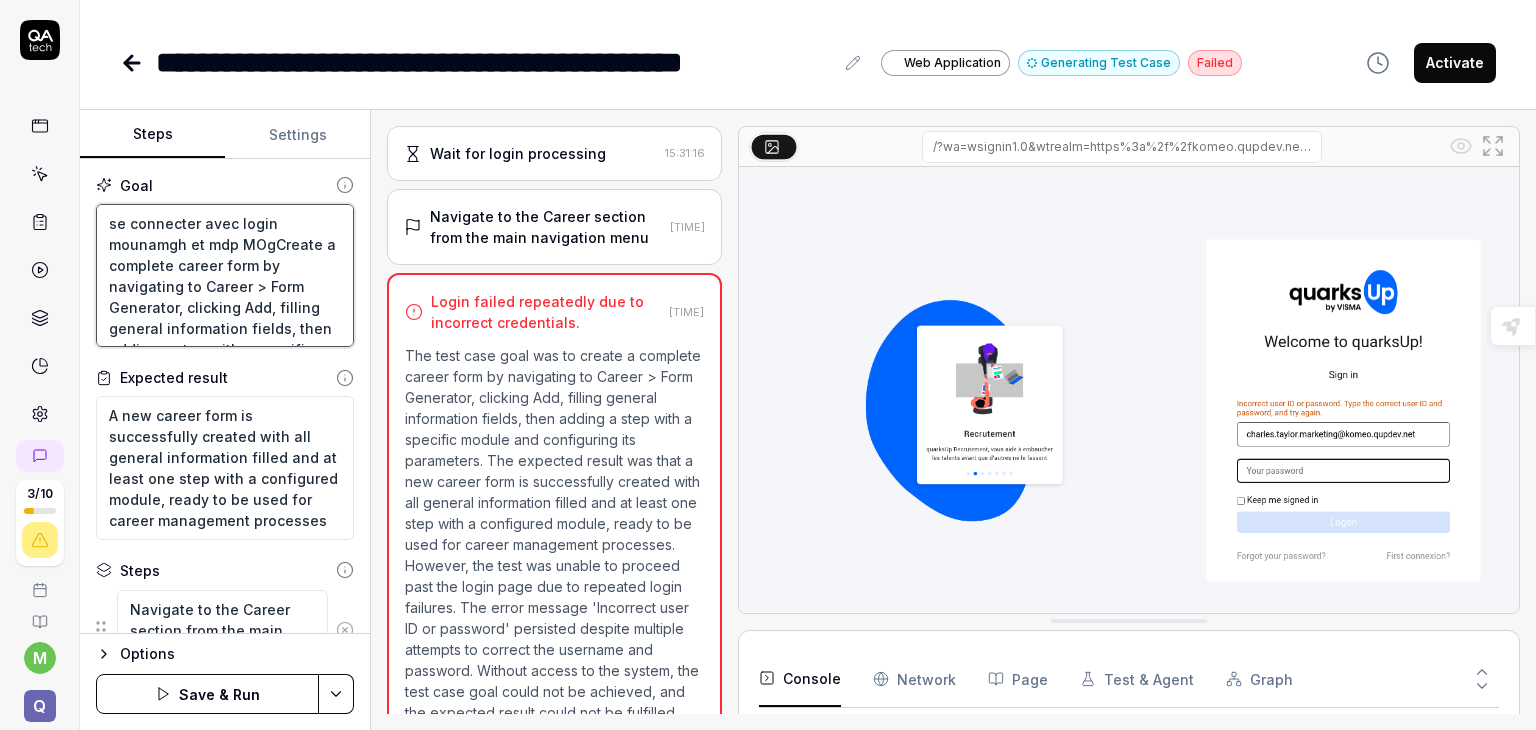 type on "se connecter avec login [USERNAME] et mdp [PASSWORD]Create a complete career form by navigating to Career > Form Generator, clicking Add, filling general information fields, then adding a step with a specific module and configuring its parameters" 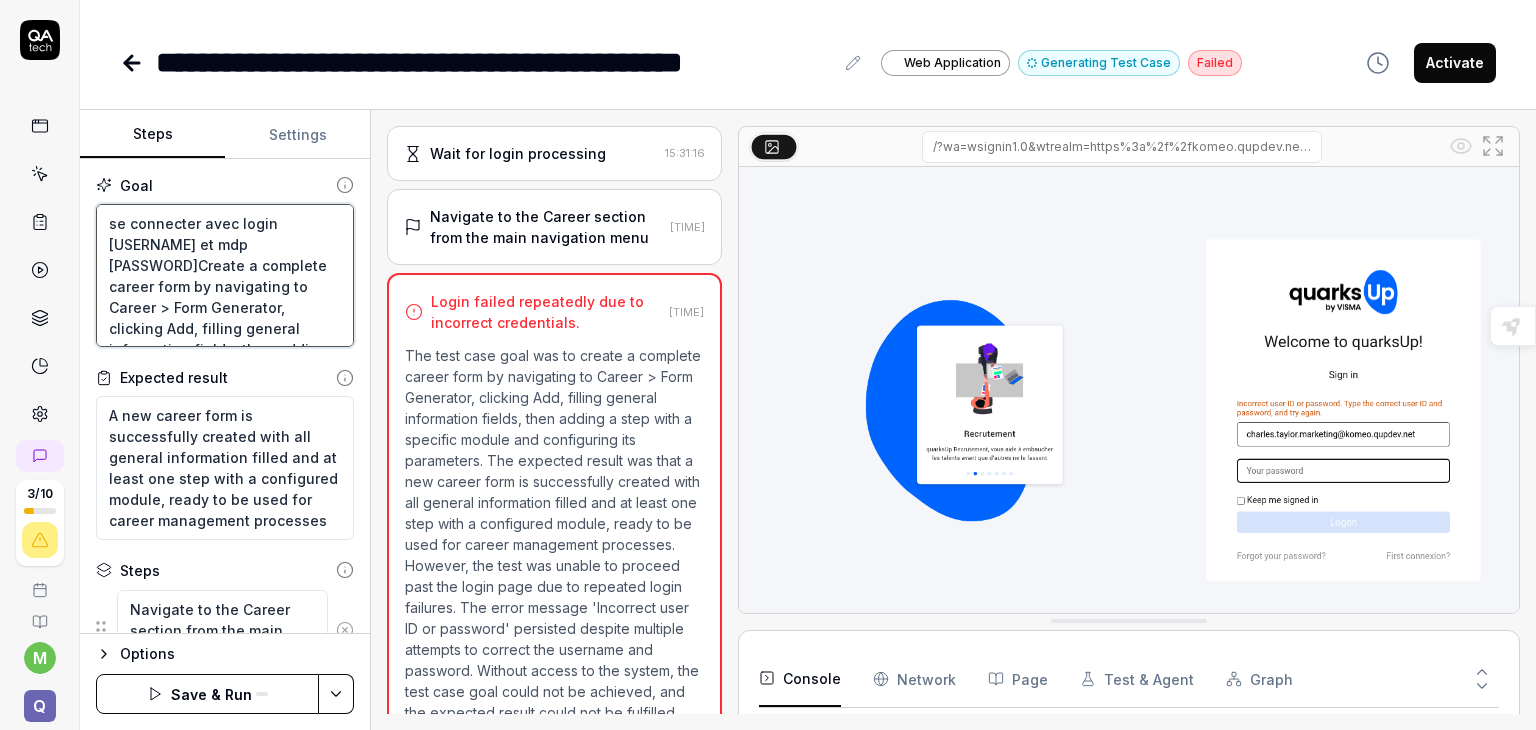 type on "se connecter avec login [USERNAME] et mdp [PASSWORD]@Create a complete career form by navigating to Career > Form Generator, clicking Add, filling general information fields, then adding a step with a specific module and configuring its parameters" 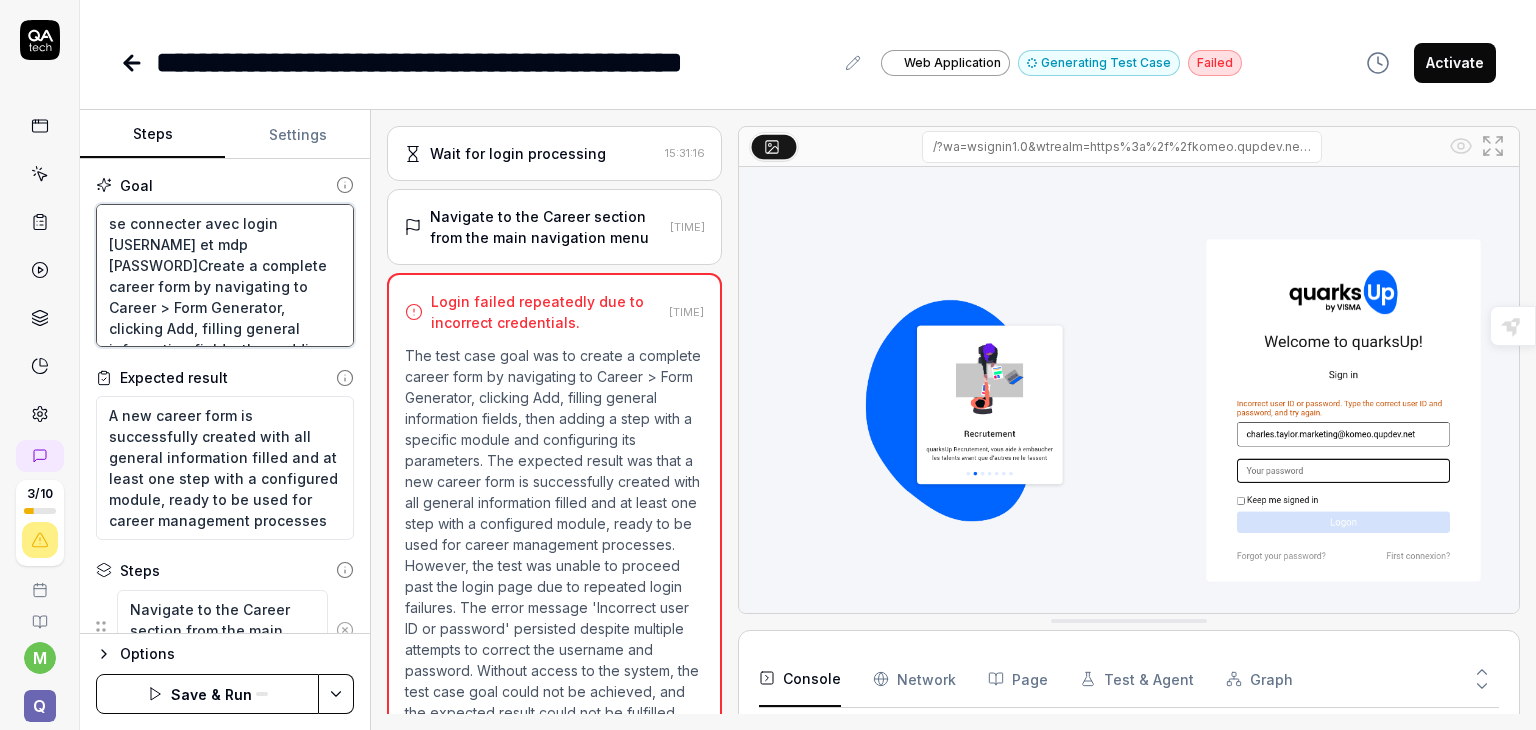 type on "*" 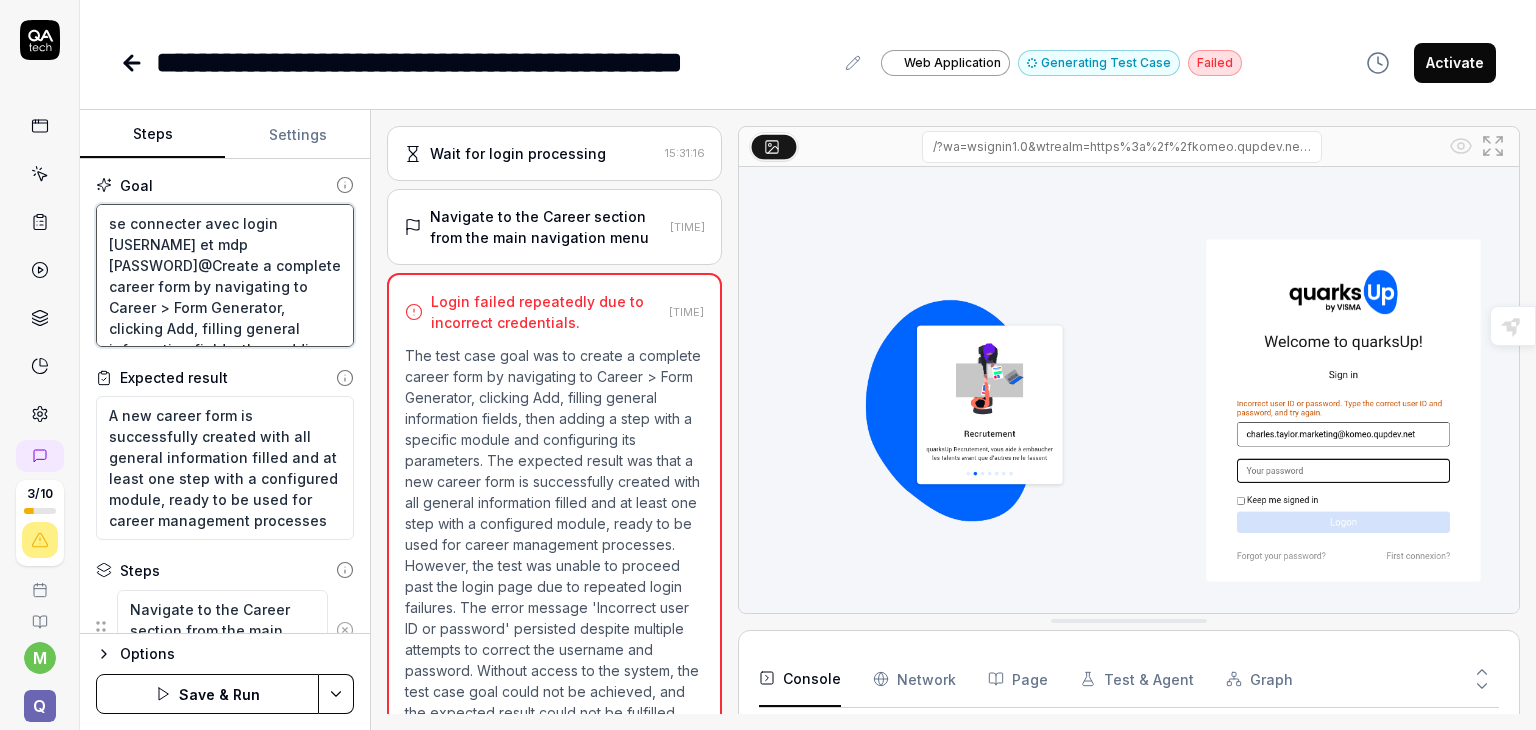 type on "se connecter avec login mounamgh et mdp MOgh@2Create a complete career form by navigating to Career > Form Generator, clicking Add, filling general information fields, then adding a step with a specific module and configuring its parameters" 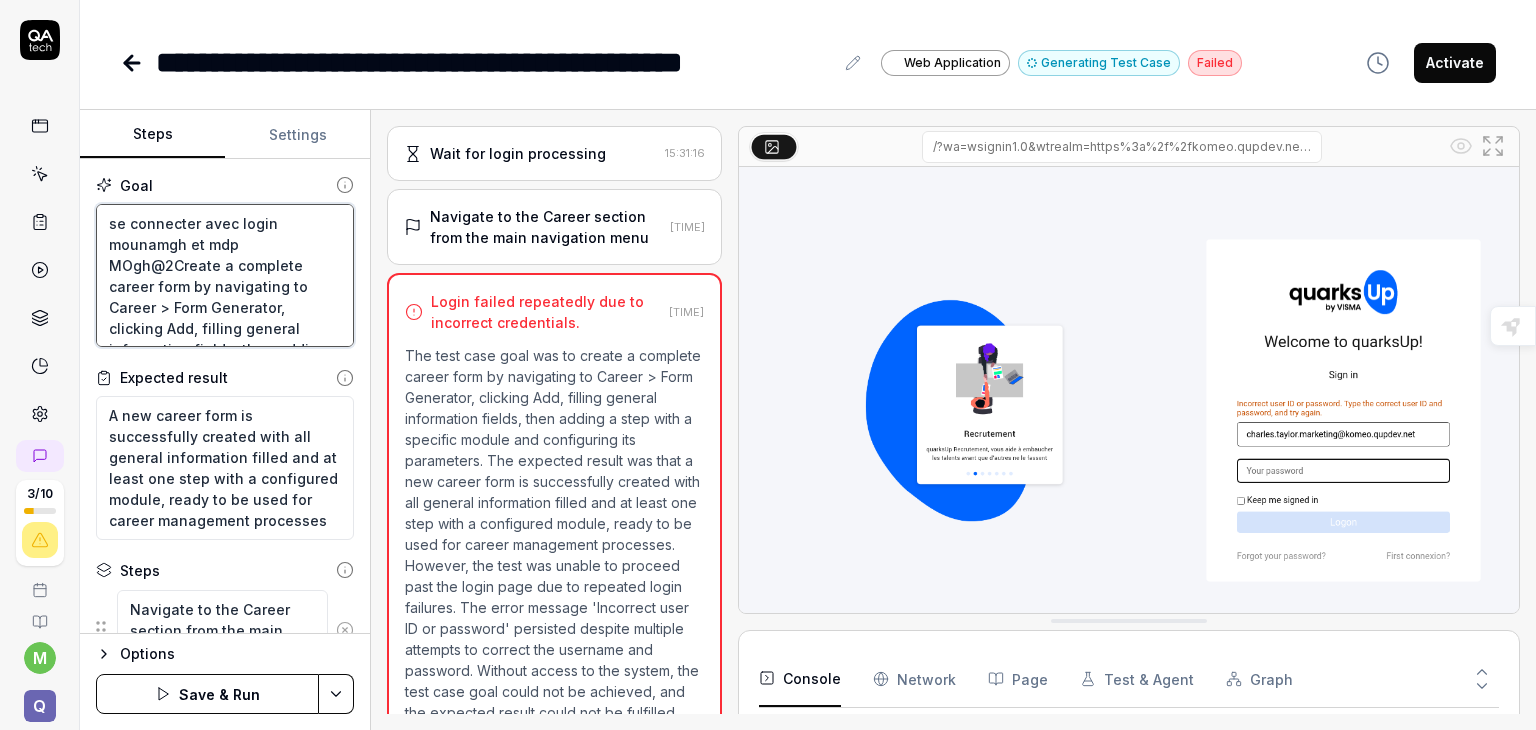 type on "se connecter avec login mounamgh et mdp MOgh@20Create a complete career form by navigating to Career > Form Generator, clicking Add, filling general information fields, then adding a step with a specific module and configuring its parameters" 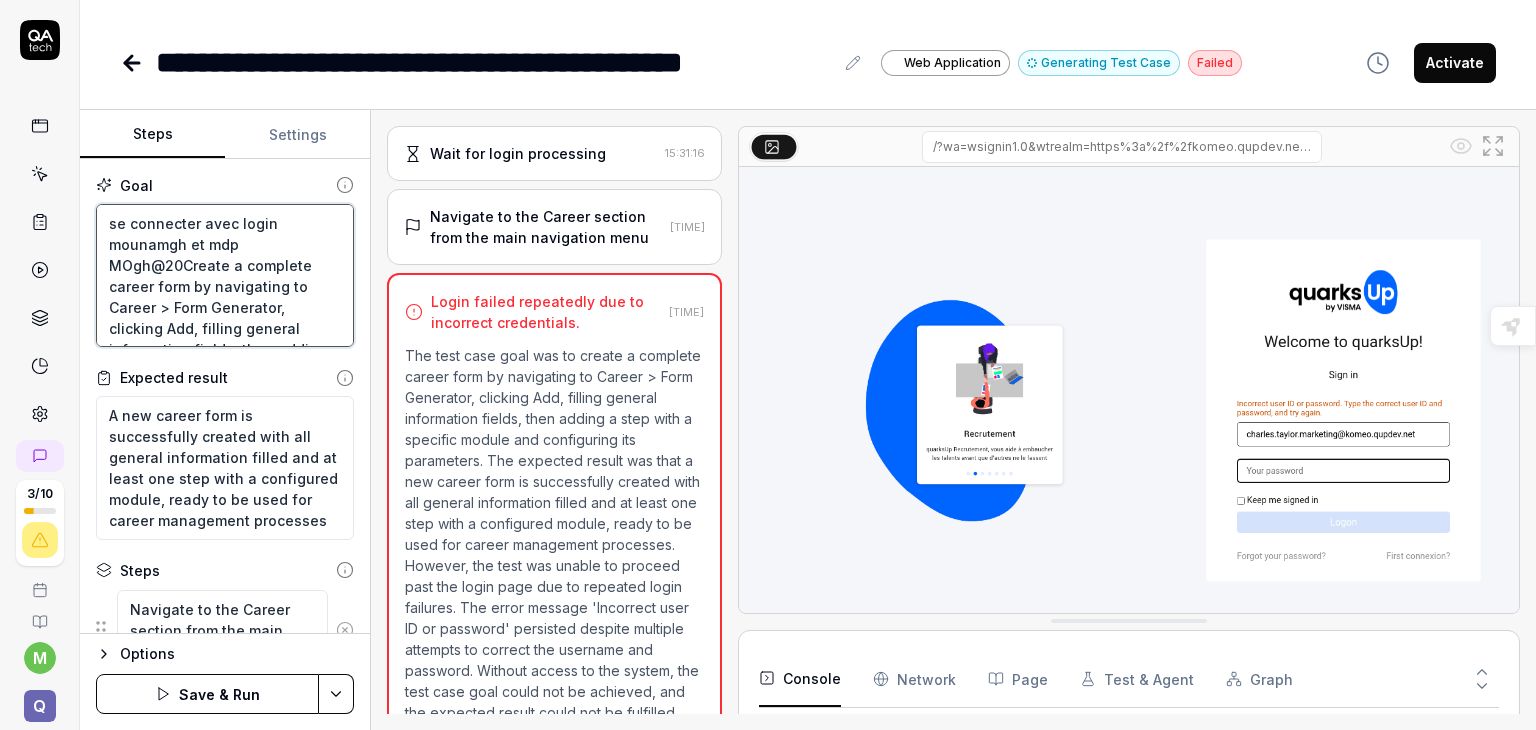type on "se connecter avec login [USERNAME] et mdp [PASSWORD]@202Create a complete career form by navigating to Career > Form Generator, clicking Add, filling general information fields, then adding a step with a specific module and configuring its parameters" 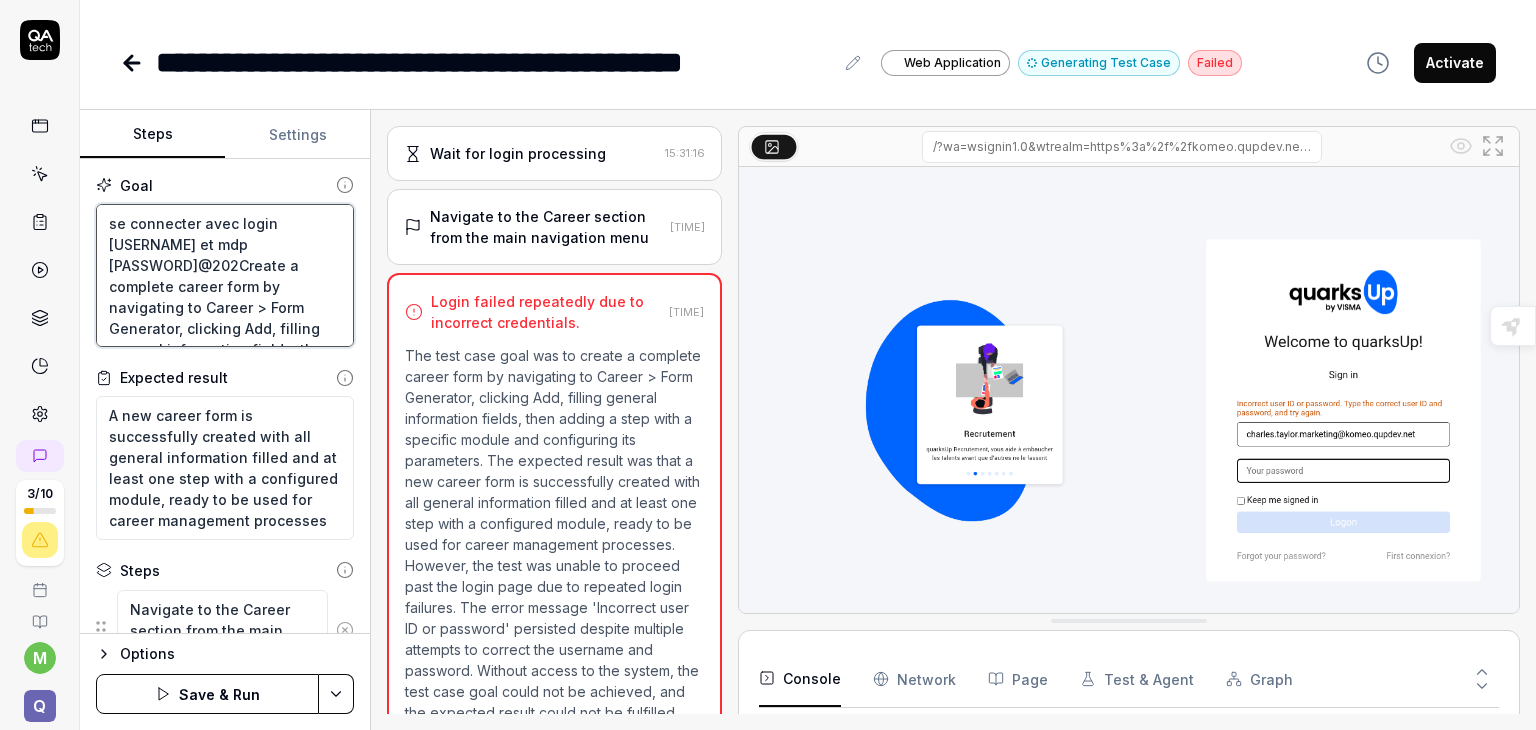 type on "*" 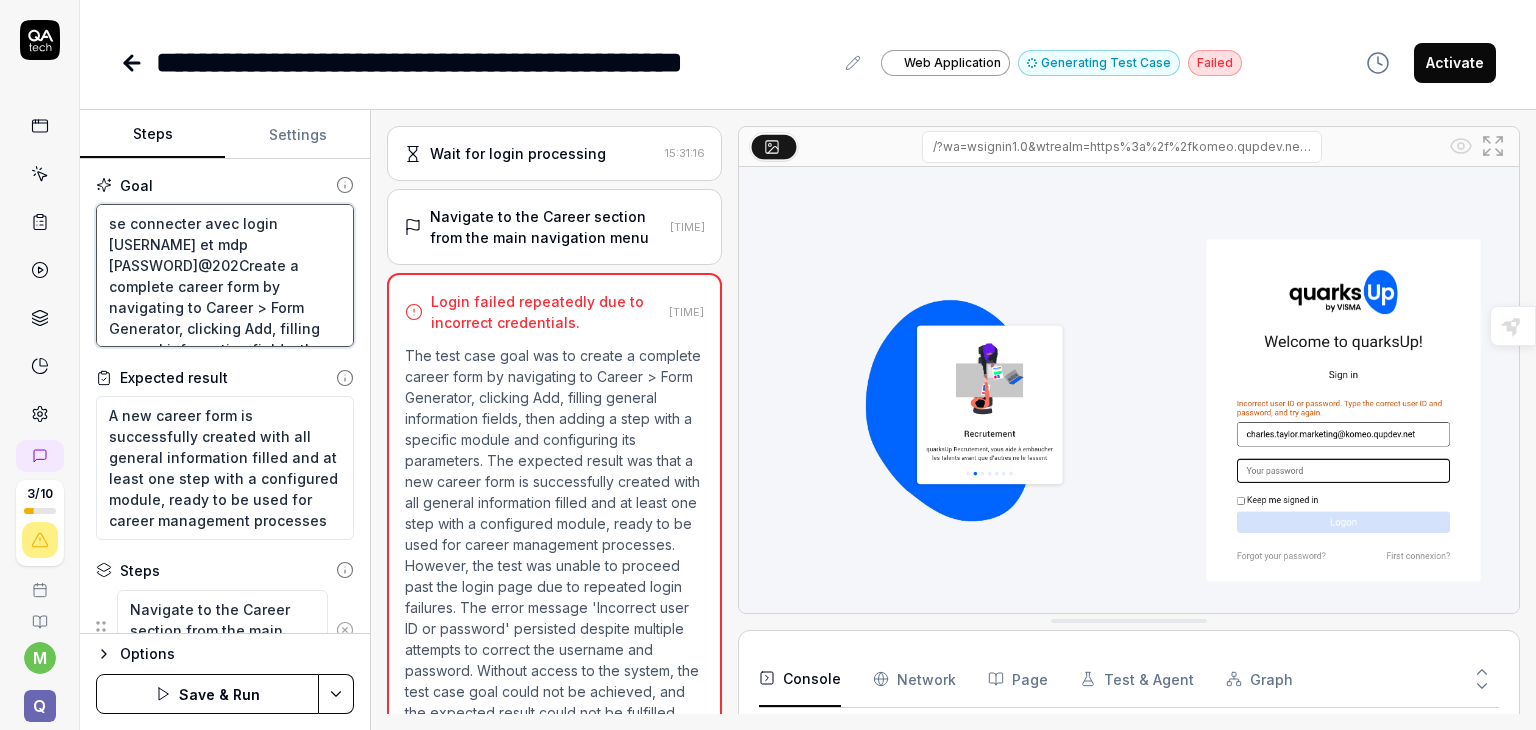 type on "se connecter avec login mounamgh et mdp MOgh@2025Create a complete career form by navigating to Career > Form Generator, clicking Add, filling general information fields, then adding a step with a specific module and configuring its parameters" 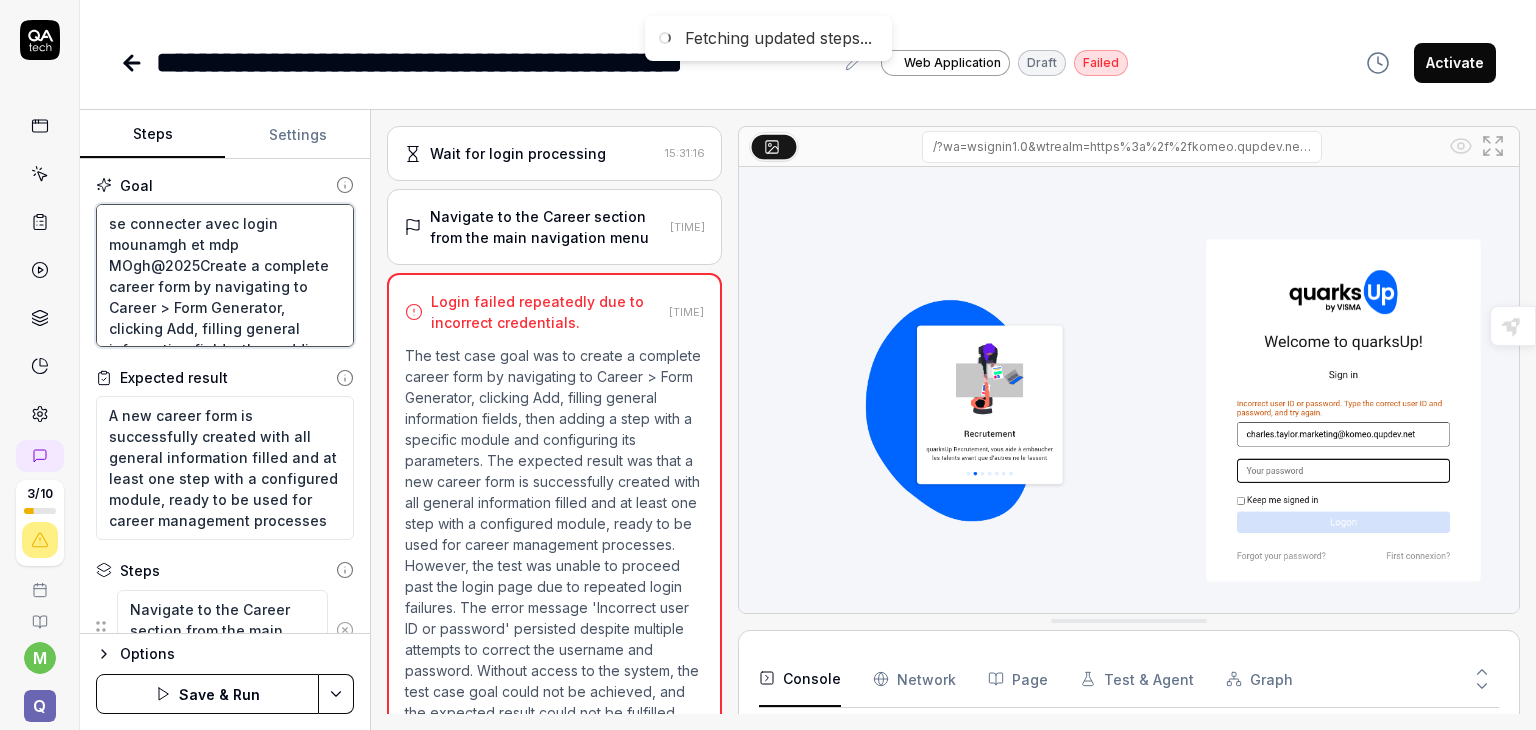 type on "*" 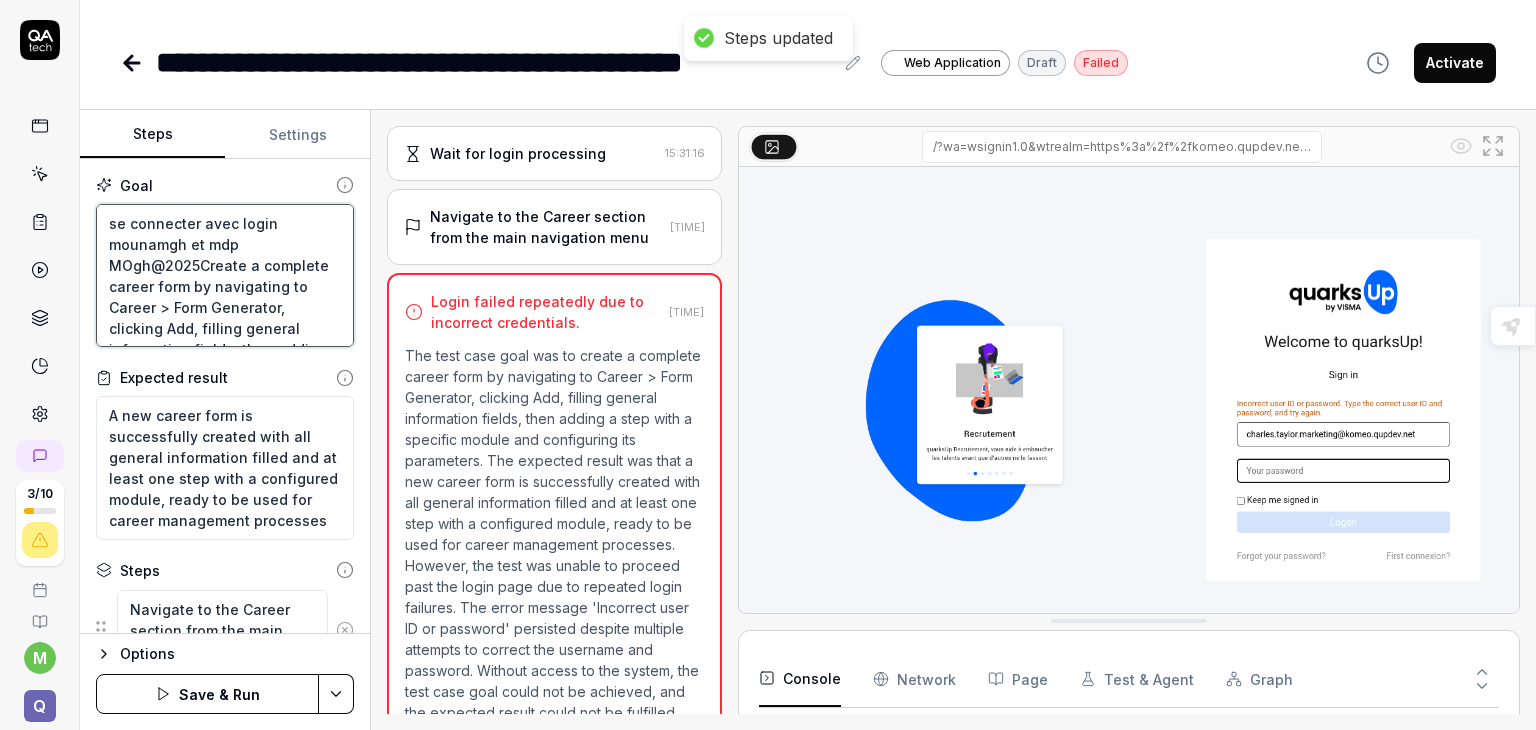 type on "se connecter avec login [USERNAME] et mdp [PASSWORD] Create a complete career form by navigating to Career > Form Generator, clicking Add, filling general information fields, then adding a step with a specific module and configuring its parameters" 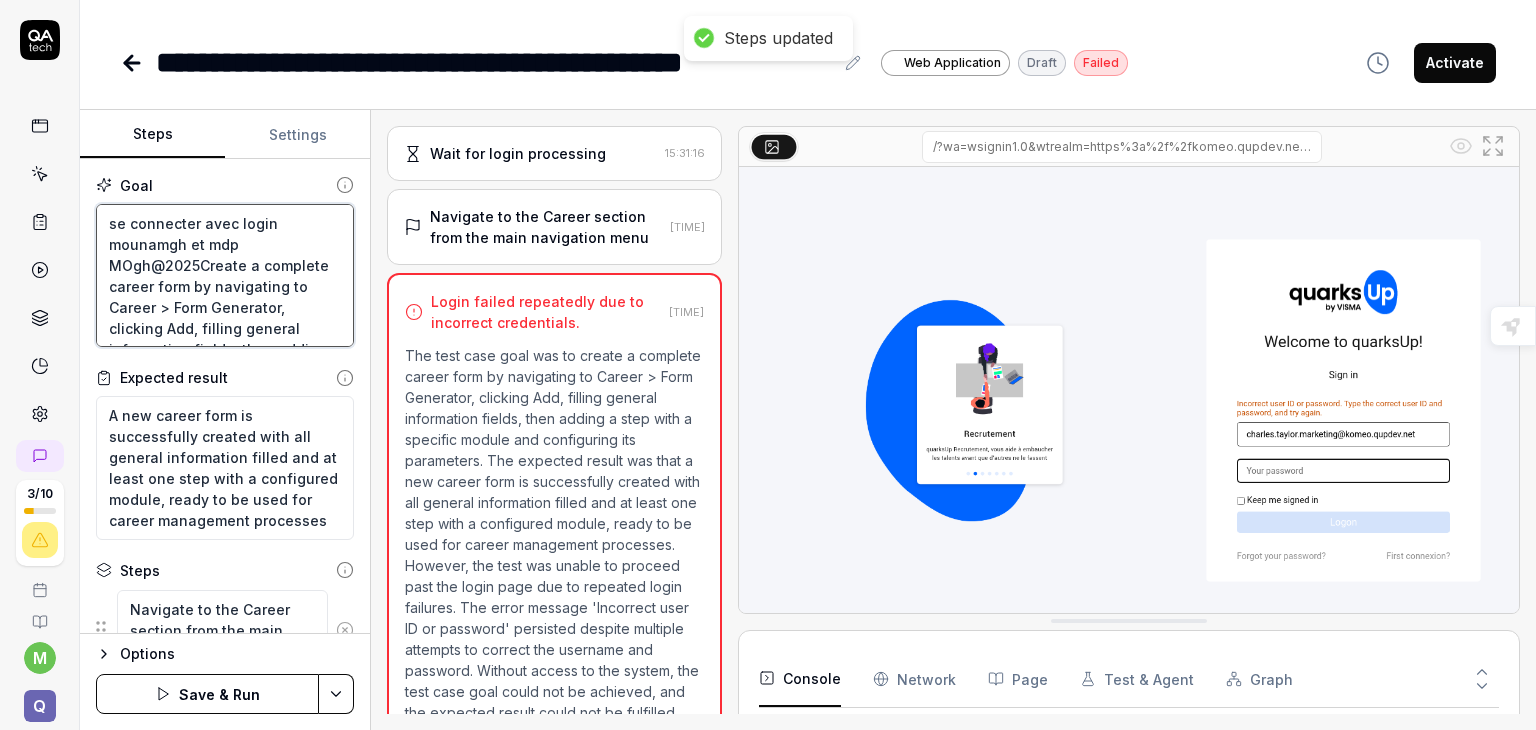 type on "*" 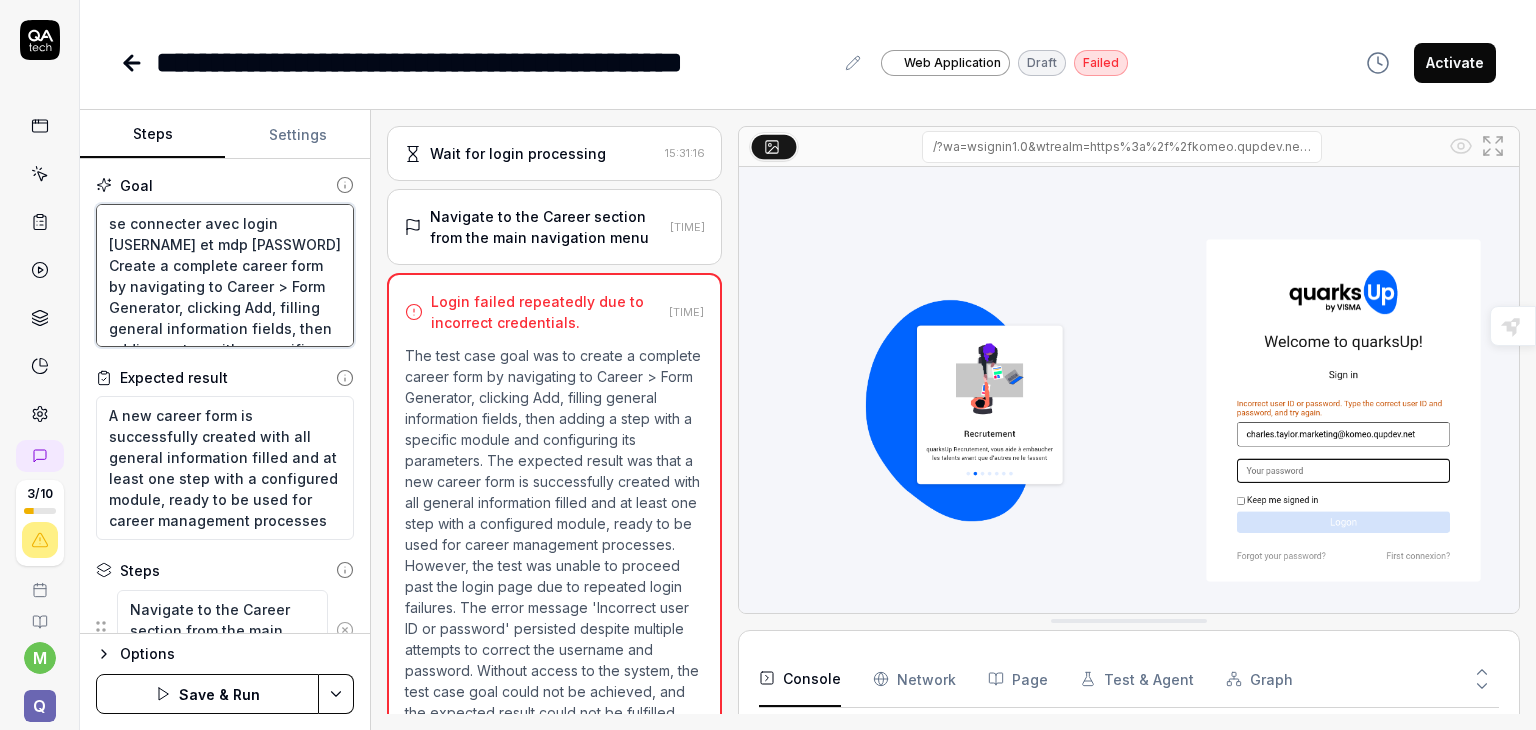 type on "se connecter avec login [USERNAME] et mdp [PASSWORD] Create a complete career form by navigating to Career > Form Generator, clicking Add, filling general information fields, then adding a step with a specific module and configuring its parameters" 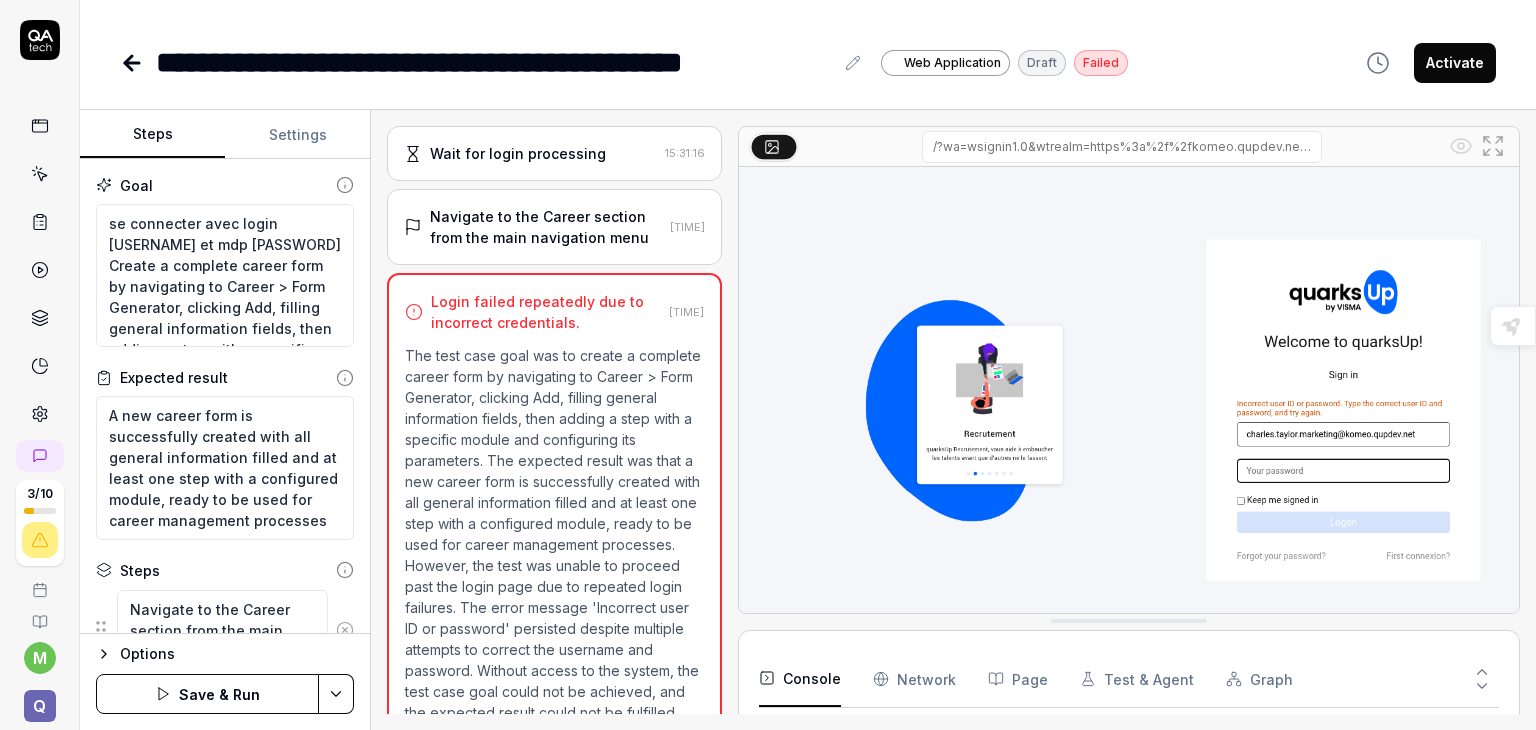 click on "Save & Run" at bounding box center (207, 694) 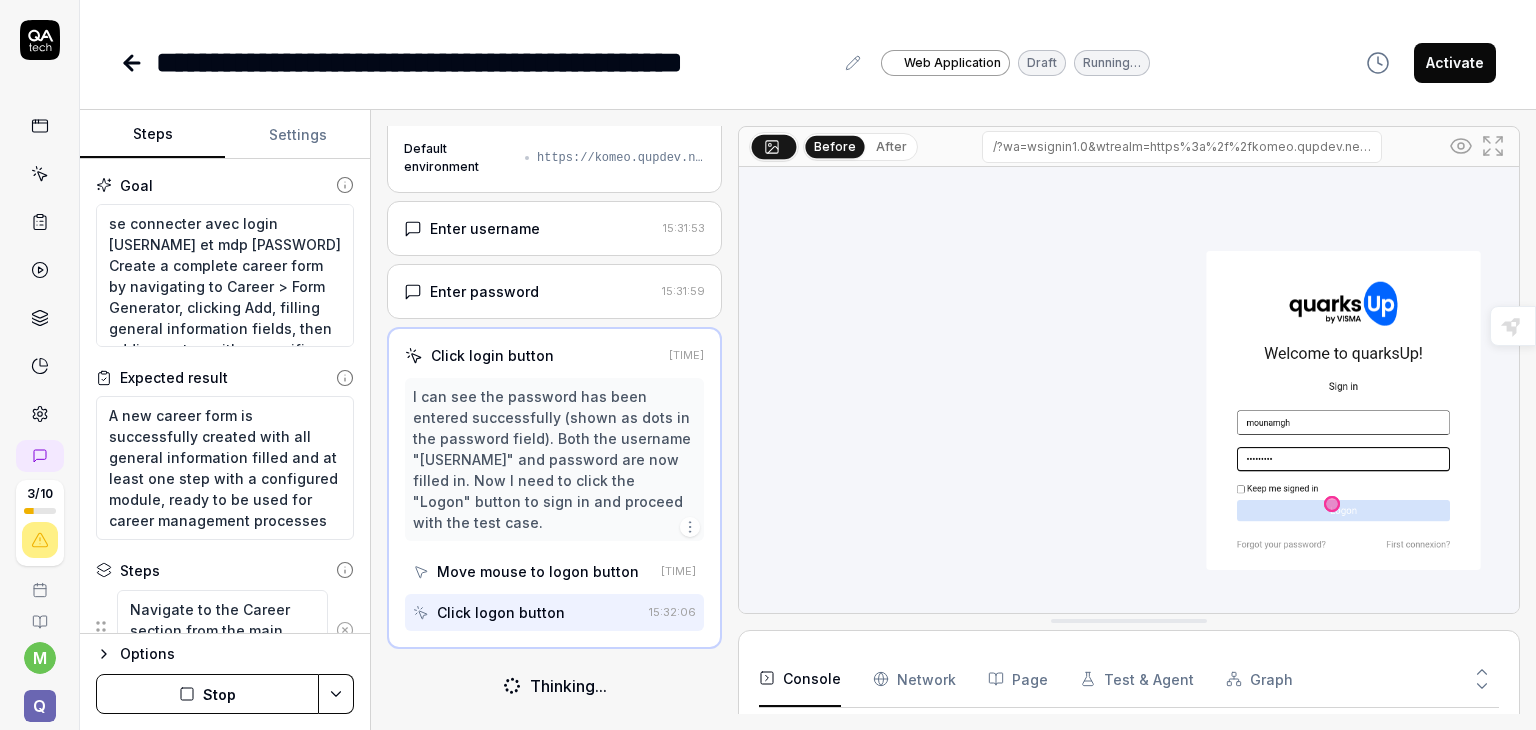 scroll, scrollTop: 0, scrollLeft: 0, axis: both 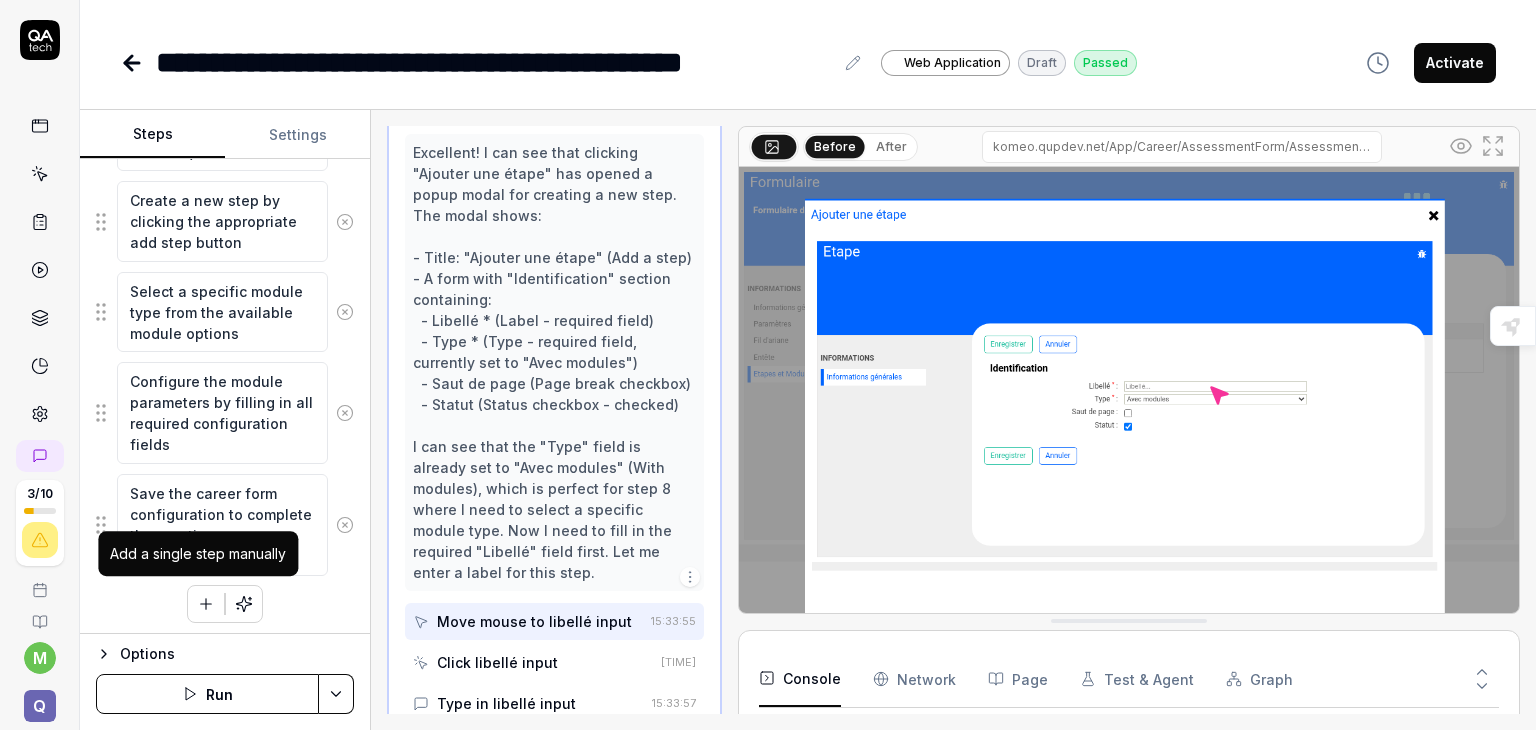 click 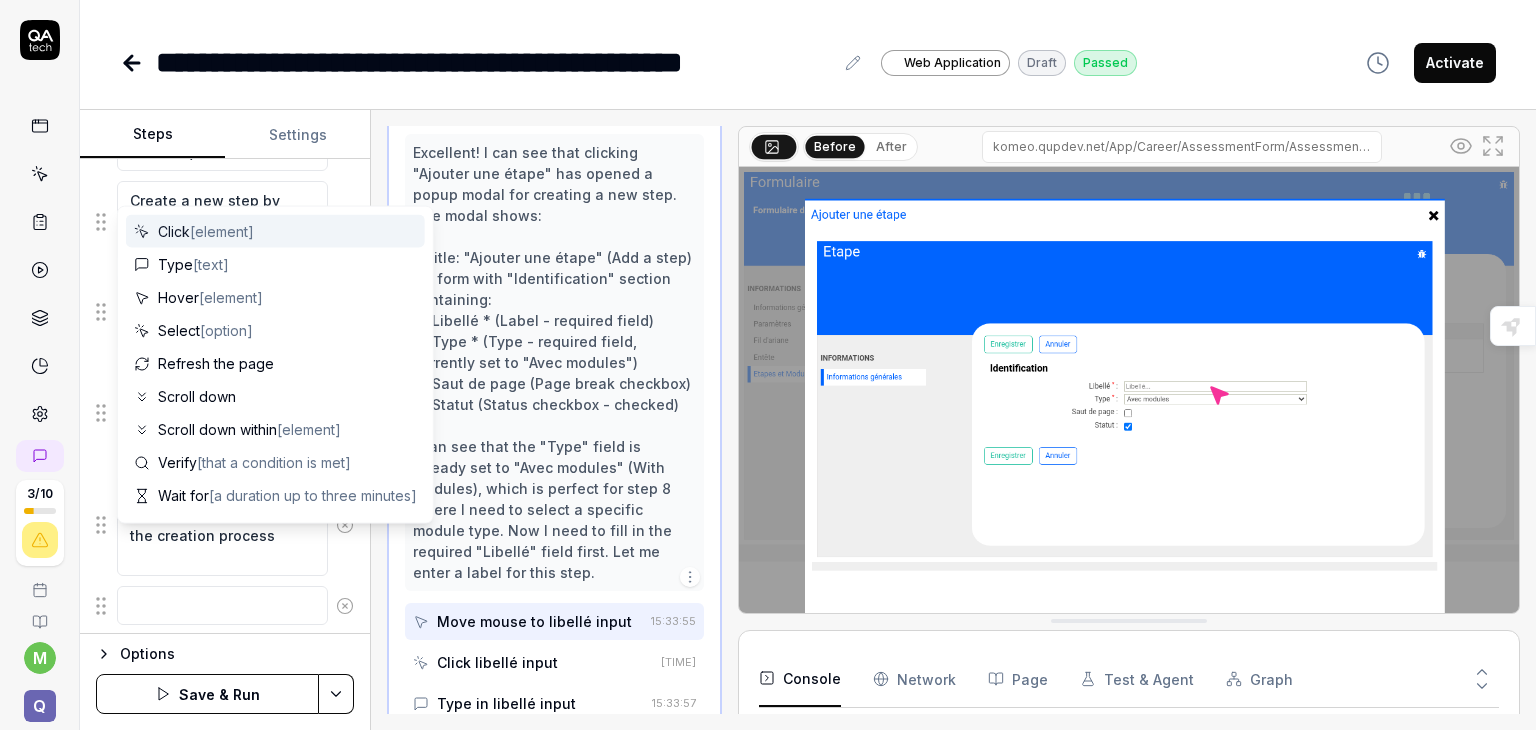 scroll, scrollTop: 0, scrollLeft: 0, axis: both 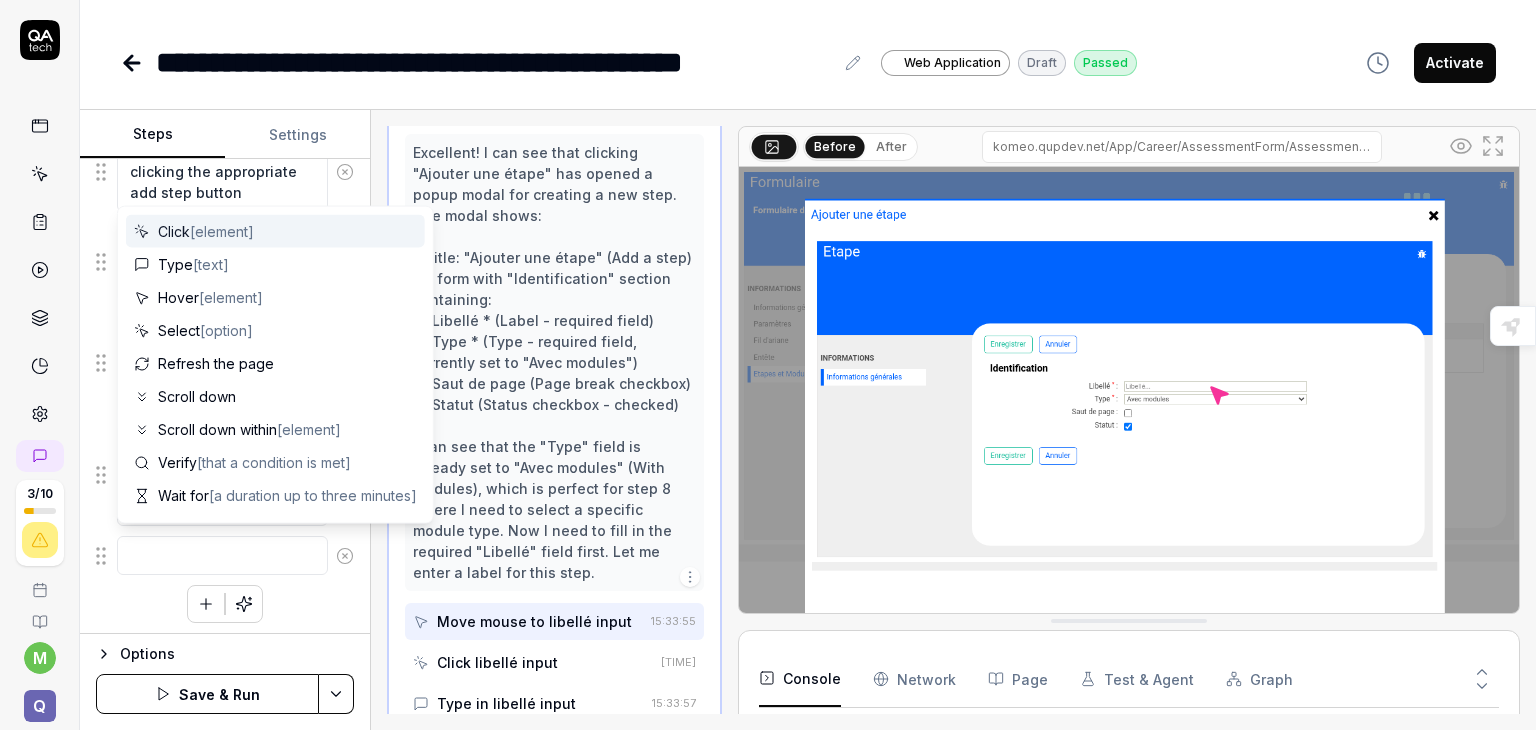 click at bounding box center [222, 555] 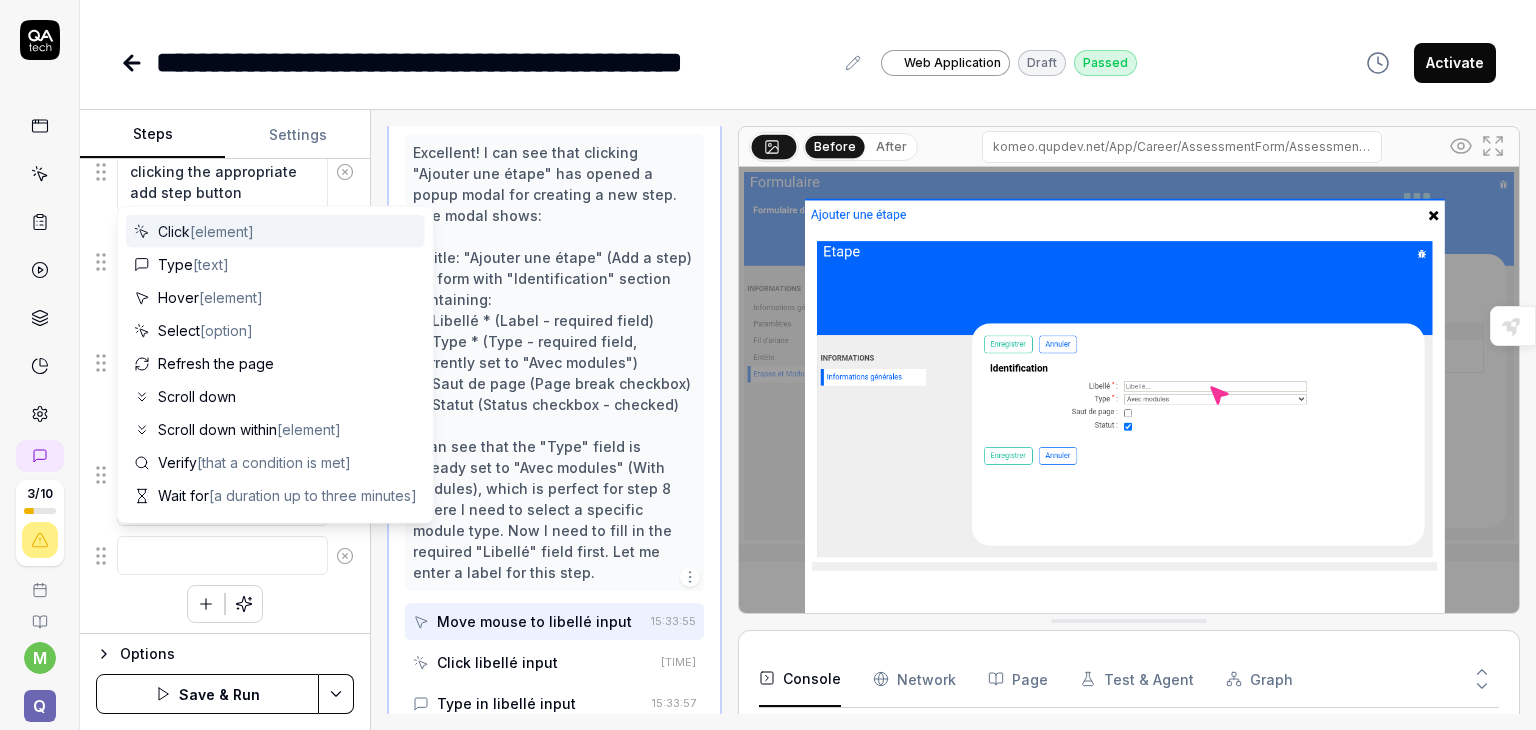 type on "*" 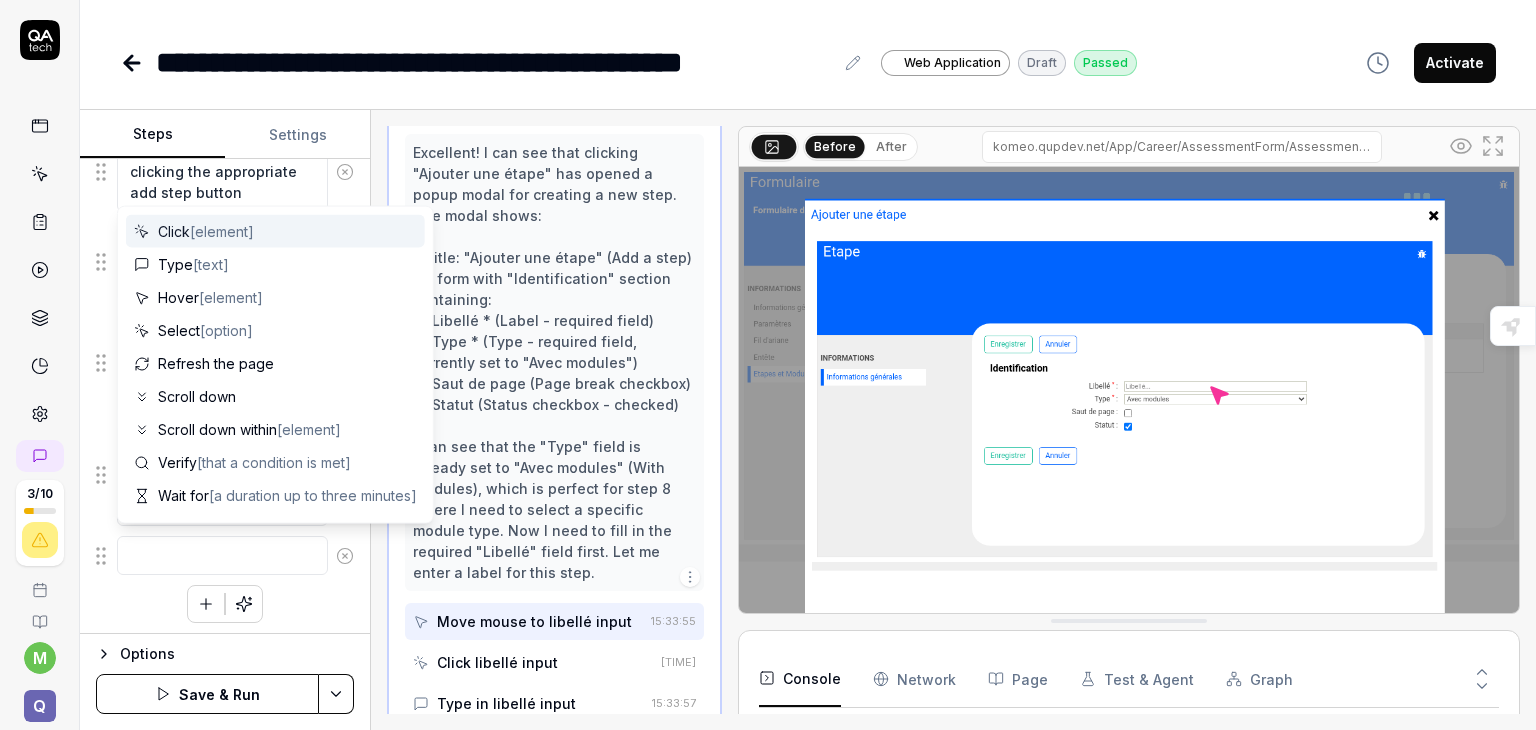 type on "C" 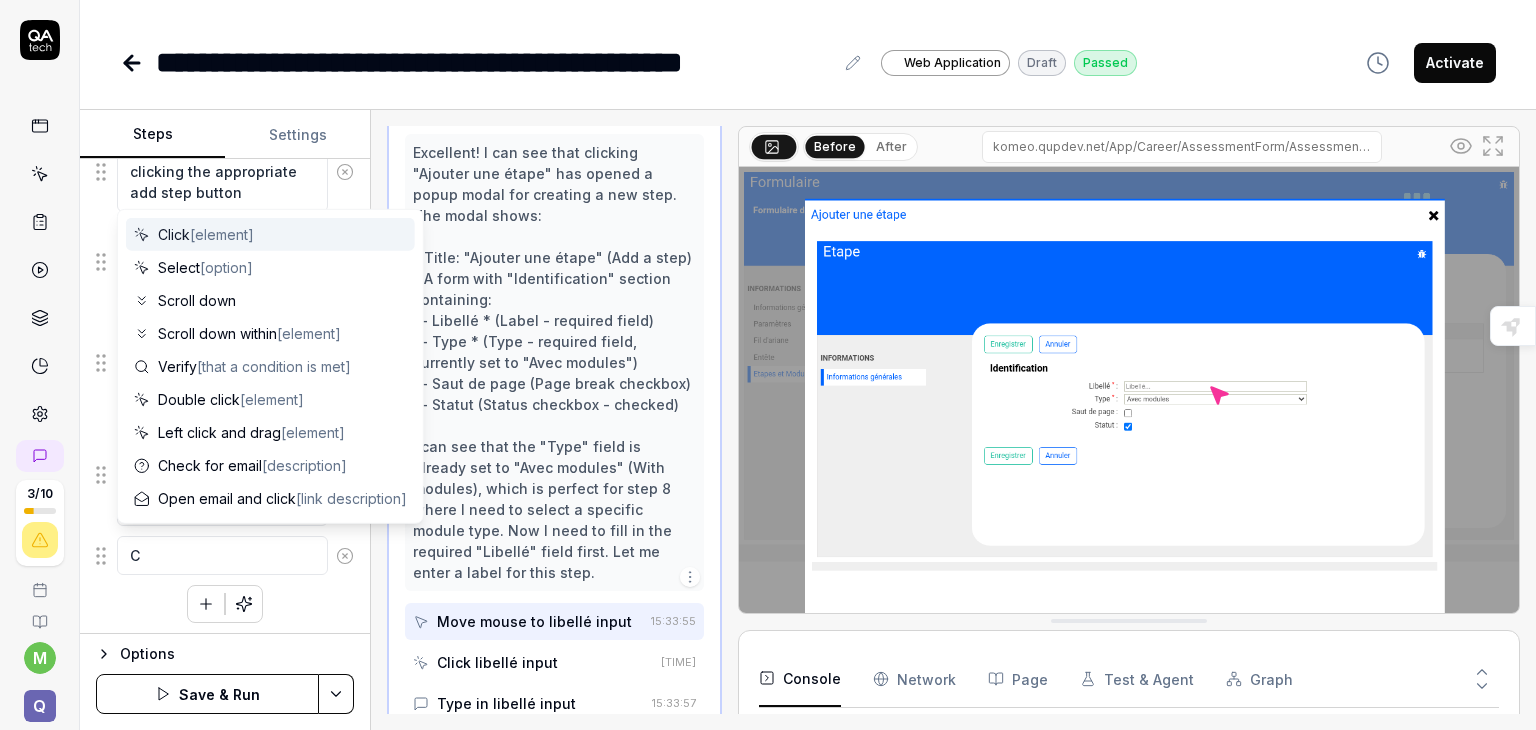 type on "*" 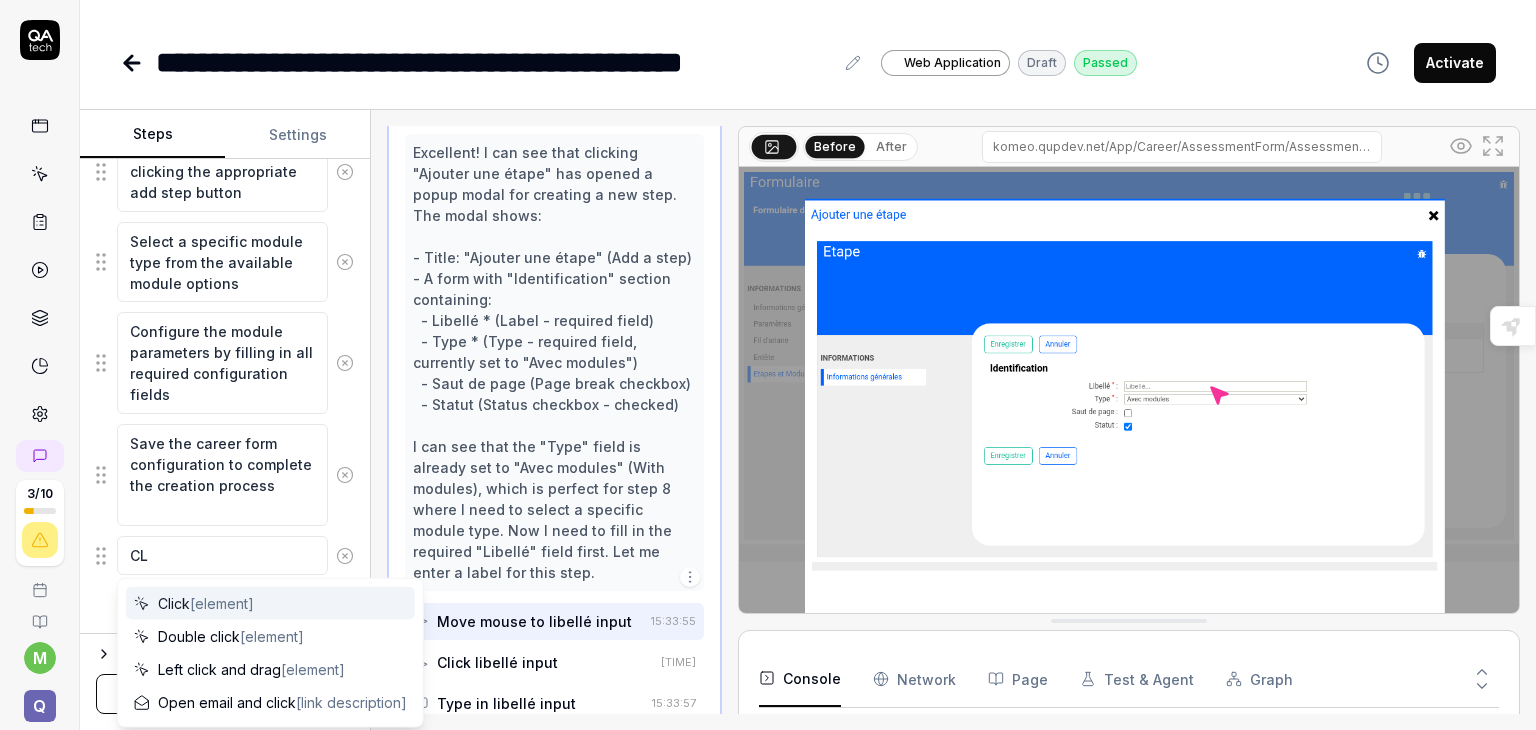 type on "*" 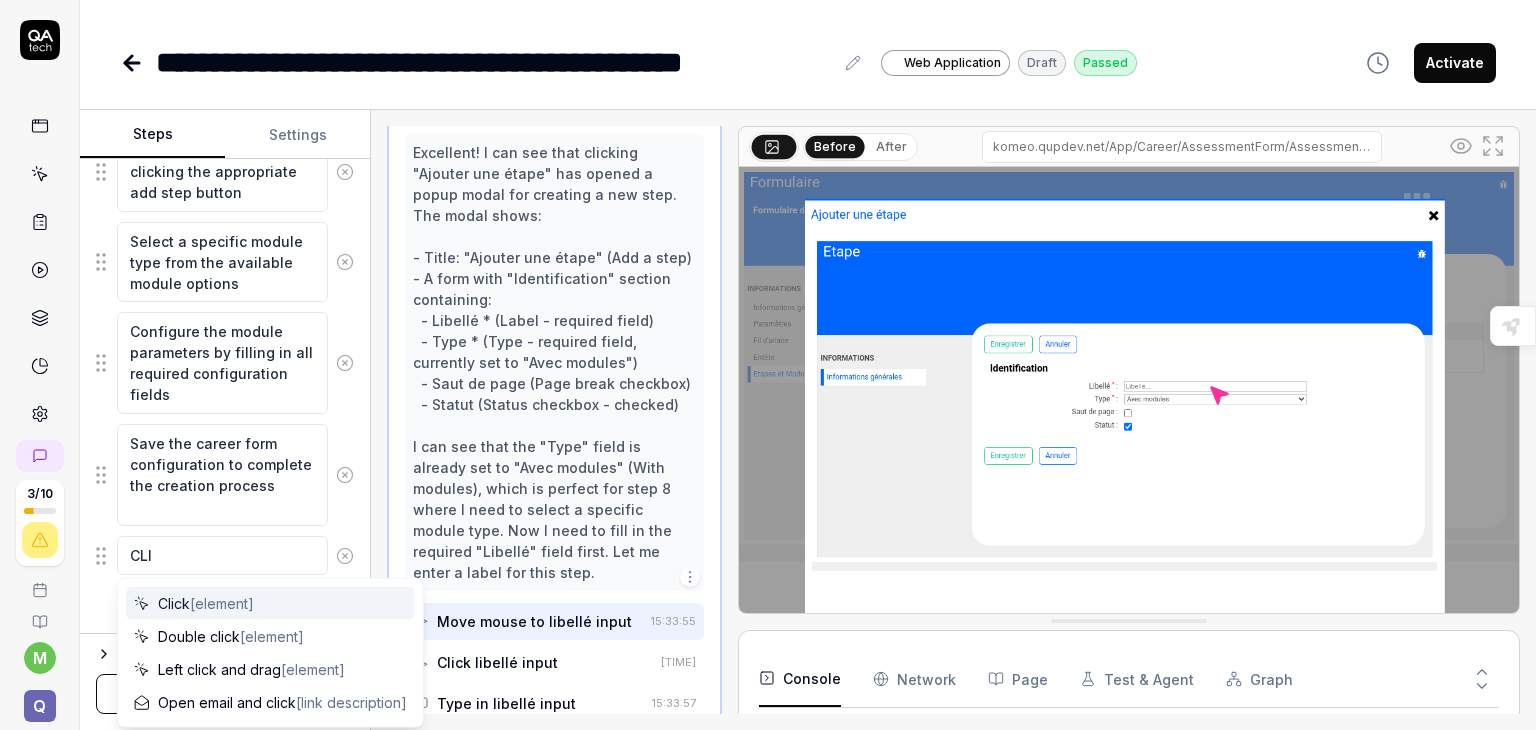 type on "*" 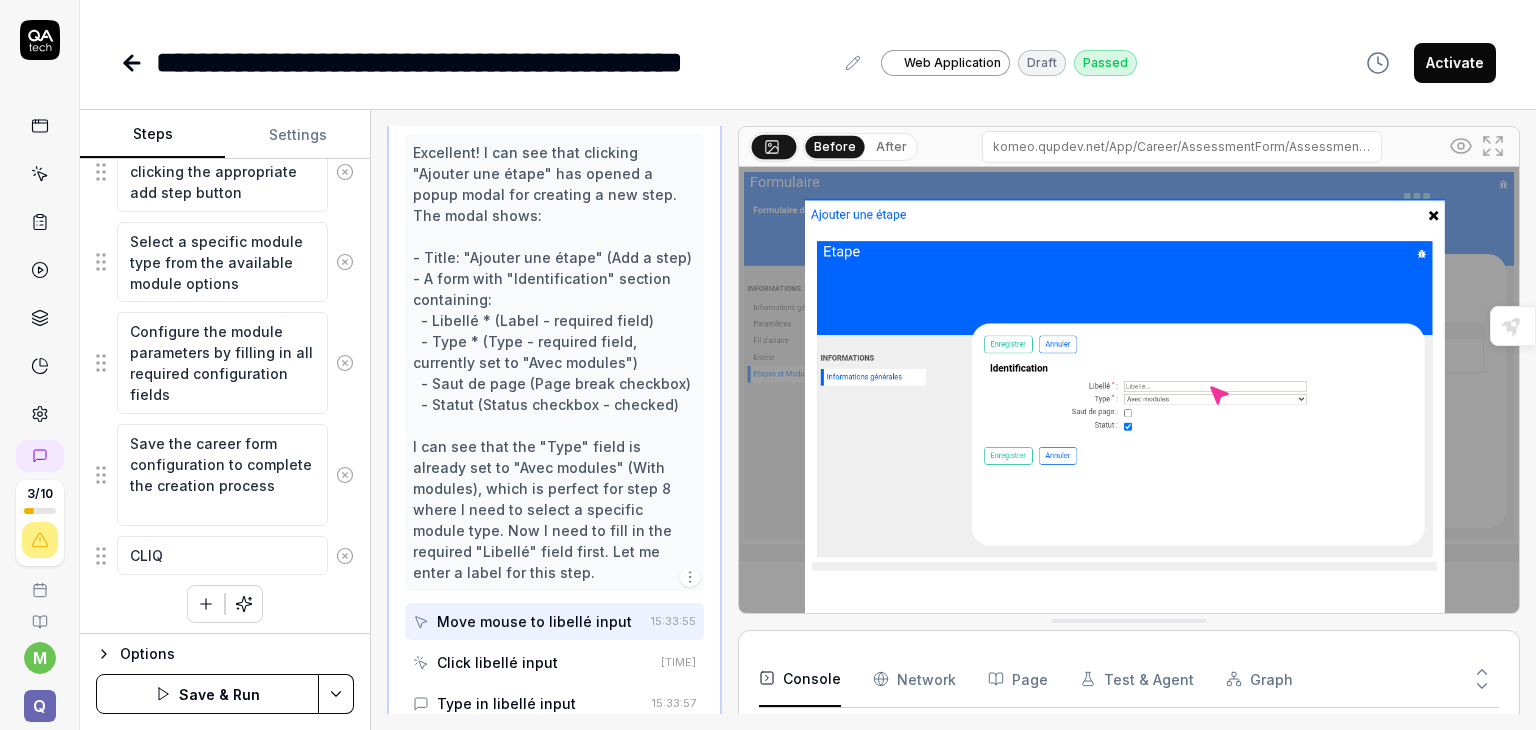 type on "*" 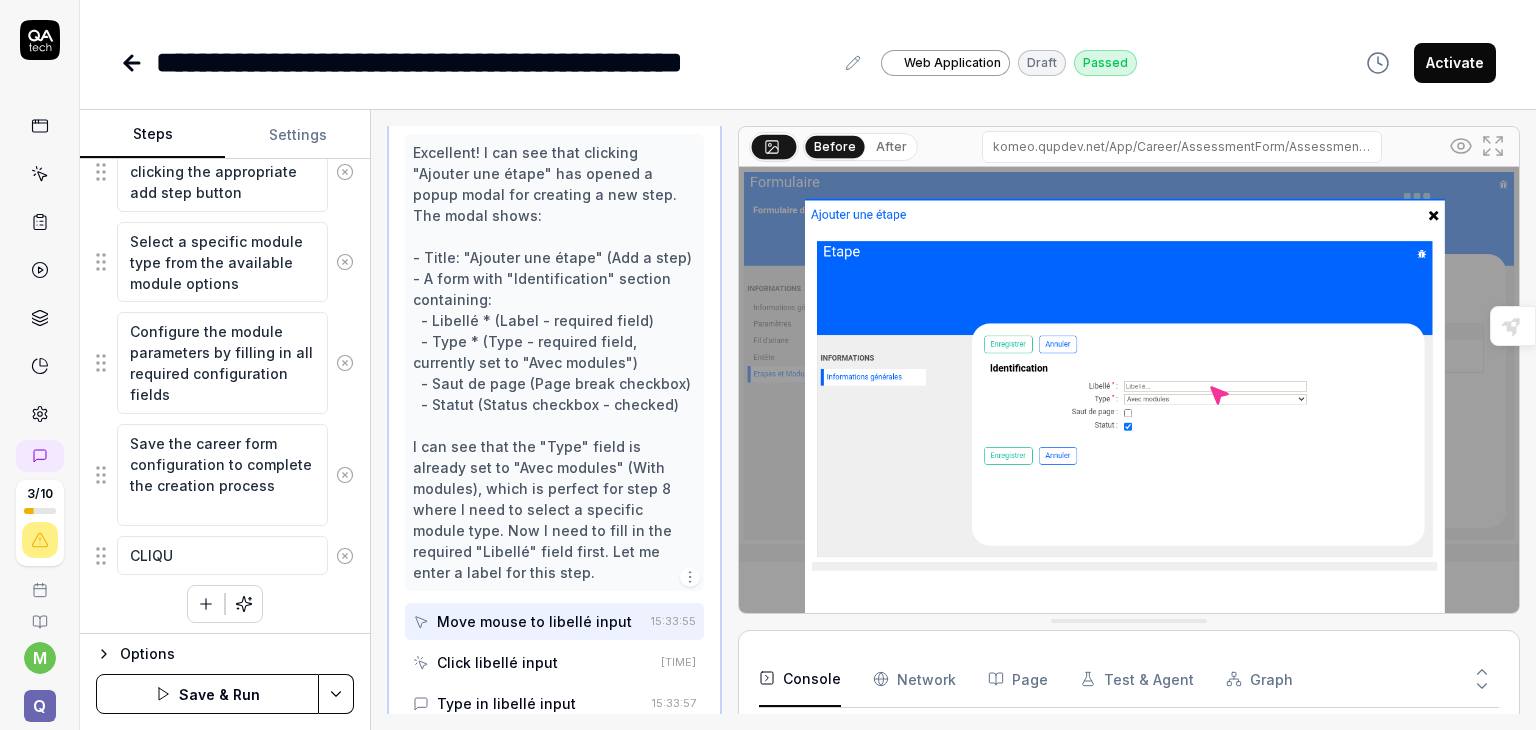 type on "*" 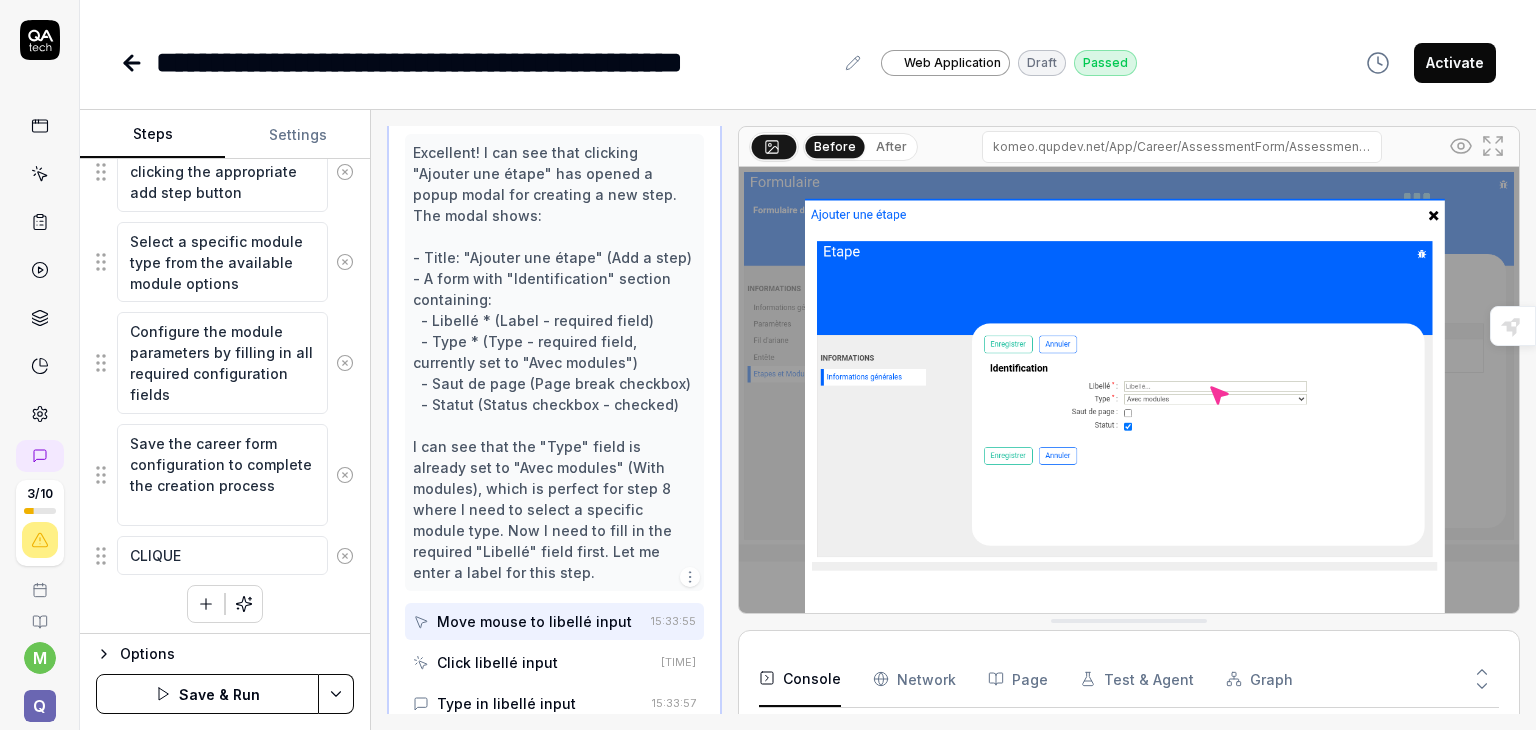 type on "*" 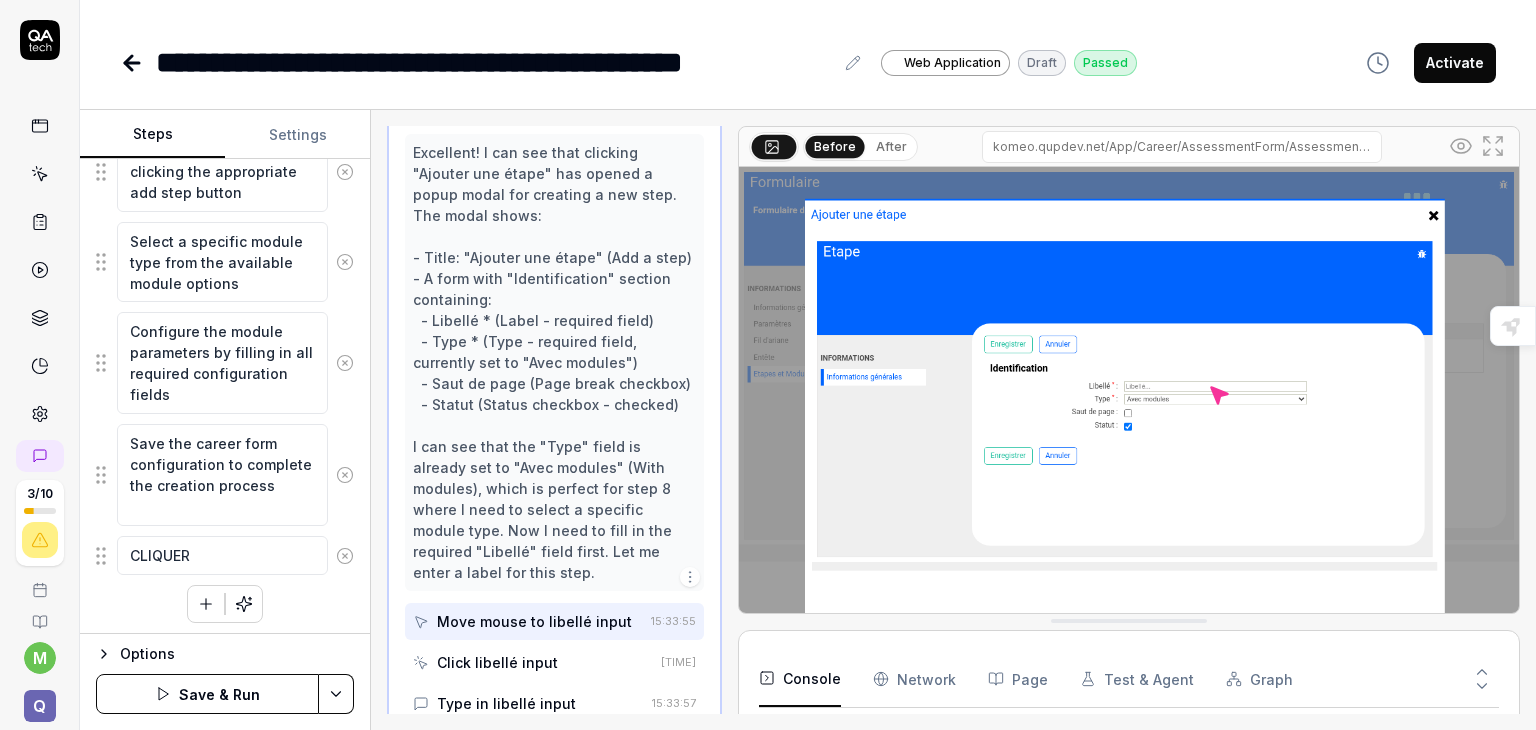type on "*" 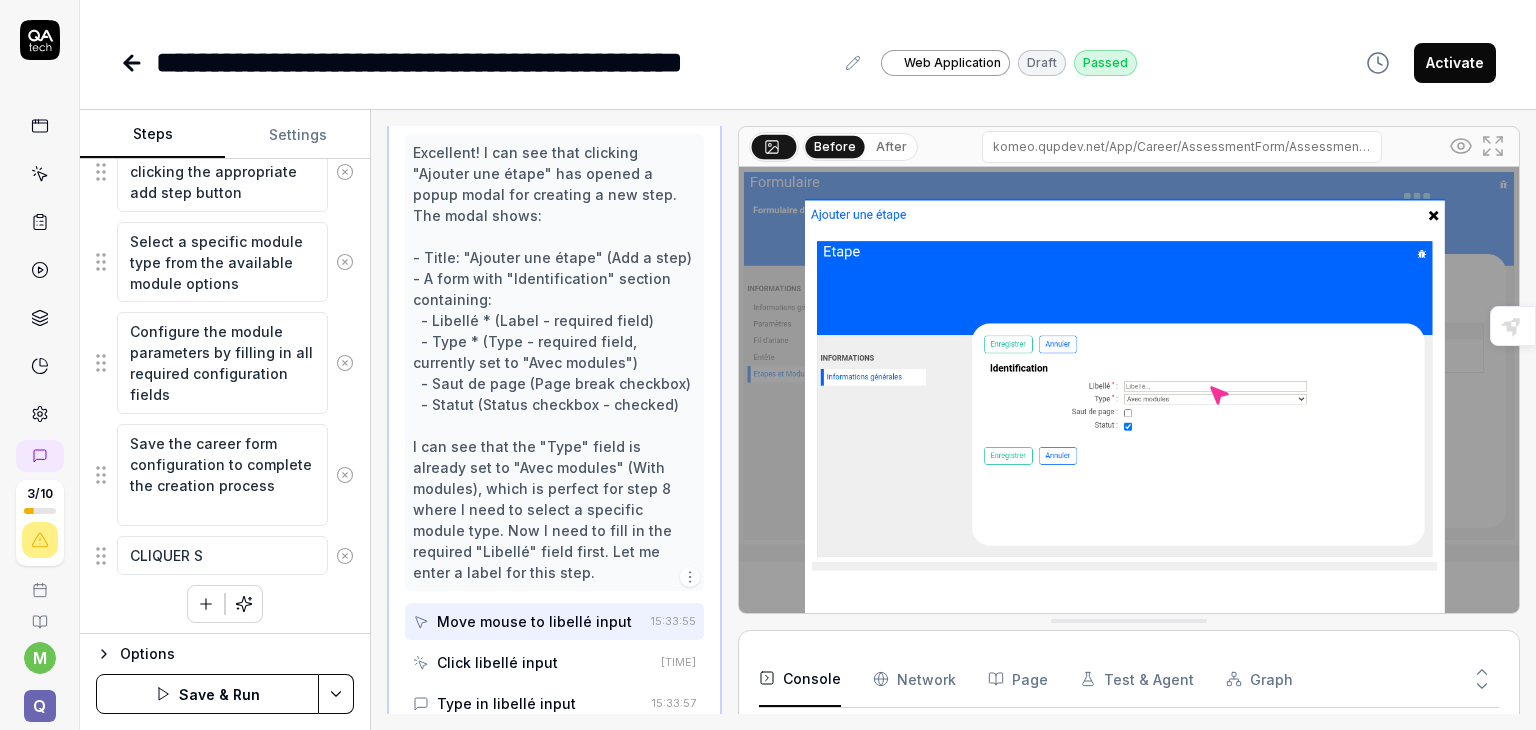 type on "*" 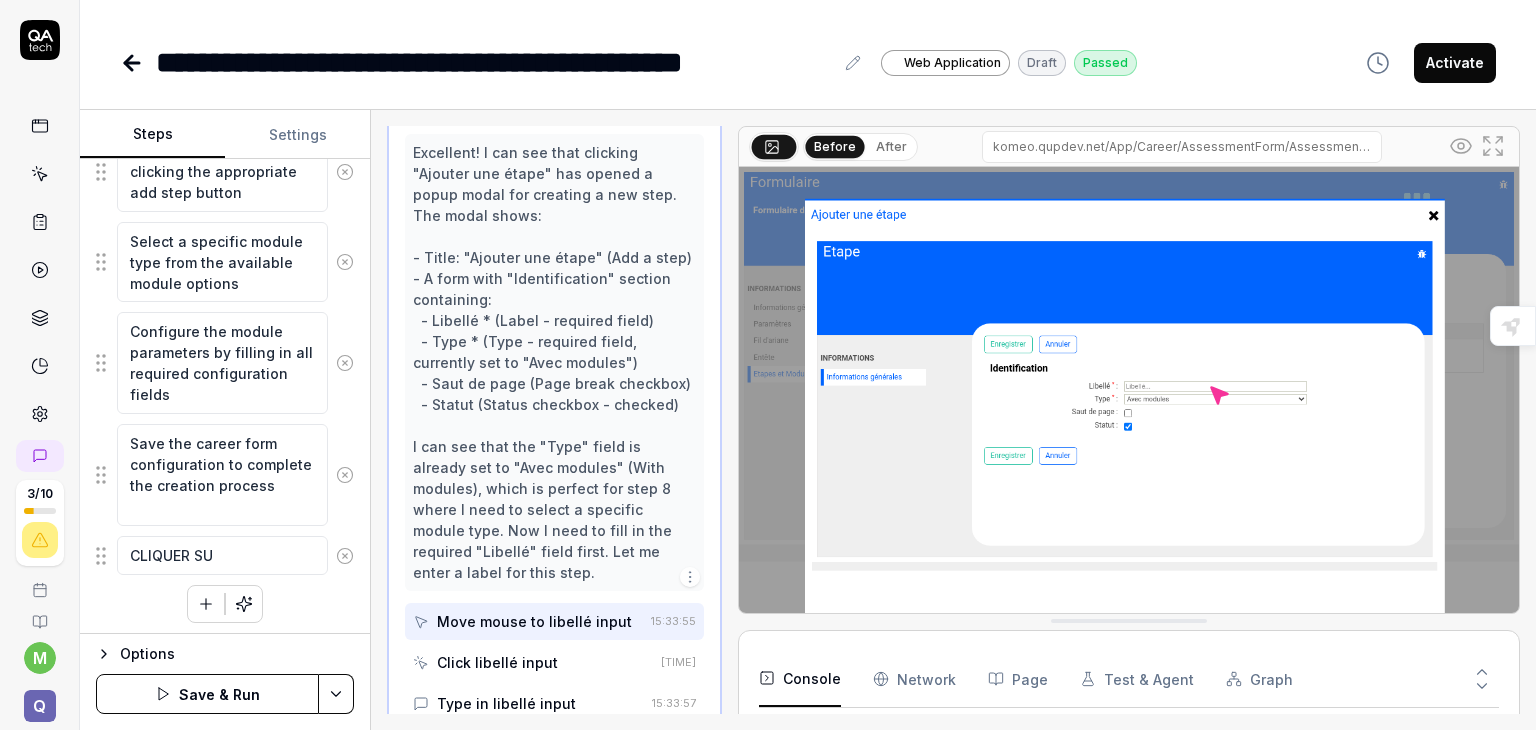 type on "*" 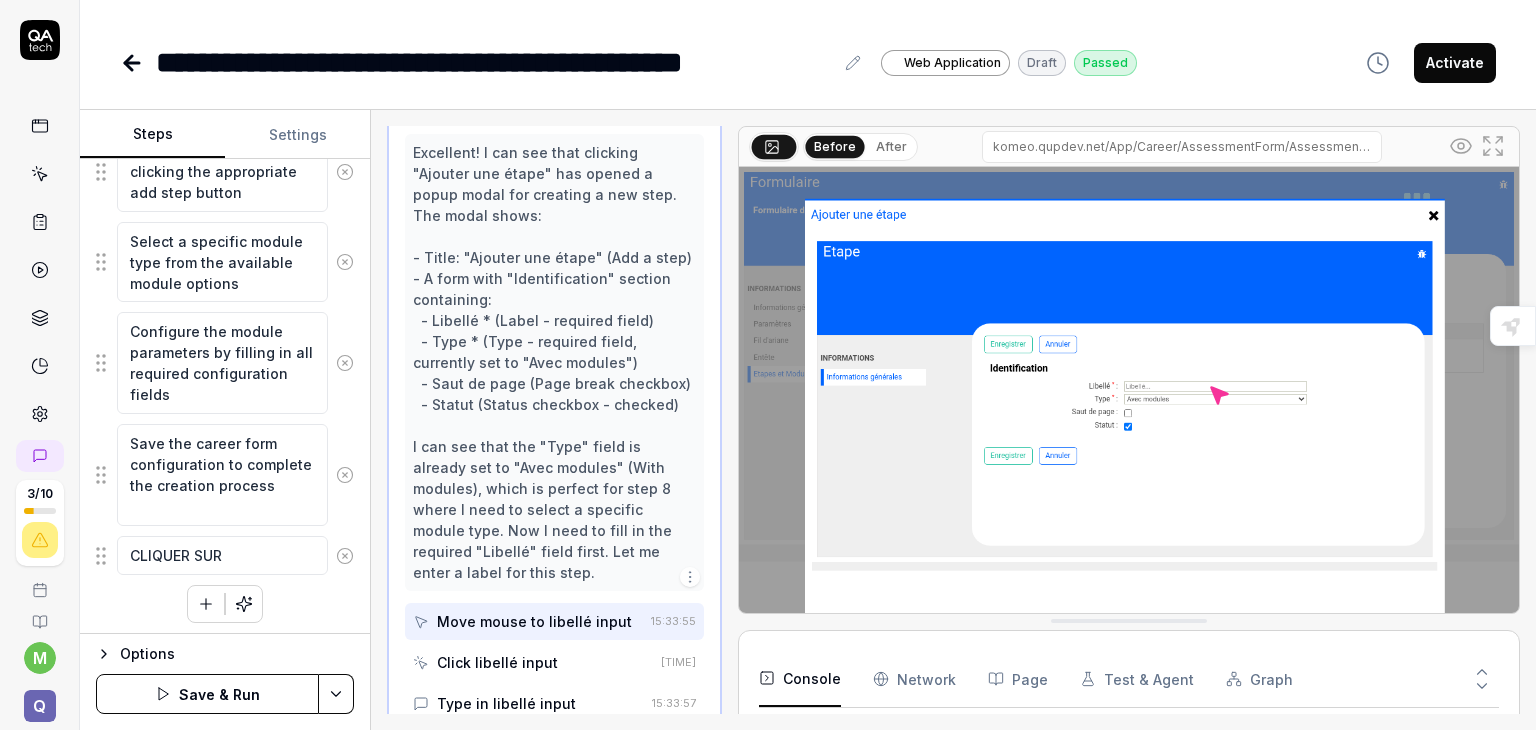 type on "*" 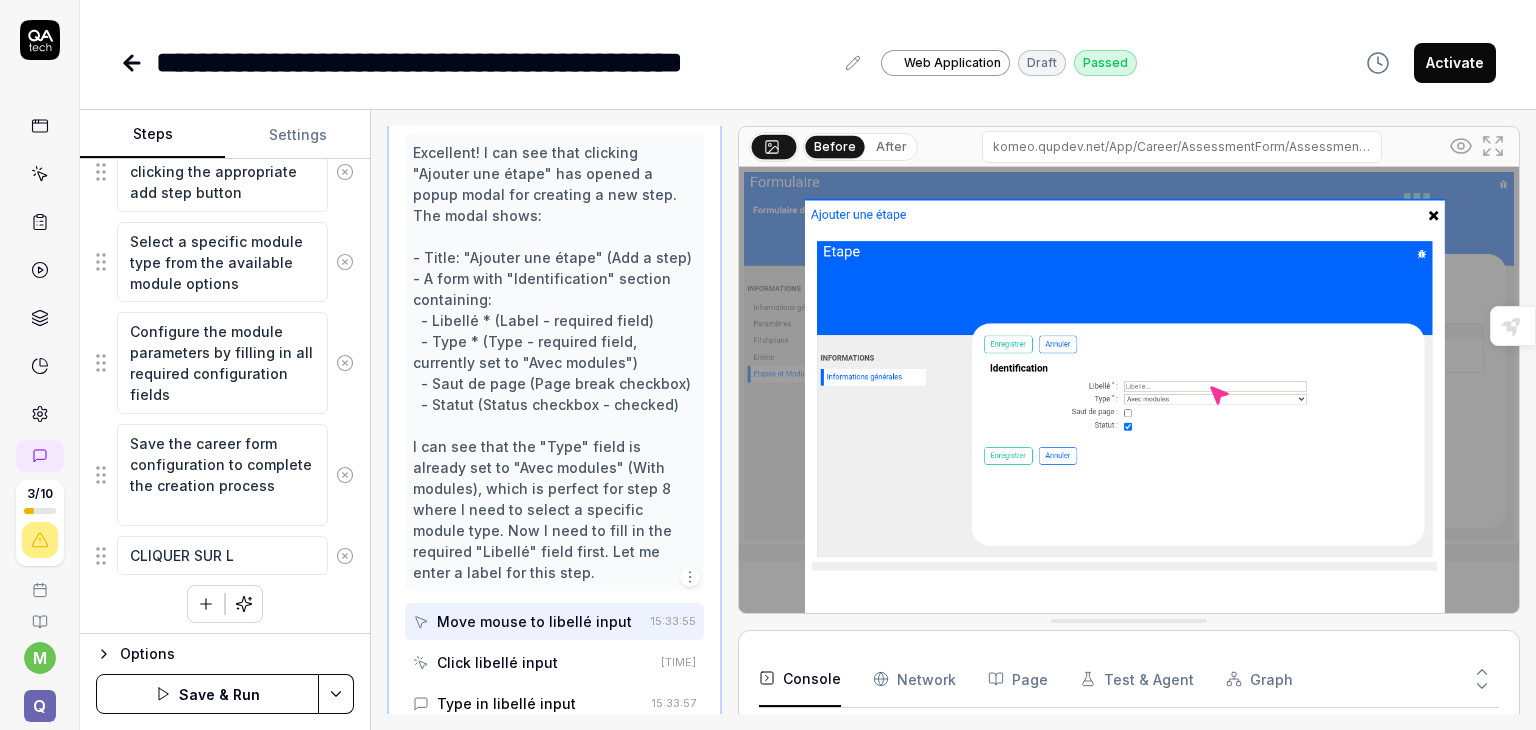 type on "*" 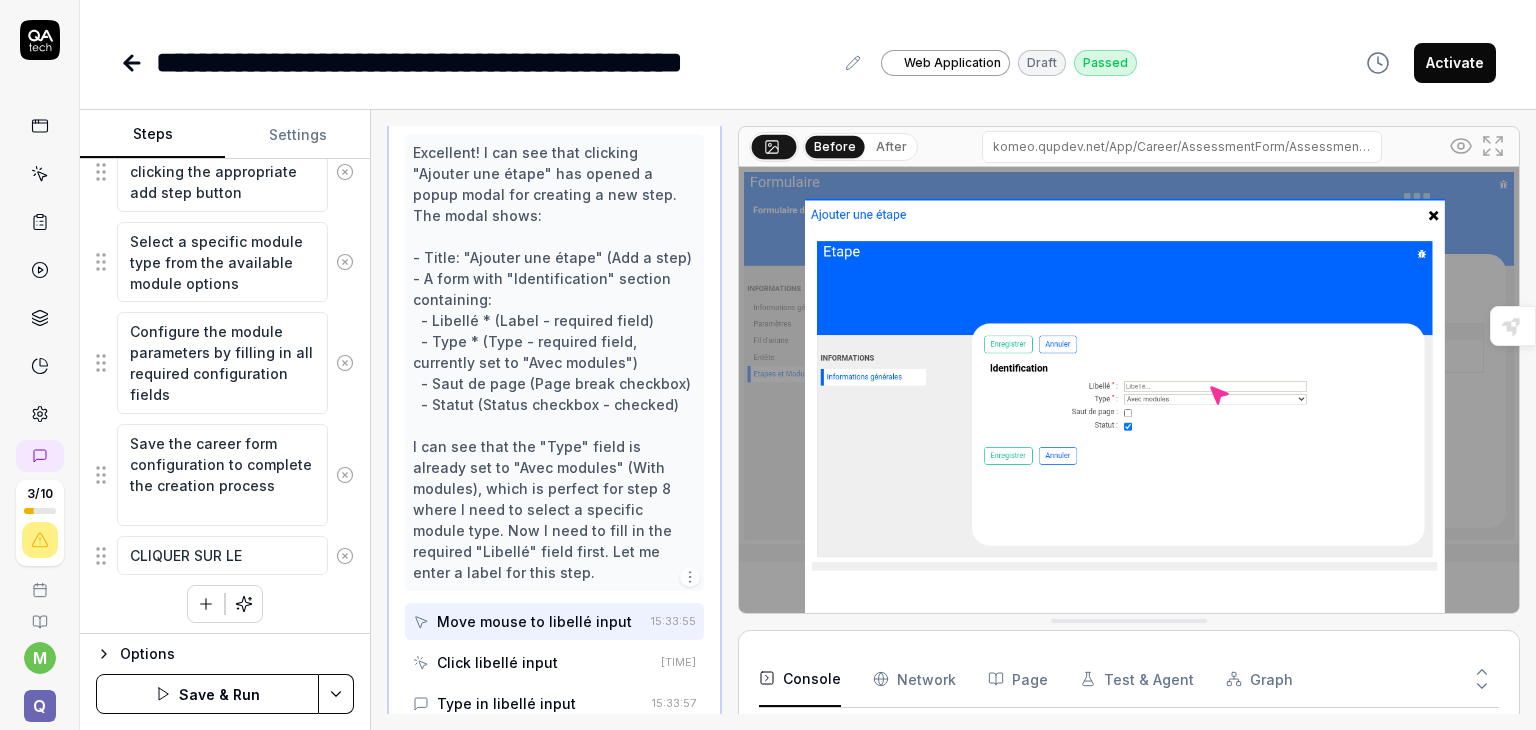 type on "*" 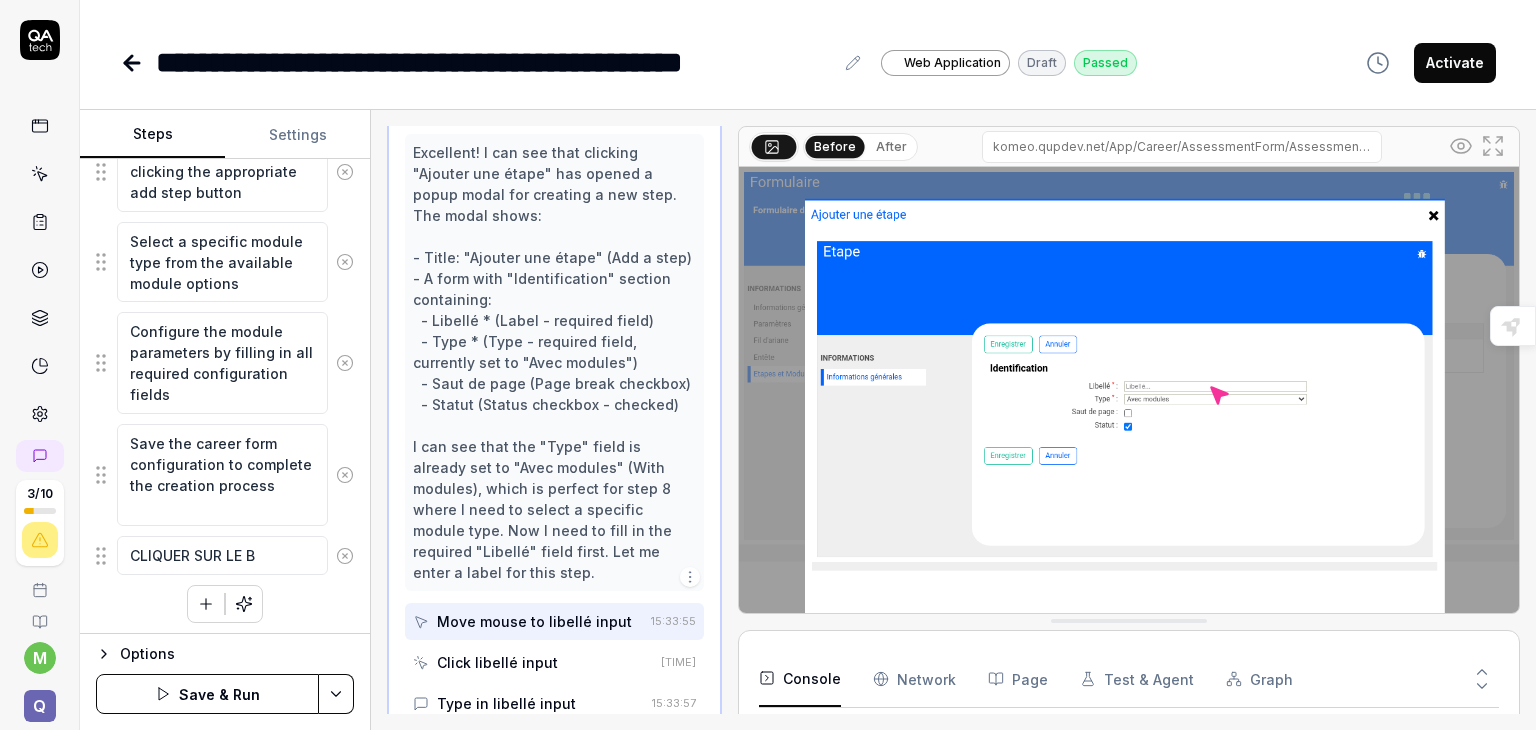 type on "*" 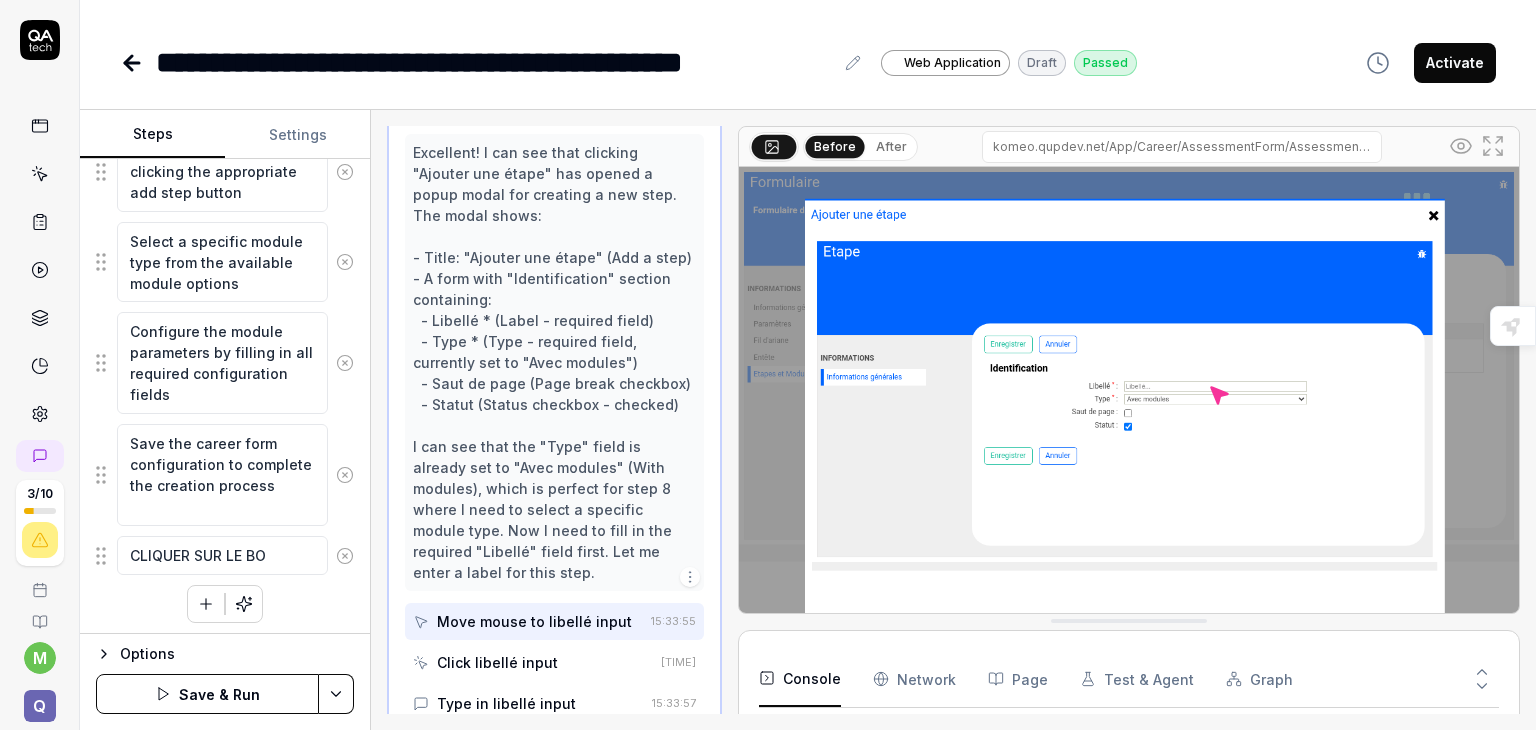 type on "*" 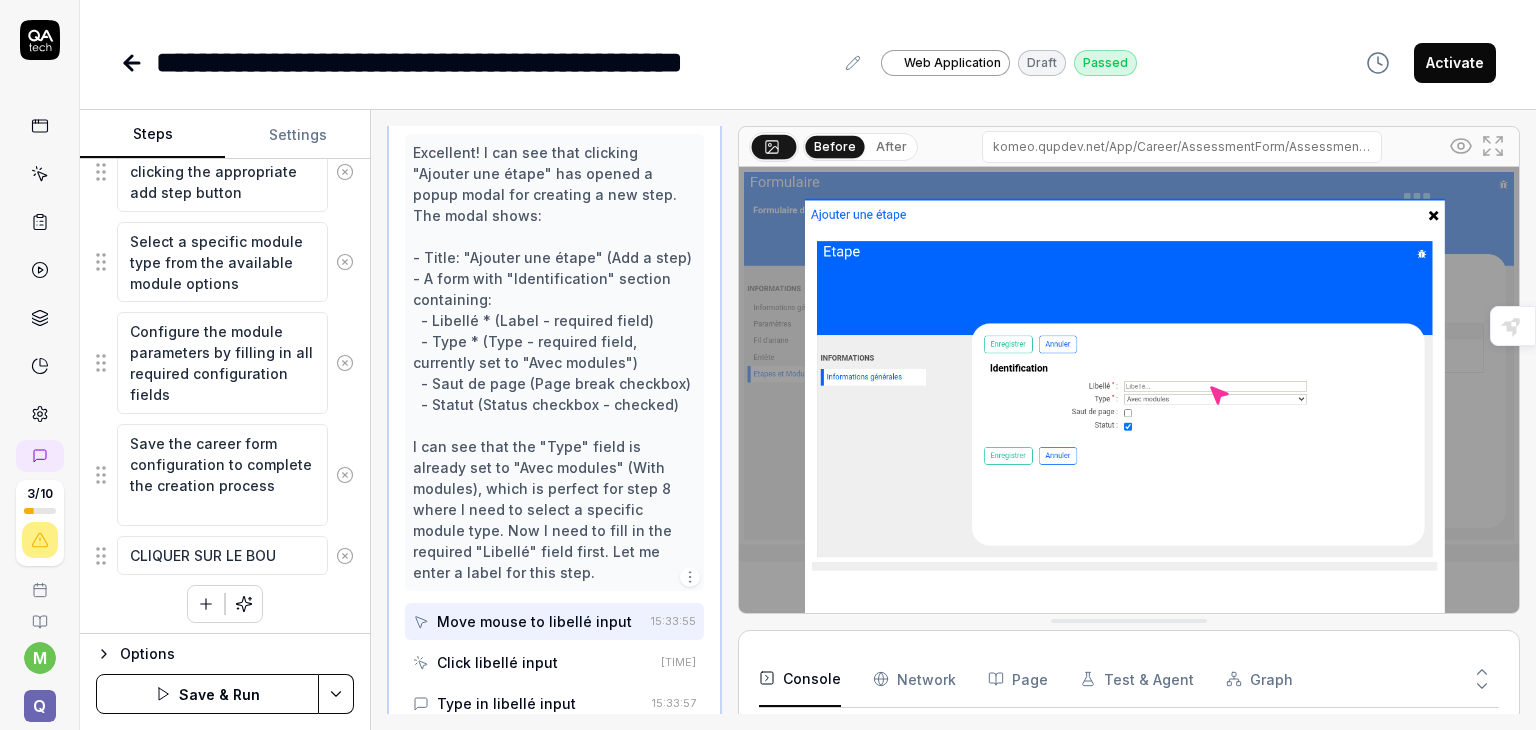 type on "*" 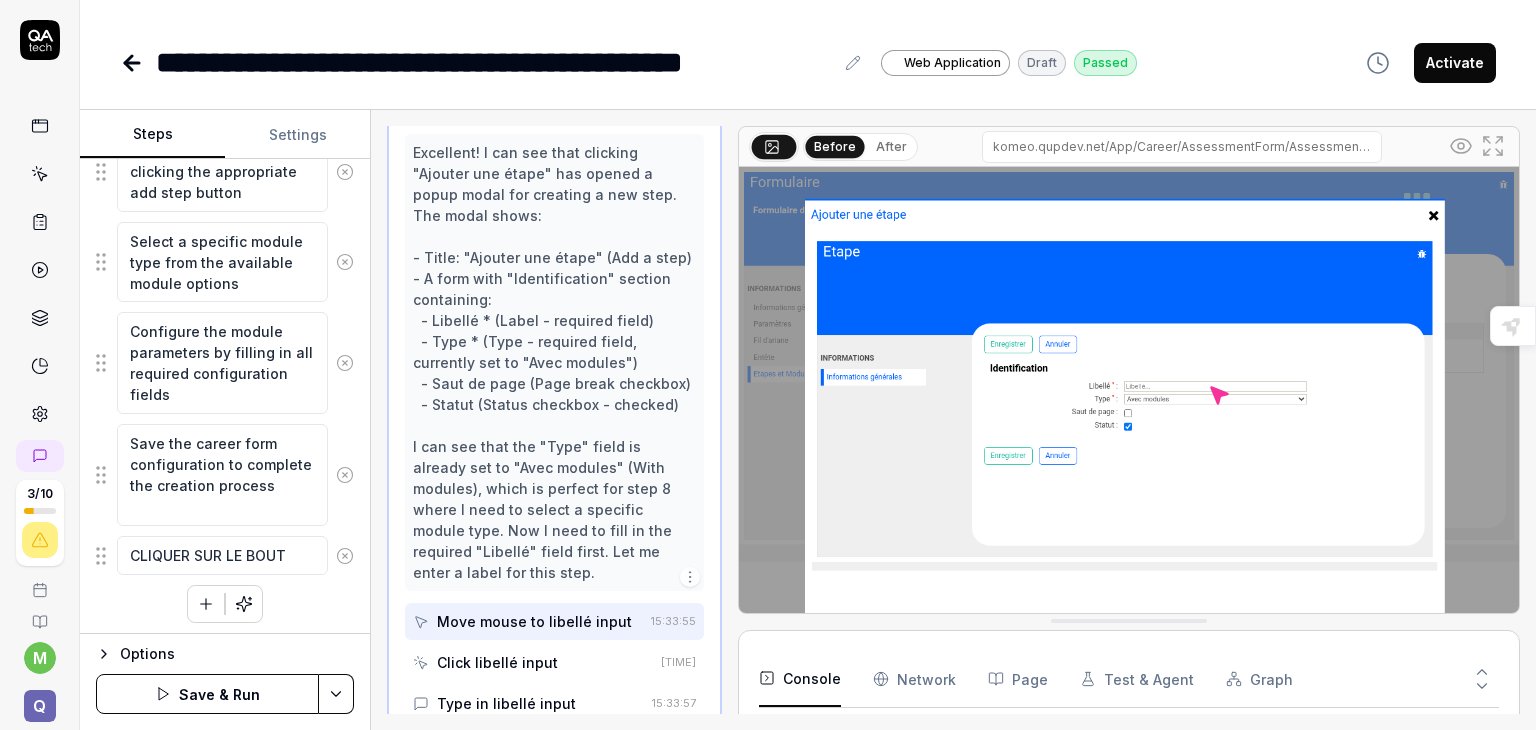 type on "*" 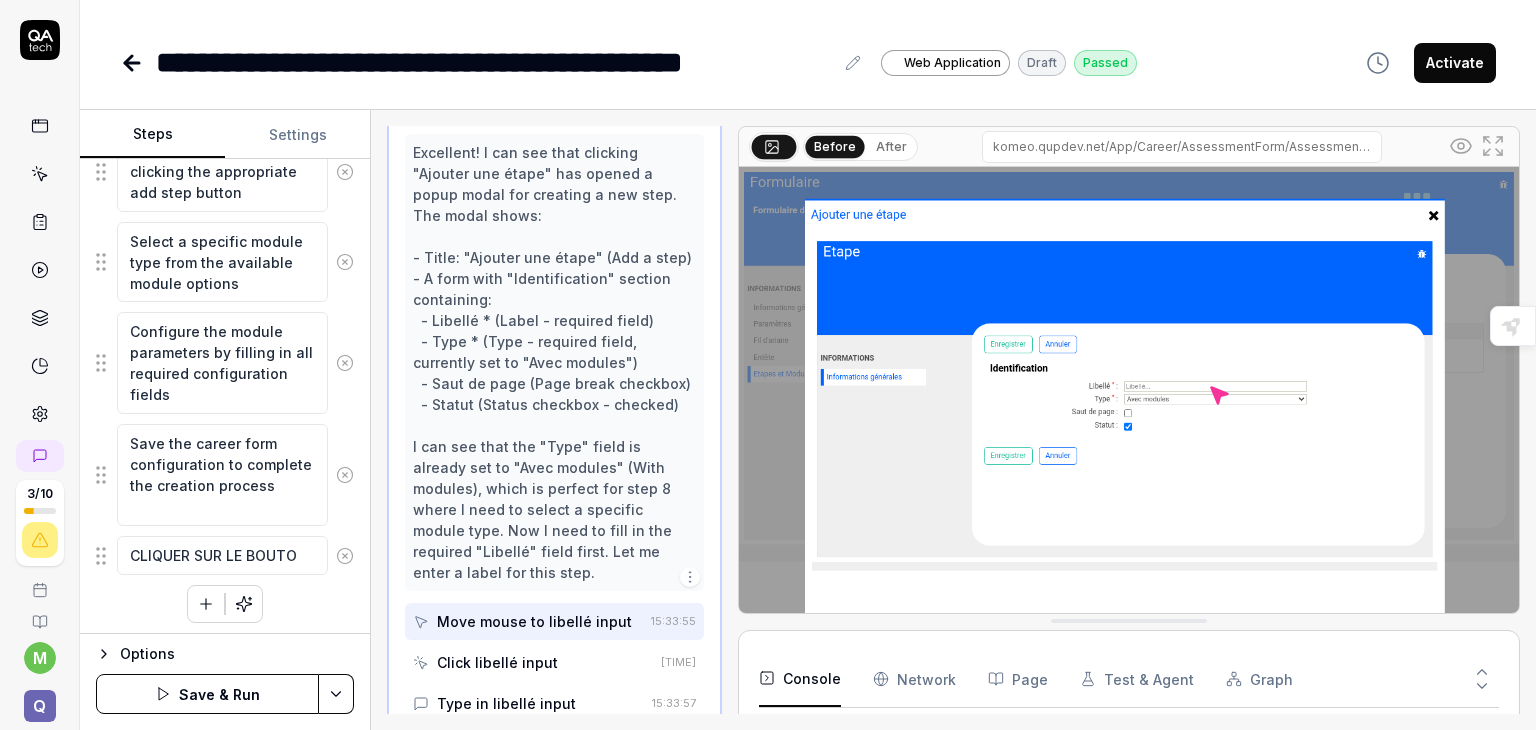 type on "*" 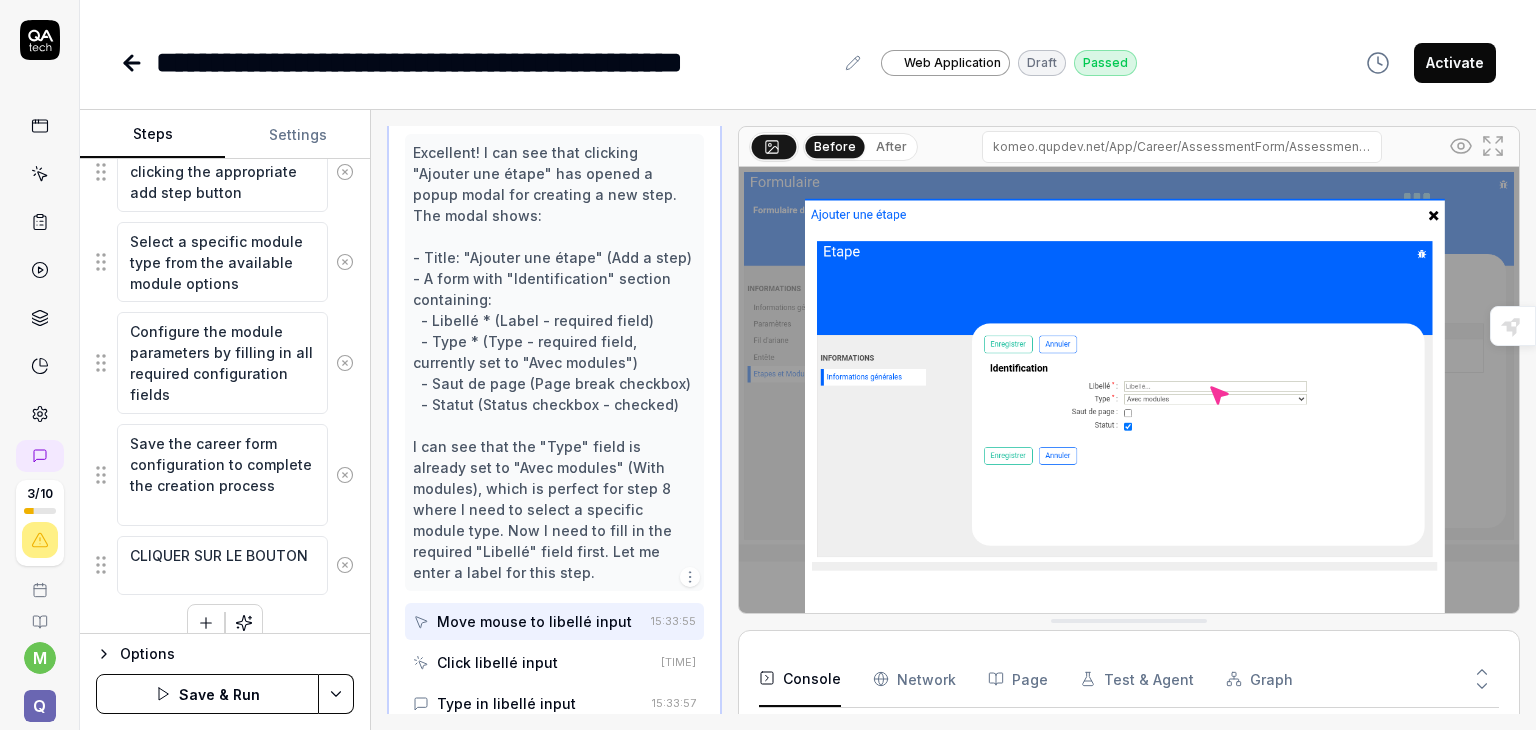 type on "*" 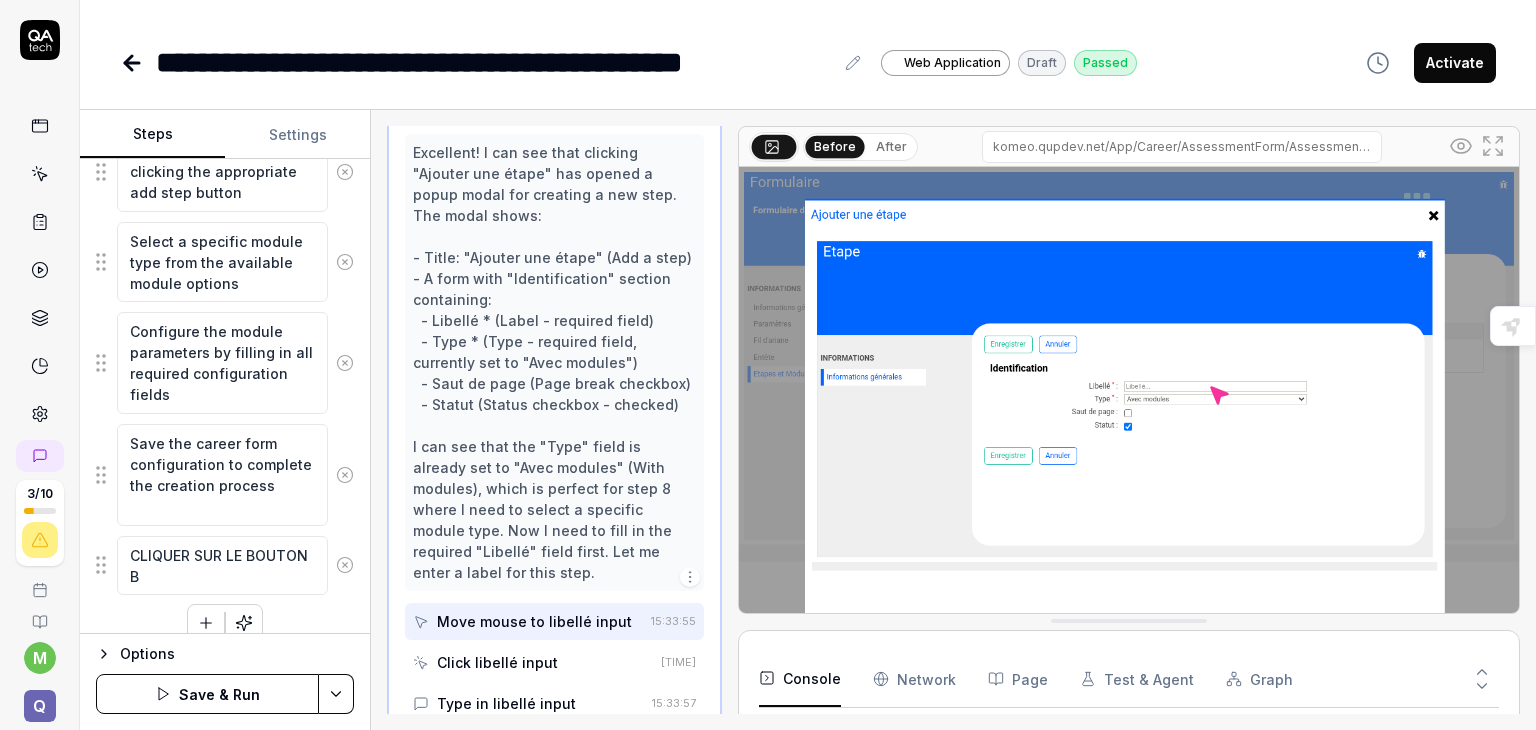 type on "*" 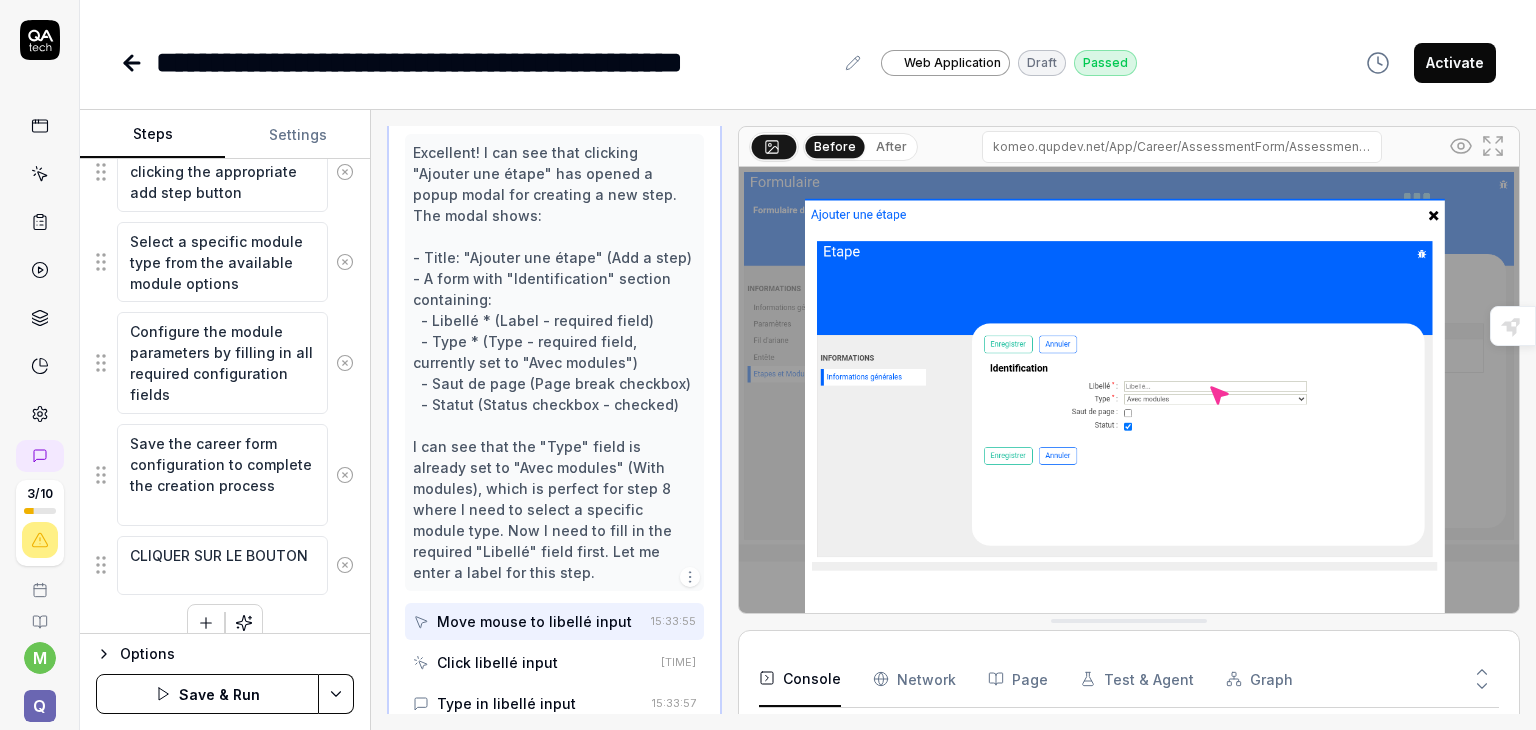 type on "*" 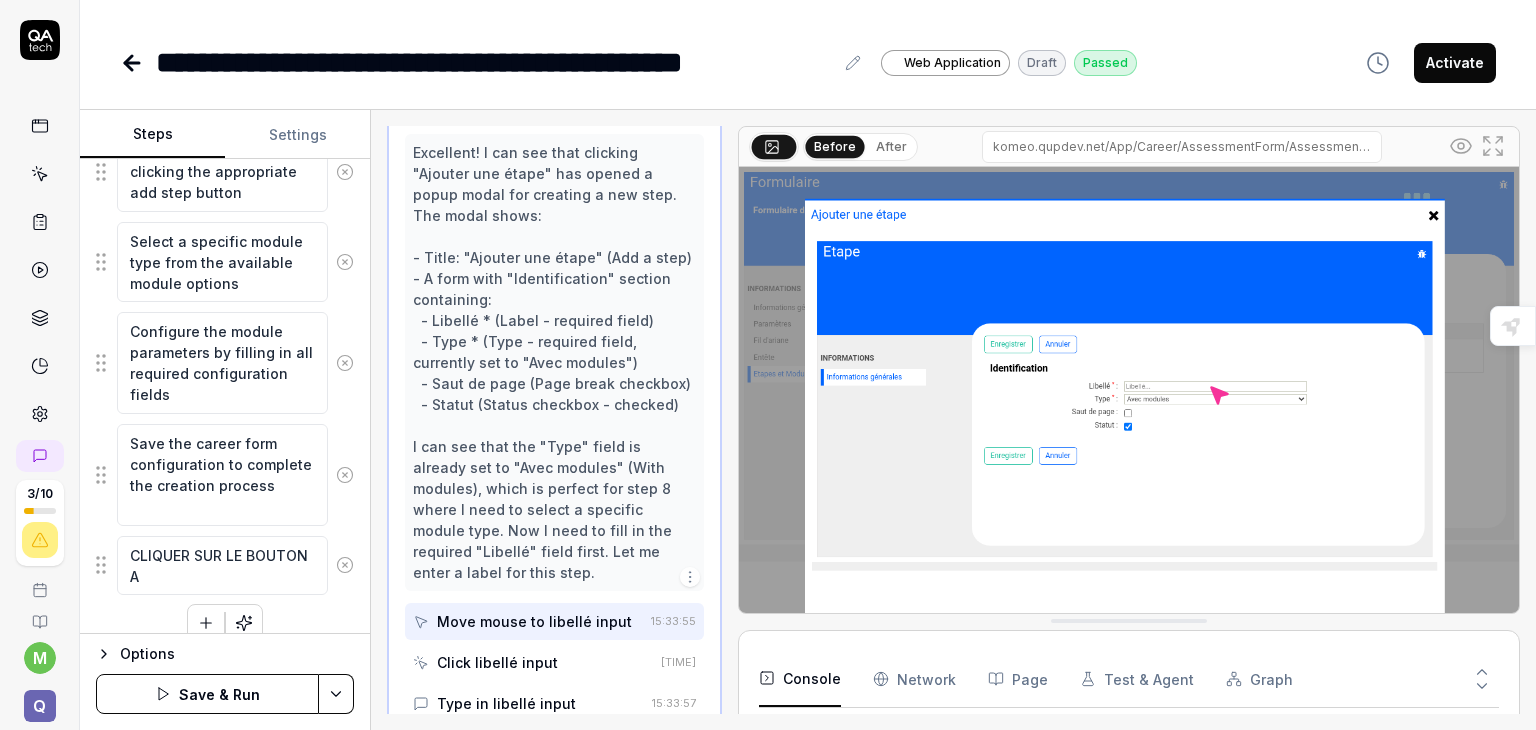 type on "*" 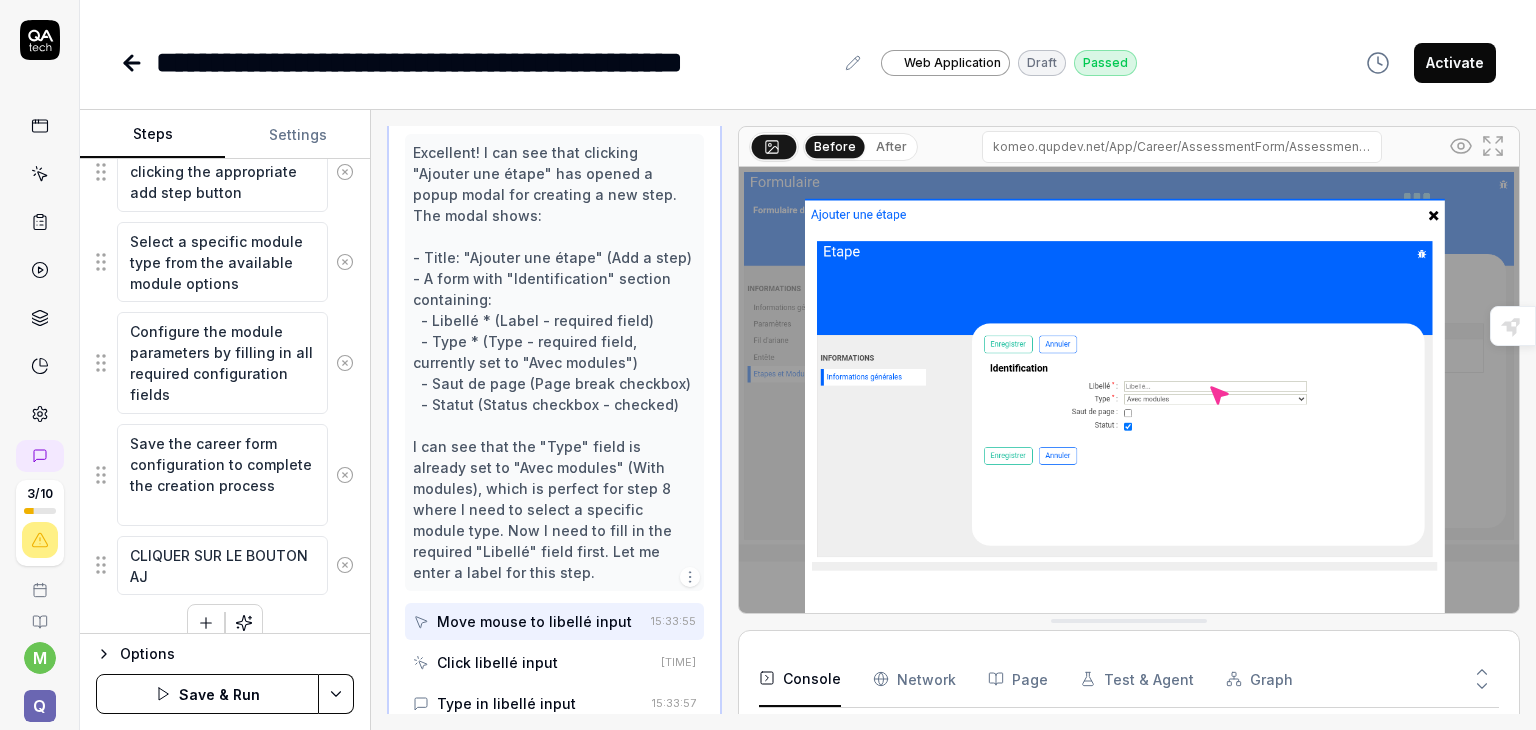 type on "*" 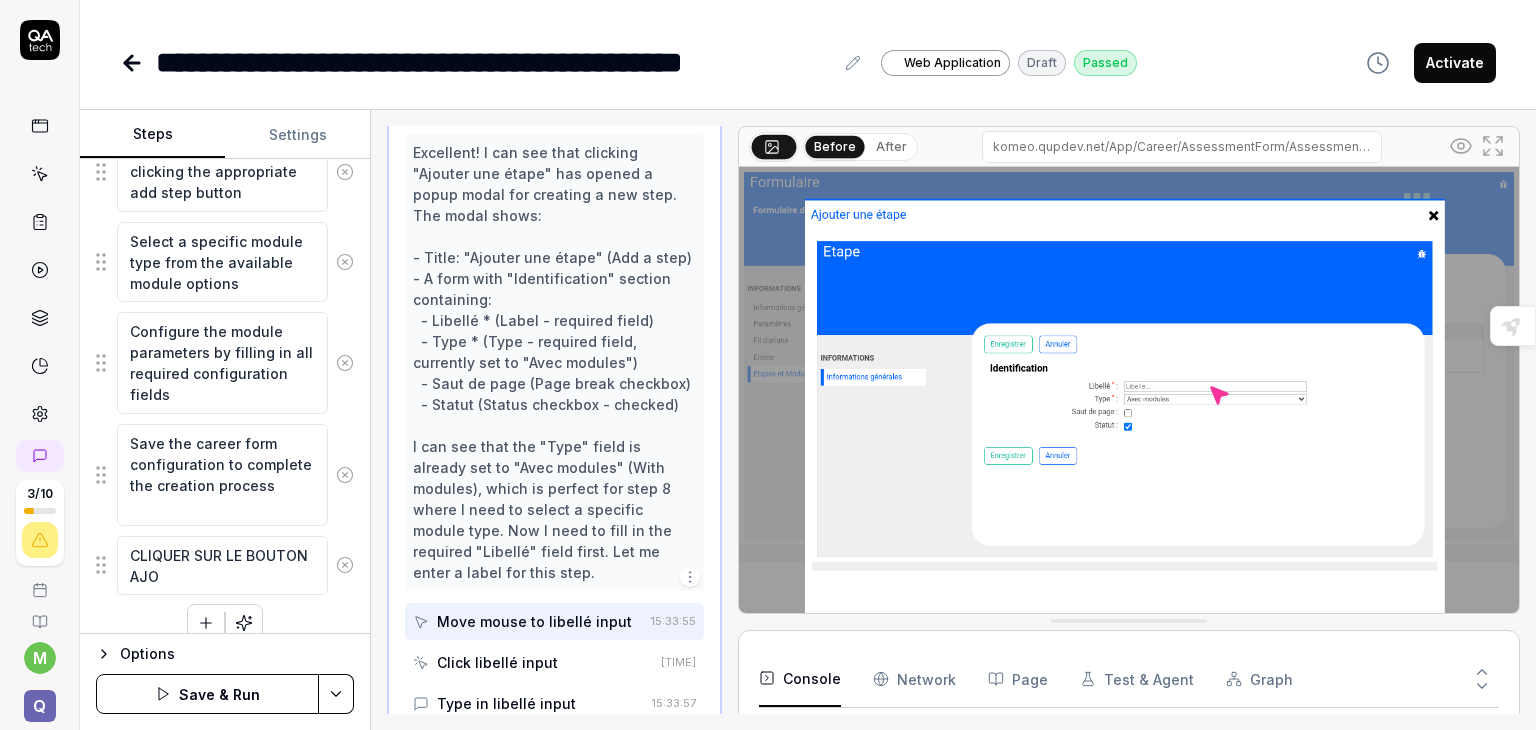 type on "*" 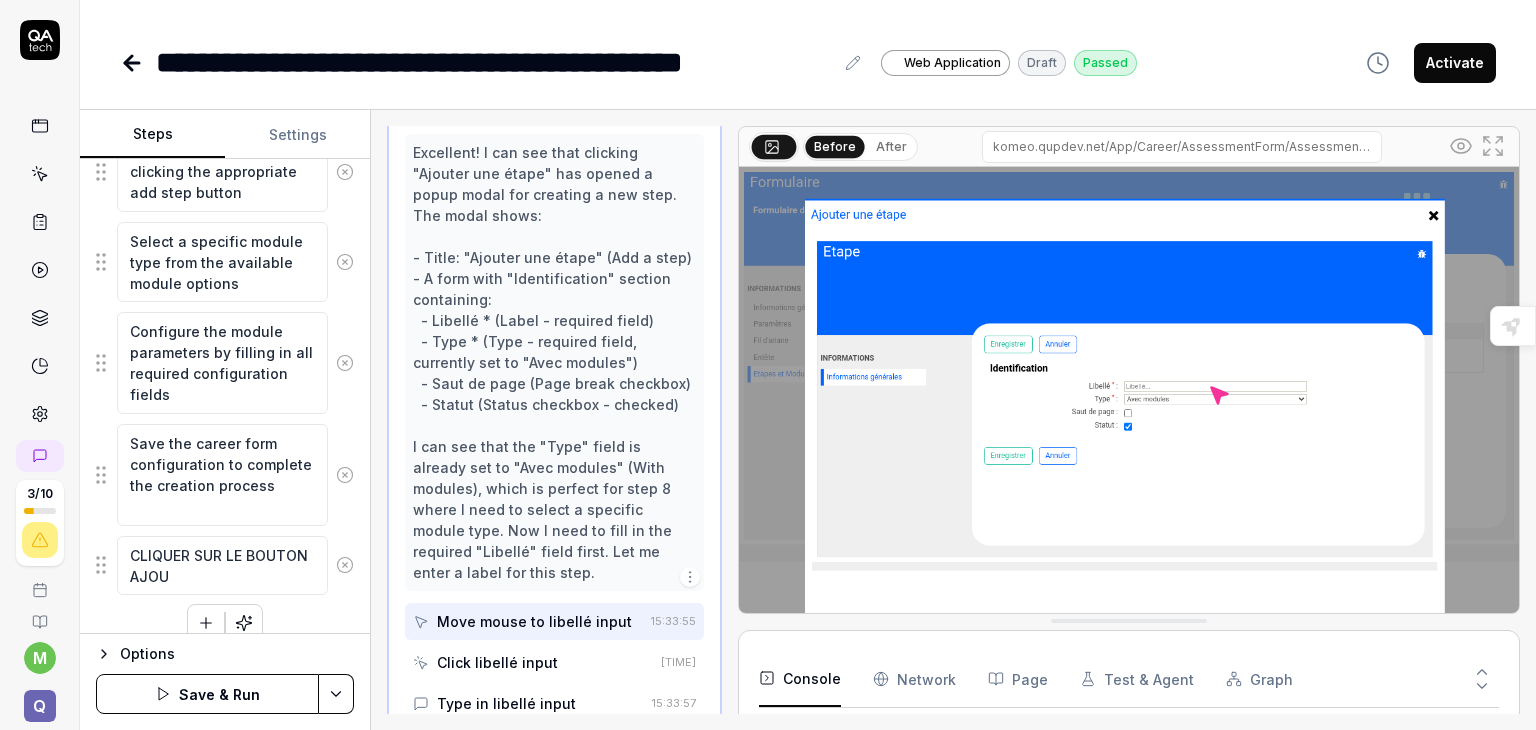 type on "*" 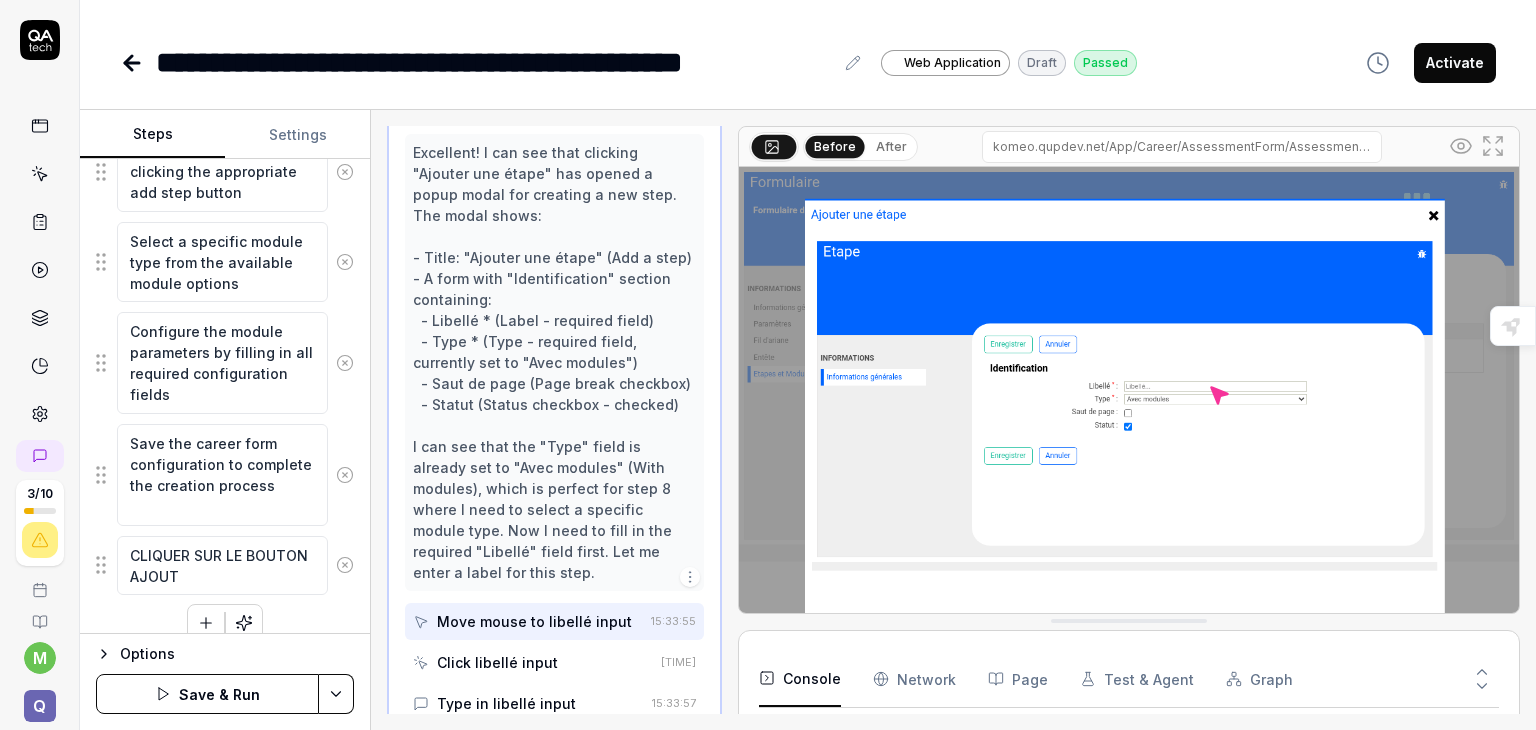 type on "*" 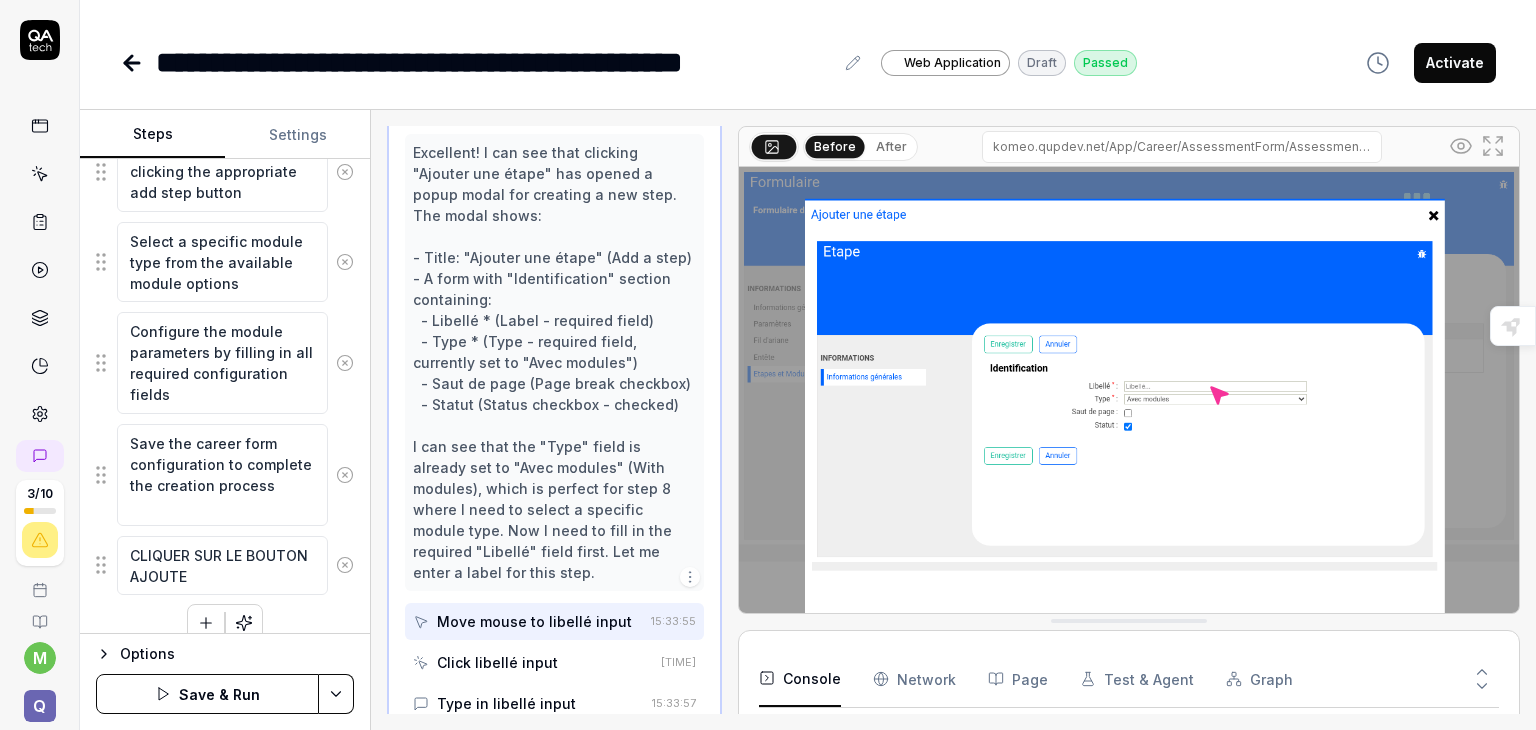 type on "*" 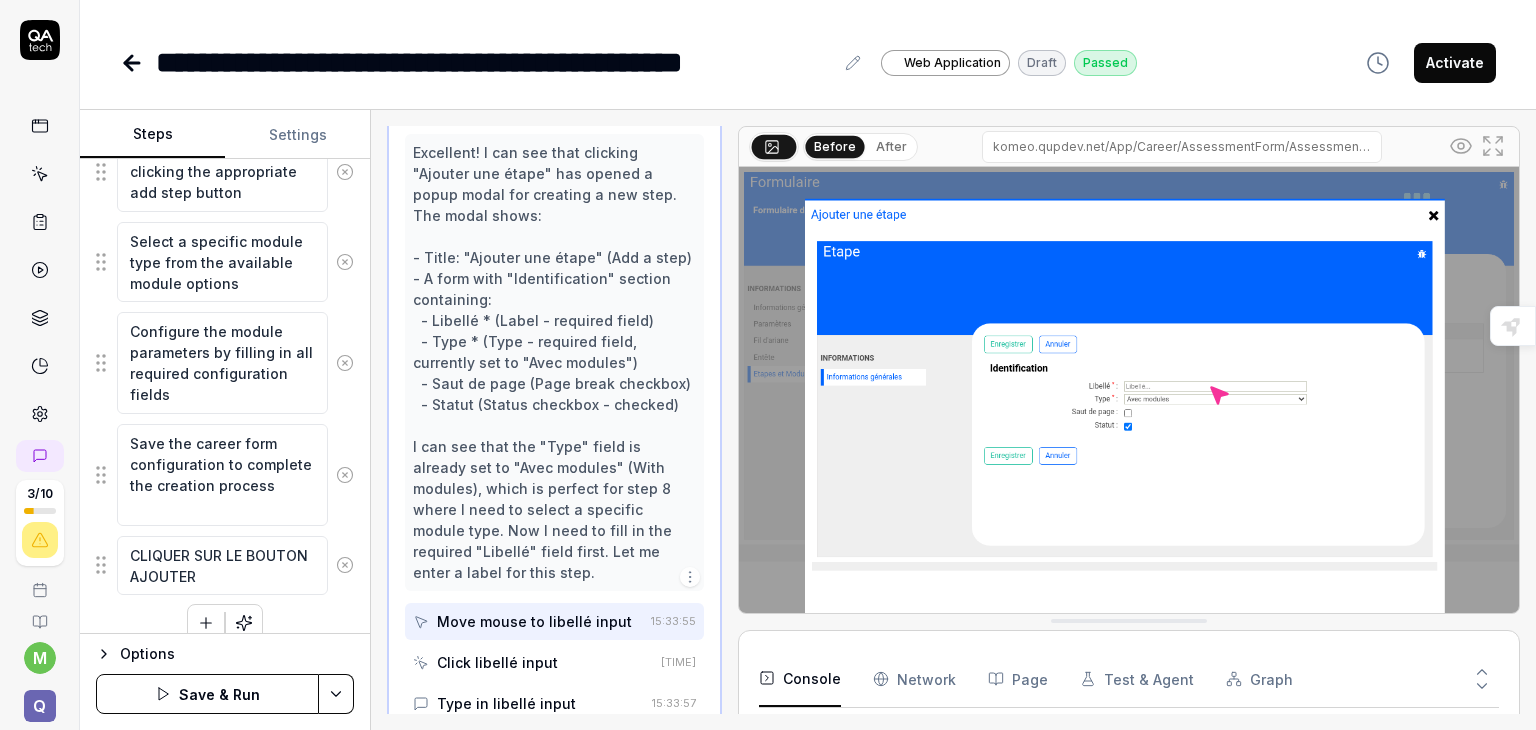 type on "*" 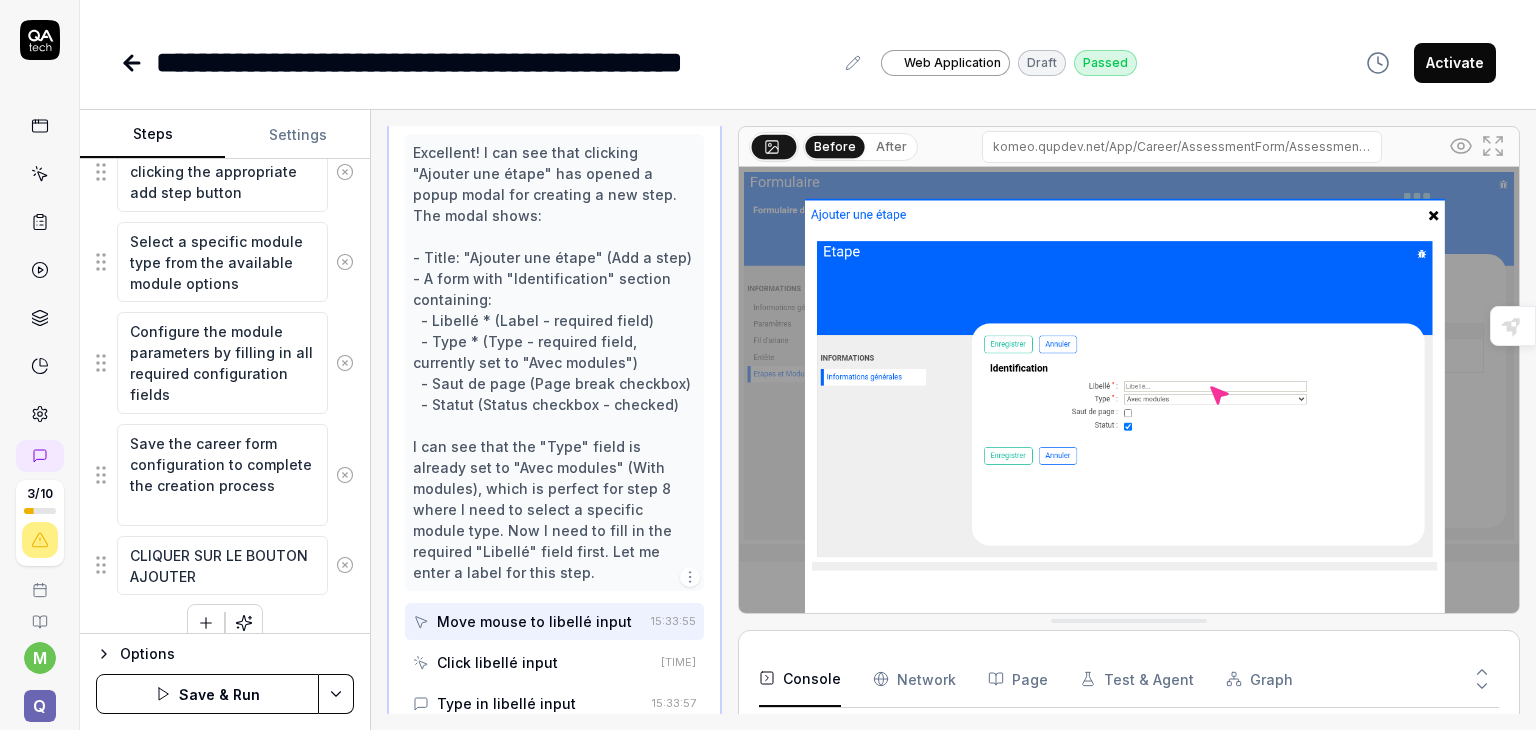 type on "*" 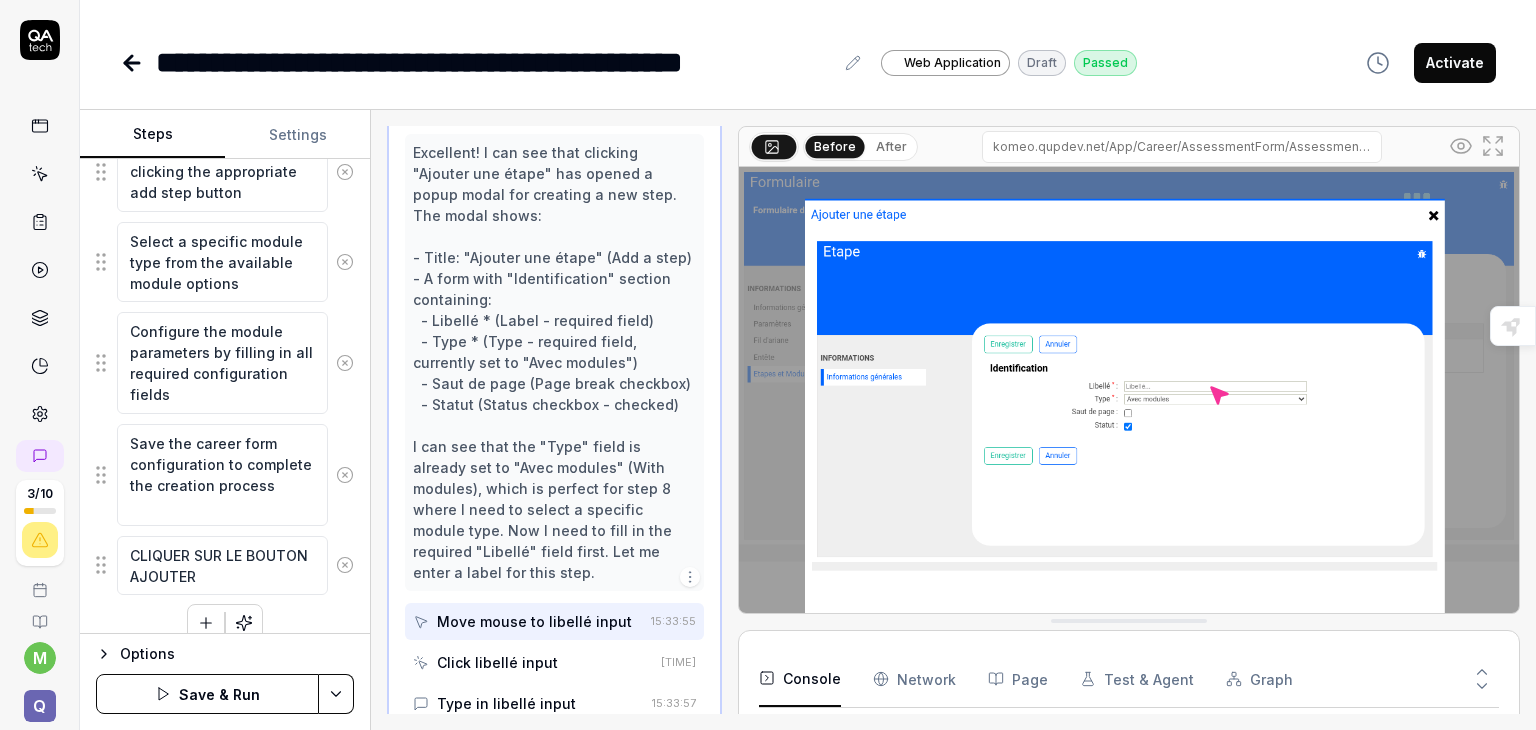 type on "CLIQUER SUR LE BOUTON AJOUTER P" 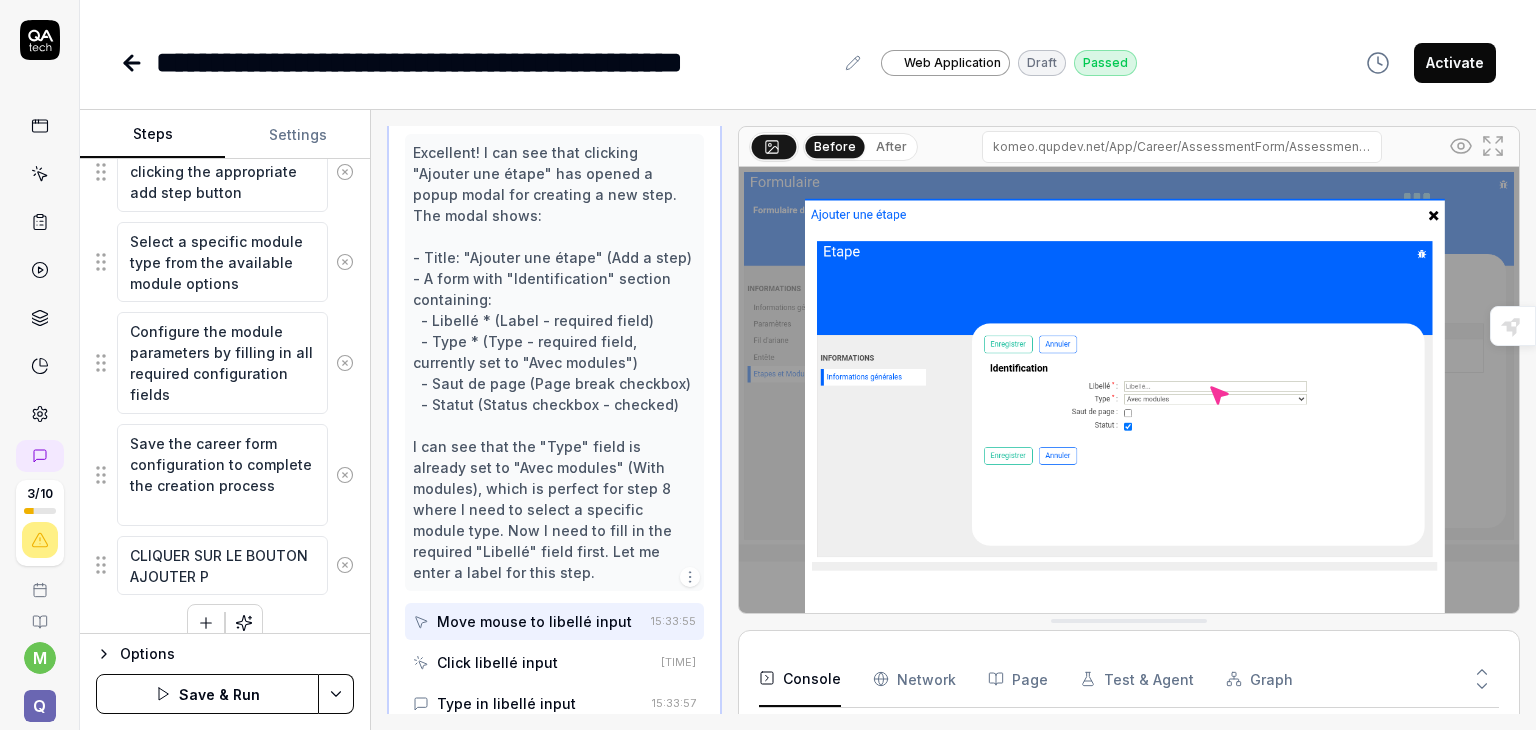 type on "*" 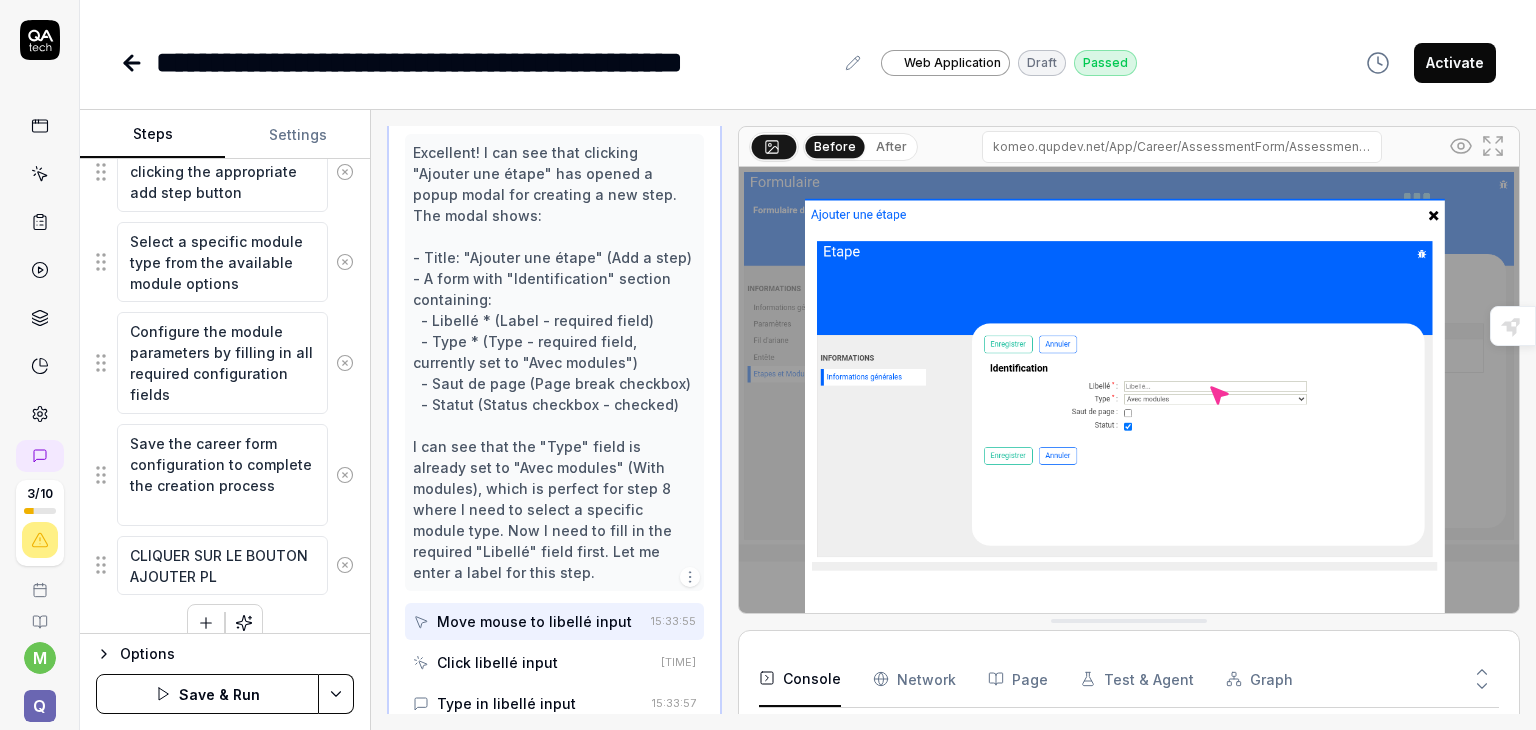 type on "*" 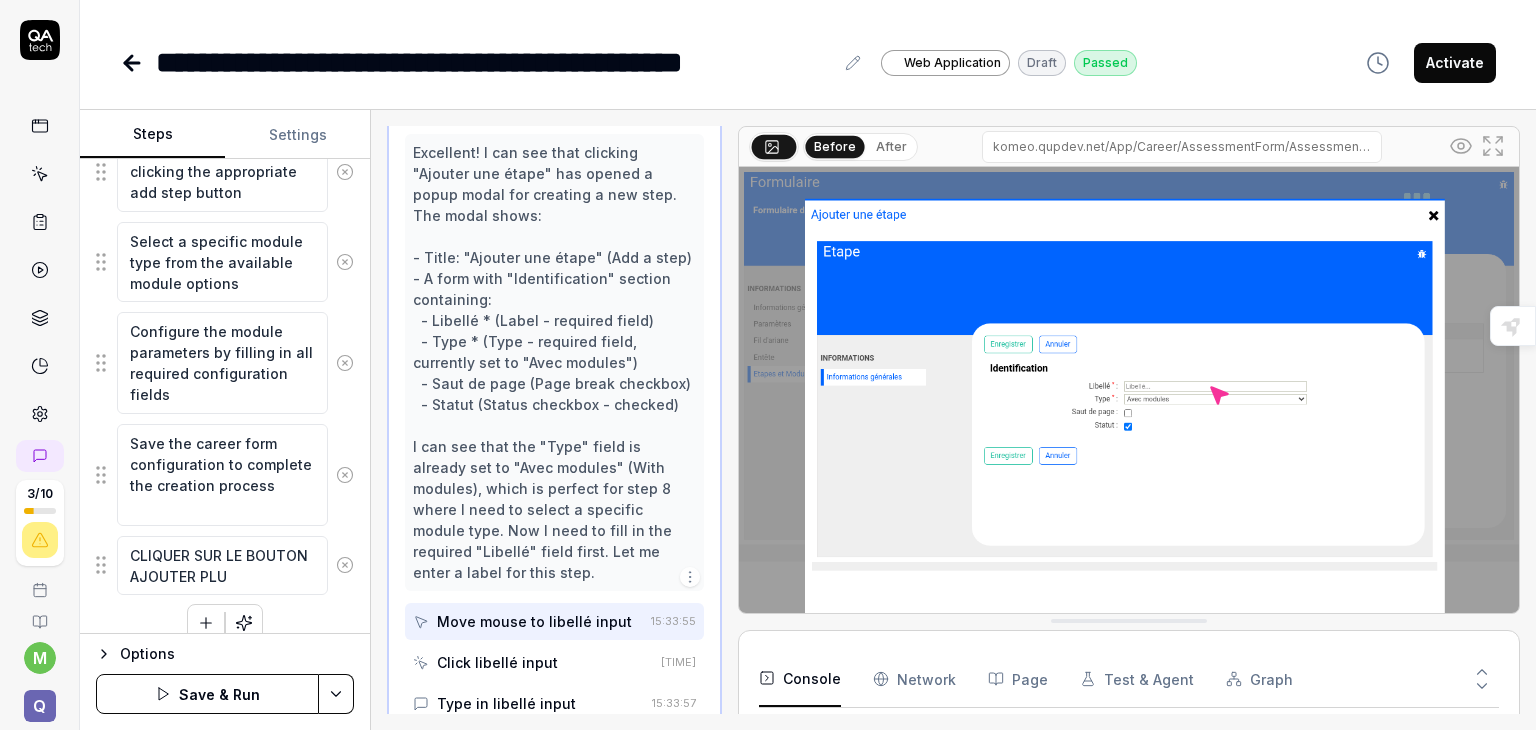 type on "*" 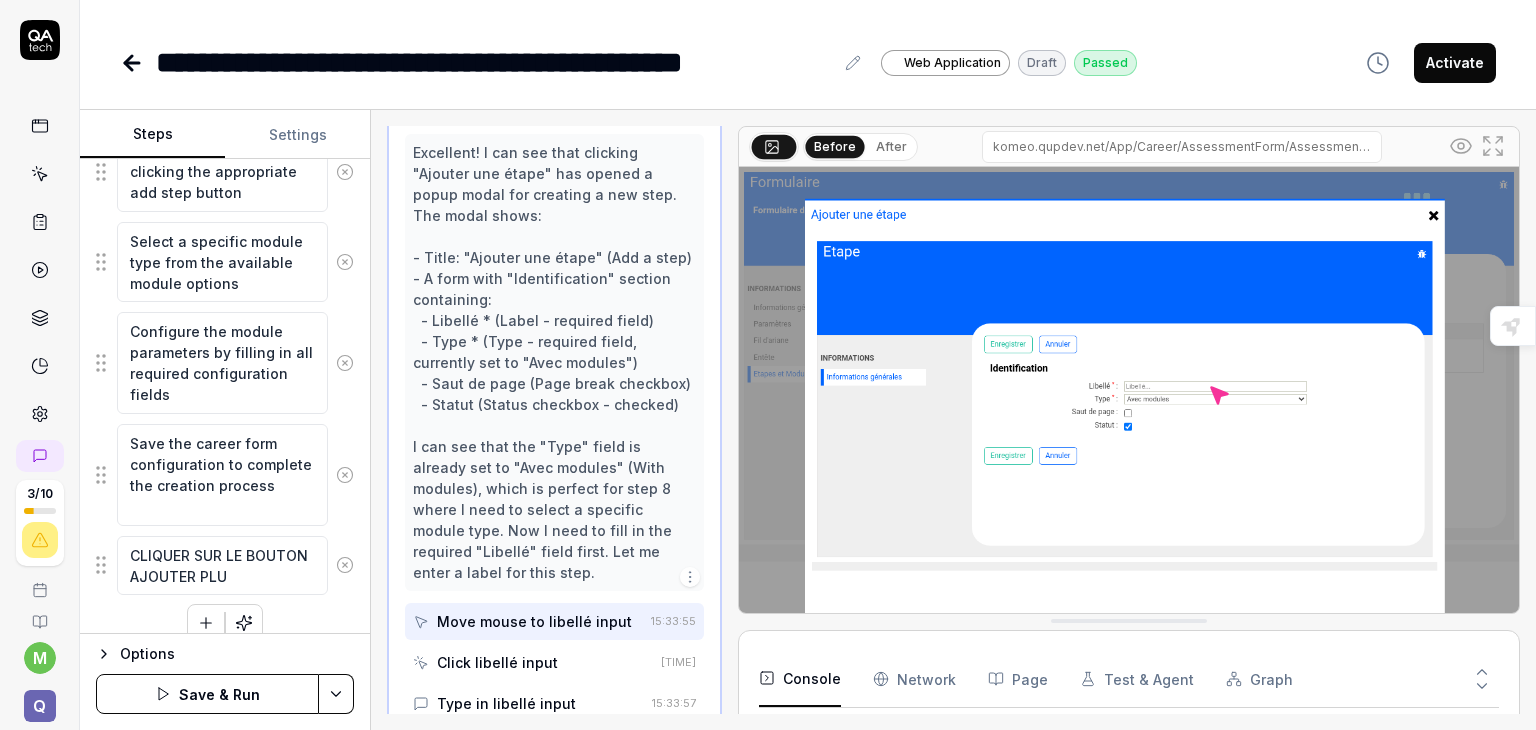 type on "CLIQUER SUR LE BOUTON AJOUTER PLUS" 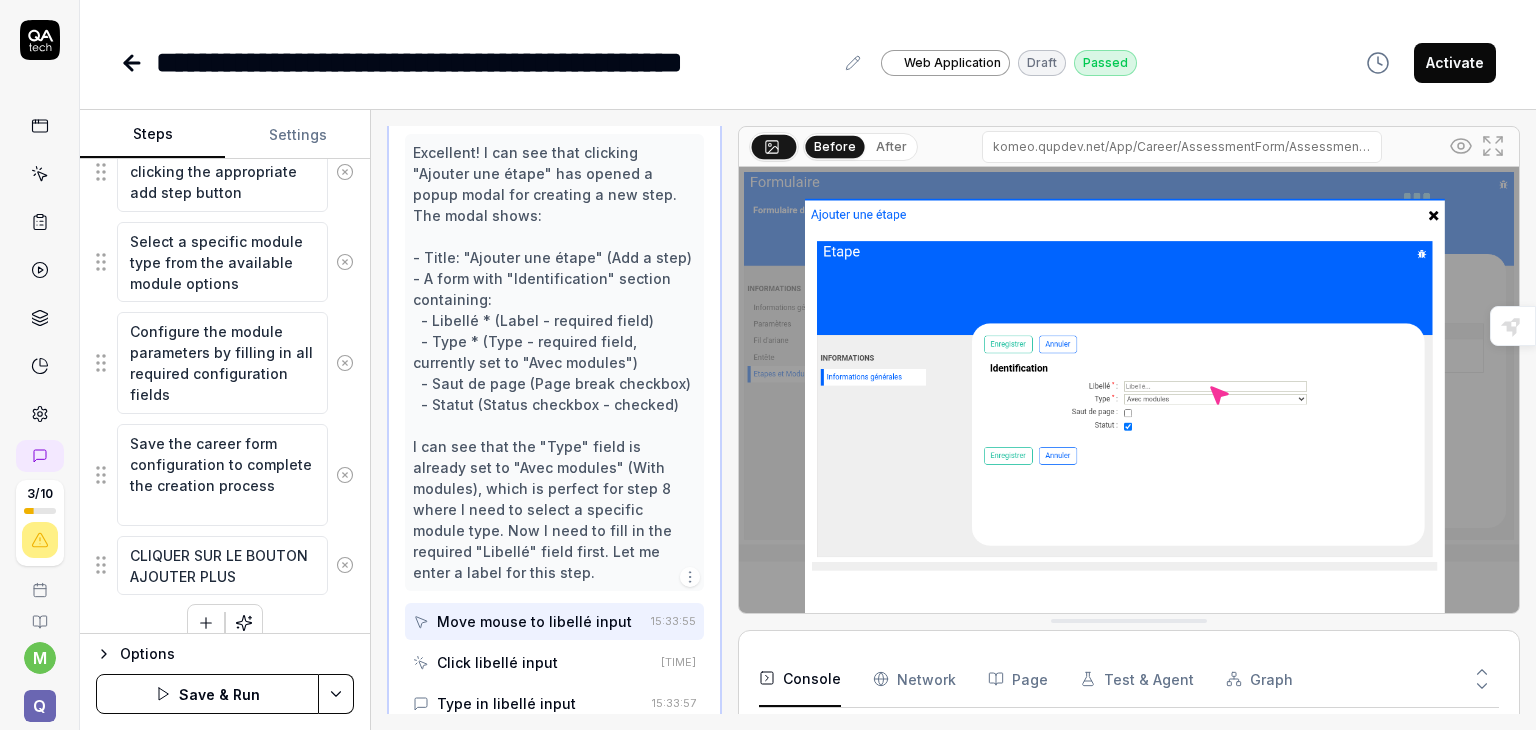 type on "*" 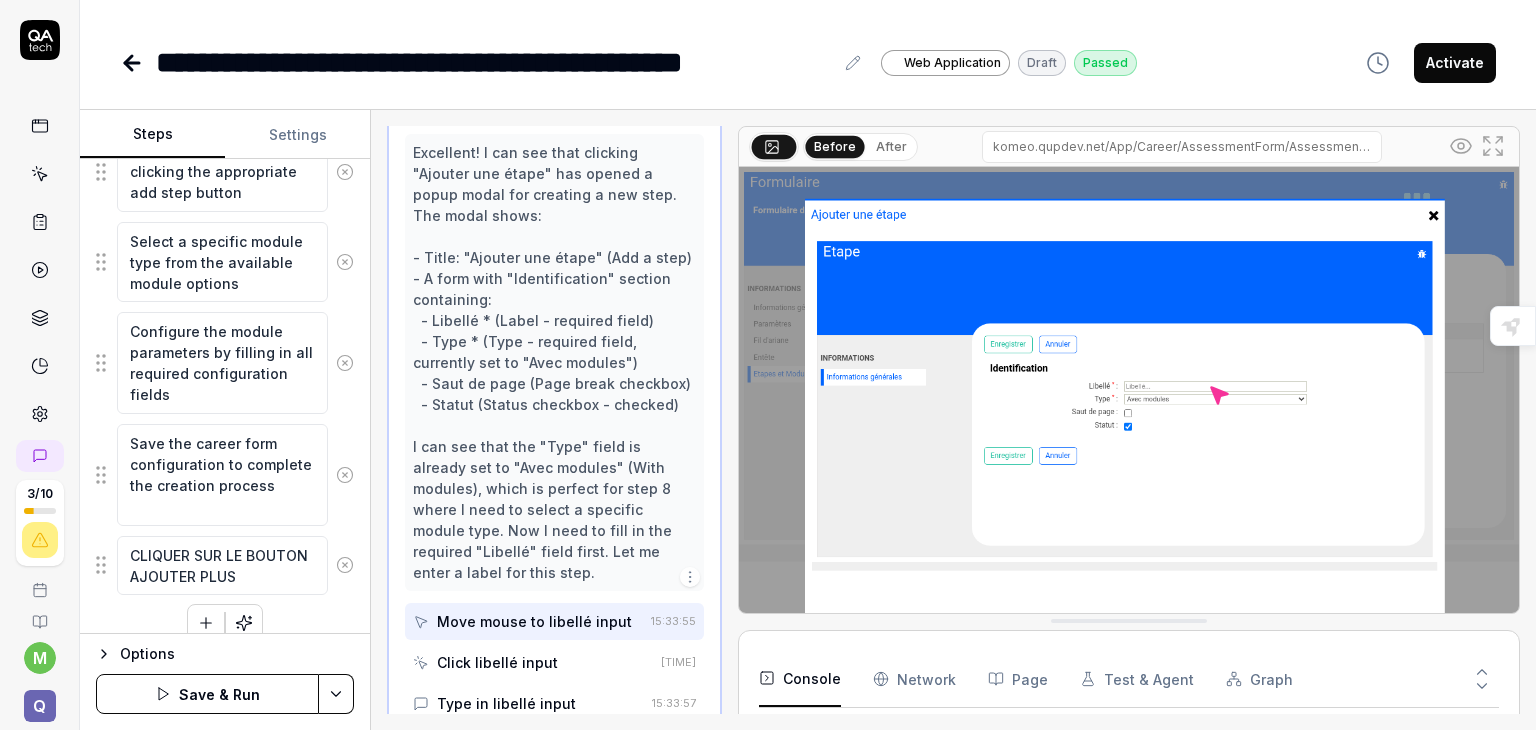 type on "*" 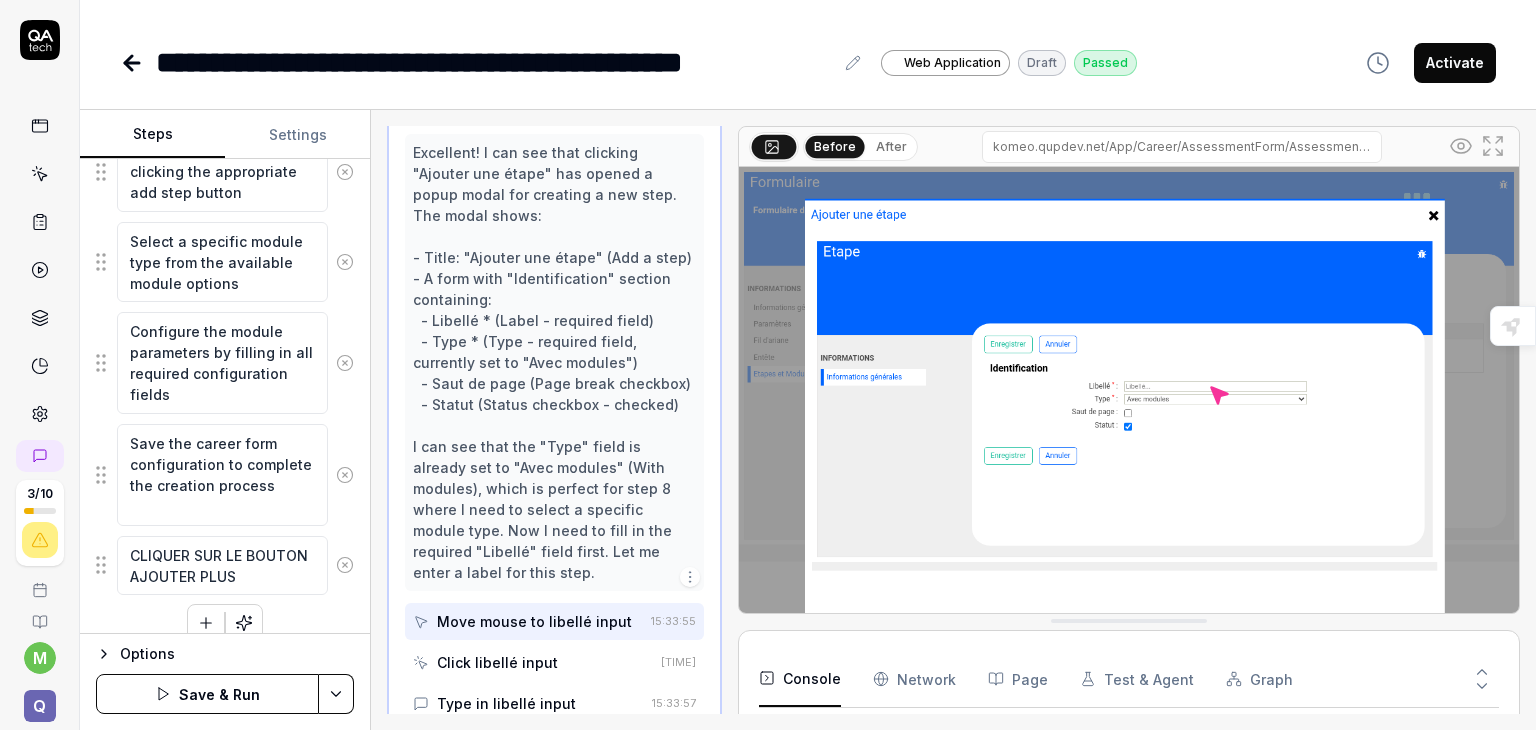 type on "CLIQUER SUR LE BOUTON AJOUTER PLUS" 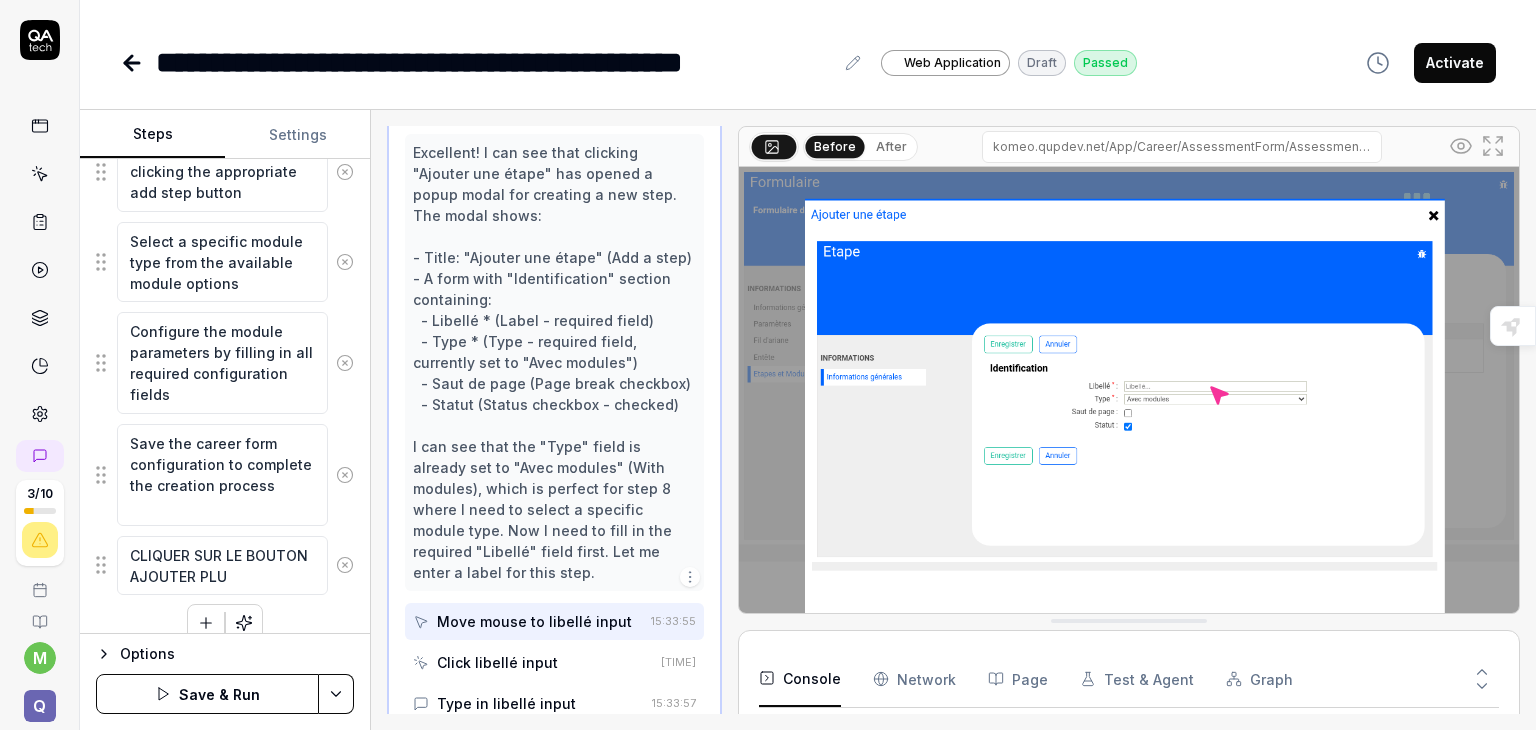 type on "*" 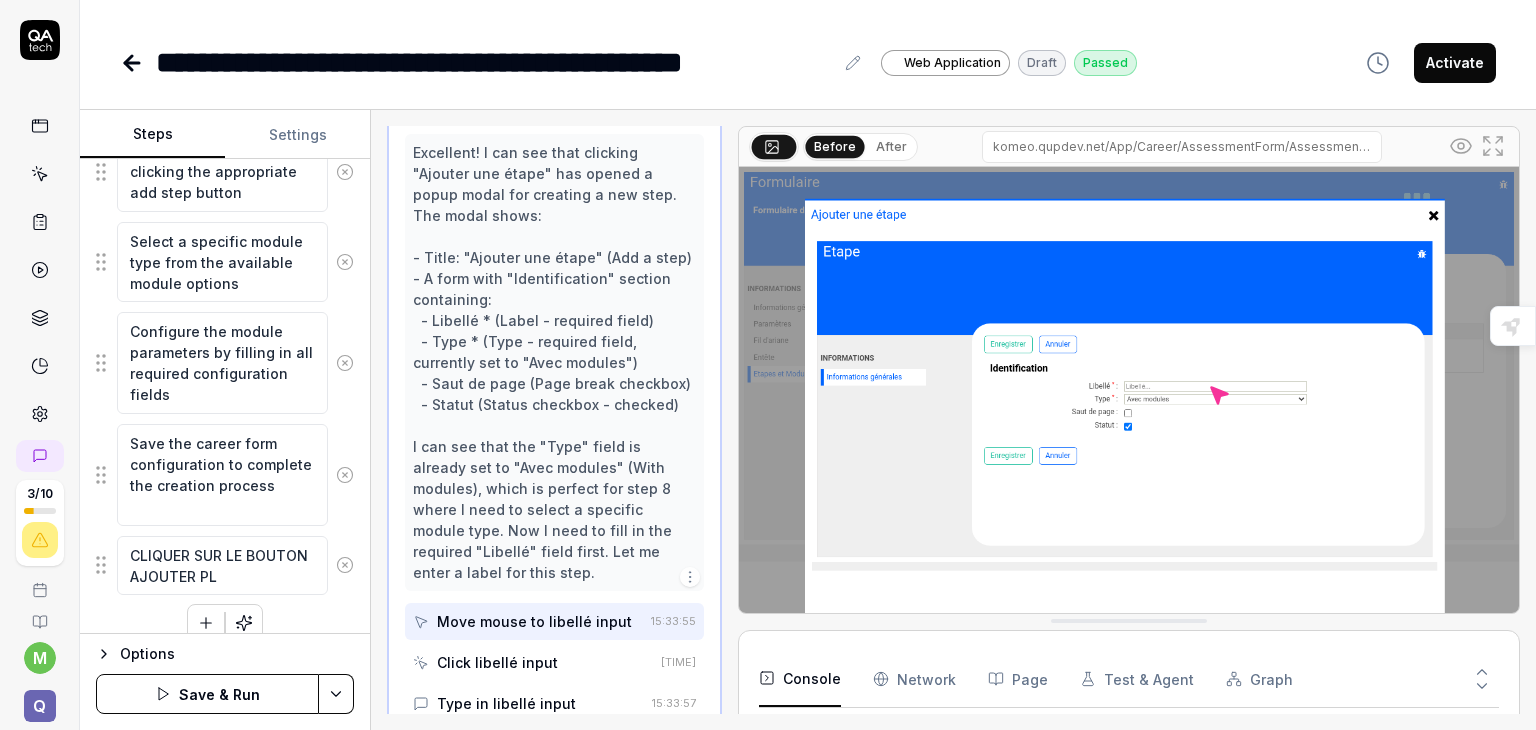 type on "*" 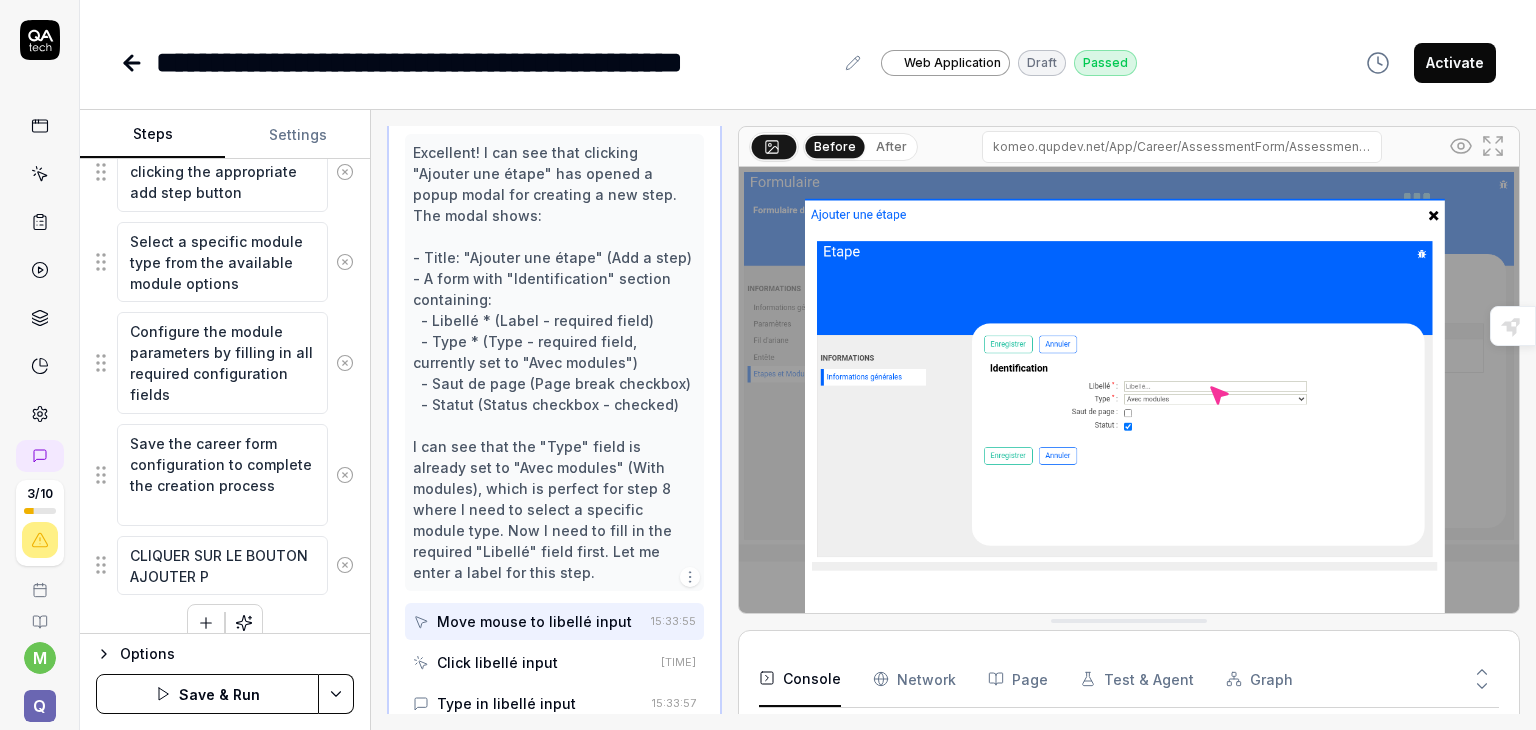 type on "*" 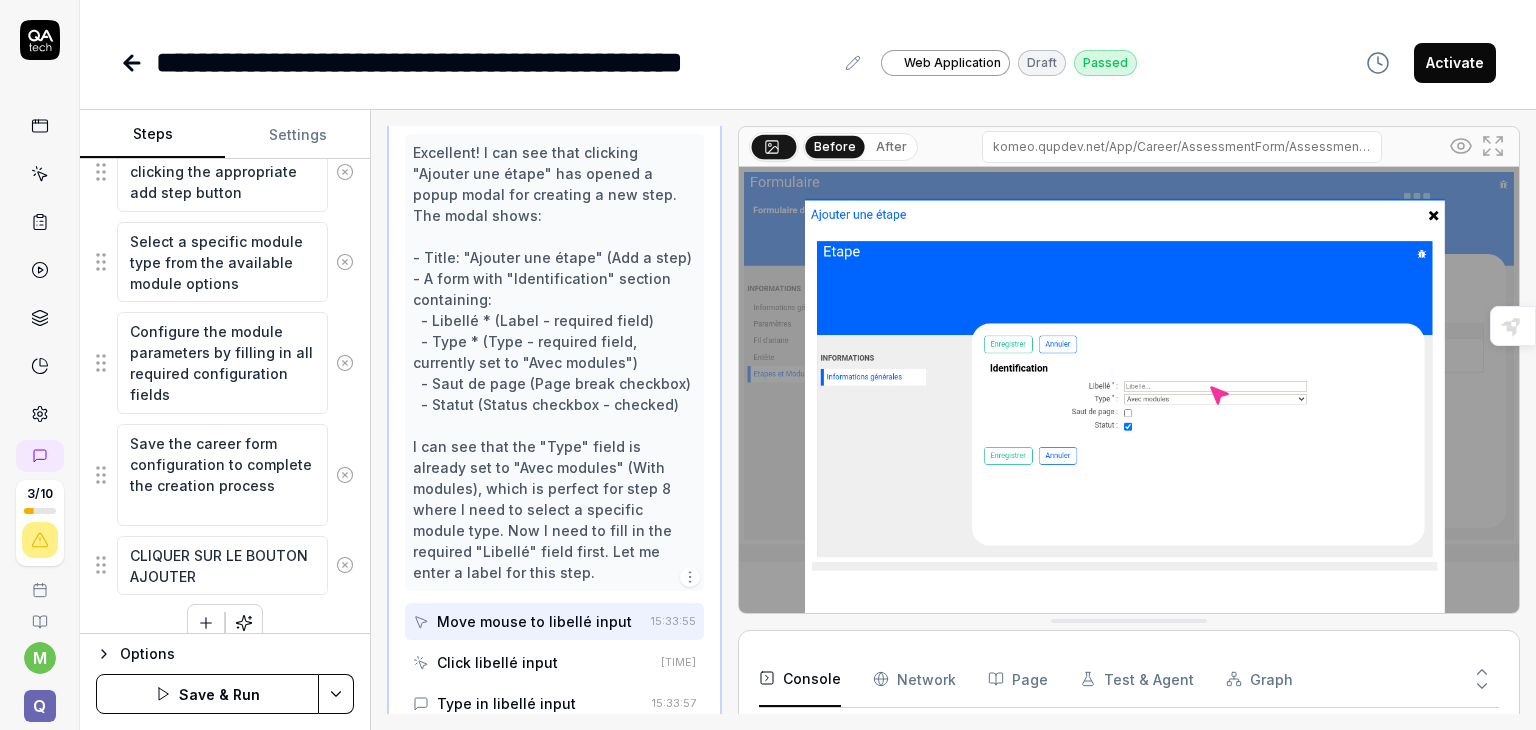 type on "*" 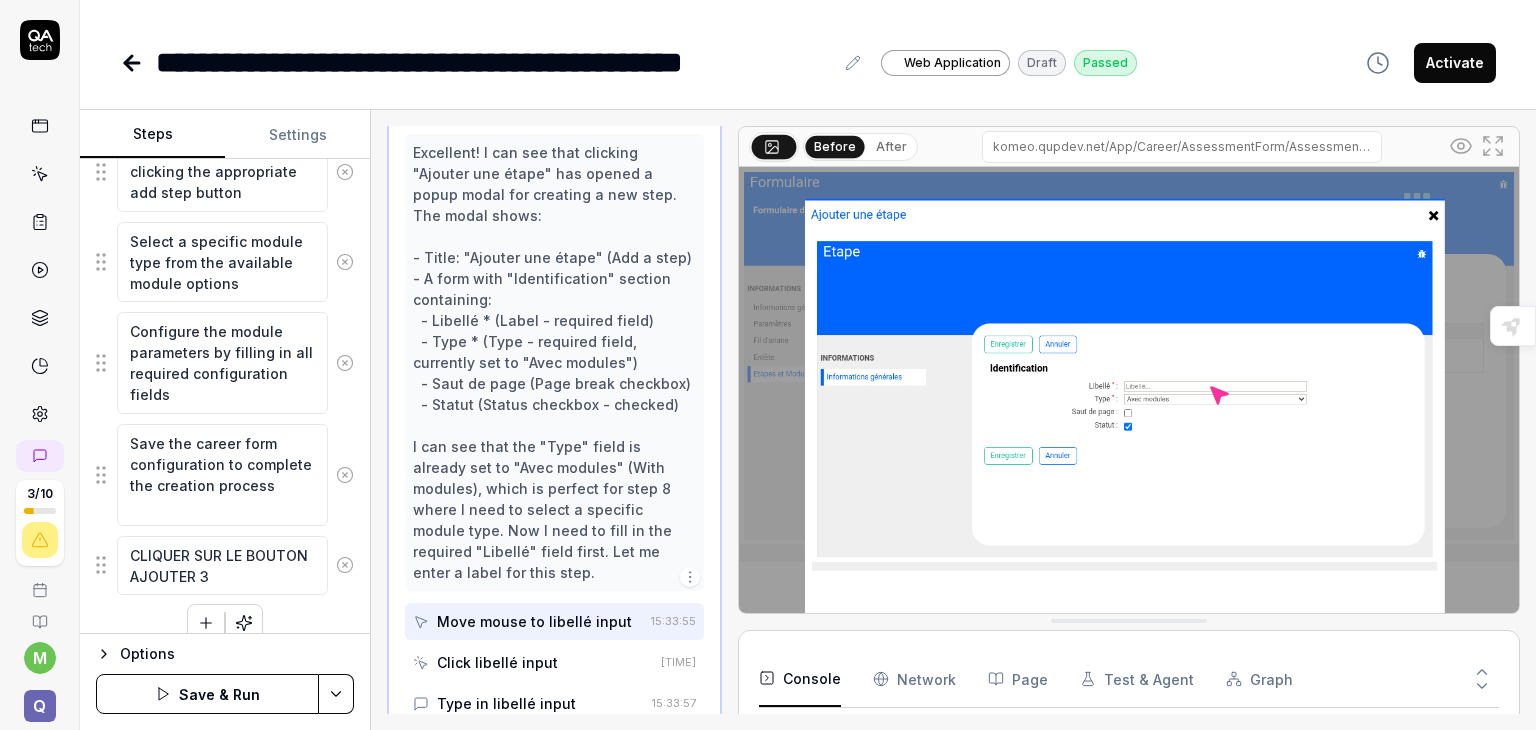 type on "*" 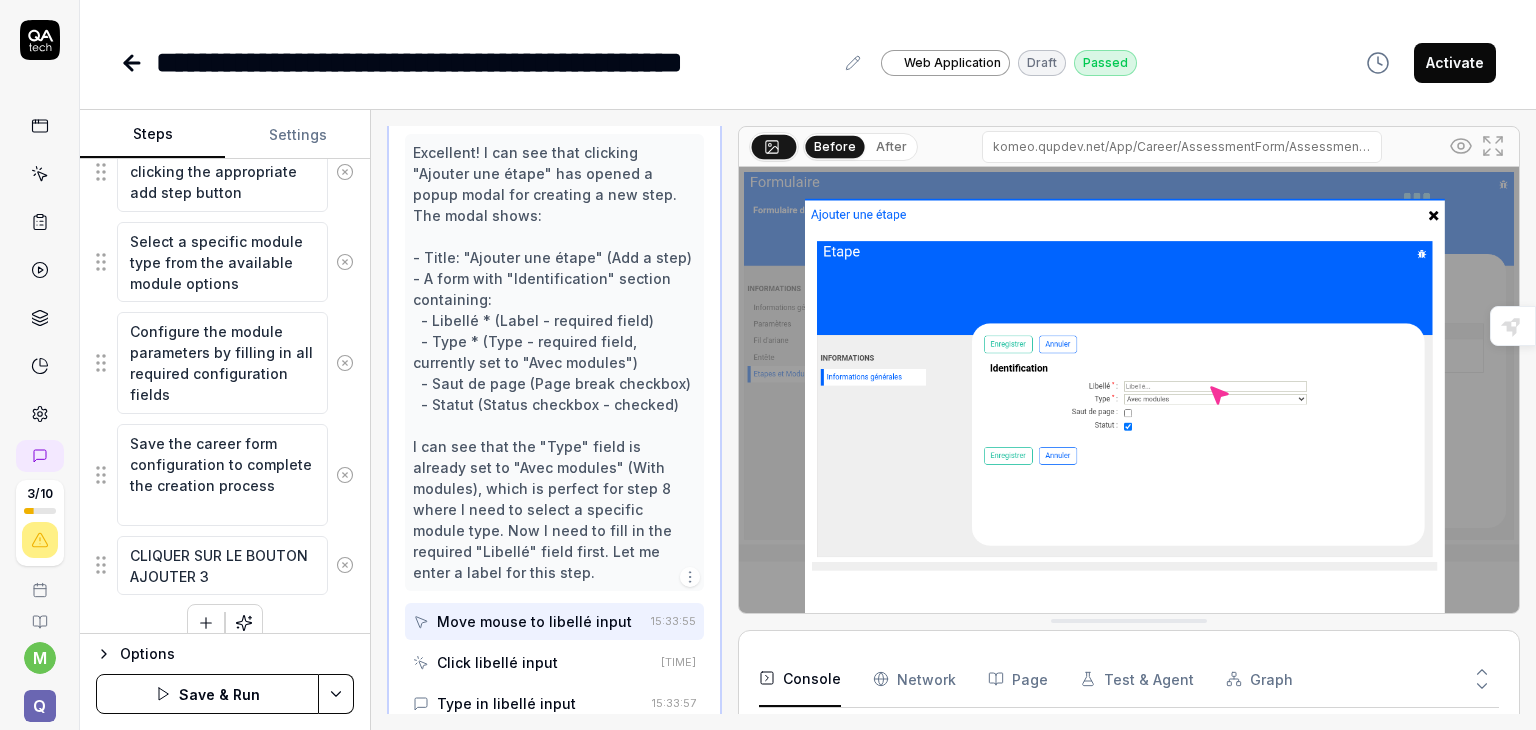 type on "CLIQUER SUR LE BOUTON AJOUTER" 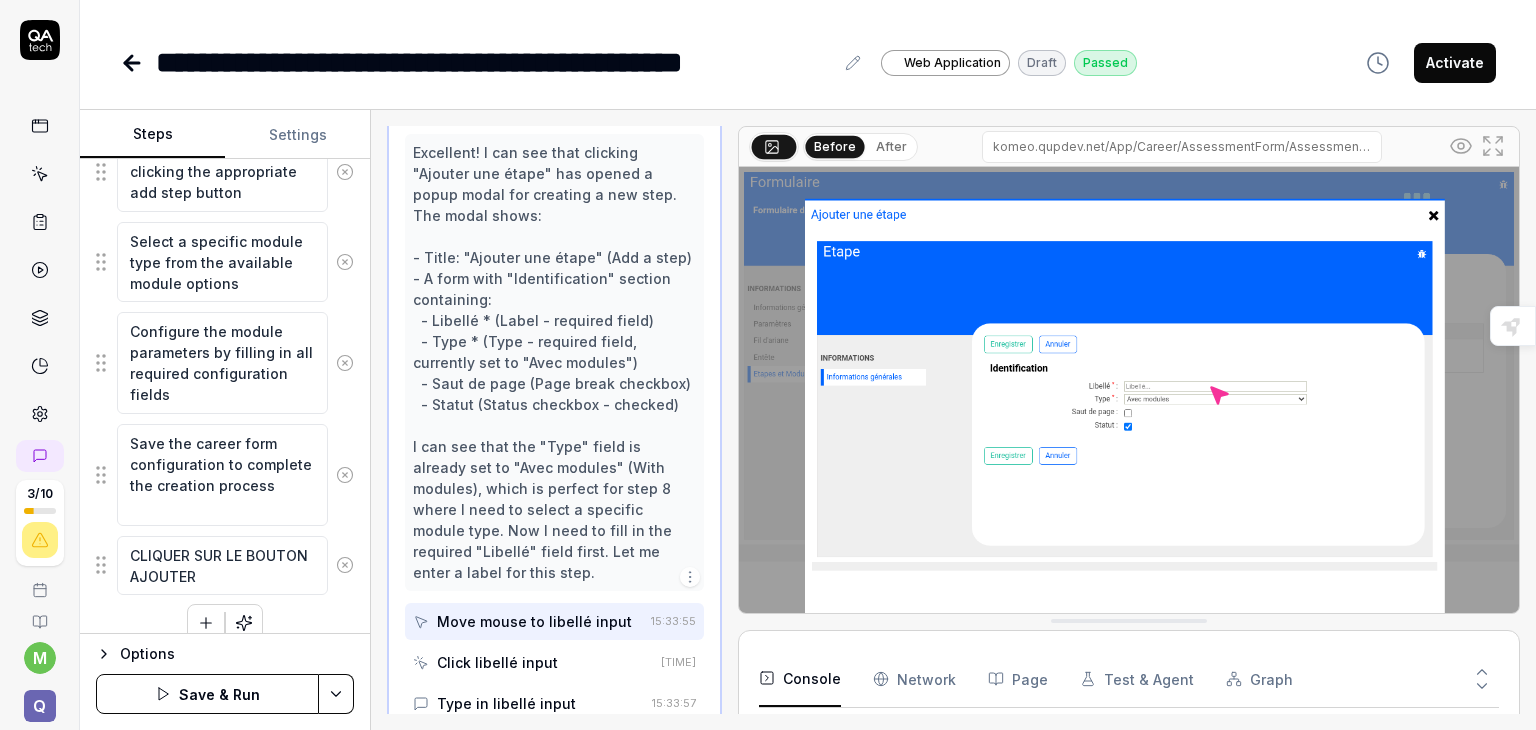 type on "*" 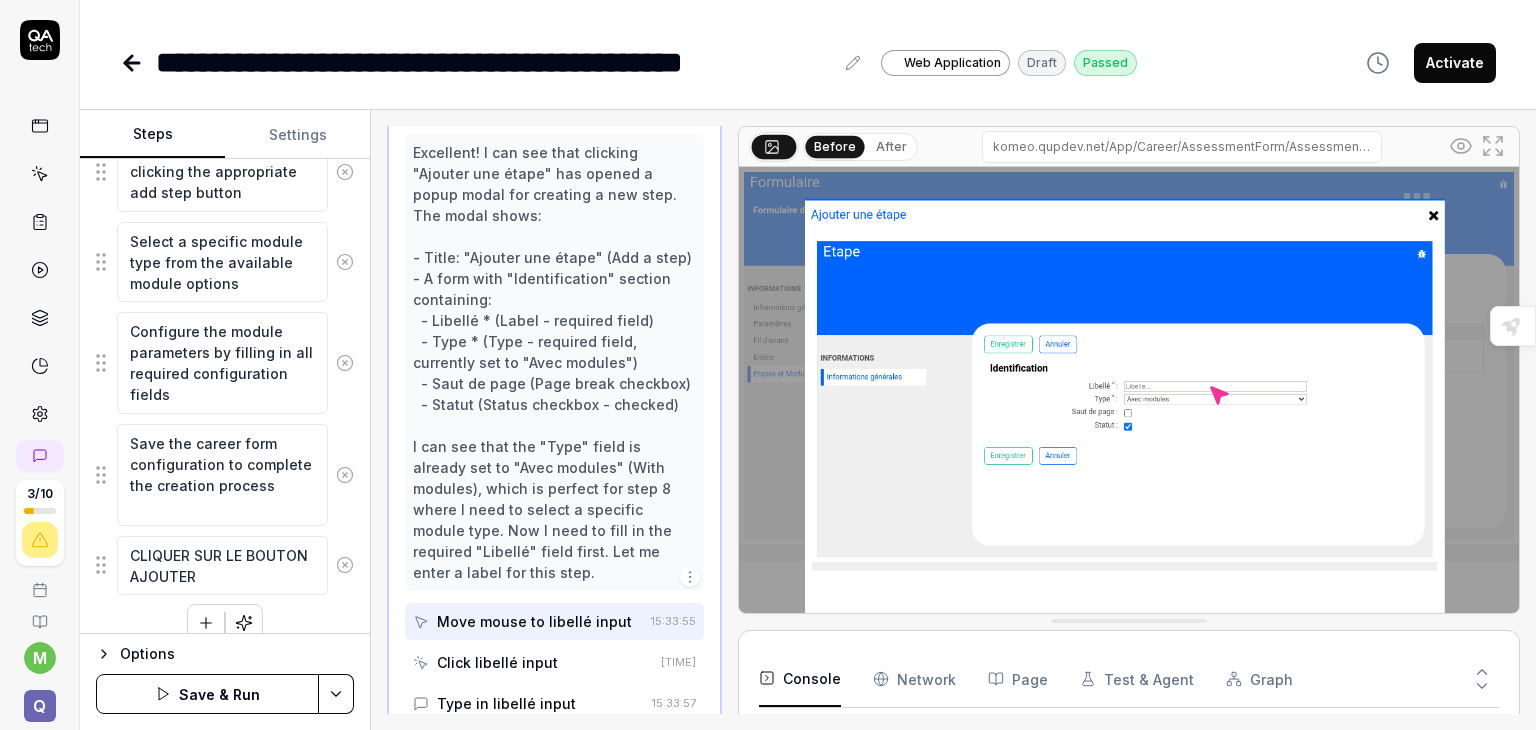 type on "CLIQUER SUR LE BOUTON AJOUTER "" 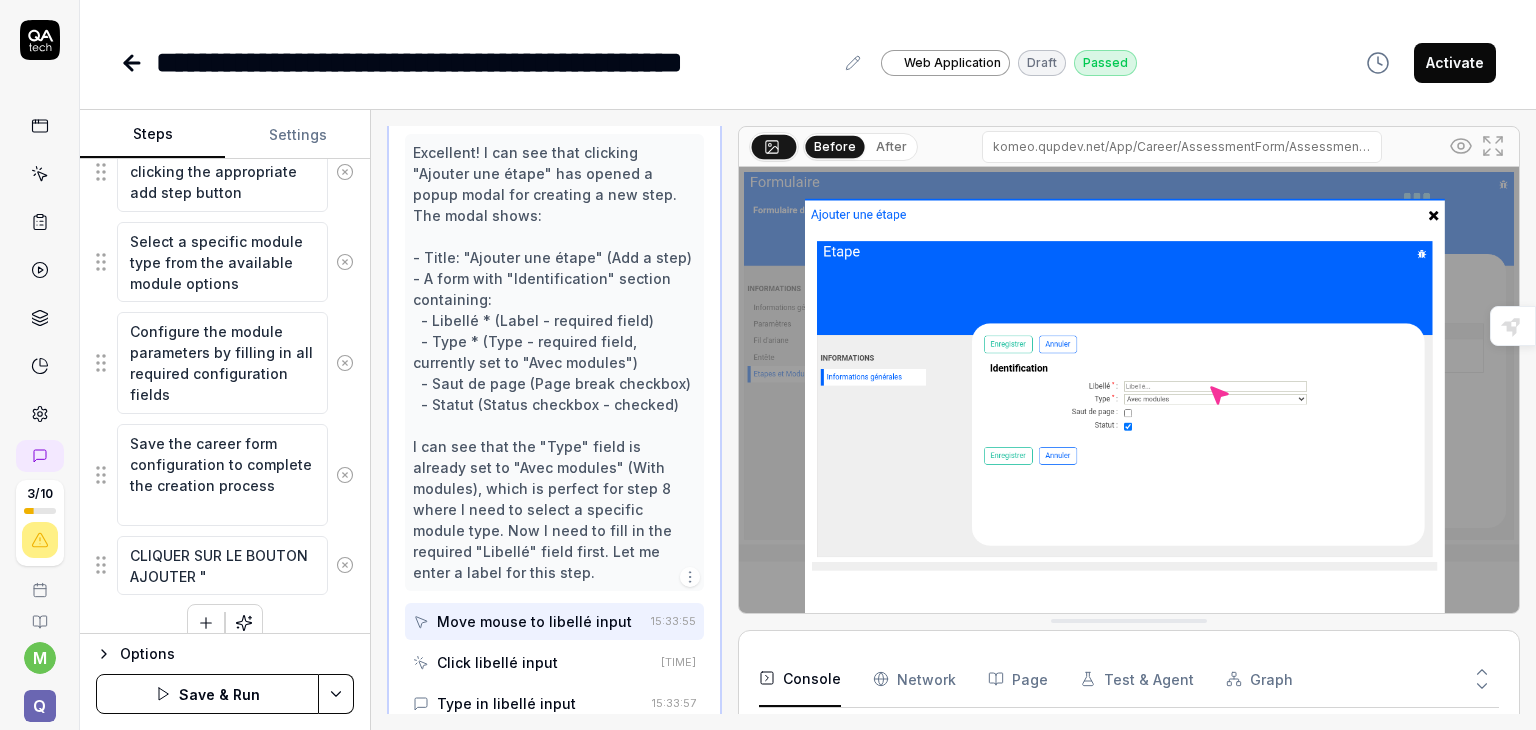type on "*" 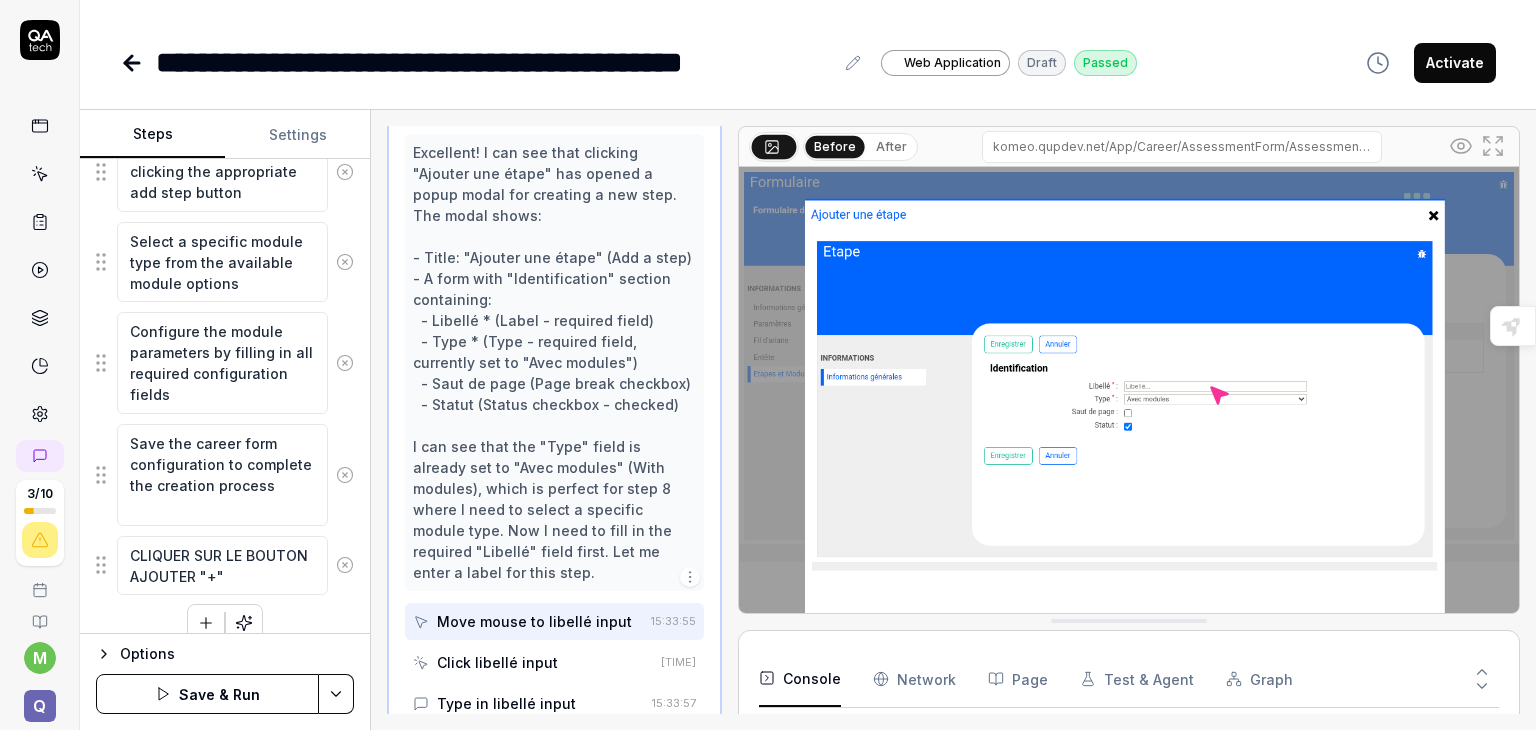 type on "*" 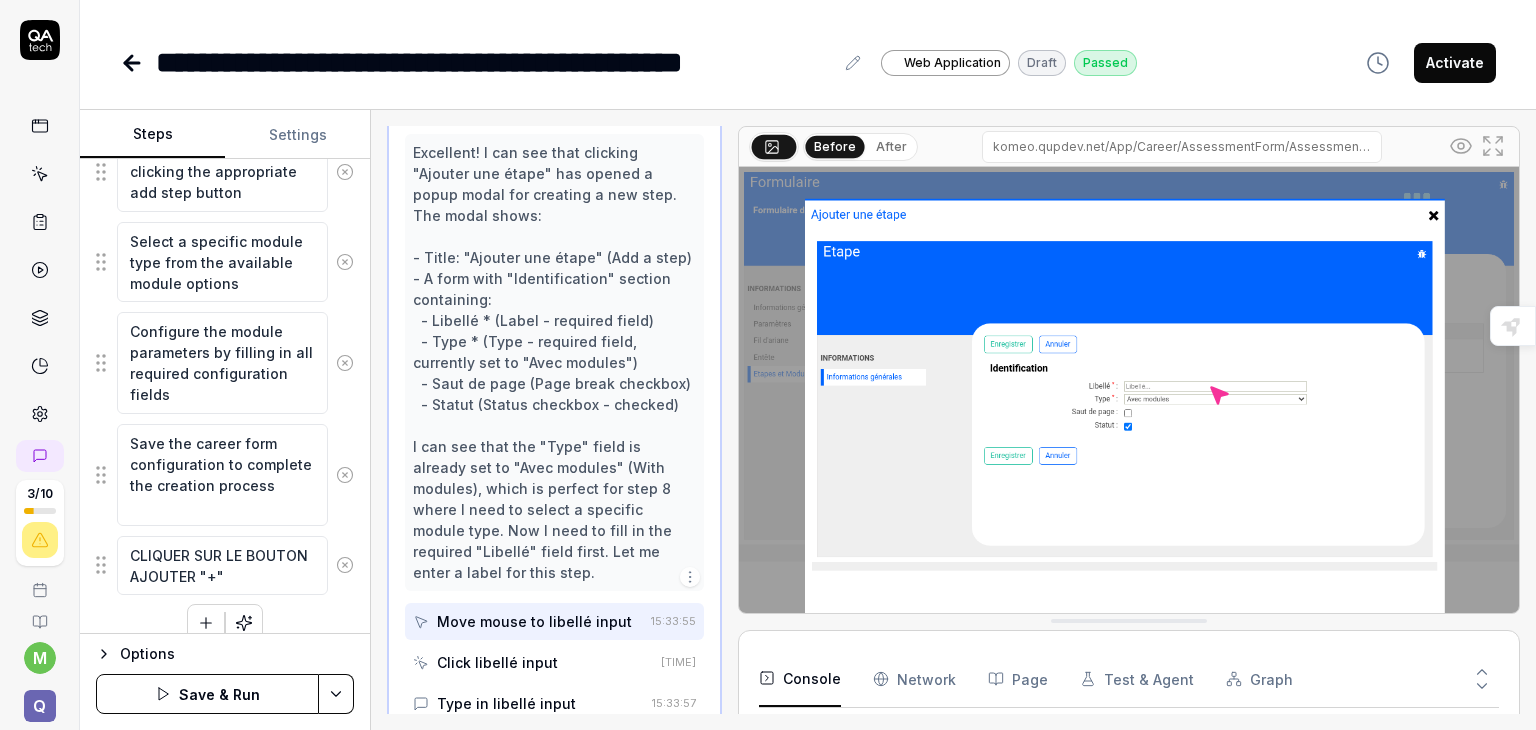 type on "*" 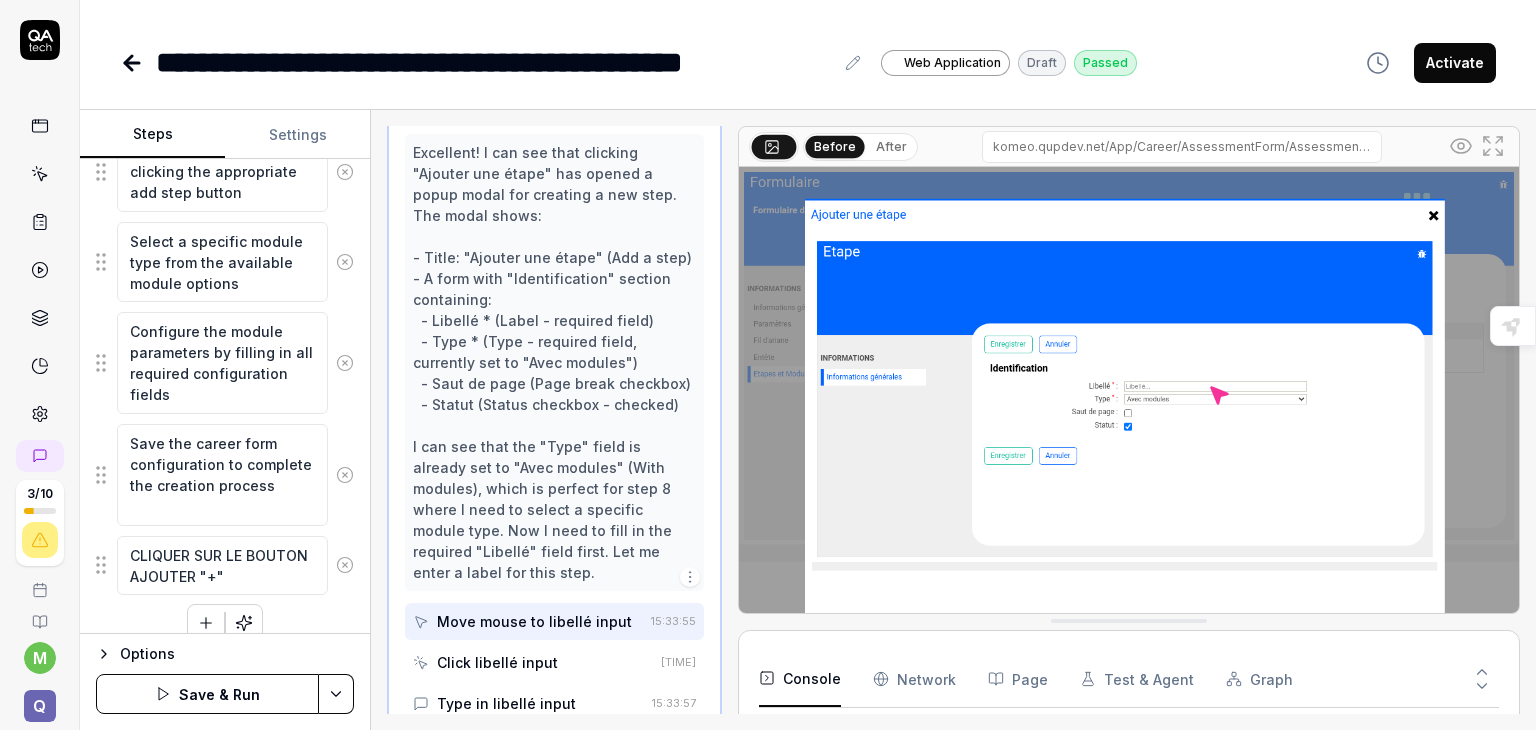 type on "CLIQUER SUR LE BOUTON AJOUTER "+" a" 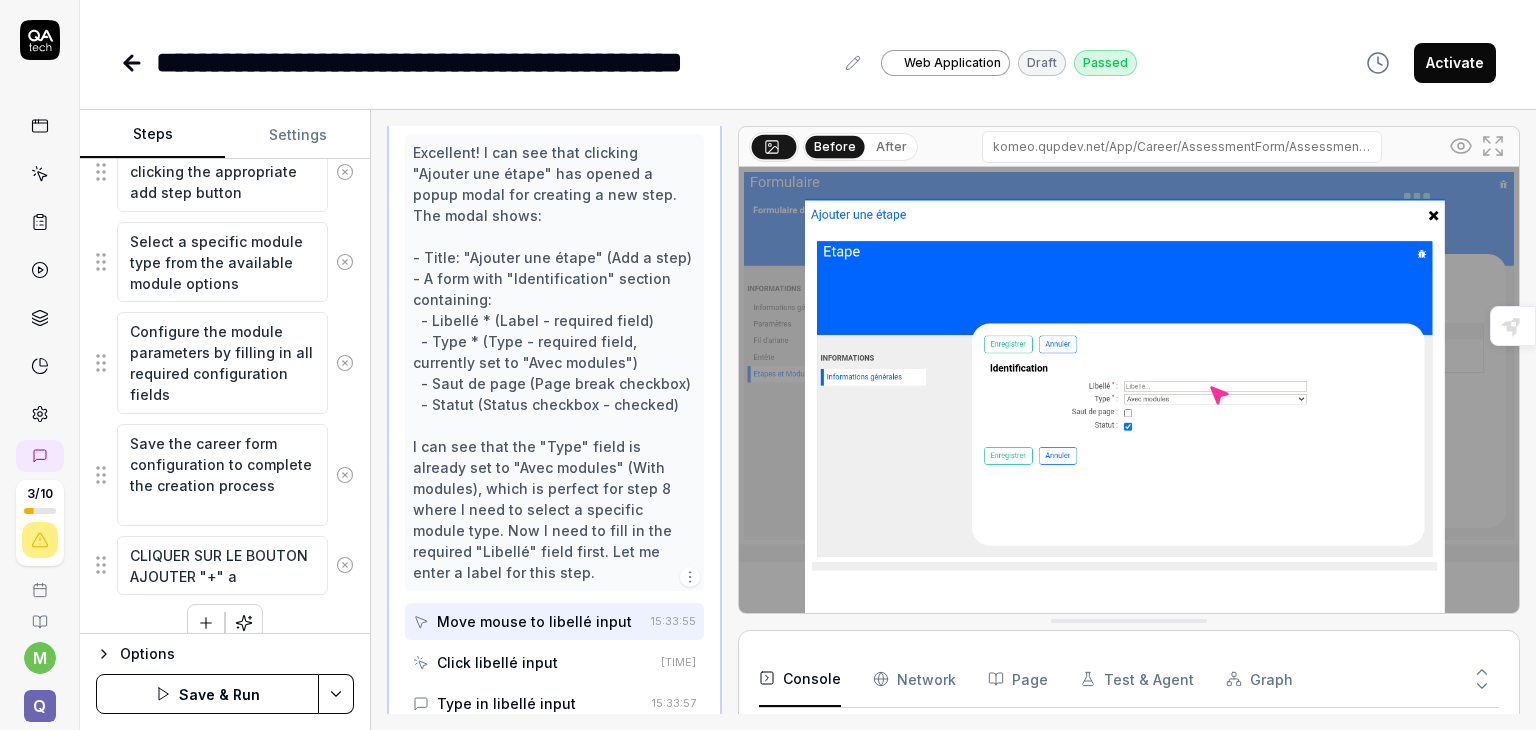 type 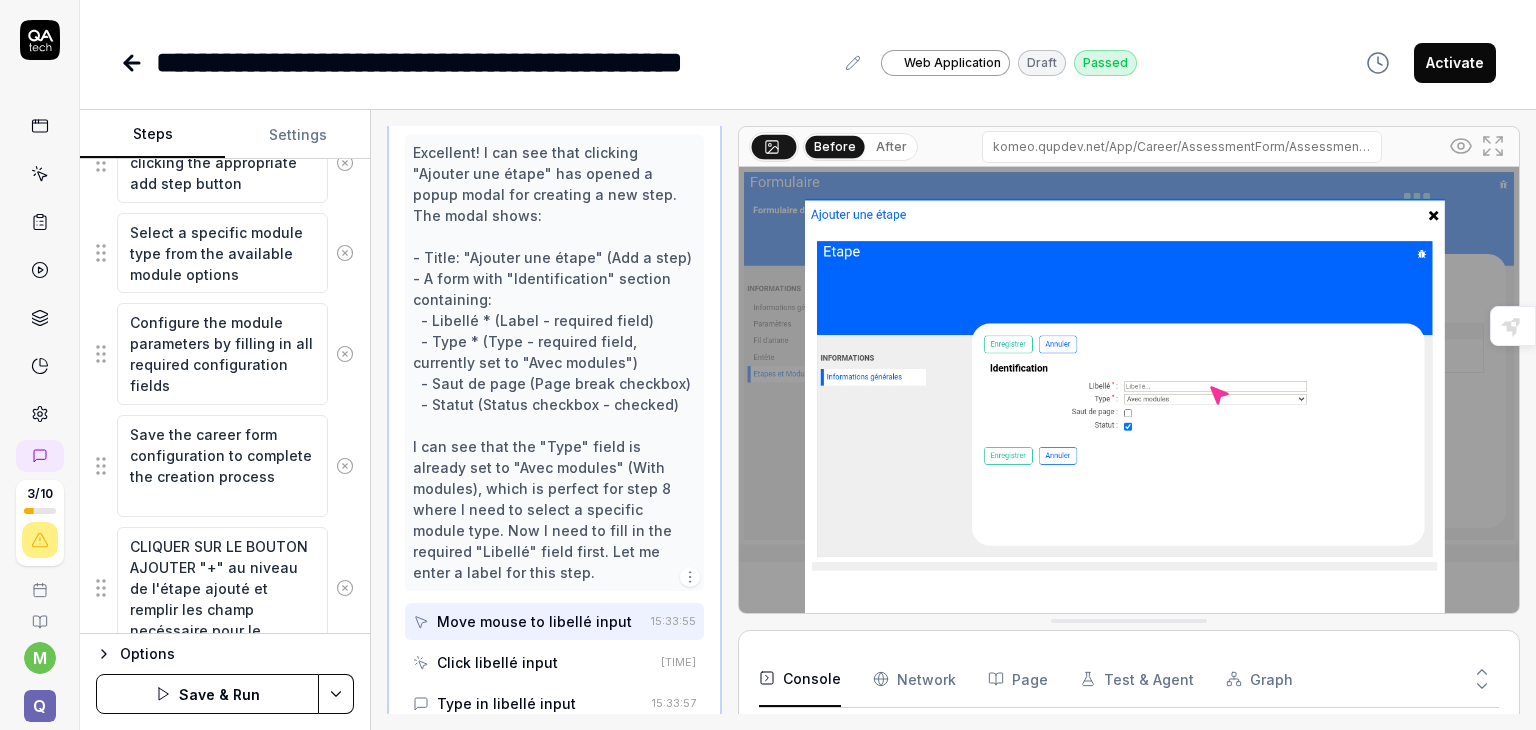 scroll, scrollTop: 1116, scrollLeft: 0, axis: vertical 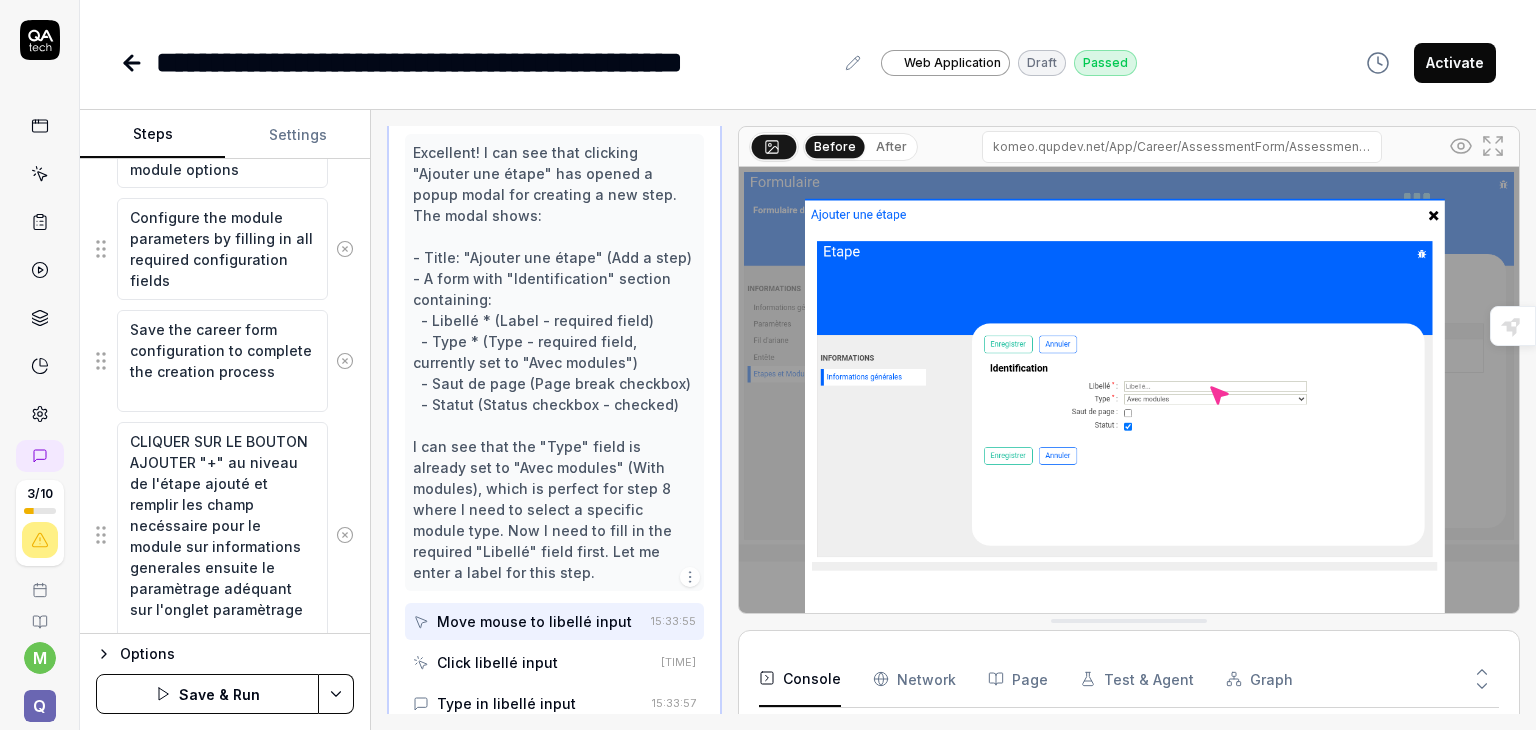 click on "Save & Run" at bounding box center (207, 694) 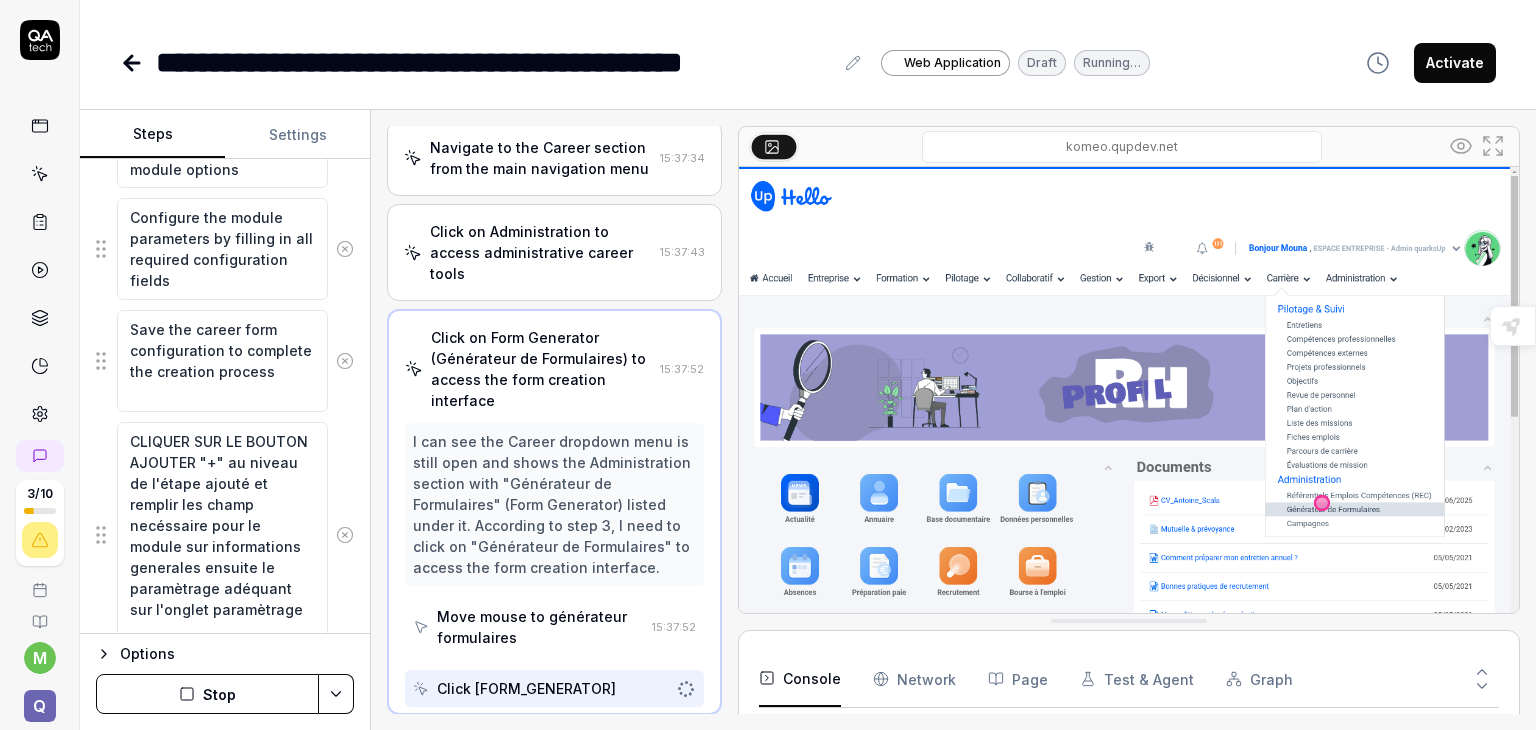 scroll, scrollTop: 304, scrollLeft: 0, axis: vertical 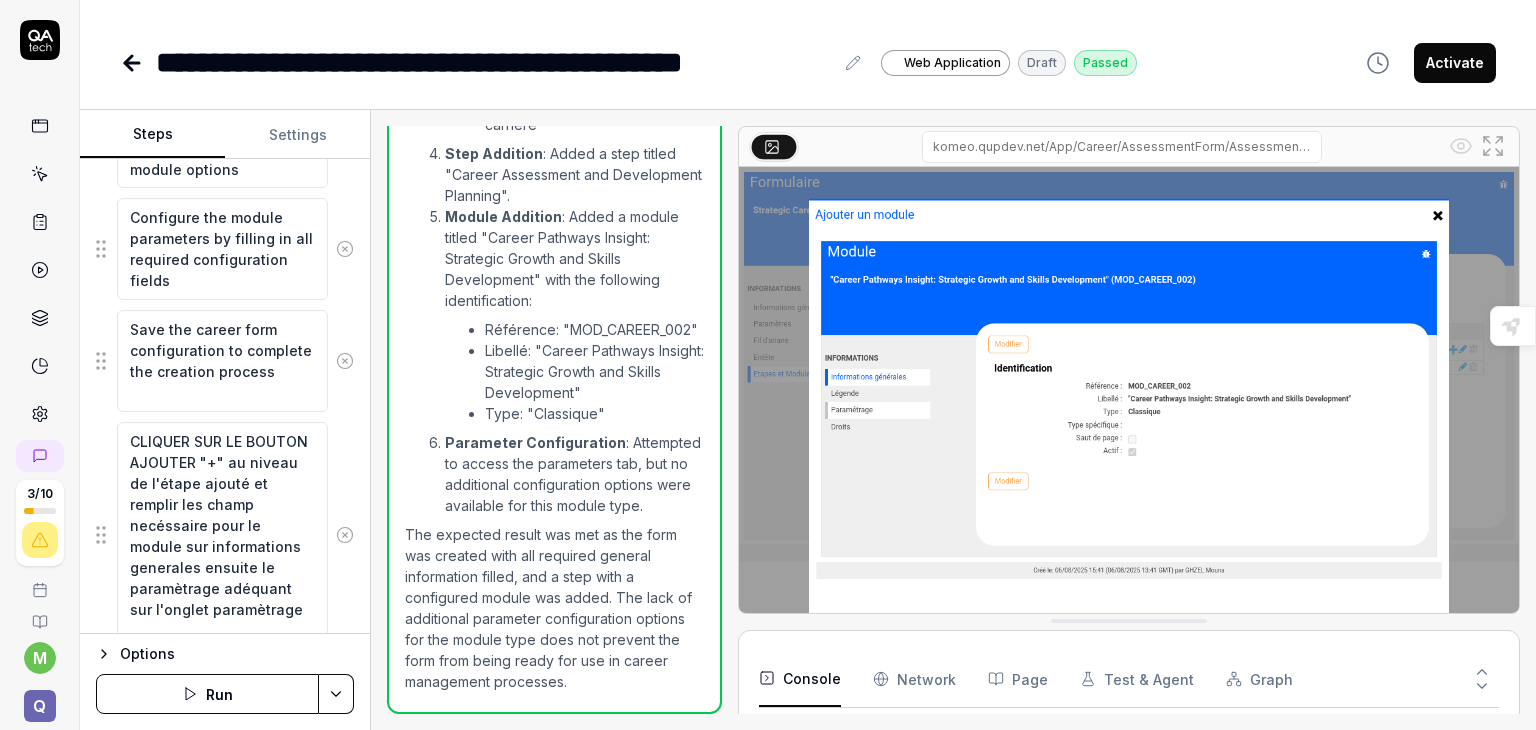 click on "Activate" at bounding box center (1425, 62) 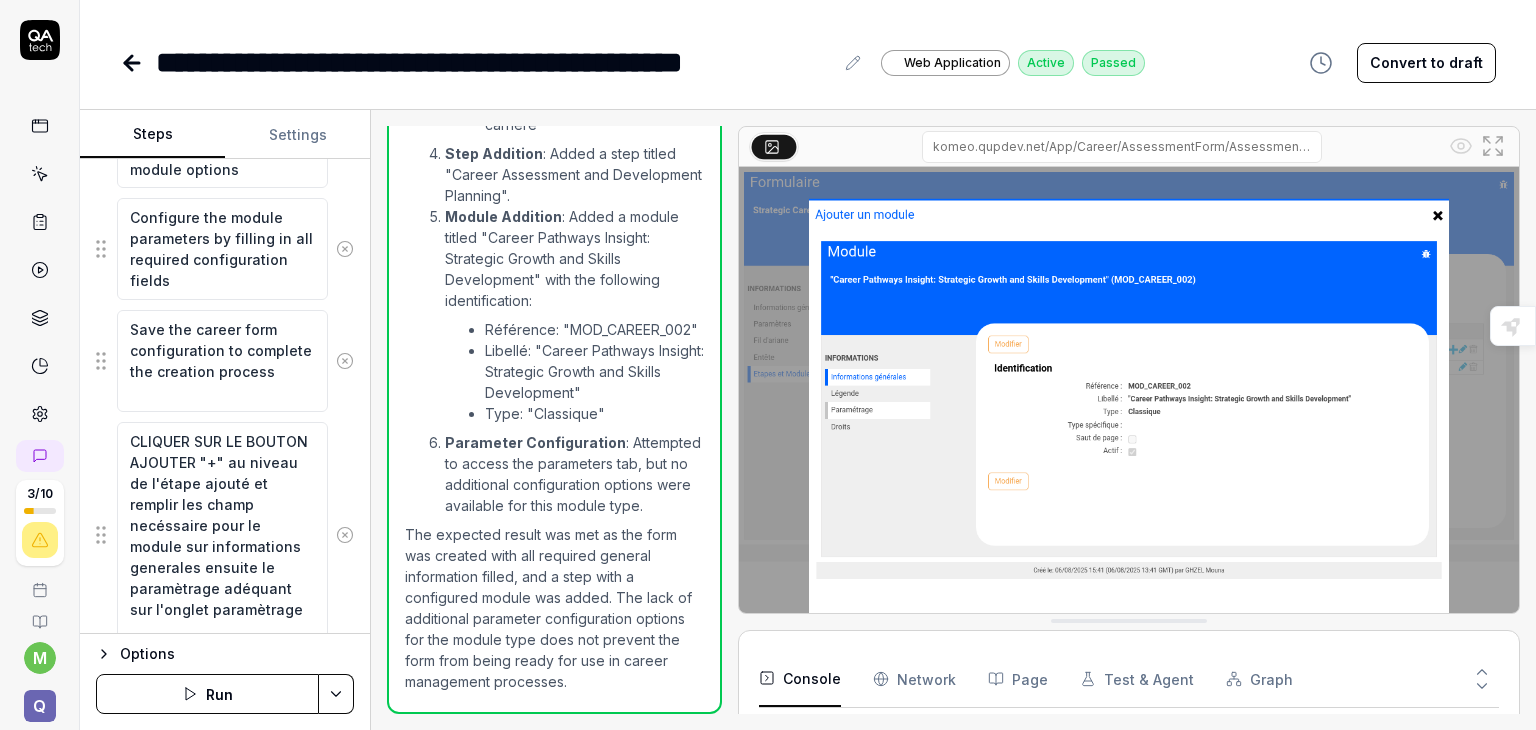 click 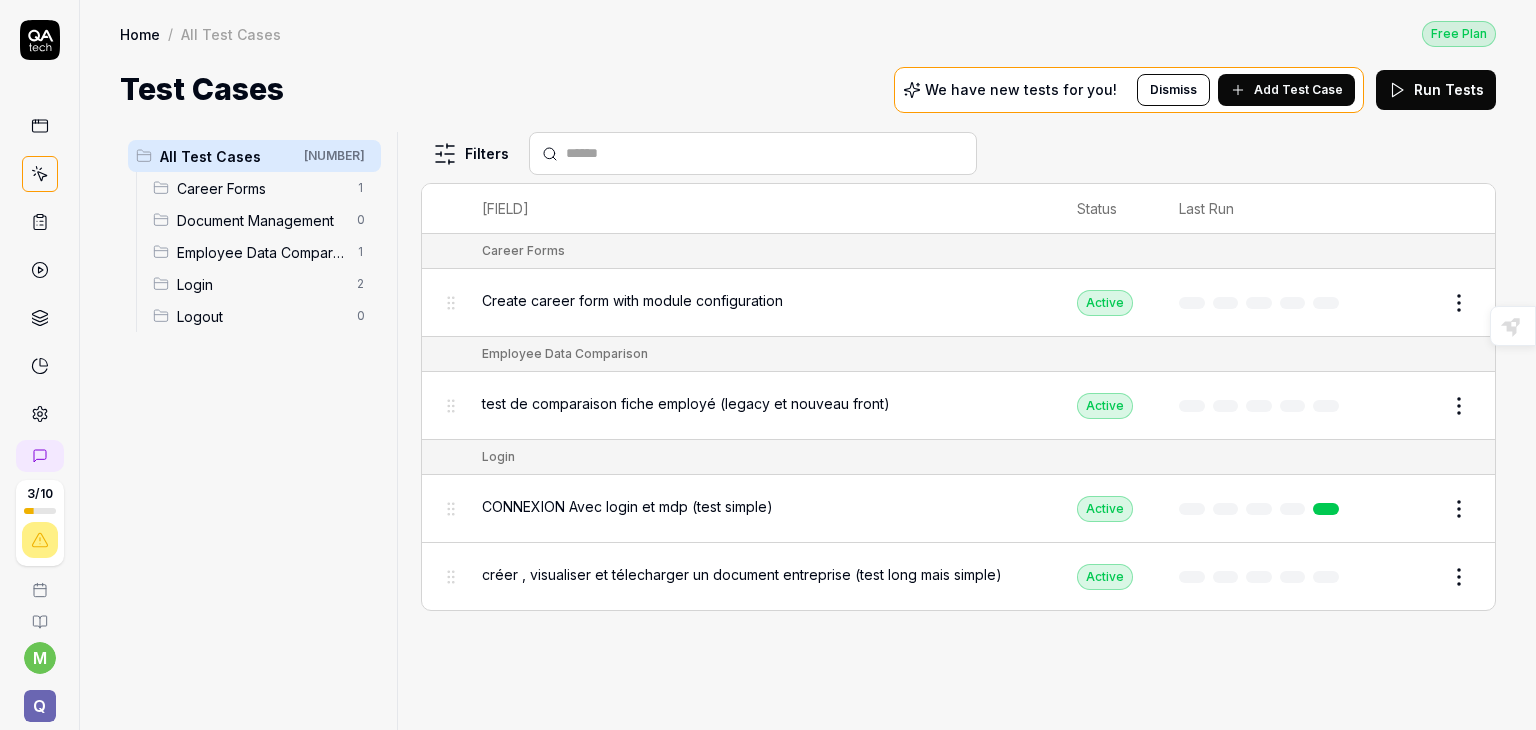 click on "Edit" at bounding box center (1411, 303) 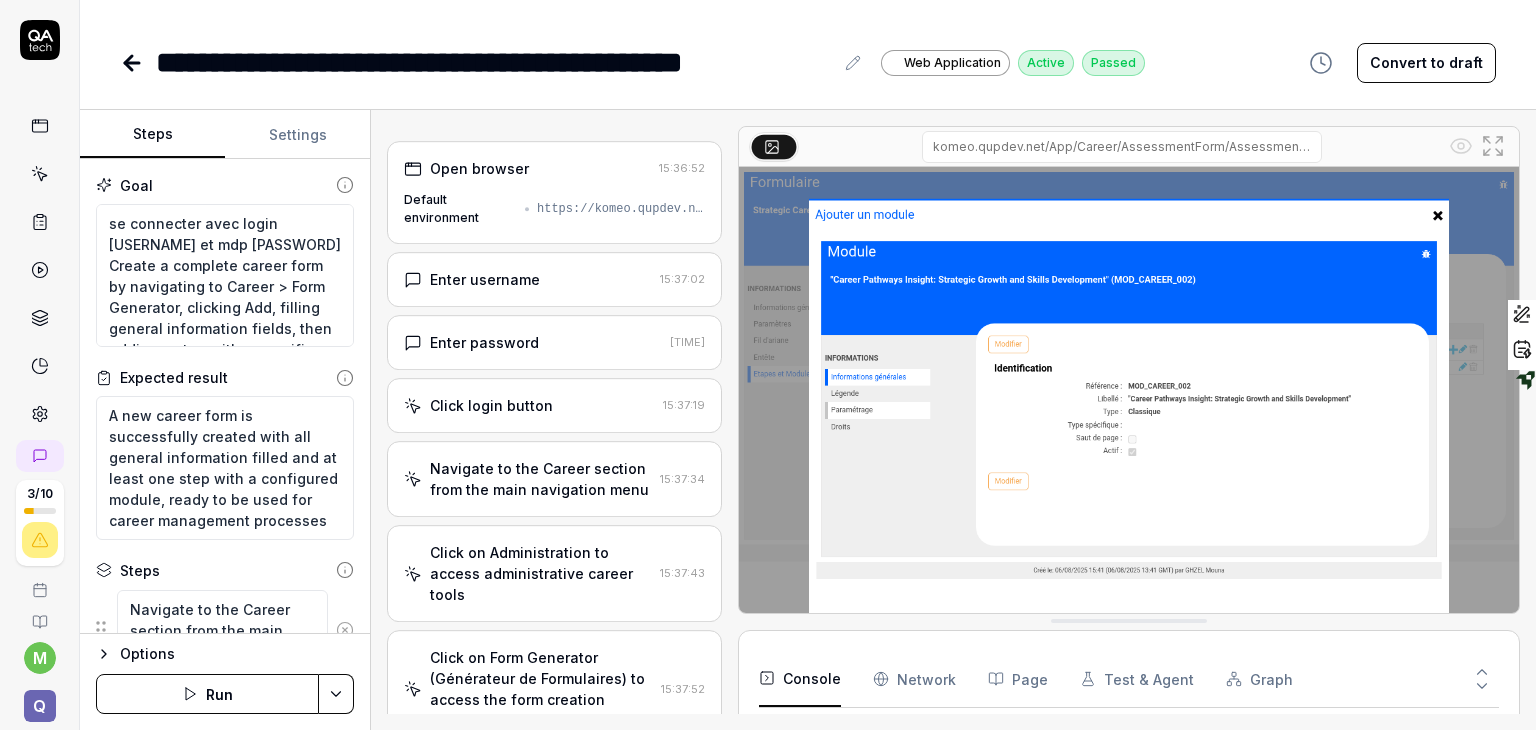 scroll, scrollTop: 228, scrollLeft: 0, axis: vertical 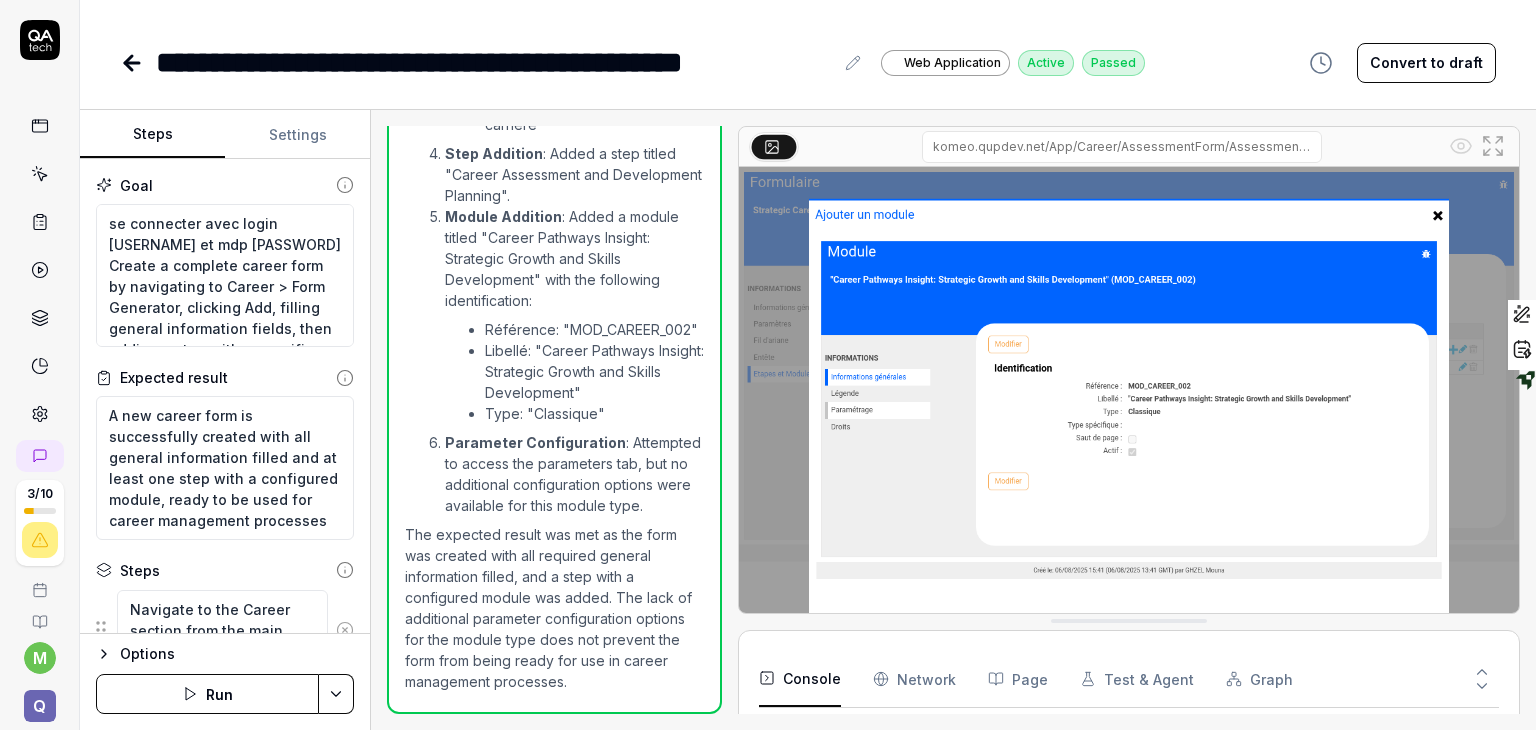 click 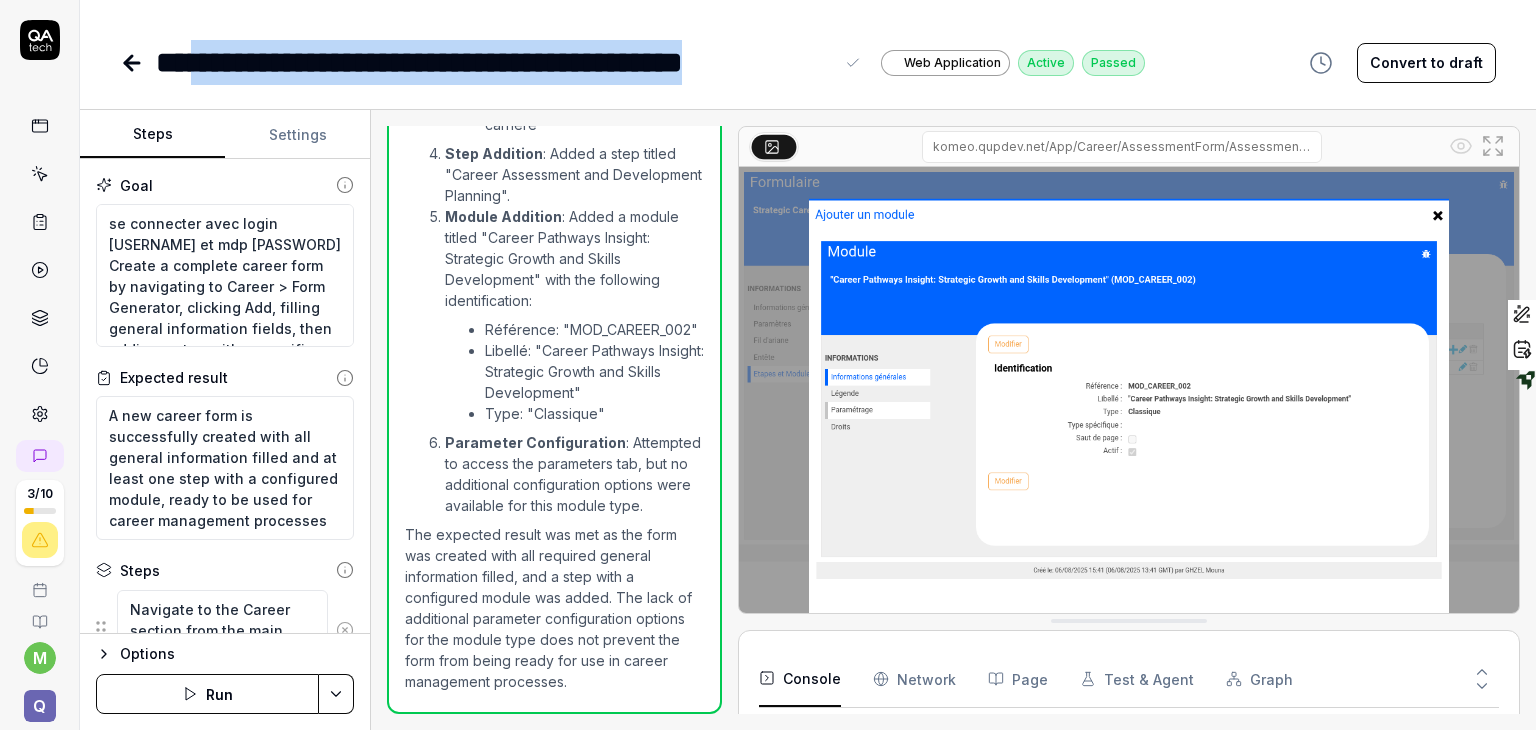 drag, startPoint x: 832, startPoint y: 57, endPoint x: 198, endPoint y: 40, distance: 634.2279 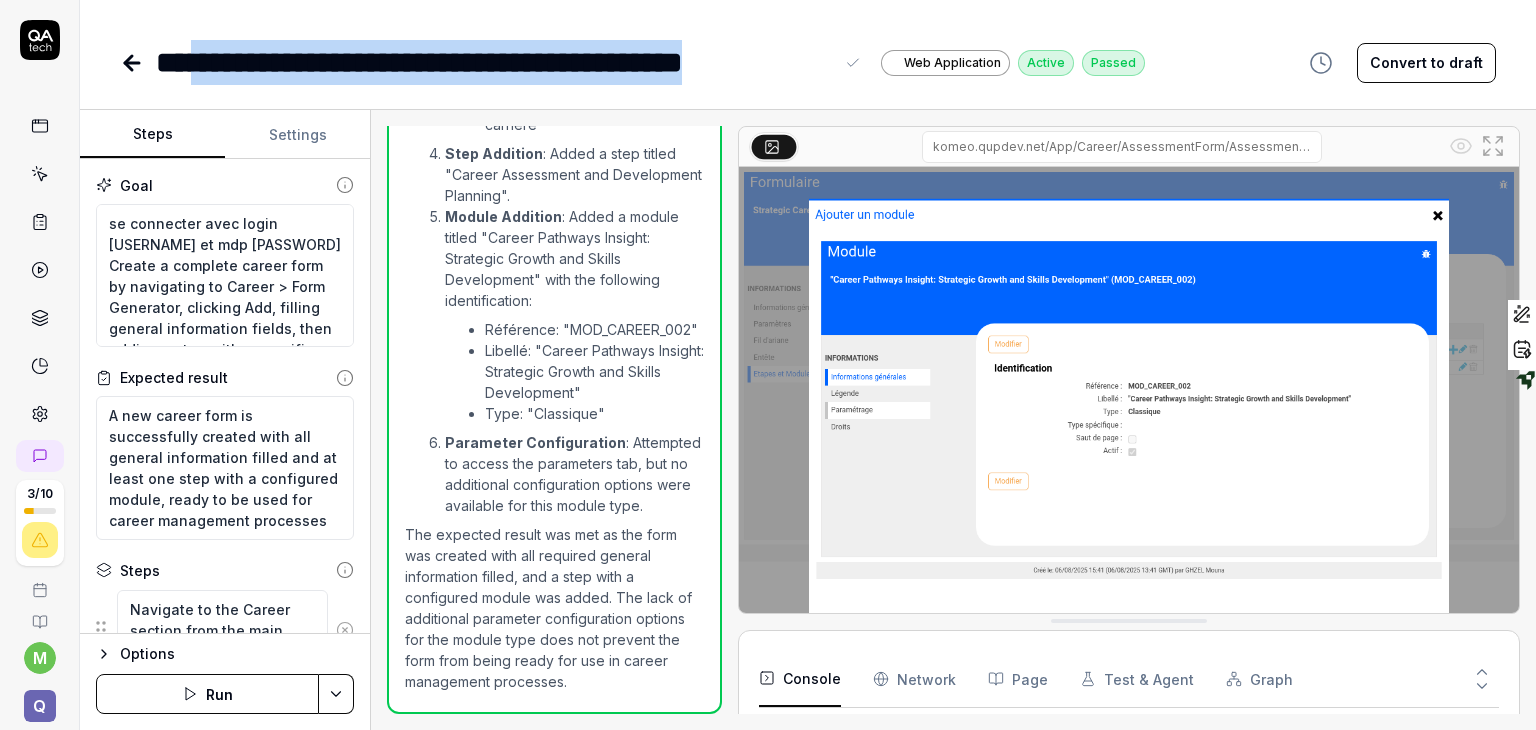 click on "**********" at bounding box center [494, 62] 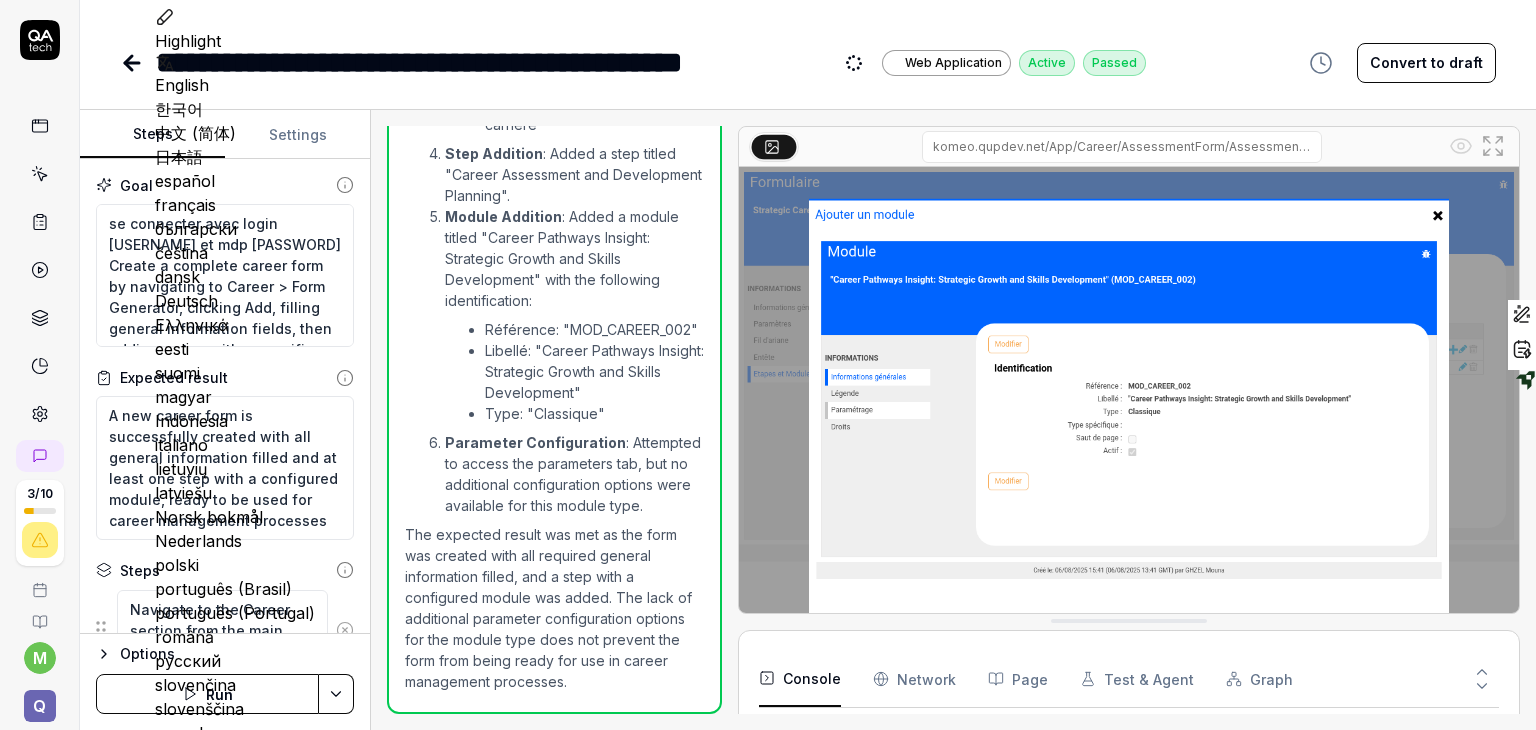 click on "**********" at bounding box center [511, 62] 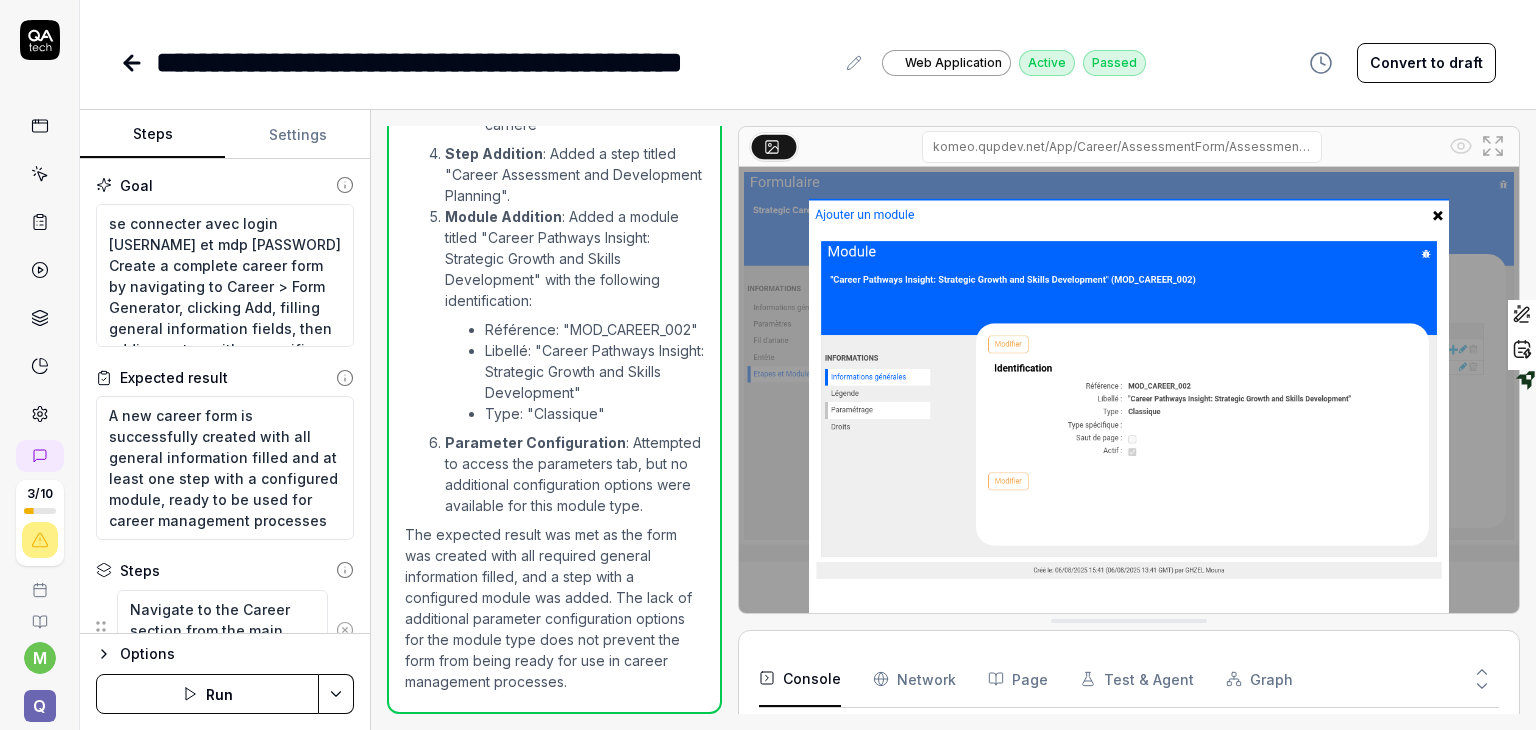 click 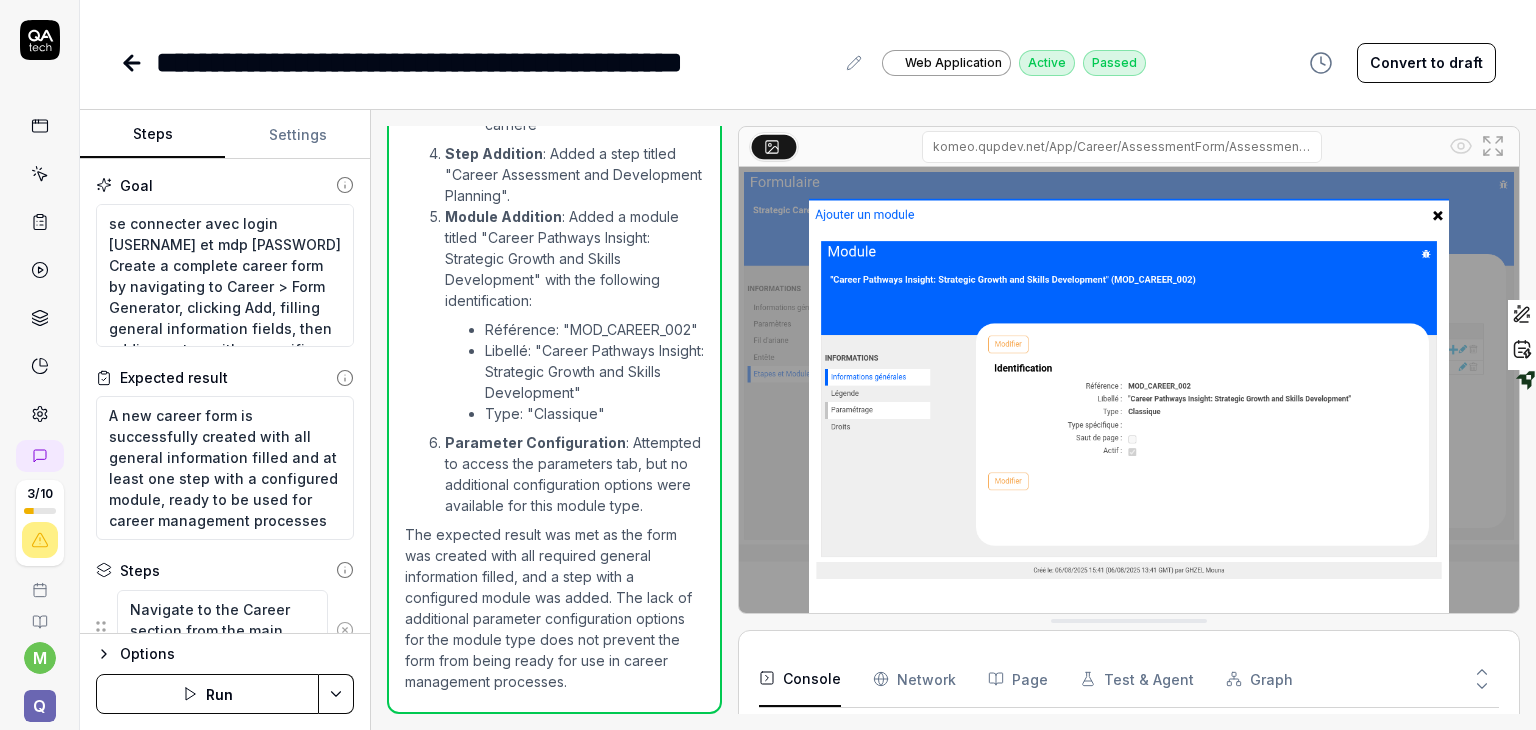 click 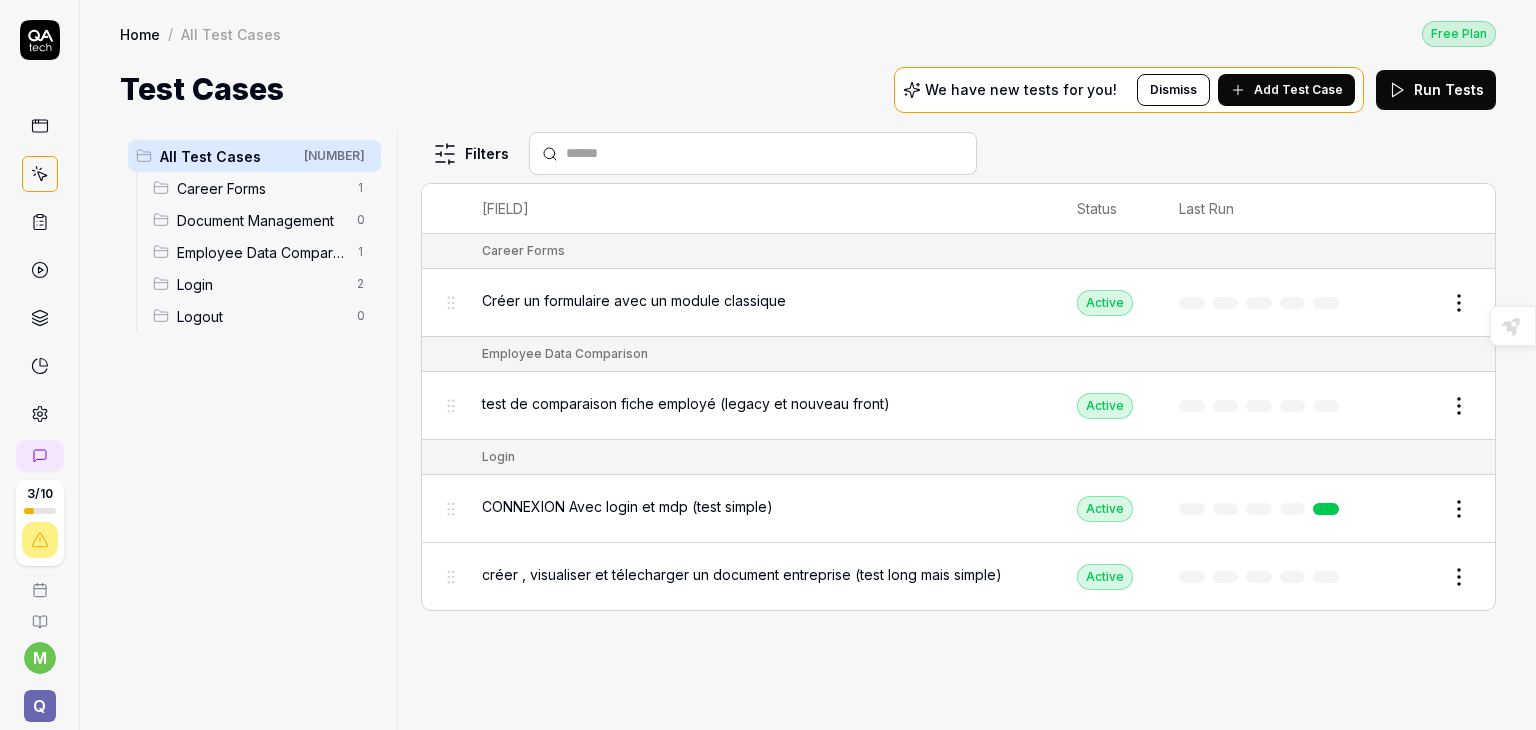 click on "Status" at bounding box center (1108, 209) 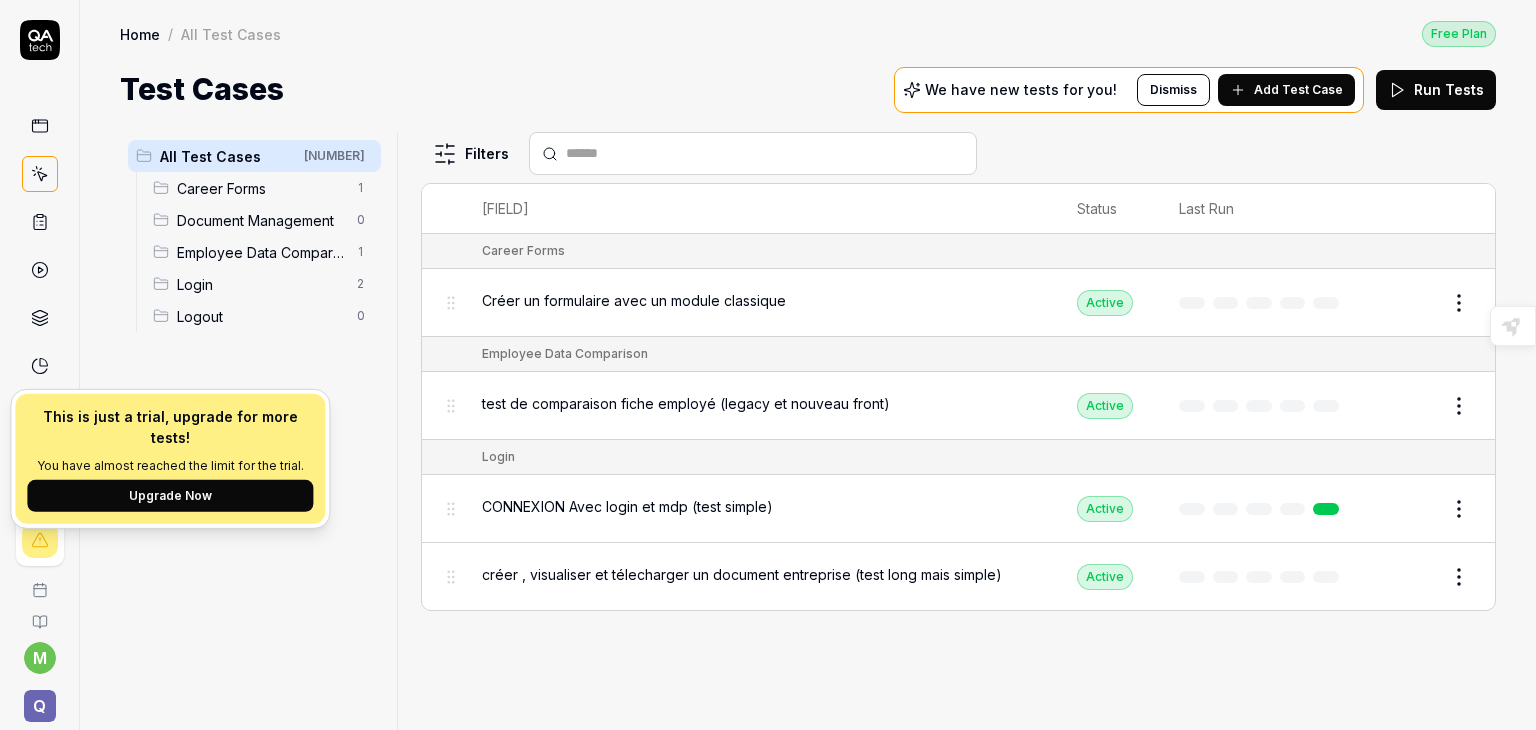 click 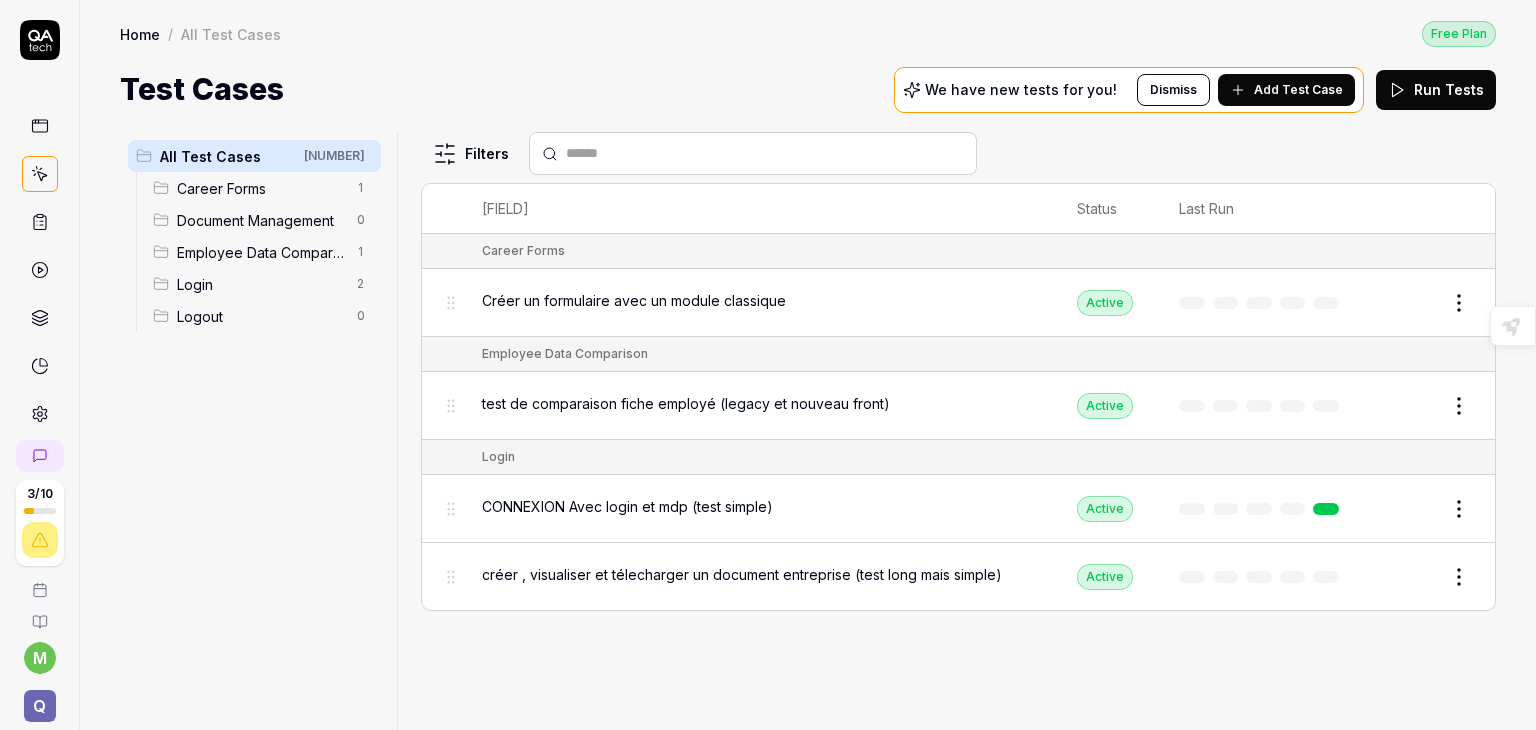 click on "3  /  10" at bounding box center (40, 494) 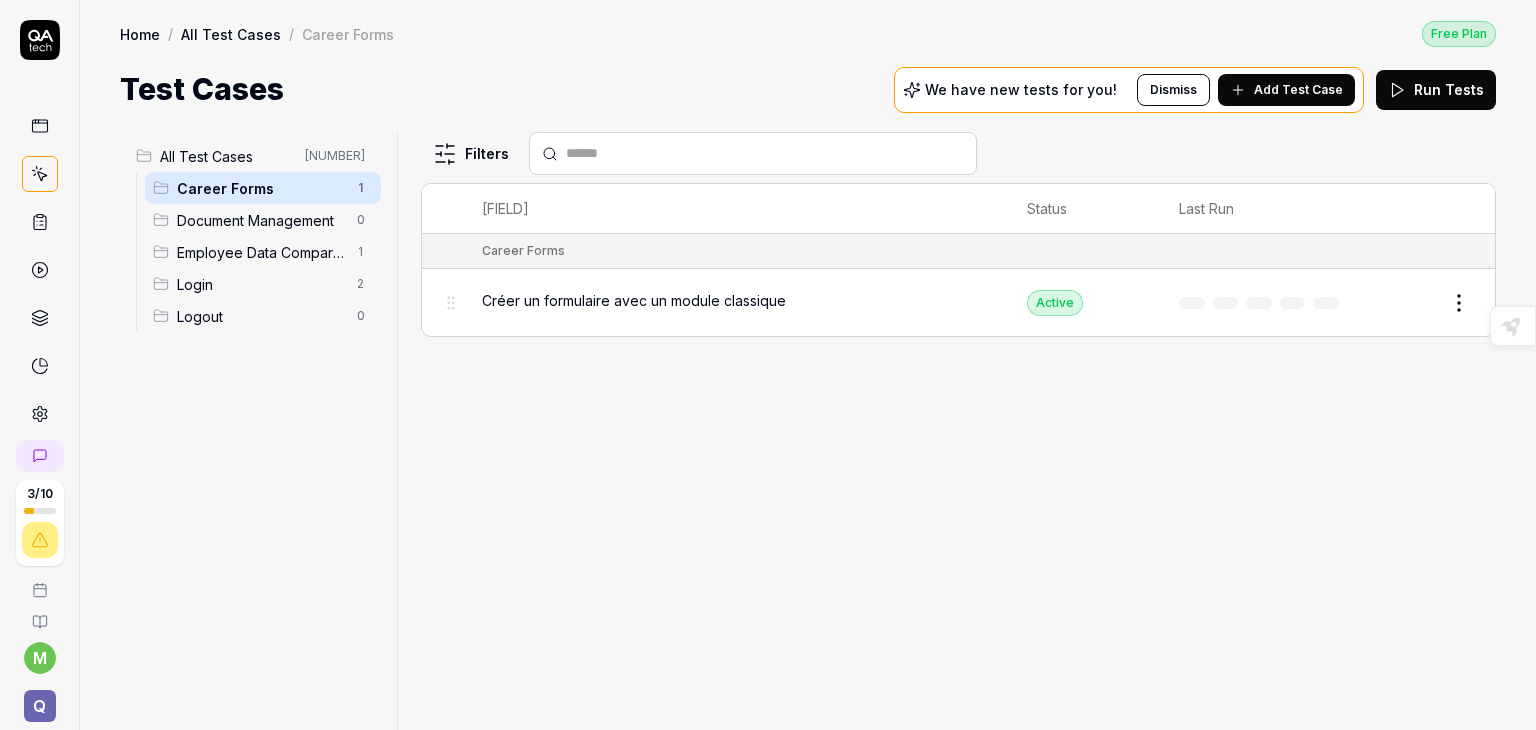 click 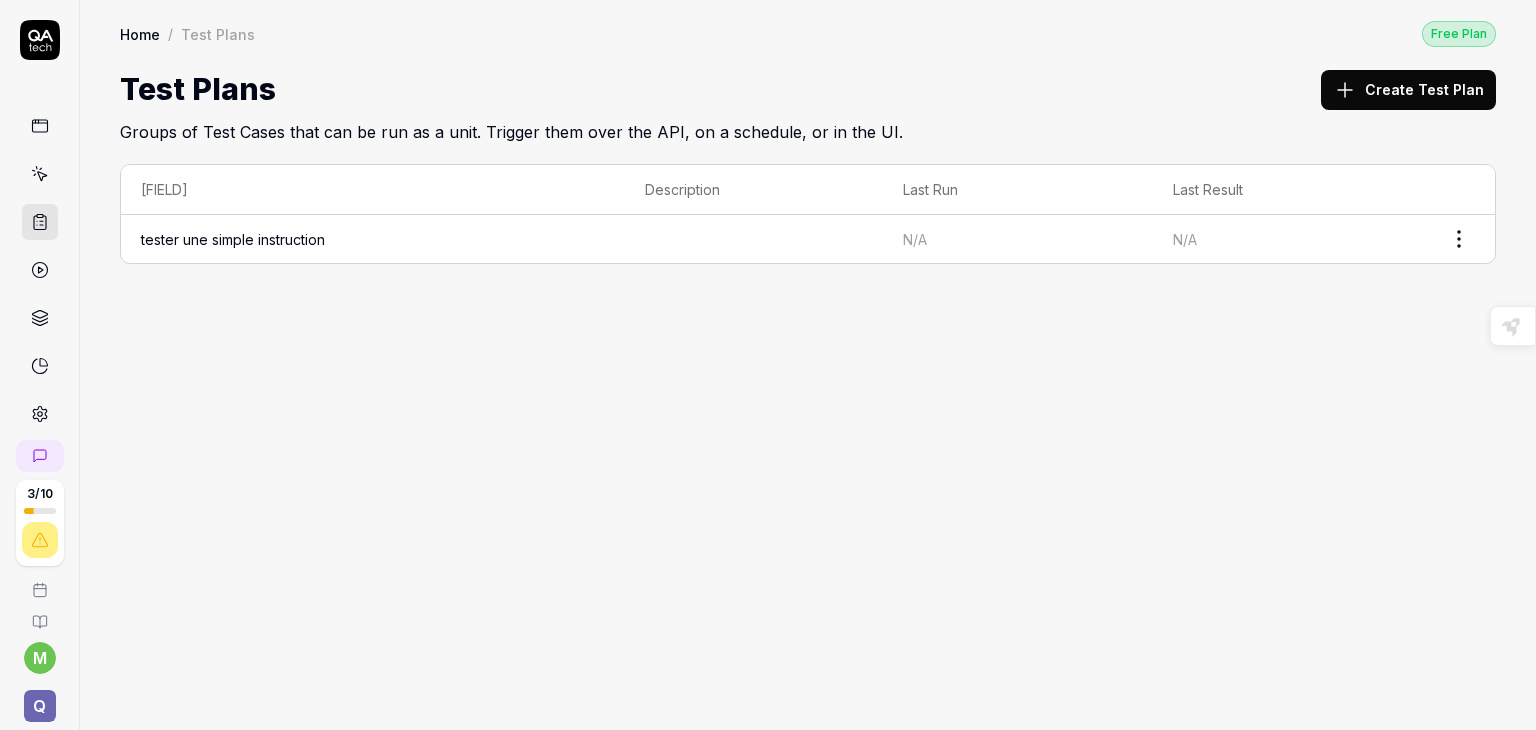 click on "tester une simple instruction" at bounding box center (373, 239) 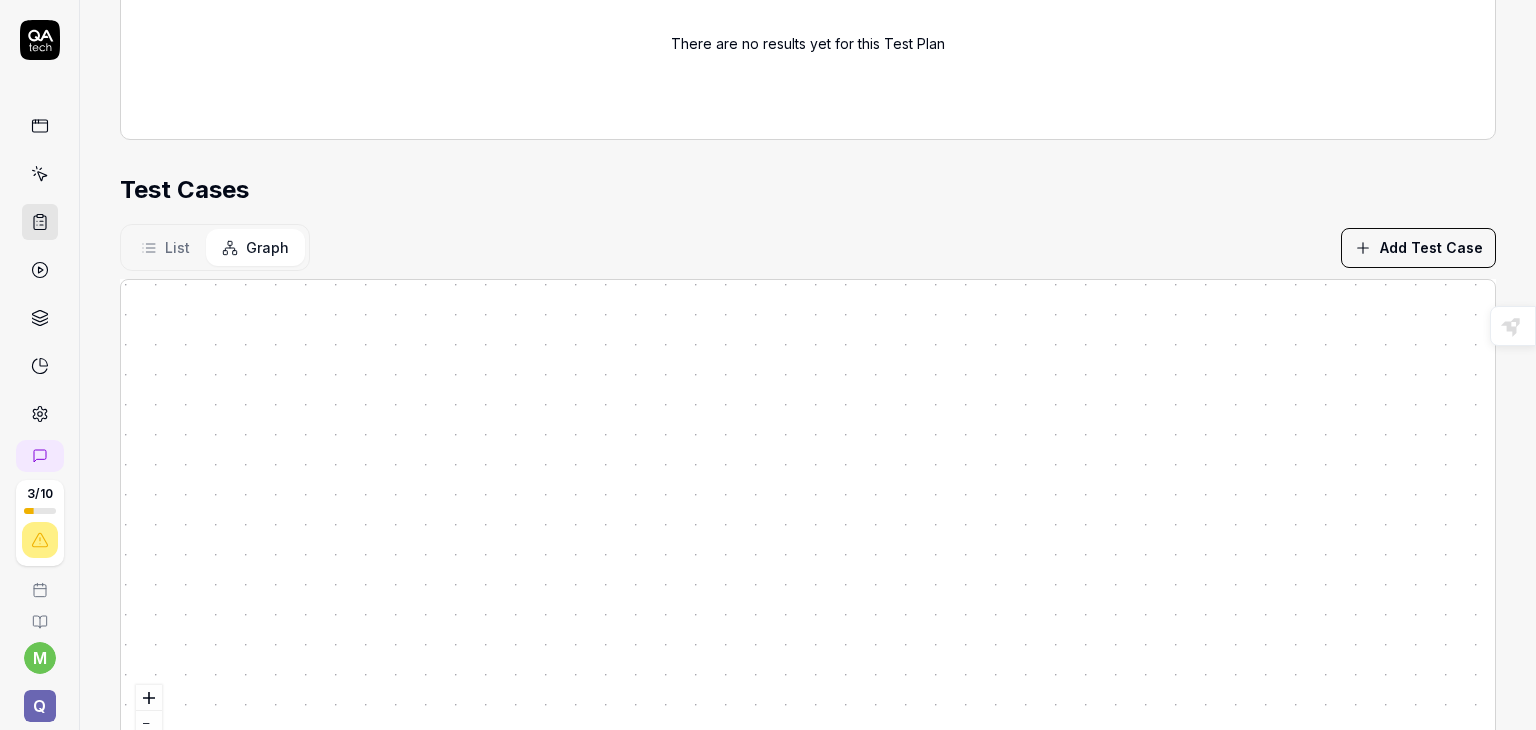scroll, scrollTop: 336, scrollLeft: 0, axis: vertical 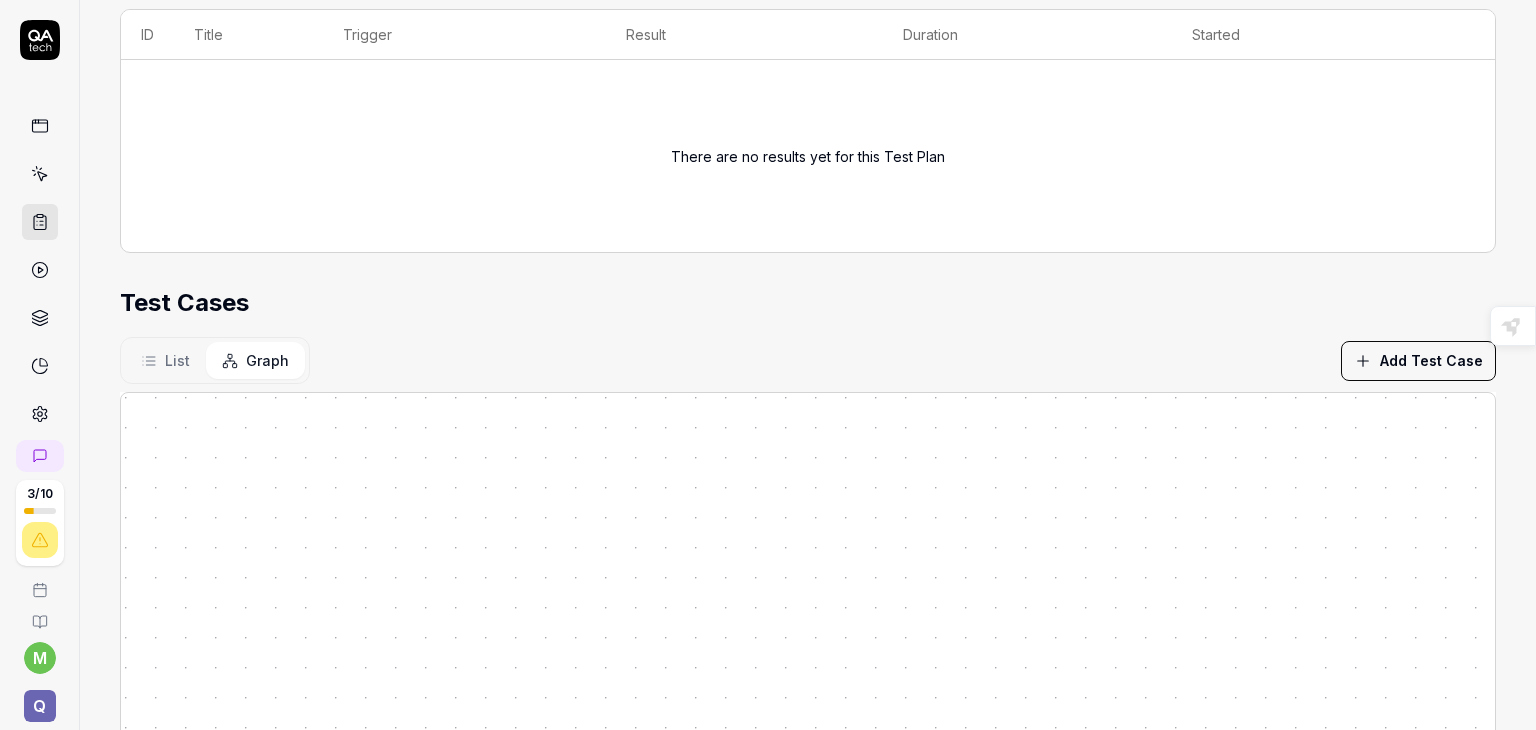 click on "Add Test Case" at bounding box center [1418, 361] 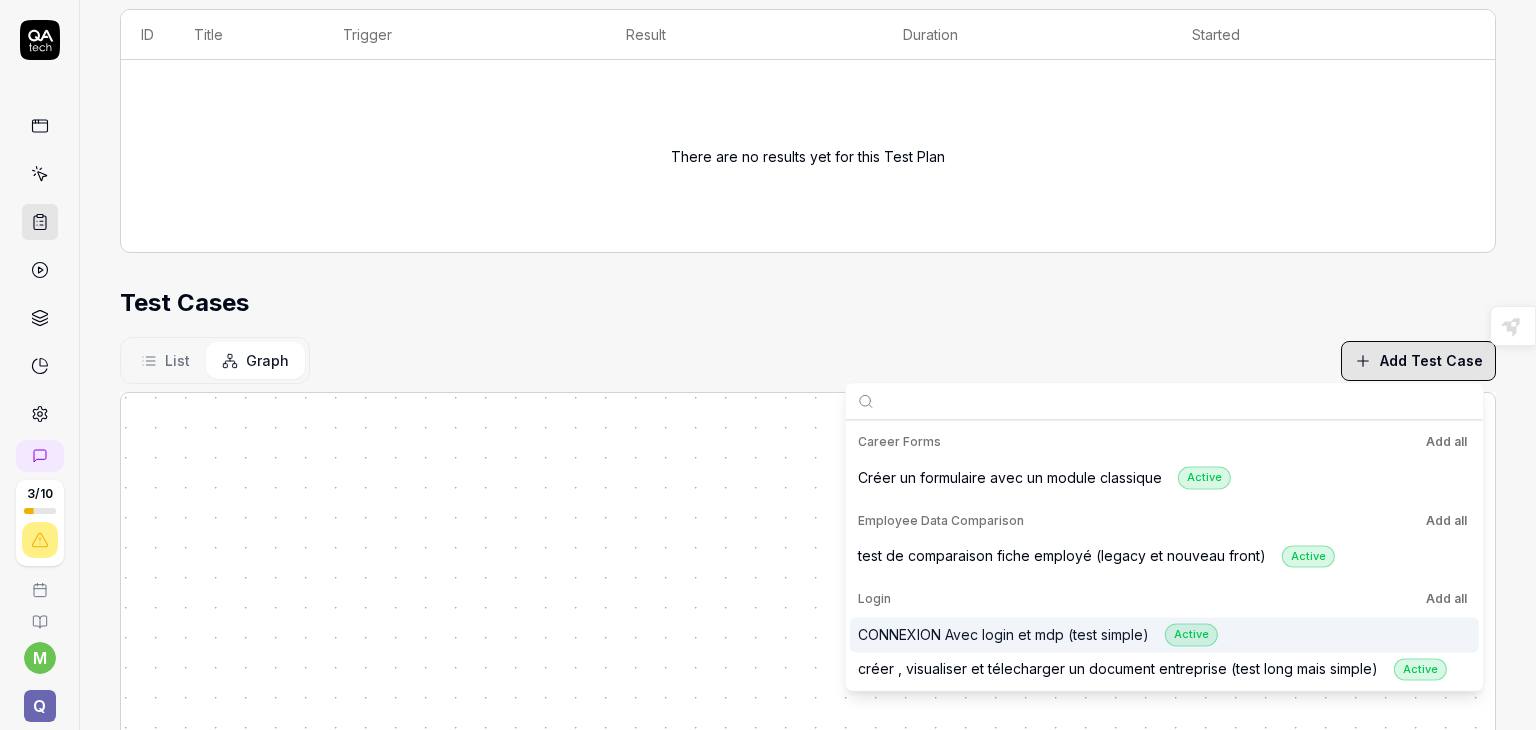 click on "CONNEXION Avec login et mdp (test simple)   Active" at bounding box center (1038, 634) 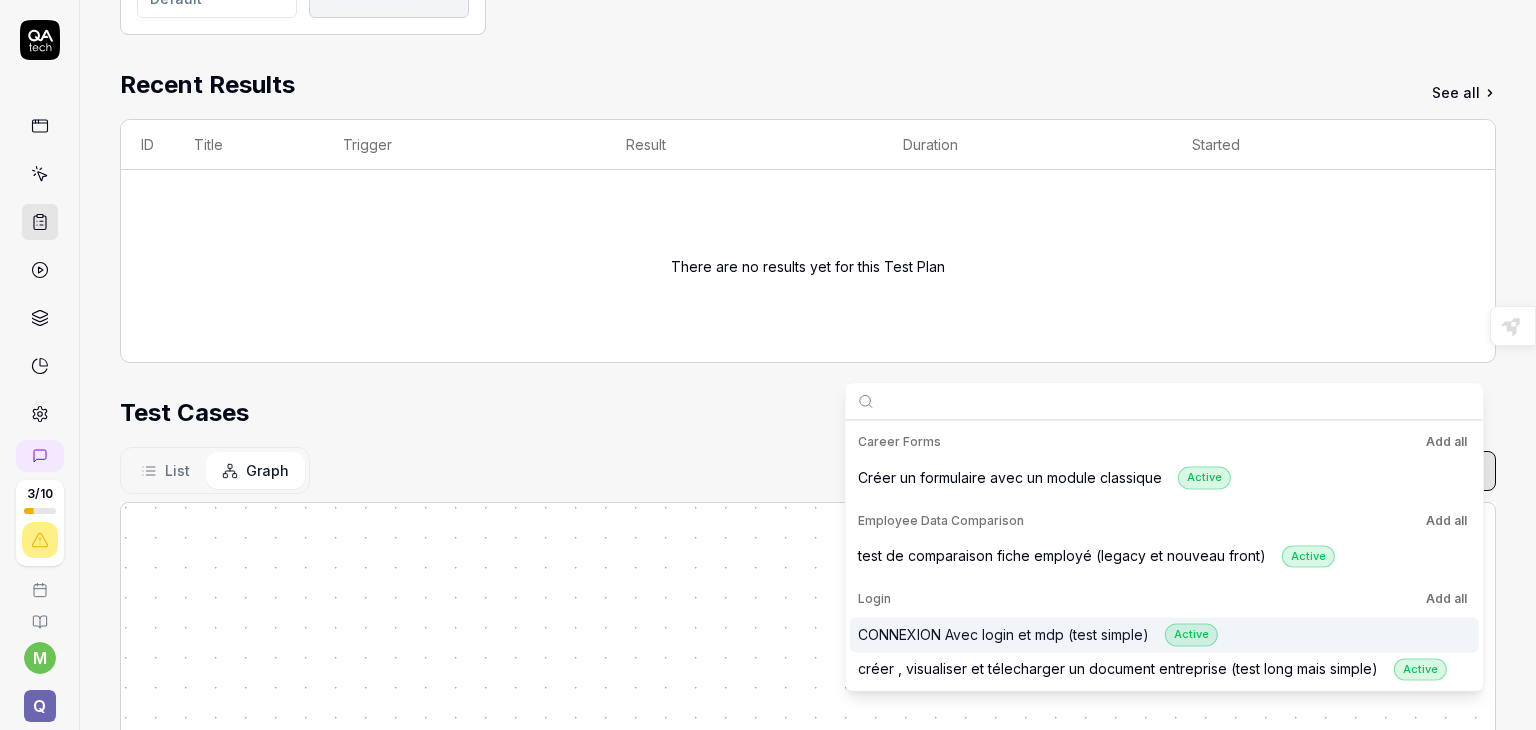 scroll, scrollTop: 446, scrollLeft: 0, axis: vertical 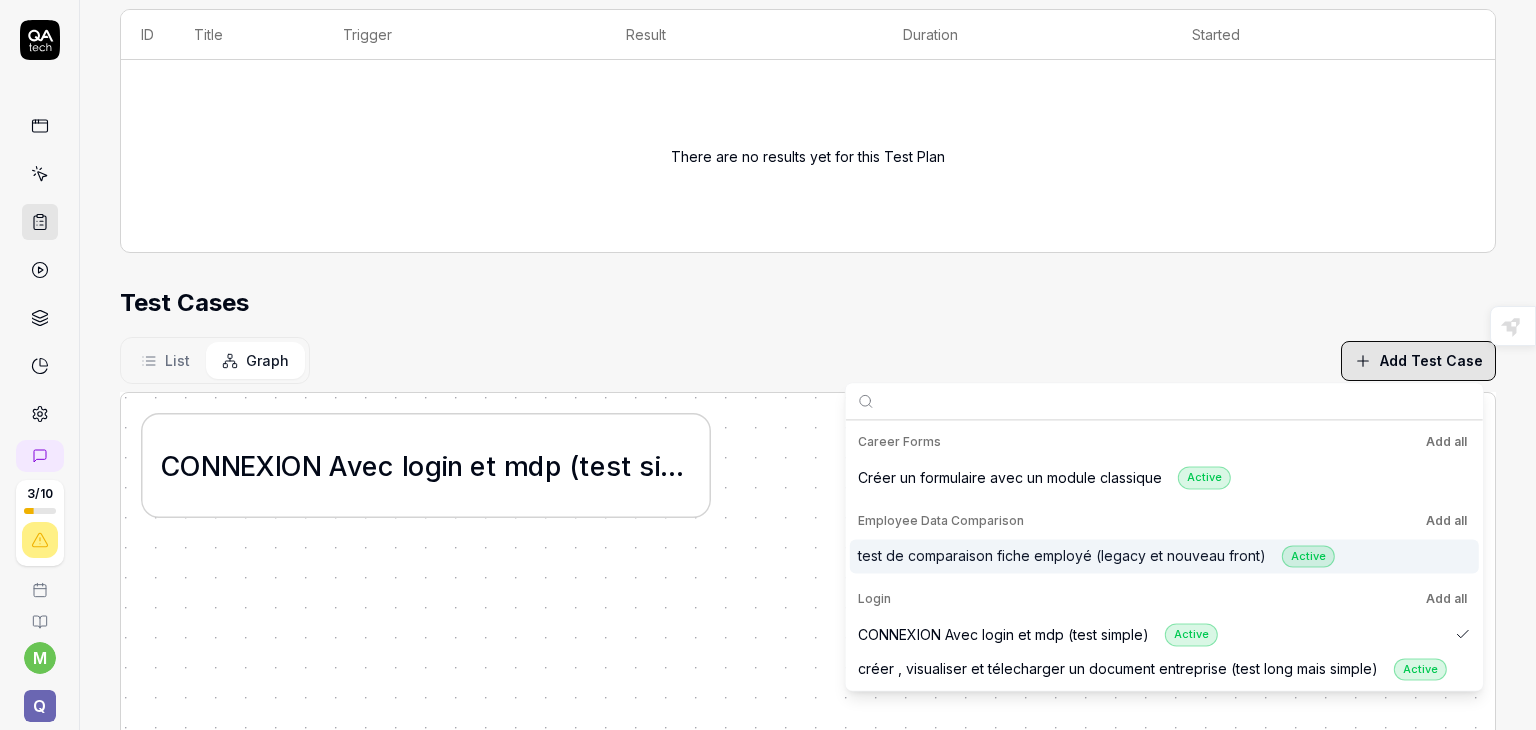 click on "test de comparaison fiche employé (legacy et nouveau front)   Active" at bounding box center (1096, 556) 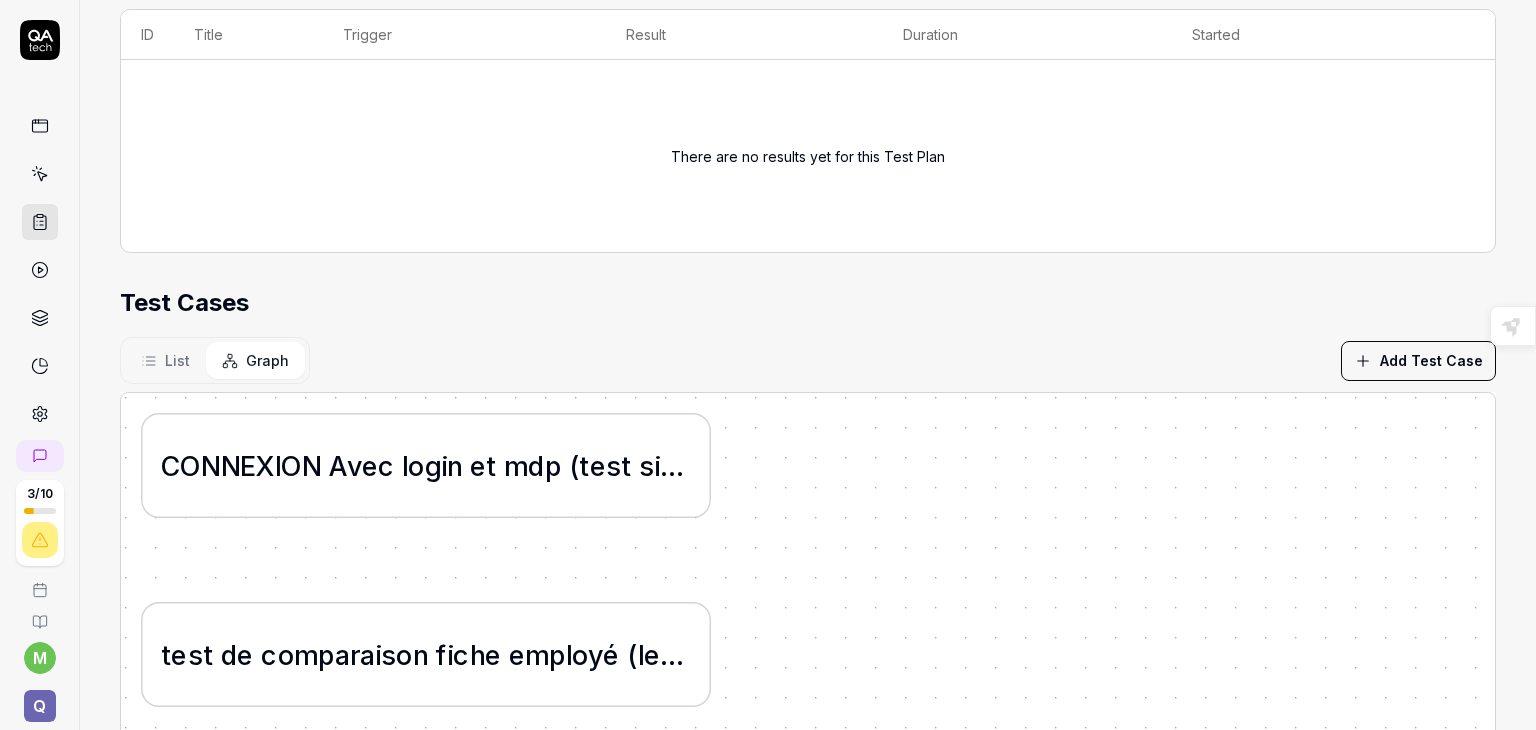 click on "List Graph Add Test Case" at bounding box center [808, 360] 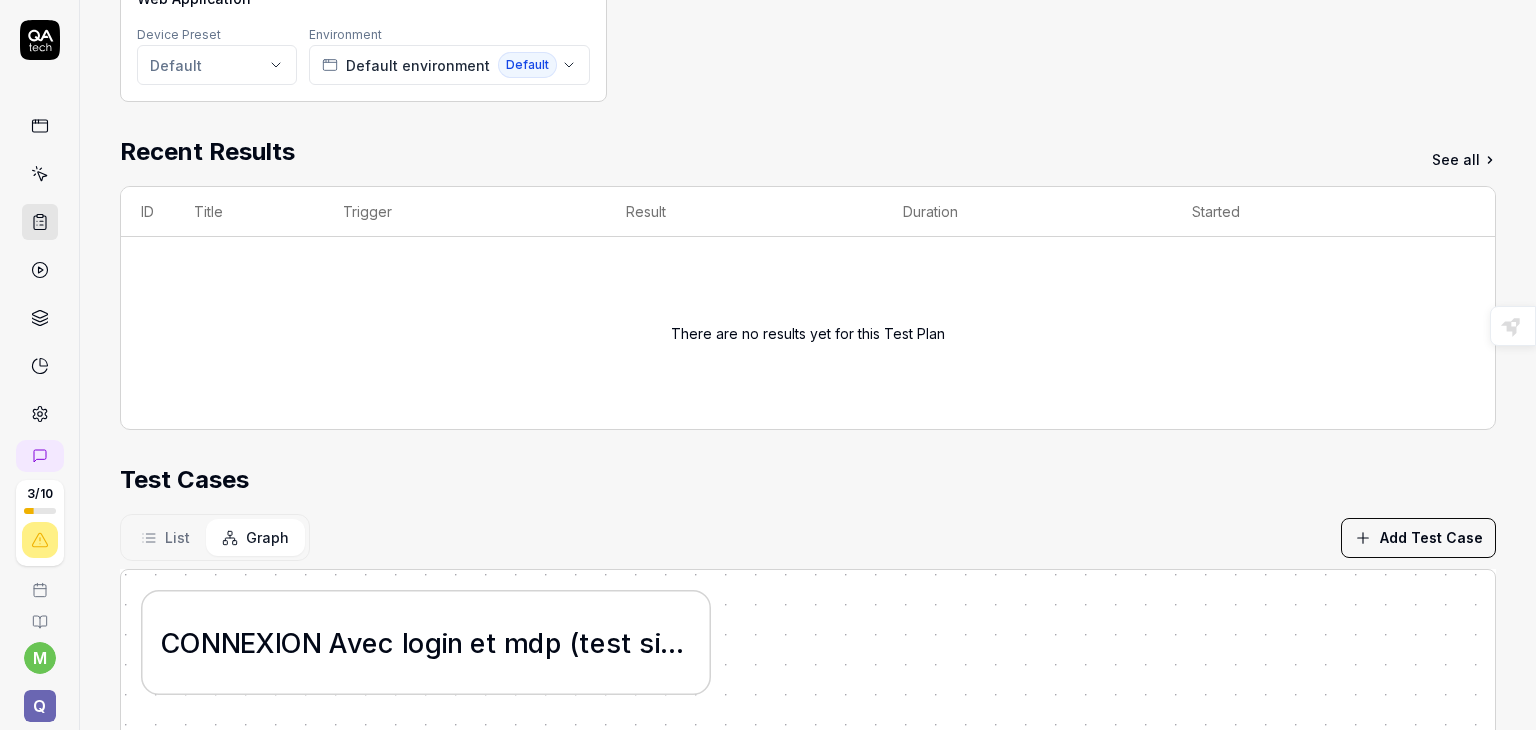 scroll, scrollTop: 0, scrollLeft: 0, axis: both 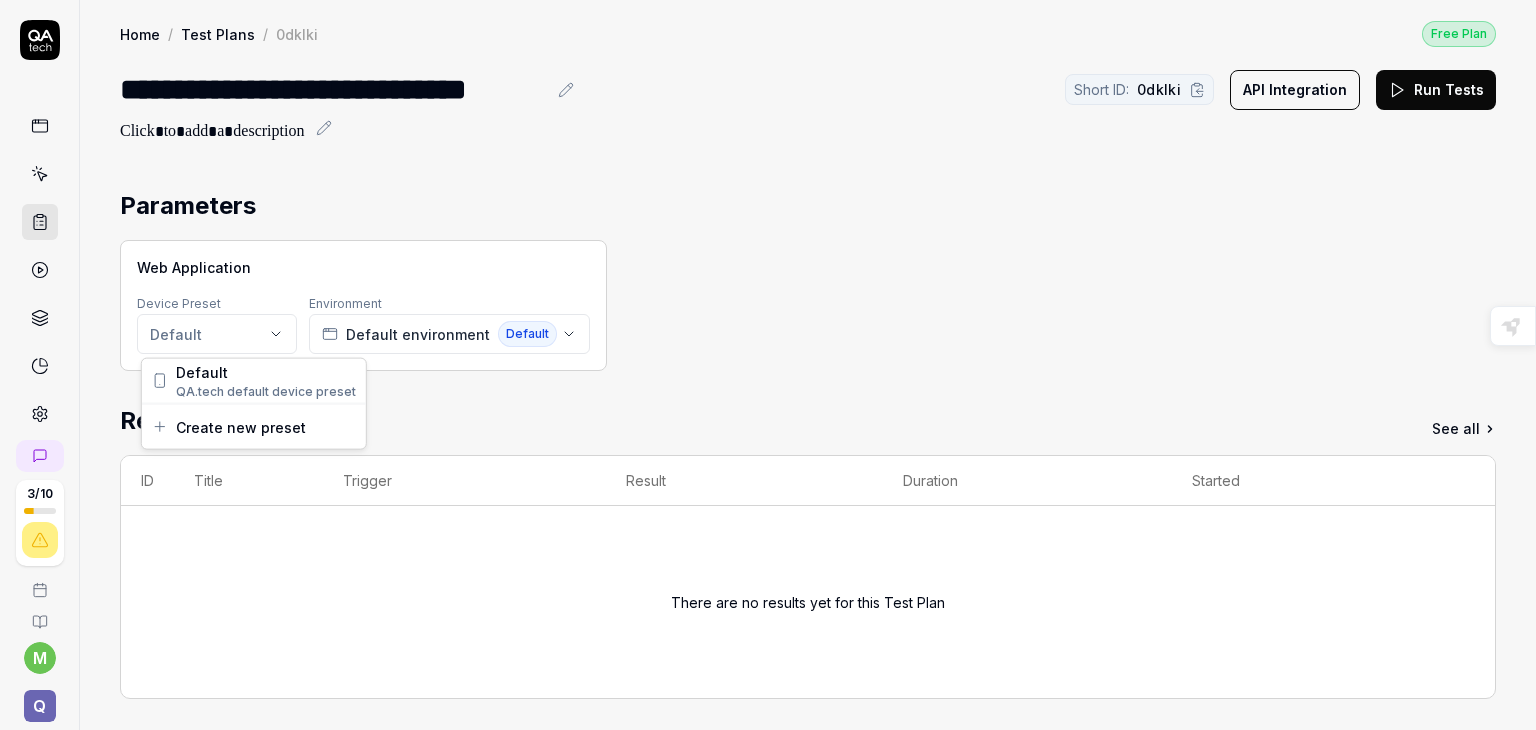 click on "**********" at bounding box center [768, 365] 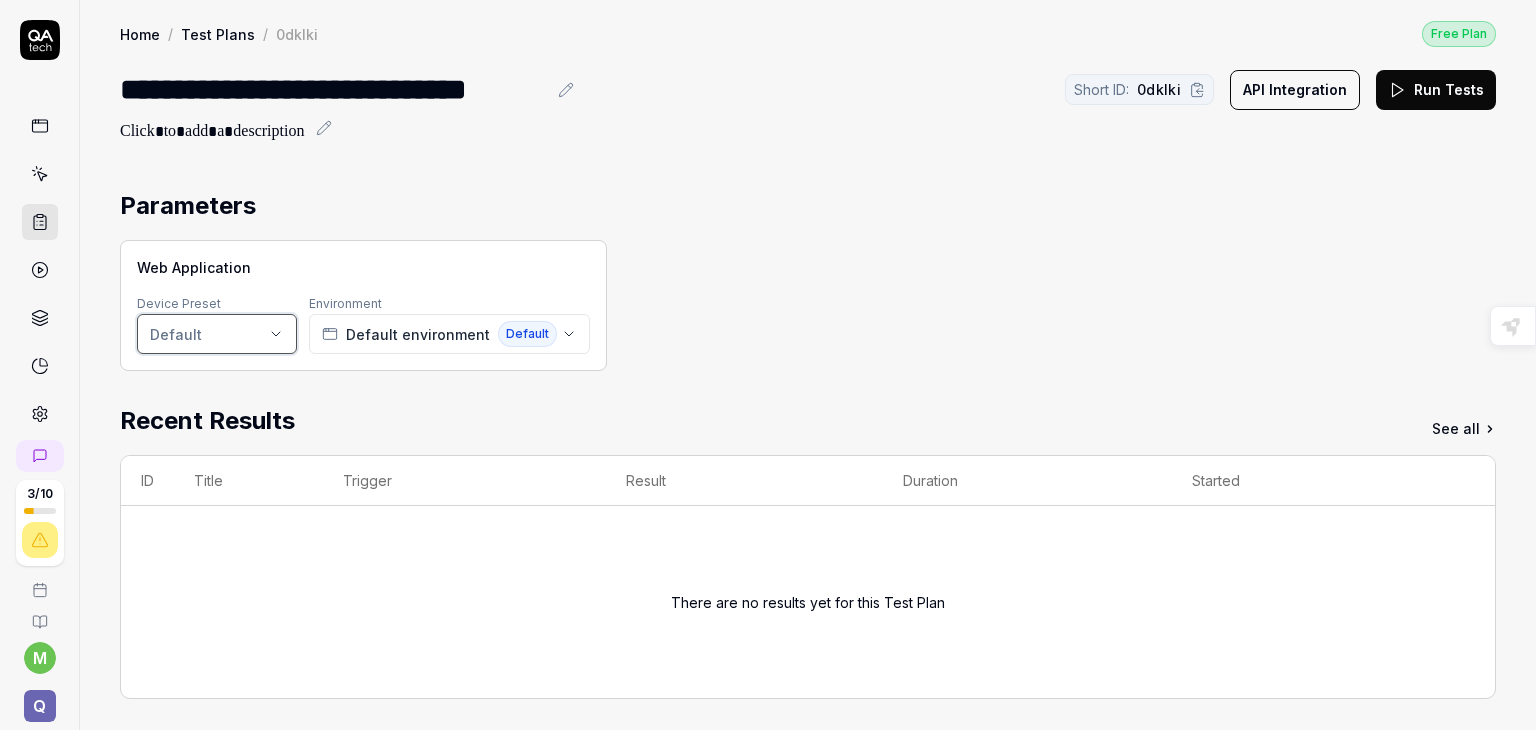 click on "**********" at bounding box center [768, 365] 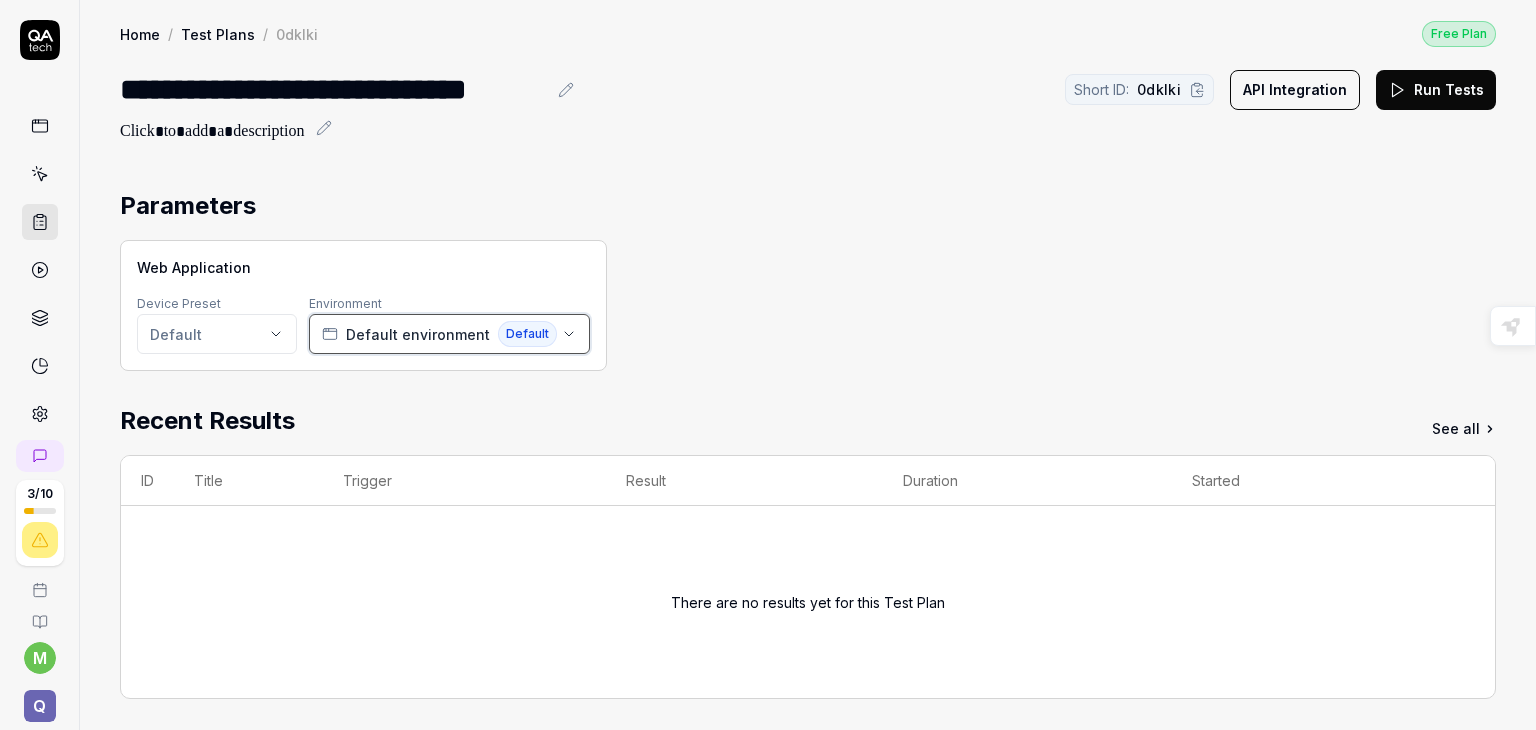 click 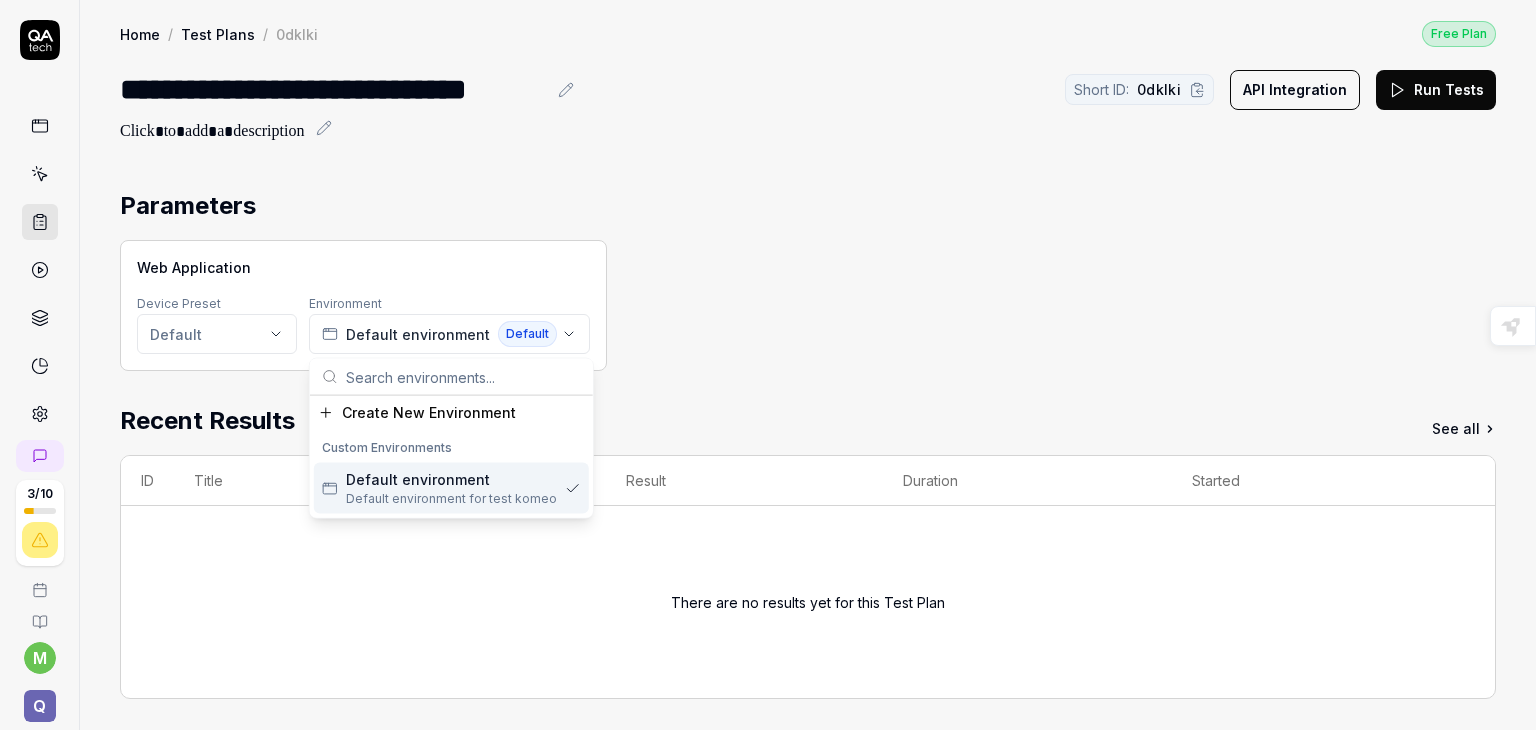 click on "Default environment for test komeo" at bounding box center (451, 499) 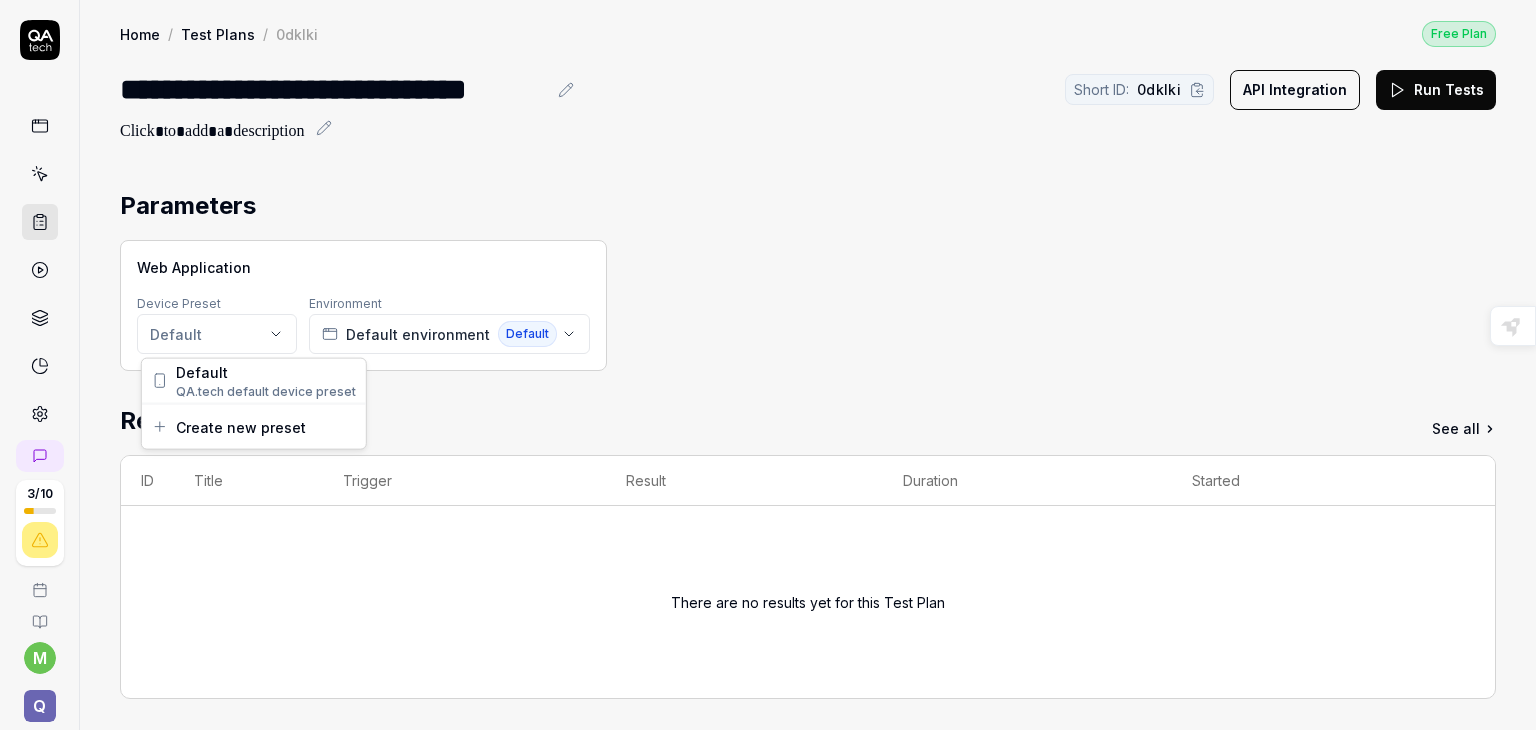 click on "**********" at bounding box center [768, 365] 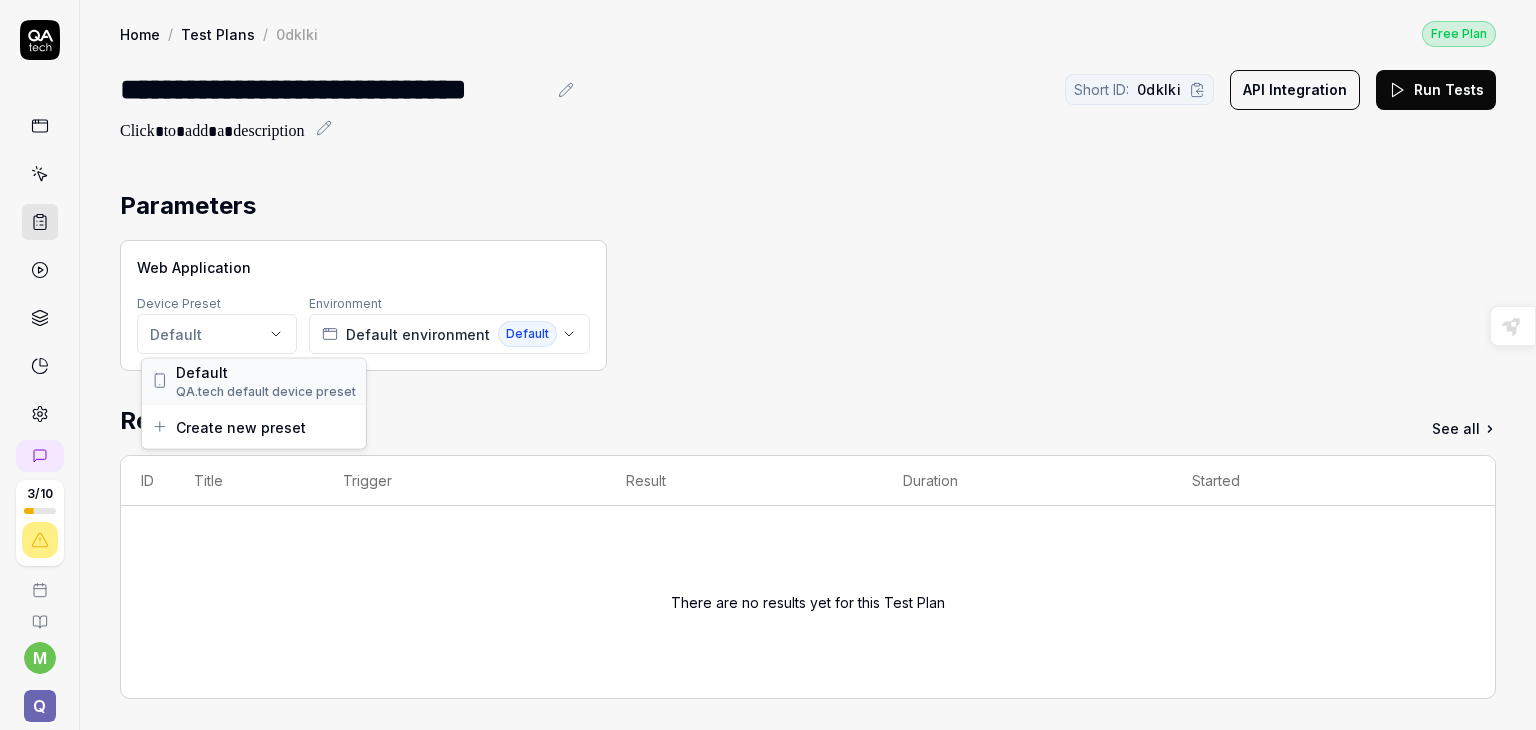 click on "QA.tech default device preset" at bounding box center (266, 391) 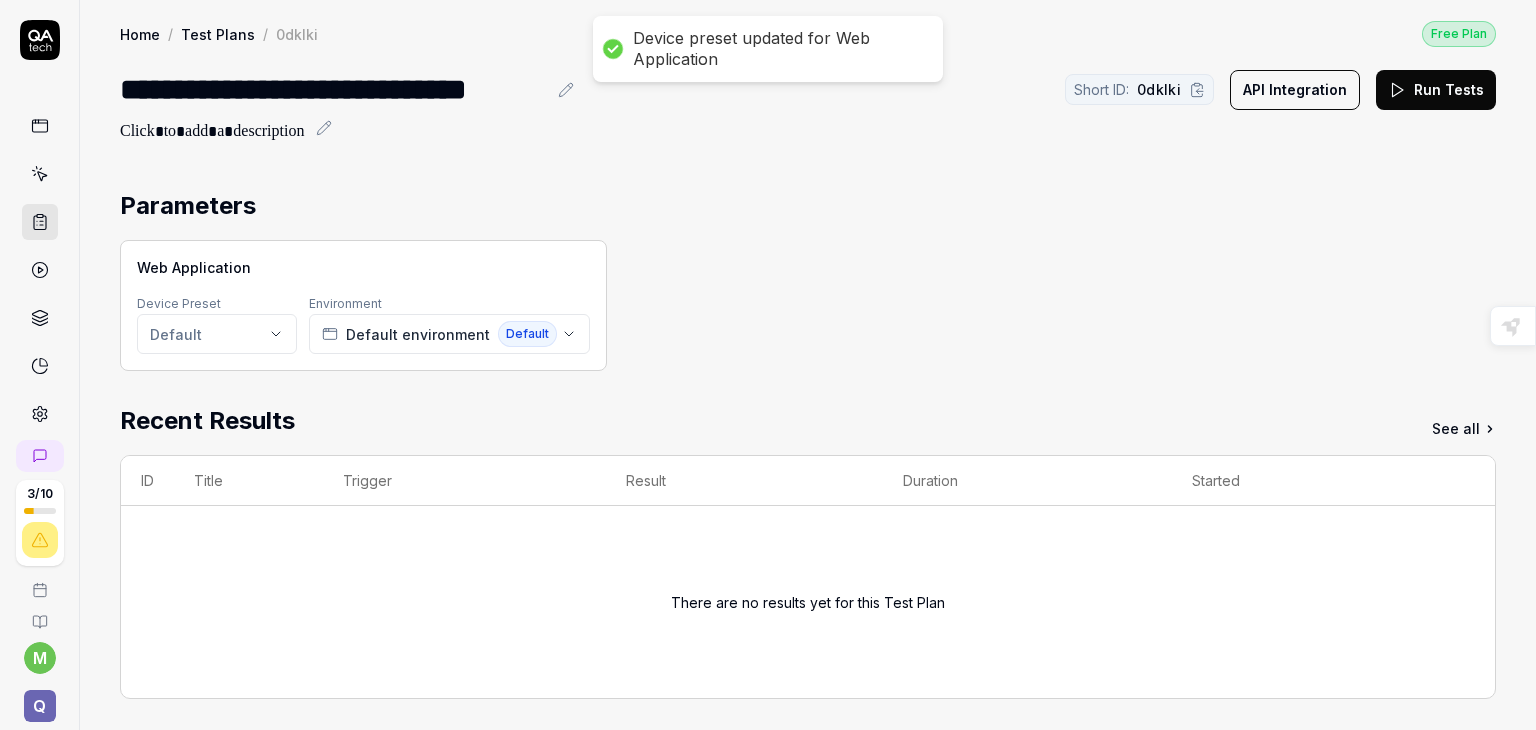click on "Web Application Device Preset Default Environment Default environment Default" at bounding box center (808, 305) 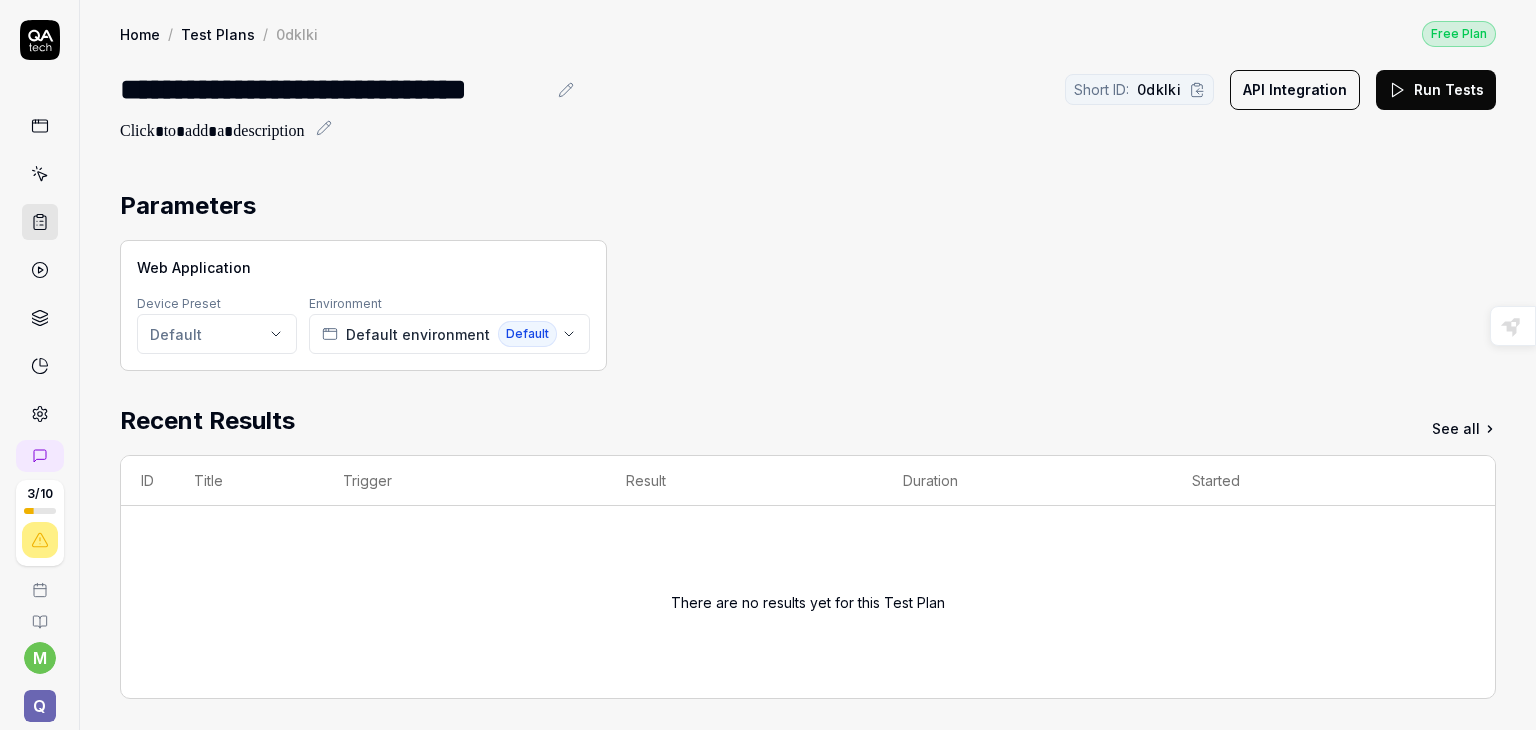 click on "API Integration" at bounding box center (1295, 90) 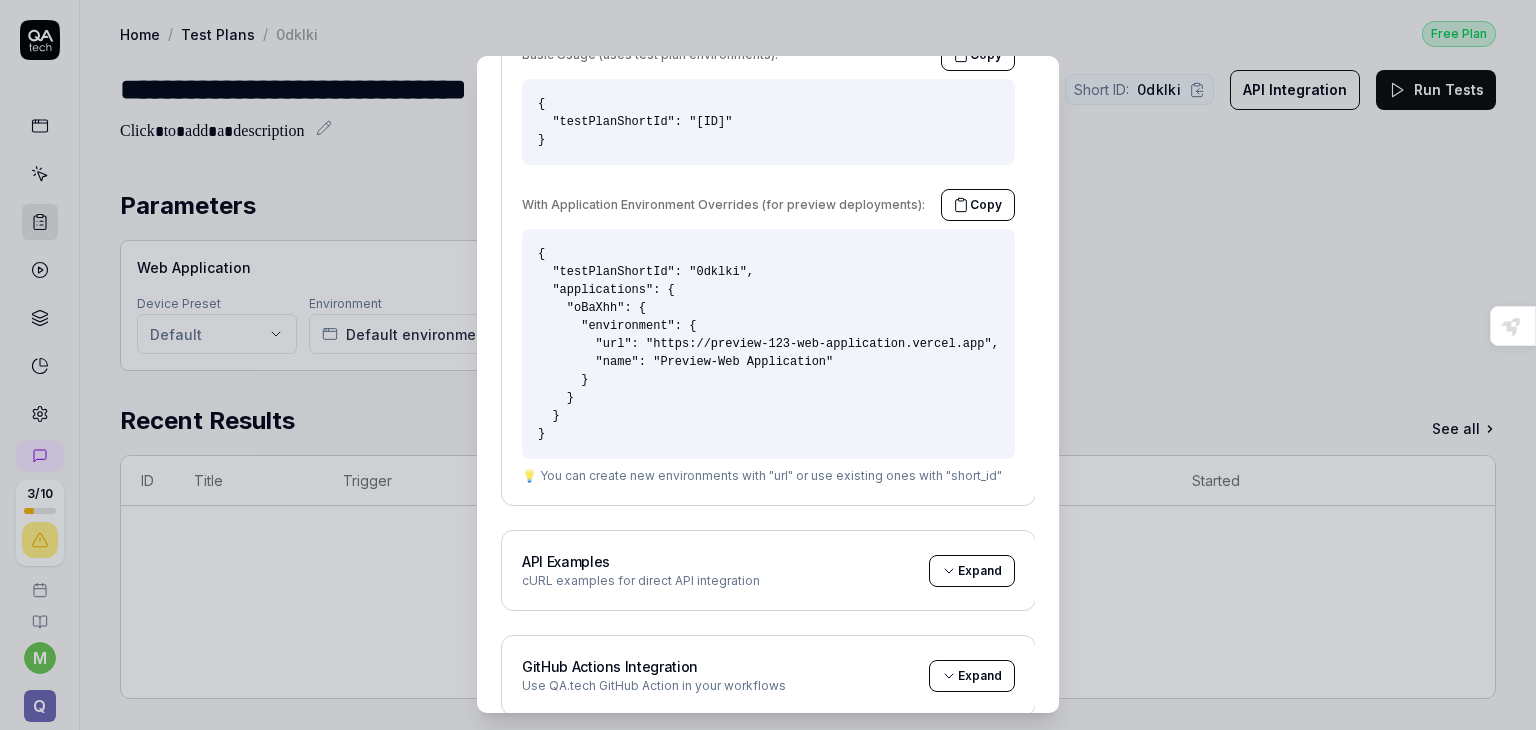 scroll, scrollTop: 436, scrollLeft: 0, axis: vertical 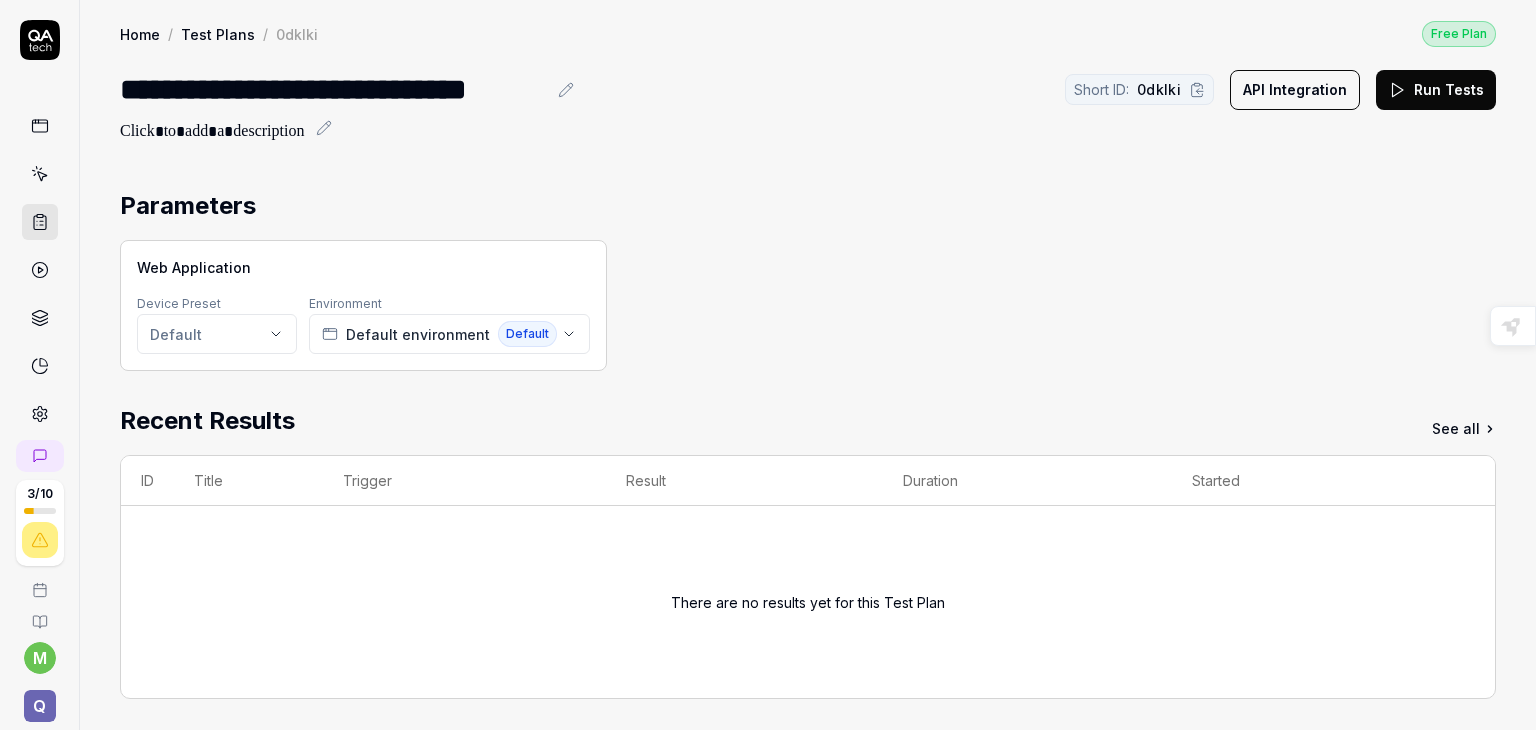 click 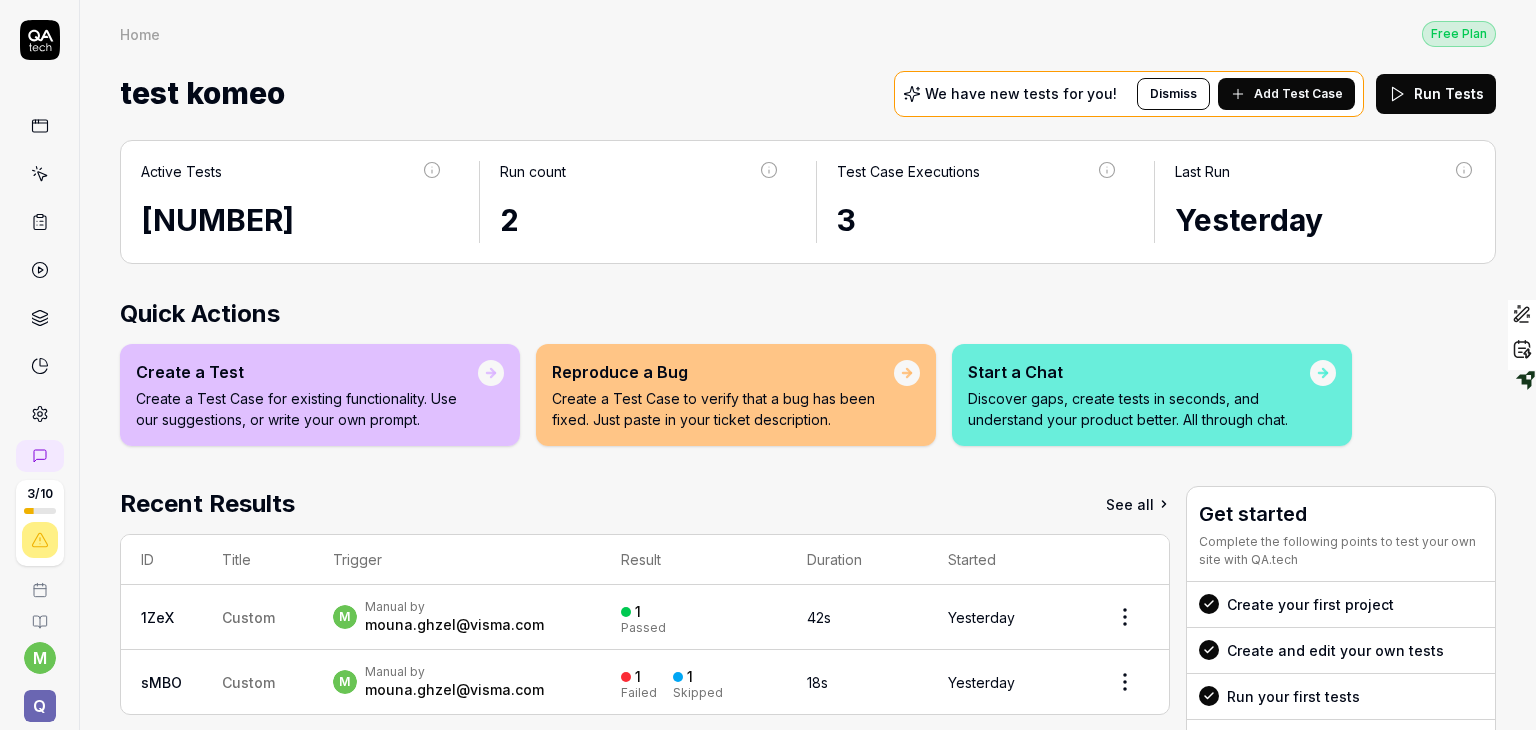 click 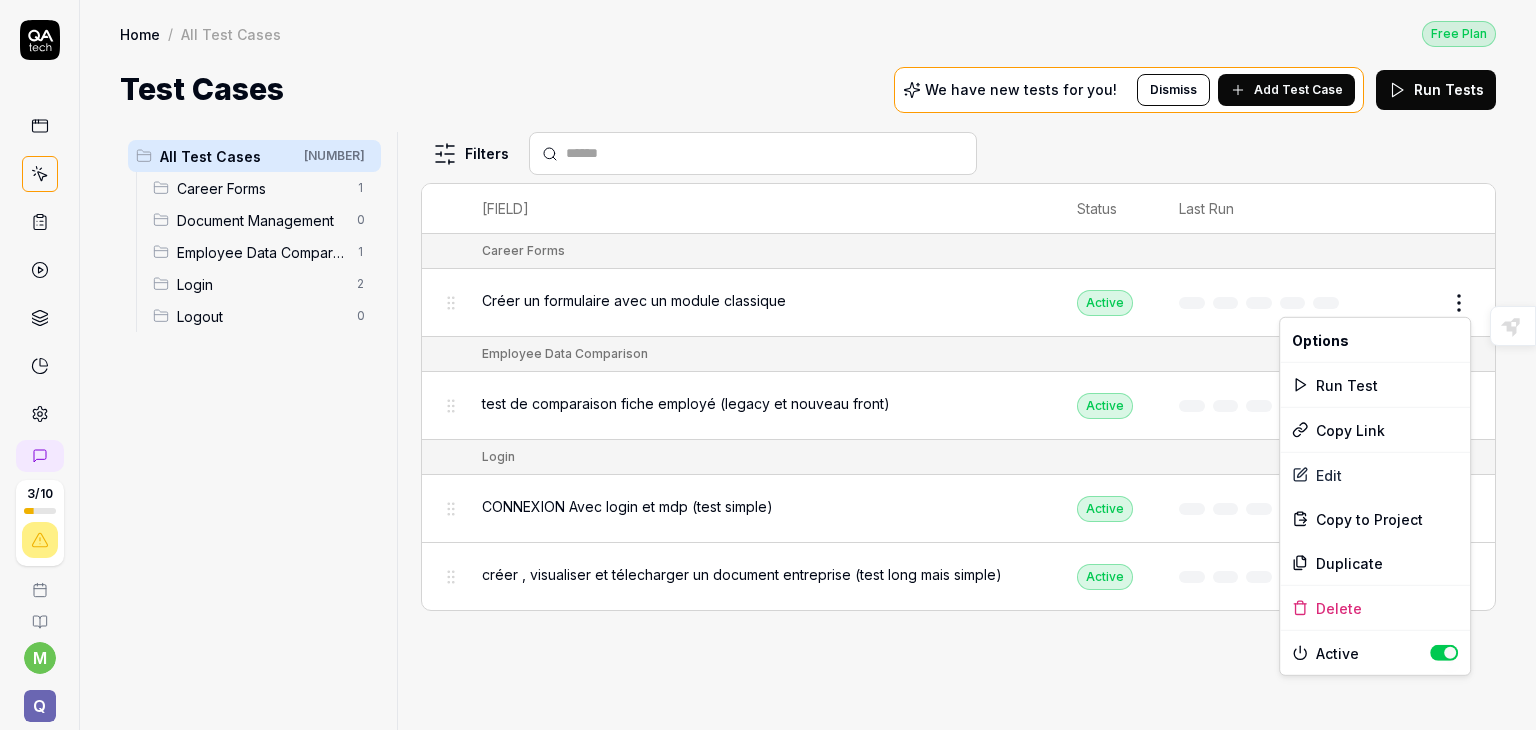 click on "3  /  10 m Q Home / All Test Cases Free Plan Home / All Test Cases Free Plan Test Cases We have new tests for you! Dismiss Add Test Case Run Tests All Test Cases 4 Career Forms 1 Document Management 0 Employee Data Comparison 1 Login 2 Logout 0 Filters Name Status Last Run Career Forms Créer un formulaire avec un module classique Active Edit Employee Data Comparison test de comparaison fiche employé (legacy et nouveau front) Active Edit Login CONNEXION Avec login et mdp (test simple) Active Edit créer , visualiser et télecharger un document entreprise (test long mais simple) Active Edit
To pick up a draggable item, press the space bar.
While dragging, use the arrow keys to move the item.
Press space again to drop the item in its new position, or press escape to cancel.
Highlight an image Highlight Ask AI Turn off Delete Important Important Important Important Important Important Change a color Write a memo Go to Liner Ask AI *
Options Run Test Copy Link Edit Copy to Project Duplicate" at bounding box center [768, 365] 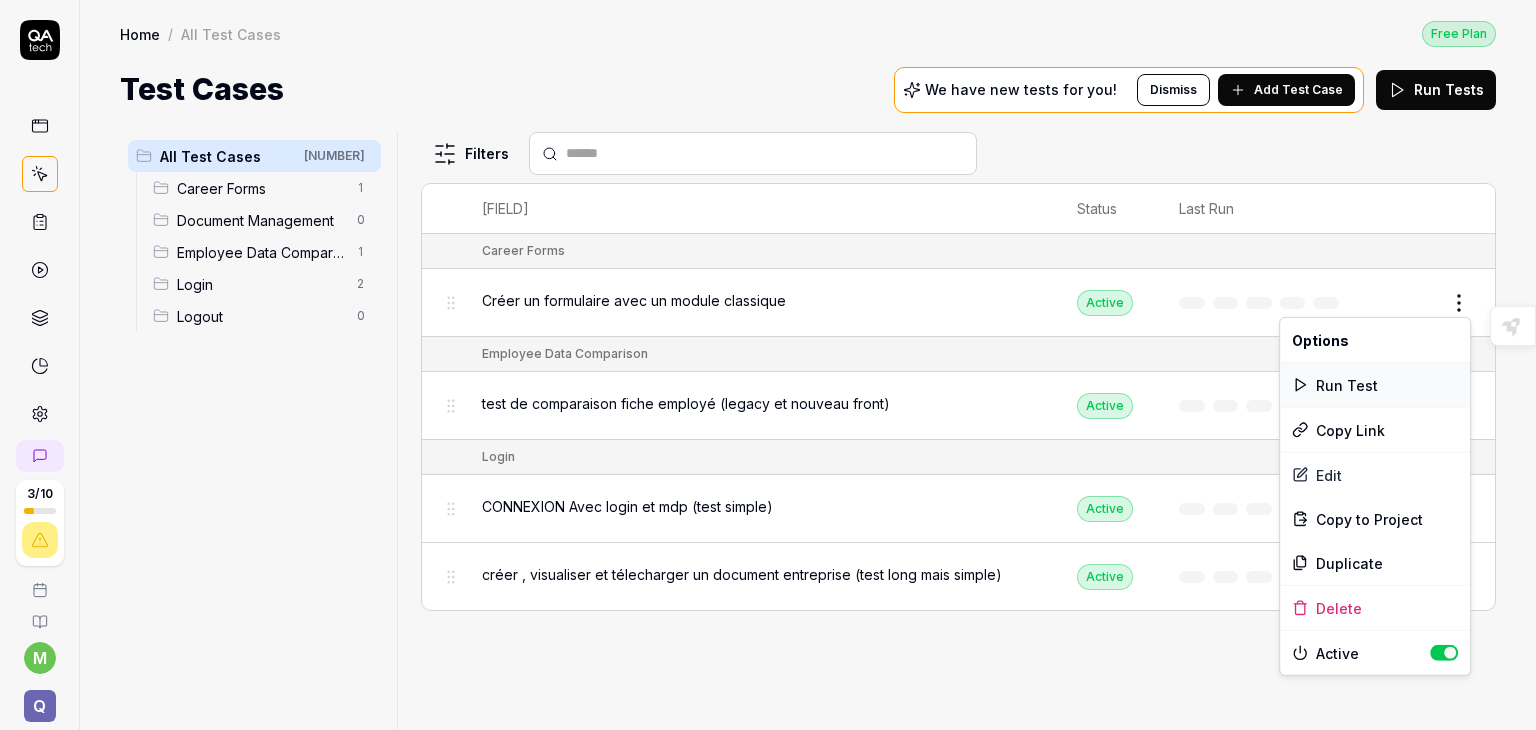 click on "Run Test" at bounding box center [1375, 385] 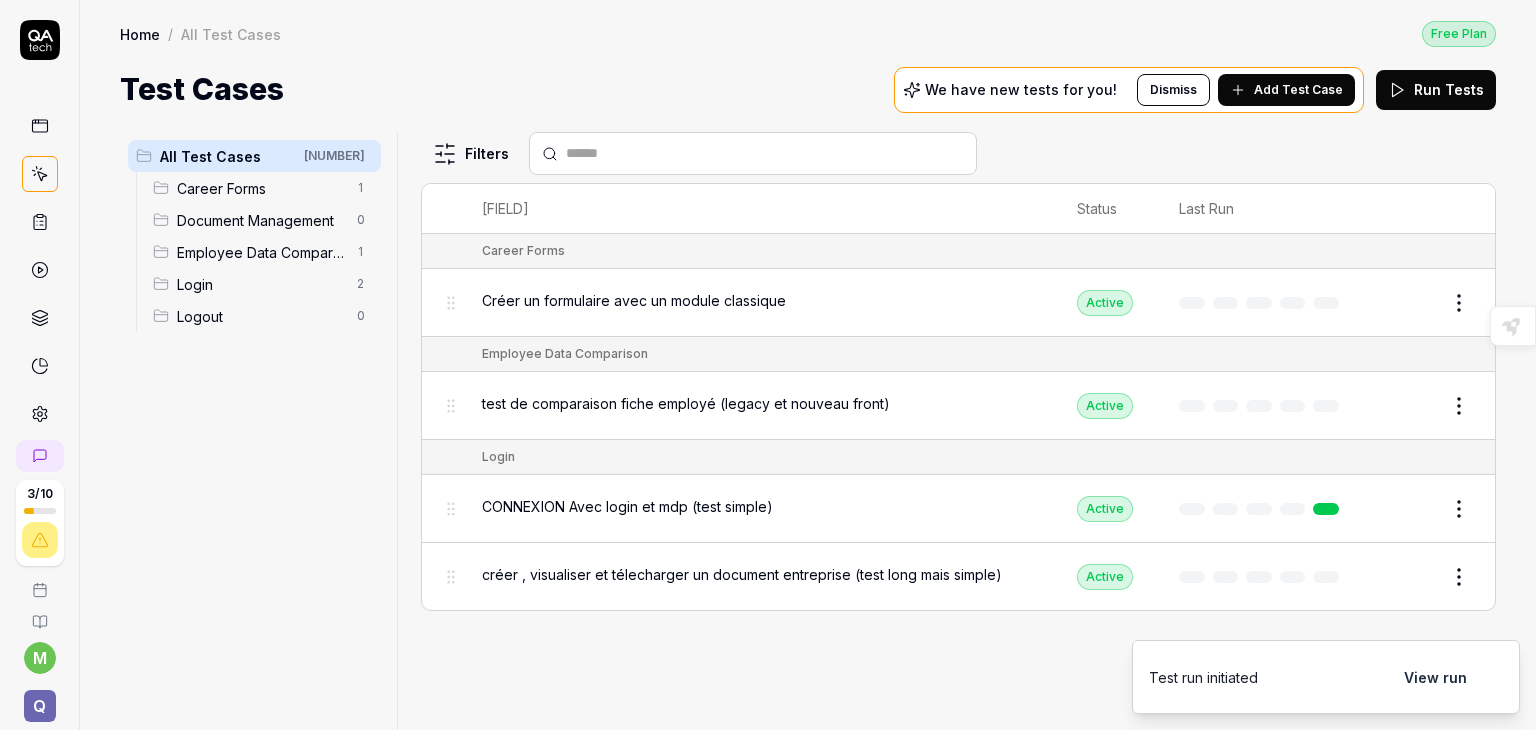 click on "Dismiss" at bounding box center (1173, 90) 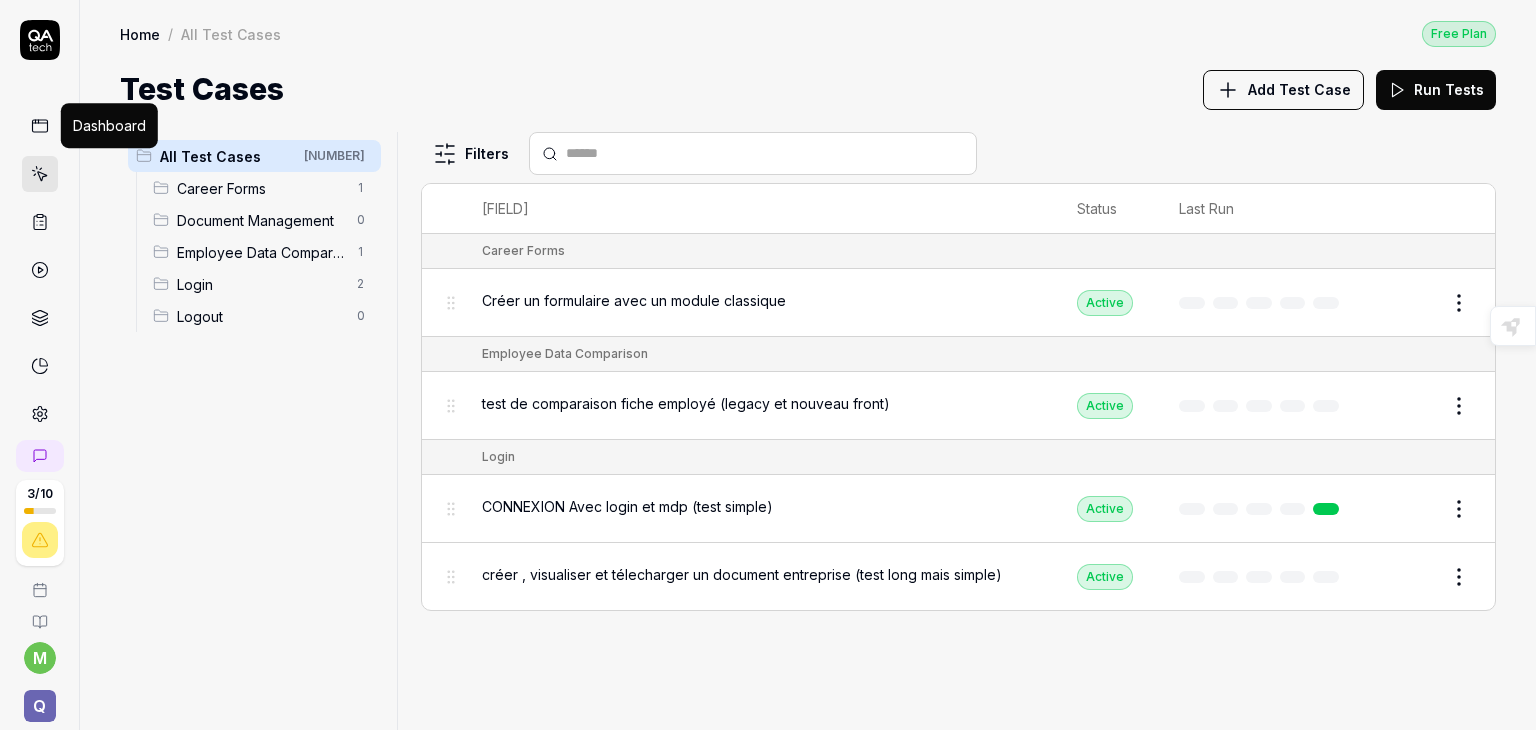 click 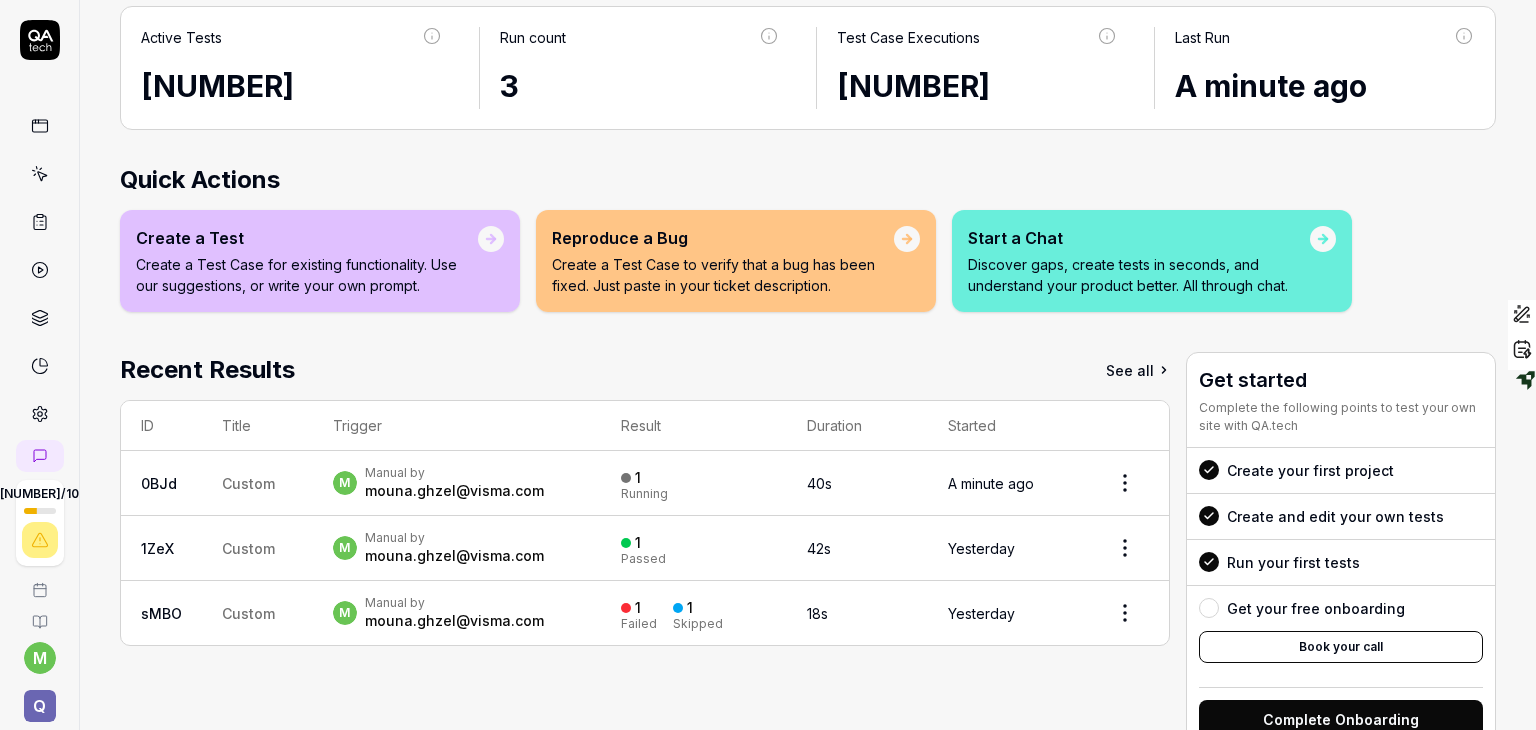 scroll, scrollTop: 195, scrollLeft: 0, axis: vertical 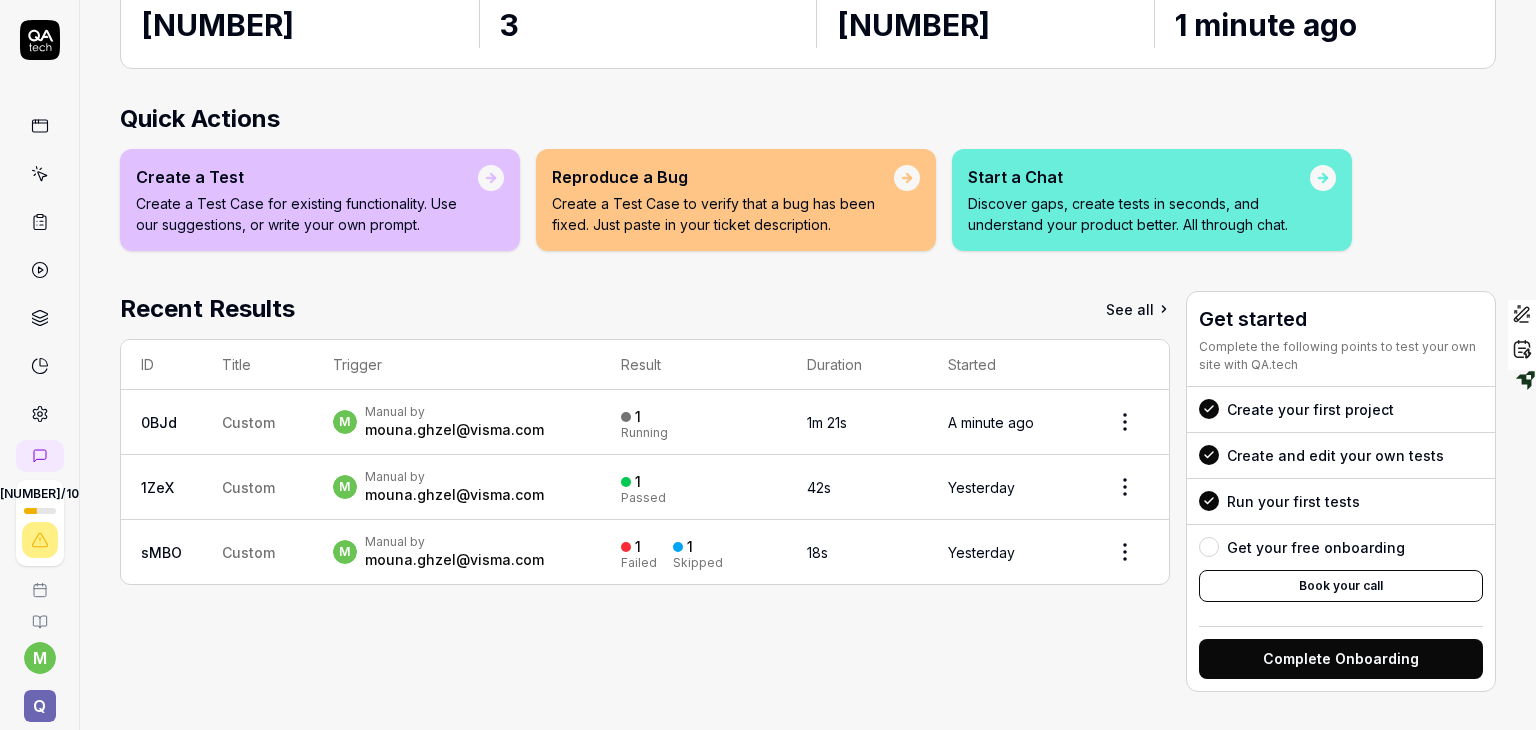 click at bounding box center (1323, 178) 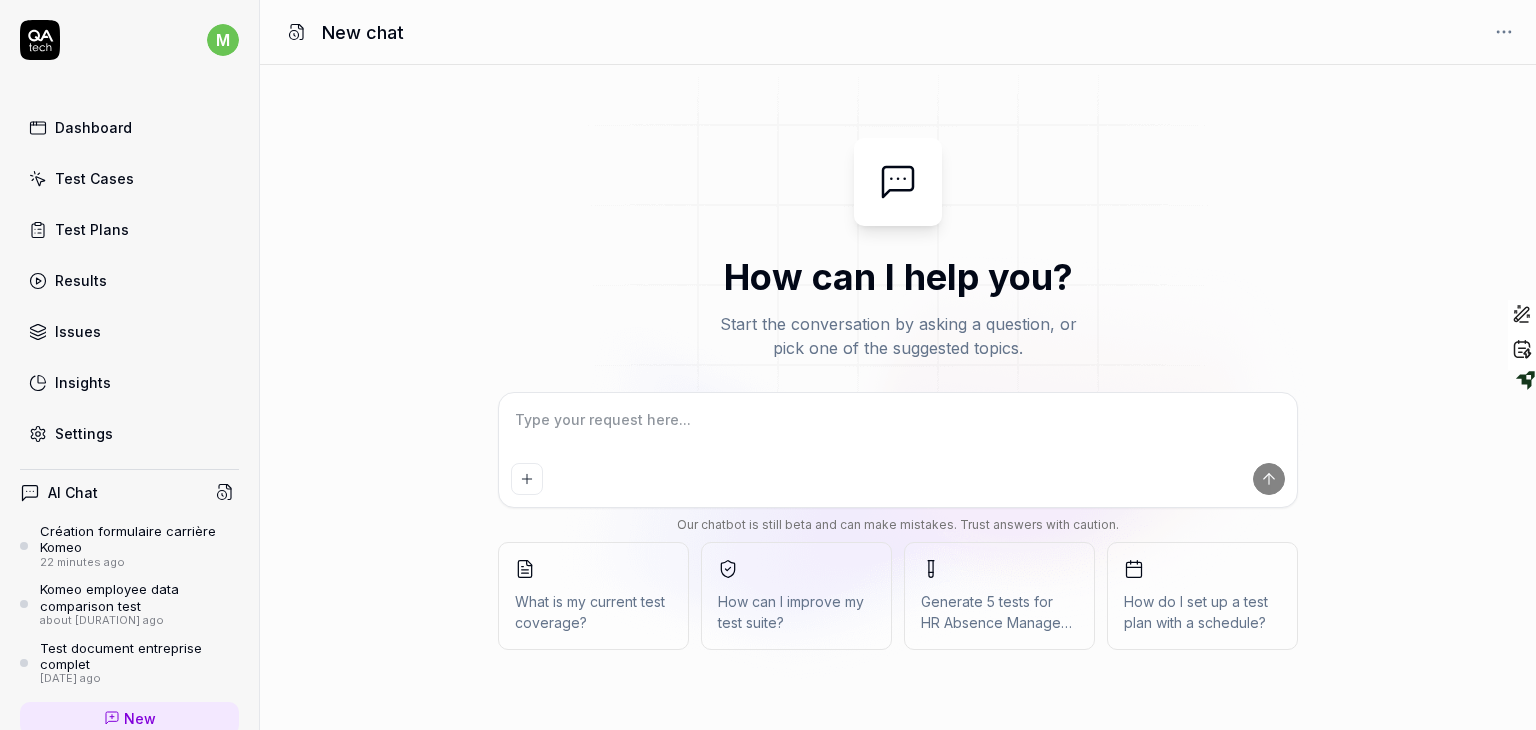 click at bounding box center [898, 479] 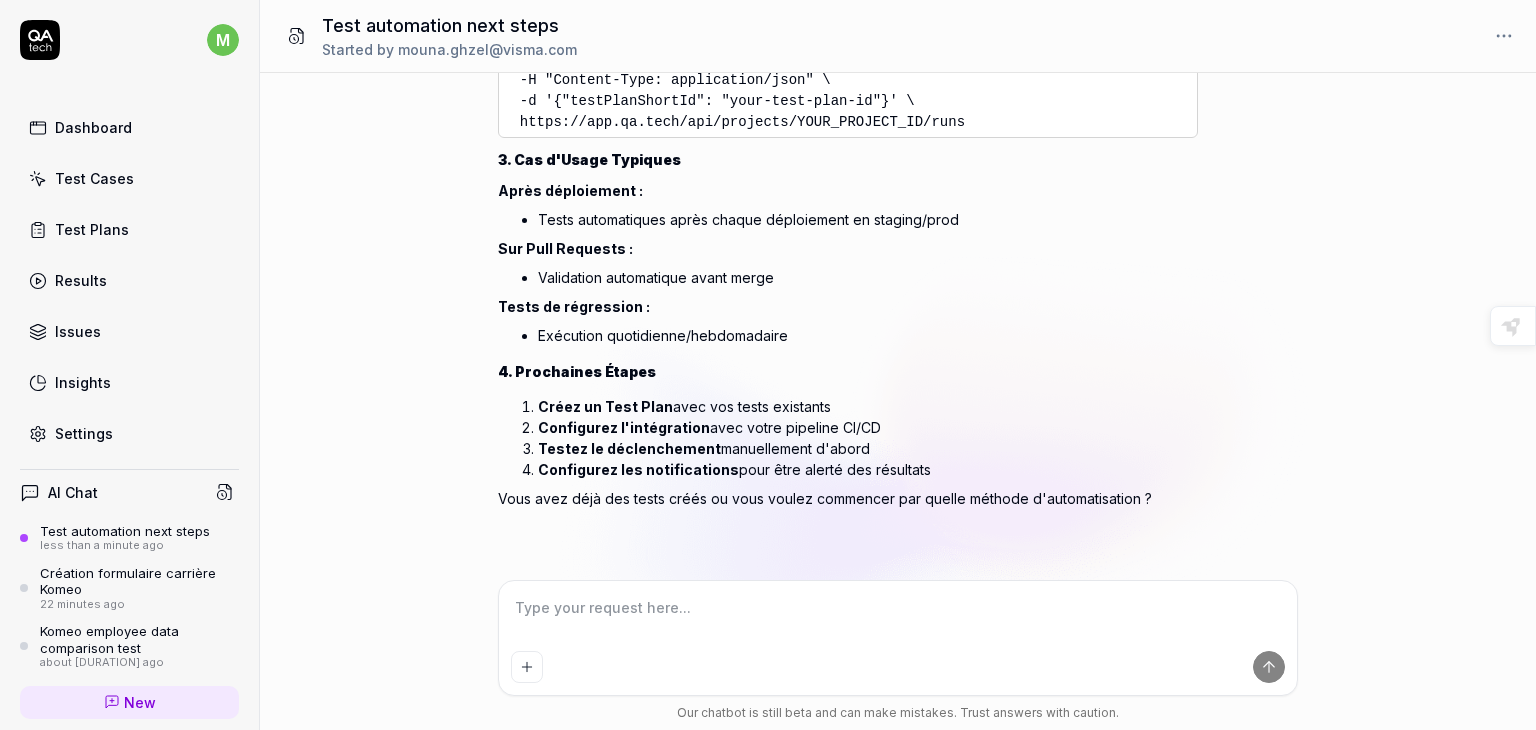 scroll, scrollTop: 1034, scrollLeft: 0, axis: vertical 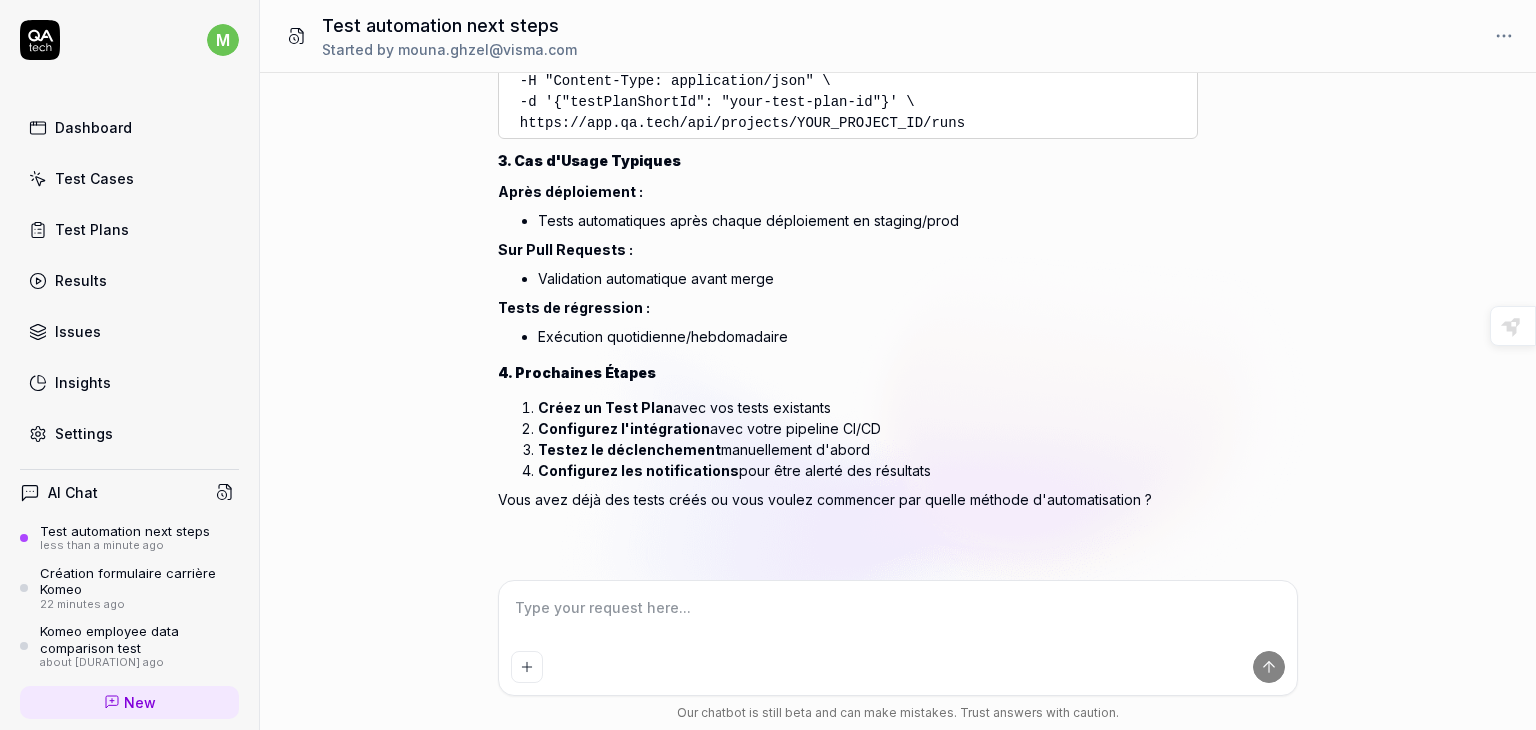 click on "Créez un Test Plan  avec vos tests existants" at bounding box center (868, 407) 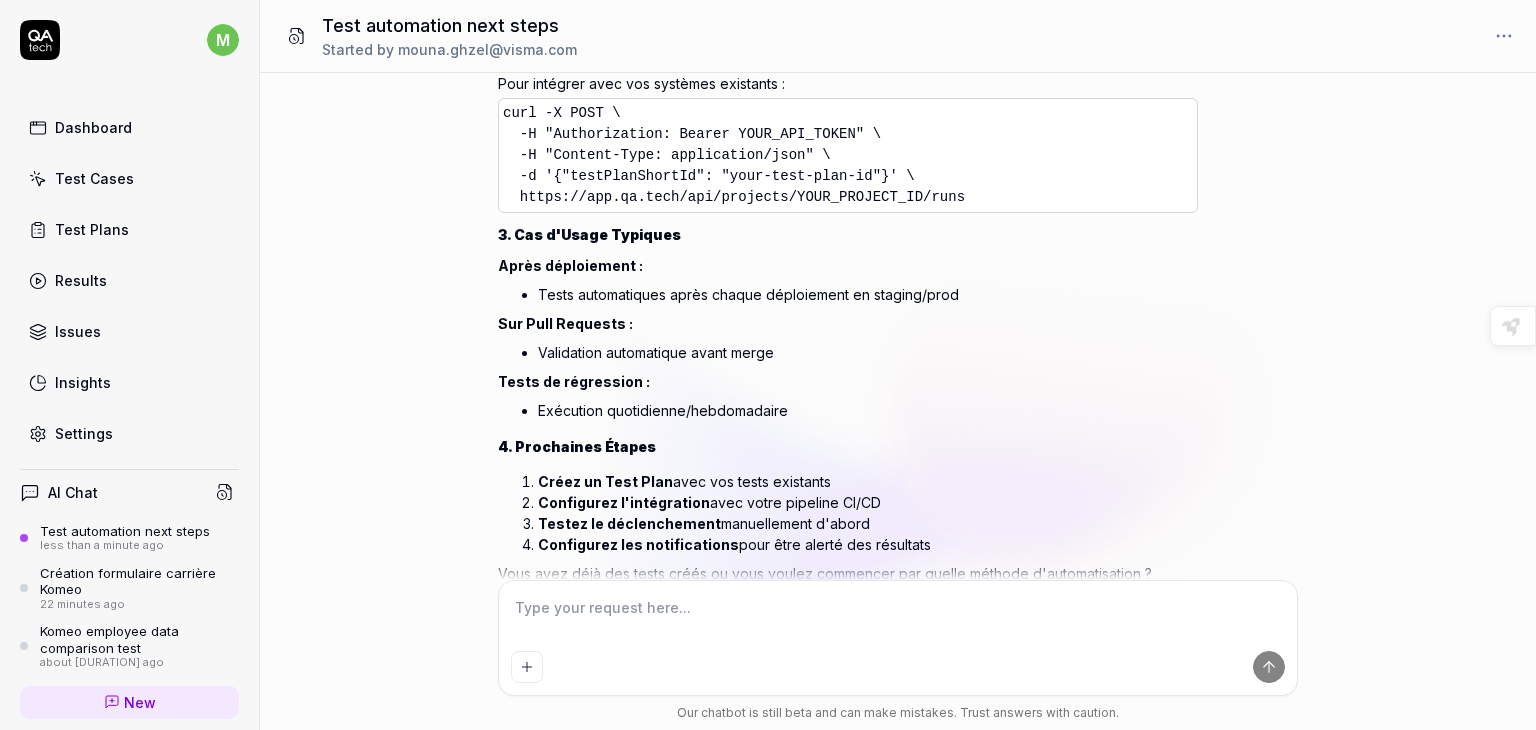 scroll, scrollTop: 1034, scrollLeft: 0, axis: vertical 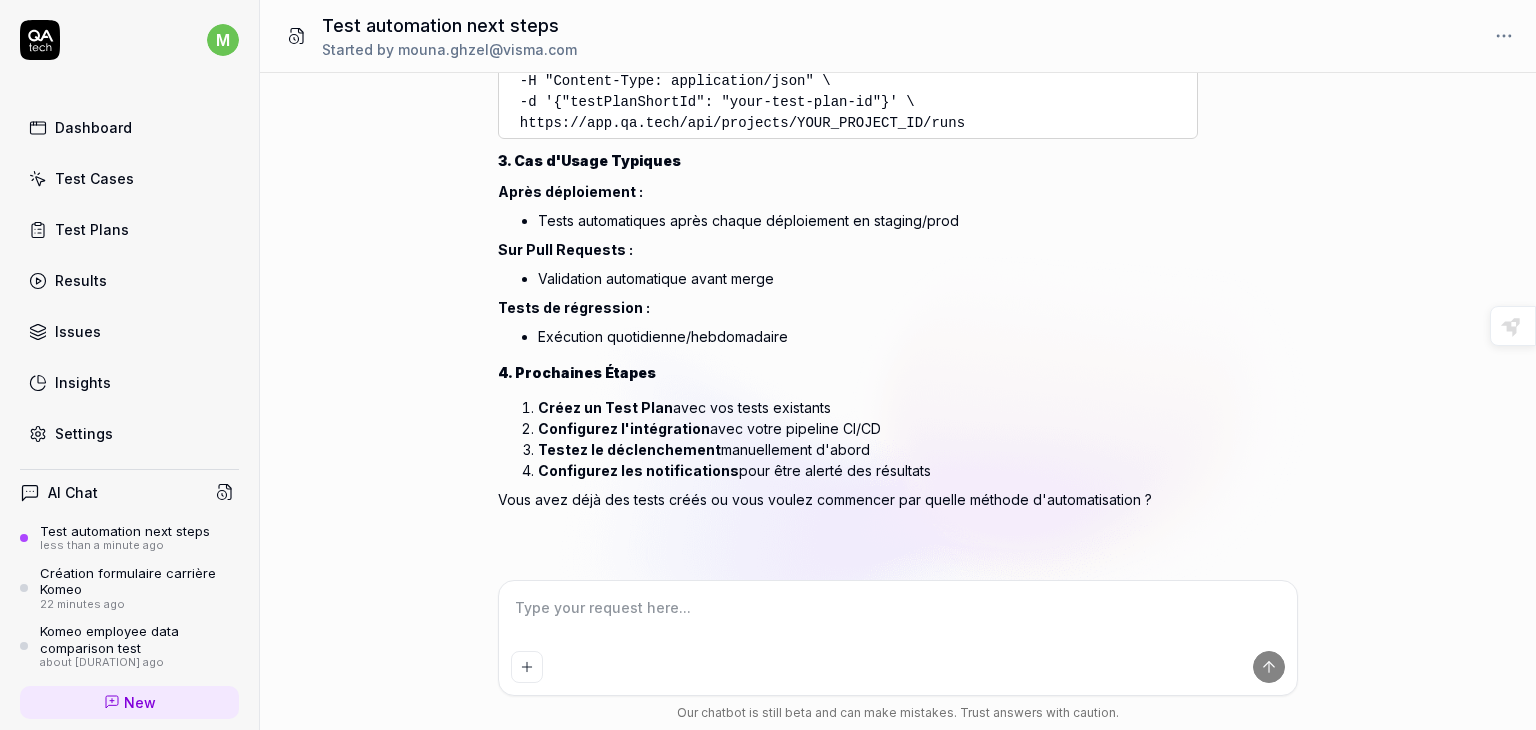 click on "Validation automatique avant merge" at bounding box center [848, 278] 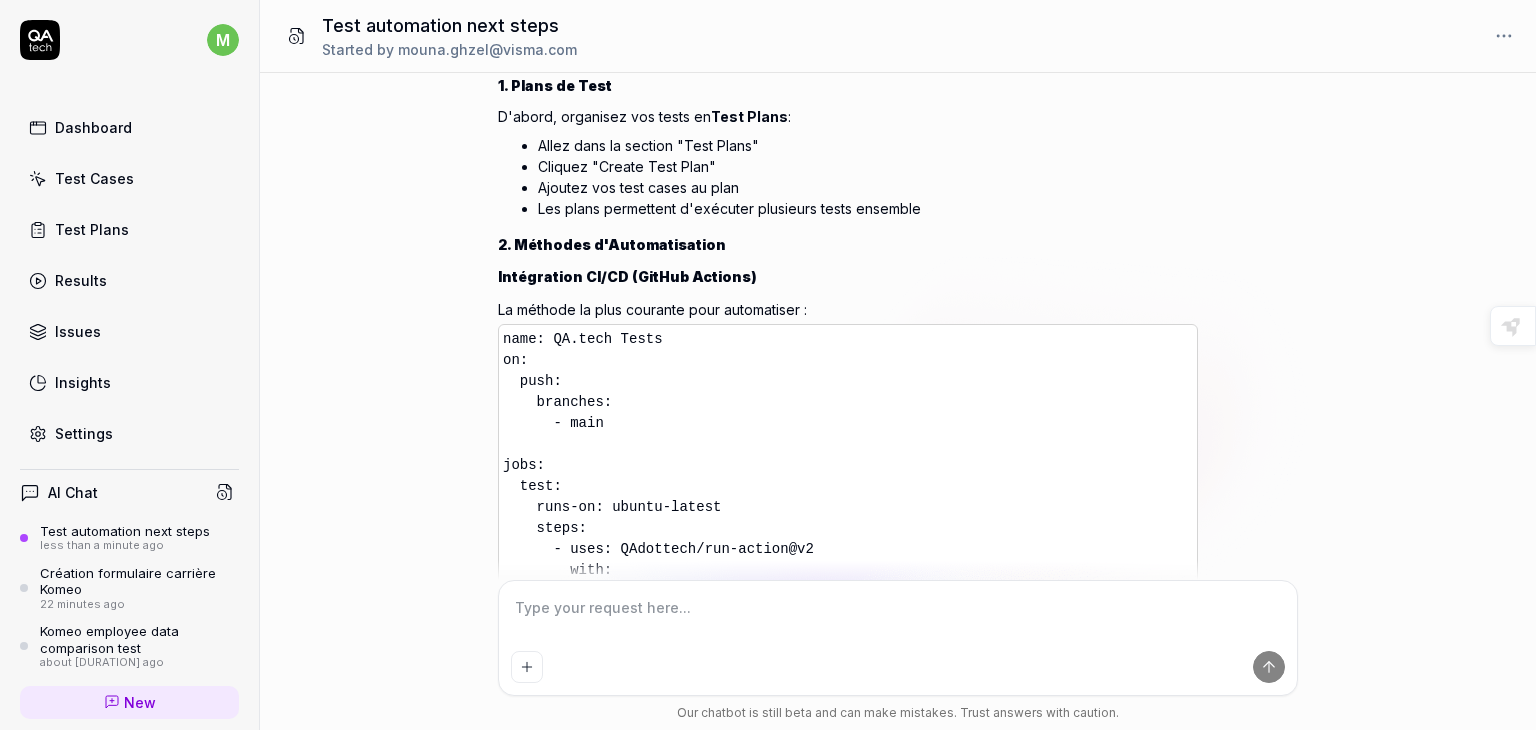 scroll, scrollTop: 194, scrollLeft: 0, axis: vertical 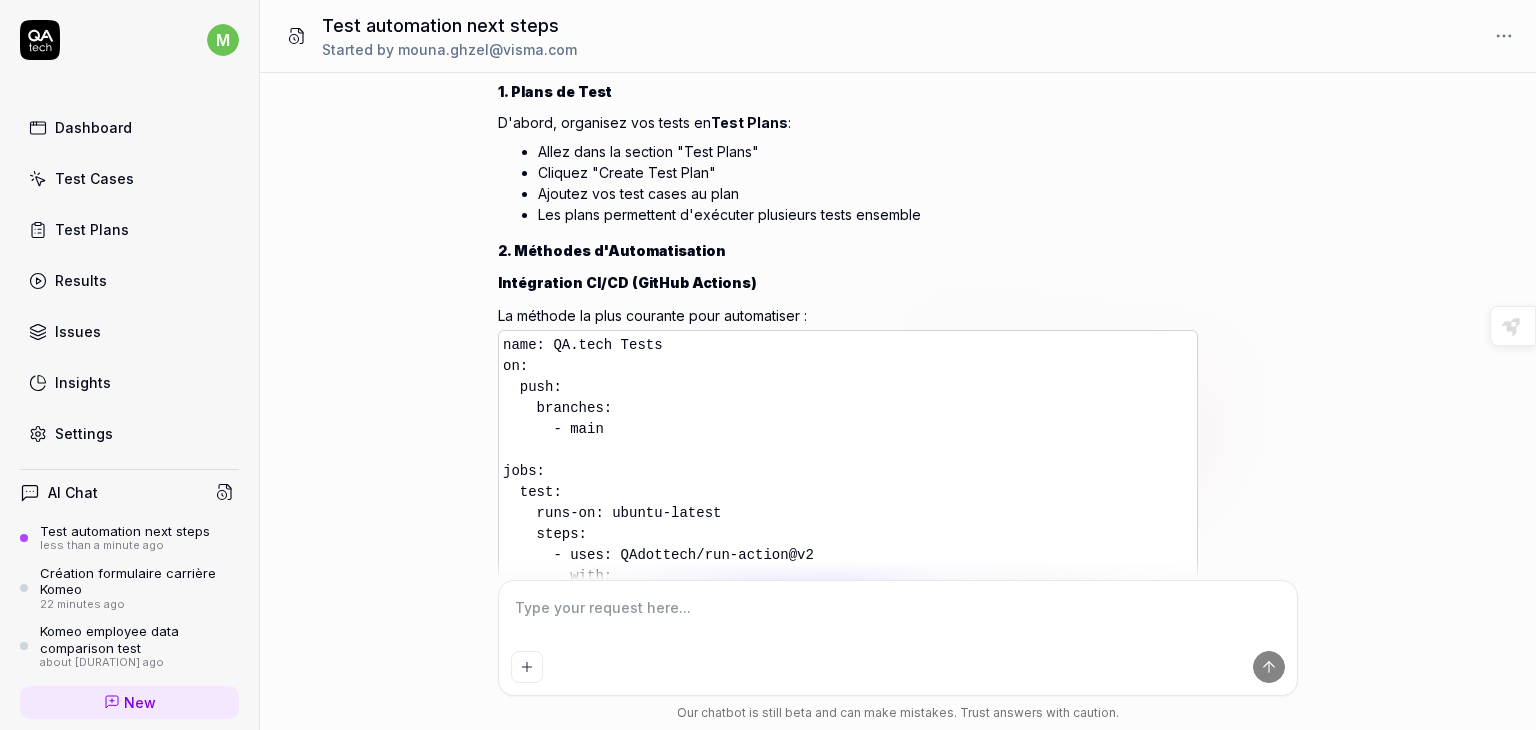 click at bounding box center [898, 618] 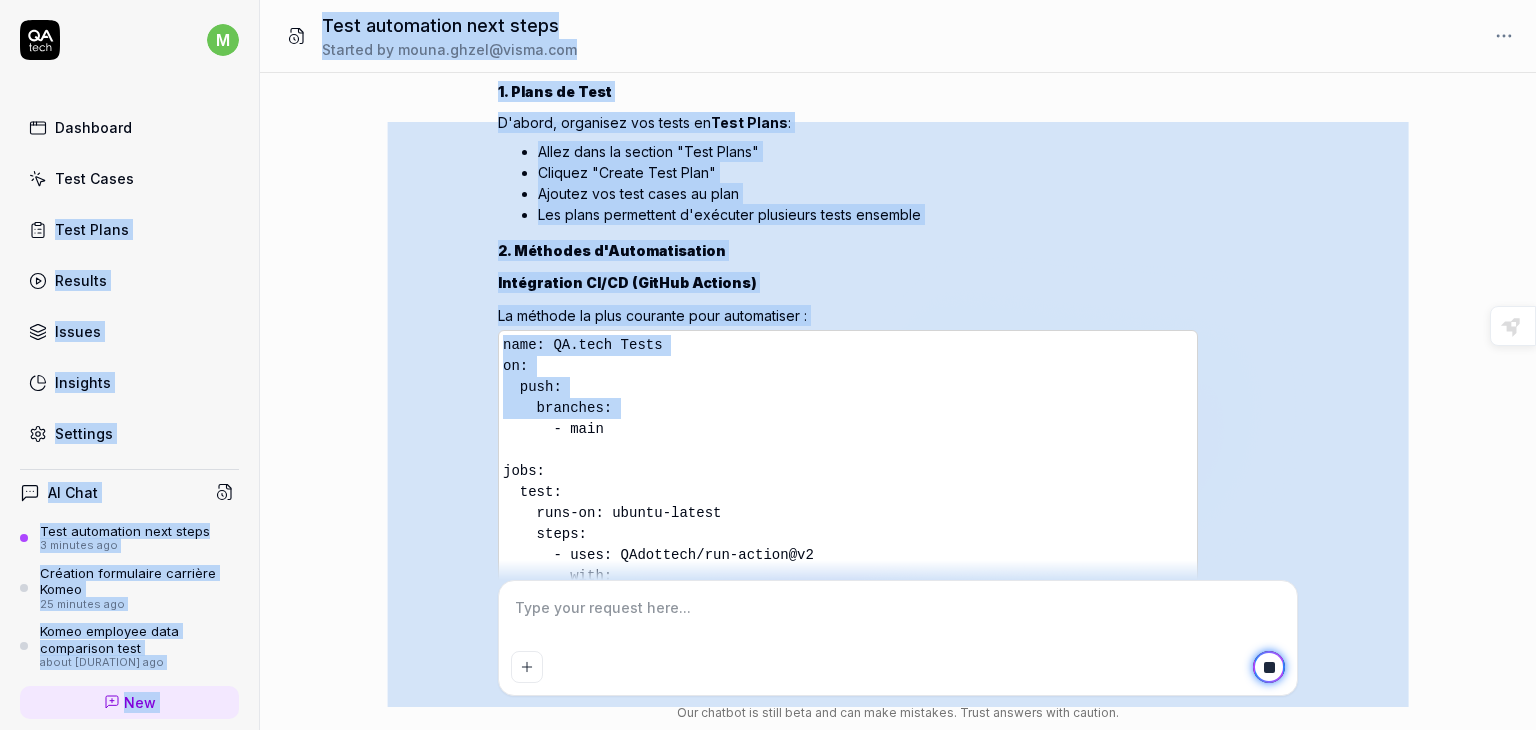 drag, startPoint x: 242, startPoint y: 189, endPoint x: 260, endPoint y: 429, distance: 240.67406 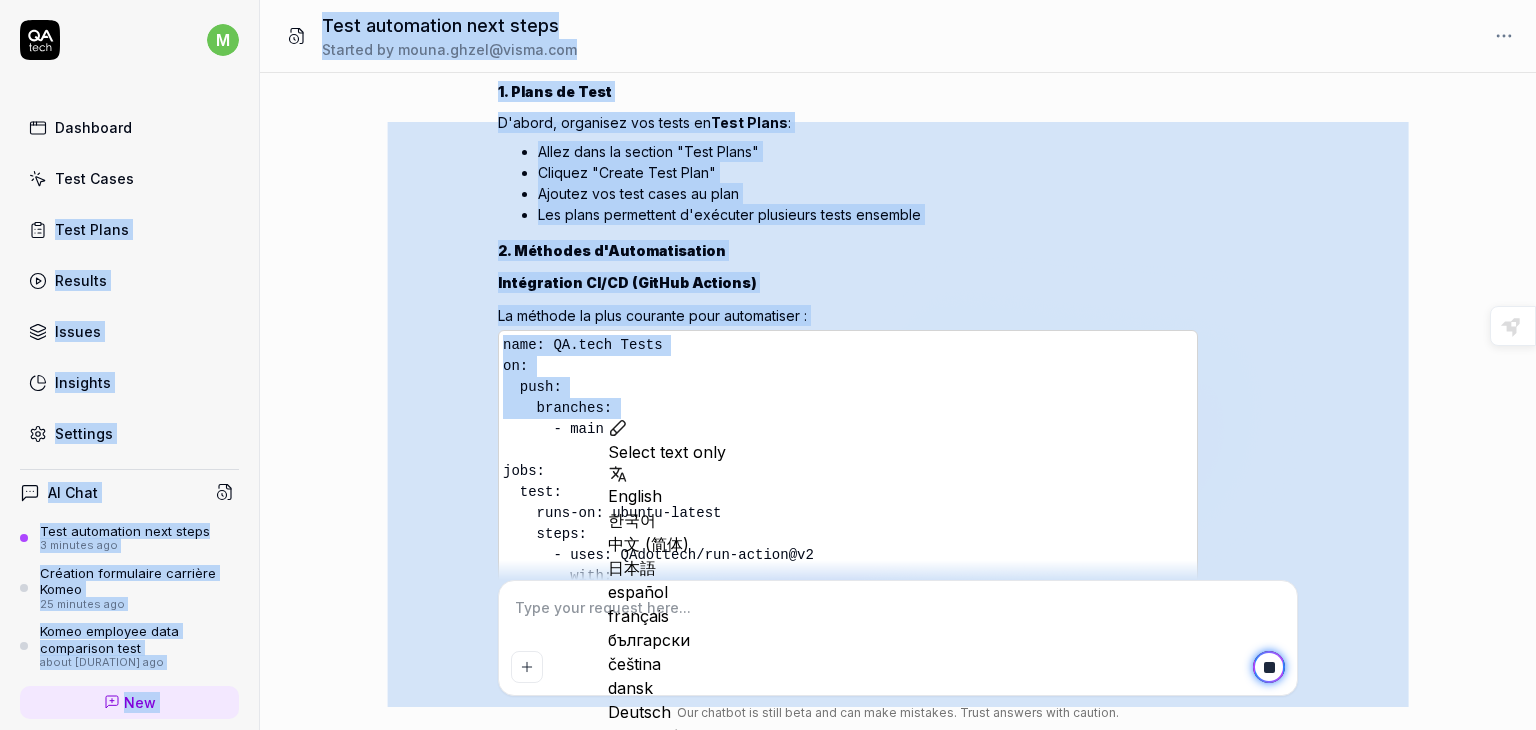 click on "maintenant aprés la création de mes tests comment je peux avancer pour les automatiser ? You ,  3 minutes ago m Show reasoning [COMPANY] documentation retrieved Getting [COMPANY] documentation to explain test automation process Excellente question ! Après avoir créé vos tests, vous avez plusieurs options pour les automatiser avec [COMPANY] :
1. Plans de Test
D'abord, organisez vos tests en  Test Plans  :
Allez dans la section "Test Plans"
Cliquez "Create Test Plan"
Ajoutez vos test cases au plan
Les plans permettent d'exécuter plusieurs tests ensemble
2. Méthodes d'Automatisation
Intégration CI/CD (GitHub Actions)
La méthode la plus courante pour automatiser :
name: [COMPANY] Tests
on:
push:
branches:
- main
jobs:
test:
runs-on: ubuntu-latest
steps:
- uses: QAdottech/run-action@v2
with:
project_id: ${{ secrets.QATECH_PROJECT_ID }}
api_token: ${{ secrets.QATECH_API_TOKEN }}
blocking: true
Allez dans "Results"" at bounding box center [898, 326] 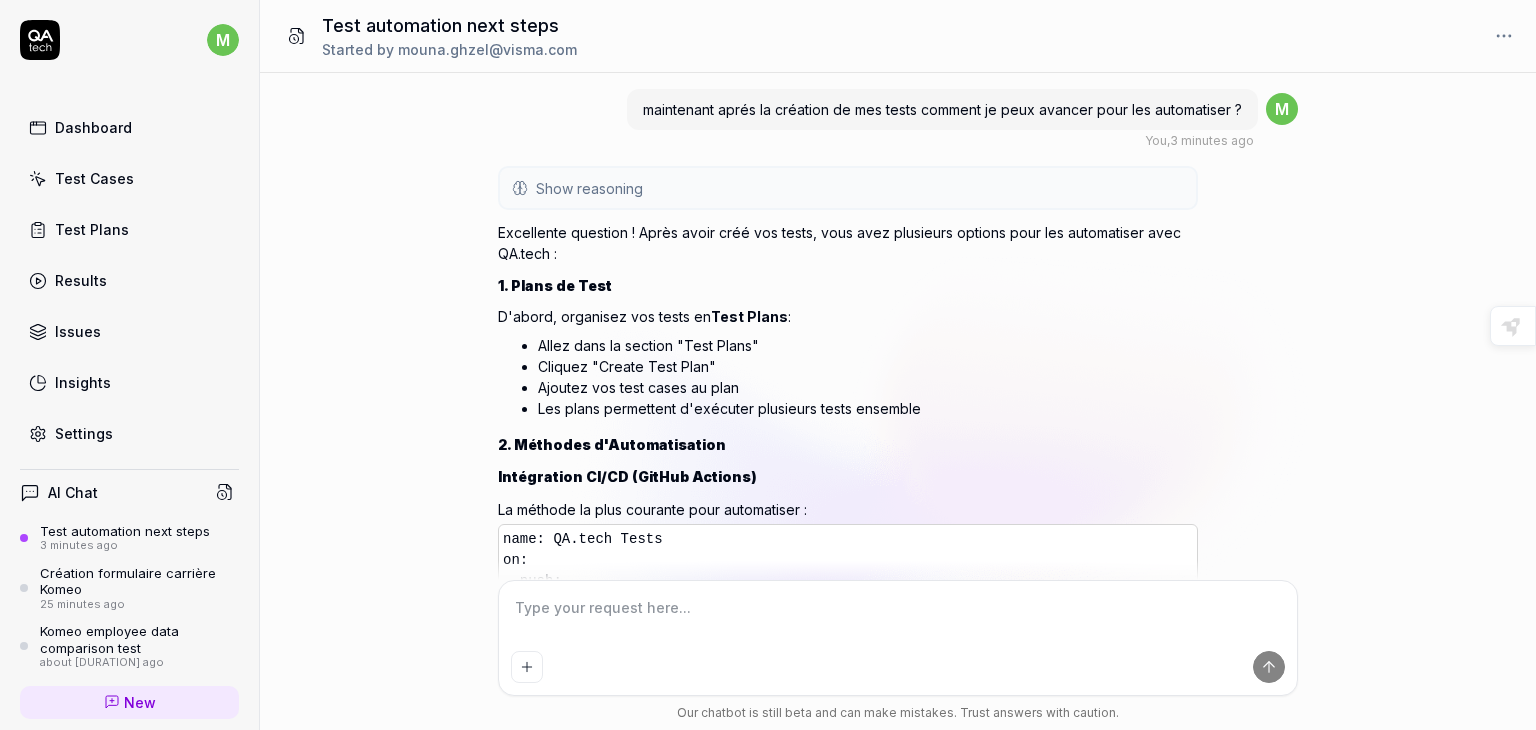 scroll, scrollTop: 2553, scrollLeft: 0, axis: vertical 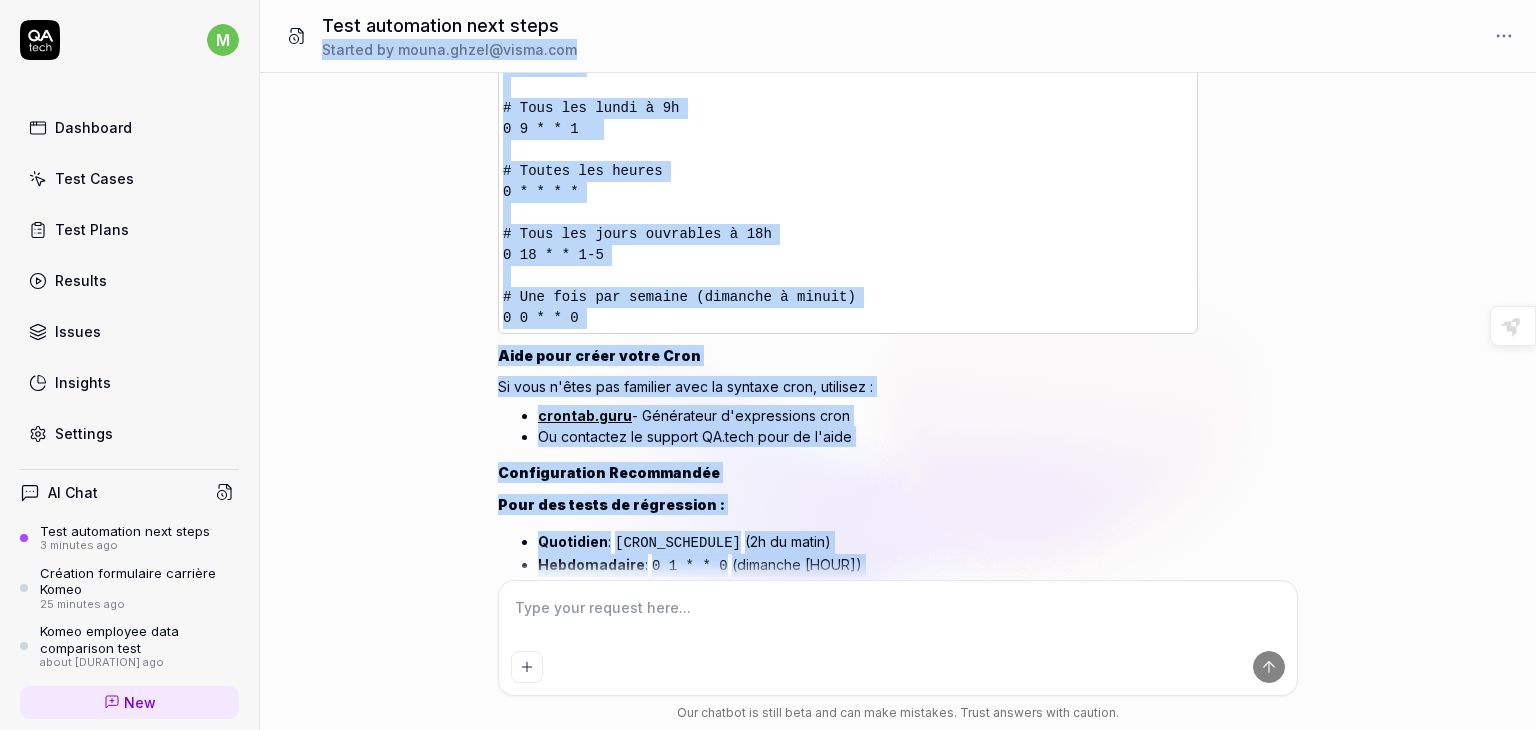 drag, startPoint x: 942, startPoint y: 455, endPoint x: 926, endPoint y: 21, distance: 434.29483 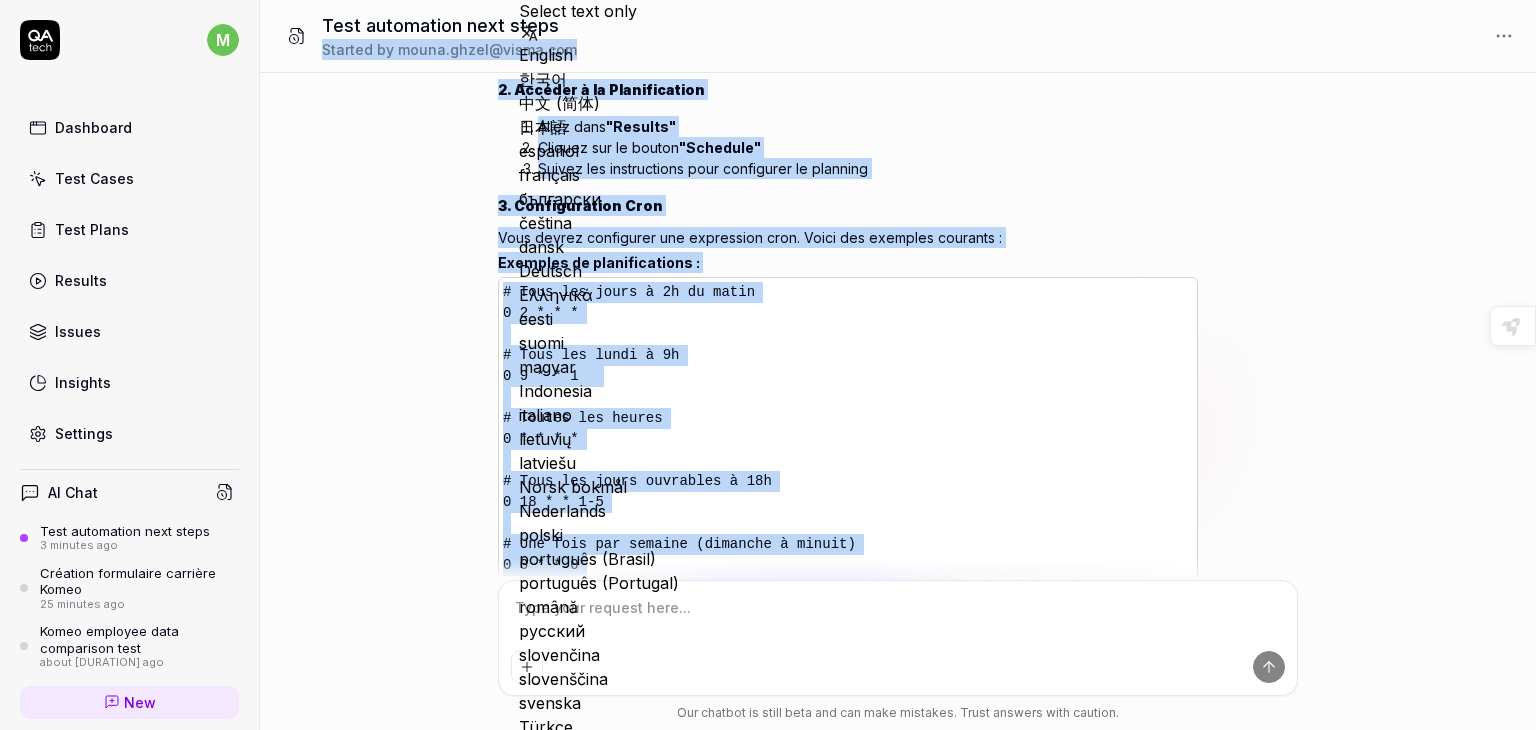 click on "# Tous les jours à 2h du matin
0 2 * * *
# Tous les lundi à 9h
0 9 * * 1
# Toutes les heures
0 * * * *
# Tous les jours ouvrables à 18h
0 18 * * 1-5
# Une fois par semaine (dimanche à minuit)
0 0 * * 0" at bounding box center [848, 429] 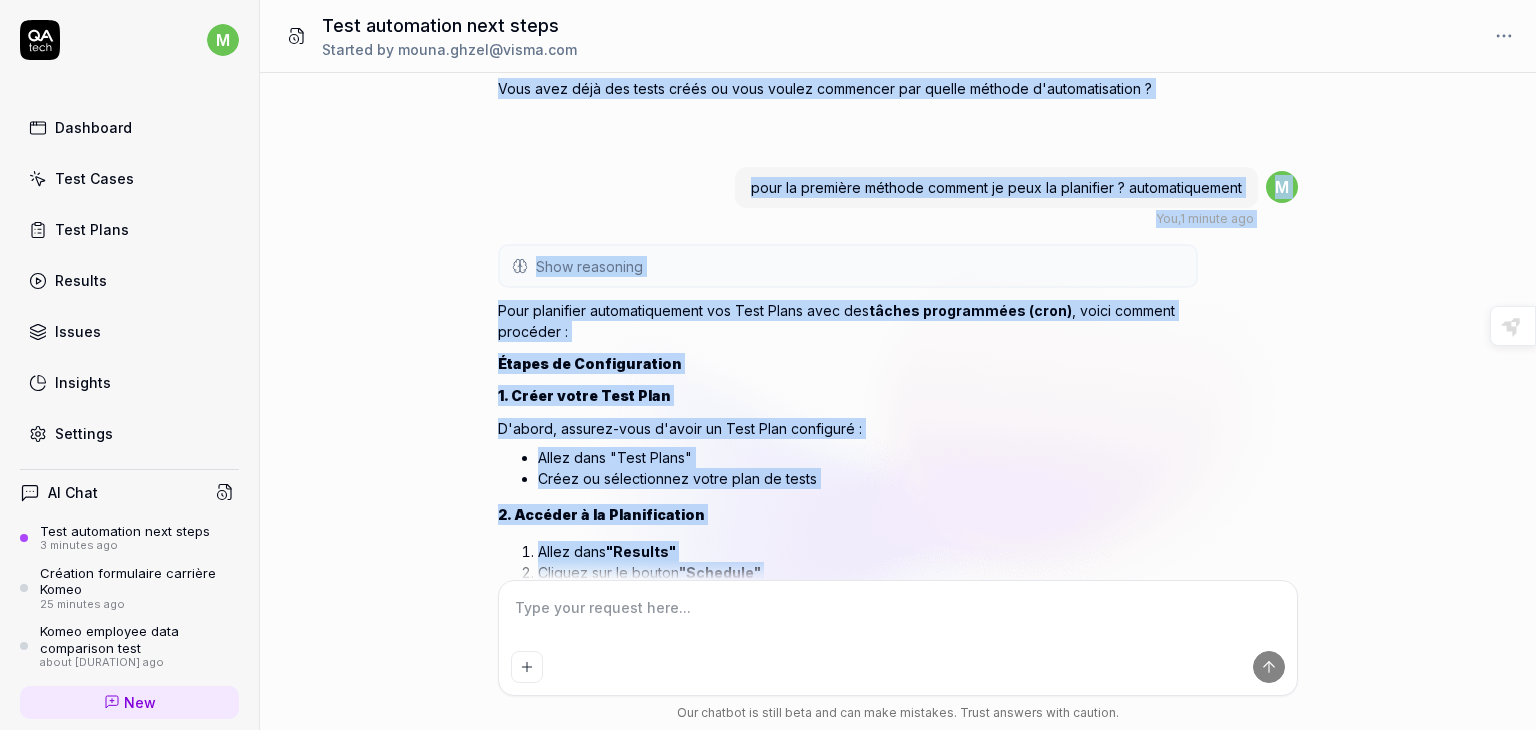 scroll, scrollTop: 1406, scrollLeft: 0, axis: vertical 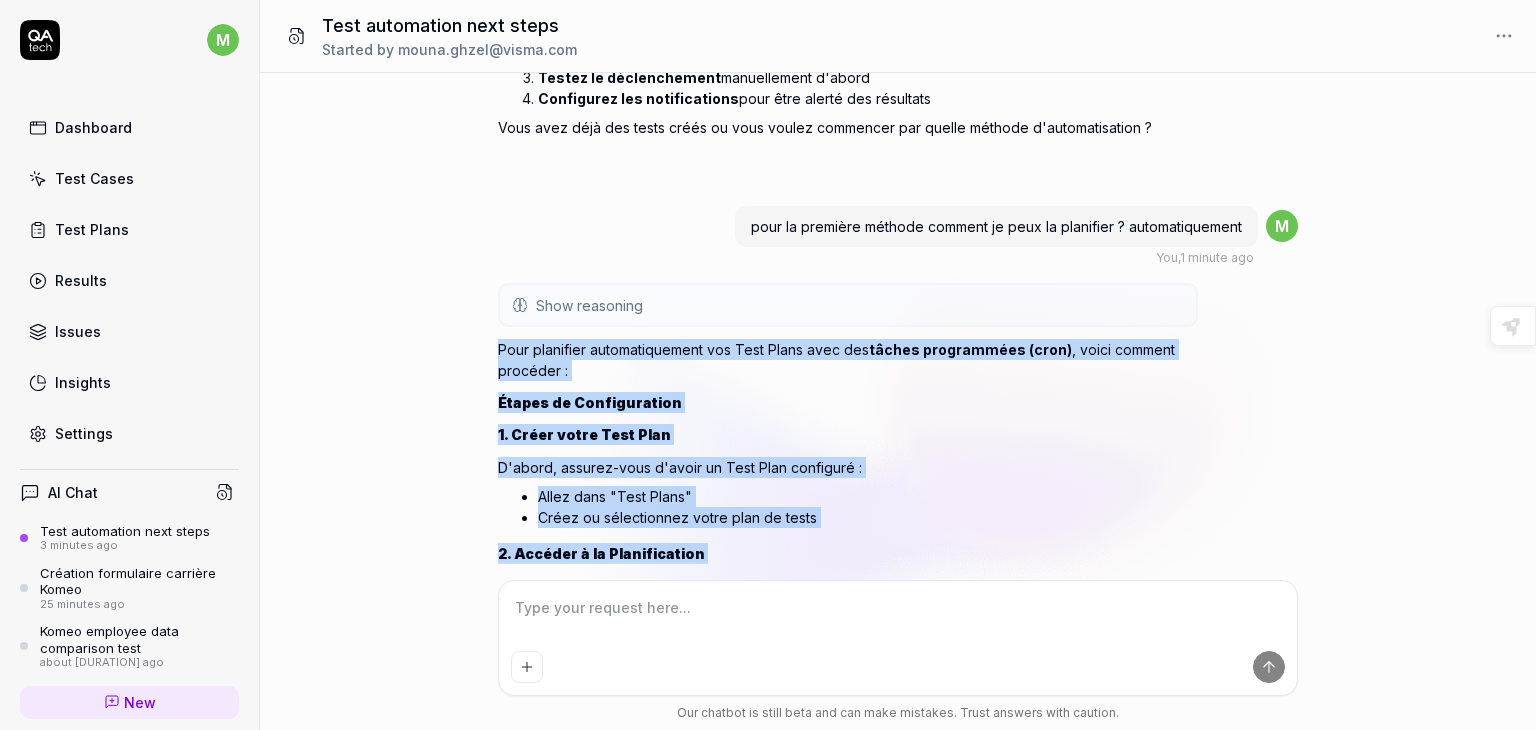 drag, startPoint x: 952, startPoint y: 333, endPoint x: 929, endPoint y: 293, distance: 46.141087 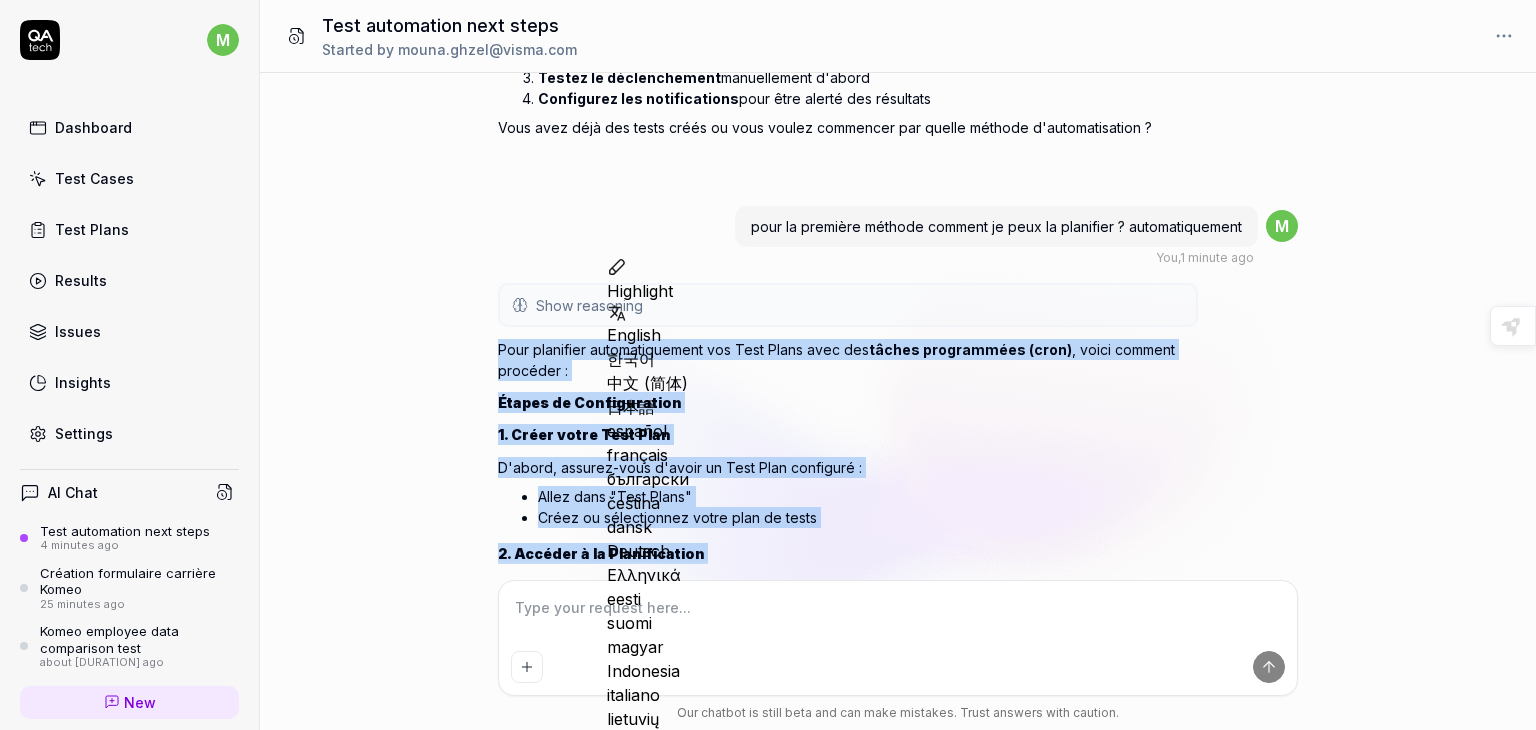 click on "Pour planifier automatiquement vos Test Plans avec des tâches programmées (cron) , voici comment procéder :
Étapes de Configuration
1. Créer votre Test Plan
D'abord, assurez-vous d'avoir un Test Plan configuré :
Allez dans "Test Plans"
Créez ou sélectionnez votre plan de tests
2. Accéder à la Planification
Allez dans "Results"
Cliquez sur le bouton "Schedule"
Suivez les instructions pour configurer le planning
3. Configuration Cron
Vous devrez configurer une expression cron. Voici des exemples courants :
Exemples de planifications :
# Tous les jours à 2h du matin
0 2 * * *
# Tous les lundi à 9h
0 9 * * 1
# Toutes les heures
0 * * * *
# Tous les jours ouvrables à 18h
0 18 * * 1-5
# Une fois par semaine (dimanche à minuit)
0 0 * * 0
Aide pour créer votre Cron
Si vous n'êtes pas familier avec la syntaxe cron, utilisez :
crontab.guru - Générateur d'expressions cron
Ou contactez le support [COMPANY] pour de l'aide
Configuration Recommandée" at bounding box center (848, 1002) 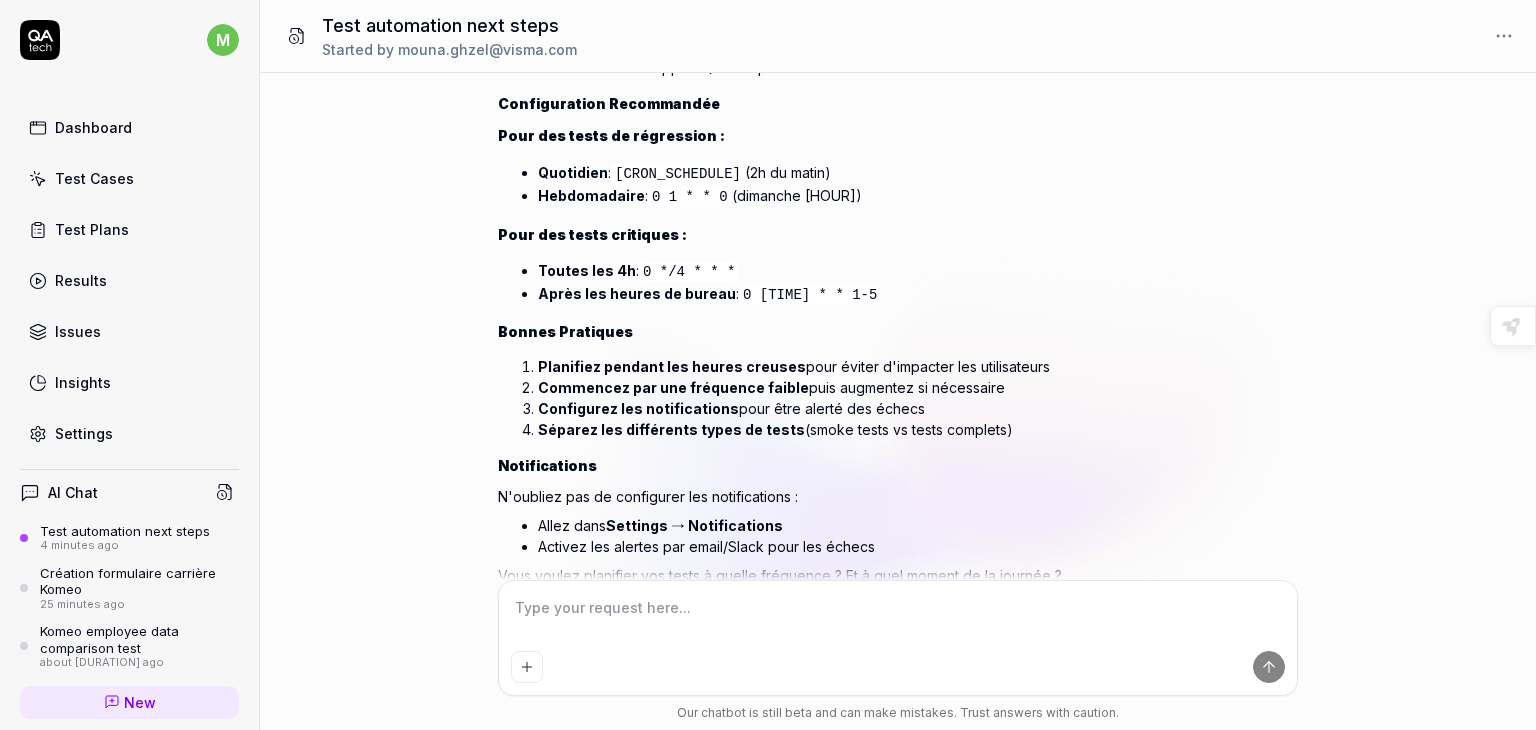 scroll, scrollTop: 2553, scrollLeft: 0, axis: vertical 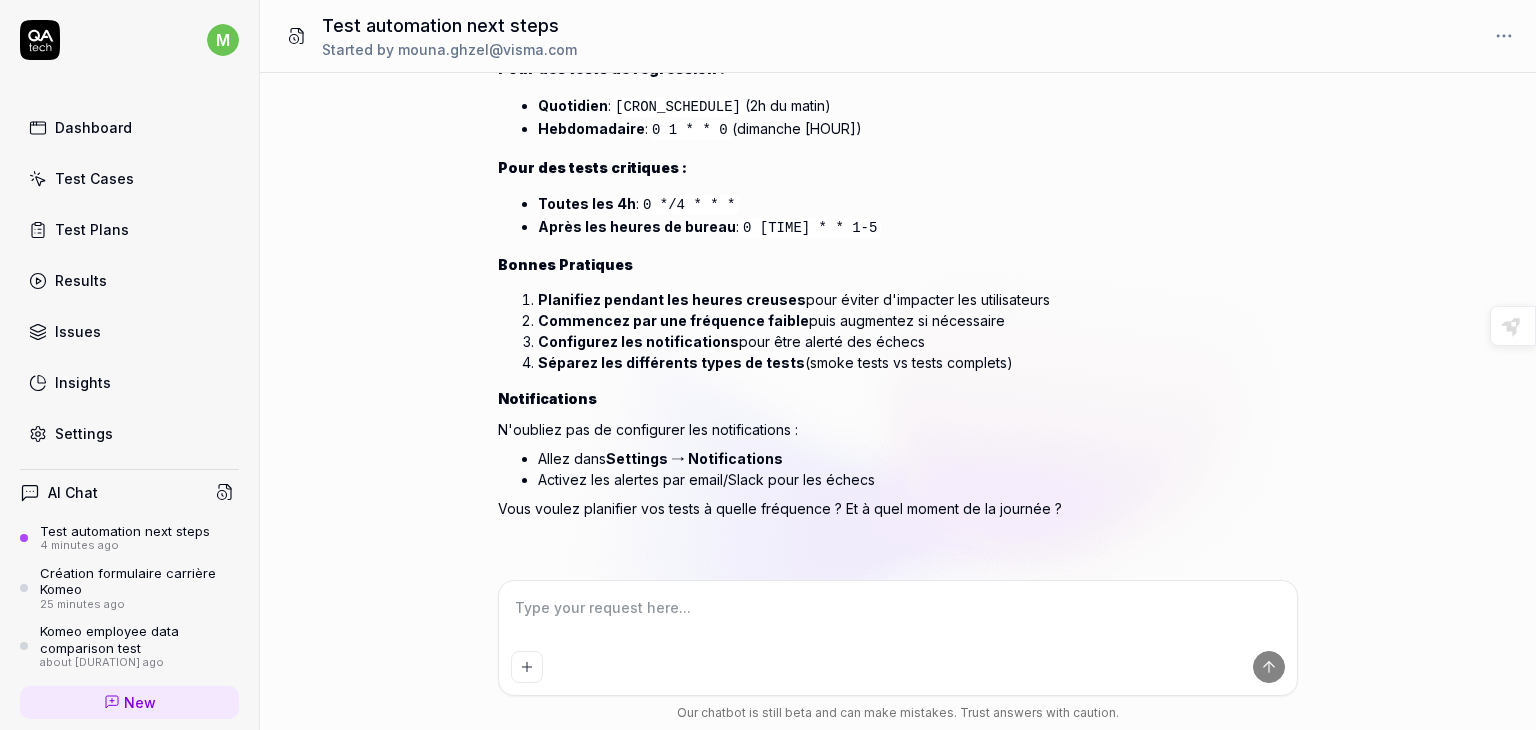 click at bounding box center (898, 618) 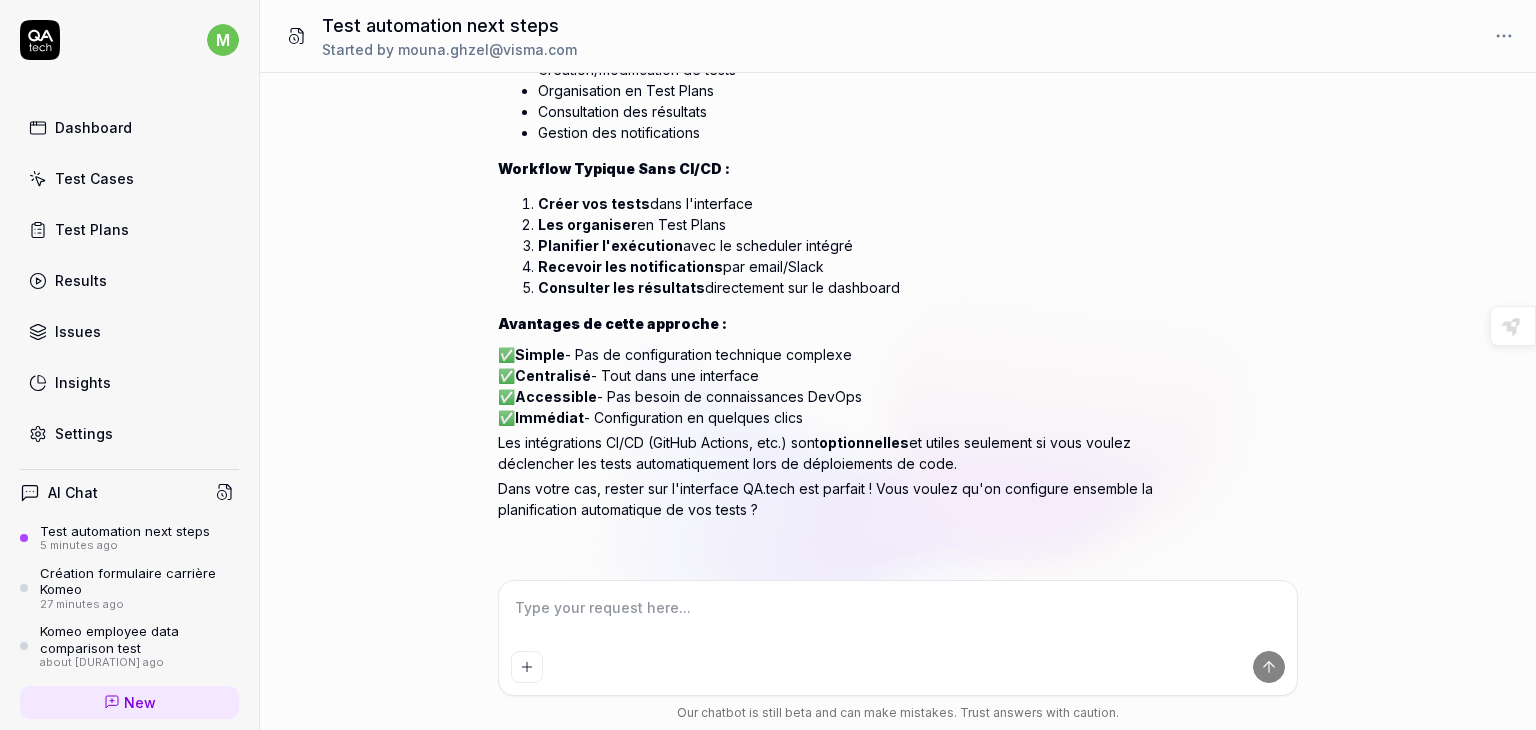 scroll, scrollTop: 3612, scrollLeft: 0, axis: vertical 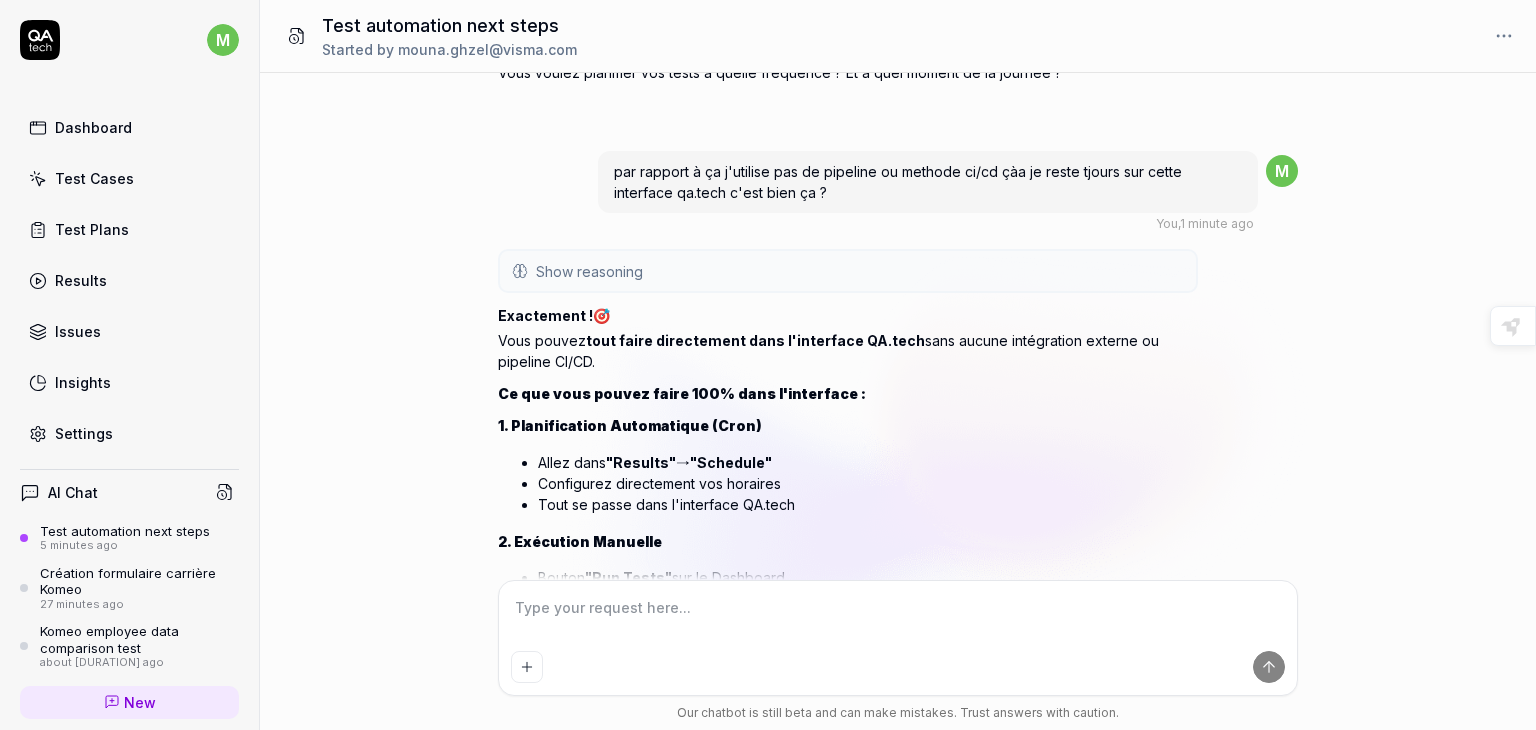drag, startPoint x: 992, startPoint y: 360, endPoint x: 912, endPoint y: 141, distance: 233.15445 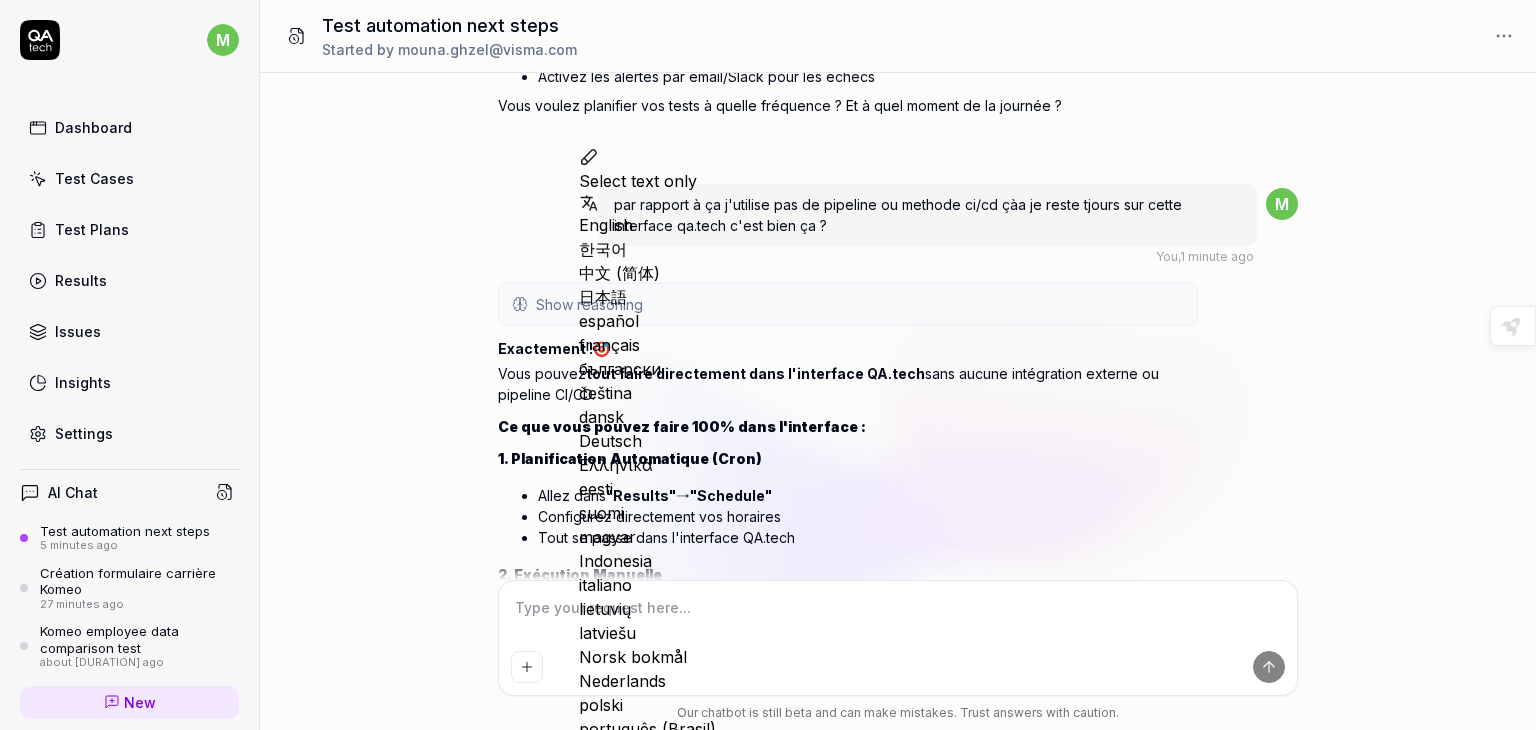 click on "Tout se passe dans l'interface QA.tech" at bounding box center [868, 537] 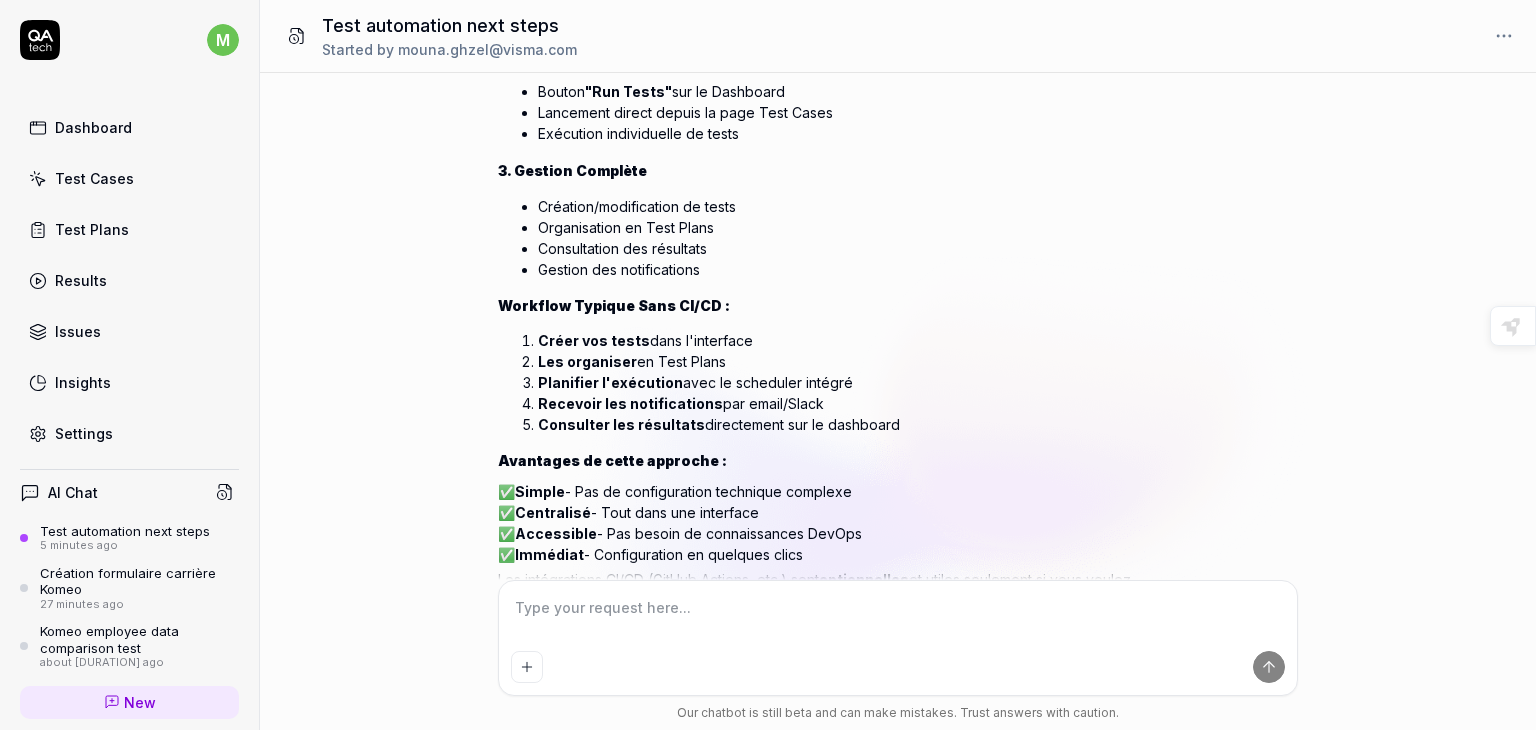 scroll, scrollTop: 3476, scrollLeft: 0, axis: vertical 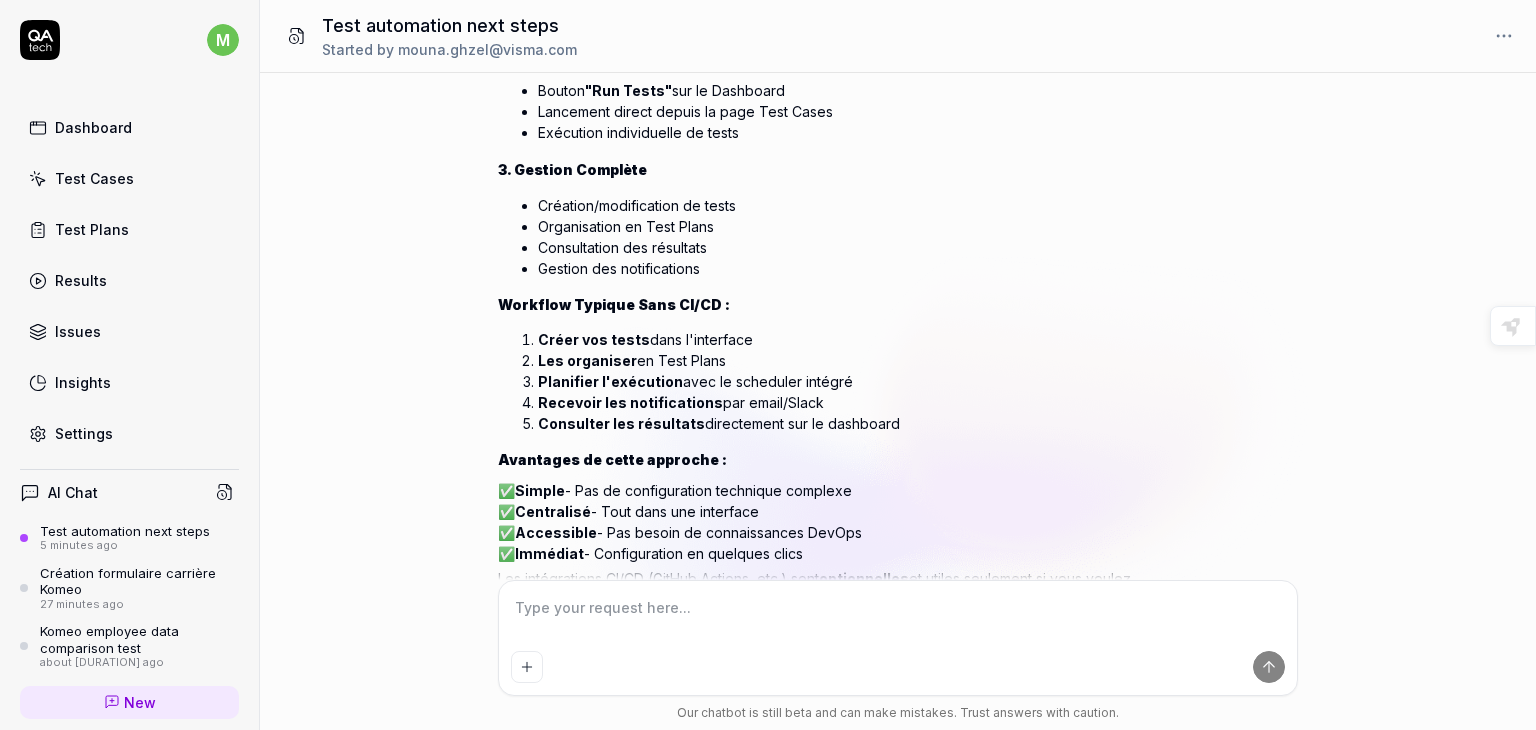 click at bounding box center [898, 618] 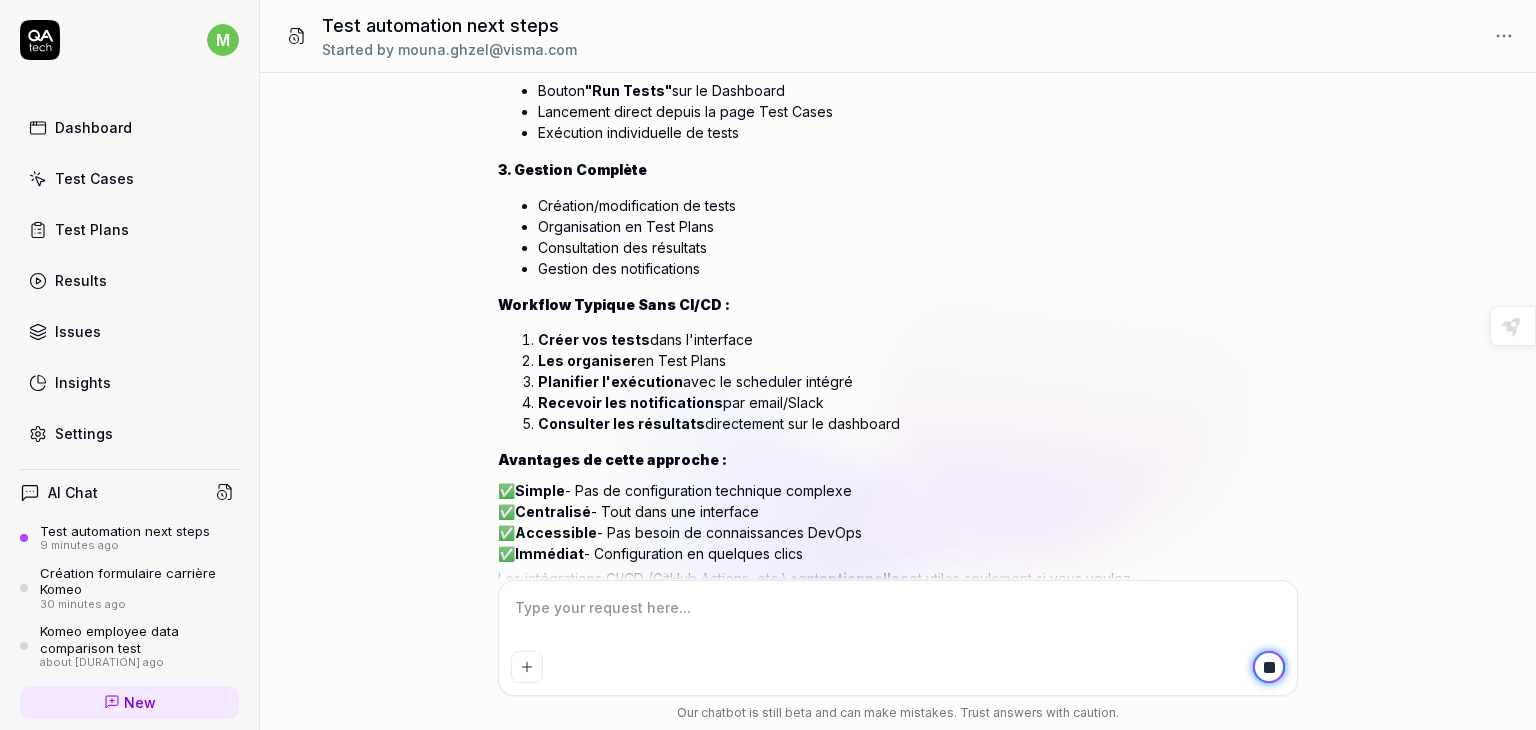 click on "✅  Simple  - Pas de configuration technique complexe
✅  Centralisé  - Tout dans une interface
✅  Accessible  - Pas besoin de connaissances DevOps
✅  Immédiat  - Configuration en quelques clics" at bounding box center [848, 522] 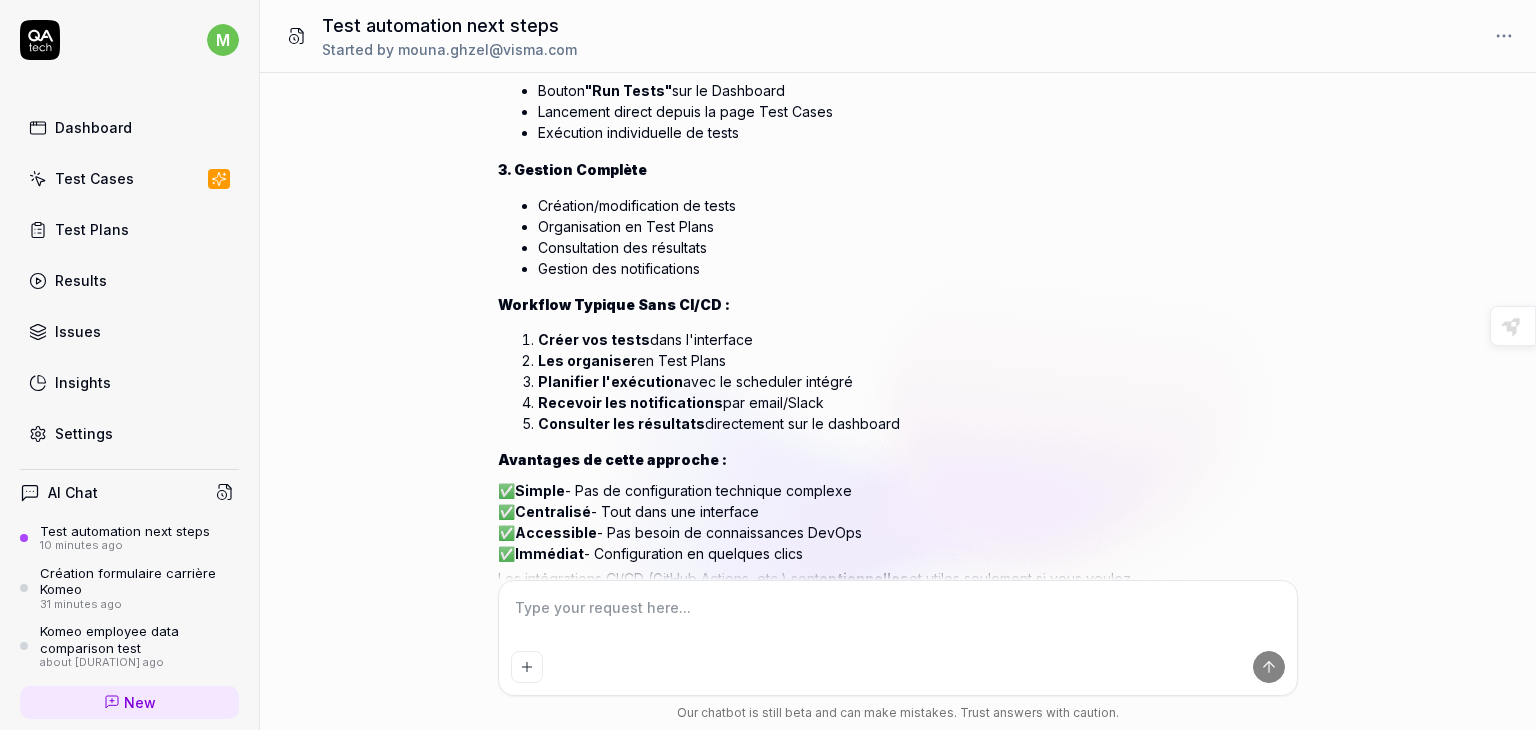 click on "Consulter les résultats  directement sur le dashboard" at bounding box center (868, 423) 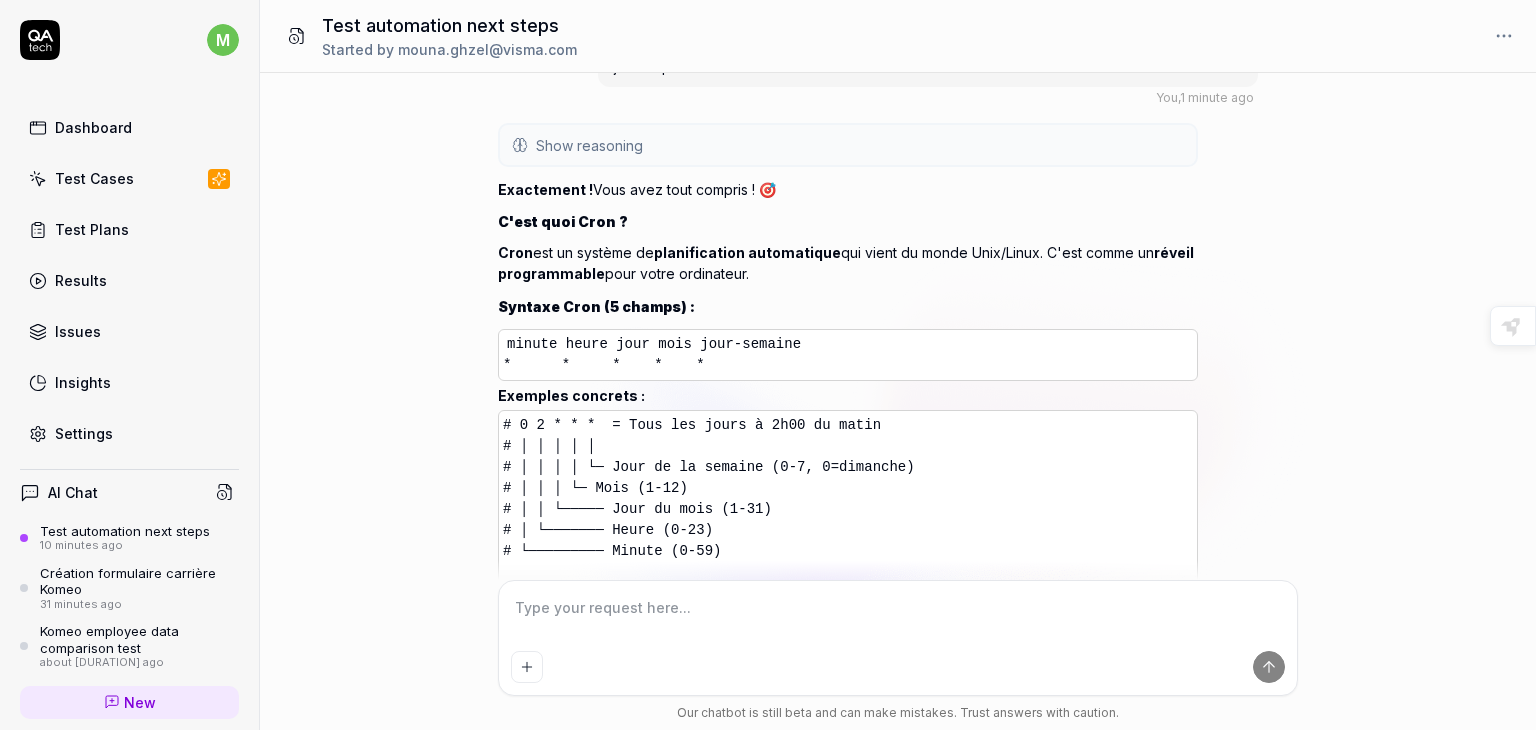 scroll, scrollTop: 4156, scrollLeft: 0, axis: vertical 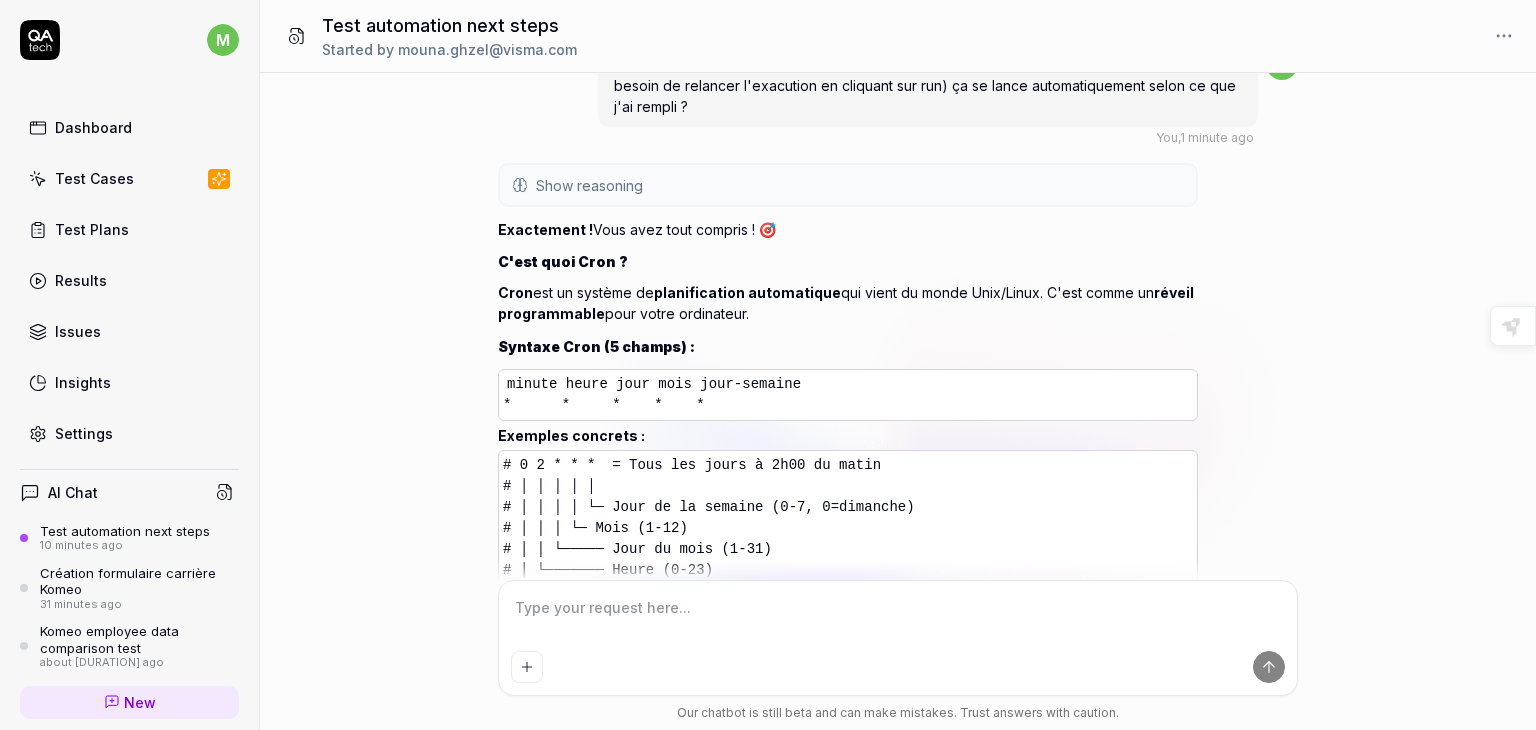 click on "# 0 2 * * *  = Tous les jours à 2h00 du matin
# │ │ │ │ │
# │ │ │ │ └─ Jour de la semaine (0-7, 0=dimanche)
# │ │ │ └─ Mois (1-12)
# │ │ └───── Jour du mois (1-31)
# │ └─────── Heure (0-23)
# └───────── Minute (0-59)
0 9 * * 1    = Tous les lundi à 9h
0 18 * * 1-5 = Tous les jours ouvrables à 18h
0 0 * * 0    = Tous les dimanche à minuit" at bounding box center (848, 570) 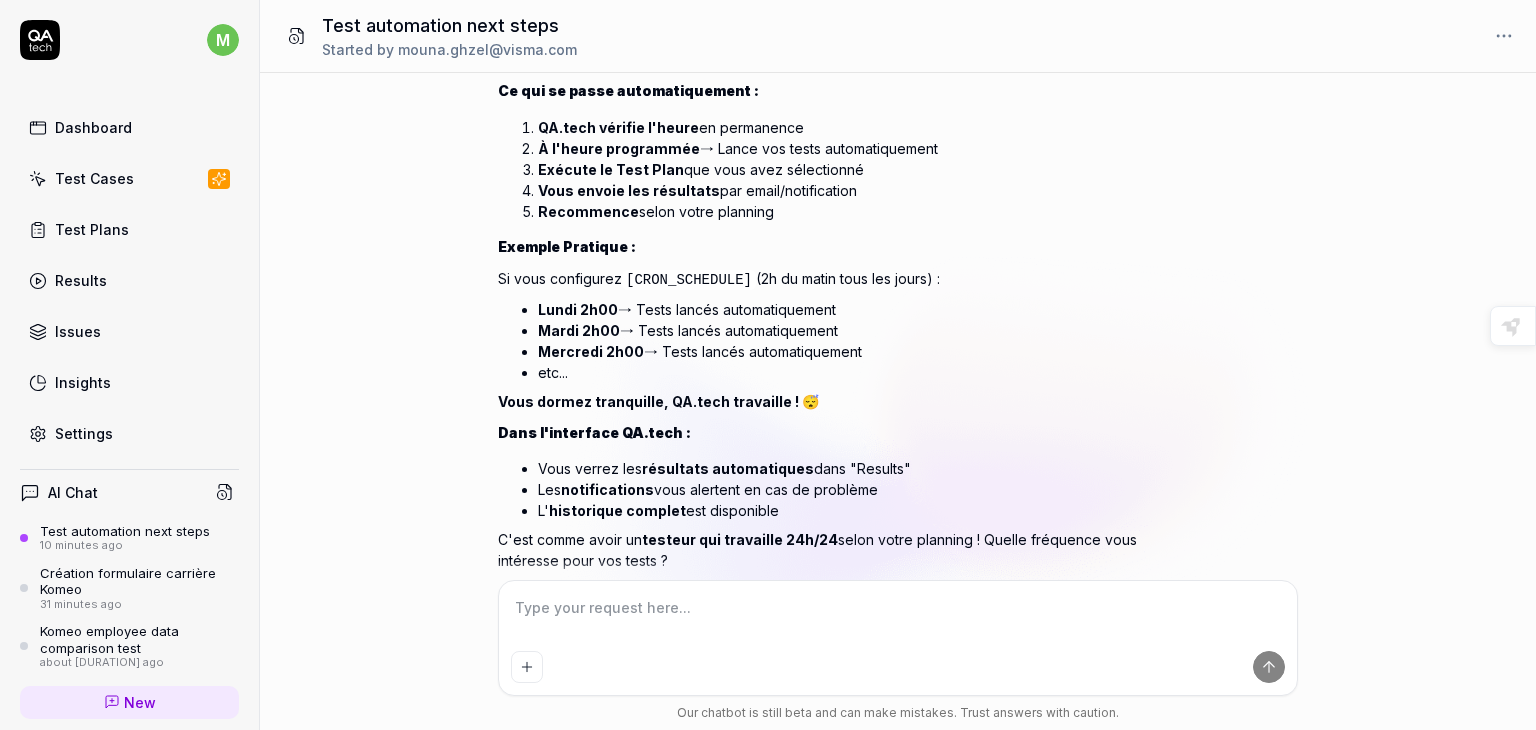 scroll, scrollTop: 4963, scrollLeft: 0, axis: vertical 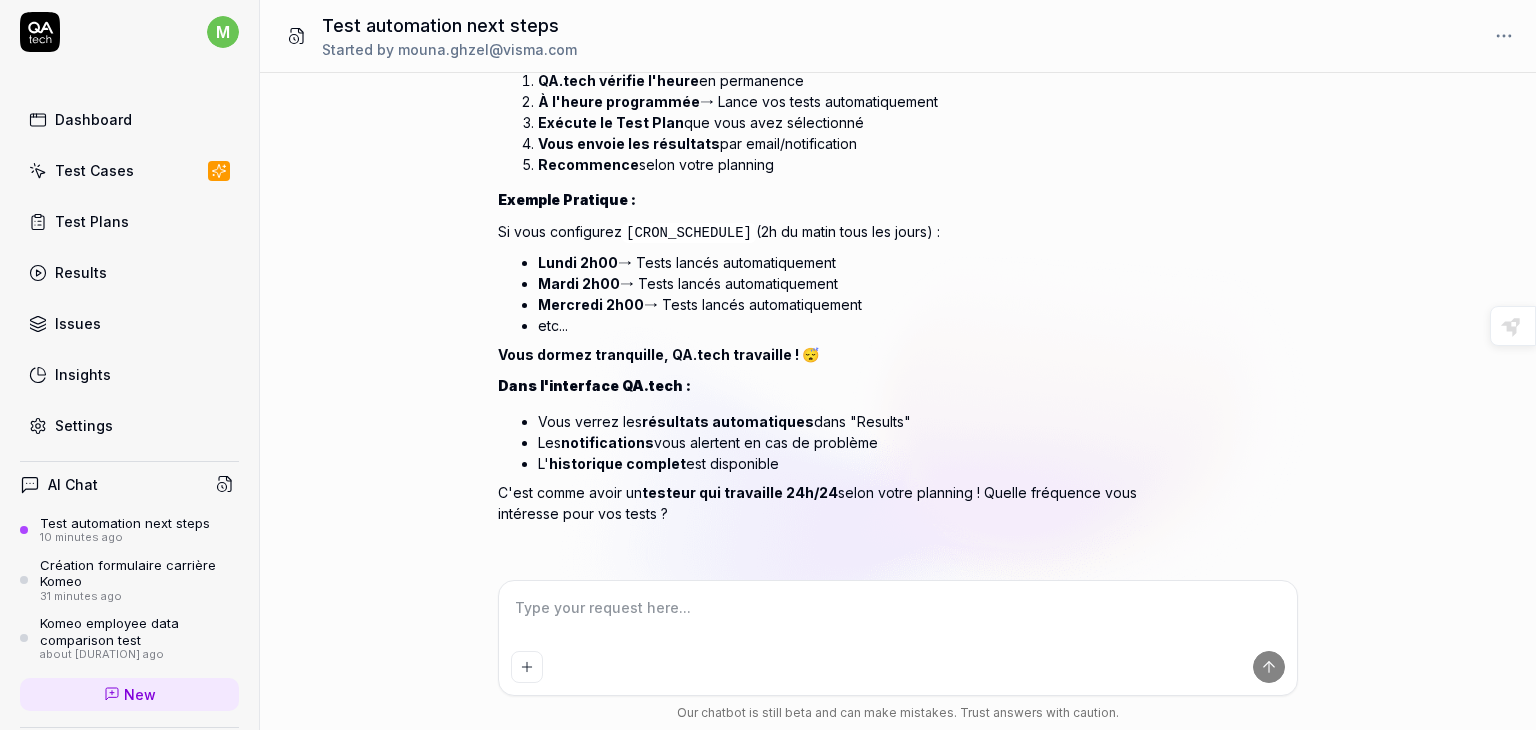 click on "Results" at bounding box center [81, 272] 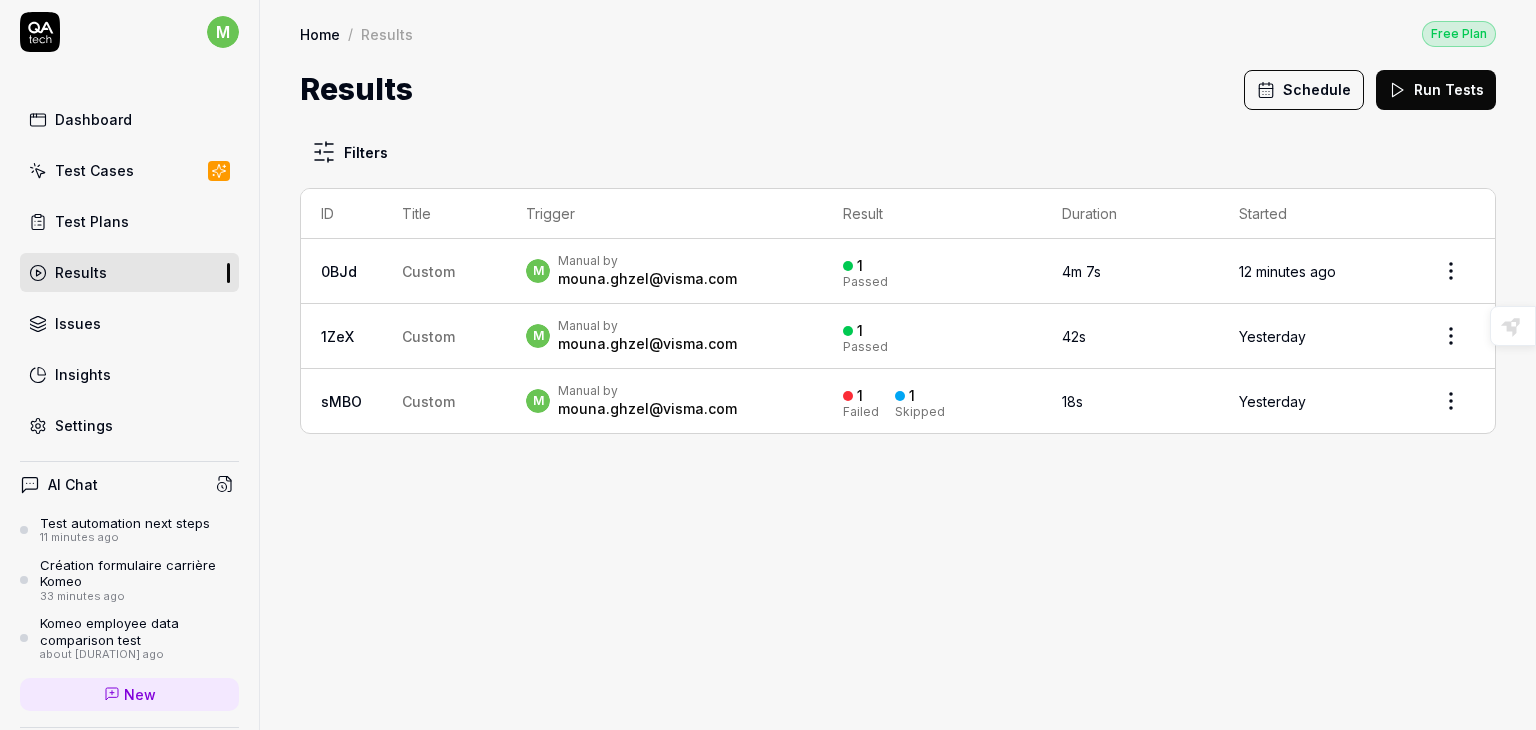 click on "Schedule" at bounding box center (1304, 90) 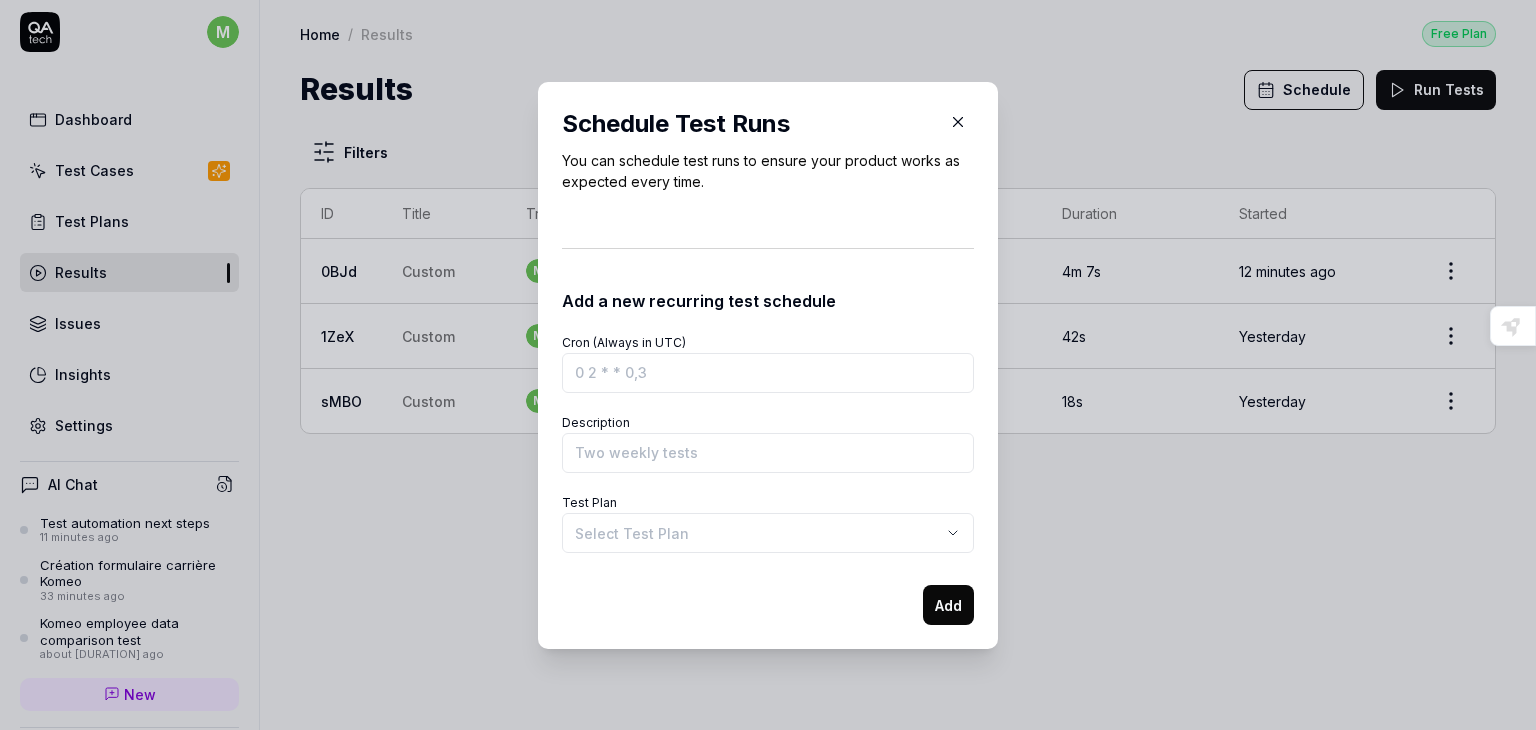 click on "Cron (Always in UTC)" at bounding box center [768, 373] 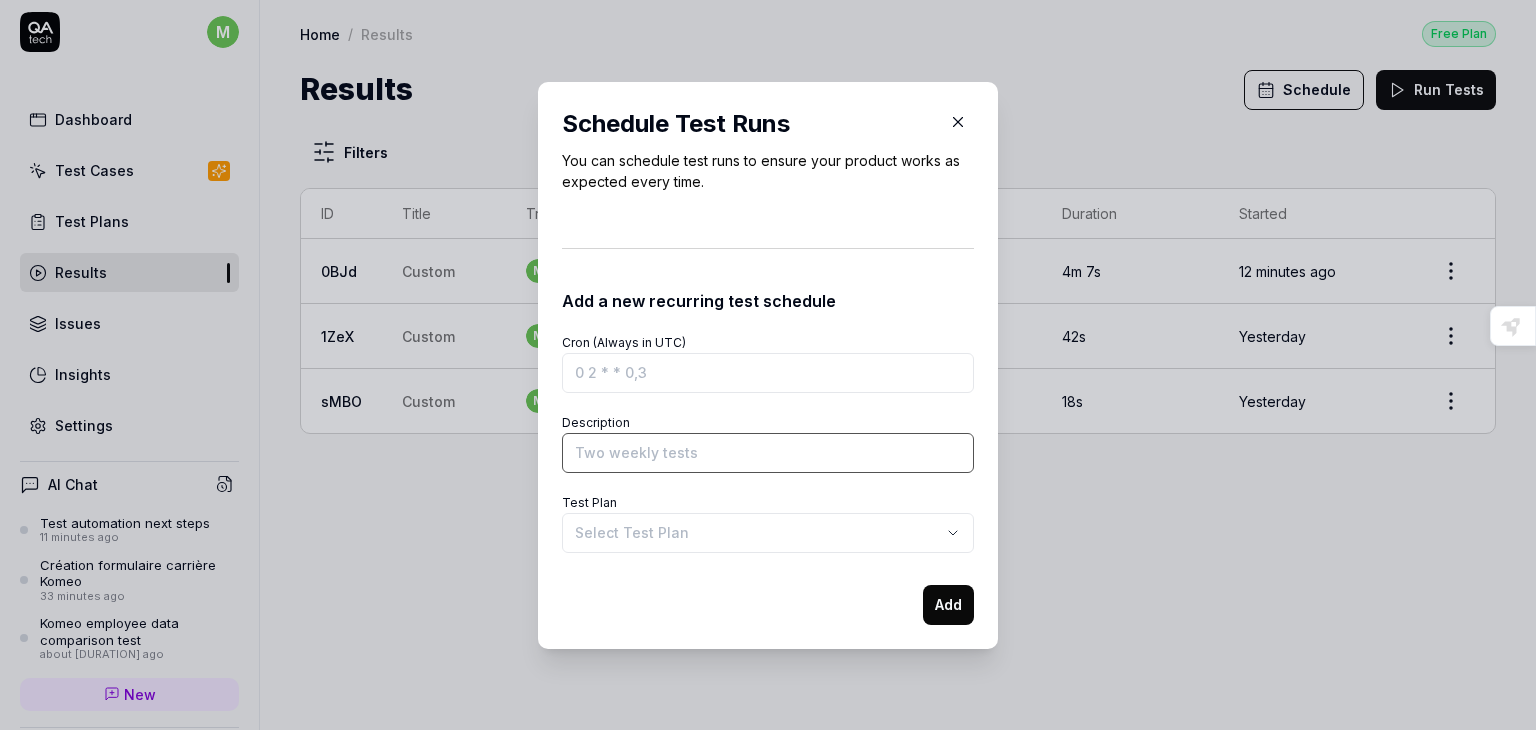 click on "Description" at bounding box center [768, 453] 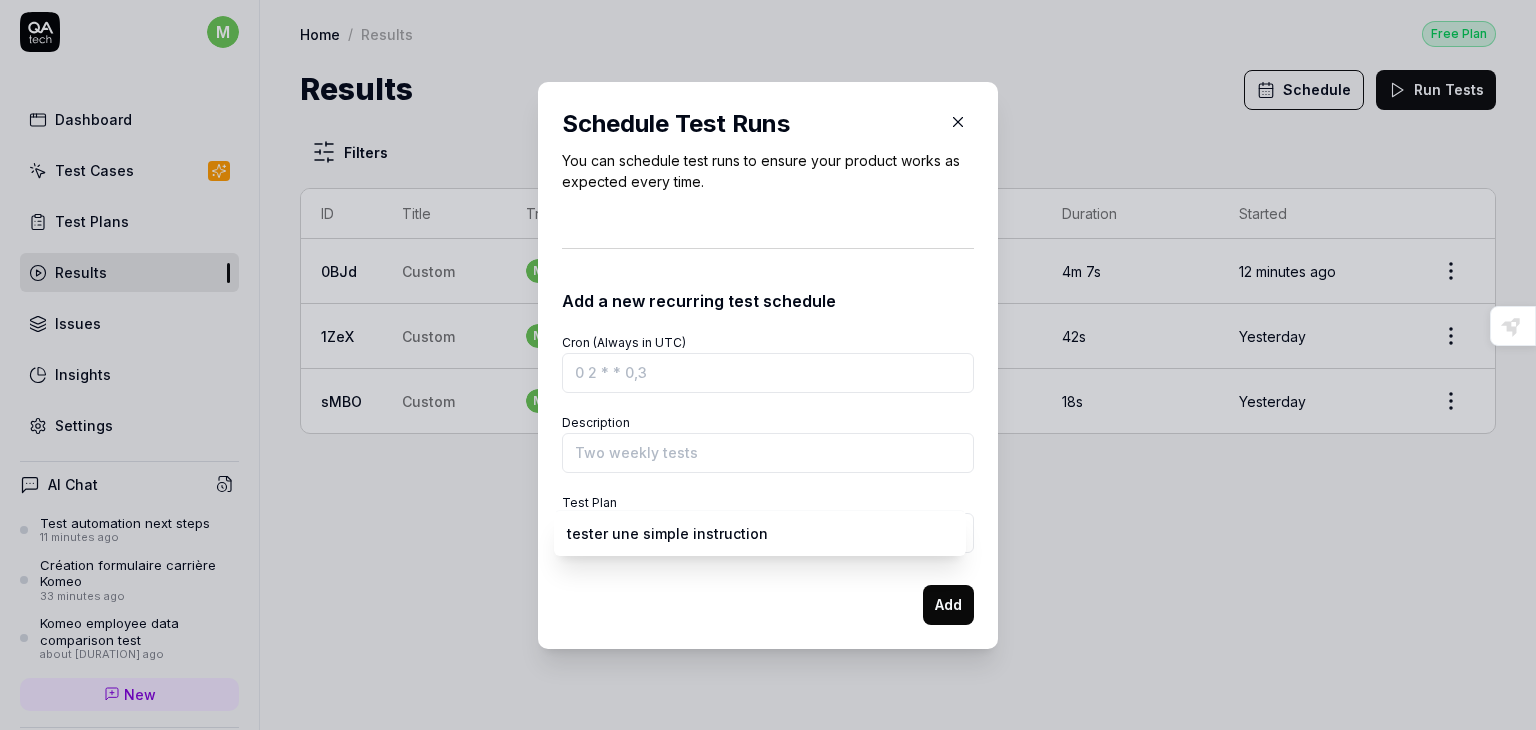 click on "m Dashboard Test Cases Test Plans Results Issues Insights Settings AI Chat Test automation next steps 11 minutes ago Création formulaire carrière Komeo 33 minutes ago Komeo employee data comparison test about 23 hours ago New Test Runs 4  of  10 This is just a trial, upgrade for more tests! You have almost reached the limit for the trial. Upgrade Now Book a call with us Documentation Q QUArksup by visma test komeo Collapse Sidebar Home / Results Free Plan Home / Results Free Plan Results Schedule Run Tests Filters ID Title Trigger Result Duration Started 0BJd Custom m Manual by mouna.ghzel@visma.com 1 Passed 4m 7s 12 minutes ago 1ZeX Custom m Manual by mouna.ghzel@visma.com 1 Passed 42s Yesterday sMBO Custom m Manual by mouna.ghzel@visma.com 1 Failed 1 Skipped 18s Yesterday Highlight an image Highlight Ask AI Turn off Delete Important Important Important Important Important Important Change a color Write a memo Go to Liner Ask AI *
​ Schedule Test Runs Add a new recurring test schedule Description" at bounding box center [768, 365] 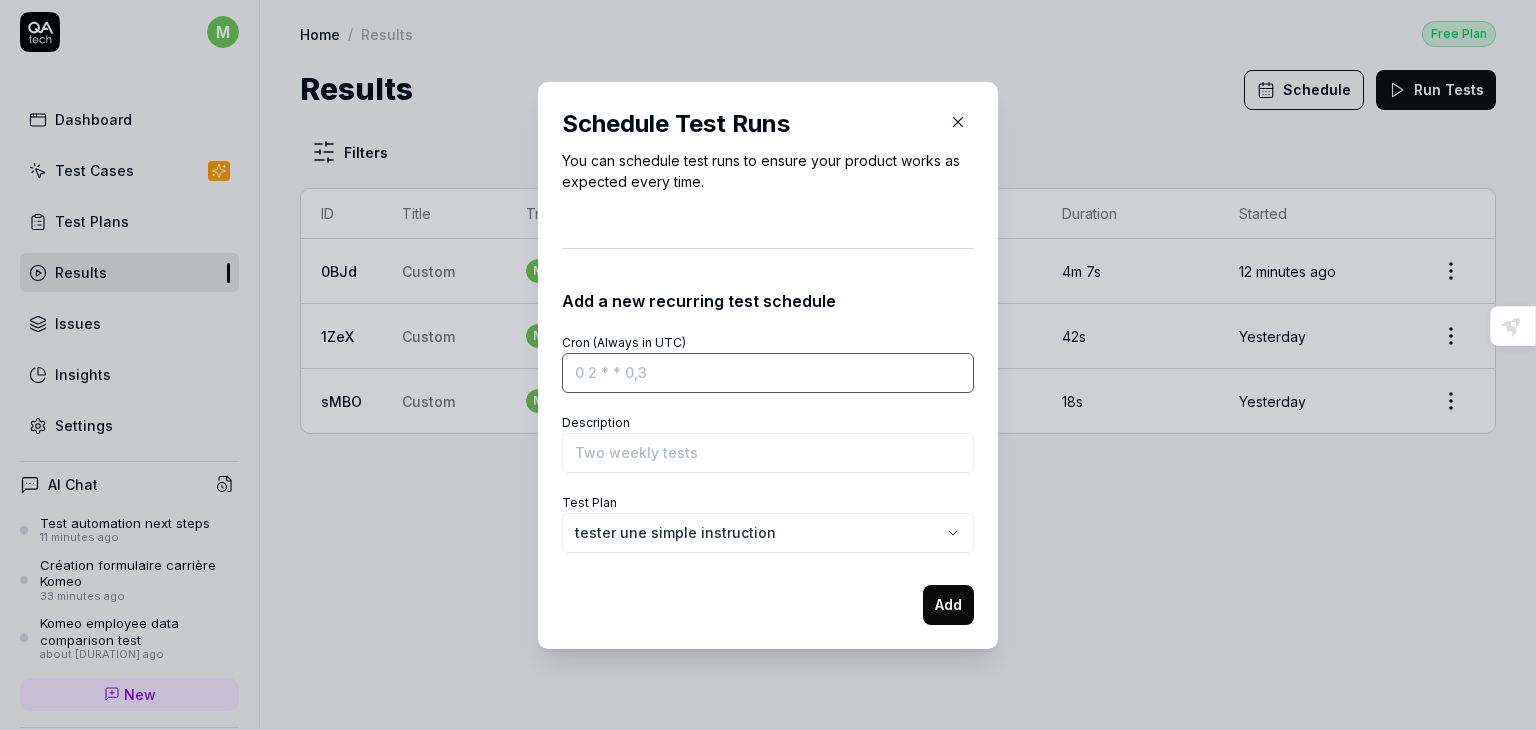 click on "Cron (Always in UTC)" at bounding box center [768, 373] 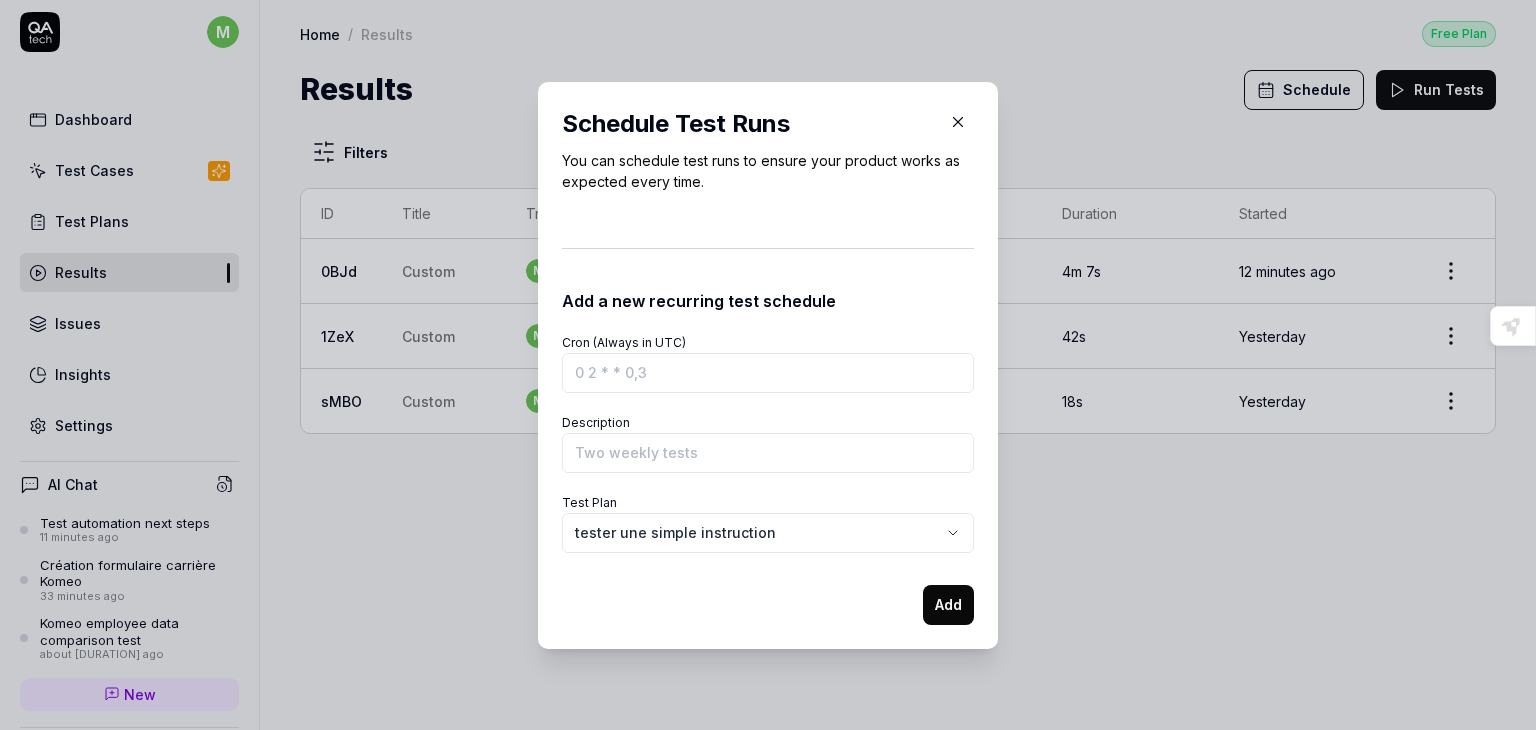 click 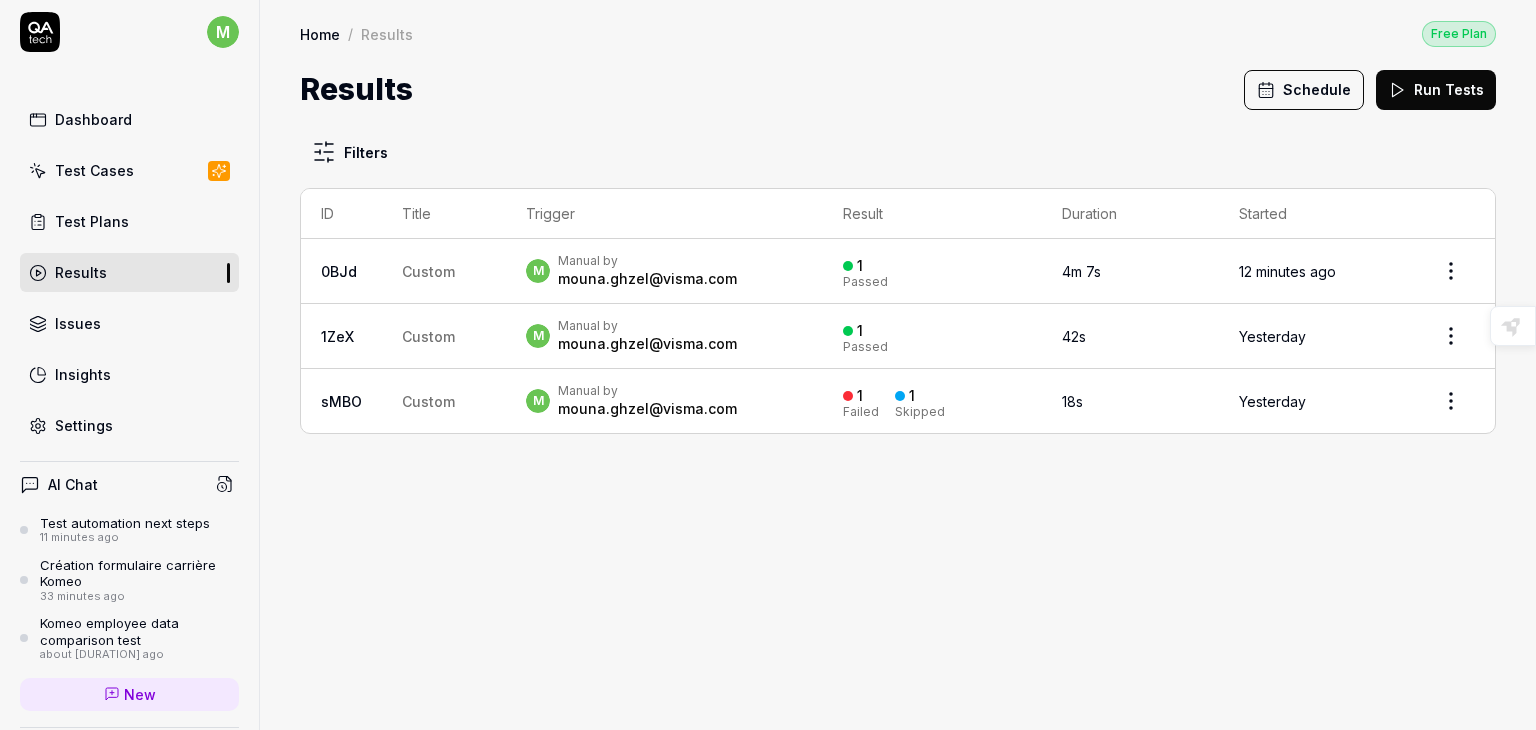 click on "Test Plans" at bounding box center (129, 221) 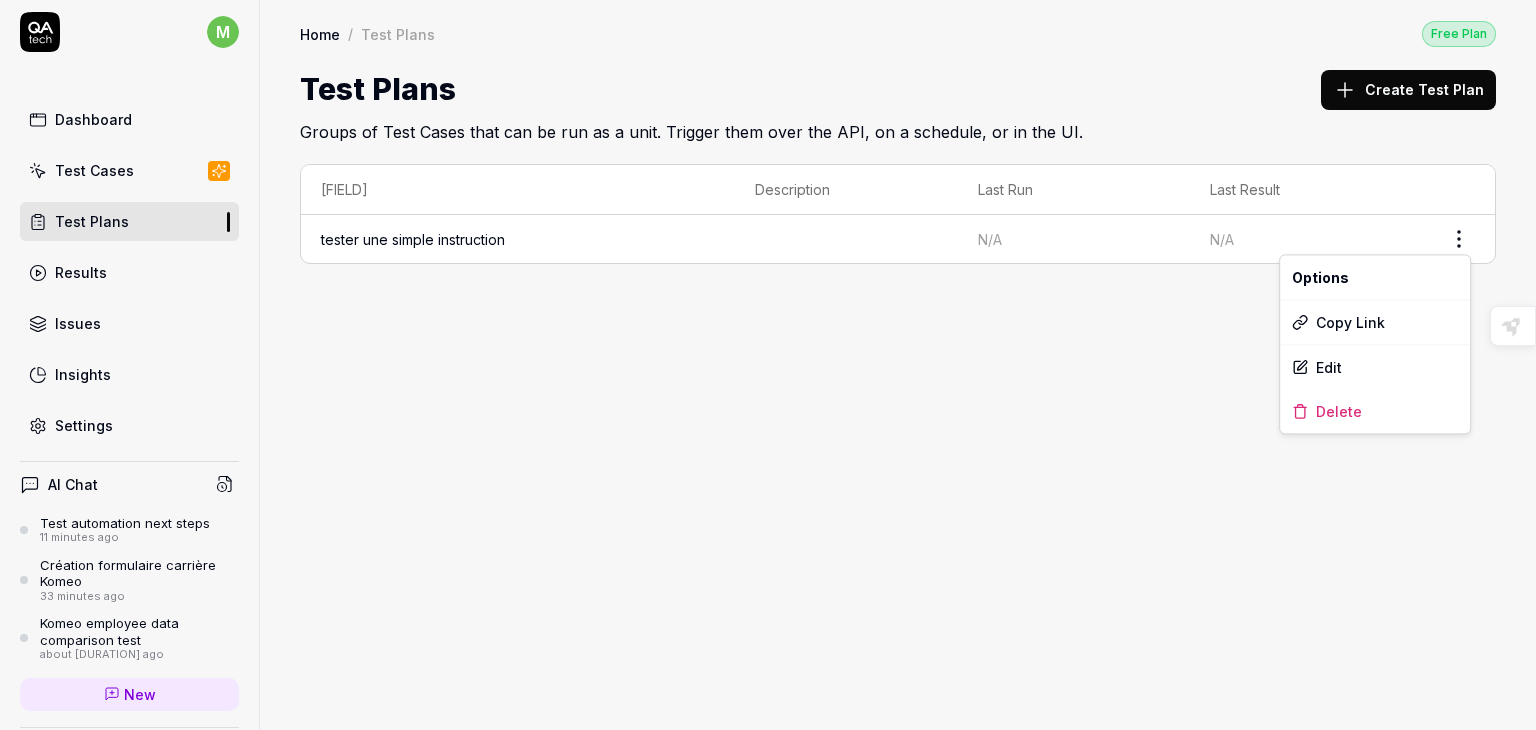click on "m Dashboard Test Cases Test Plans Results Issues Insights Settings AI Chat Test automation next steps 11 minutes ago Création formulaire carrière Komeo 33 minutes ago Komeo employee data comparison test about 23 hours ago New Test Runs 4  of  10 This is just a trial, upgrade for more tests! You have almost reached the limit for the trial. Upgrade Now Book a call with us Documentation Q QUArksup by visma test komeo Collapse Sidebar Home / Test Plans Free Plan Home / Test Plans Free Plan Test Plans Create Test Plan Groups of Test Cases that can be run as a unit. Trigger them over the API, on a schedule, or in the UI. Name Description Last Run Last Result tester une simple instruction N/A N/A Highlight an image Highlight Ask AI Turn off Delete Important Important Important Important Important Important Change a color Write a memo Go to Liner Ask AI *
Options Copy Link Edit Delete
Select text only
Agree" at bounding box center (768, 365) 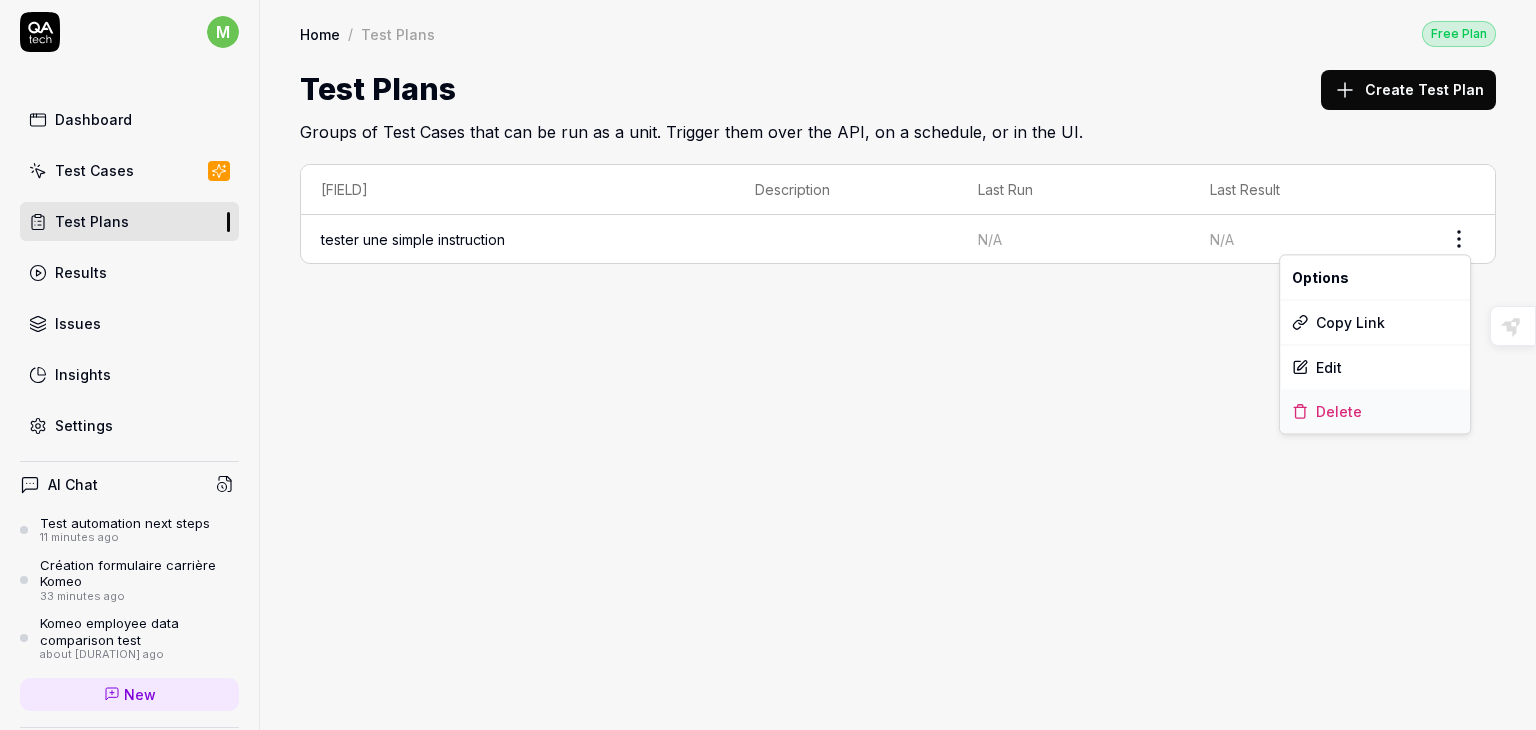 click on "Delete" at bounding box center (1375, 411) 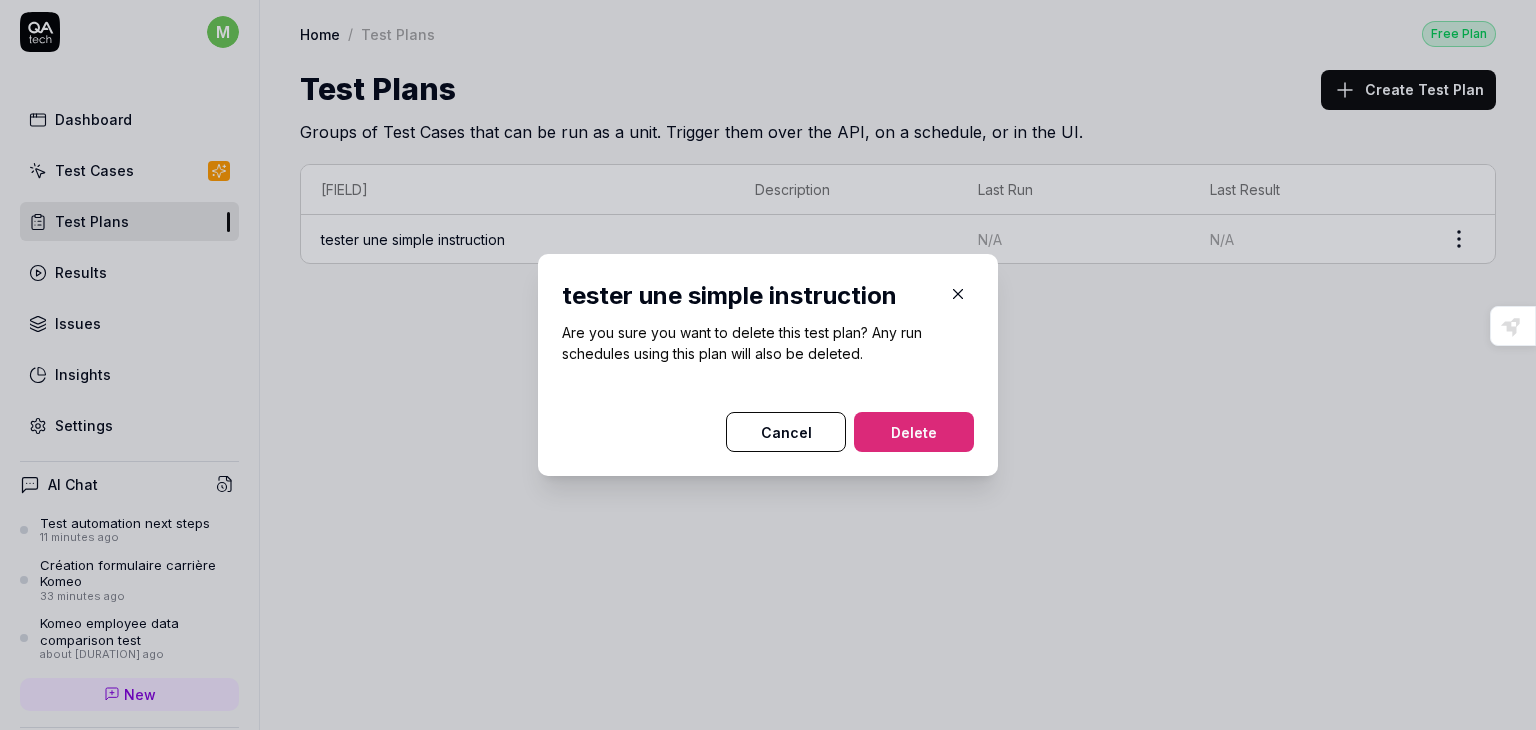 click on "Delete" at bounding box center [914, 432] 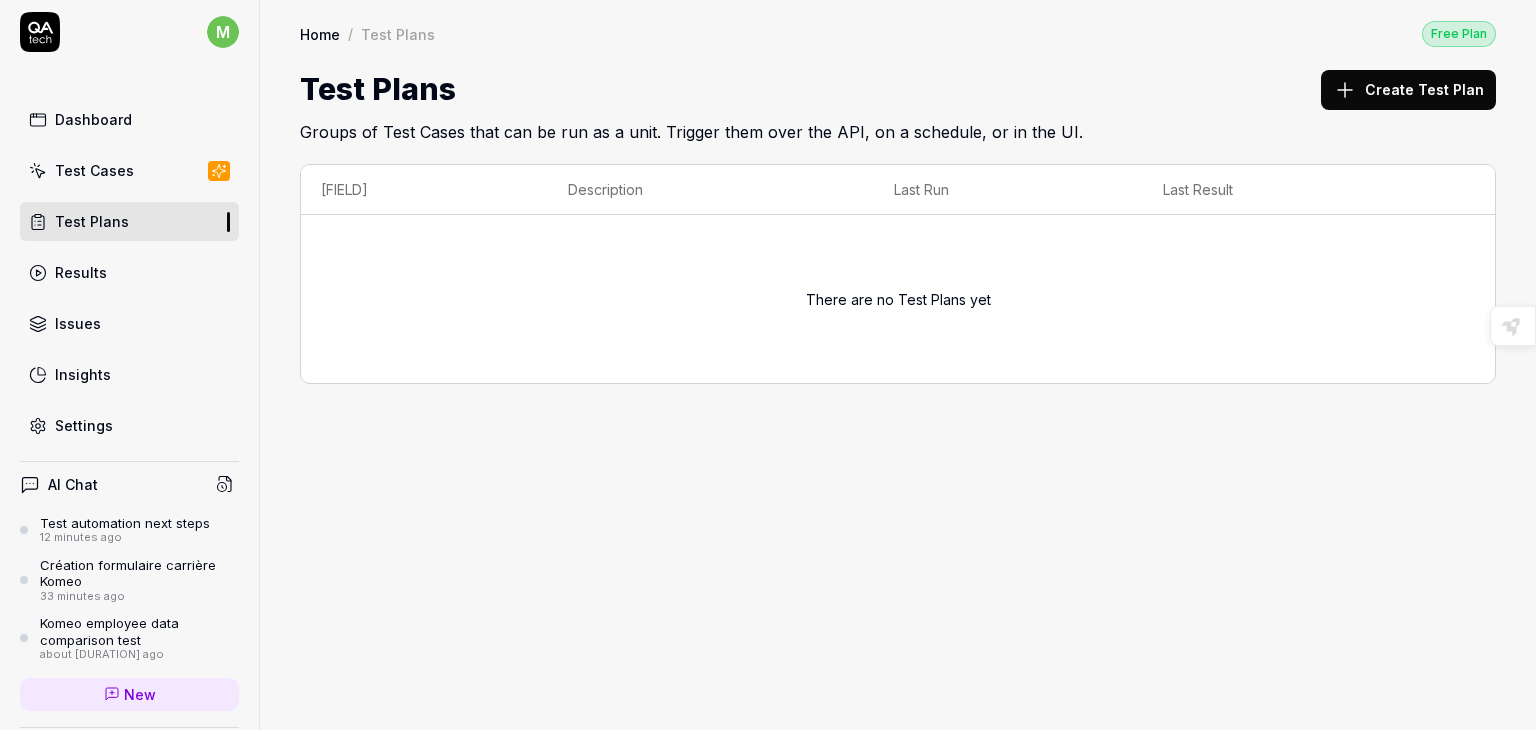 click on "Create Test Plan" at bounding box center [1408, 90] 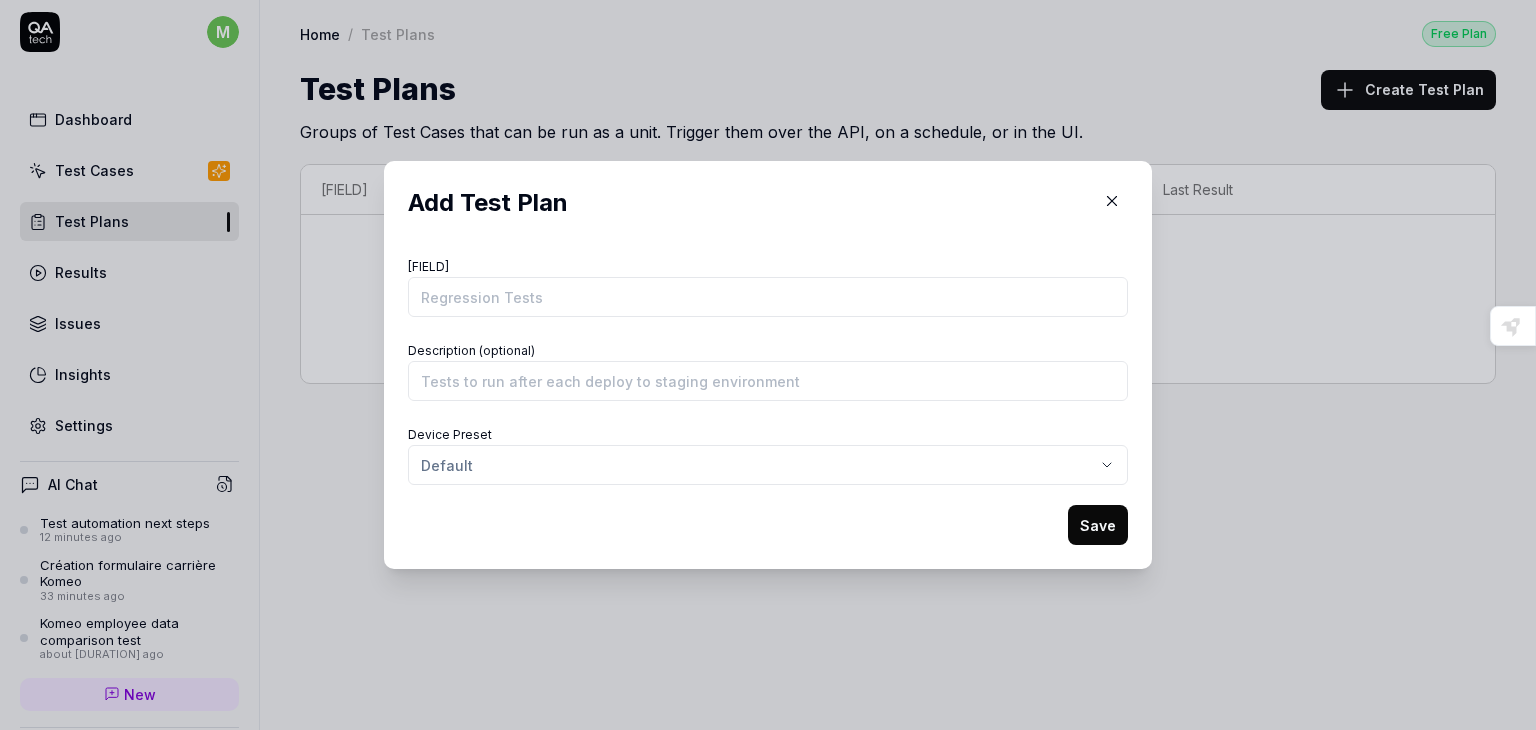 click on "[FIELD]" at bounding box center [768, 297] 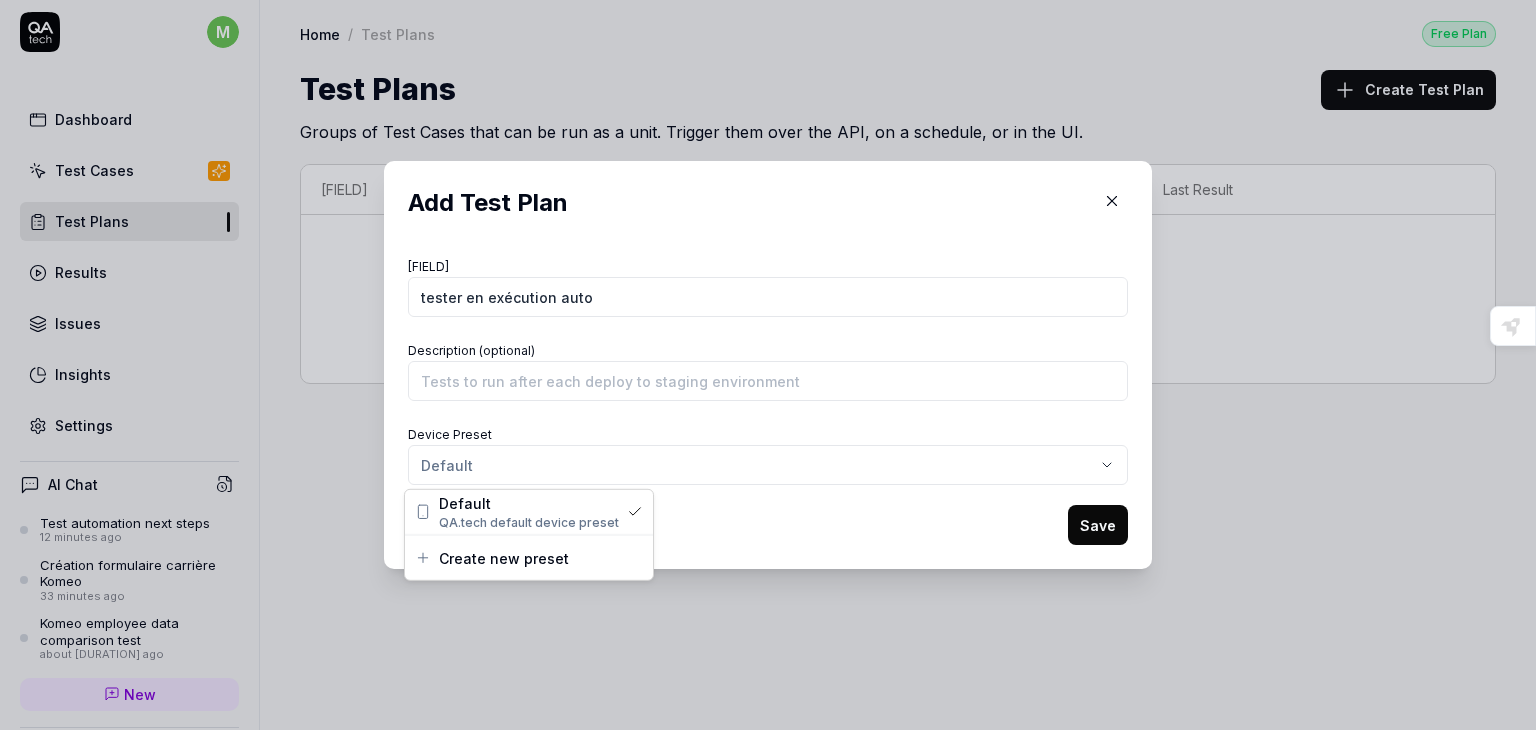 click on "​ Add Test Plan Name tester en exécution auto Description (optional) Device Preset Default Save" at bounding box center [768, 365] 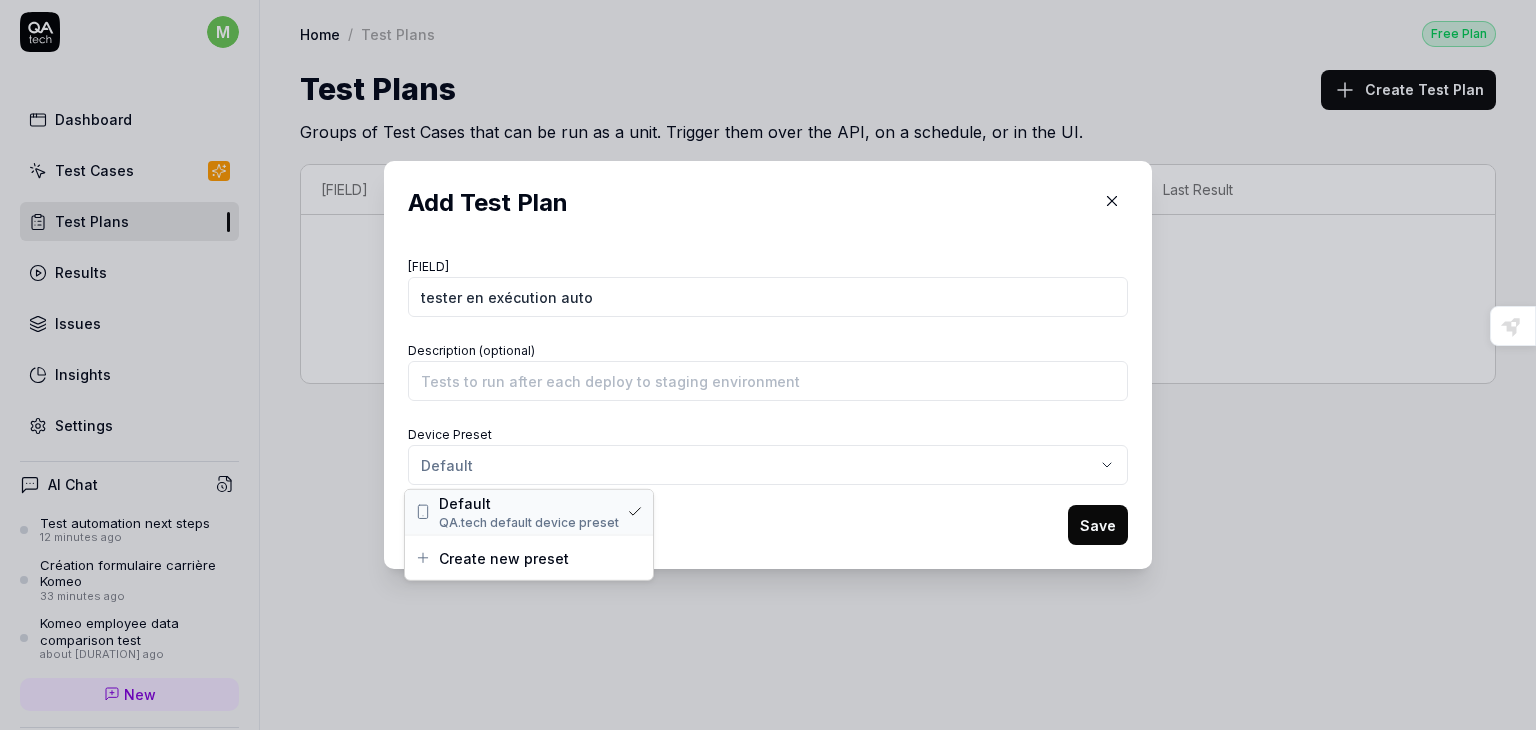 click on "QA.tech default device preset" at bounding box center (529, 522) 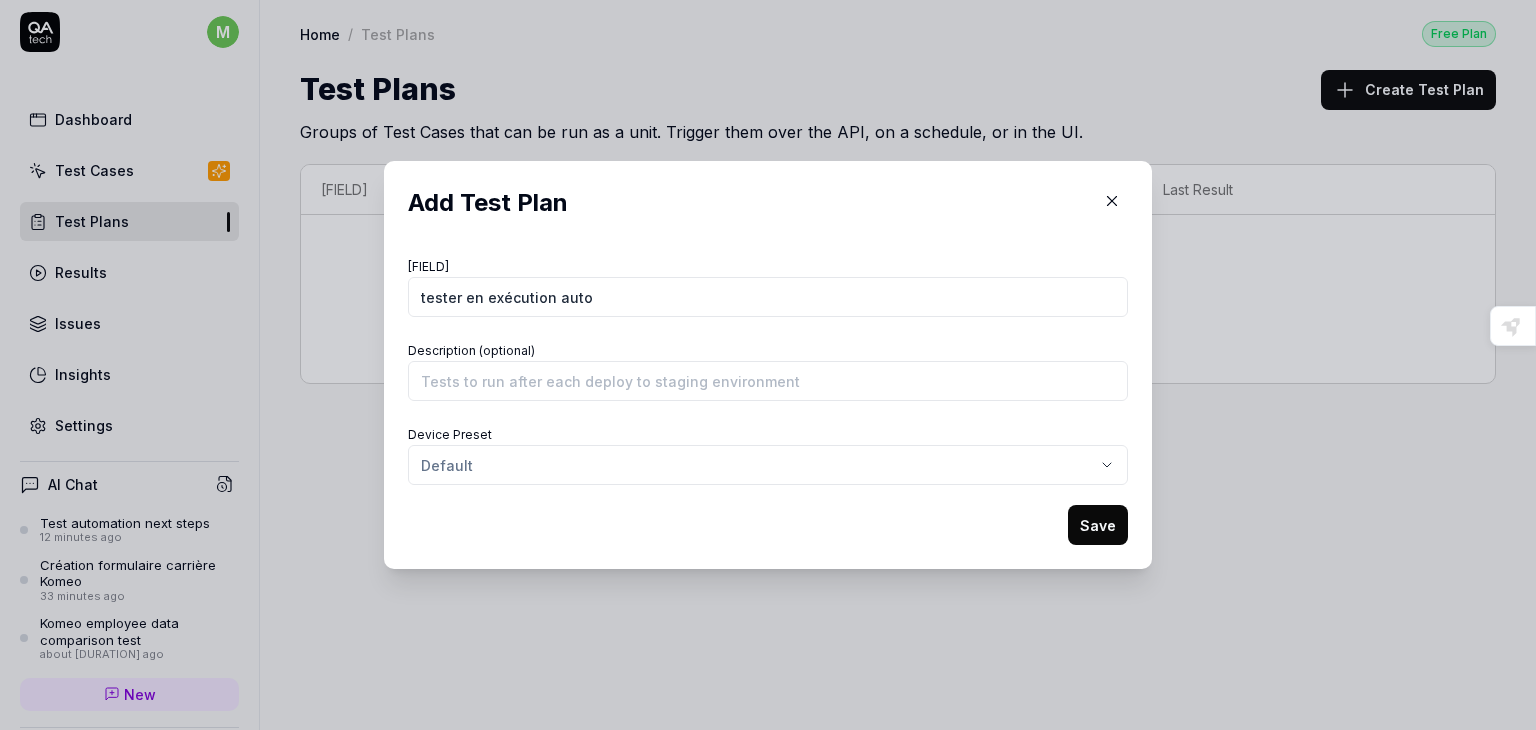 click on "Save" at bounding box center [1098, 525] 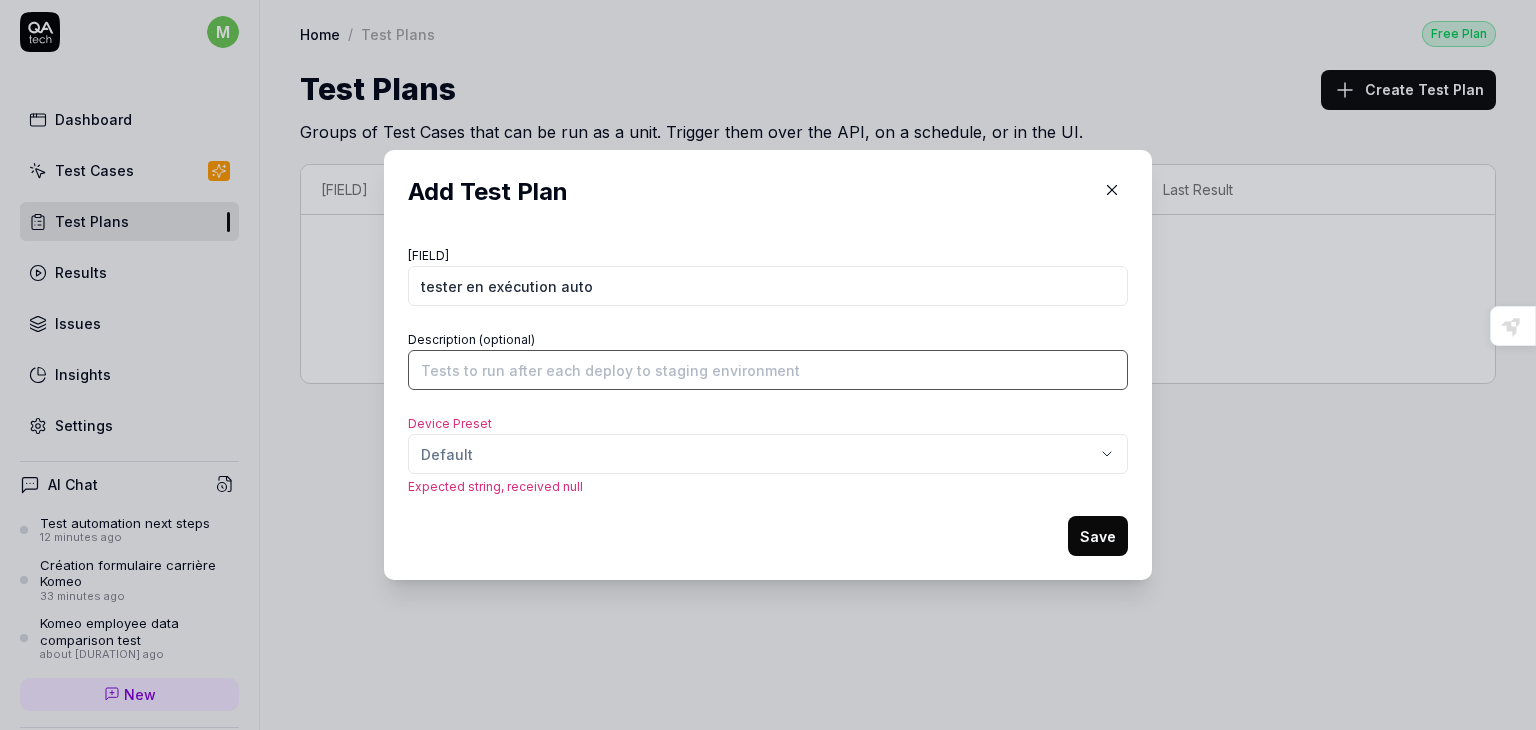 click on "Description (optional)" at bounding box center (768, 370) 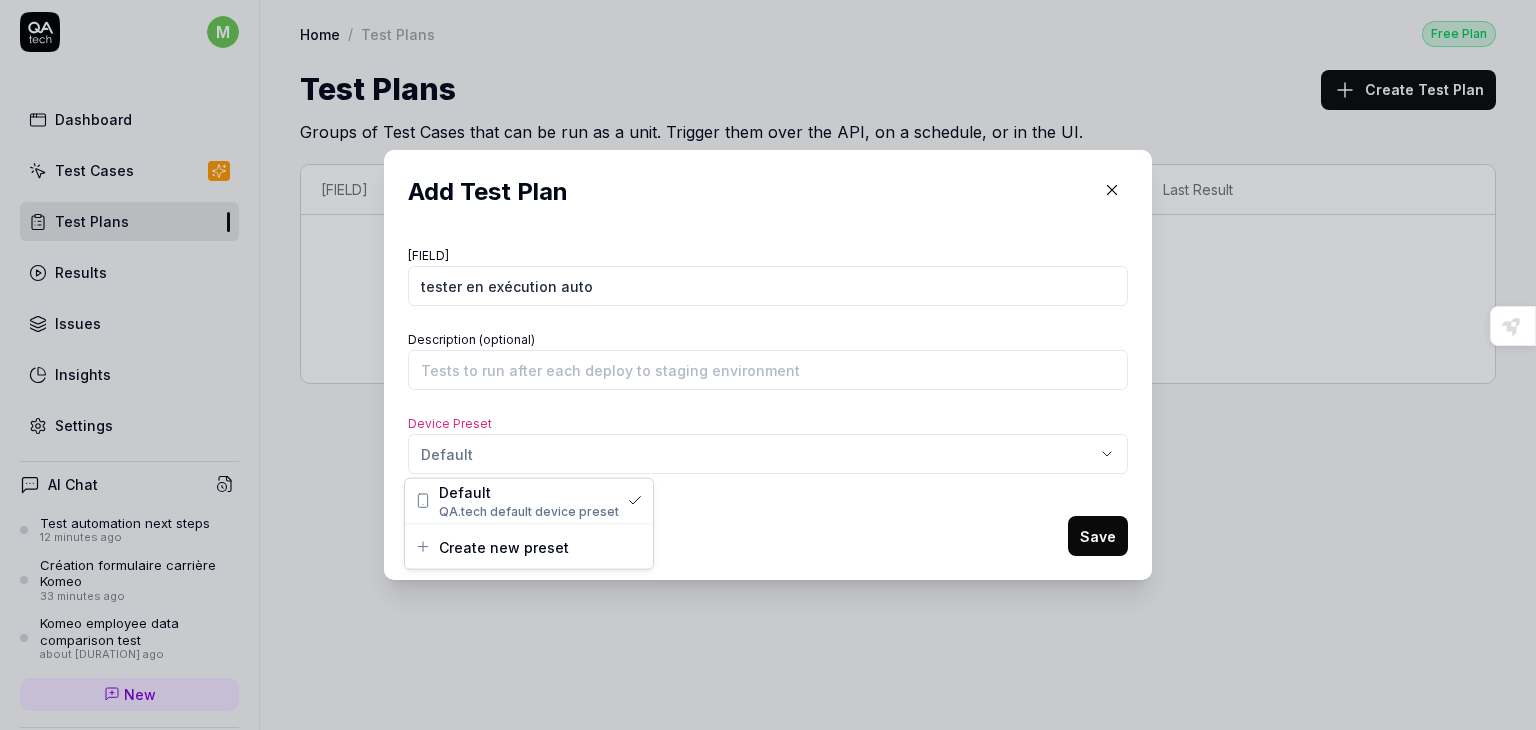 click on "Add Test Plan Name tester en exécution auto Description (optional) Device Preset Default Expected string, received null Save" at bounding box center (768, 365) 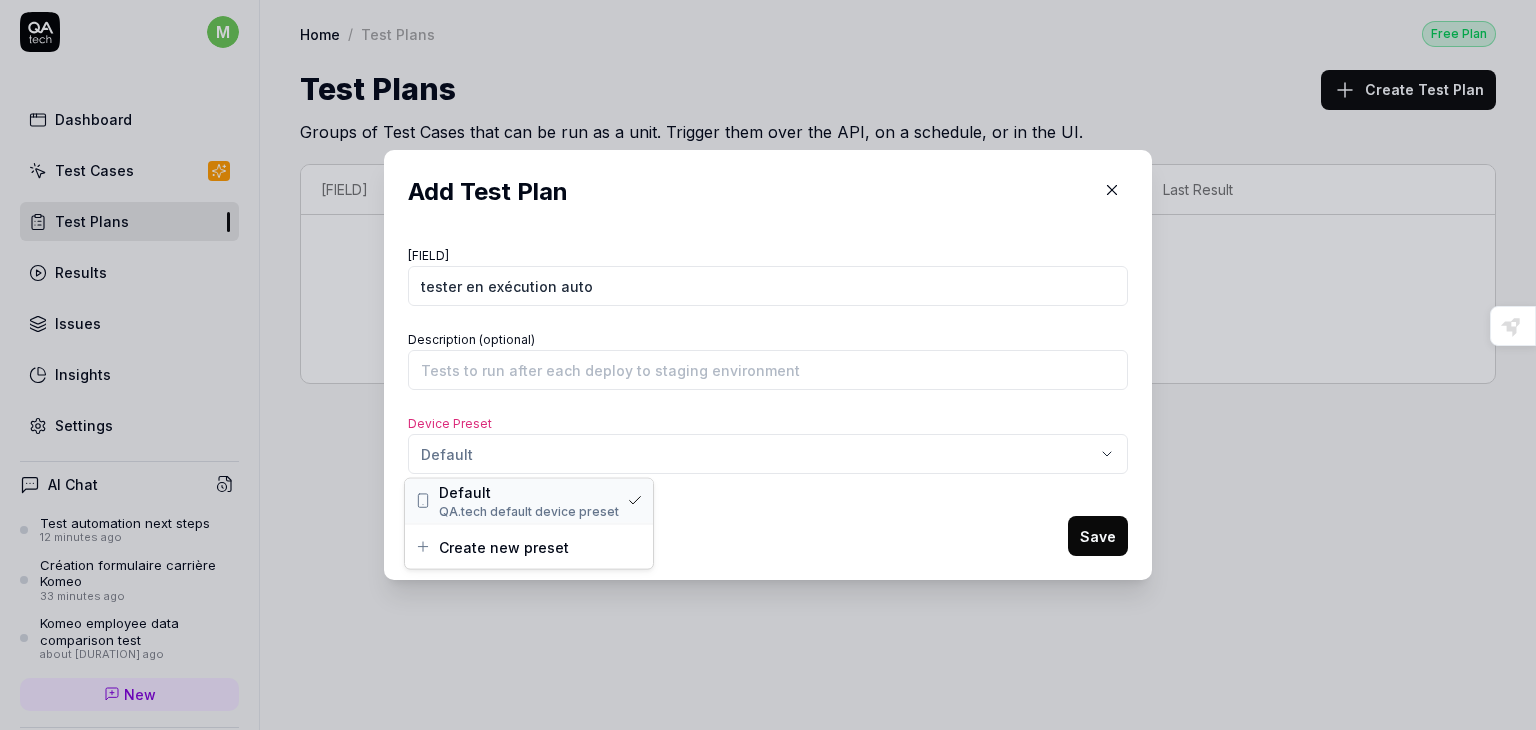 click on "QA.tech default device preset" at bounding box center [529, 511] 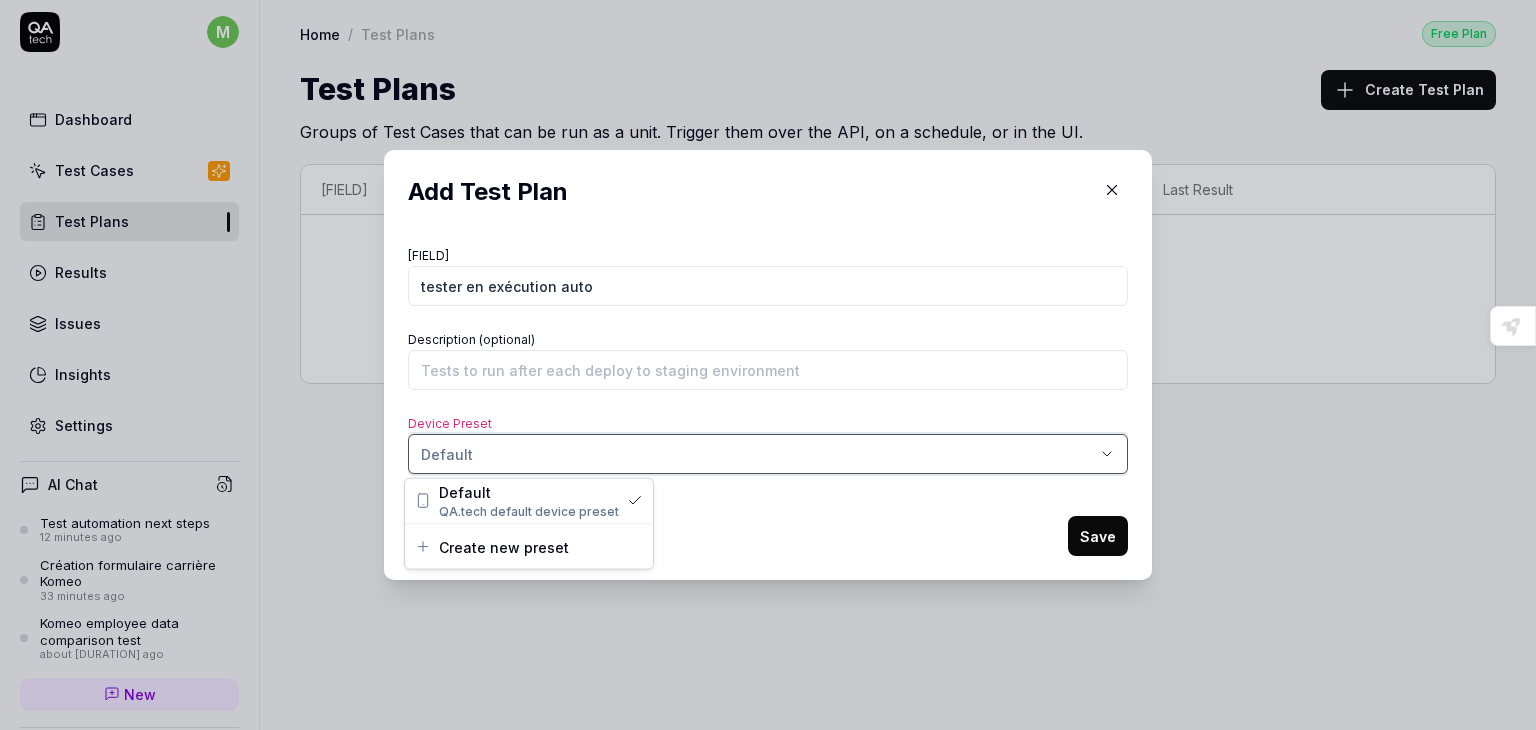 click on "Name tester en exécution auto Description (optional) Device Preset Default Expected string, received null Save" at bounding box center (768, 399) 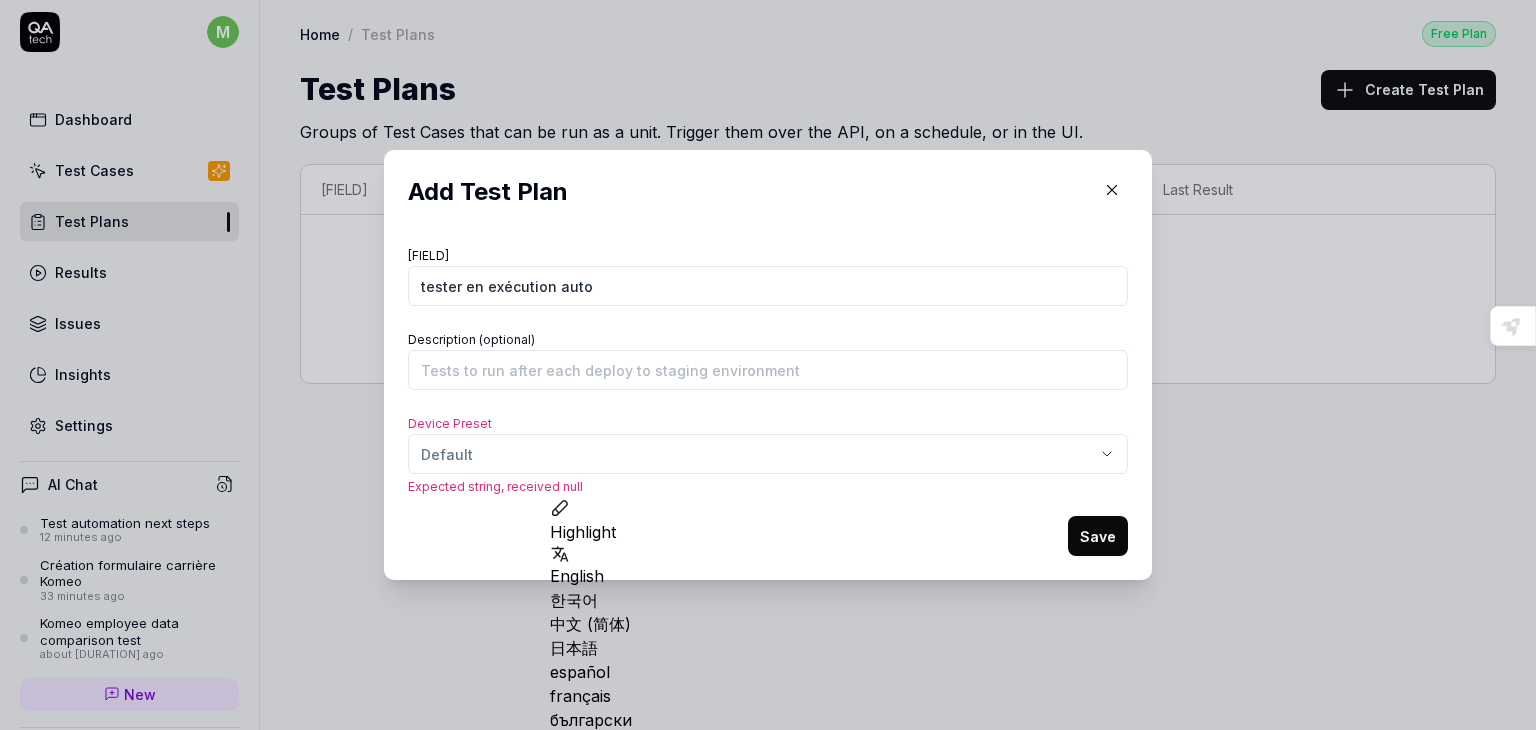 click on "Expected string, received null" at bounding box center [768, 487] 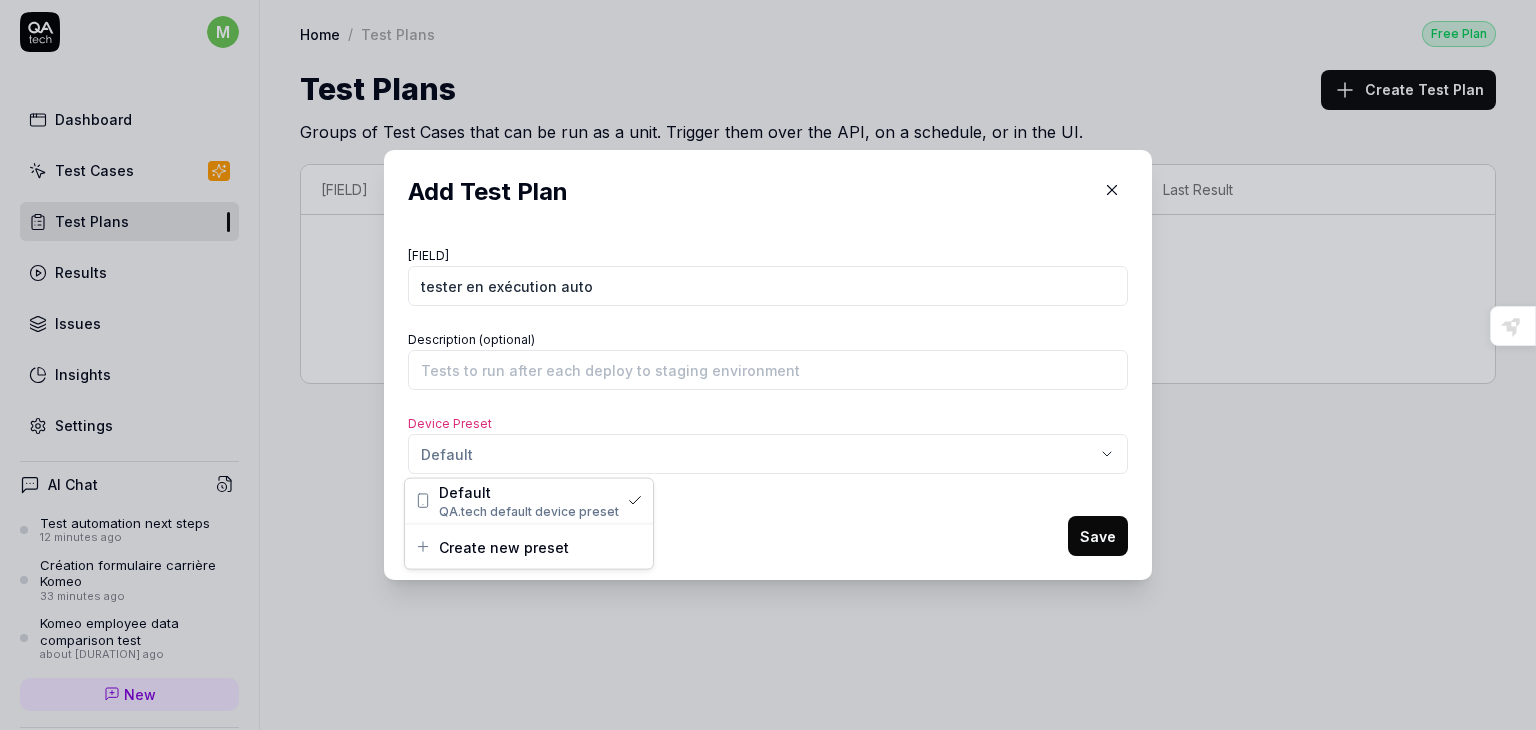 click on "Add Test Plan Name tester en exécution auto Description (optional) Device Preset Default Expected string, received null Save" at bounding box center (768, 365) 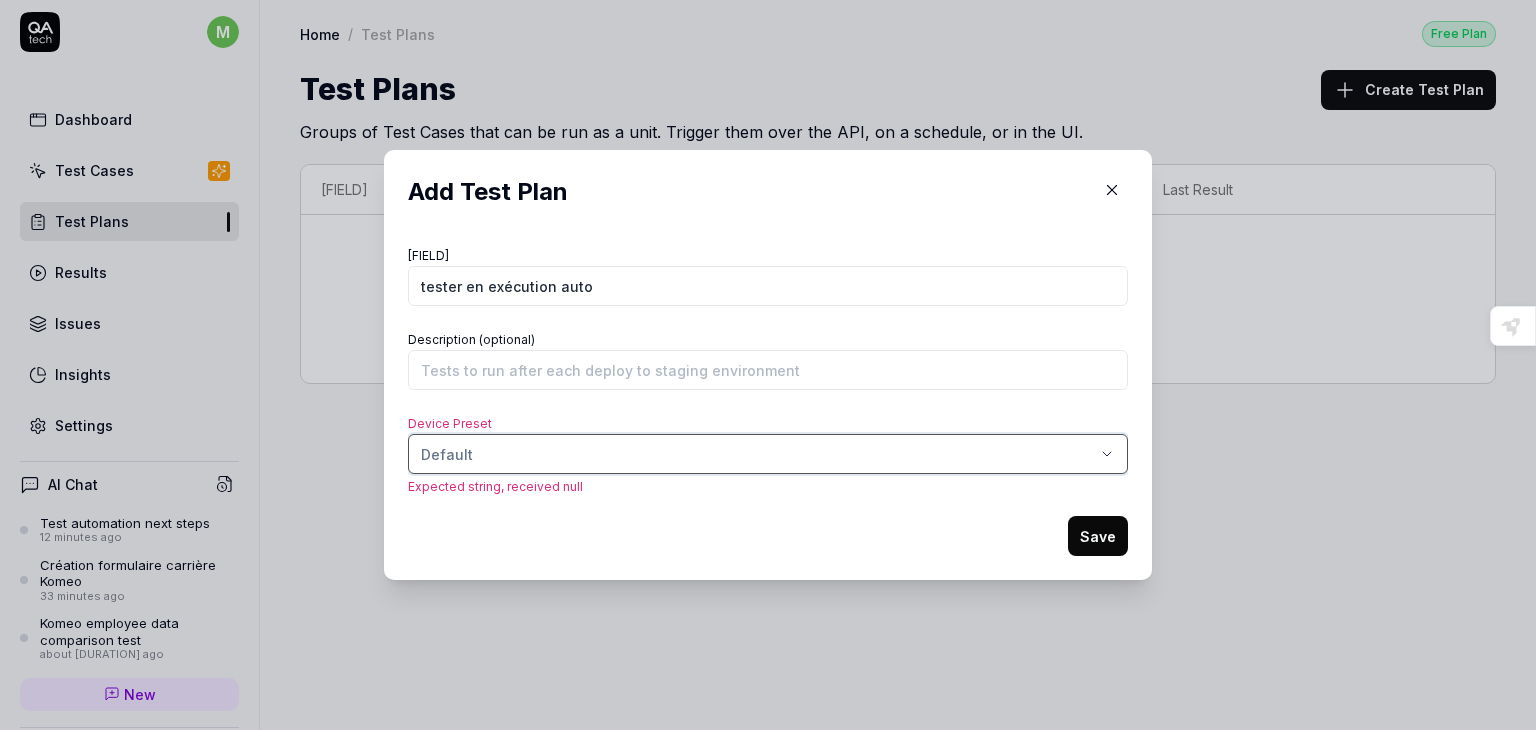 click on "Add Test Plan Name tester en exécution auto Description (optional) Device Preset Default Expected string, received null Save" at bounding box center (768, 365) 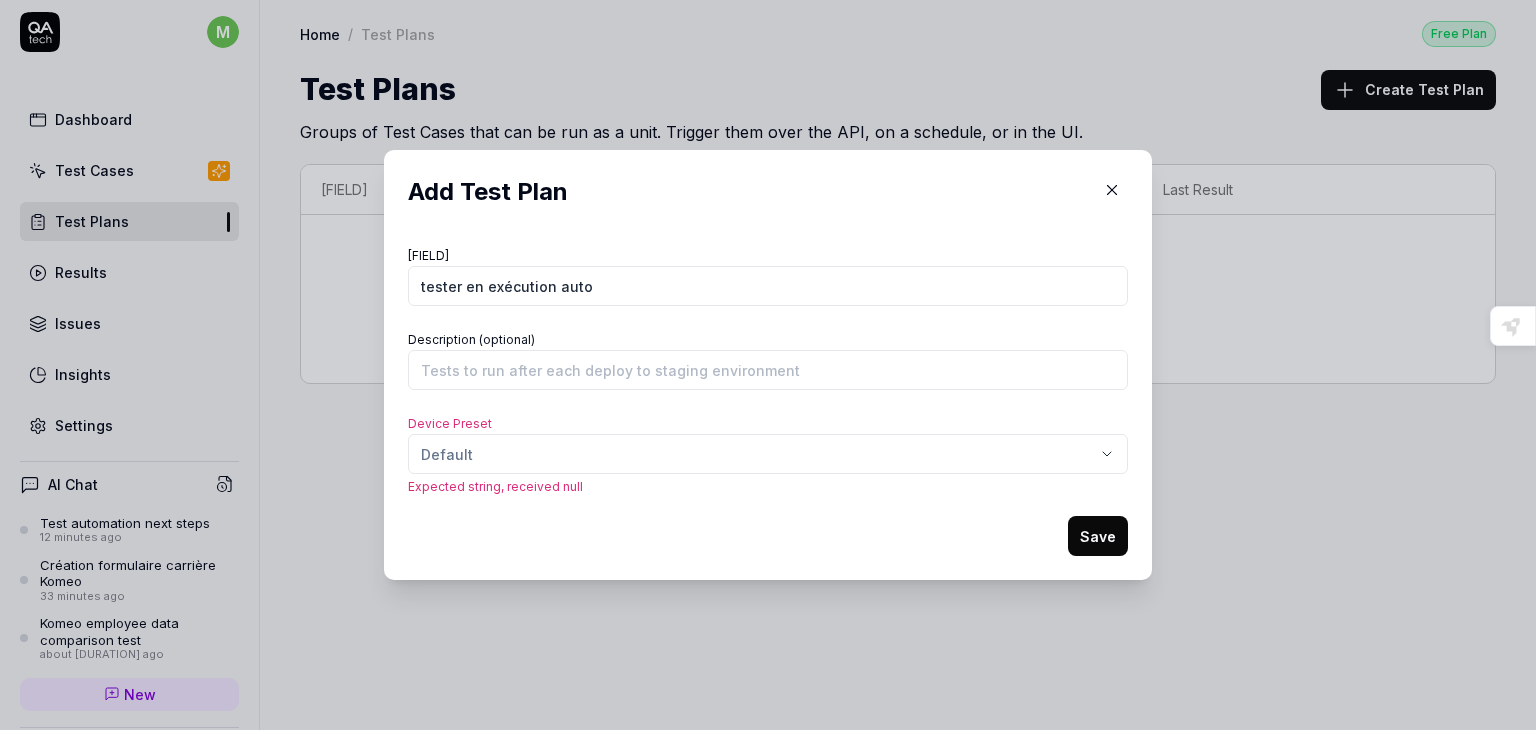 click on "Save" at bounding box center (1098, 536) 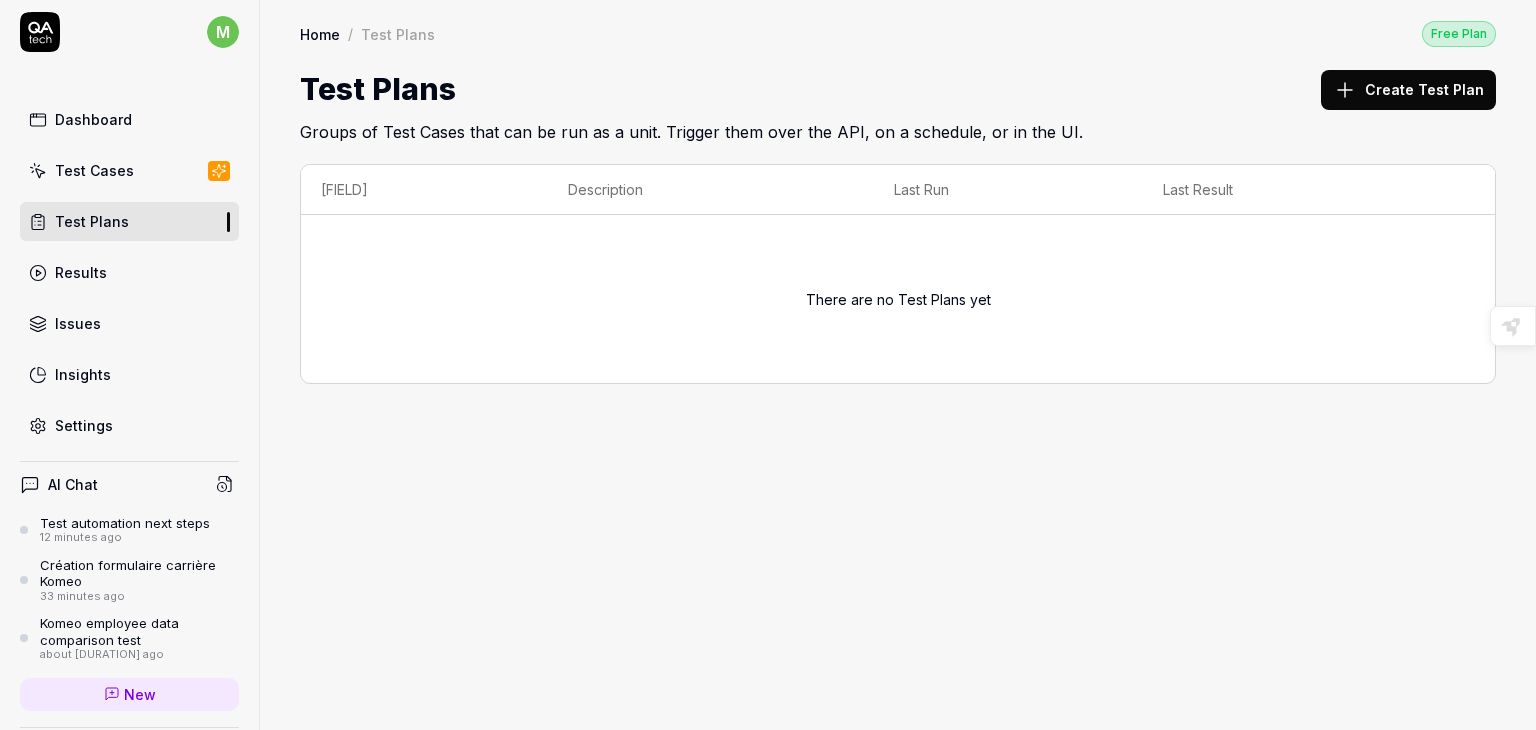 click on "Create Test Plan" at bounding box center (1408, 90) 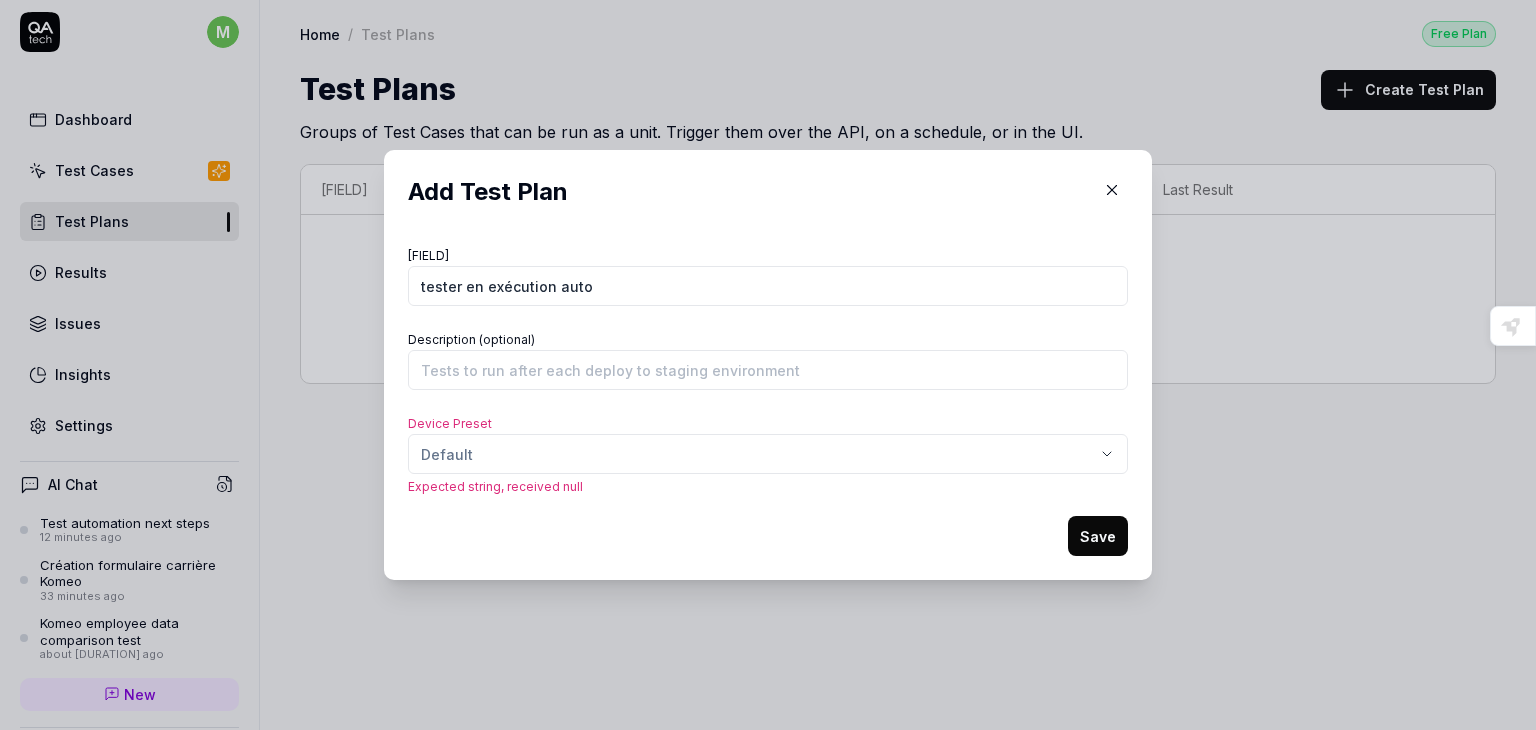 click on "Save" at bounding box center (1098, 536) 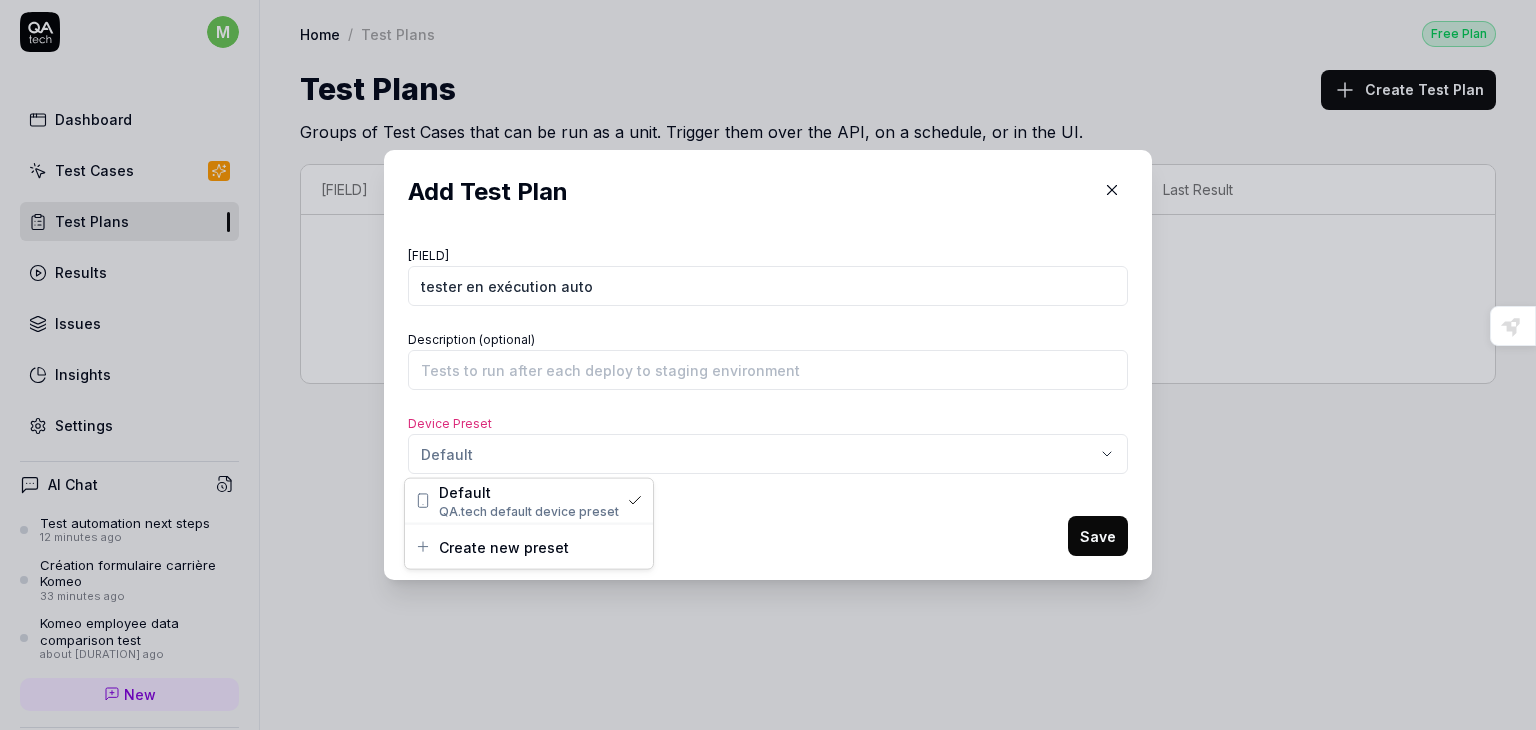 click on "Add Test Plan Name tester en exécution auto Description (optional) Device Preset Default Expected string, received null Save" at bounding box center [768, 365] 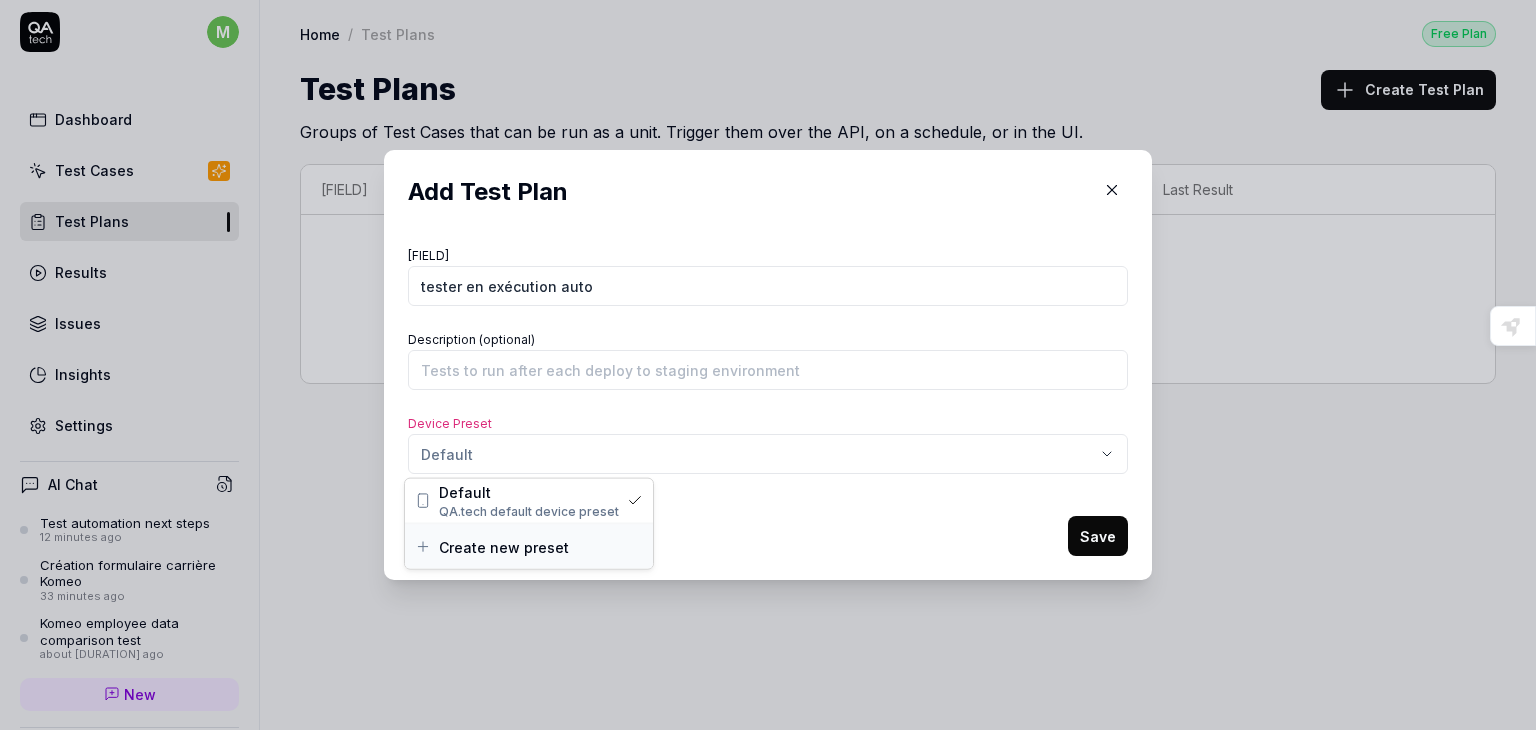 click on "Create new preset" at bounding box center (504, 546) 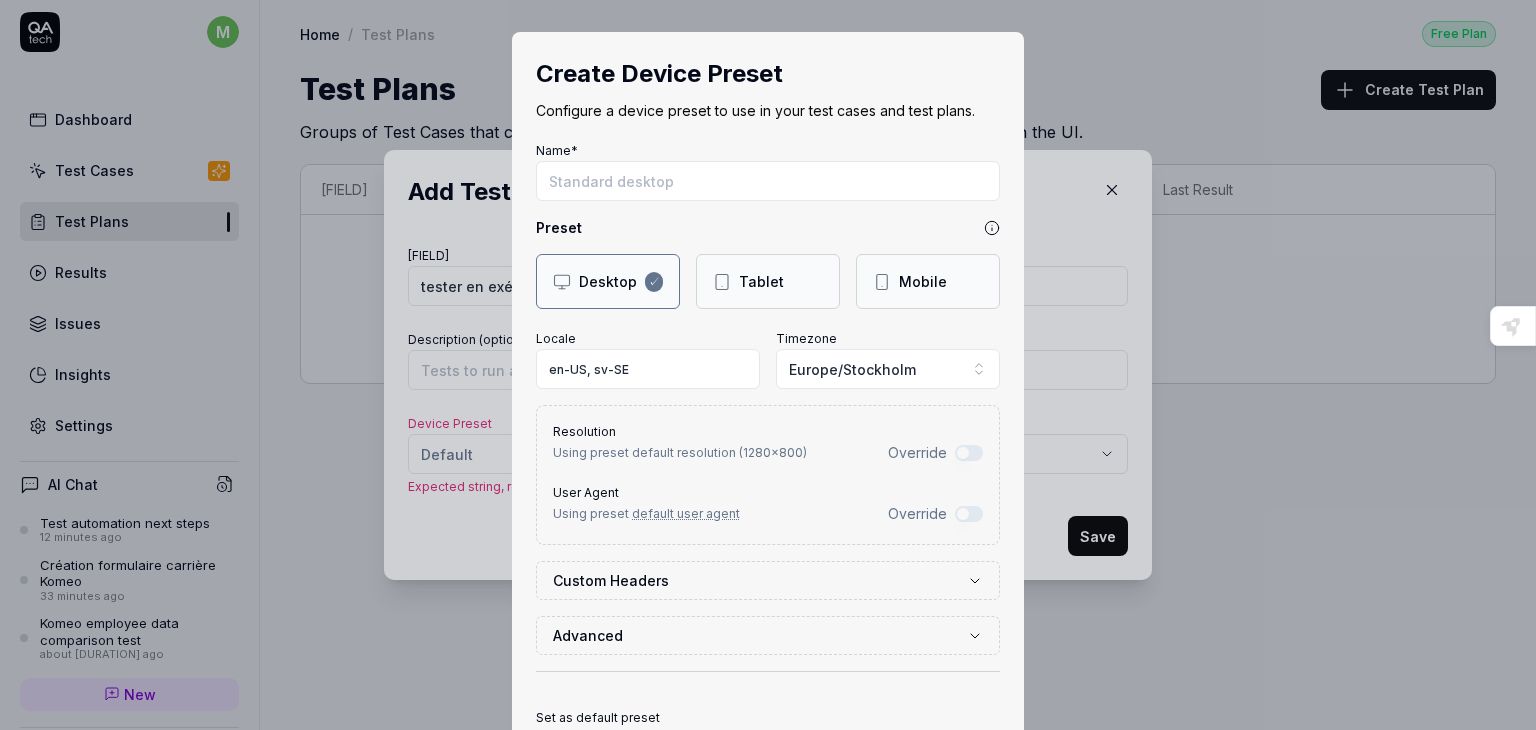 click on "Name*" at bounding box center (768, 181) 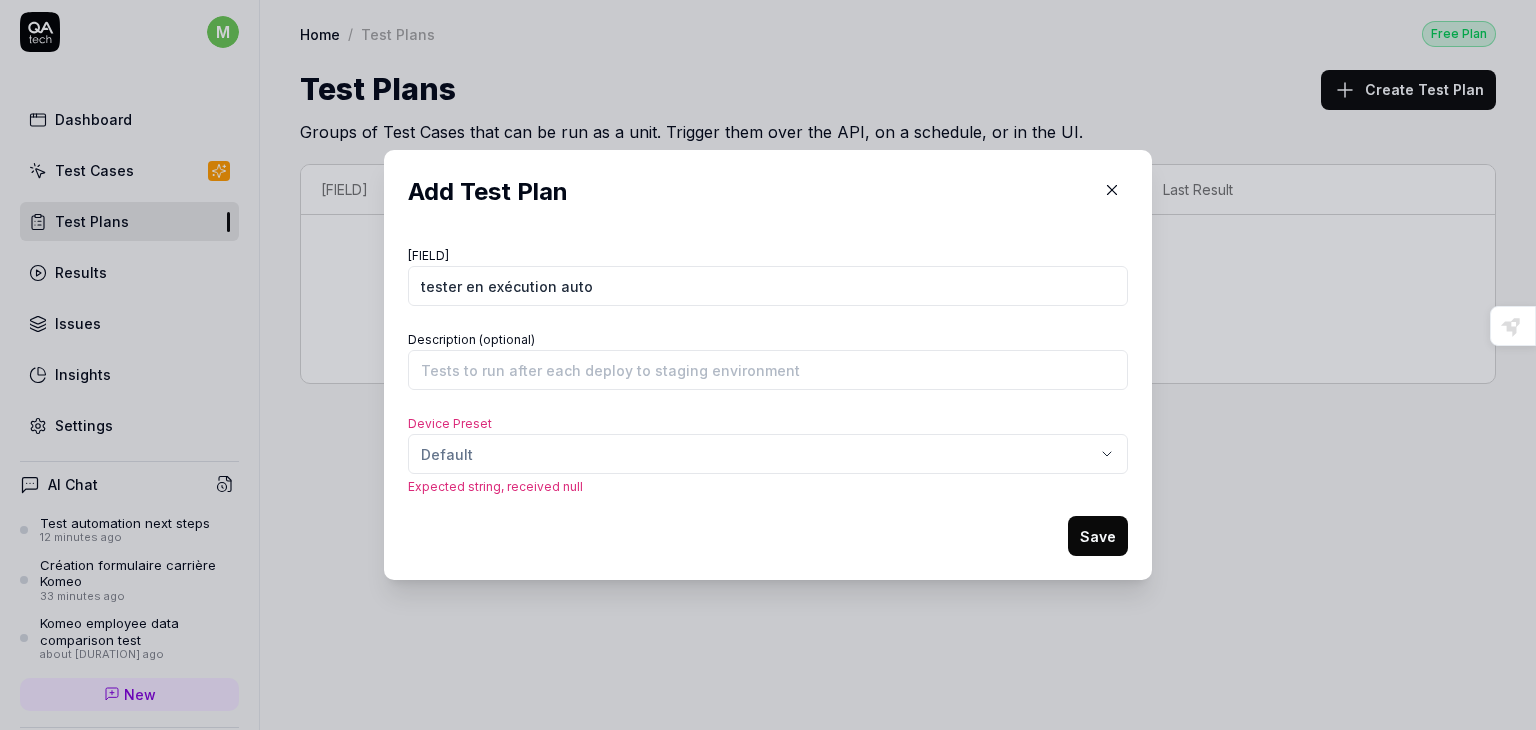 click on "Save" at bounding box center [1098, 536] 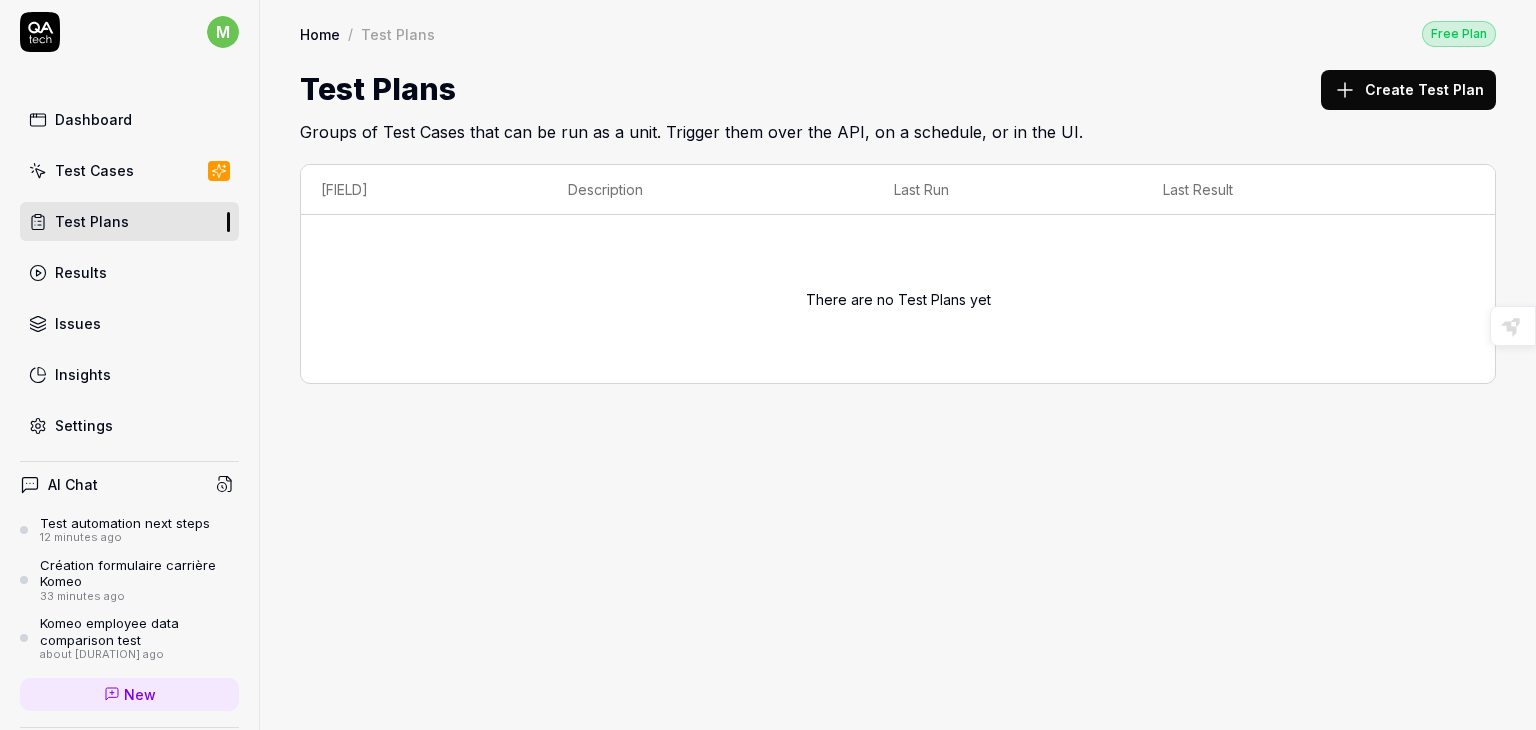 click on "Dashboard Test Cases Test Plans Results Issues Insights Settings" at bounding box center (129, 272) 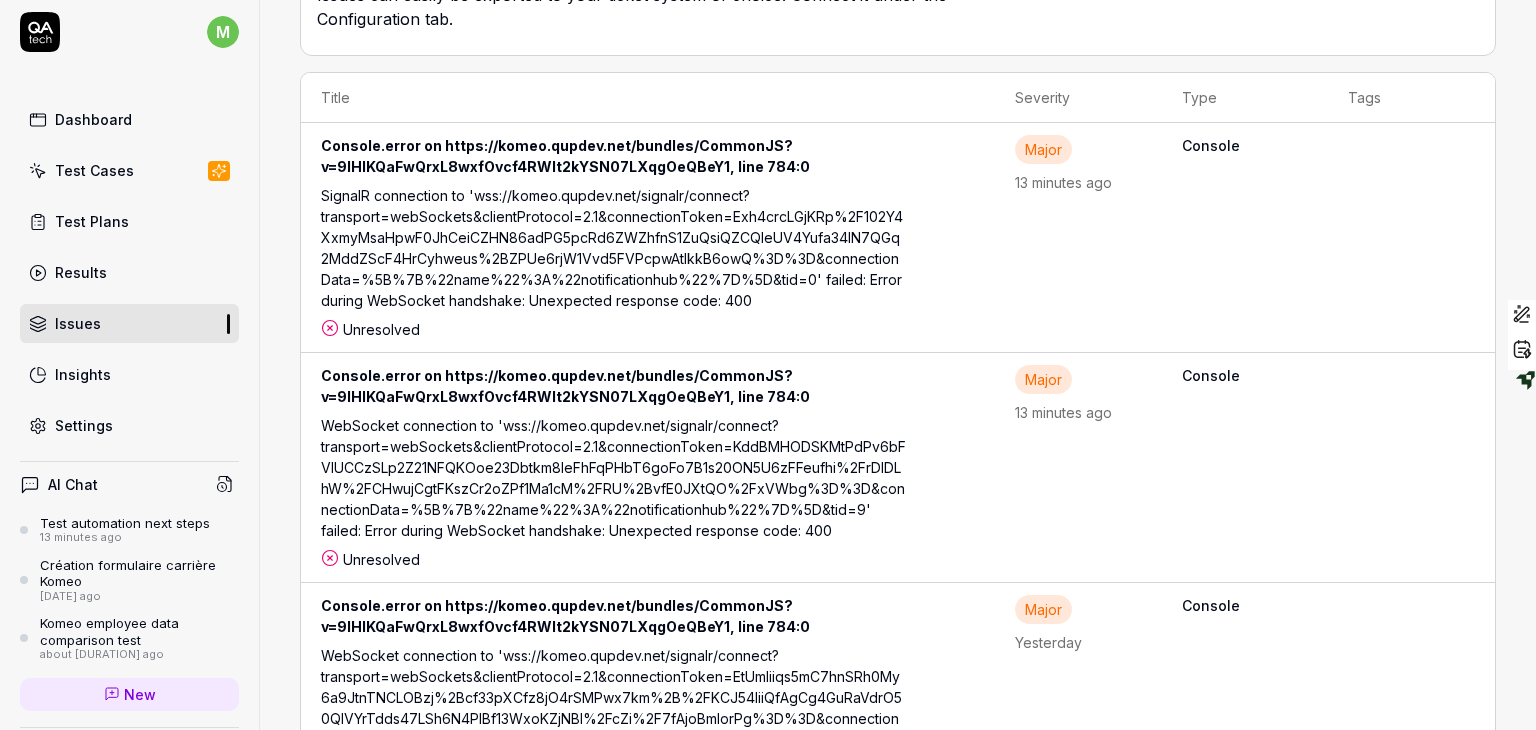 scroll, scrollTop: 0, scrollLeft: 0, axis: both 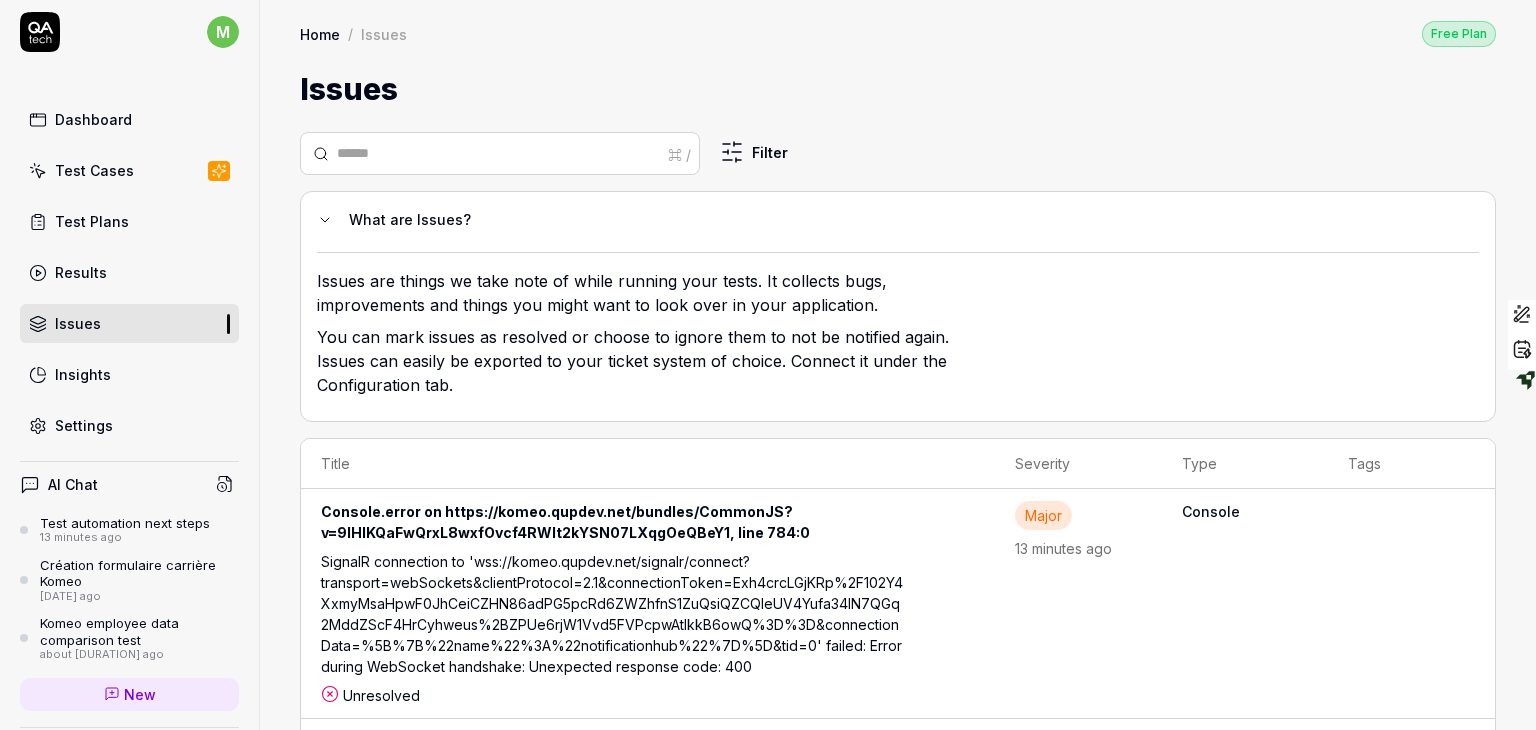 click on "Test Cases" at bounding box center (129, 170) 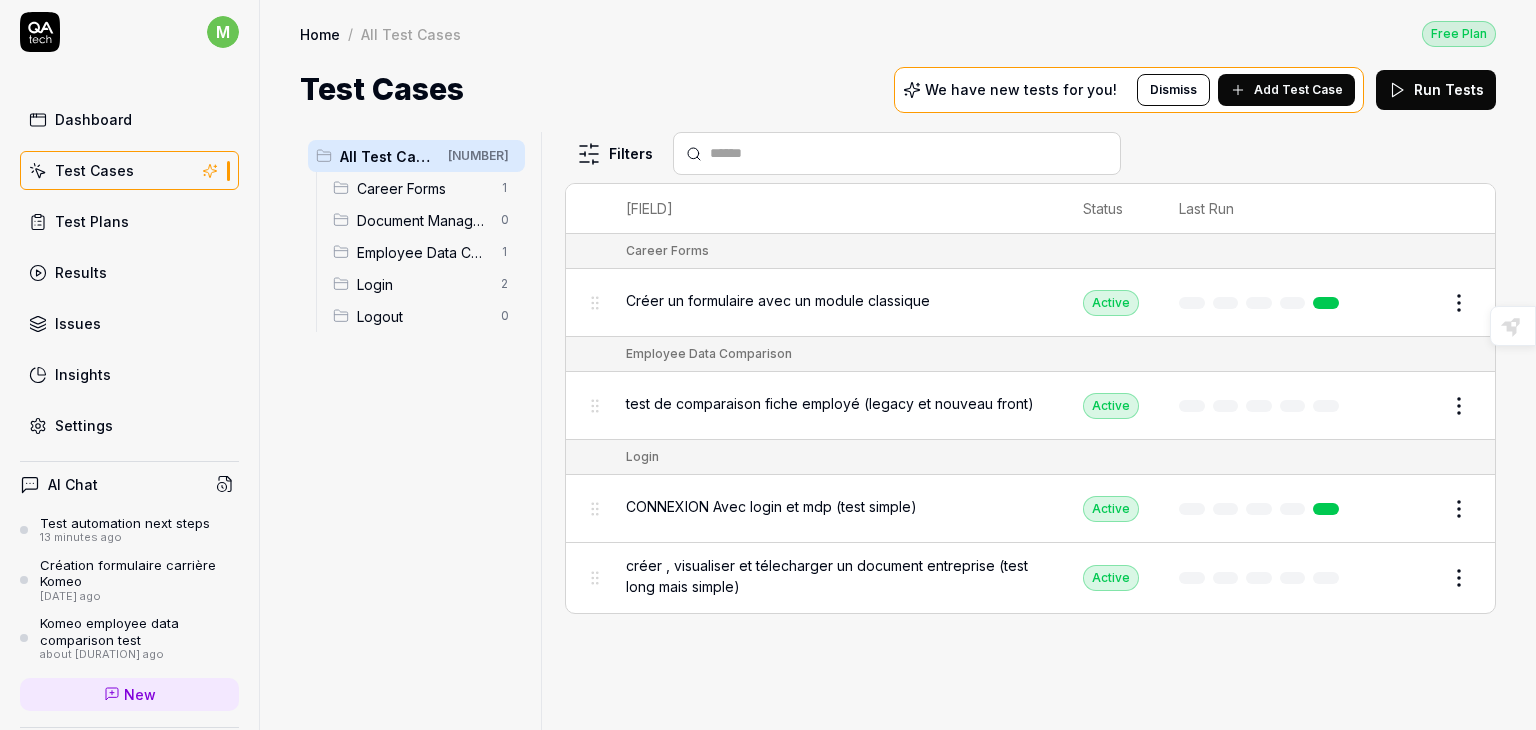 click on "Results" at bounding box center (81, 272) 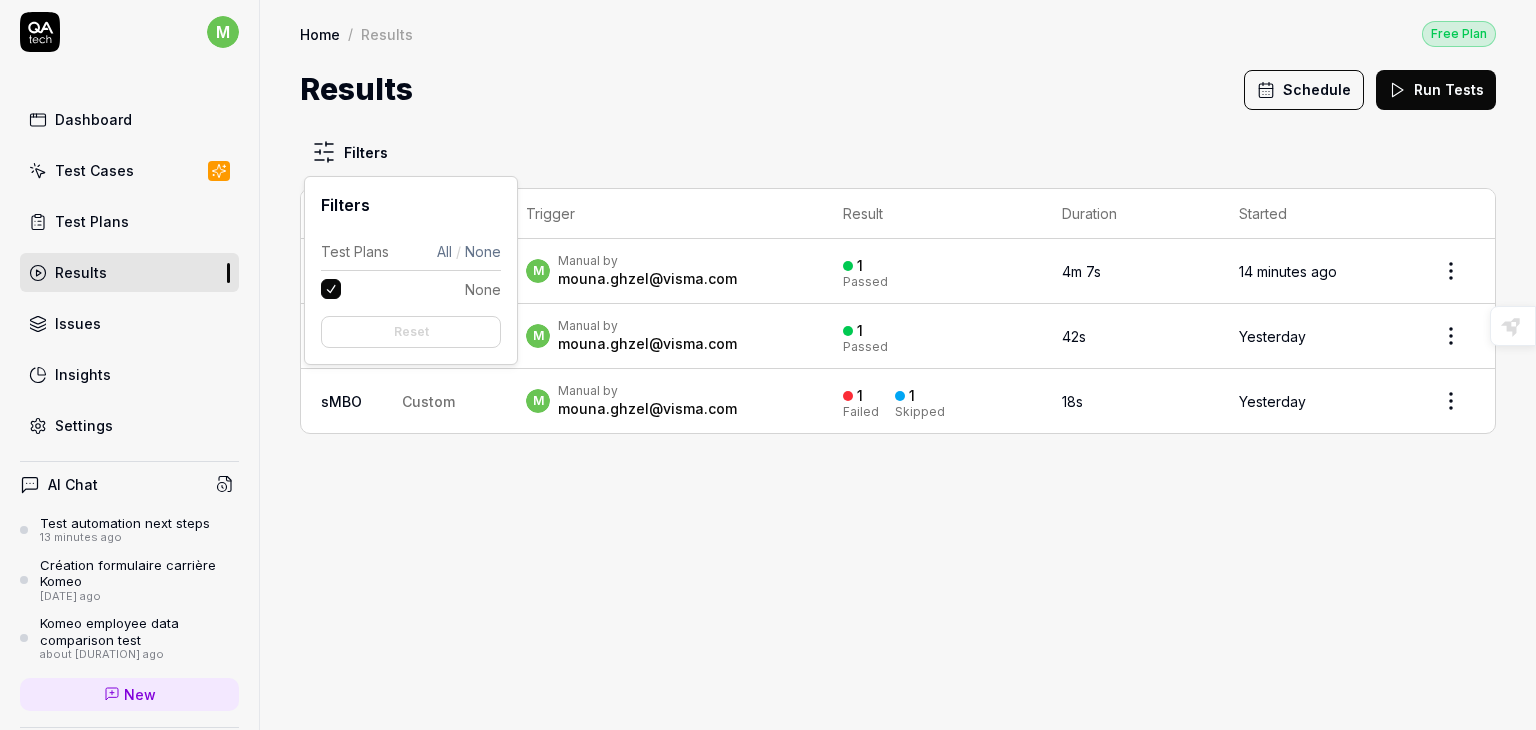 click on "m Dashboard Test Cases Test Plans Results Issues Insights Settings AI Chat Test automation next steps 13 minutes ago Création formulaire carrière Komeo 35 minutes ago Komeo employee data comparison test about 23 hours ago New Test Runs 4  of  10 This is just a trial, upgrade for more tests! You have almost reached the limit for the trial. Upgrade Now Book a call with us Documentation Q QUArksup by visma test komeo Collapse Sidebar Home / Results Free Plan Home / Results Free Plan Results Schedule Run Tests Filters ID Title Trigger Result Duration Started 0BJd Custom m Manual by [EMAIL] 1 Passed 4m 7s 14 minutes ago 1ZeX Custom m Manual by [EMAIL] 1 Passed 42s Yesterday sMBO Custom m Manual by [EMAIL] 1 Failed 1 Skipped 18s Yesterday Highlight an image Highlight Ask AI Turn off Delete Important Important Important Important Important Important Change a color Write a memo Go to Liner Ask AI *
Filters Test Plans All / None None Reset" at bounding box center [768, 365] 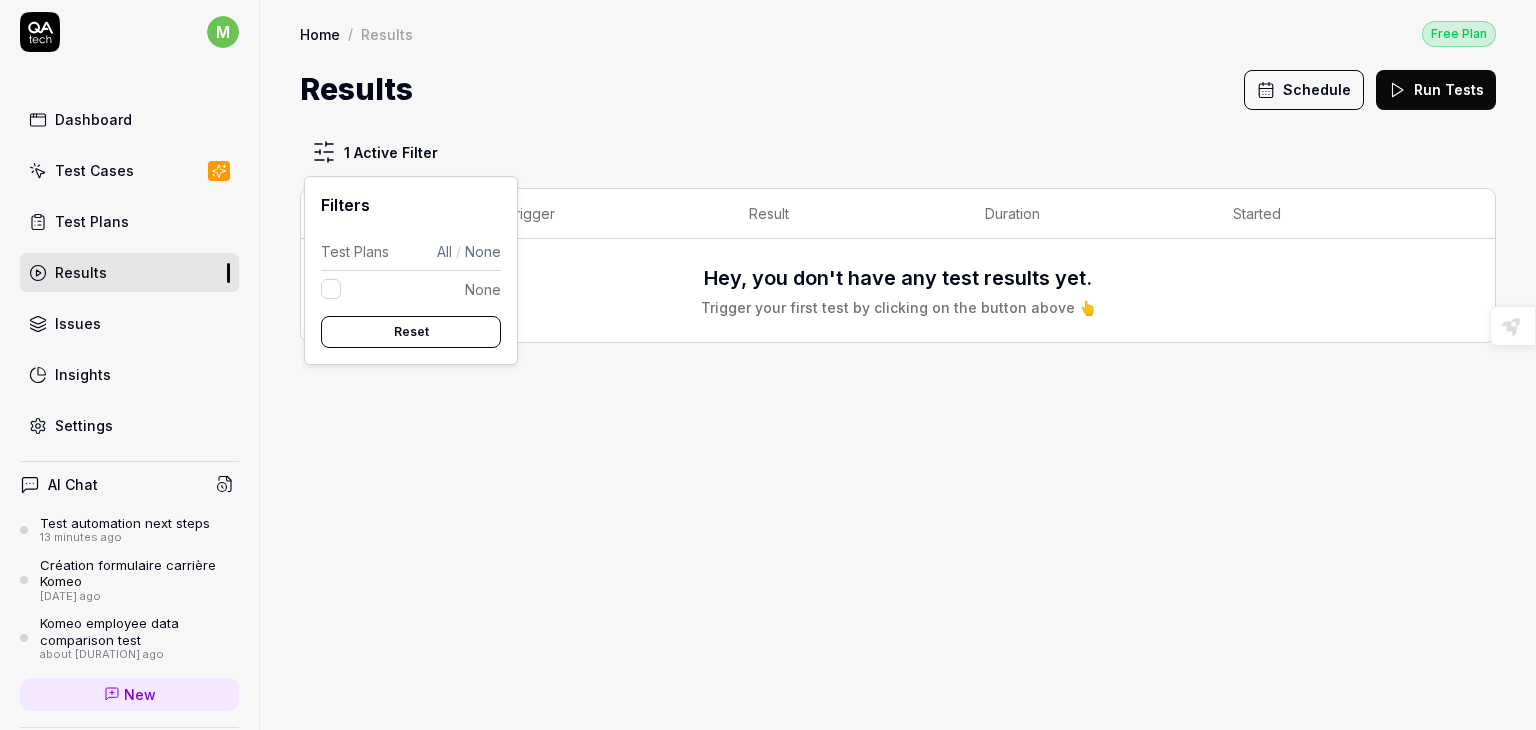 click on "All" at bounding box center (444, 251) 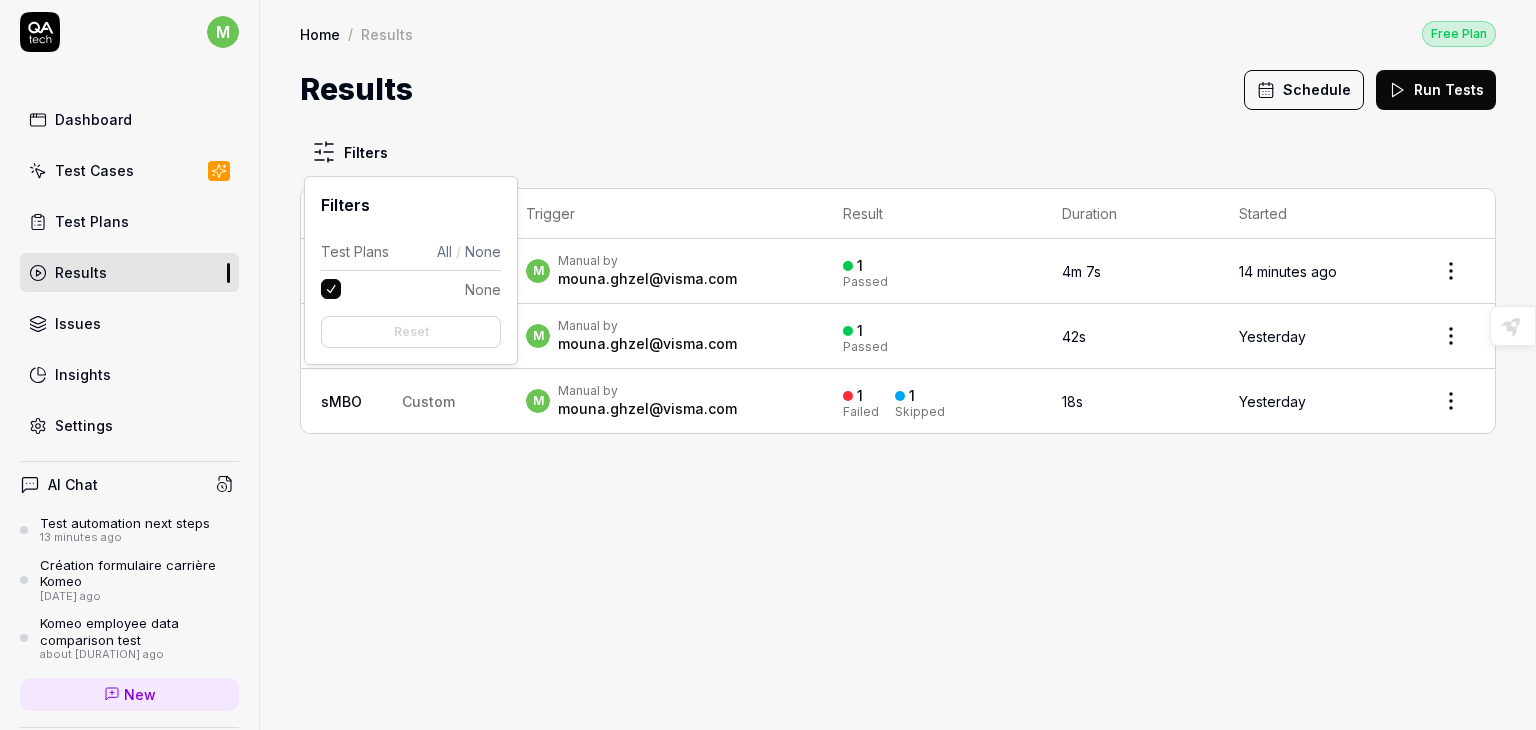 click on "None" at bounding box center (331, 289) 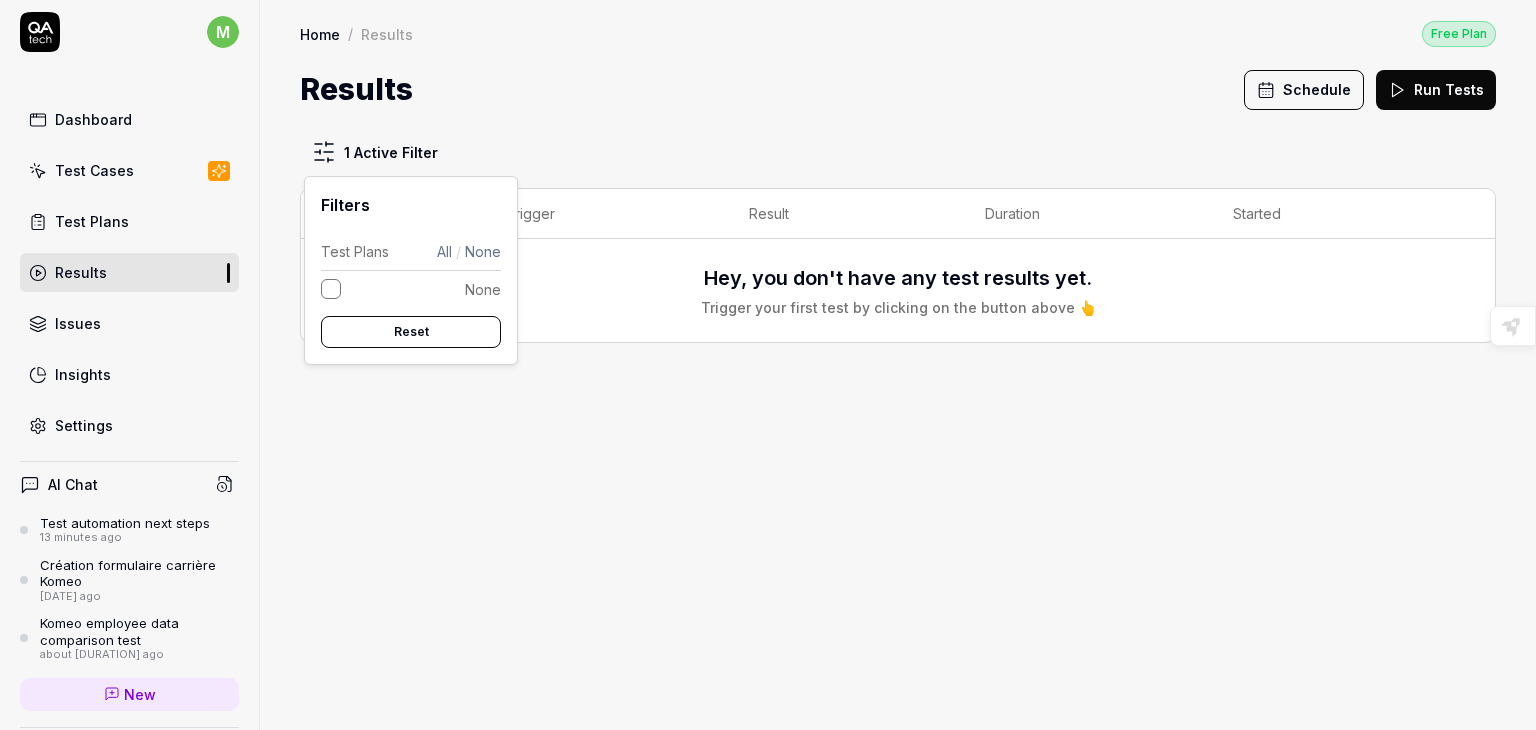 click on "None" at bounding box center (331, 289) 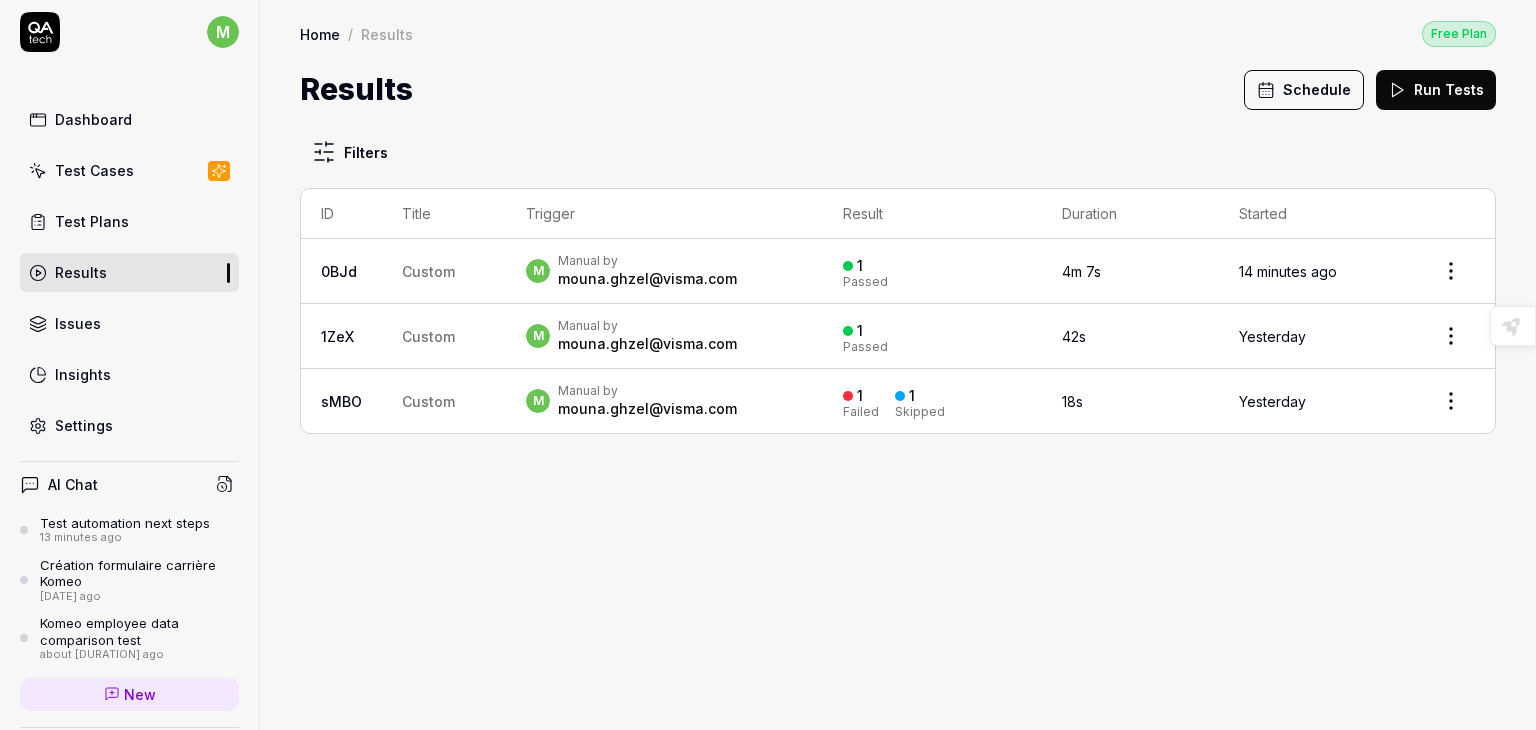 click on "m Dashboard Test Cases Test Plans Results Issues Insights Settings AI Chat Test automation next steps 13 minutes ago Création formulaire carrière Komeo 35 minutes ago Komeo employee data comparison test about 23 hours ago New Test Runs 4  of  10 This is just a trial, upgrade for more tests! You have almost reached the limit for the trial. Upgrade Now Book a call with us Documentation Q QUArksup by visma test komeo Collapse Sidebar Home / Results Free Plan Home / Results Free Plan Results Schedule Run Tests Filters ID Title Trigger Result Duration Started 0BJd Custom m Manual by [EMAIL] 1 Passed 4m 7s 14 minutes ago 1ZeX Custom m Manual by [EMAIL] 1 Passed 42s Yesterday sMBO Custom m Manual by [EMAIL] 1 Failed 1 Skipped 18s Yesterday Highlight an image Highlight Ask AI Turn off Delete Important Important Important Important Important Important Change a color Write a memo Go to Liner Ask AI *
Agree" at bounding box center (768, 365) 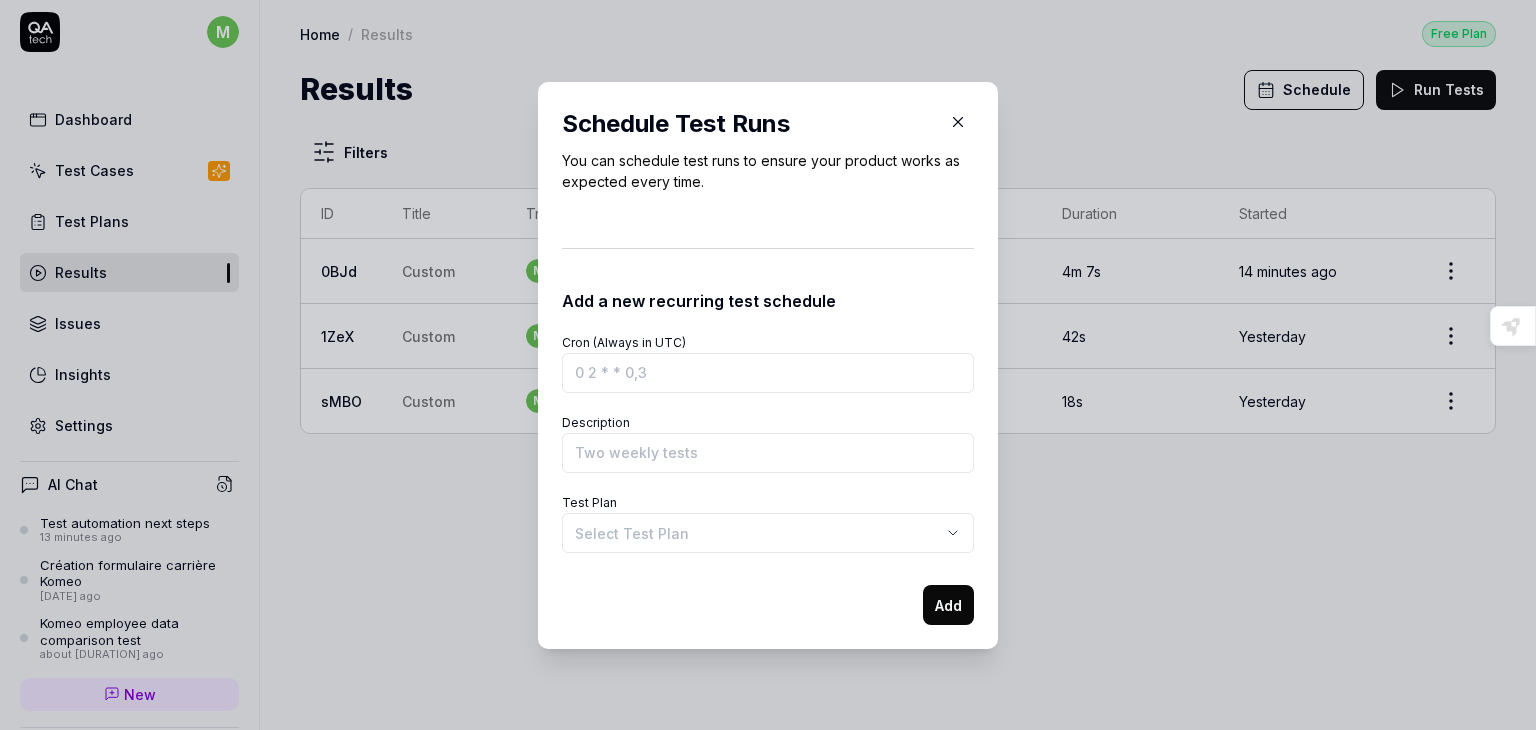 click 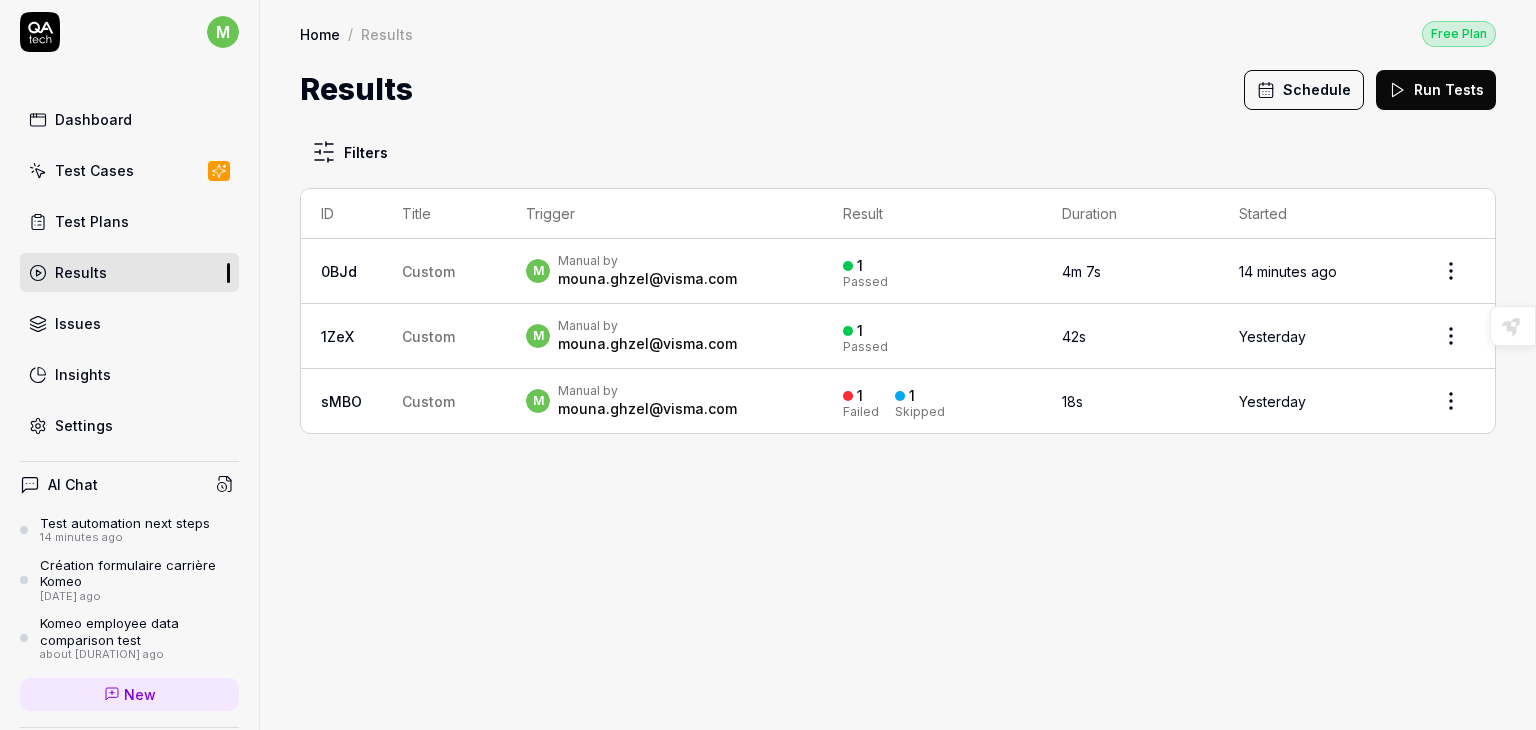 click on "Test Cases" at bounding box center [129, 170] 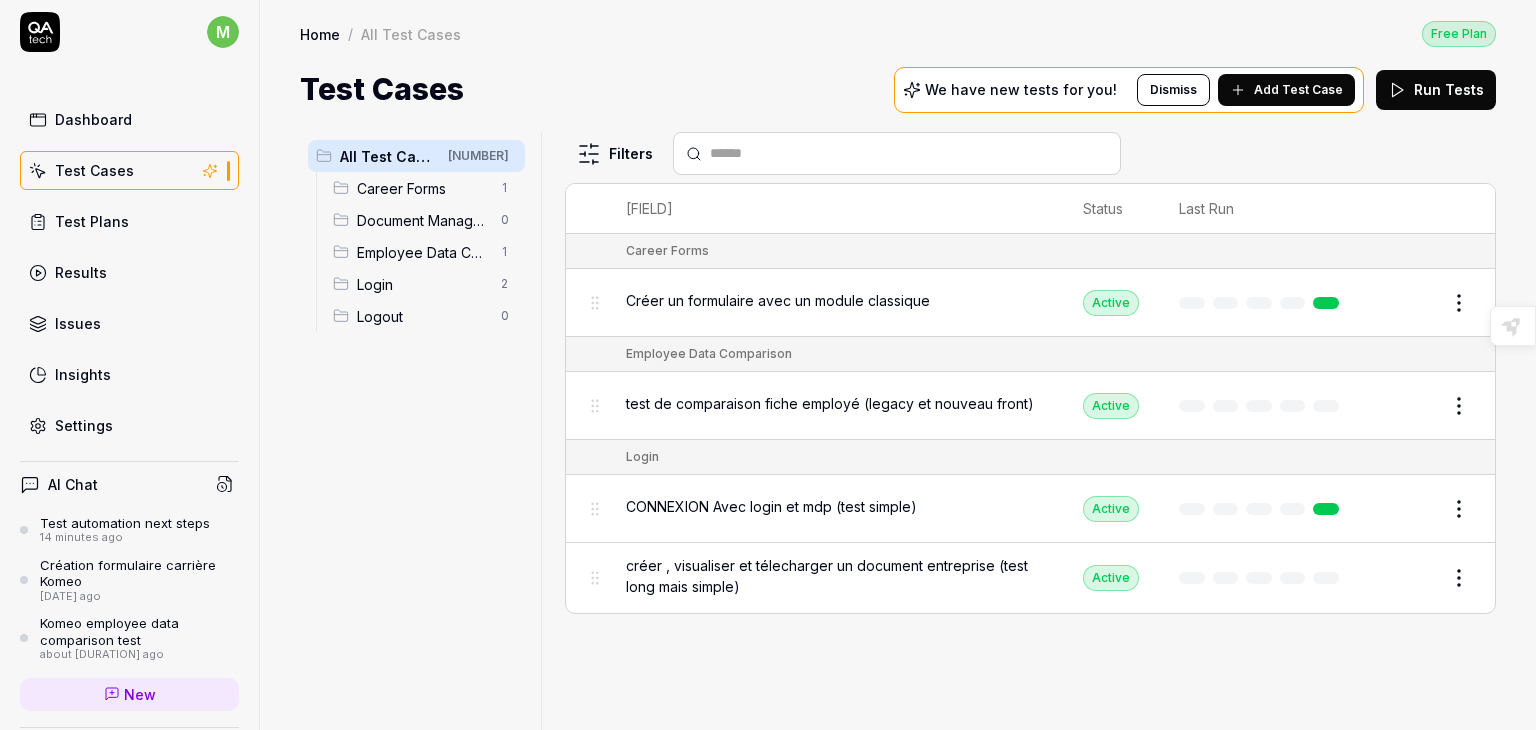 click on "Test Plans" at bounding box center (129, 221) 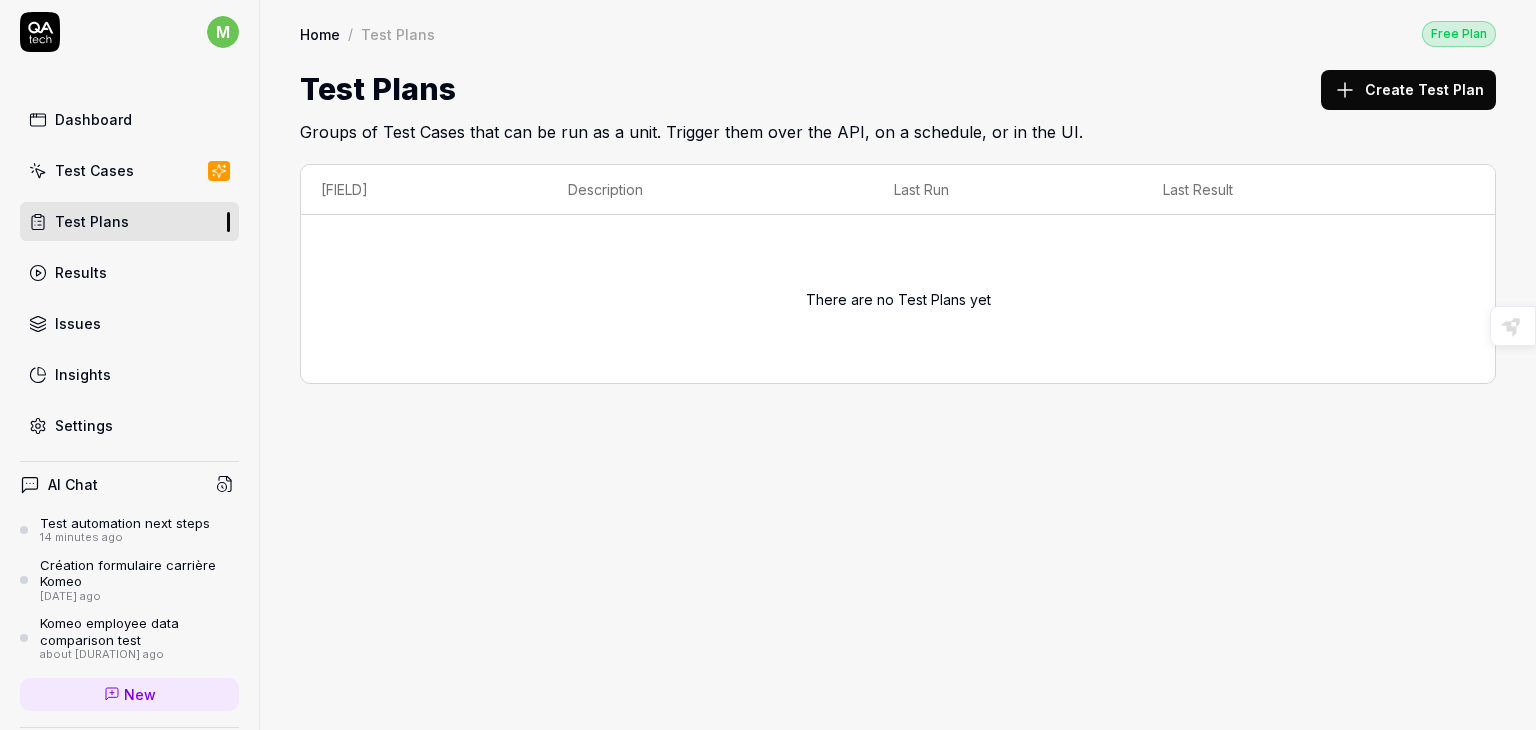 click on "Create Test Plan" at bounding box center [1408, 90] 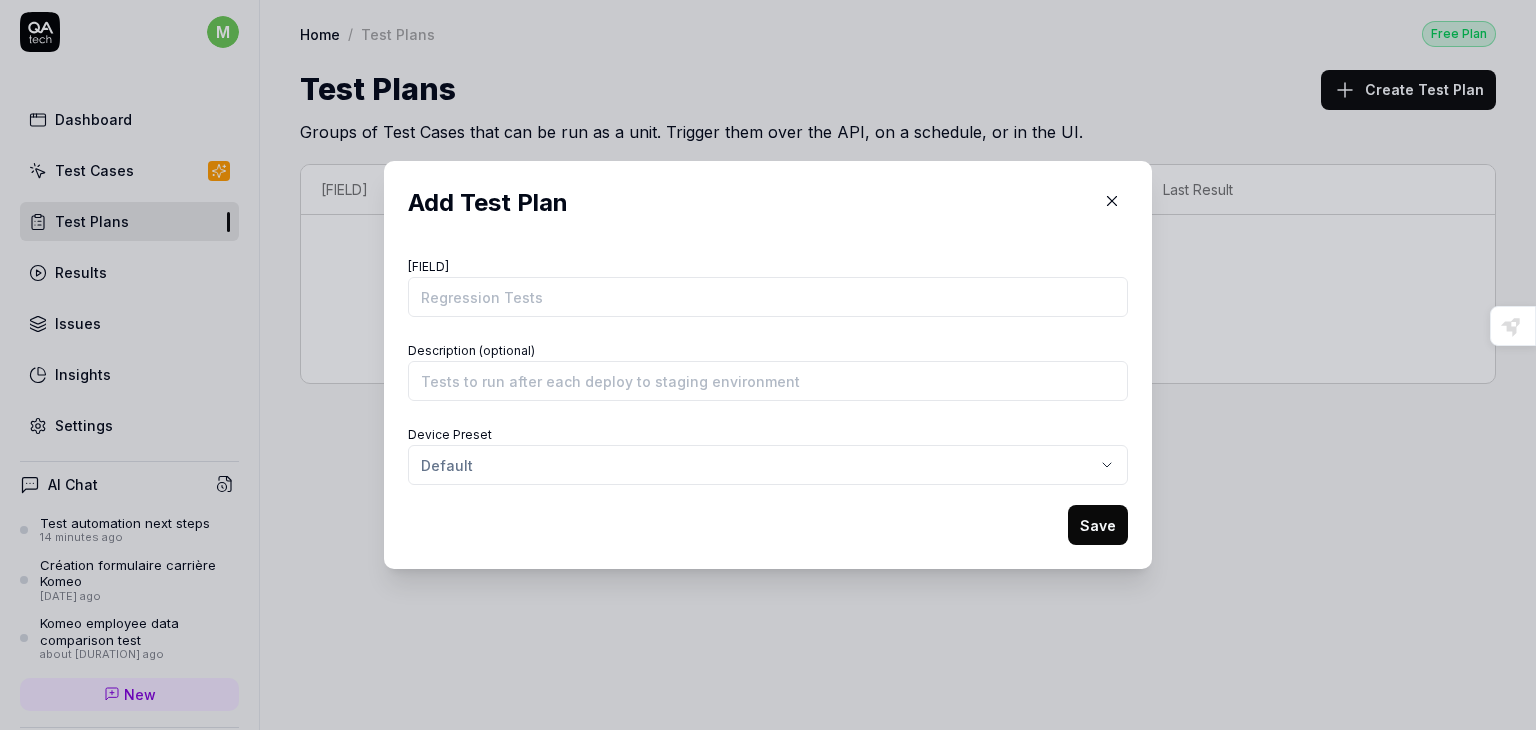 click on "Save" at bounding box center (1098, 525) 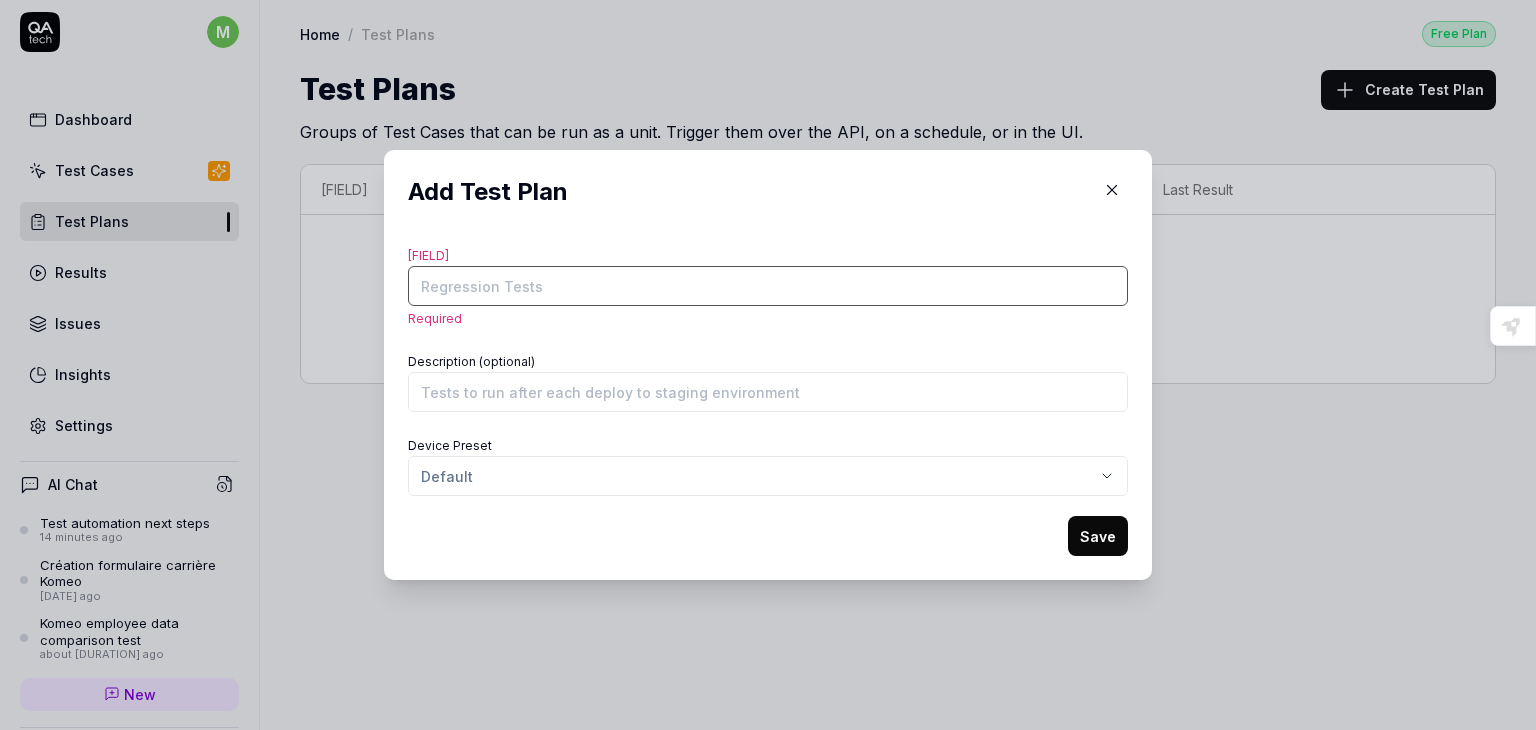 click on "[FIELD]" at bounding box center (768, 286) 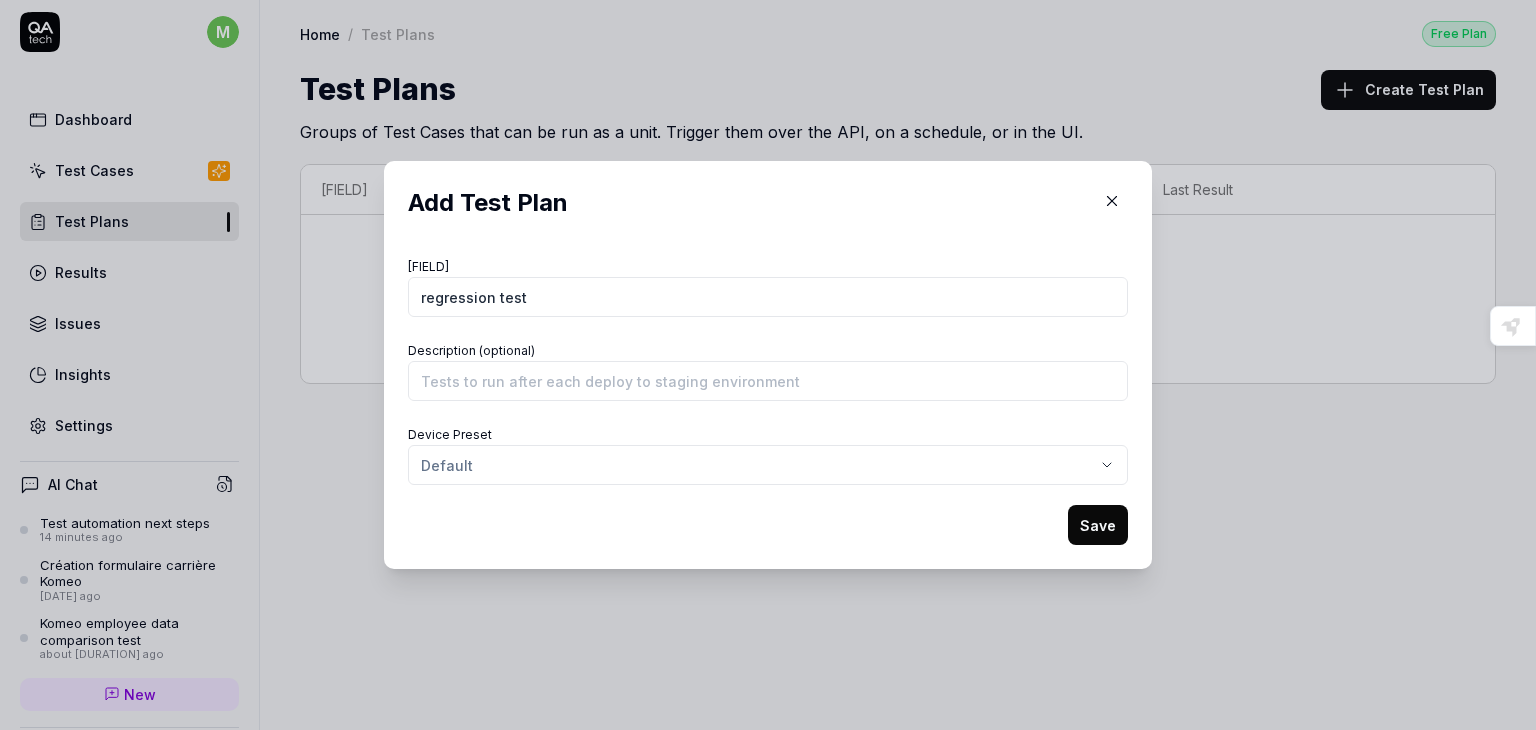 click on "Save" at bounding box center (1098, 525) 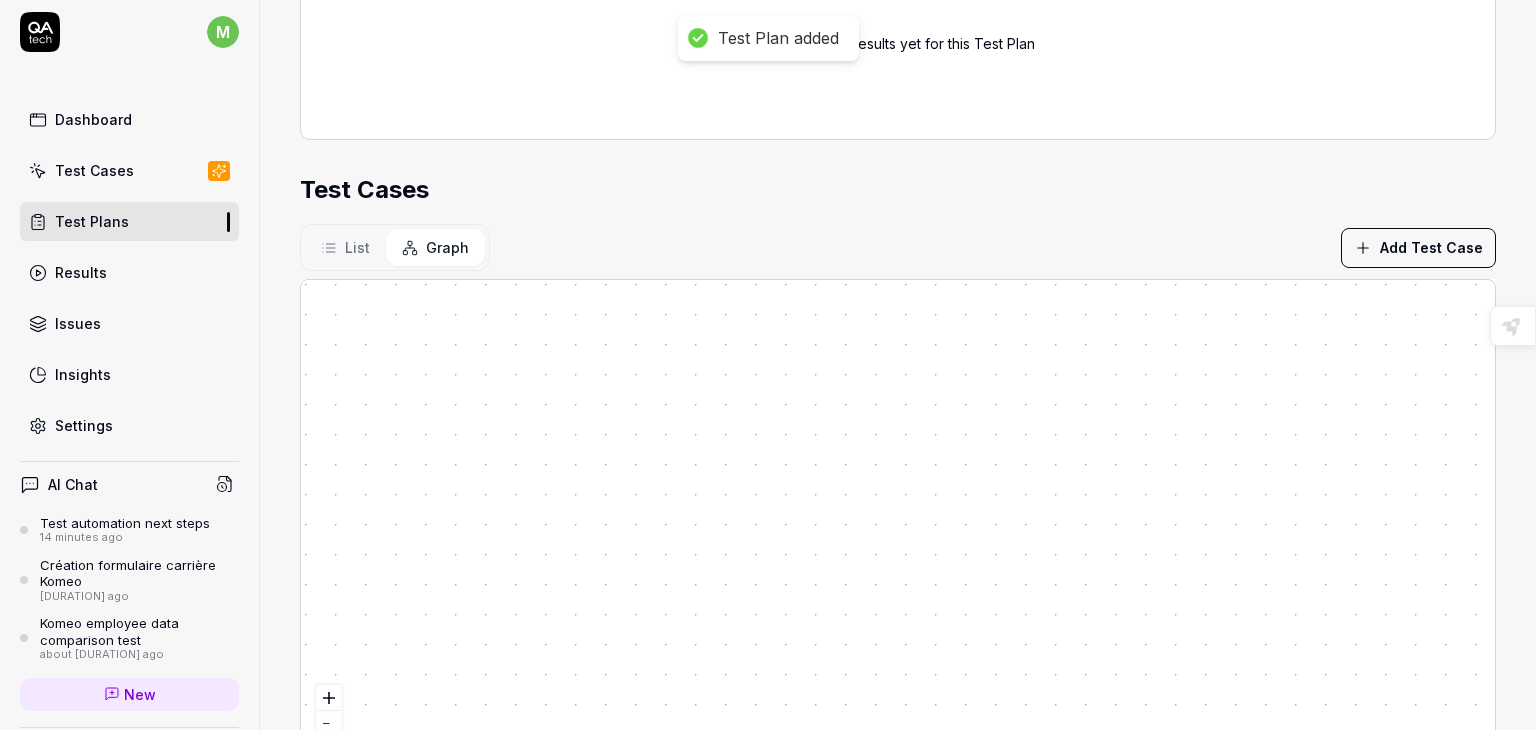 scroll, scrollTop: 336, scrollLeft: 0, axis: vertical 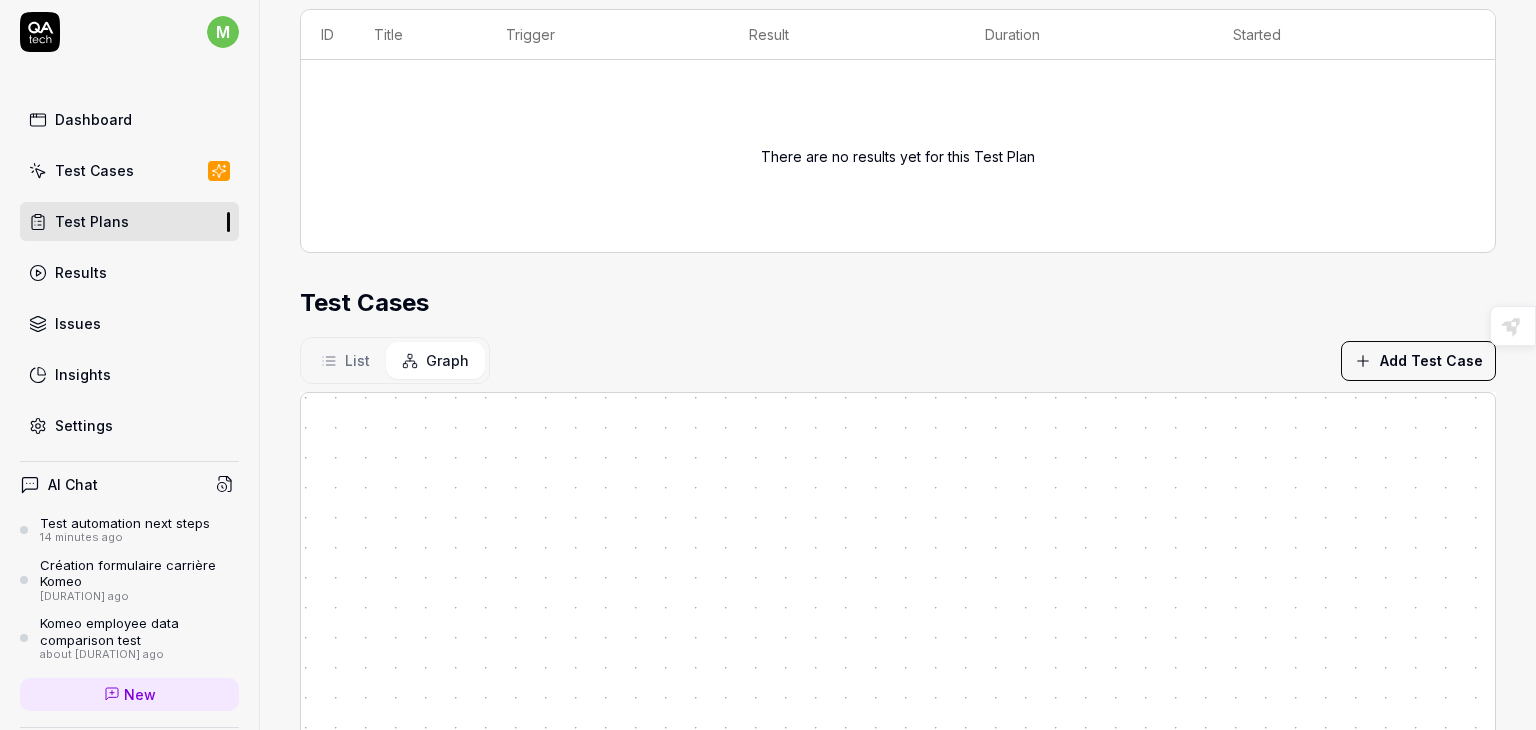 click on "Add Test Case" at bounding box center (1418, 361) 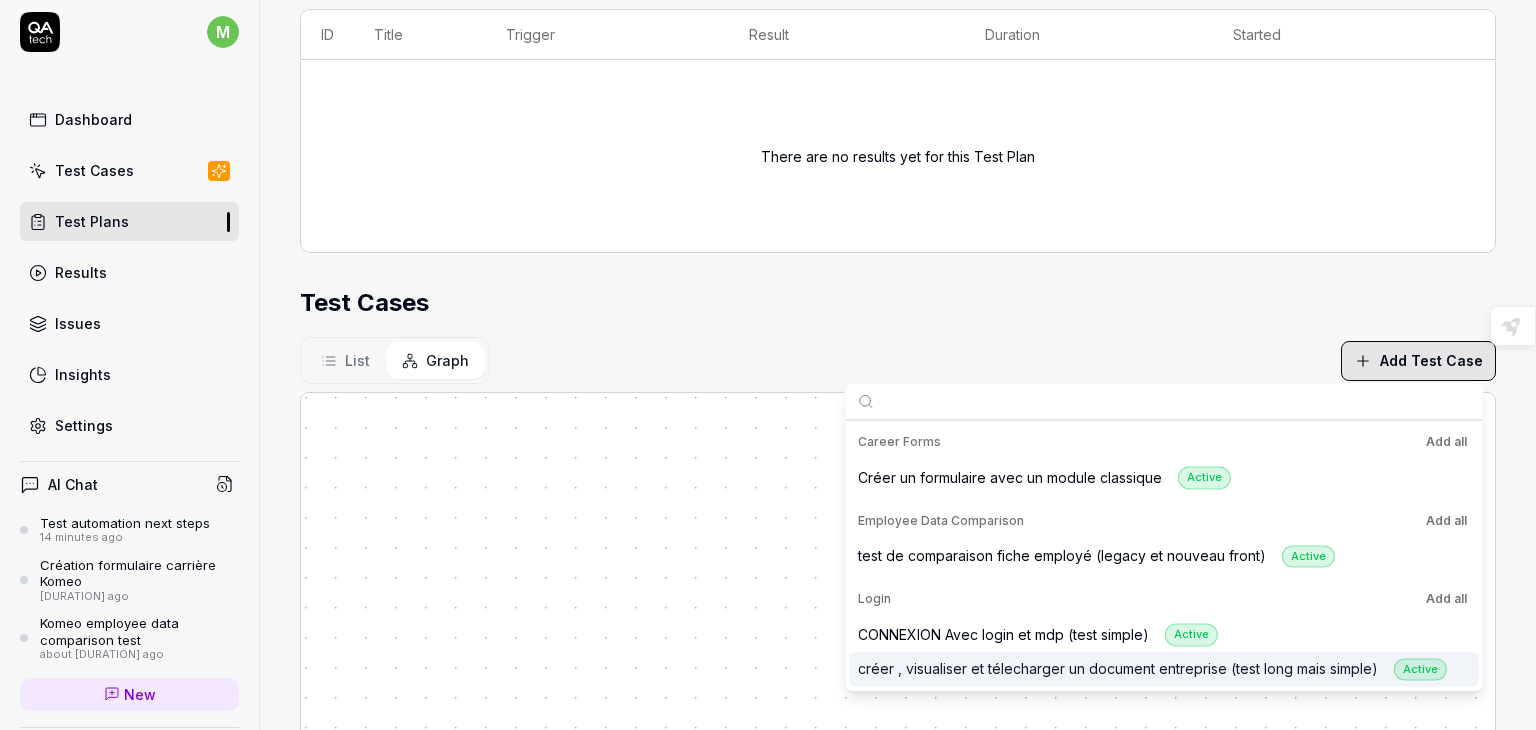 click on "créer , visualiser et télecharger un document entreprise (test long mais simple)   Active" at bounding box center (1152, 669) 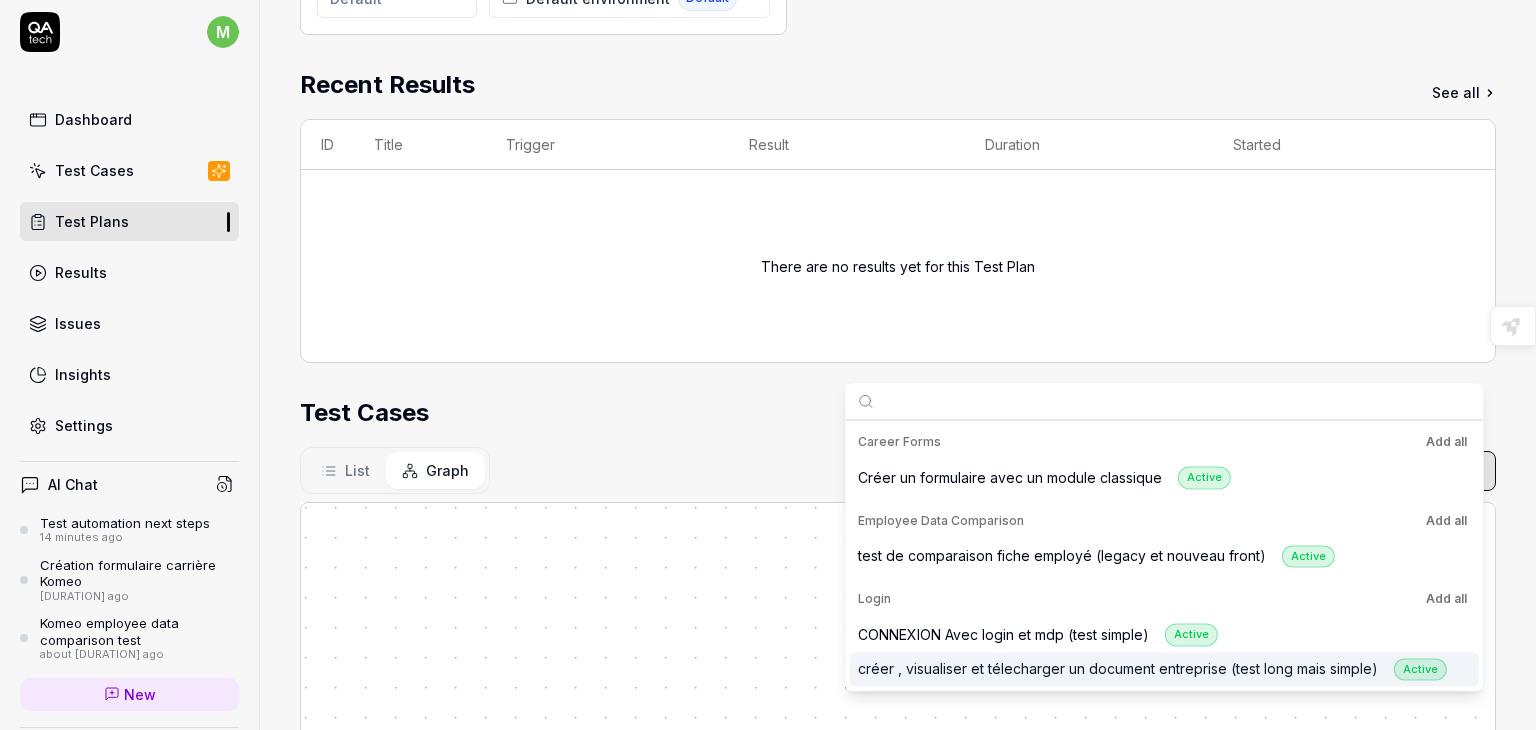 scroll, scrollTop: 446, scrollLeft: 0, axis: vertical 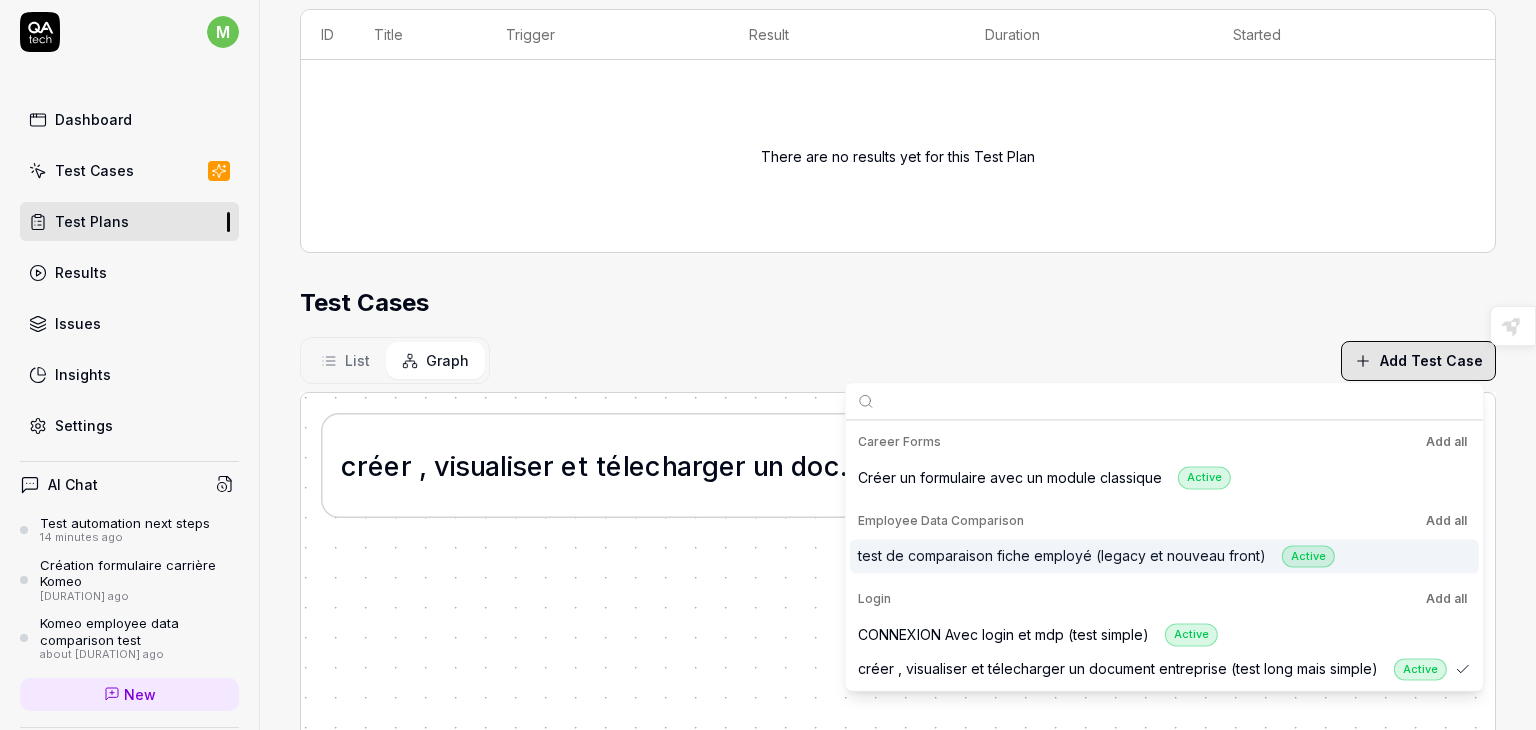 click on "test de comparaison fiche employé (legacy et nouveau front)   Active" at bounding box center [1096, 556] 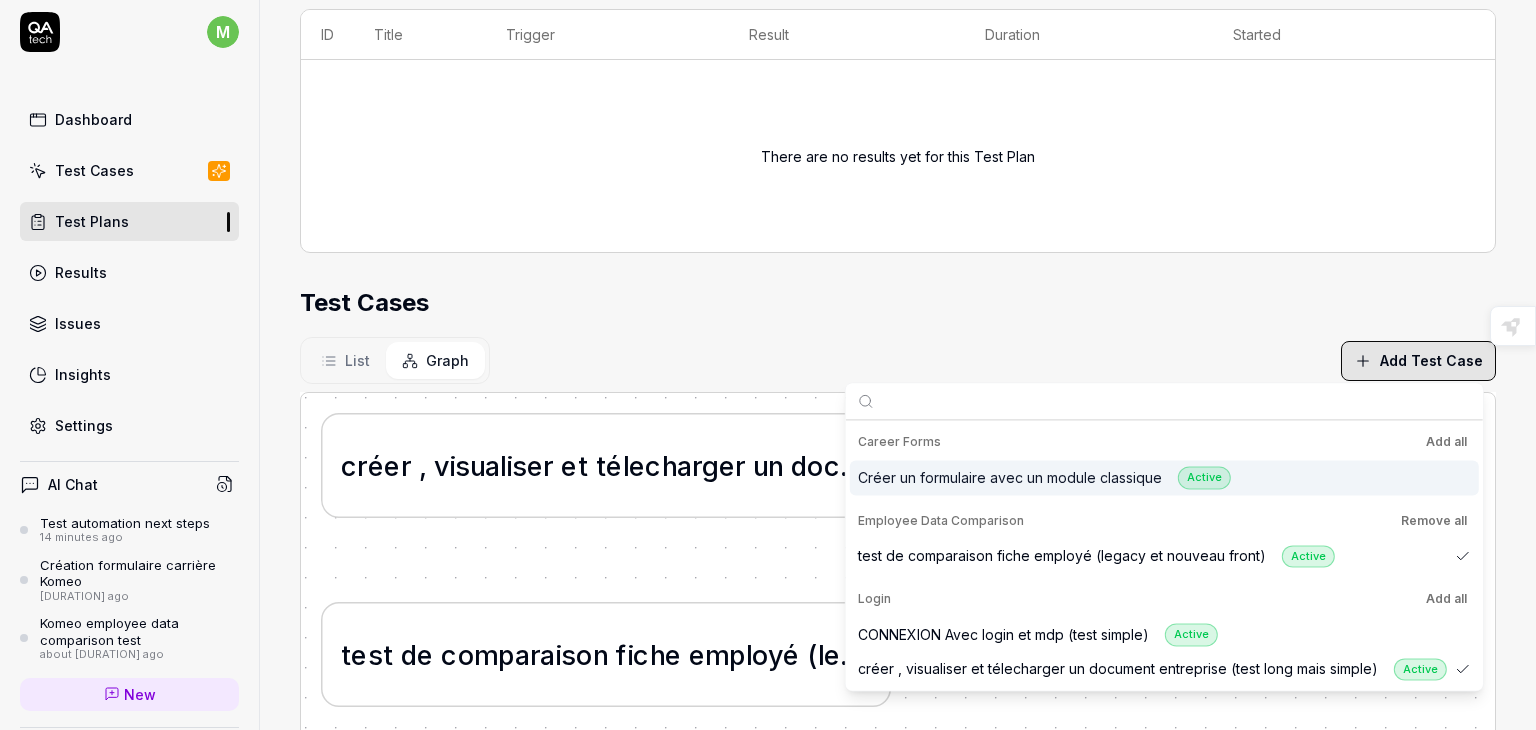 click on "Add Test Case" at bounding box center [1418, 361] 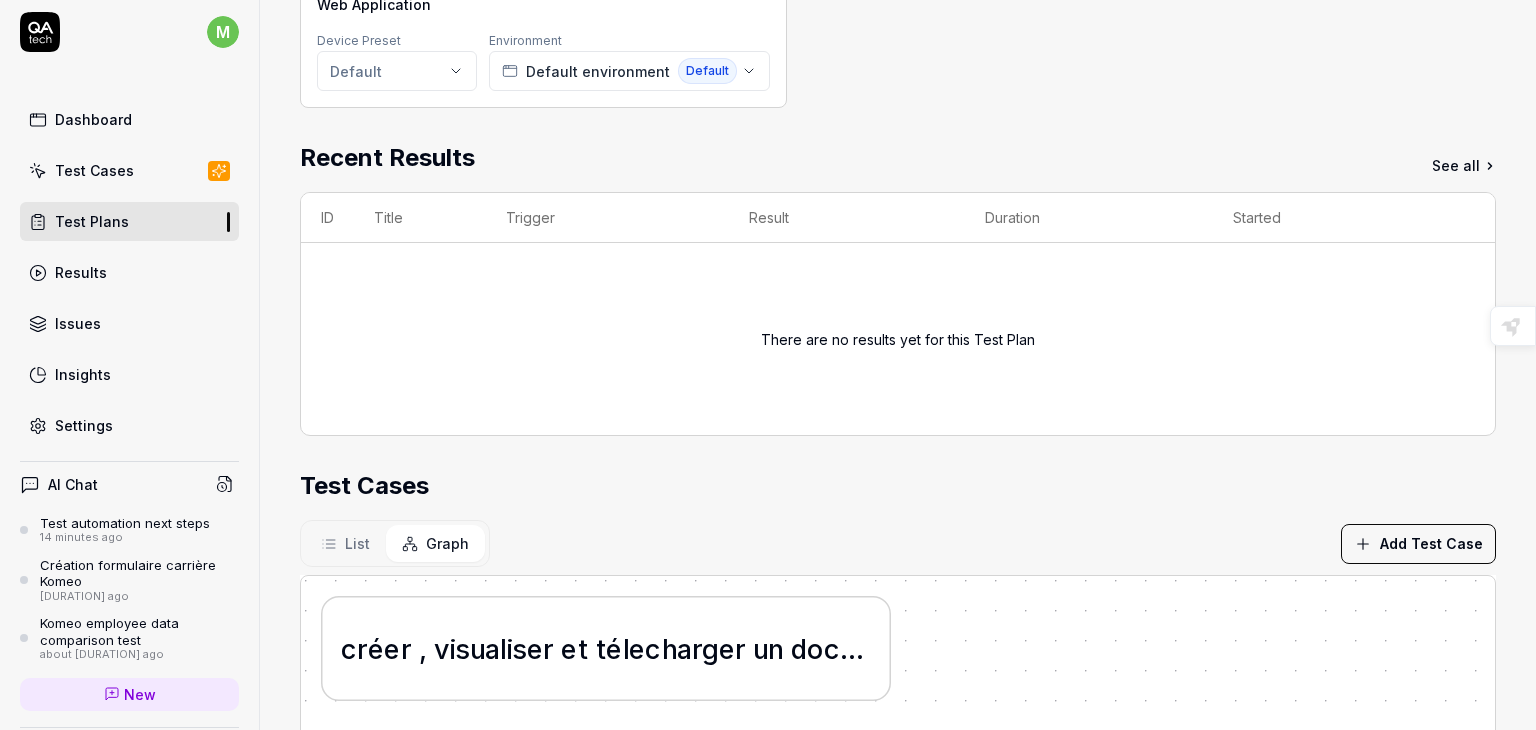 scroll, scrollTop: 235, scrollLeft: 0, axis: vertical 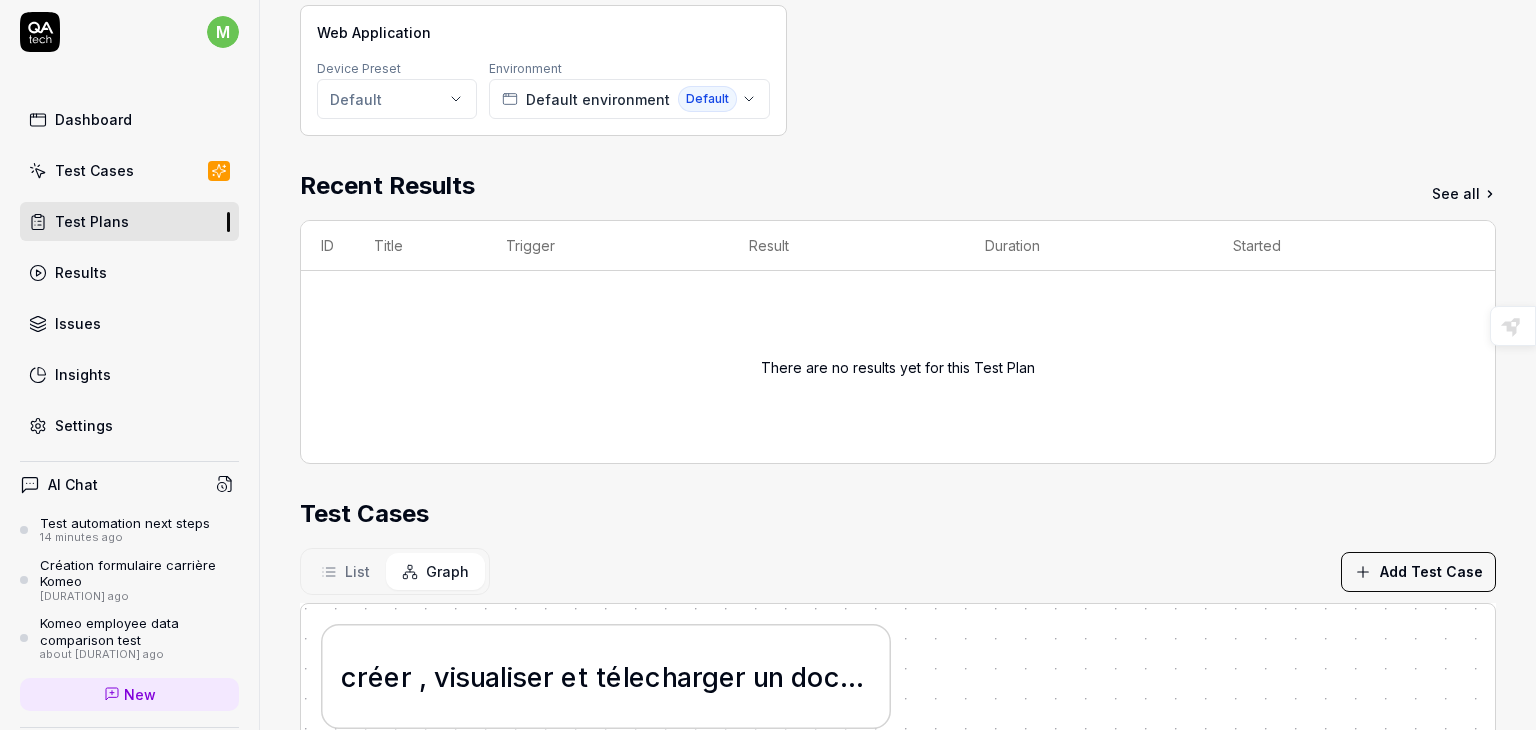 click on "List" at bounding box center (357, 571) 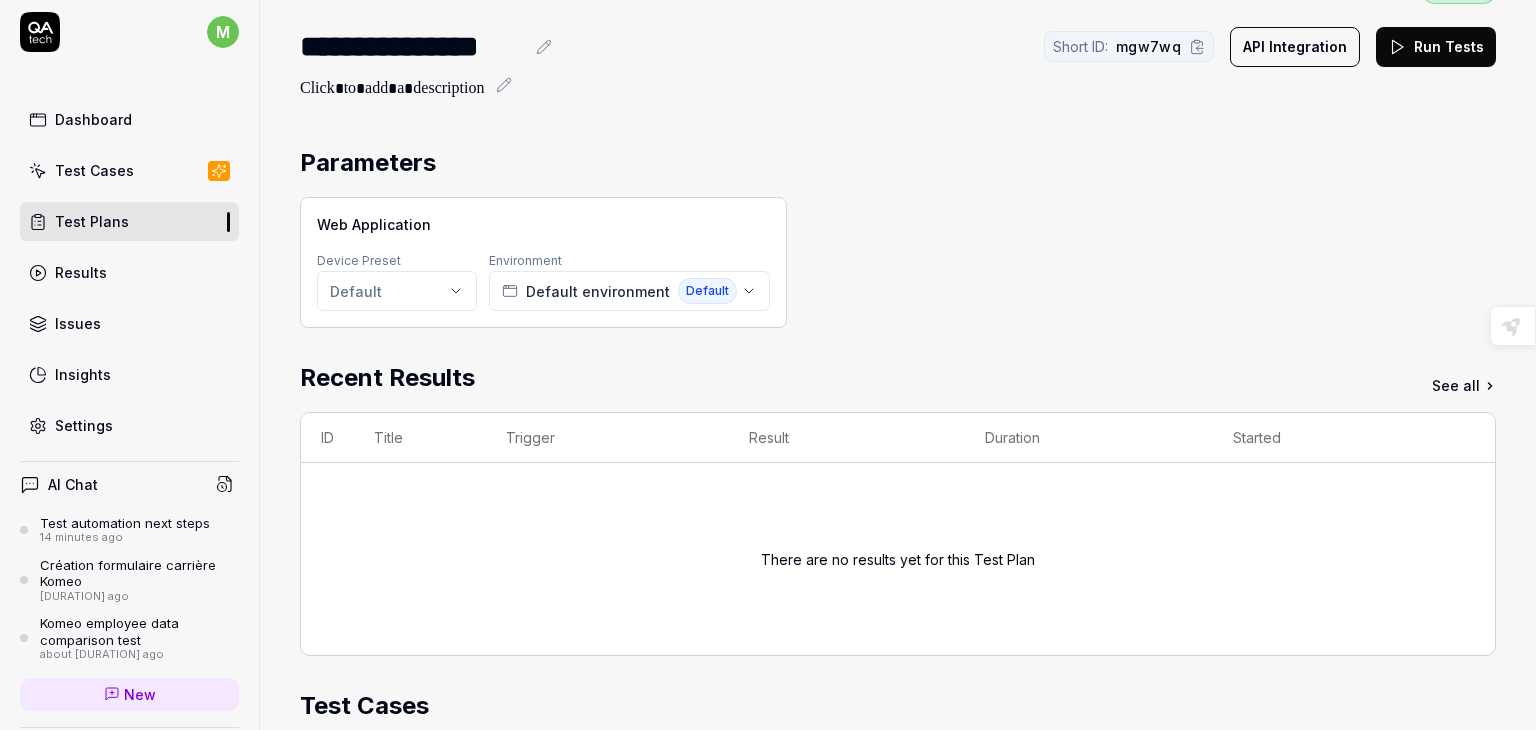 scroll, scrollTop: 39, scrollLeft: 0, axis: vertical 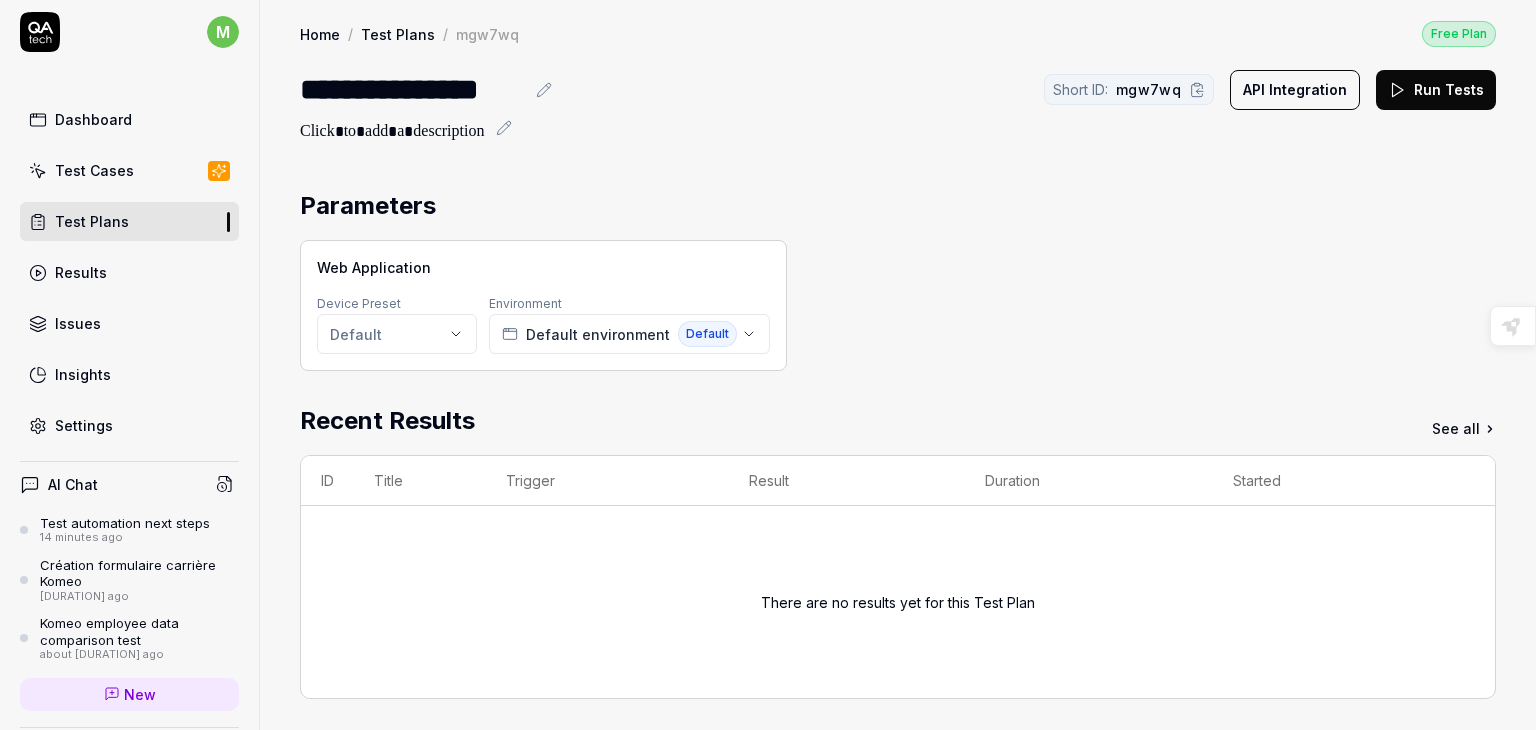 click on "Results" at bounding box center [129, 272] 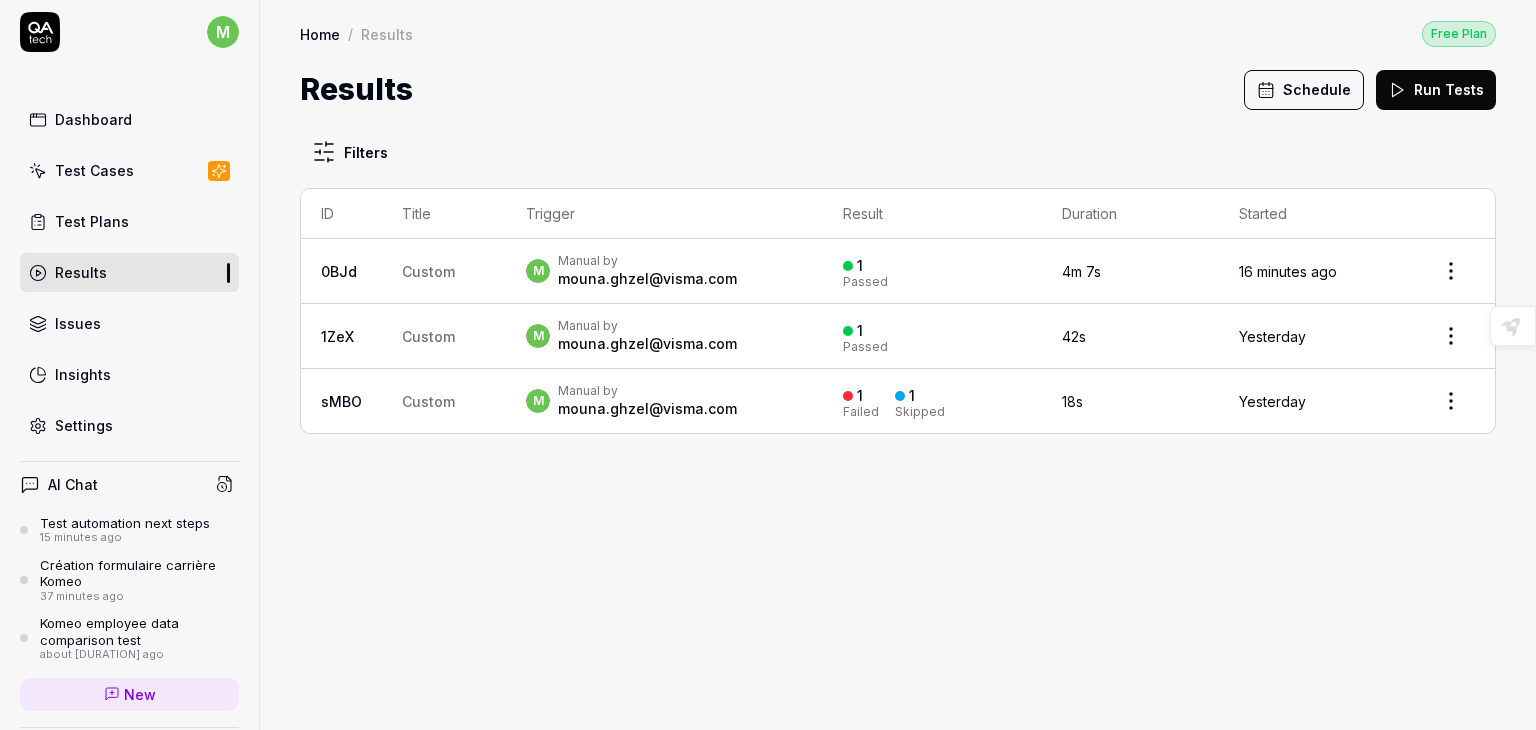 click on "Schedule" at bounding box center [1304, 90] 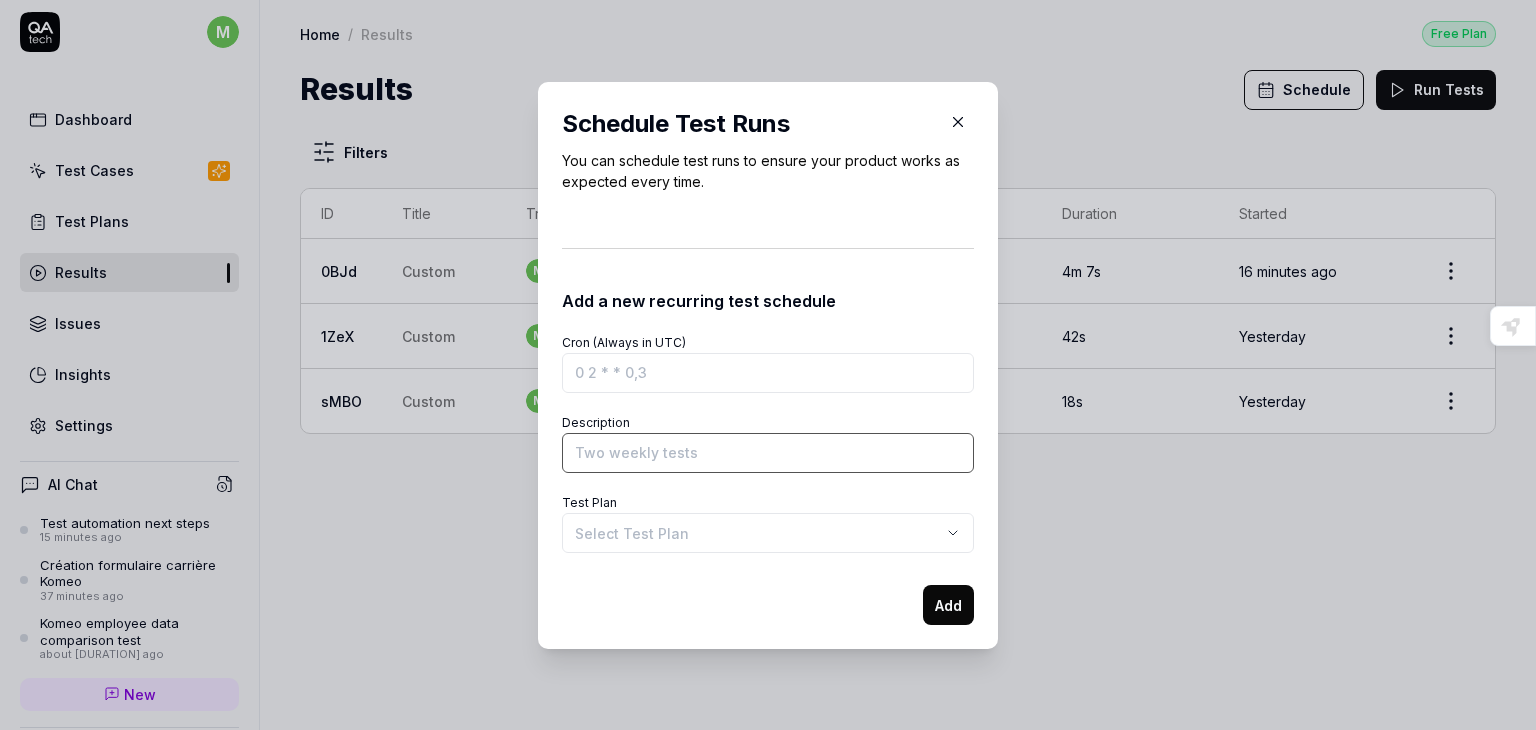 click on "Description" at bounding box center [768, 453] 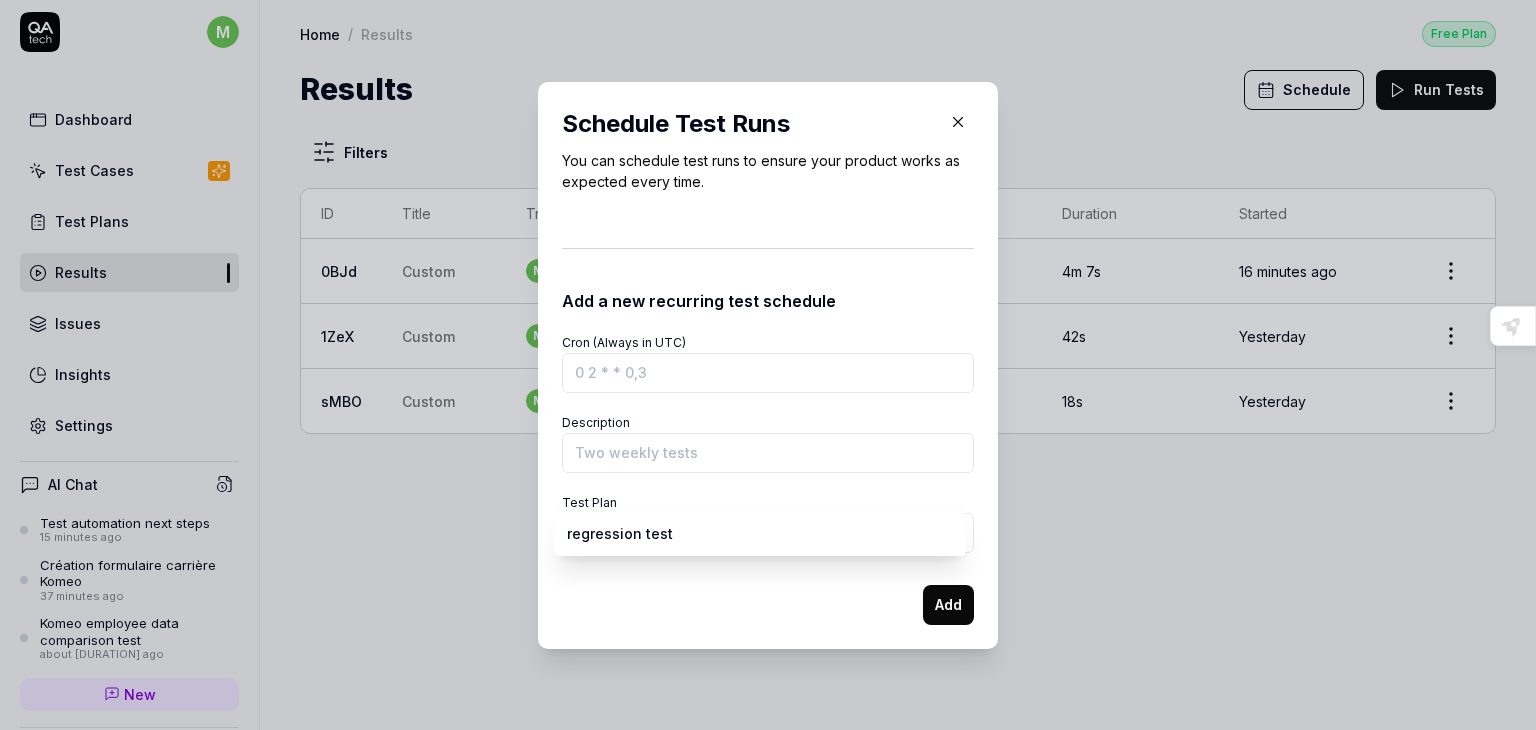 click on "m Dashboard Test Cases Test Plans Results Issues Insights Settings AI Chat Test automation next steps 15 minutes ago Création formulaire carrière Komeo 37 minutes ago Komeo employee data comparison test about 23 hours ago New Test Runs 4  of  10 This is just a trial, upgrade for more tests! You have almost reached the limit for the trial. Upgrade Now Book a call with us Documentation Q QUArksup by visma test komeo Collapse Sidebar Home / Results Free Plan Home / Results Free Plan Results Schedule Run Tests Filters ID Title Trigger Result Duration Started 0BJd Custom m Manual by [EMAIL] 1 Passed 4m 7s 16 minutes ago 1ZeX Custom m Manual by [EMAIL] 1 Passed 42s Yesterday sMBO Custom m Manual by [EMAIL] 1 Failed 1 Skipped 18s Yesterday Highlight an image Highlight Ask AI Turn off Delete Important Important Important Important Important Important Change a color Write a memo Go to Liner Ask AI *
​ Schedule Test Runs Add a new recurring test schedule Description" at bounding box center [768, 365] 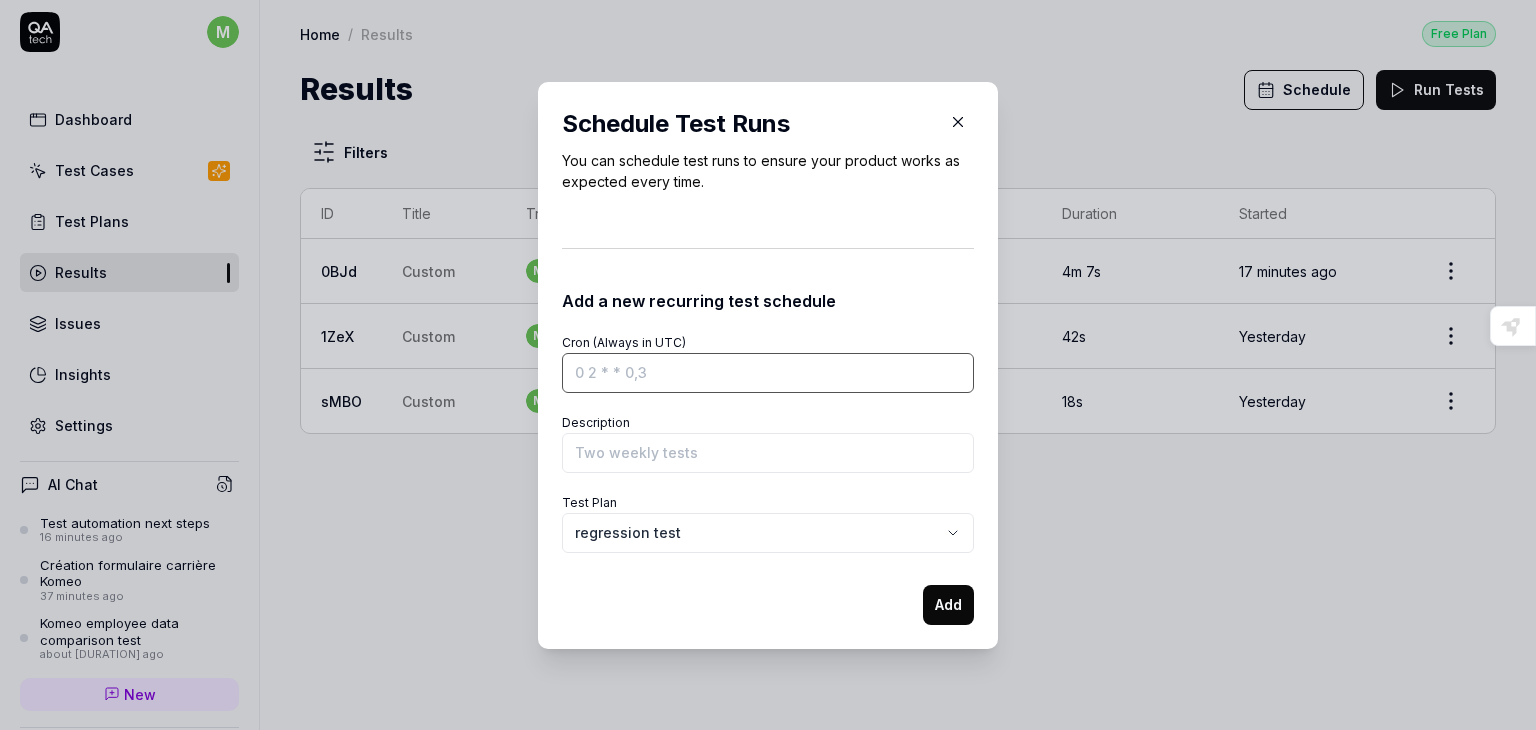 click on "Cron (Always in UTC)" at bounding box center [768, 373] 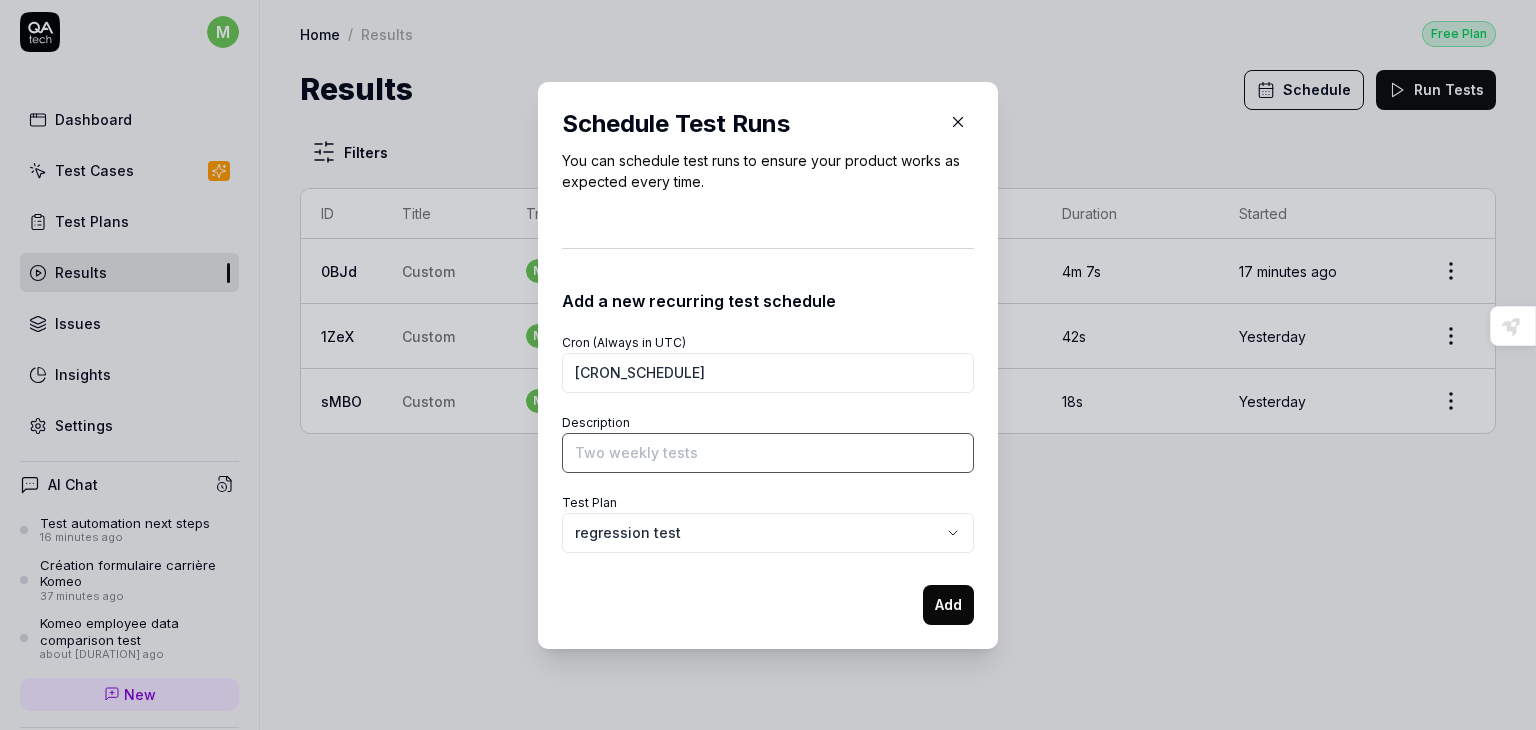click on "Description" at bounding box center (768, 453) 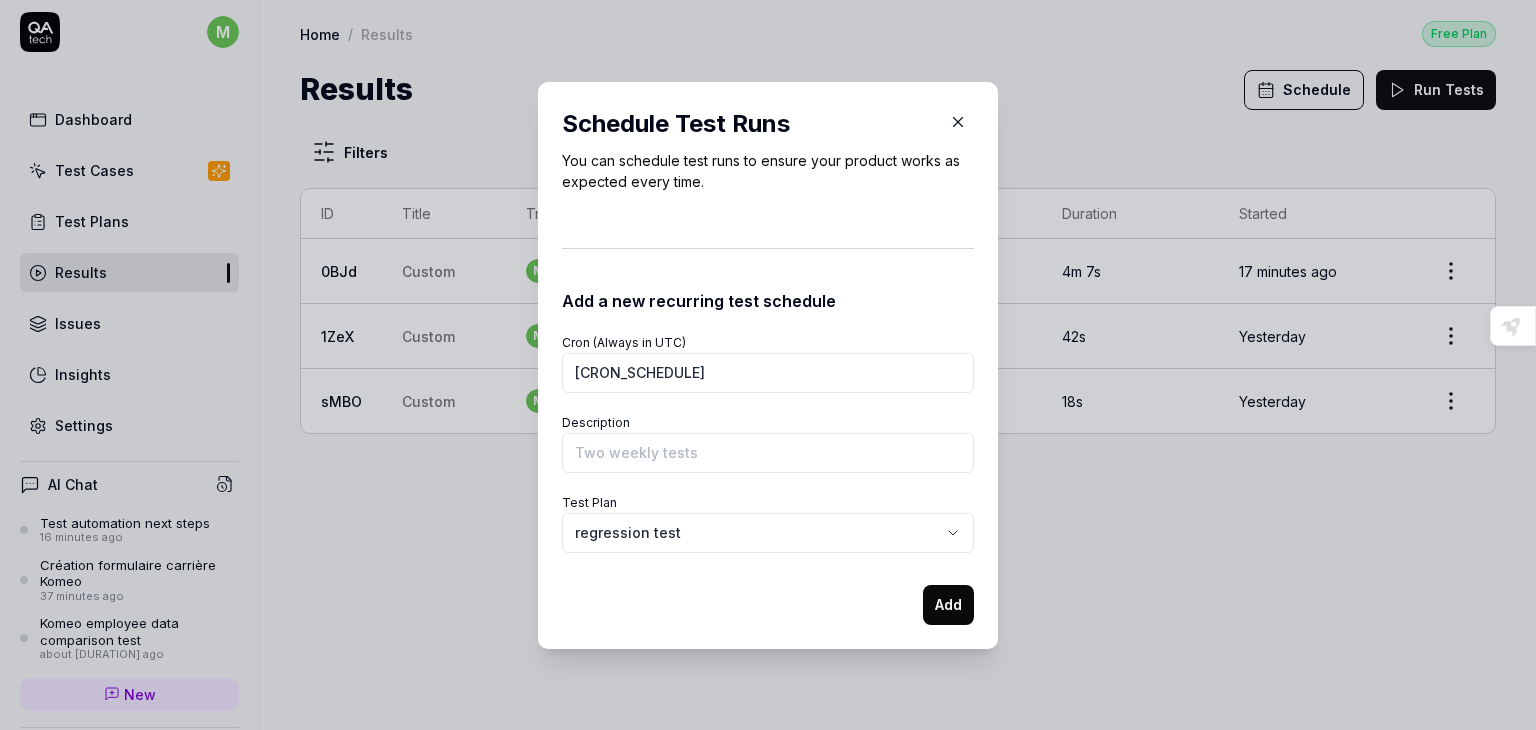 click on "Add" at bounding box center [948, 605] 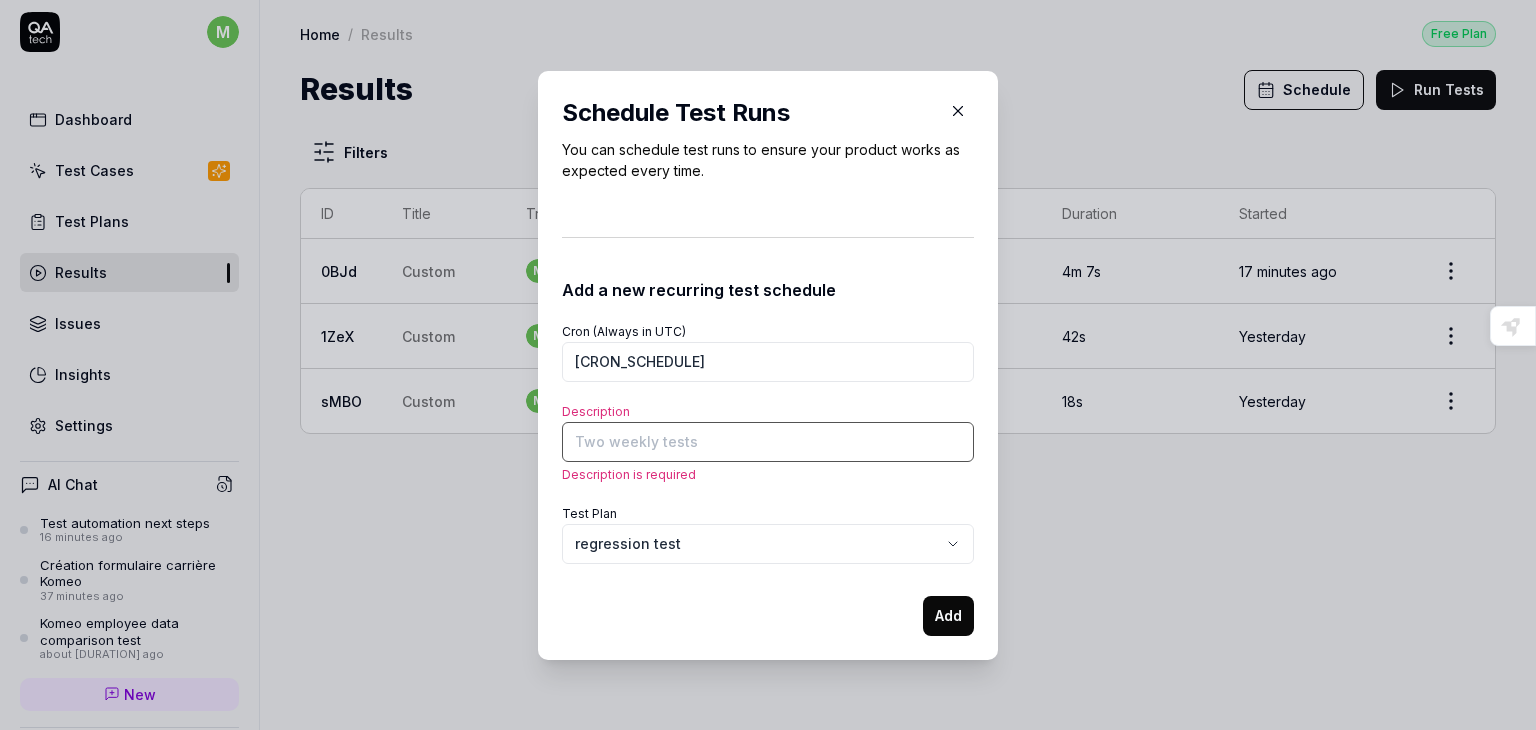 click on "Description" at bounding box center [768, 442] 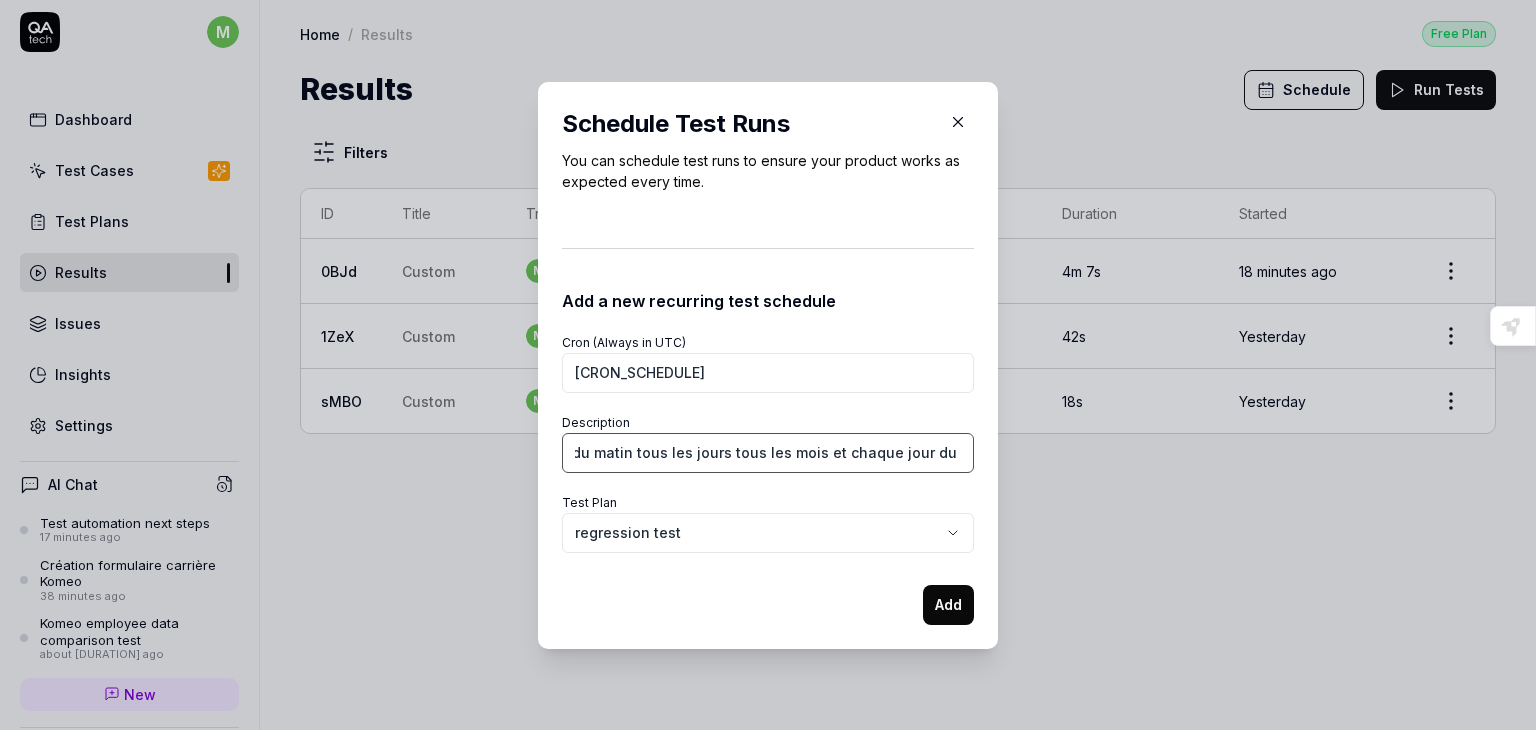 scroll, scrollTop: 0, scrollLeft: 167, axis: horizontal 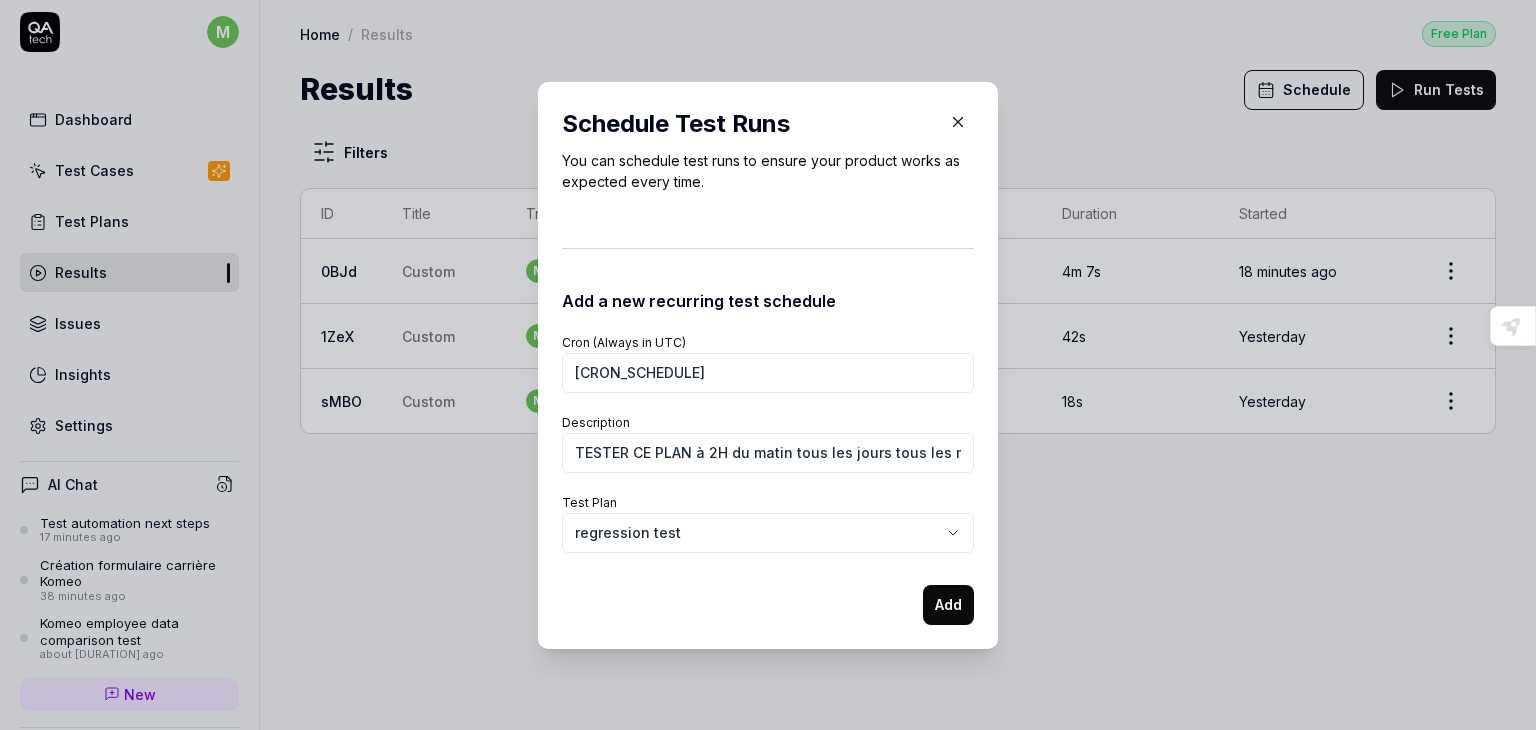 click on "Add" at bounding box center (948, 605) 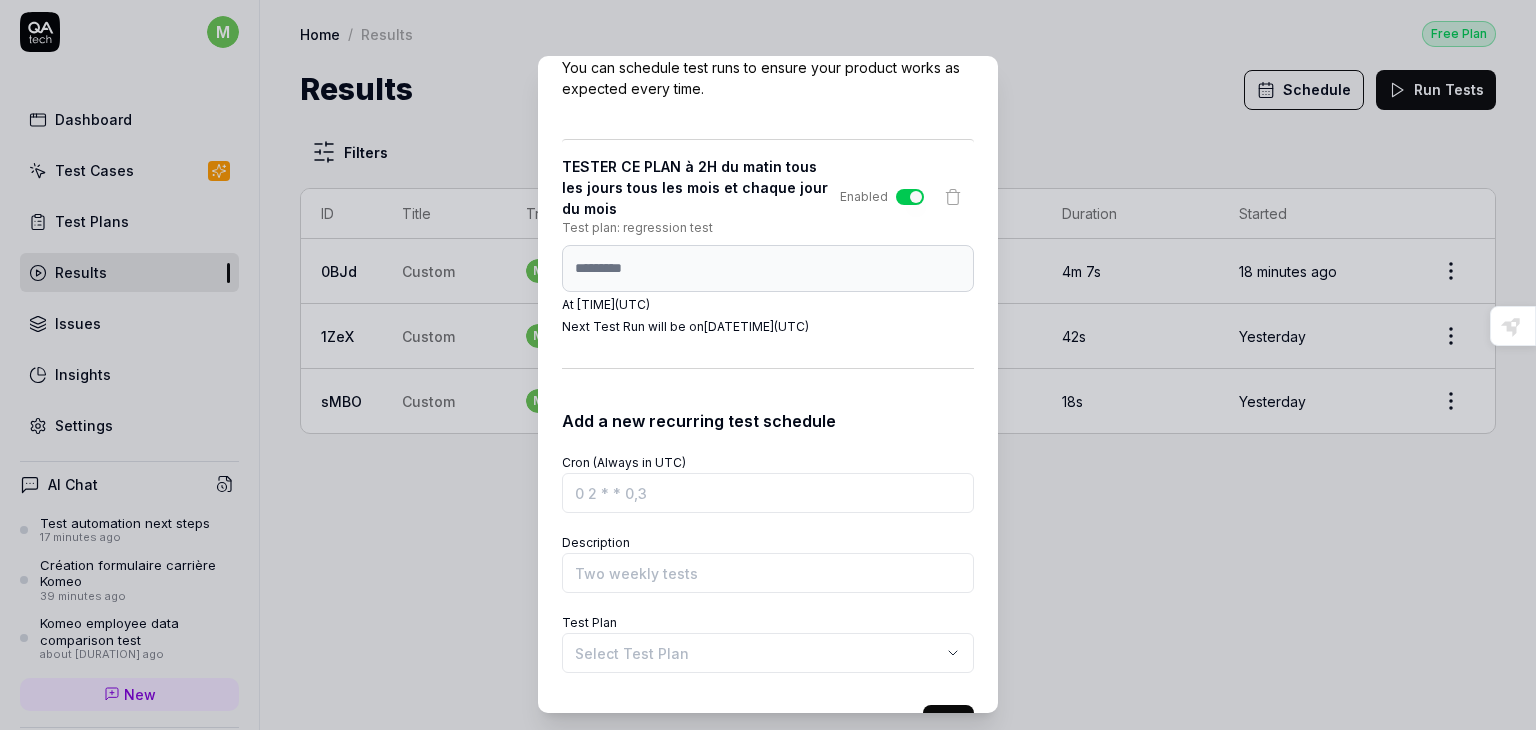 scroll, scrollTop: 122, scrollLeft: 0, axis: vertical 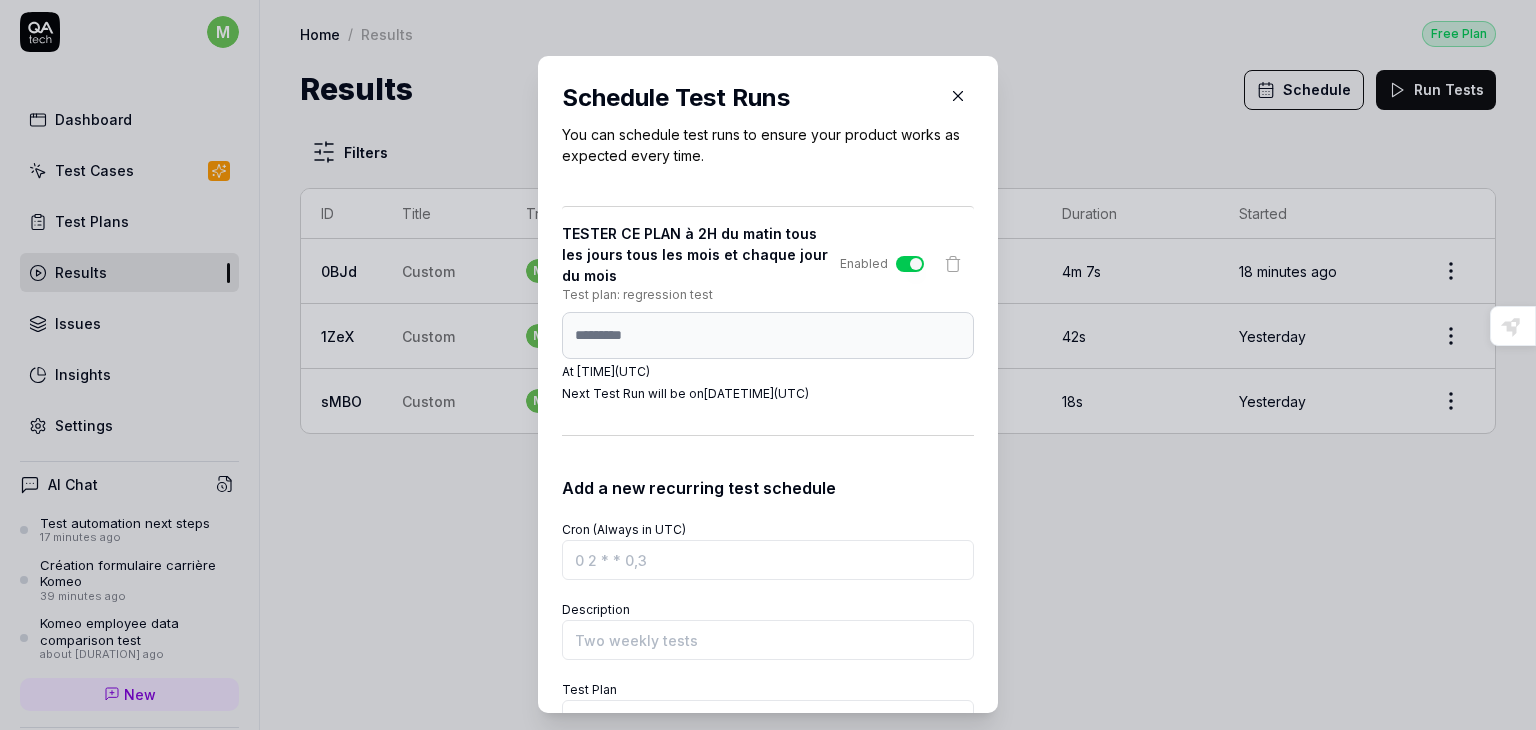 click 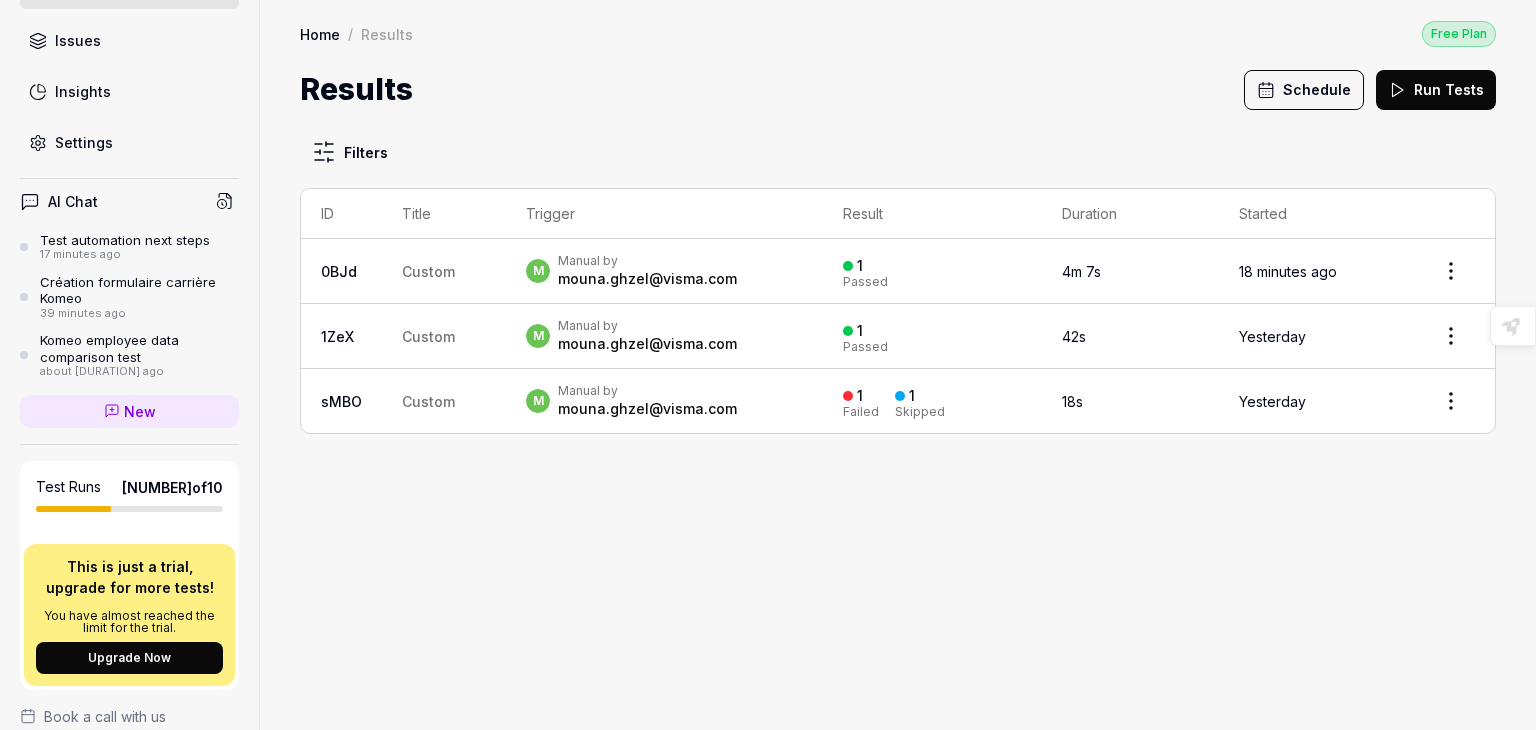 scroll, scrollTop: 0, scrollLeft: 0, axis: both 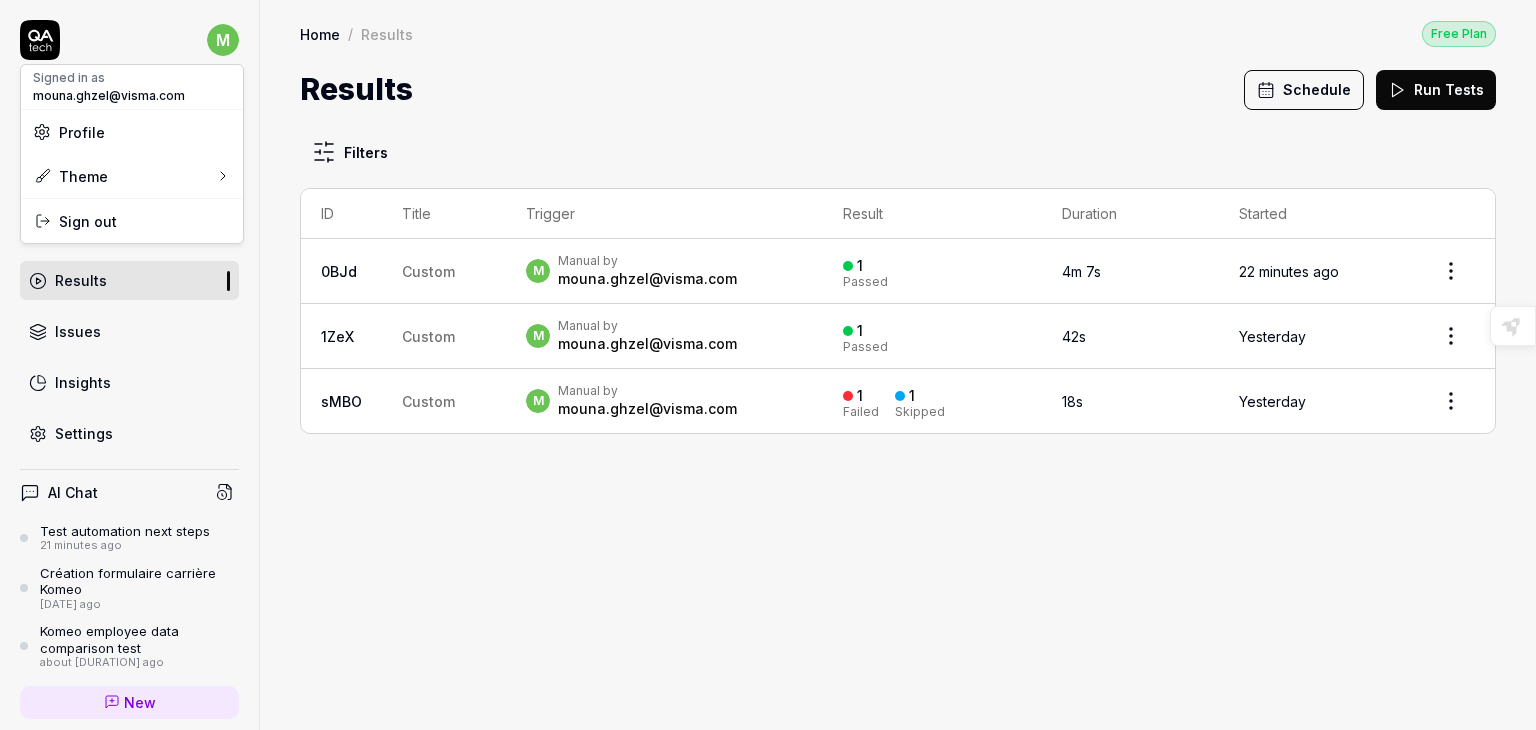 click on "m Dashboard Test Cases Test Plans Results Issues Insights Settings AI Chat Test automation next steps 21 minutes ago Création formulaire carrière Komeo 43 minutes ago Komeo employee data comparison test about 23 hours ago New Test Runs 4  of  10 This is just a trial, upgrade for more tests! You have almost reached the limit for the trial. Upgrade Now Book a call with us Documentation Q QUArksup by visma test komeo Collapse Sidebar Home / Results Free Plan Home / Results Free Plan Results Schedule Run Tests Filters ID Title Trigger Result Duration Started 0BJd Custom m Manual by [EMAIL] 1 Passed 4m 7s 22 minutes ago 1ZeX Custom m Manual by [EMAIL] 1 Passed 42s Yesterday sMBO Custom m Manual by [EMAIL] 1 Failed 1 Skipped 18s Yesterday Highlight an image Highlight Ask AI Turn off Delete Important Important Important Important Important Important Change a color Write a memo Go to Liner Ask AI *
Signed in as [EMAIL] Profile Theme Sign out" at bounding box center [768, 365] 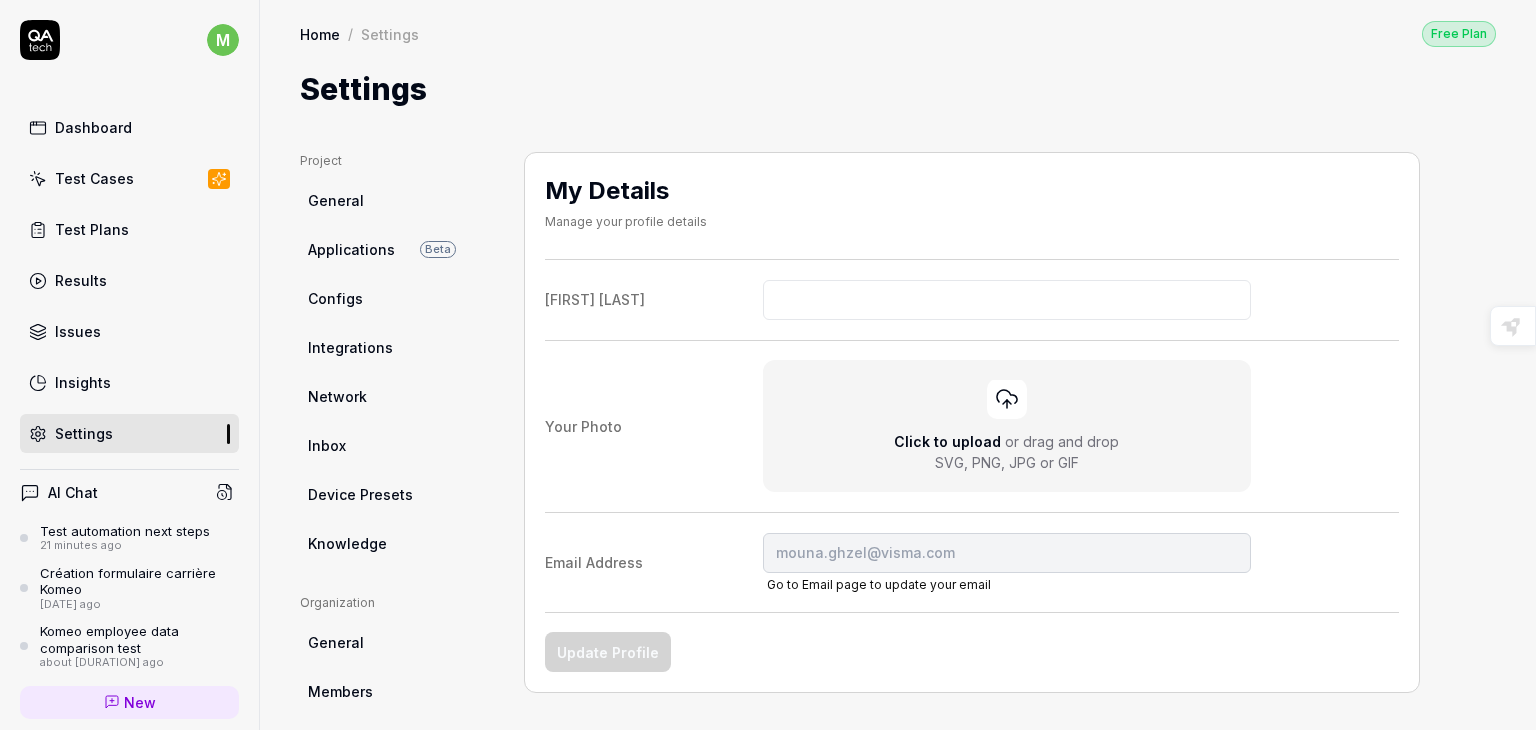 click on "m Dashboard Test Cases Test Plans Results Issues Insights Settings AI Chat Test automation next steps [DURATION] ago Création formulaire carrière Komeo [DURATION] ago Komeo employee data comparison test about [DURATION] ago New Test Runs 4  of  10 This is just a trial, upgrade for more tests! You have almost reached the limit for the trial. Upgrade Now Book a call with us Documentation Q QUArksup by visma test komeo Collapse Sidebar Home / Settings Free Plan Home / Settings Free Plan Settings Project General Applications Beta Configs Integrations Network Inbox Device Presets Knowledge Project Select a page Organization General Members Projects Subscription Connections Organization Select a page Profile My Details Authentication Email Password Profile My Details My Details Manage your profile details Your Name Your Photo Click to upload   or drag and drop SVG, PNG, JPG or GIF Email Address [EMAIL] Go to Email page to update your email Update Profile Highlight an image Highlight Ask AI Turn off *" at bounding box center (768, 365) 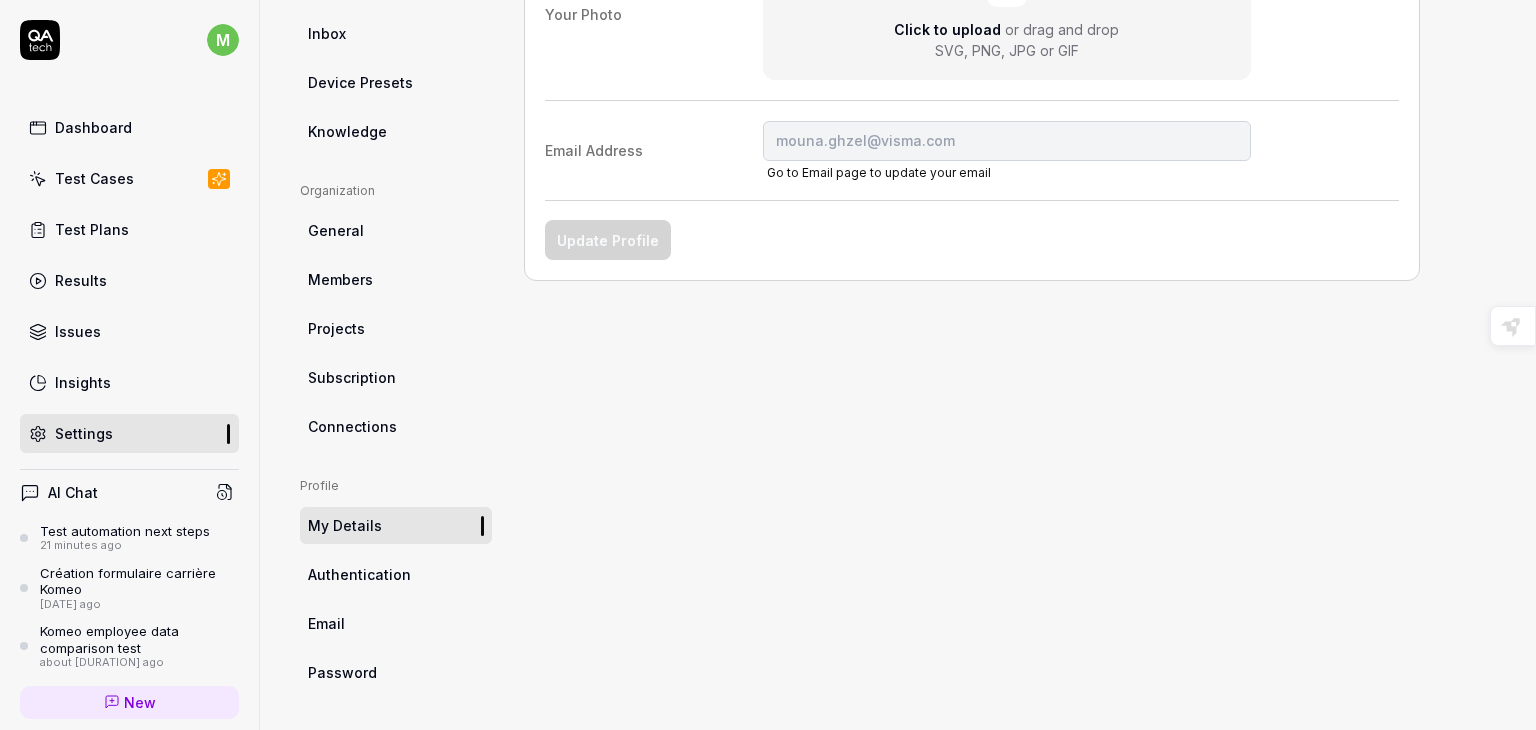 scroll, scrollTop: 0, scrollLeft: 0, axis: both 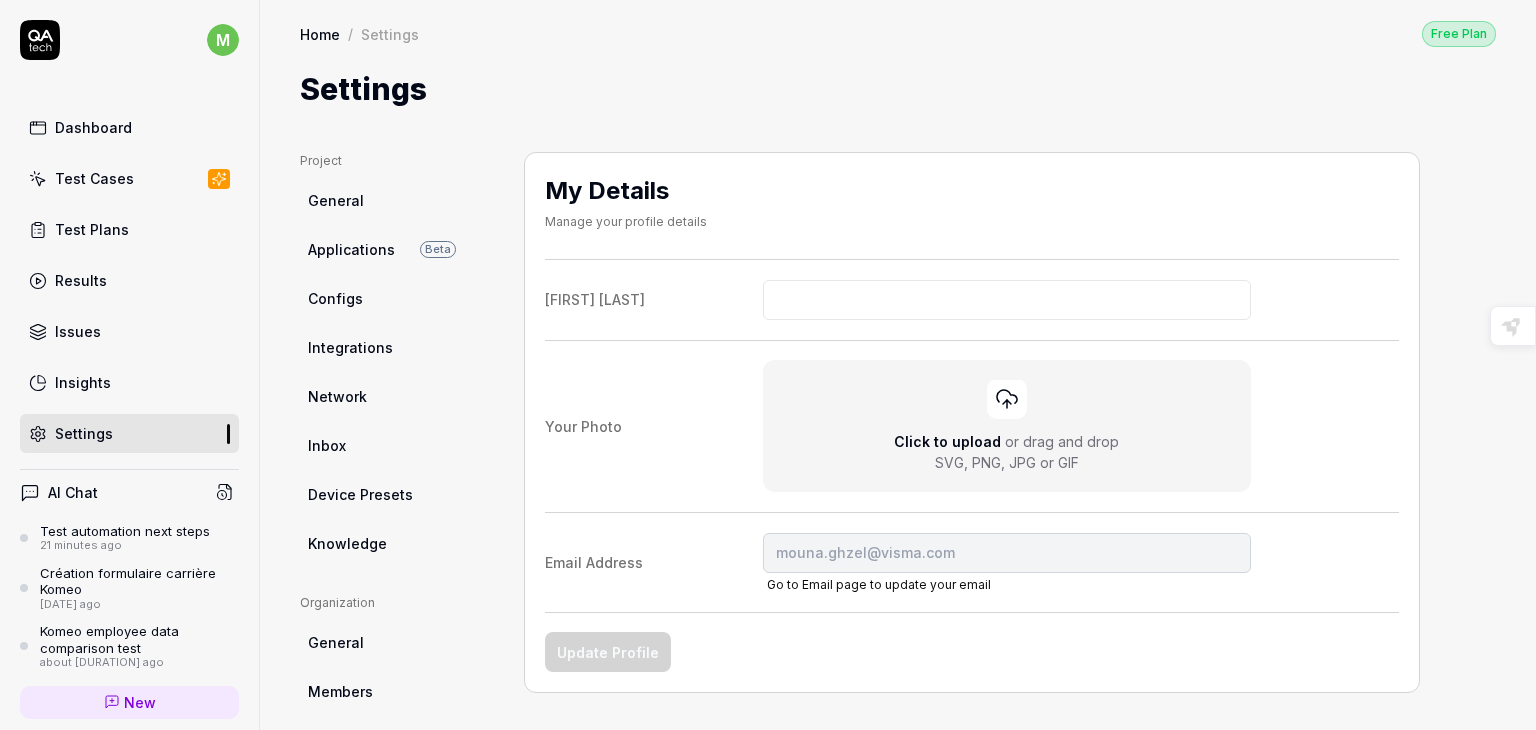 click on "General" at bounding box center (396, 200) 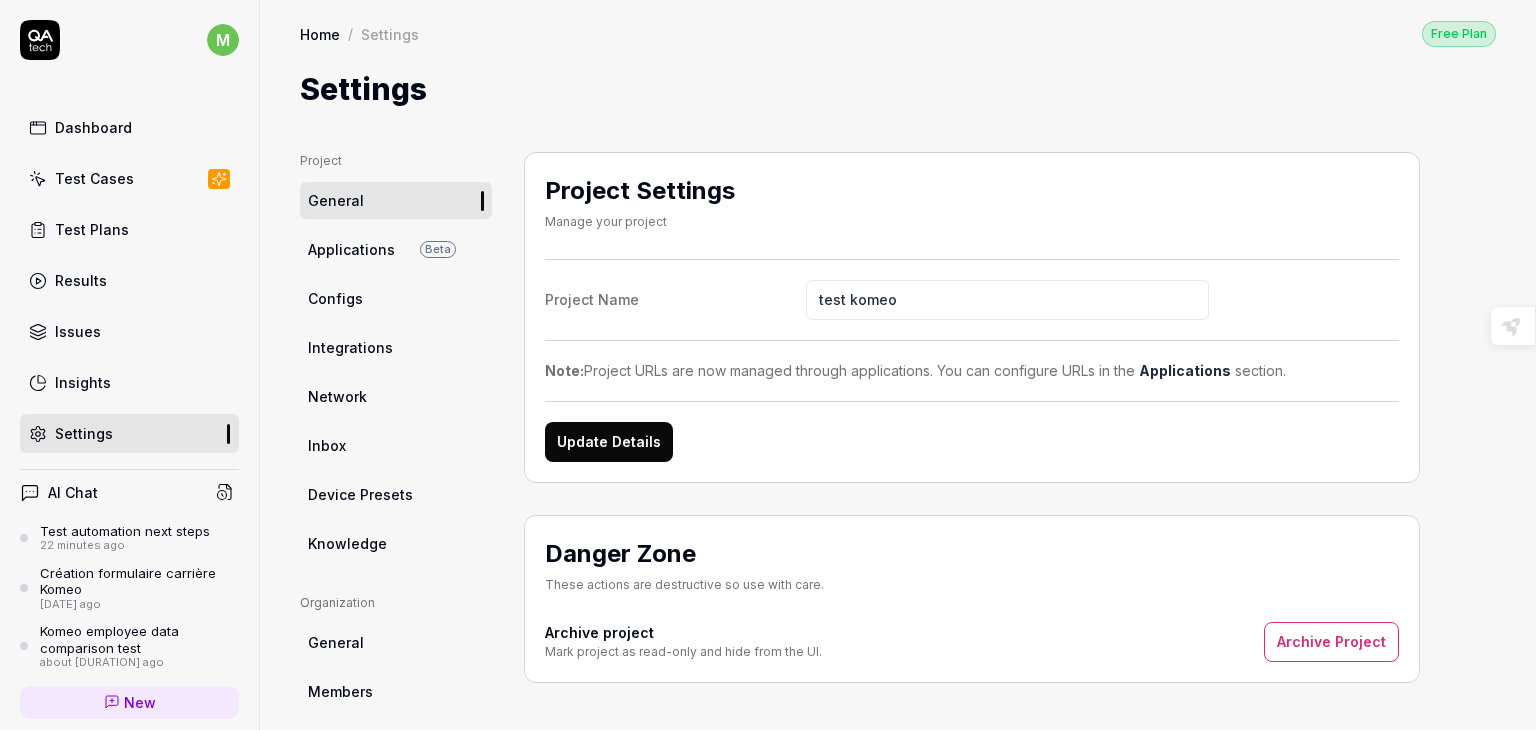 click on "Applications" at bounding box center [351, 249] 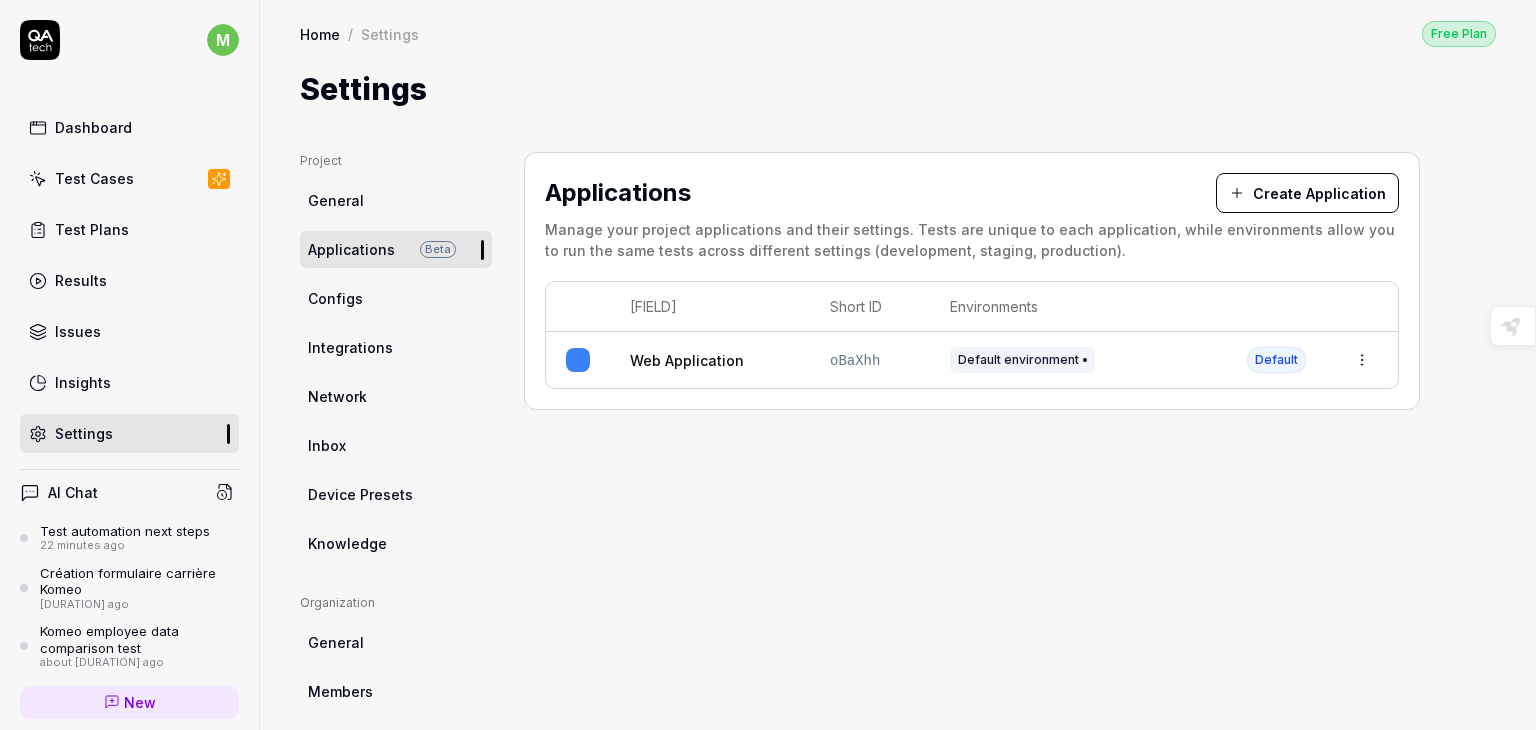 click on "Configs" at bounding box center [335, 298] 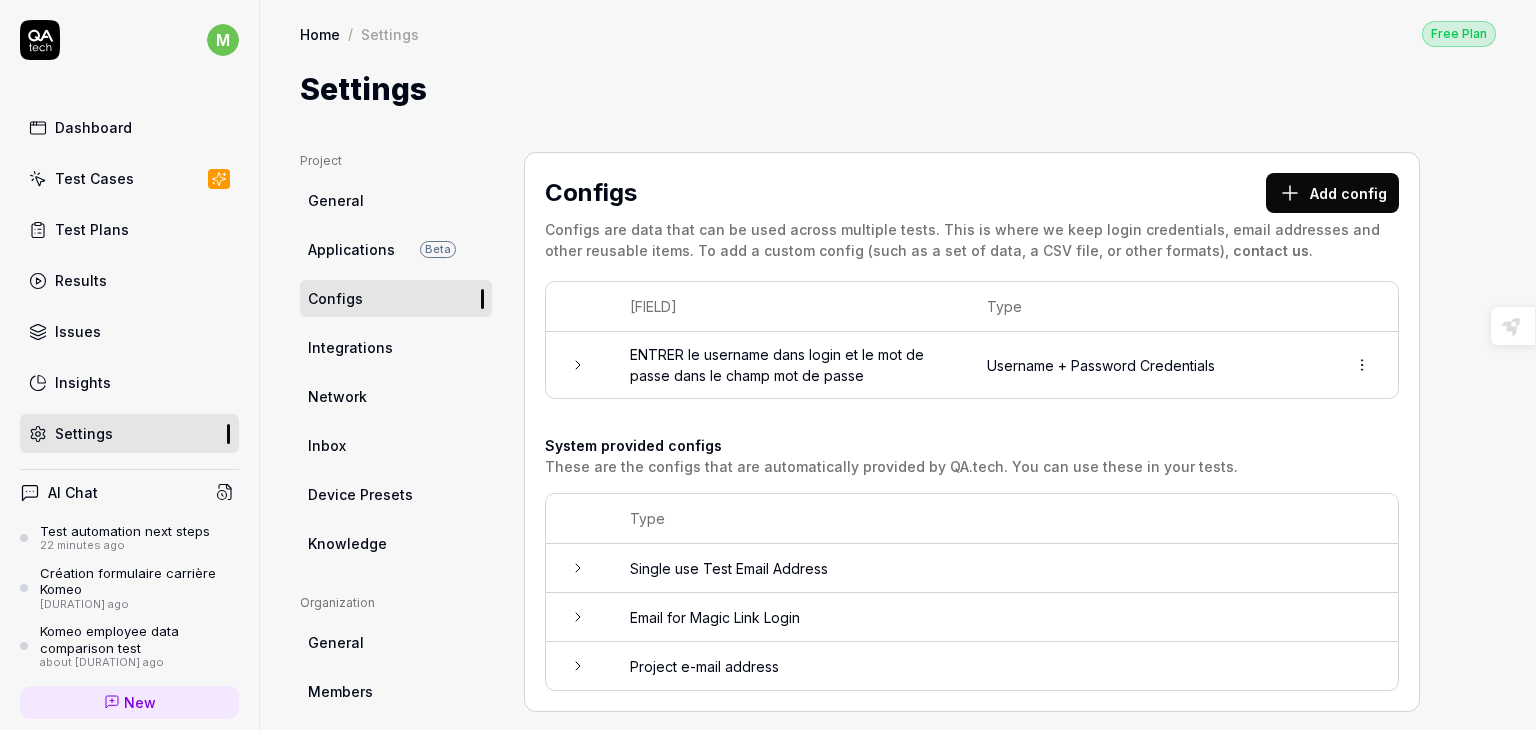 click on "Integrations" at bounding box center [350, 347] 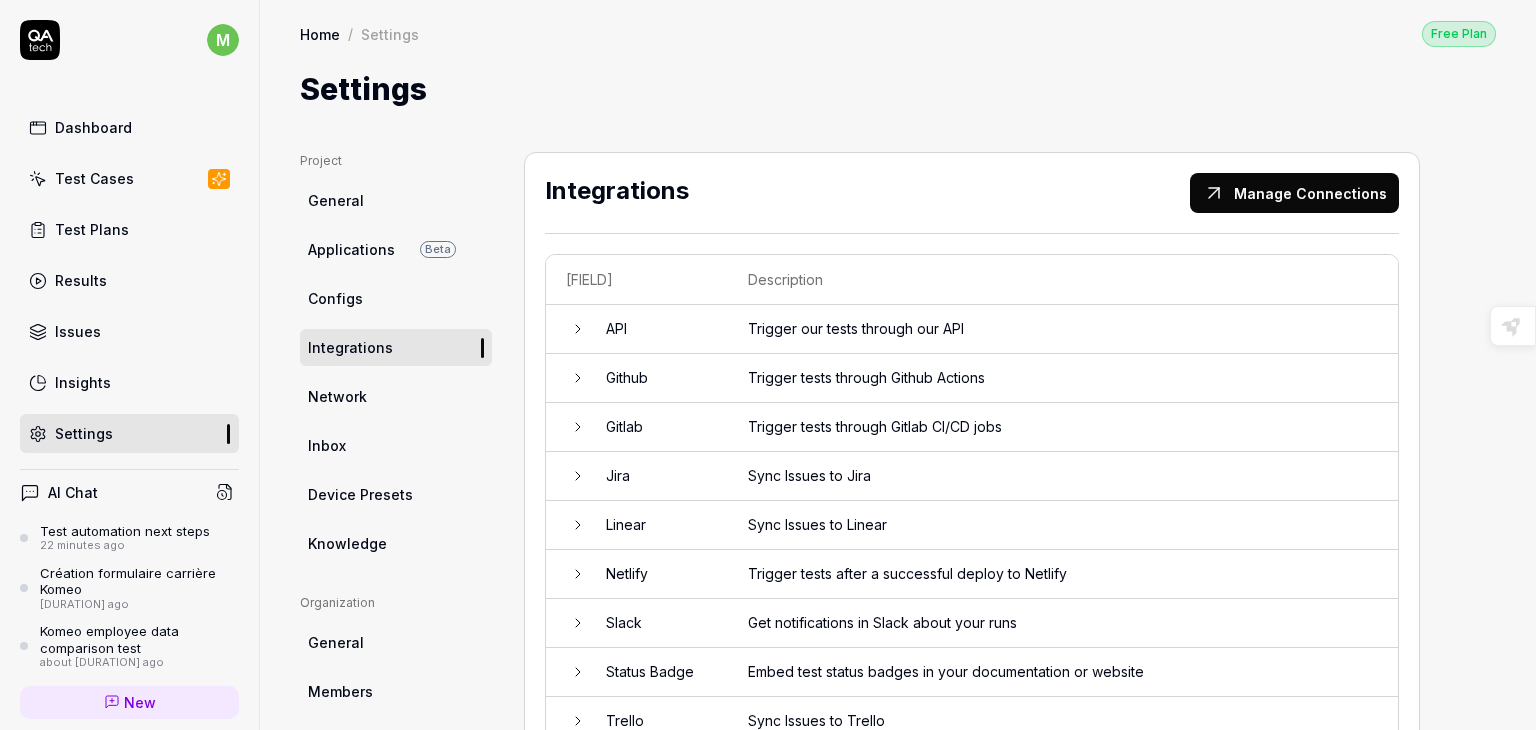 click on "Network" at bounding box center (337, 396) 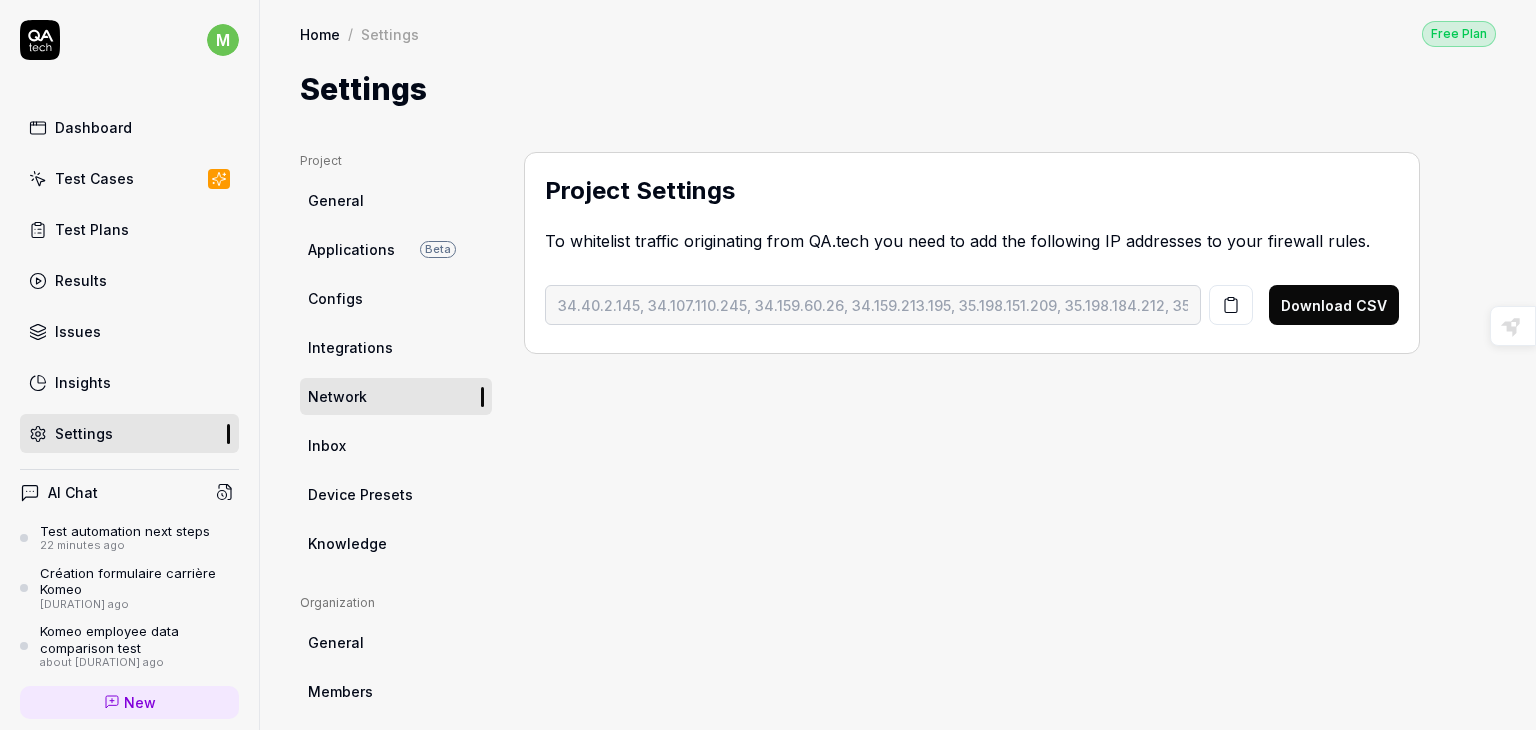 click on "Inbox" at bounding box center (396, 445) 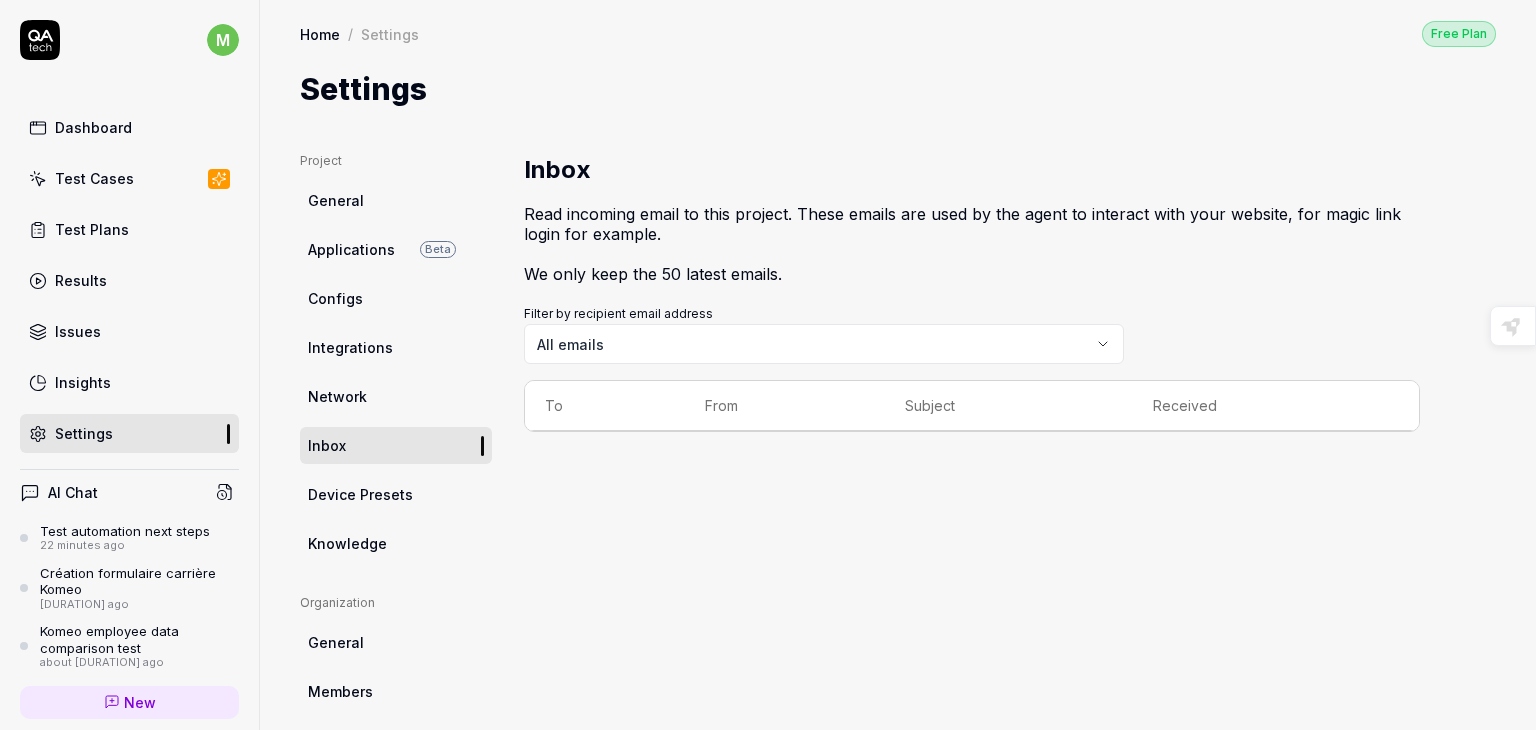 click on "Device Presets" at bounding box center [360, 494] 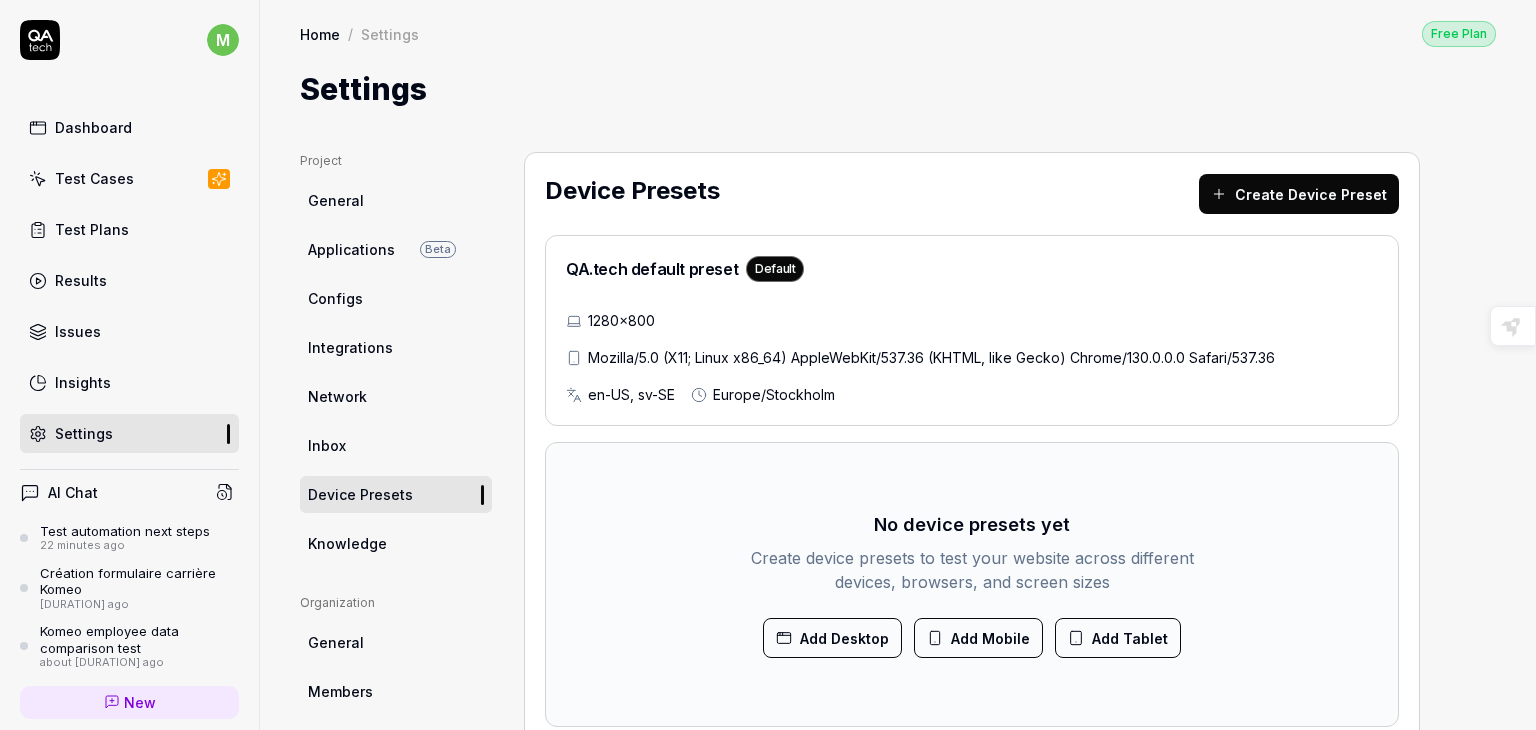 click on "Knowledge" at bounding box center (347, 543) 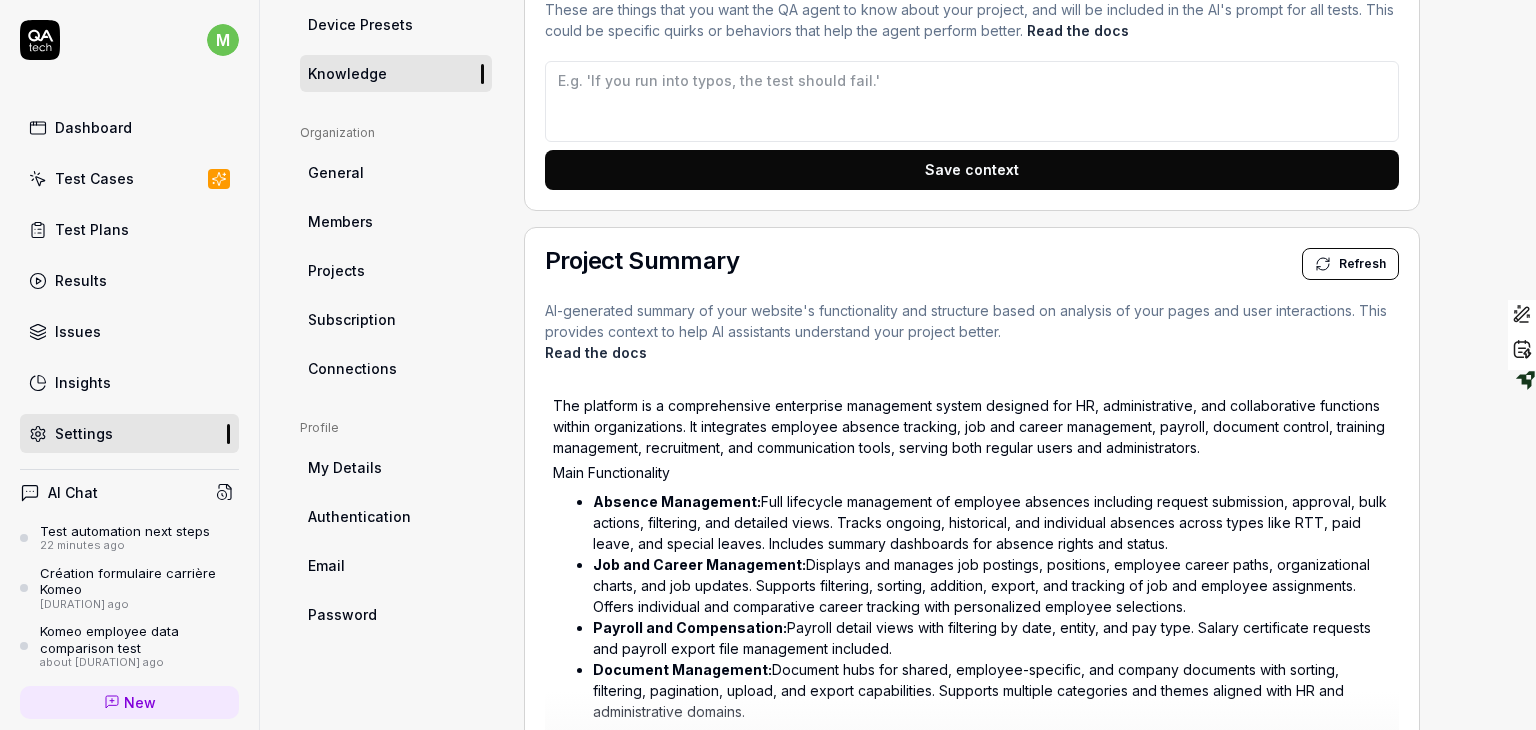 scroll, scrollTop: 474, scrollLeft: 0, axis: vertical 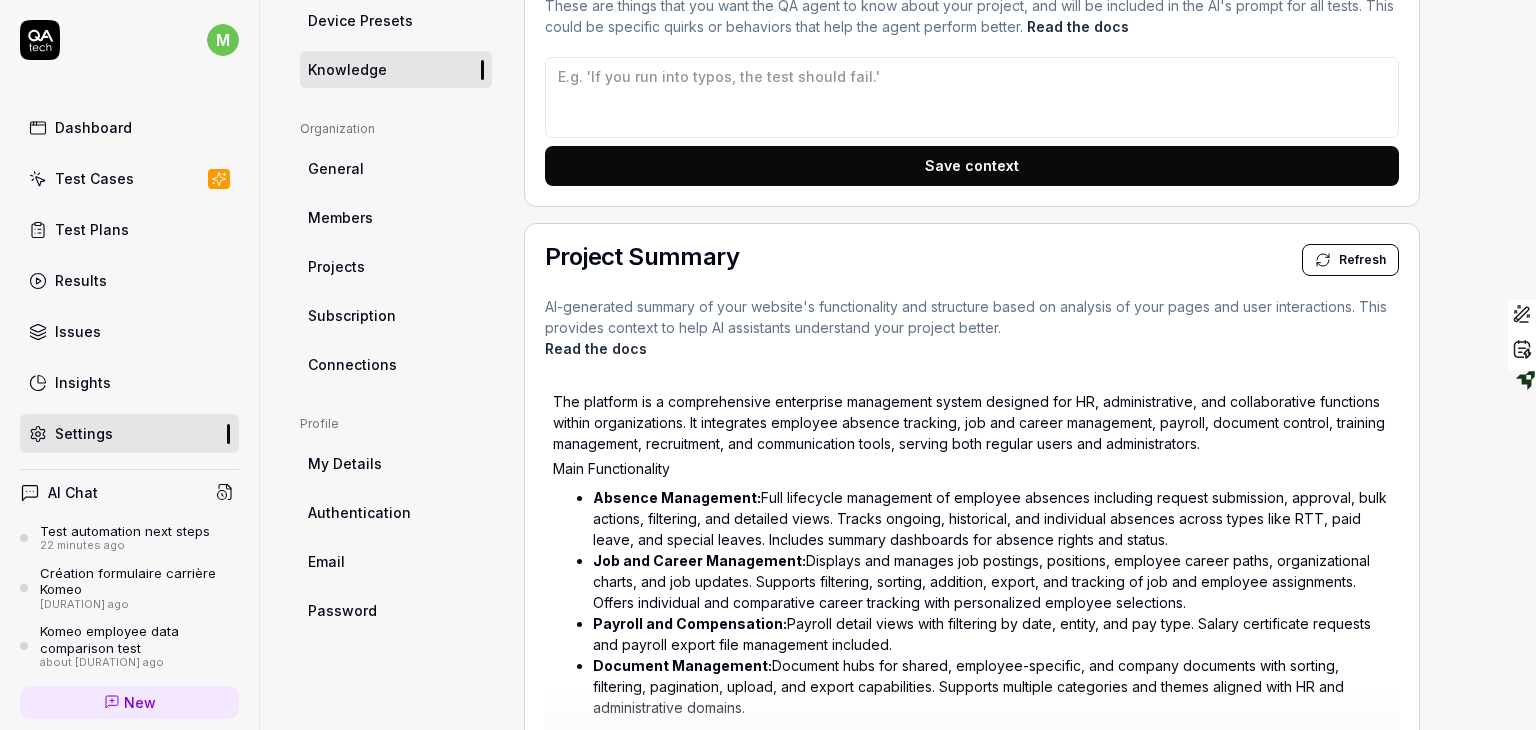 click on "General" at bounding box center [396, 168] 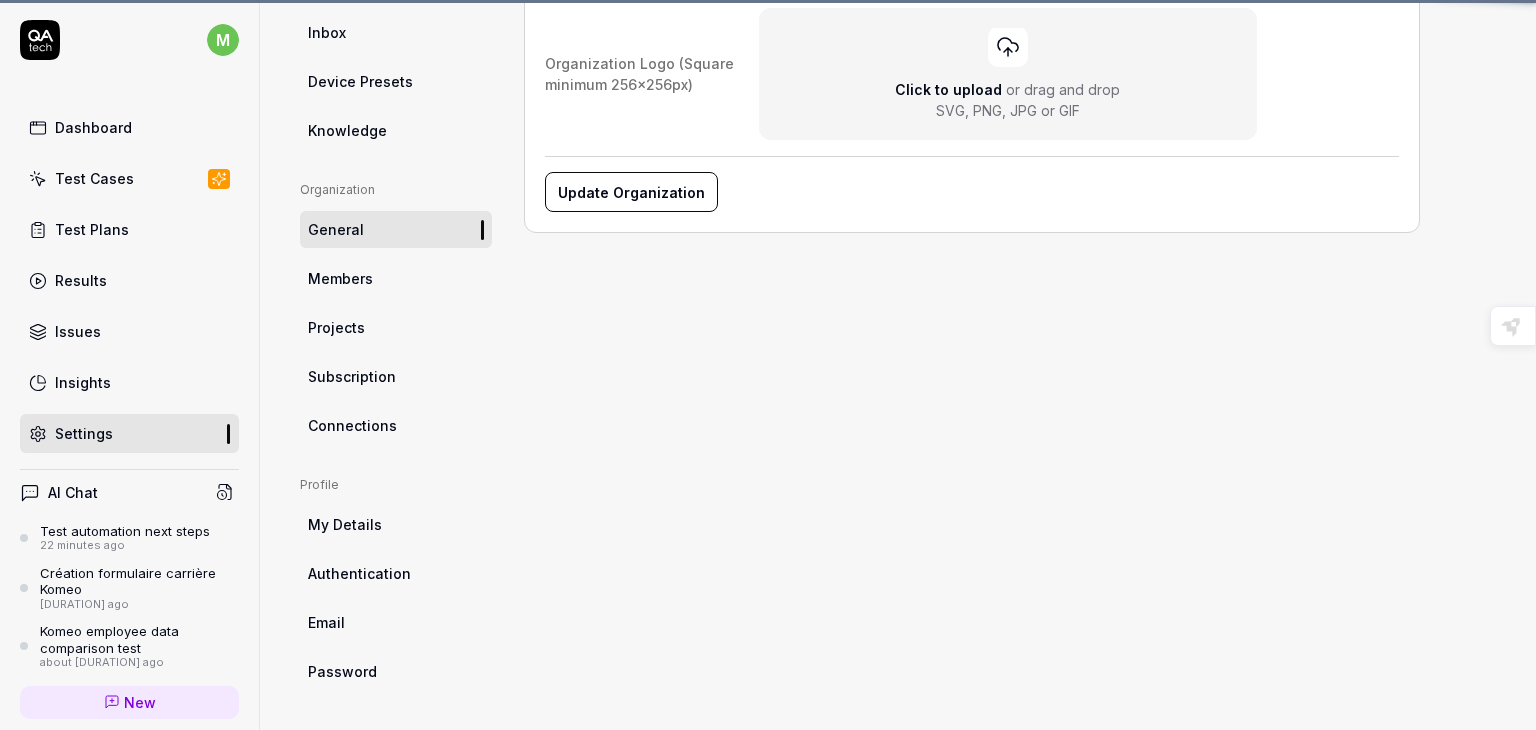 scroll, scrollTop: 152, scrollLeft: 0, axis: vertical 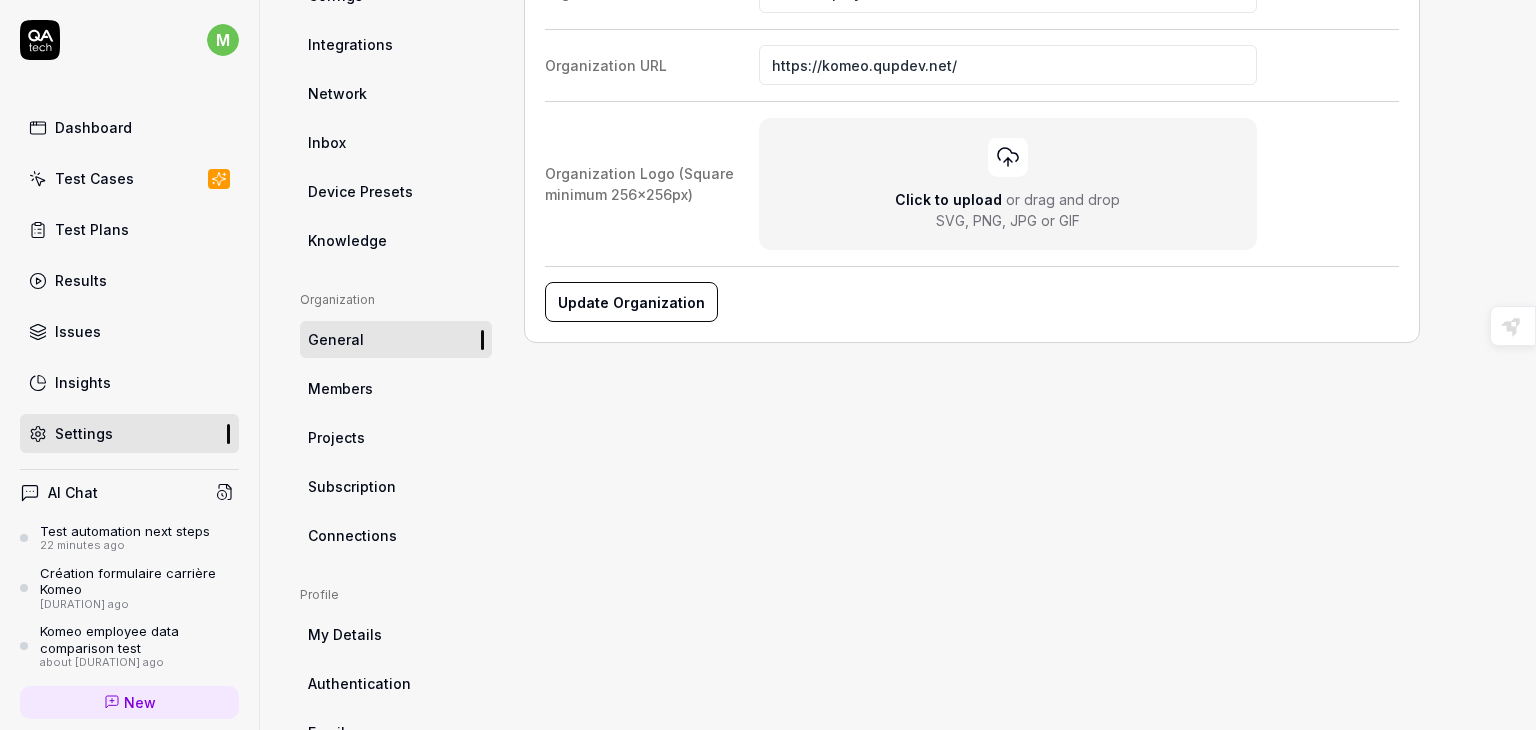 click on "Subscription" at bounding box center [352, 486] 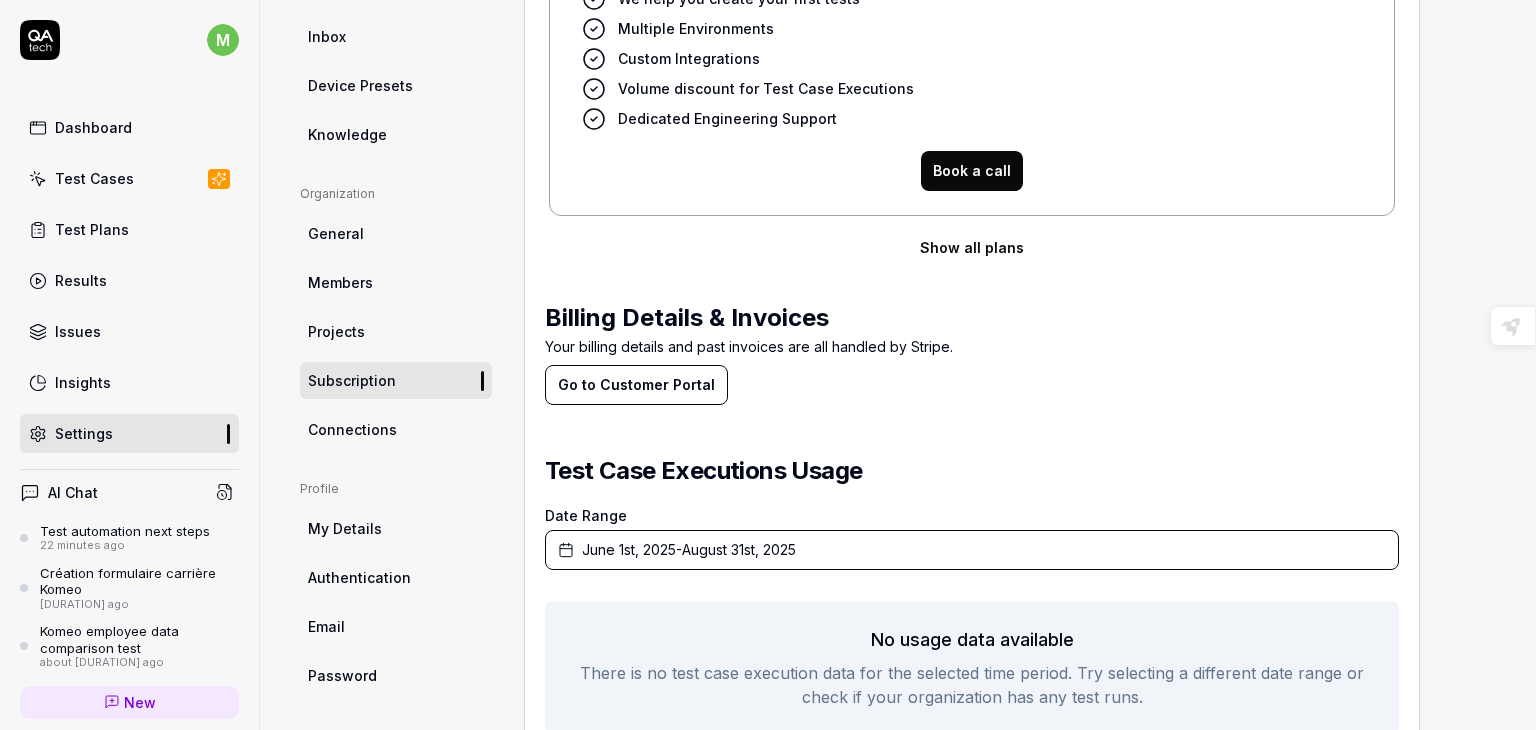 scroll, scrollTop: 472, scrollLeft: 0, axis: vertical 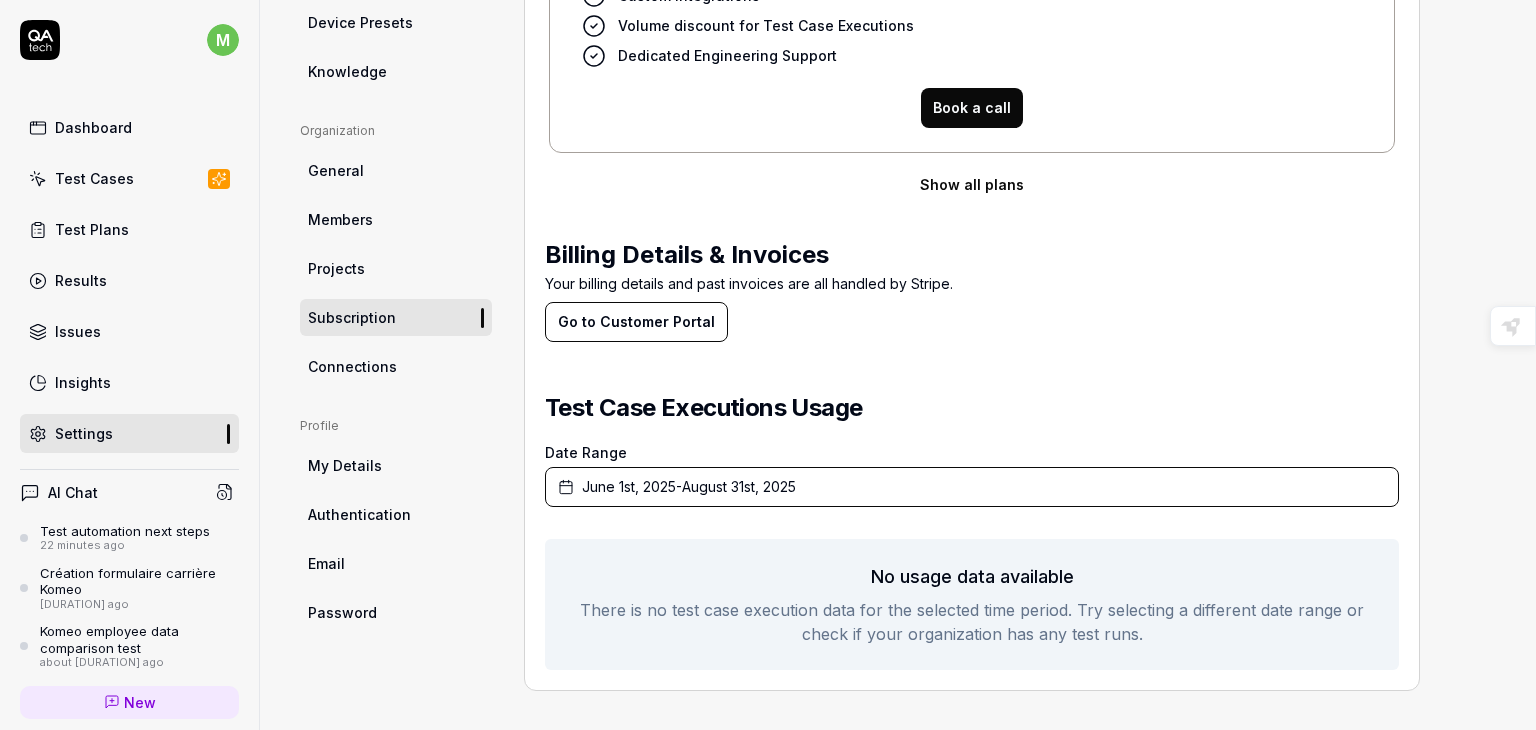 click on "Dashboard" at bounding box center [129, 127] 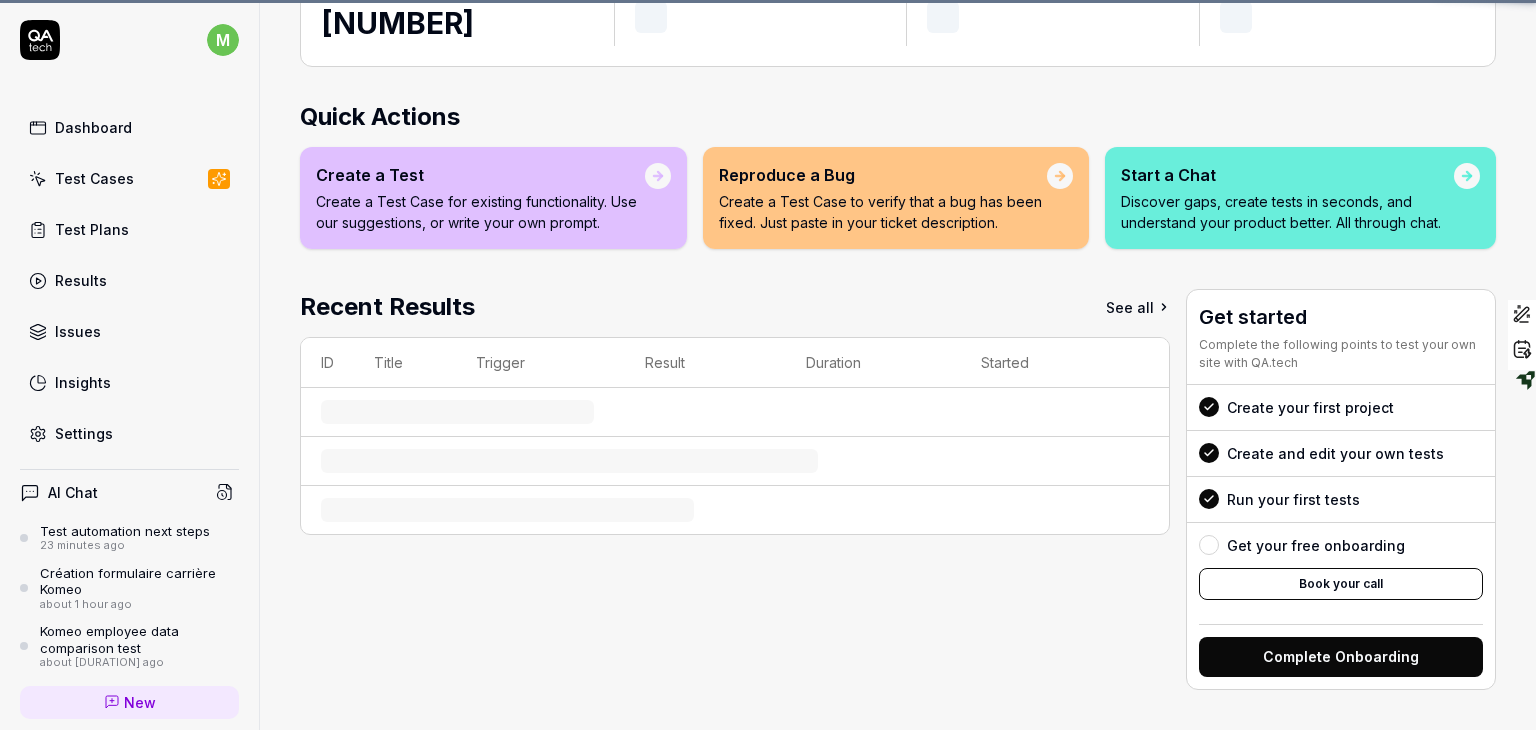 scroll, scrollTop: 0, scrollLeft: 0, axis: both 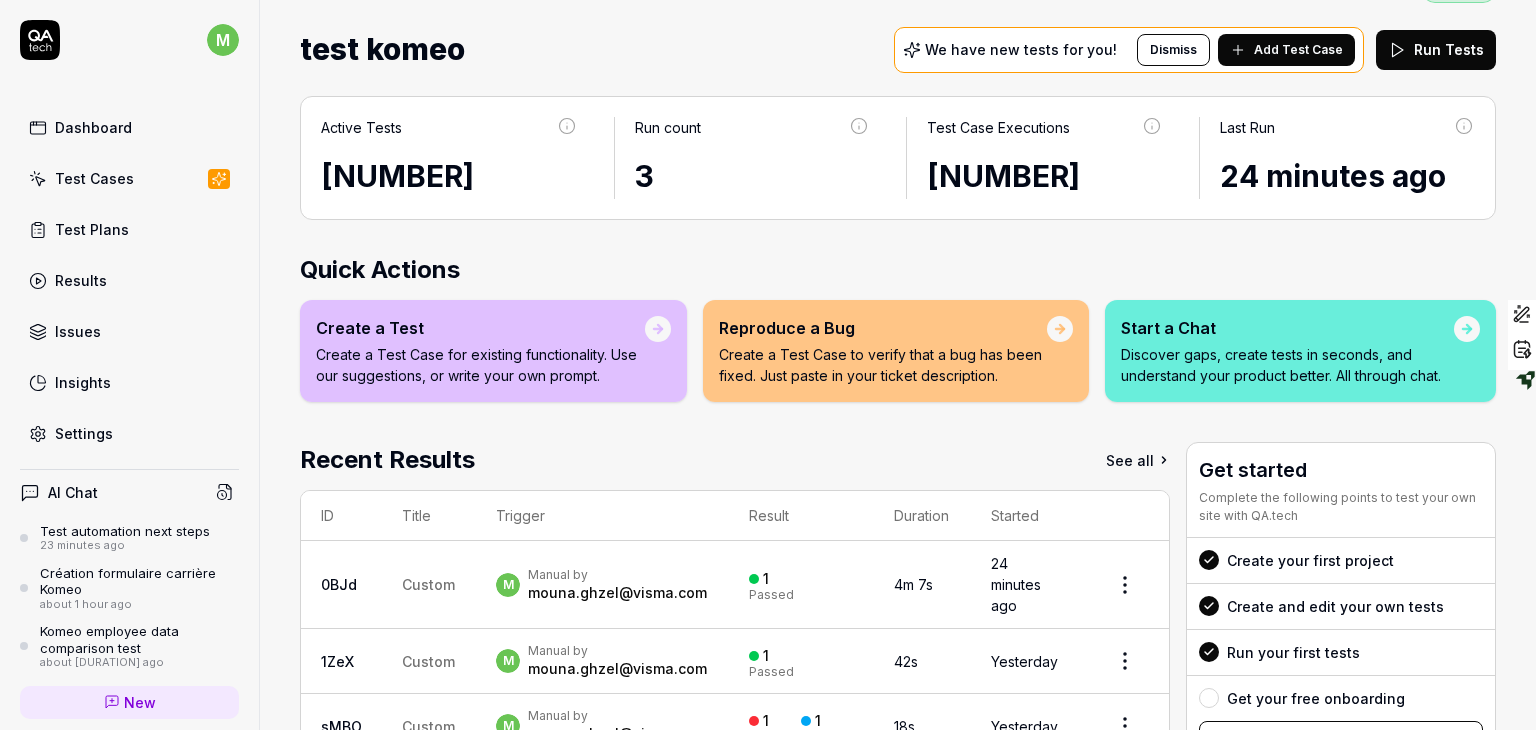 click on "Dashboard" at bounding box center [129, 127] 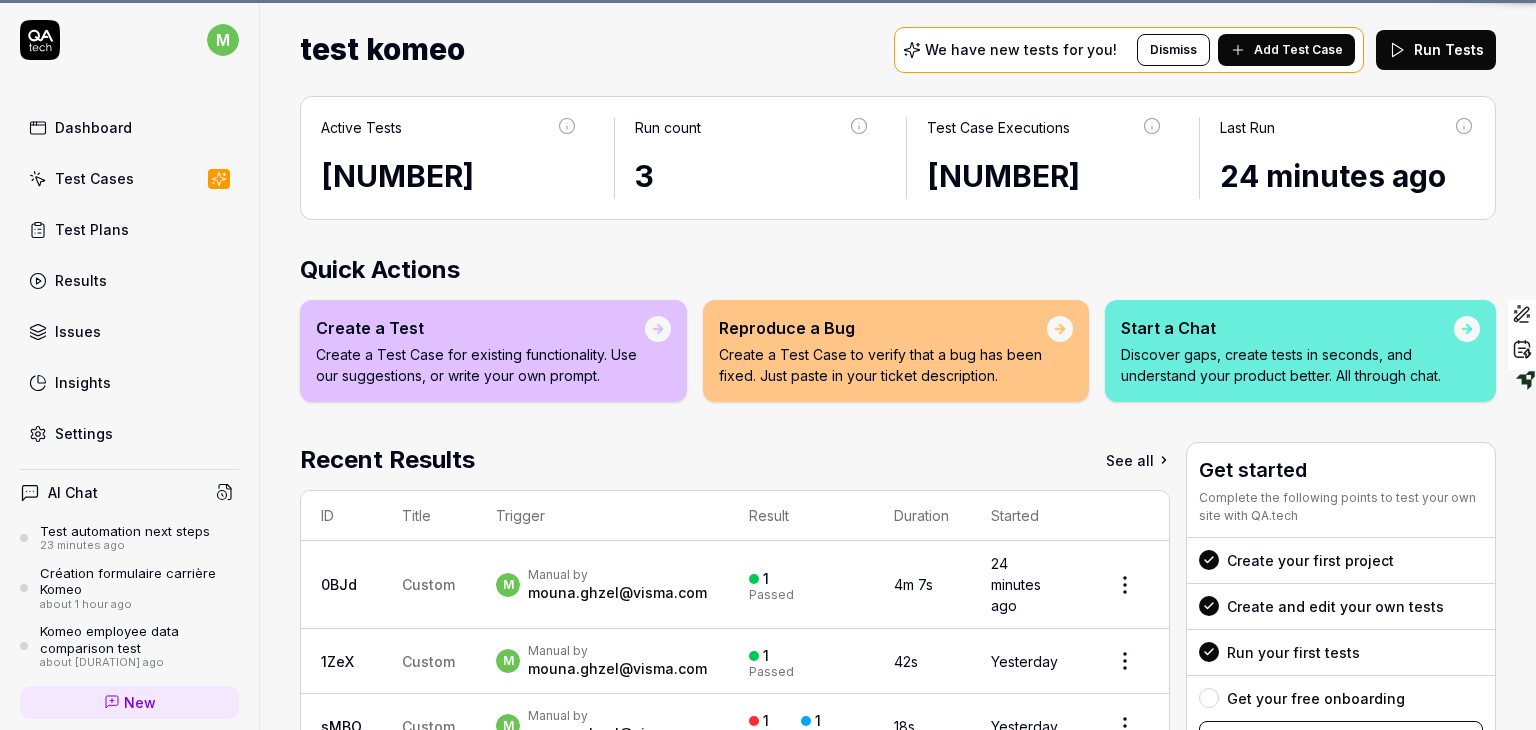 scroll, scrollTop: 0, scrollLeft: 0, axis: both 